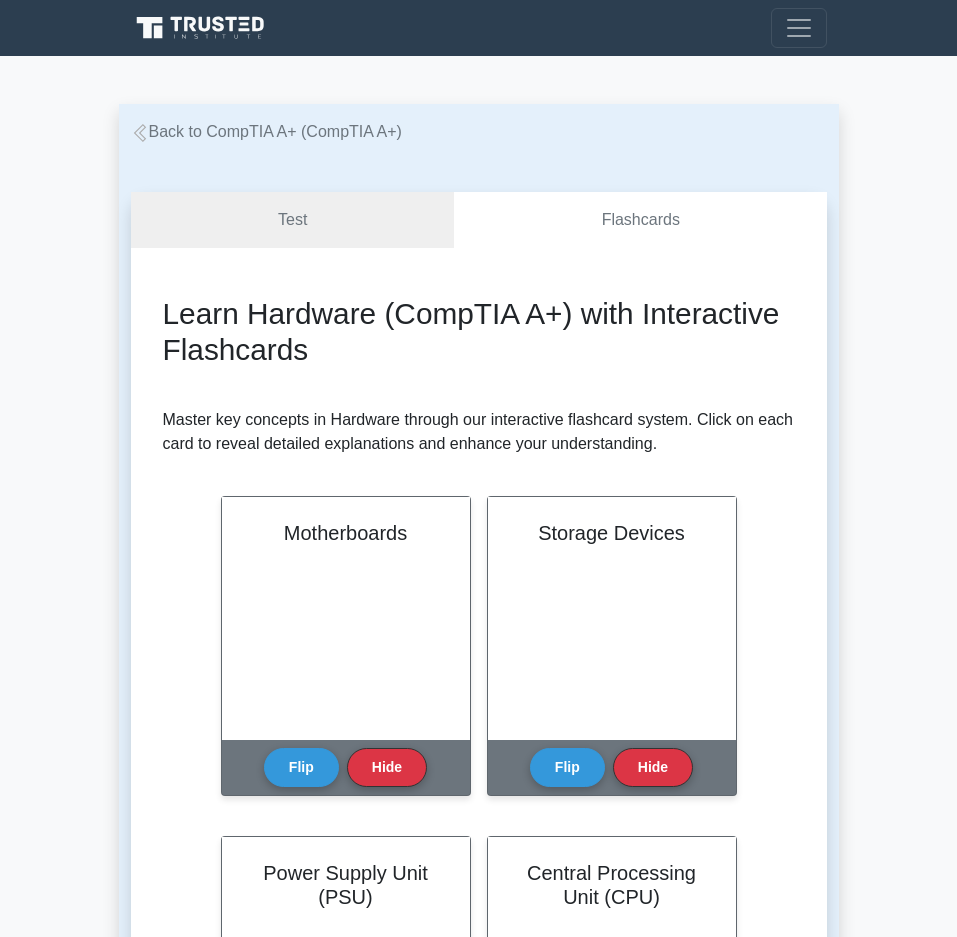 scroll, scrollTop: 2400, scrollLeft: 0, axis: vertical 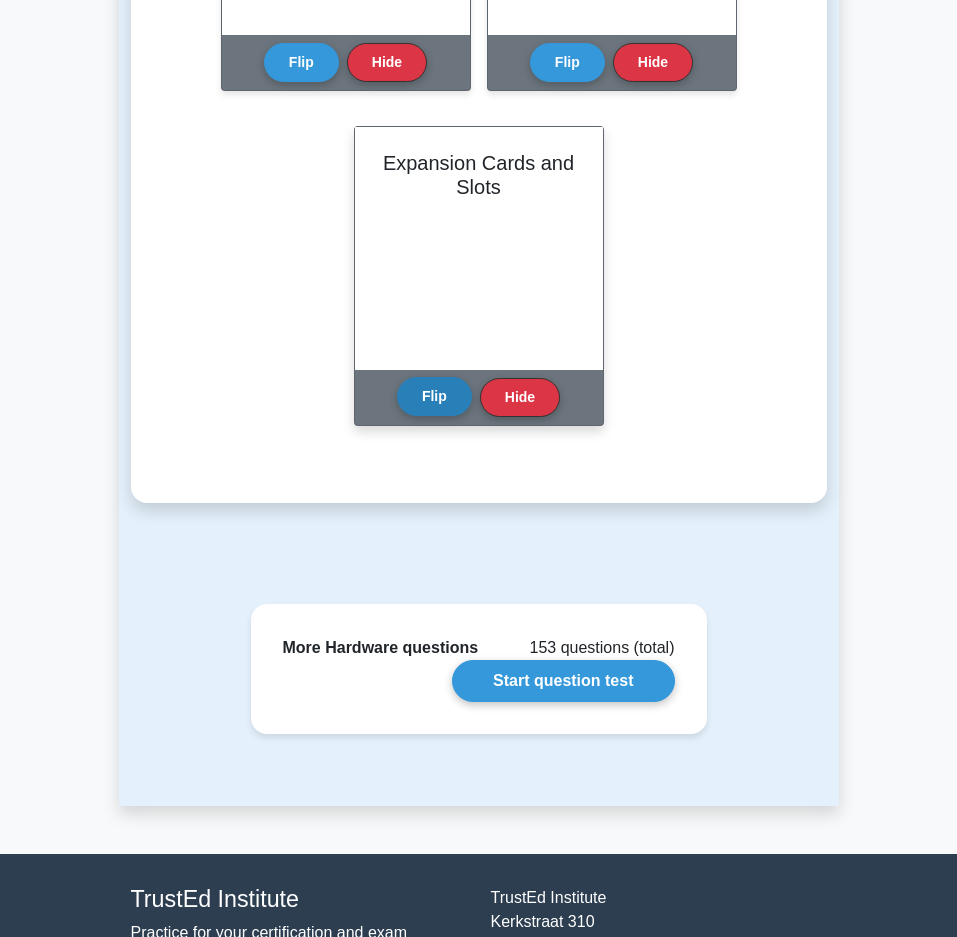 click on "Flip" at bounding box center (434, 396) 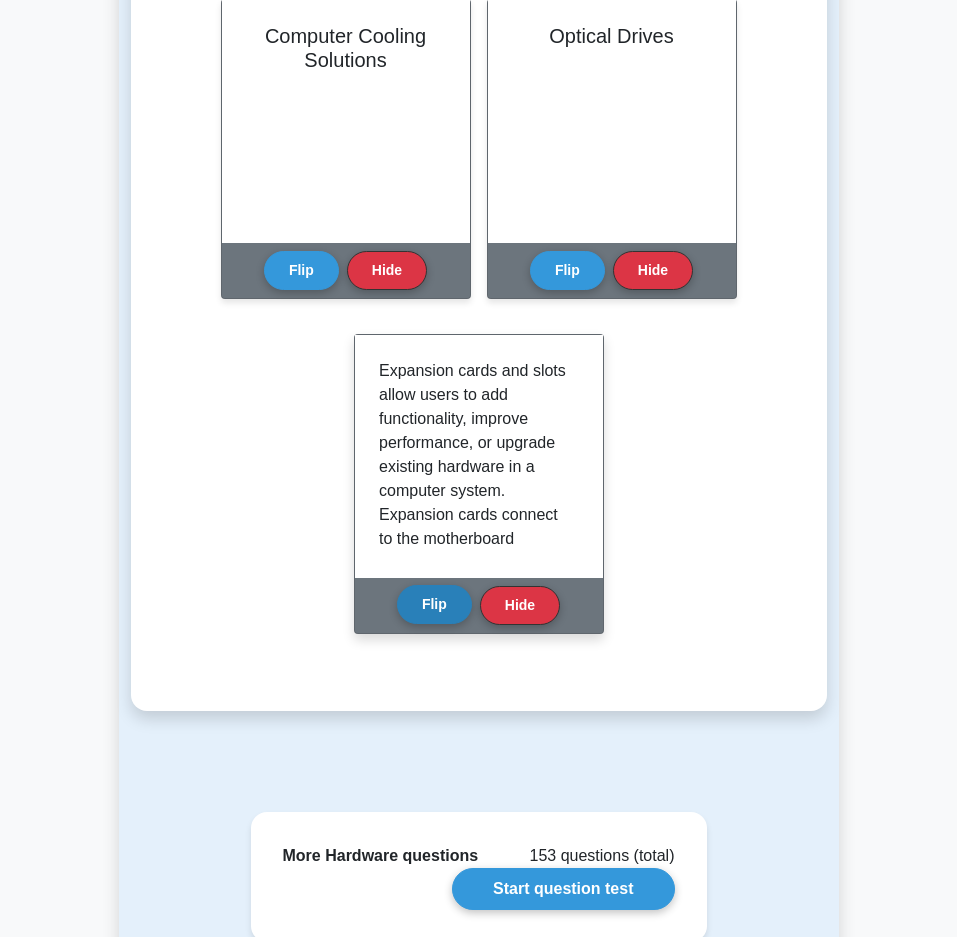 scroll, scrollTop: 2000, scrollLeft: 0, axis: vertical 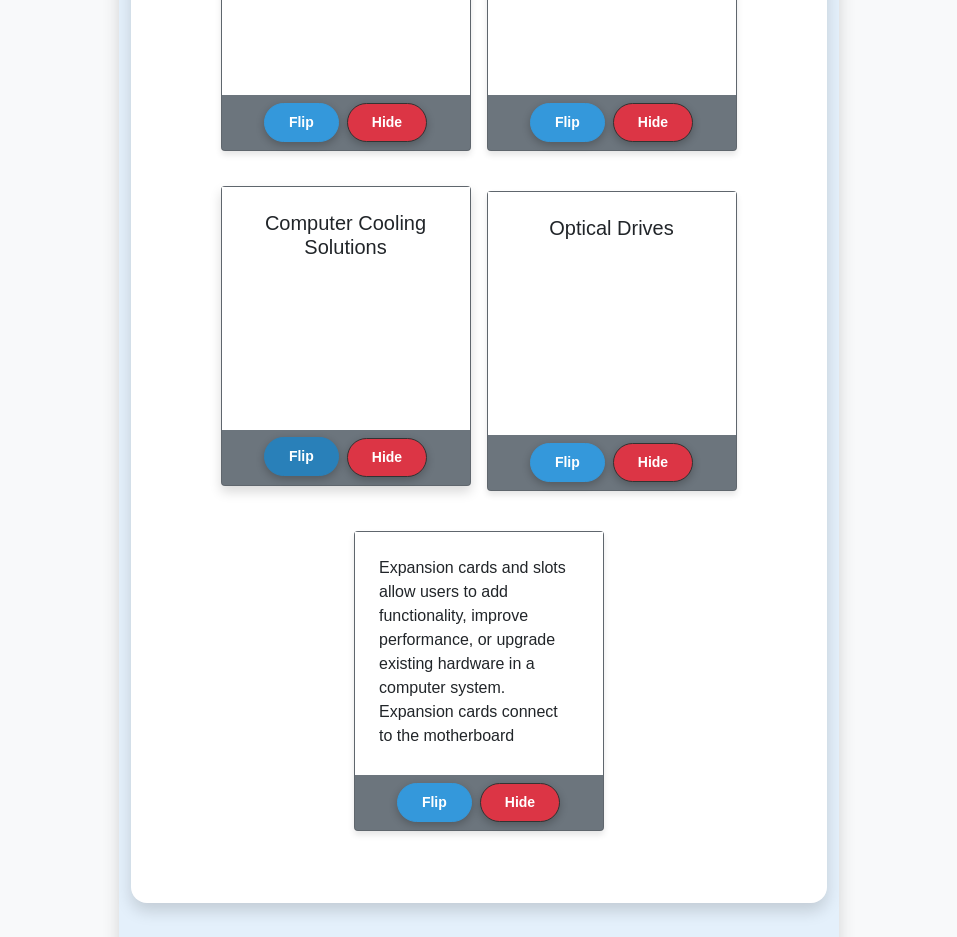 click on "Flip" at bounding box center [301, 456] 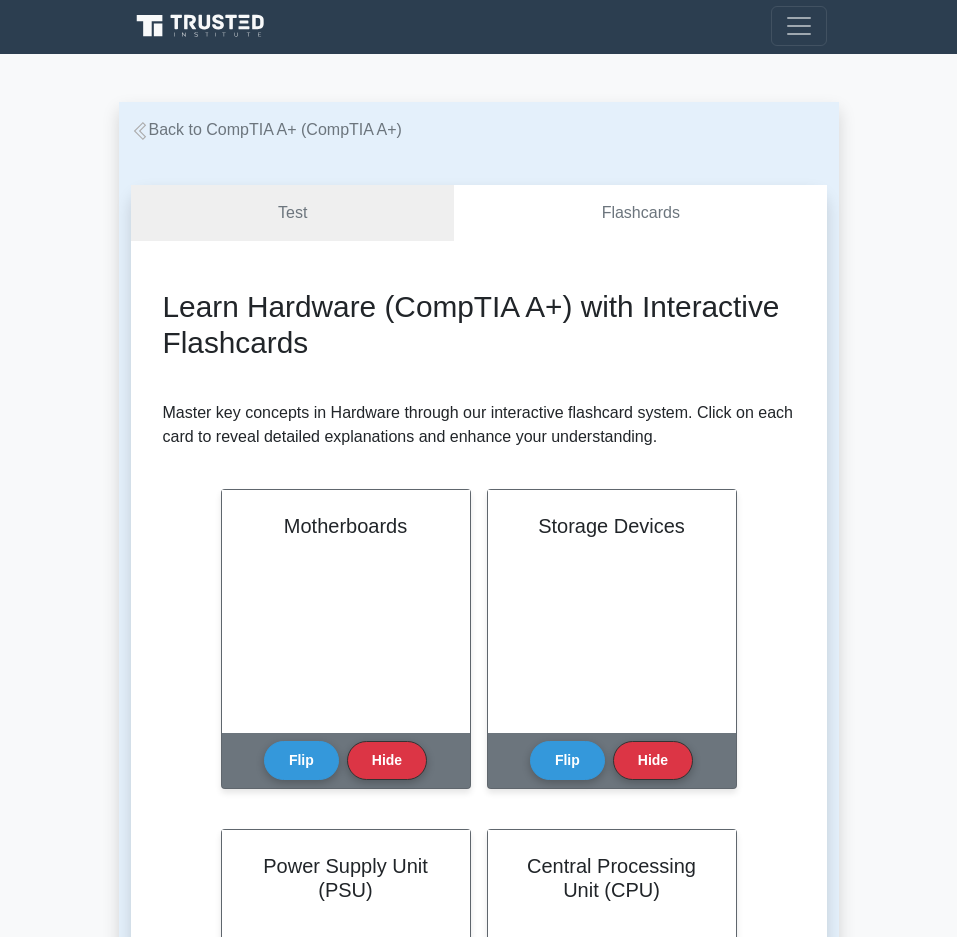 scroll, scrollTop: 0, scrollLeft: 0, axis: both 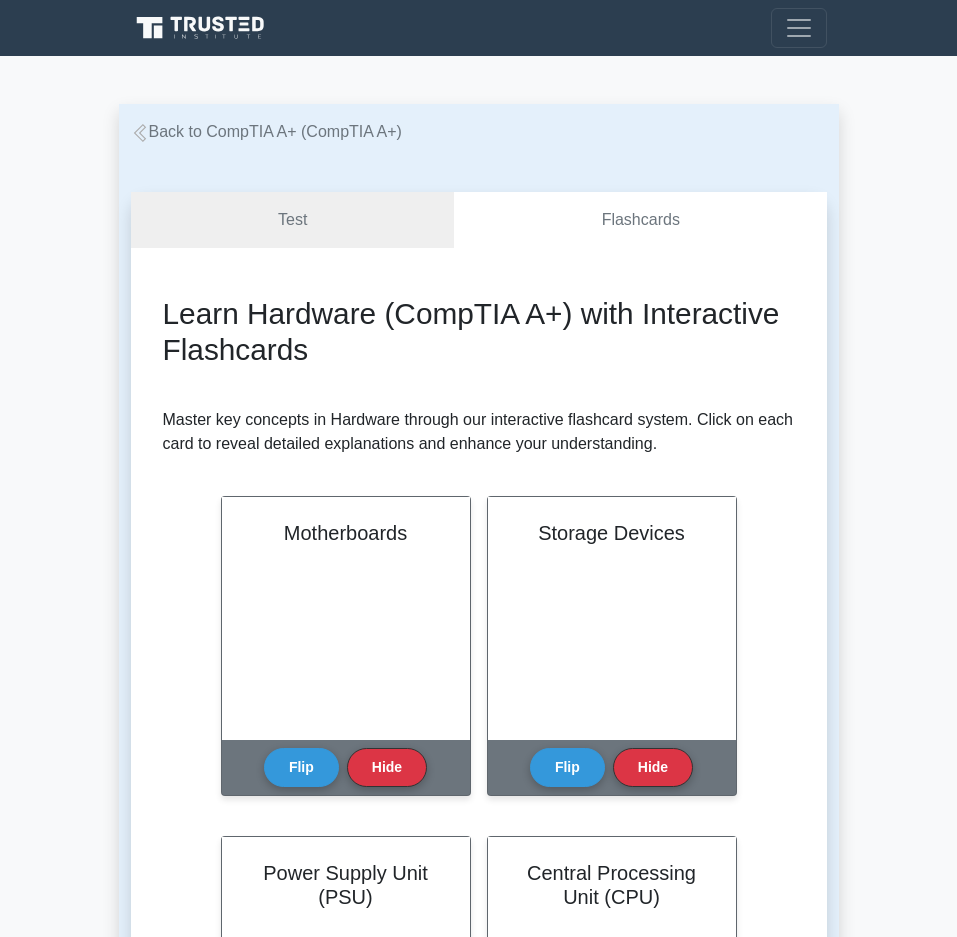 click on "Back to CompTIA A+ (CompTIA A+)" at bounding box center (266, 131) 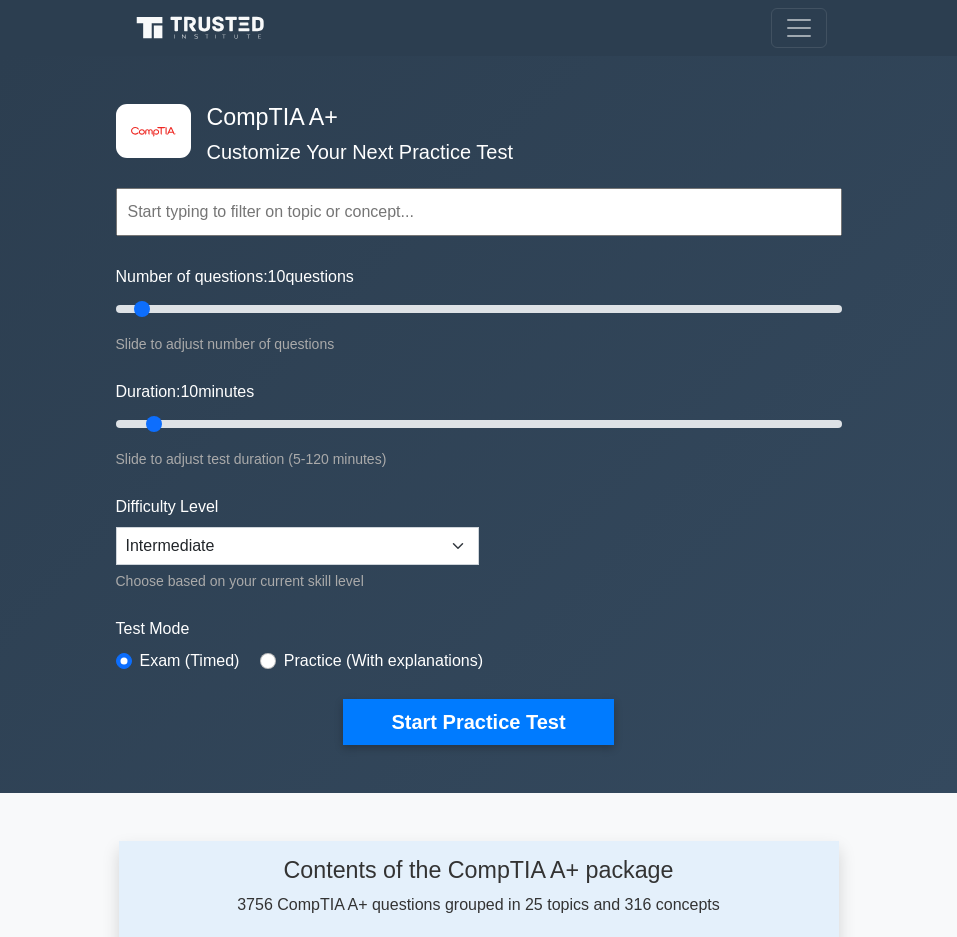 scroll, scrollTop: 0, scrollLeft: 0, axis: both 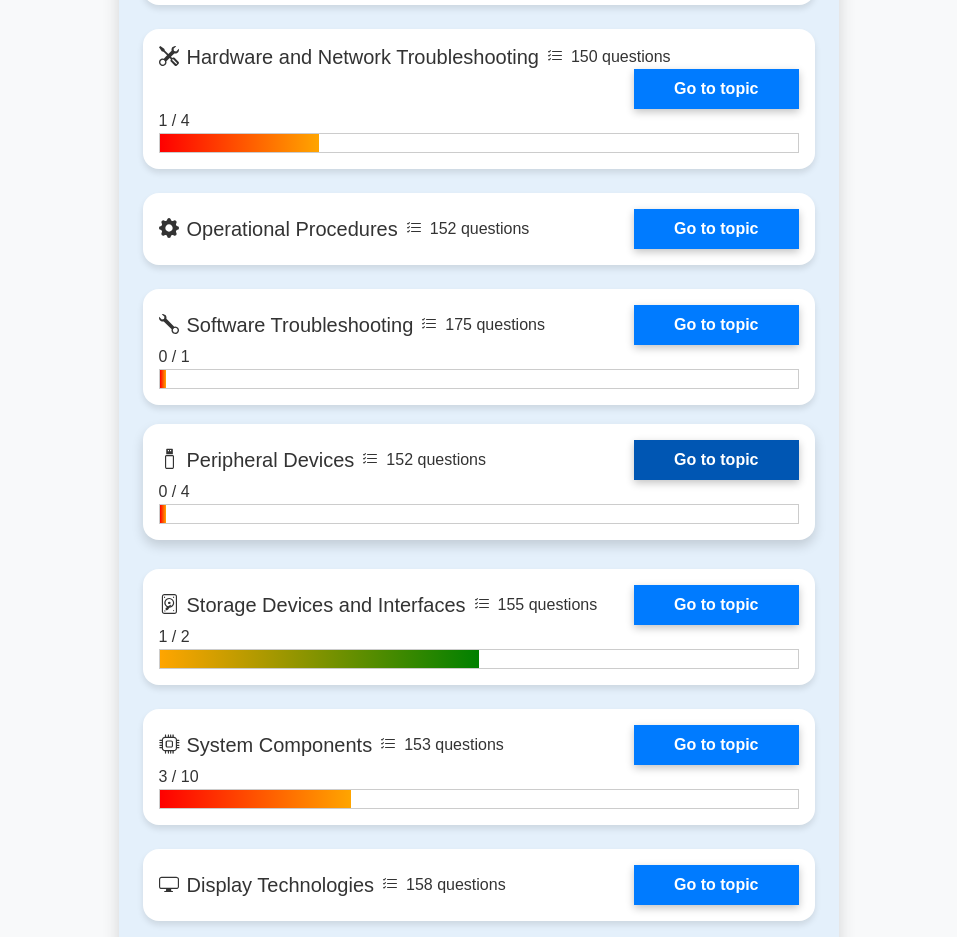 click on "Go to topic" at bounding box center [716, 460] 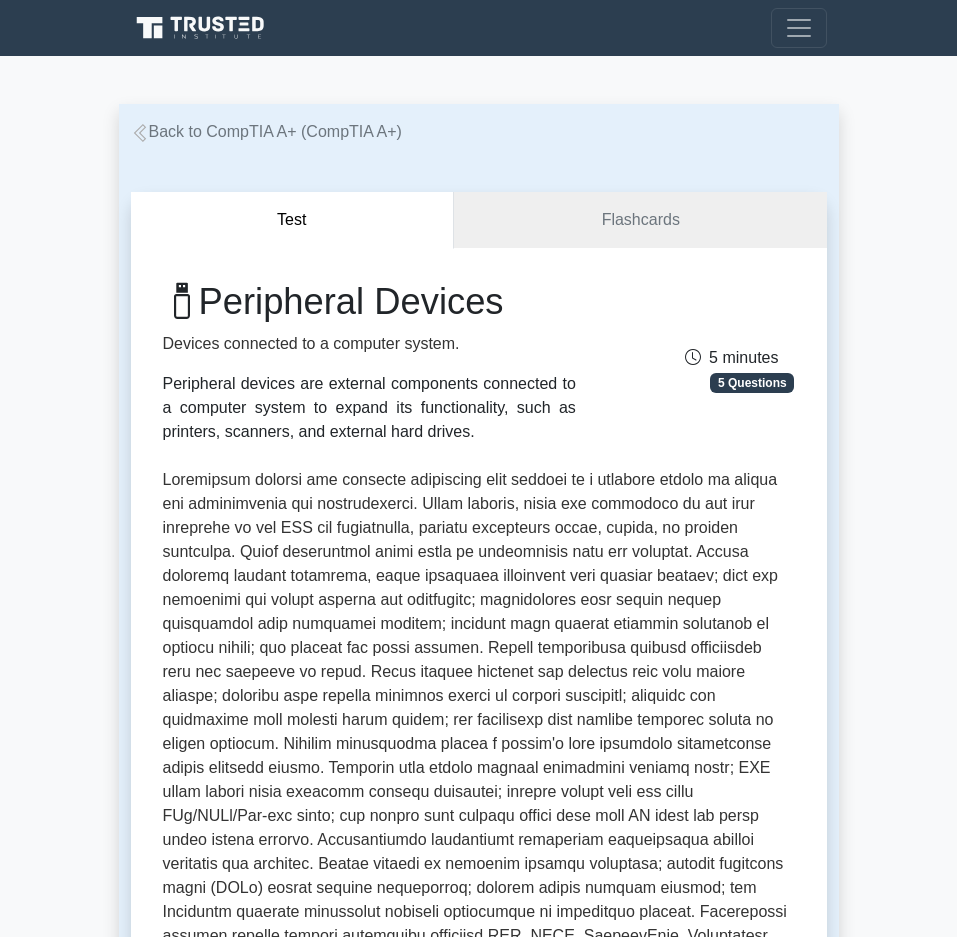 scroll, scrollTop: 0, scrollLeft: 0, axis: both 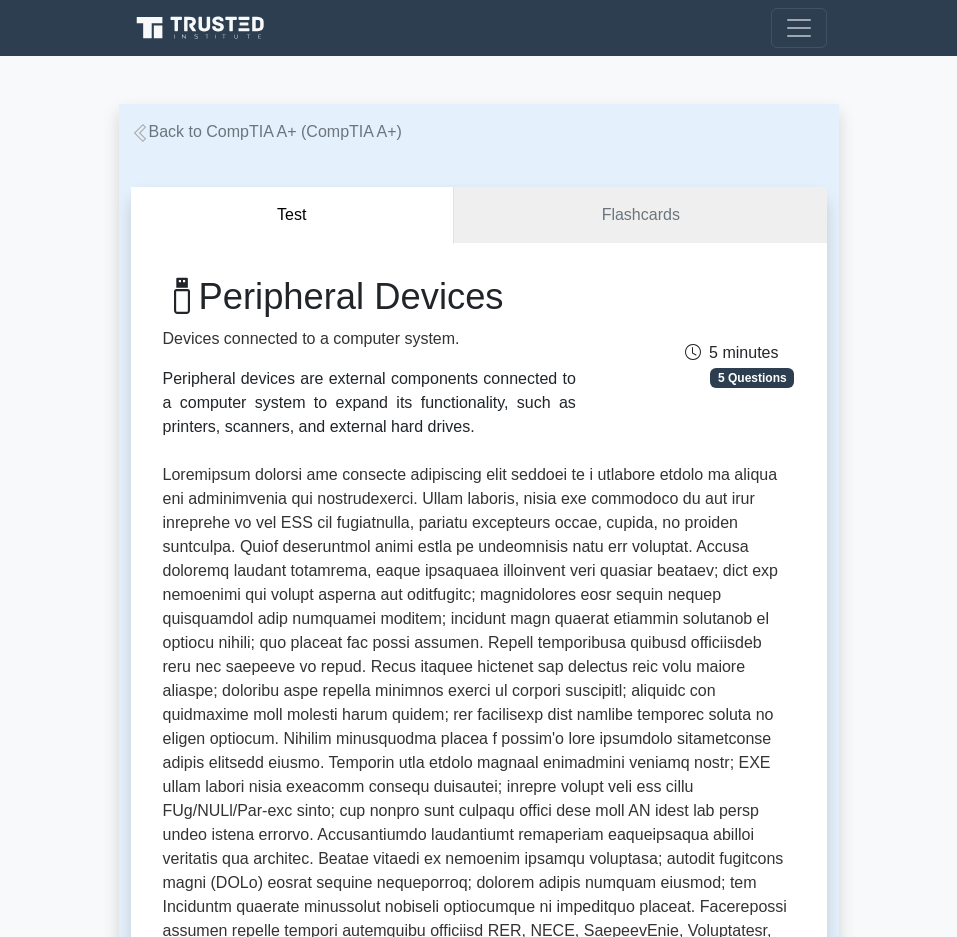 click on "5 Questions" at bounding box center (752, 378) 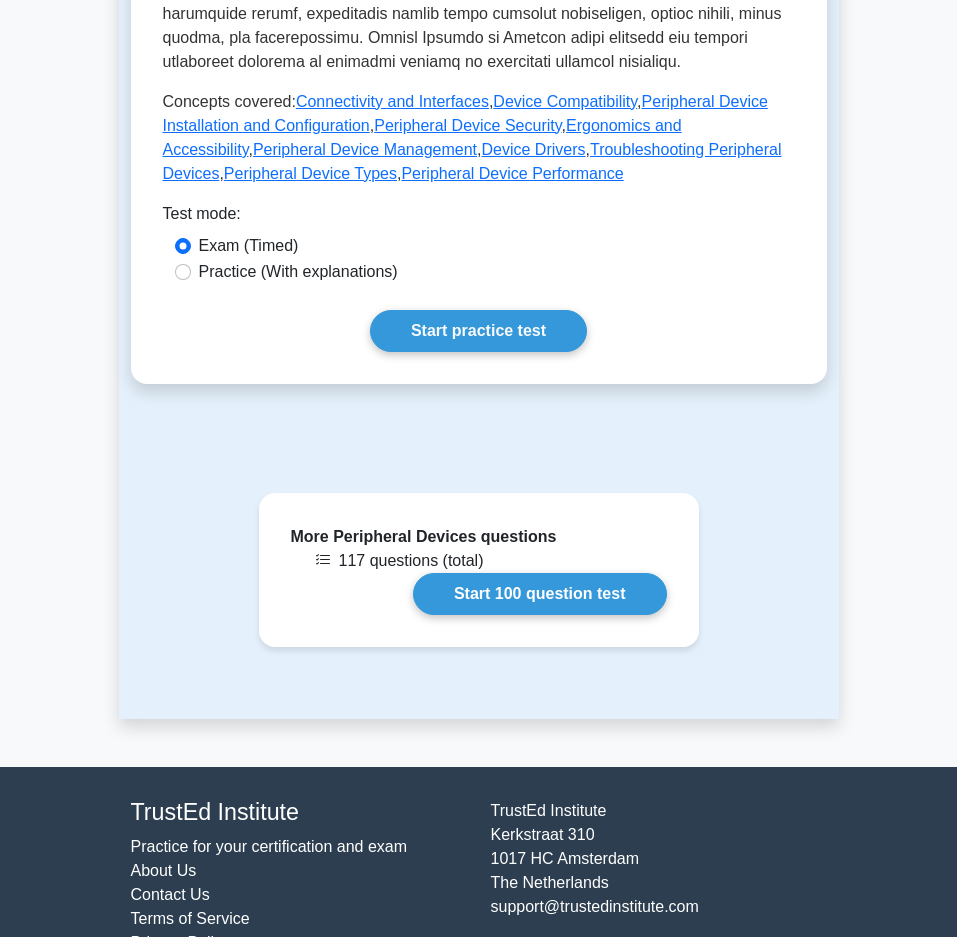 scroll, scrollTop: 1000, scrollLeft: 0, axis: vertical 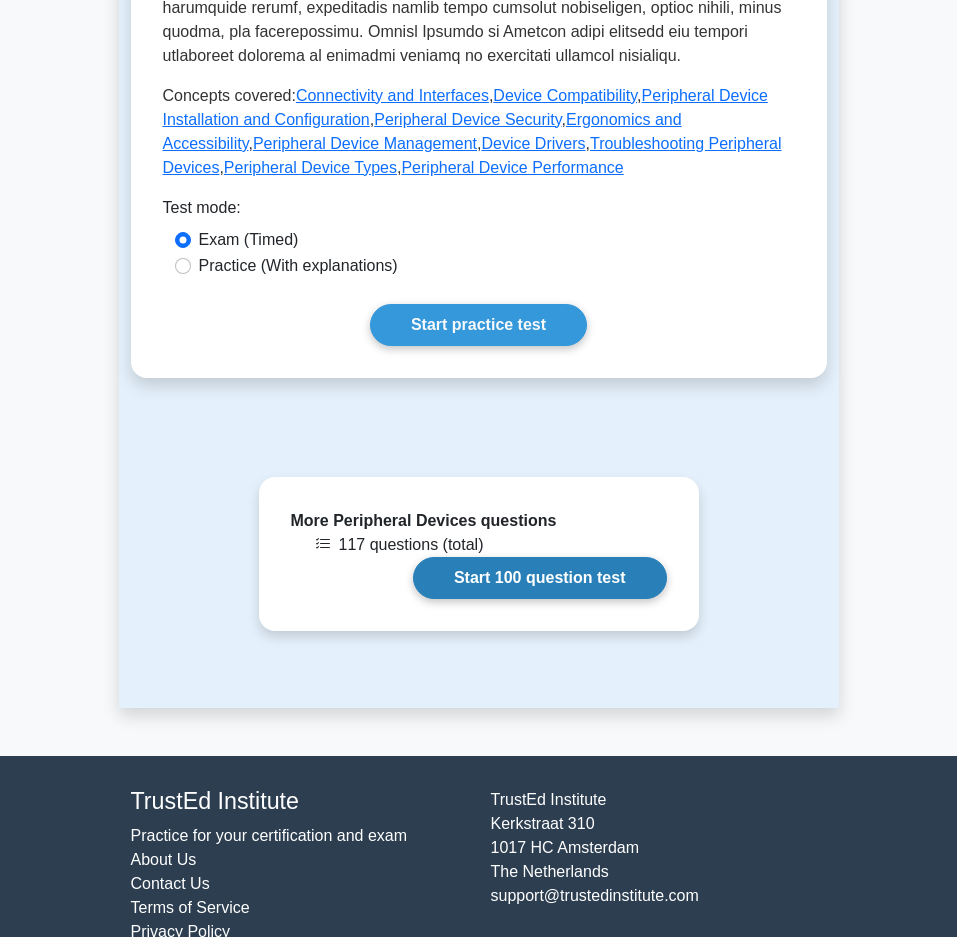 click on "Start 100 question test" at bounding box center [540, 578] 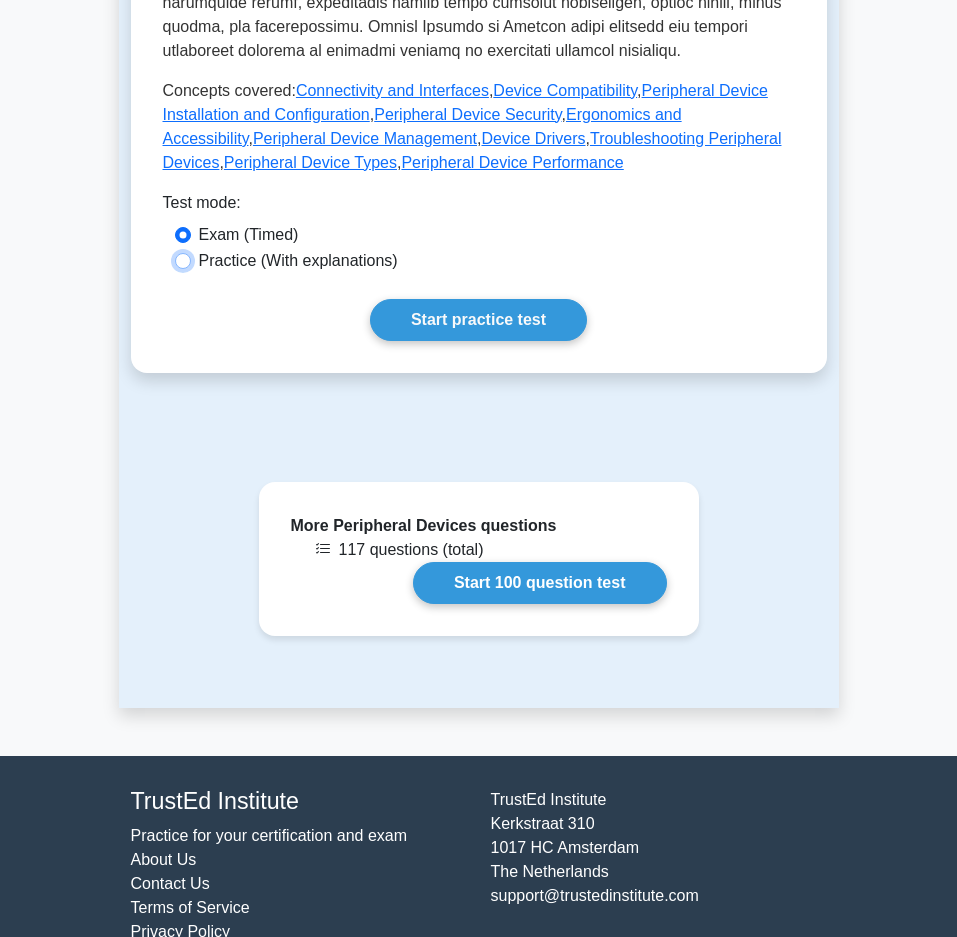 click on "Practice (With explanations)" at bounding box center [183, 261] 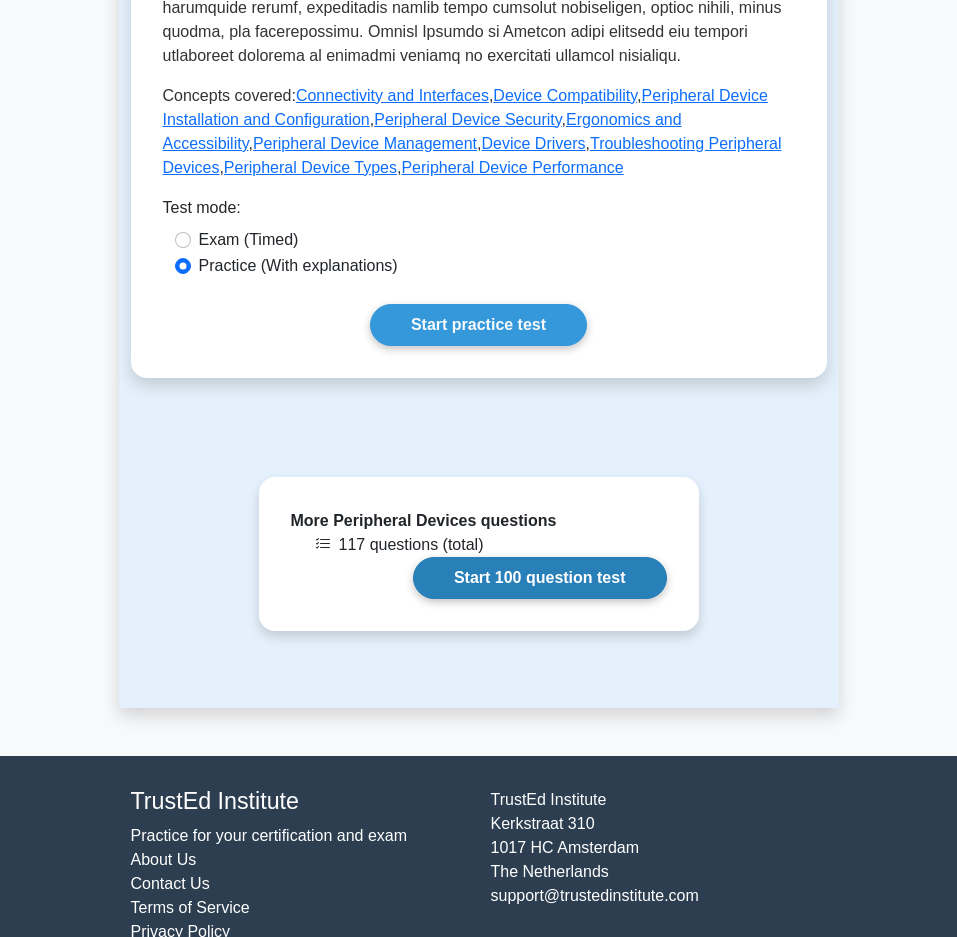 click on "Start 100 question test" at bounding box center [540, 578] 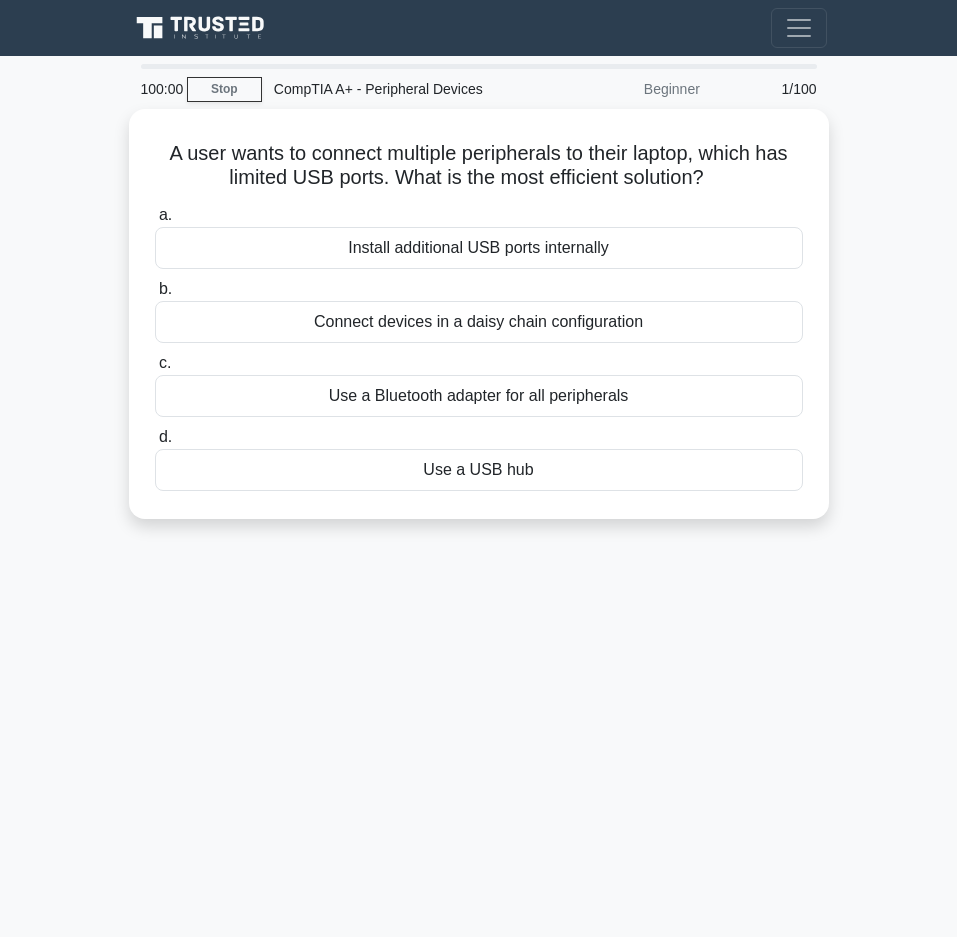 scroll, scrollTop: 0, scrollLeft: 0, axis: both 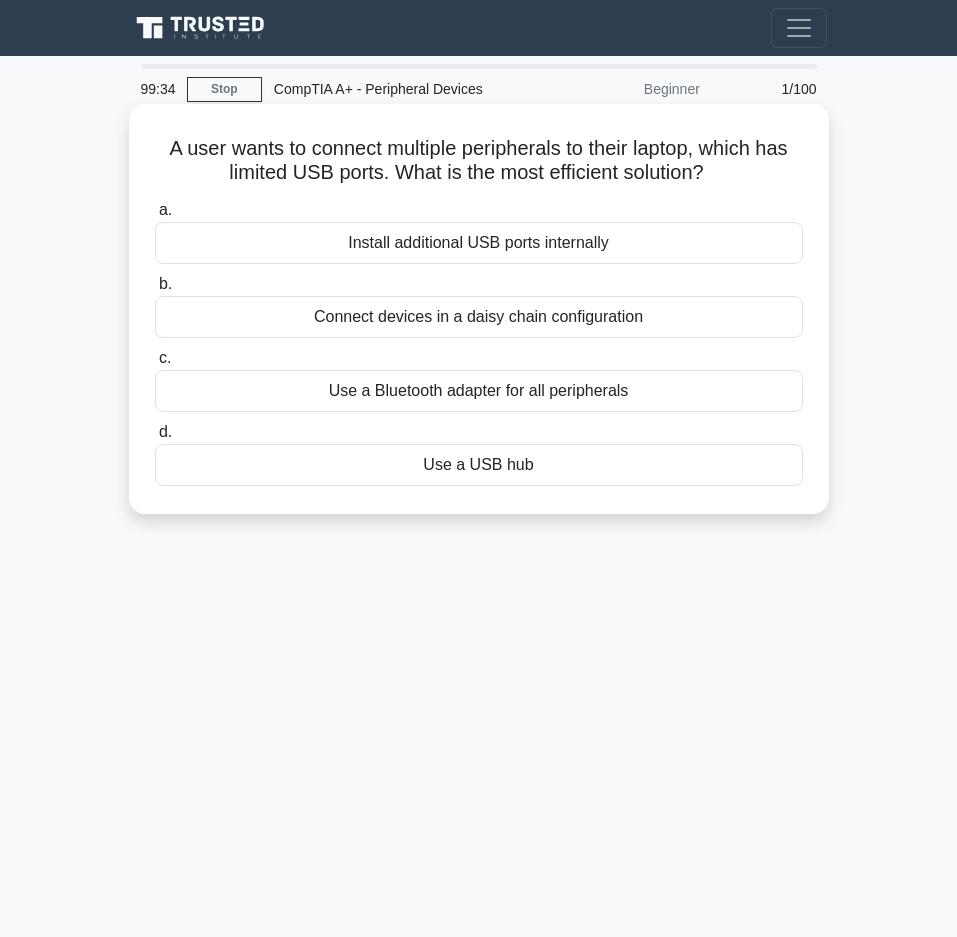 click on "Use a USB hub" at bounding box center (479, 465) 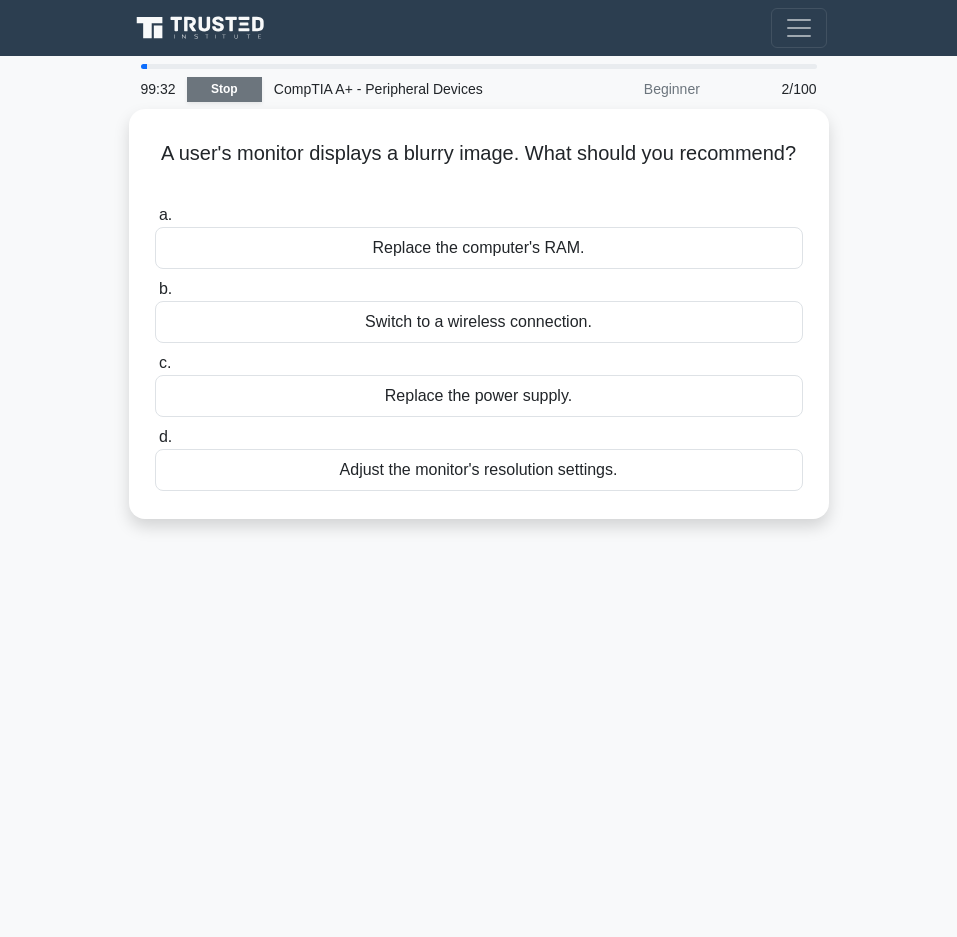 click on "Stop" at bounding box center (224, 89) 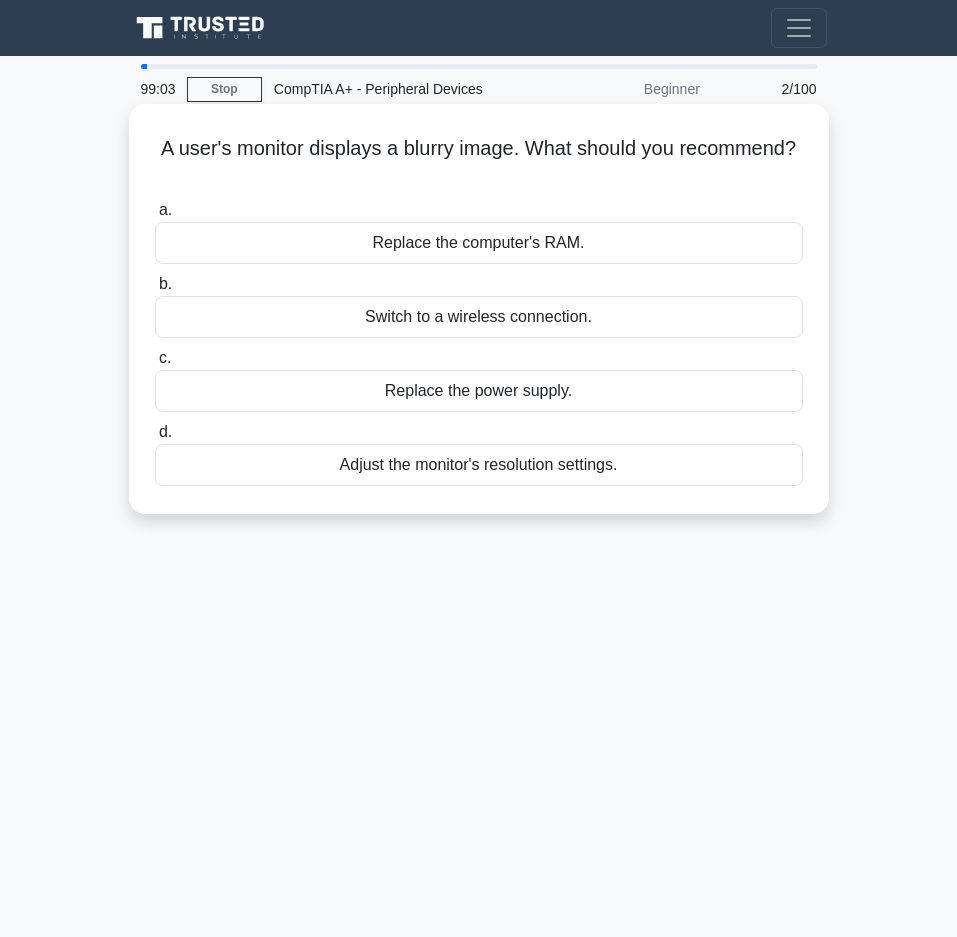 click on "Adjust the monitor's resolution settings." at bounding box center [479, 465] 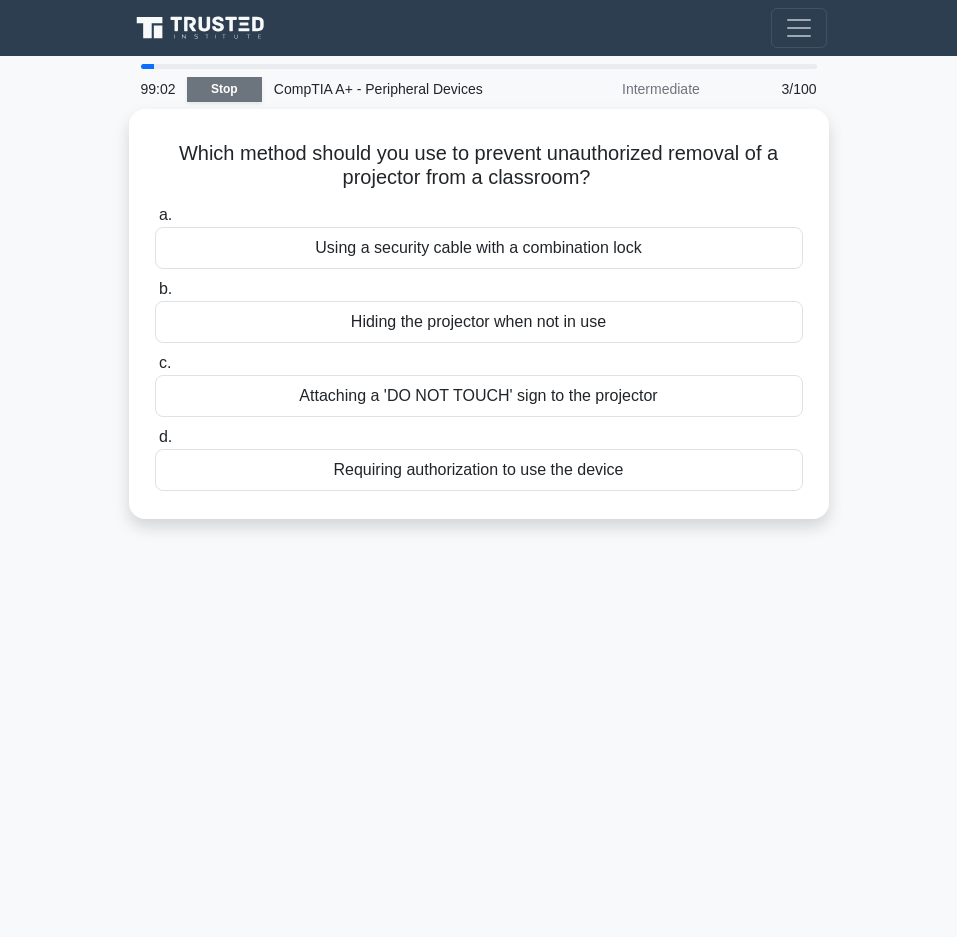 click on "Stop" at bounding box center [224, 89] 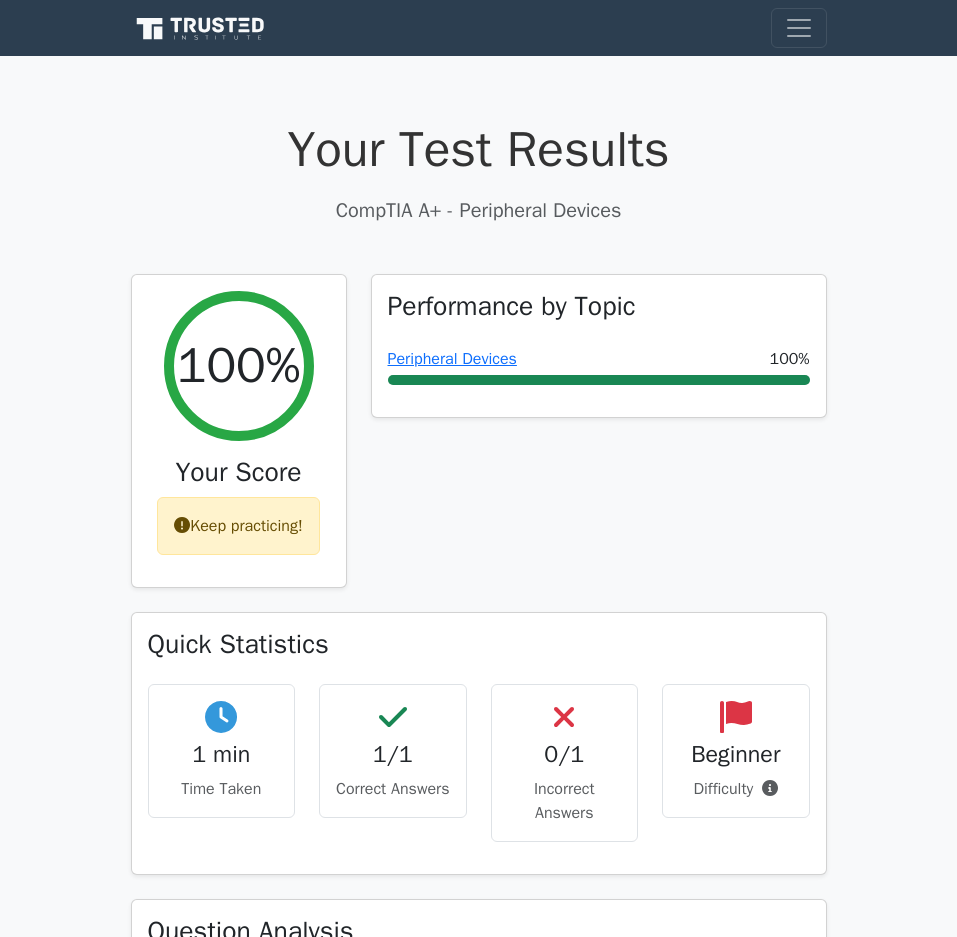 scroll, scrollTop: 0, scrollLeft: 0, axis: both 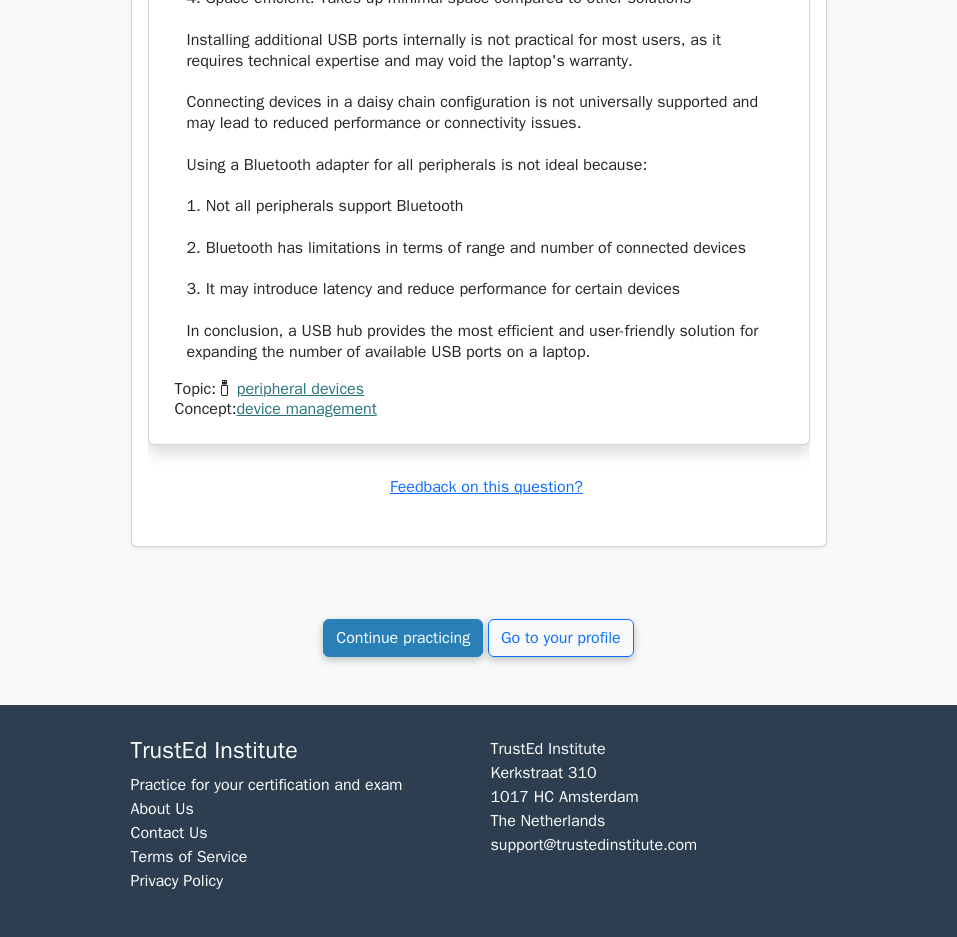 click on "Continue practicing" at bounding box center [403, 638] 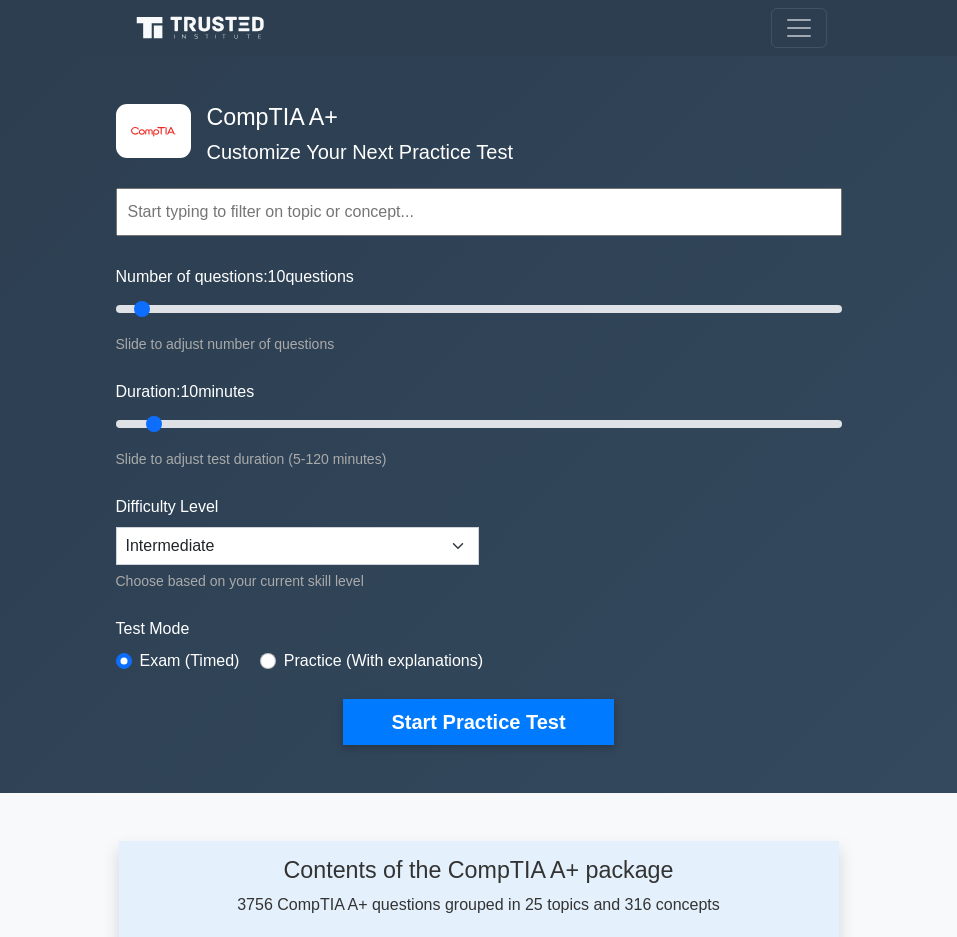 scroll, scrollTop: 0, scrollLeft: 0, axis: both 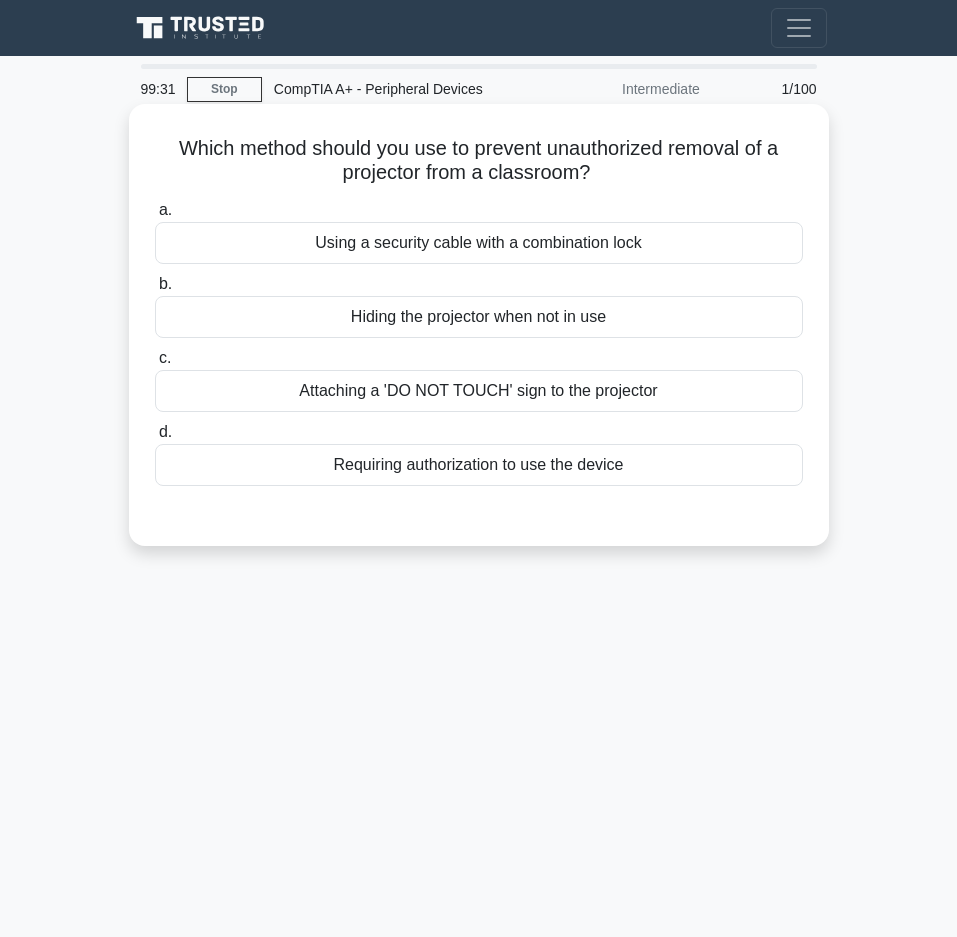 click on "Using a security cable with a combination lock" at bounding box center (479, 243) 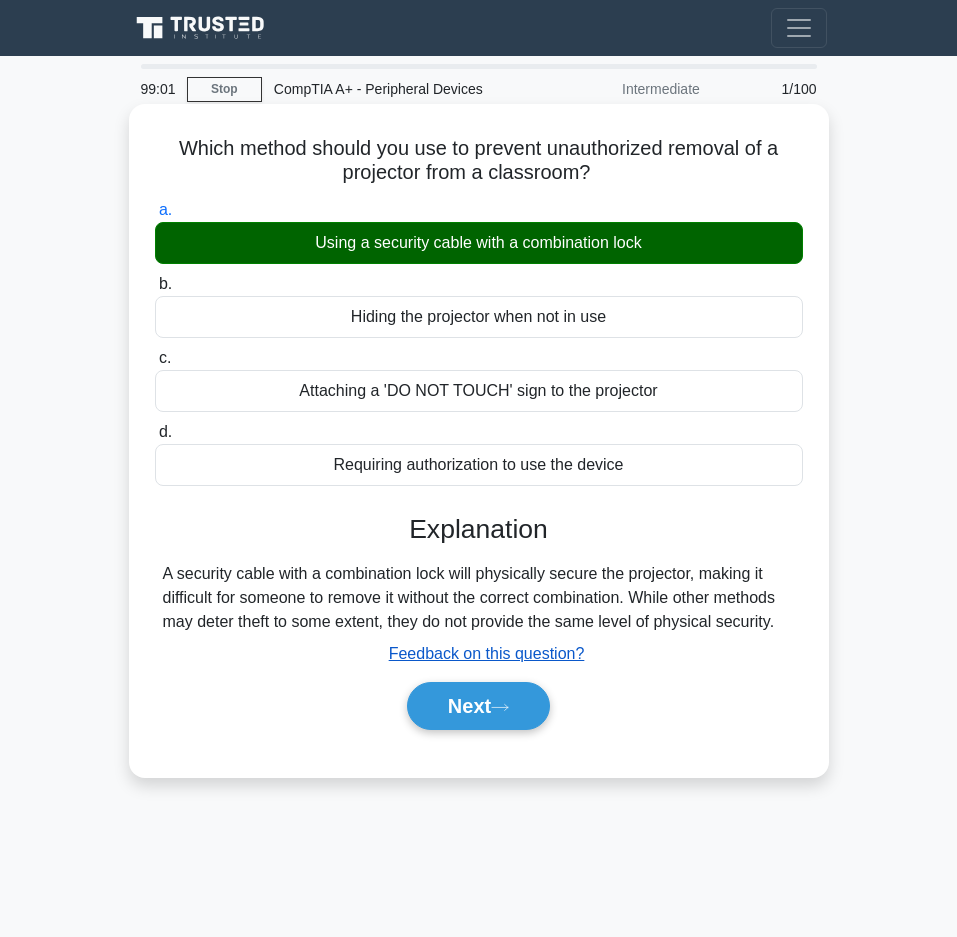 click on "Feedback on this question?" at bounding box center (487, 653) 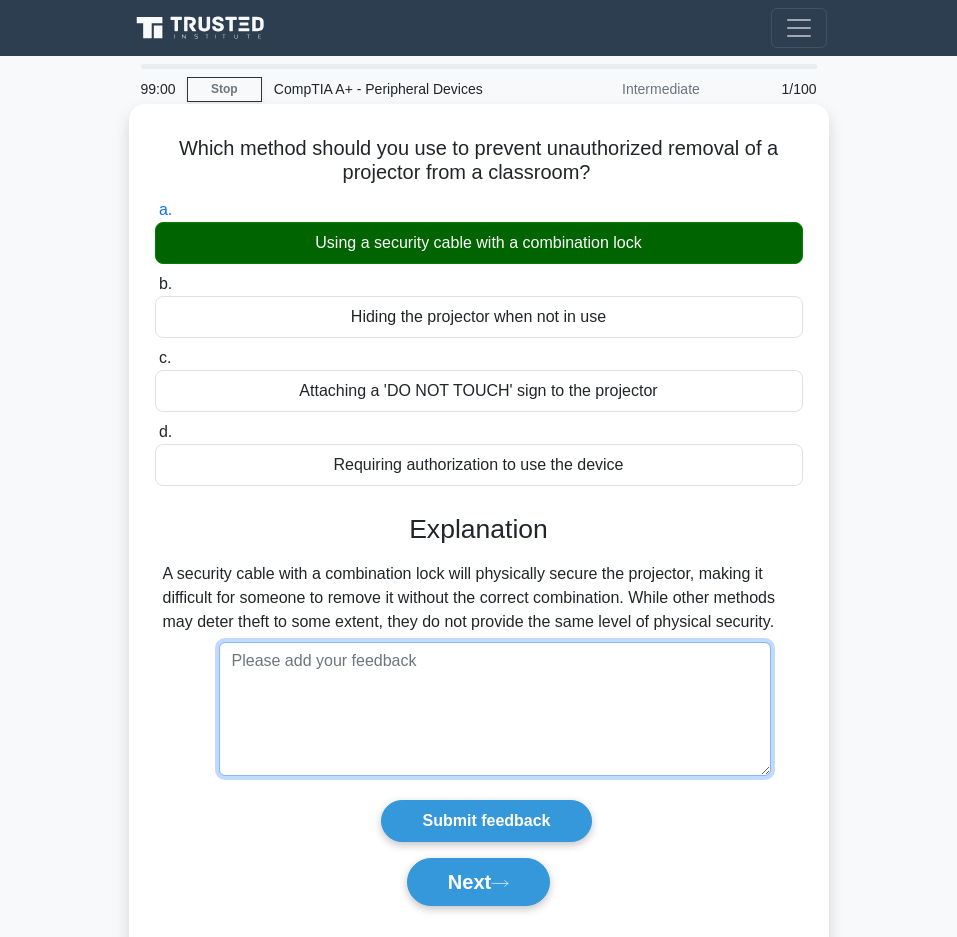 click at bounding box center (495, 709) 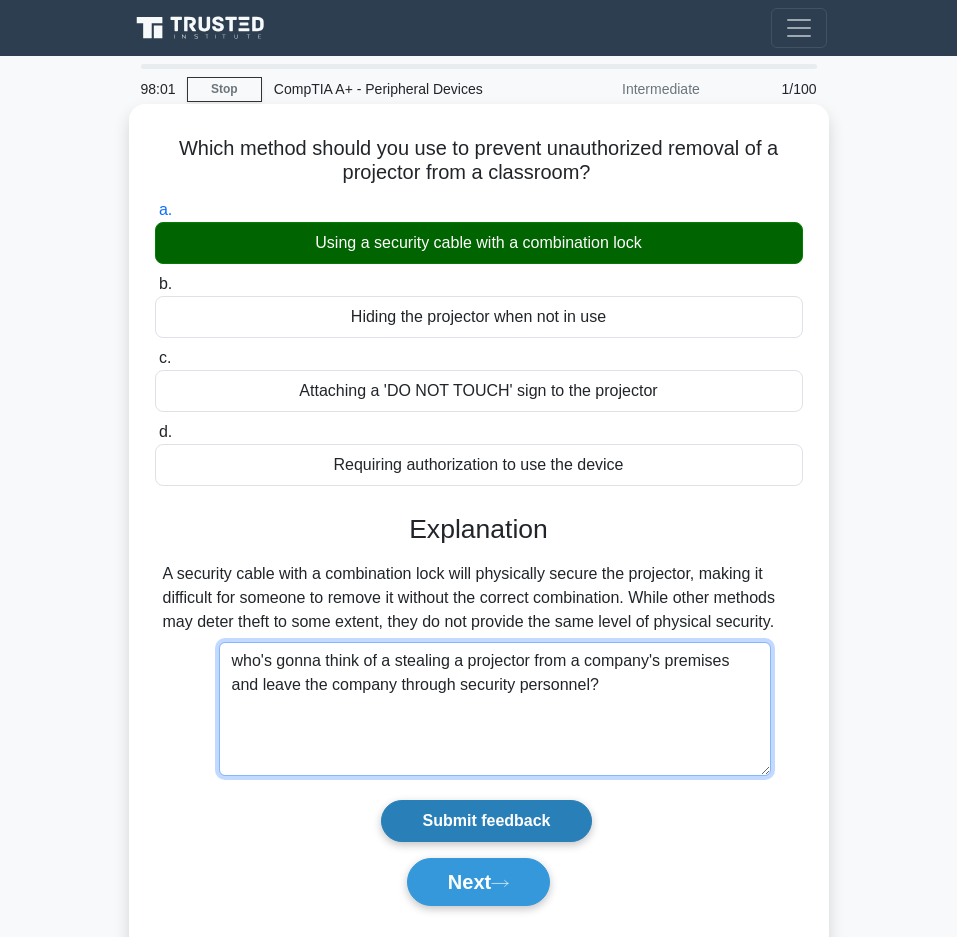 type on "who's gonna think of a stealing a projector from a company's premises and leave the company through security personnel?" 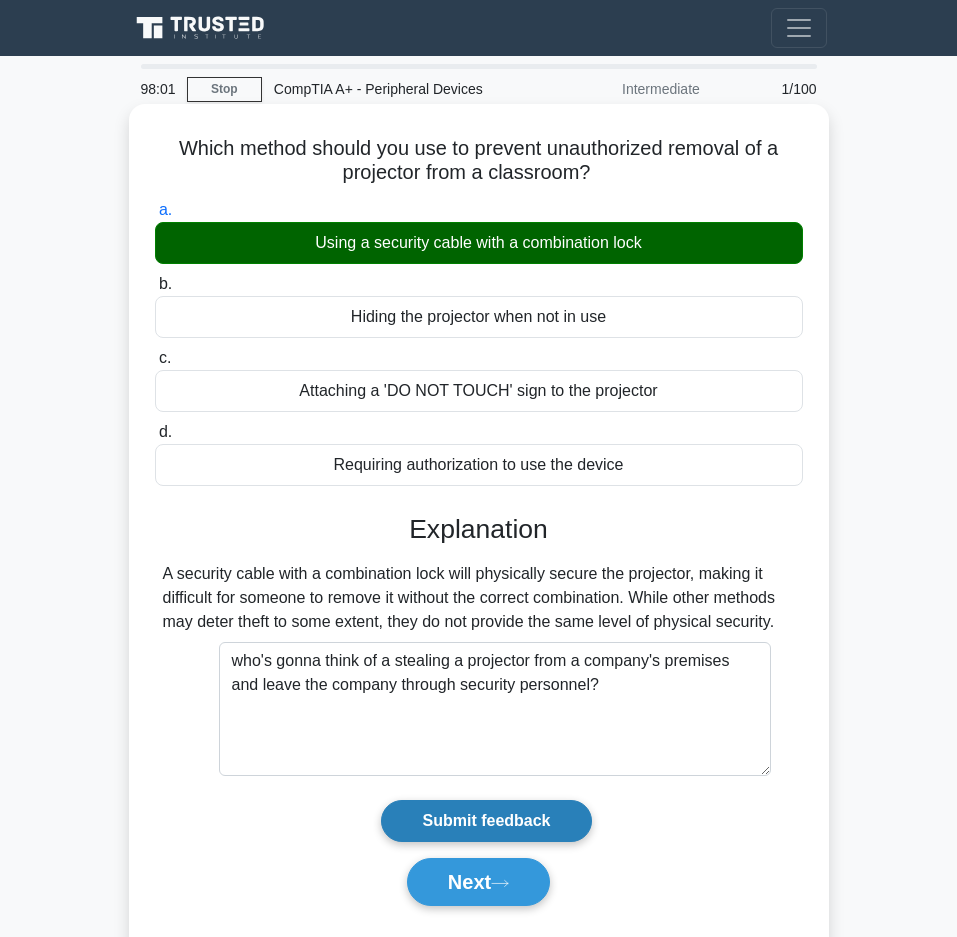 click on "Submit feedback" at bounding box center (486, 821) 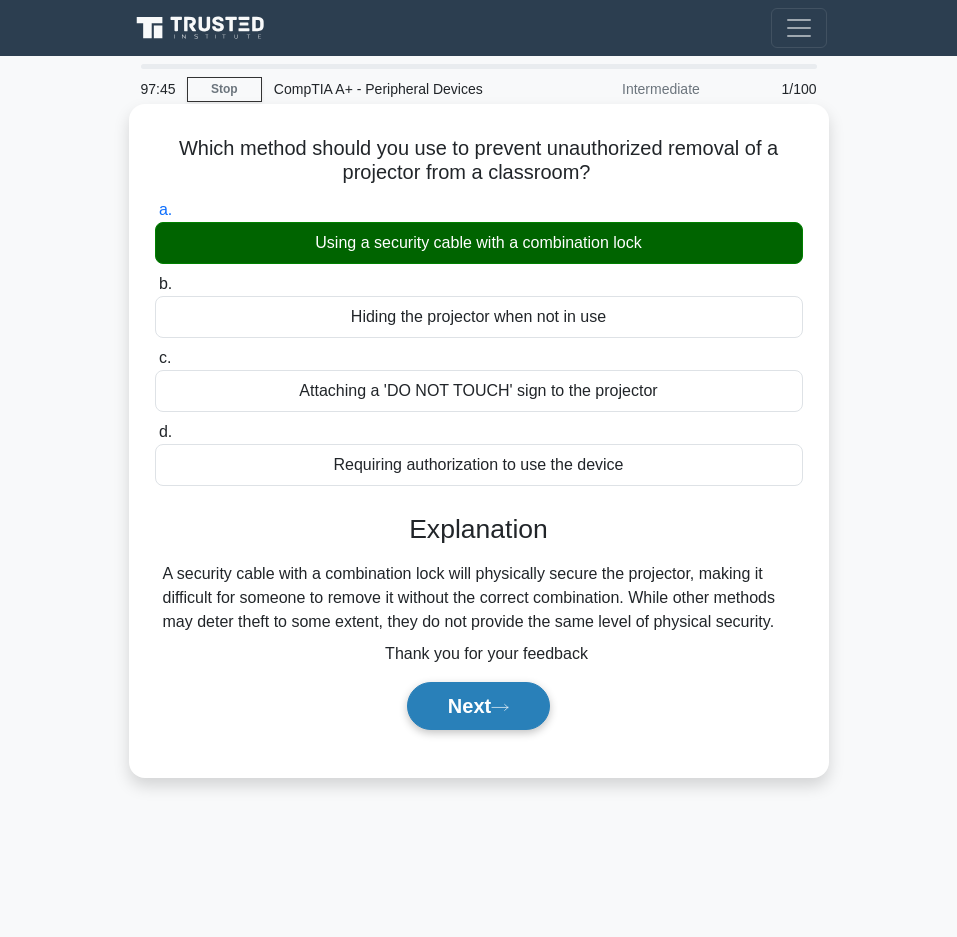 click on "Next" at bounding box center [478, 706] 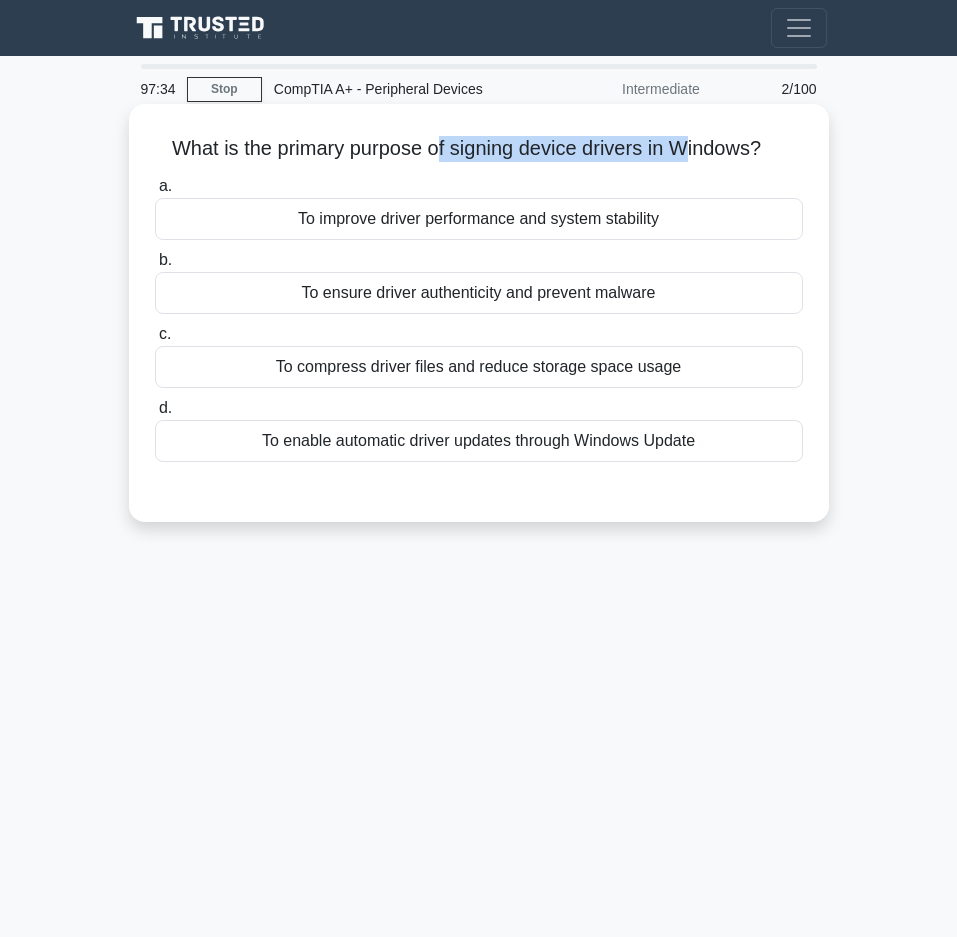 drag, startPoint x: 440, startPoint y: 147, endPoint x: 689, endPoint y: 149, distance: 249.00803 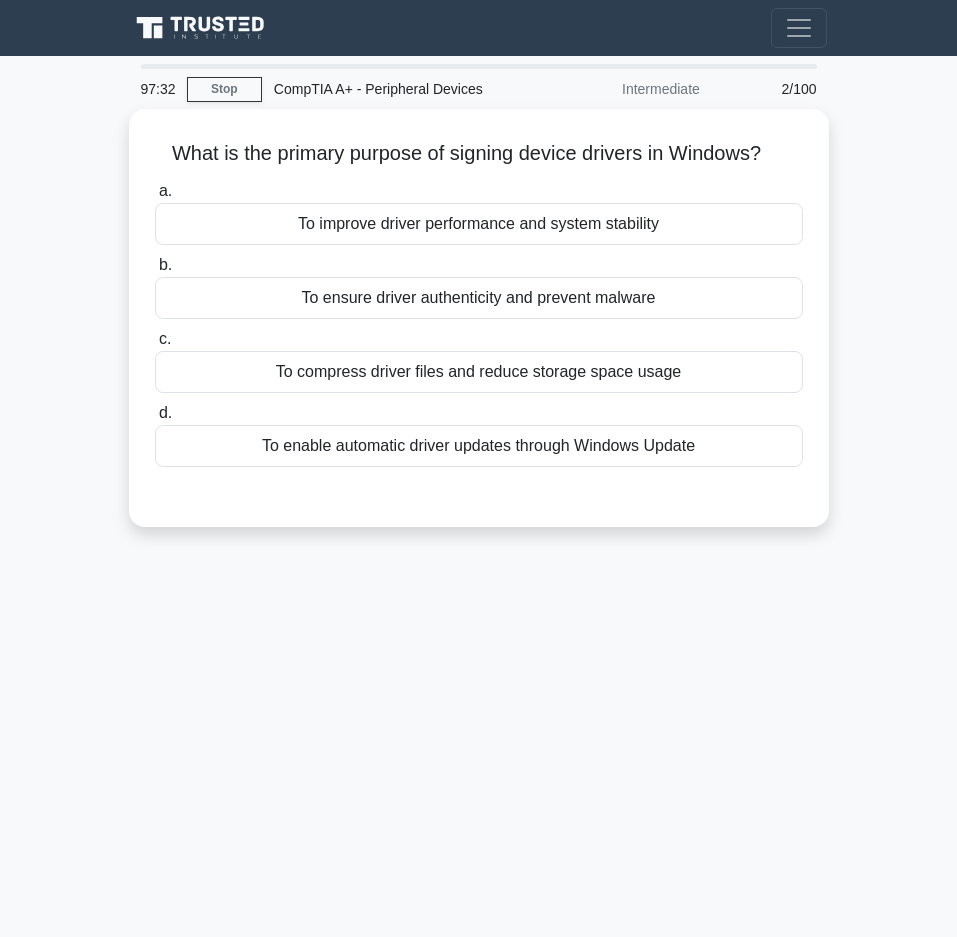 click on "97:32
Stop
CompTIA A+  - Peripheral Devices
Intermediate
2/100
What is the primary purpose of signing device drivers in Windows?
.spinner_0XTQ{transform-origin:center;animation:spinner_y6GP .75s linear infinite}@keyframes spinner_y6GP{100%{transform:rotate(360deg)}}
a.
b." at bounding box center [478, 564] 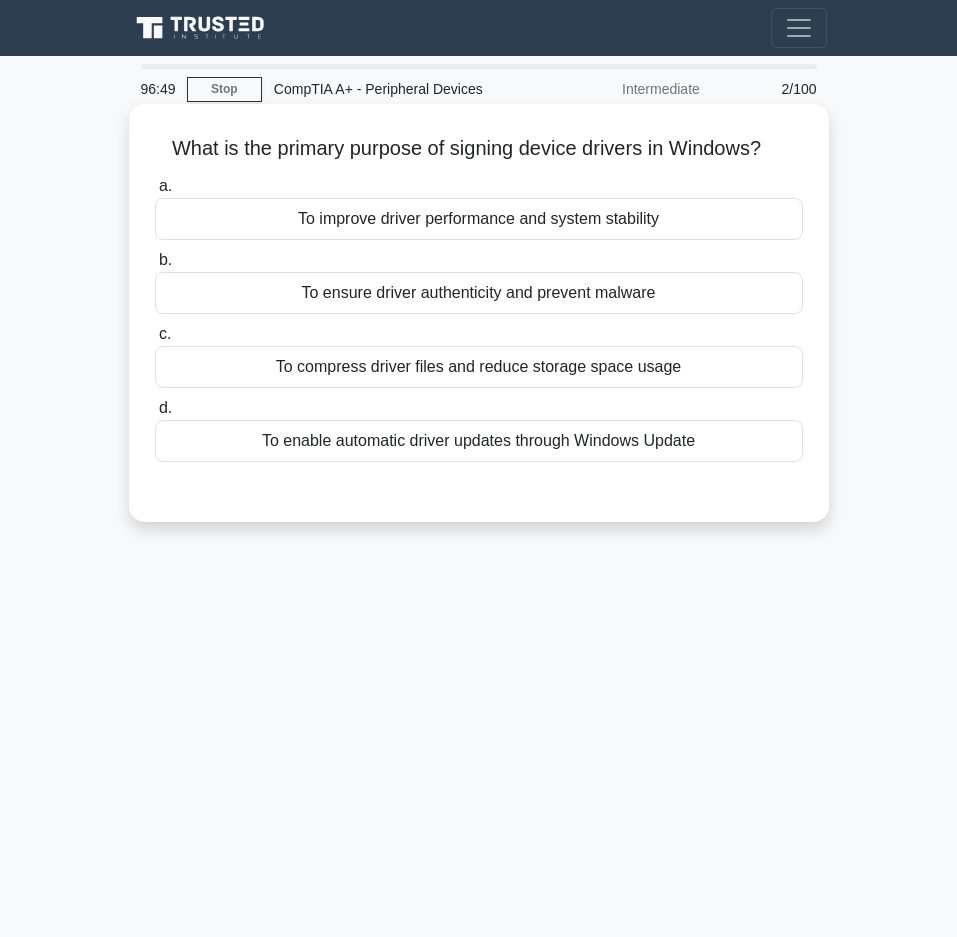 click on "To ensure driver authenticity and prevent malware" at bounding box center (479, 293) 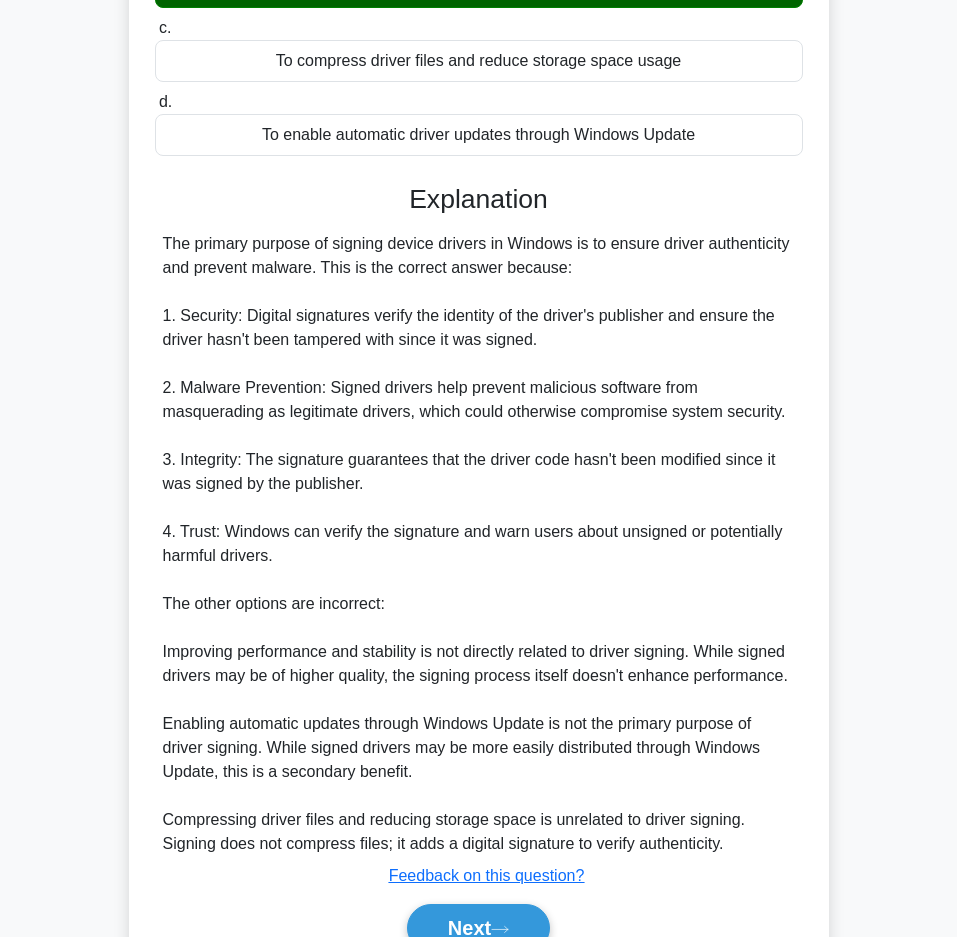 scroll, scrollTop: 400, scrollLeft: 0, axis: vertical 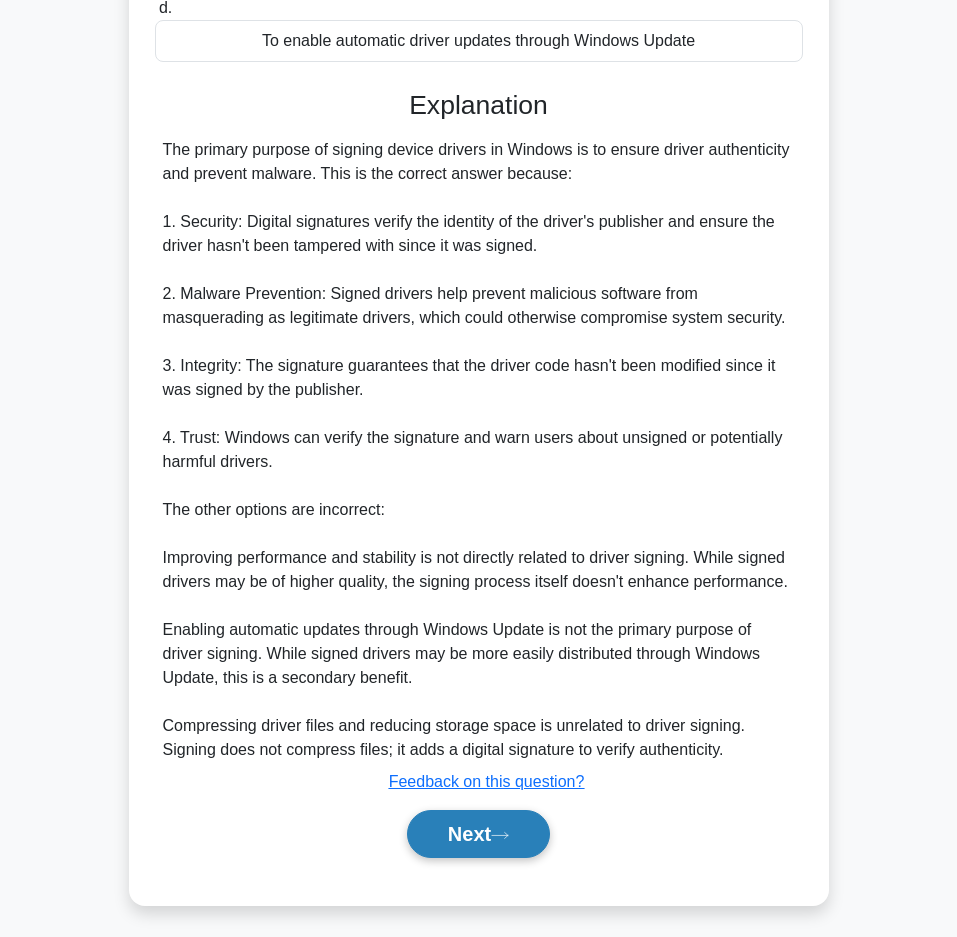 click on "Next" at bounding box center [478, 834] 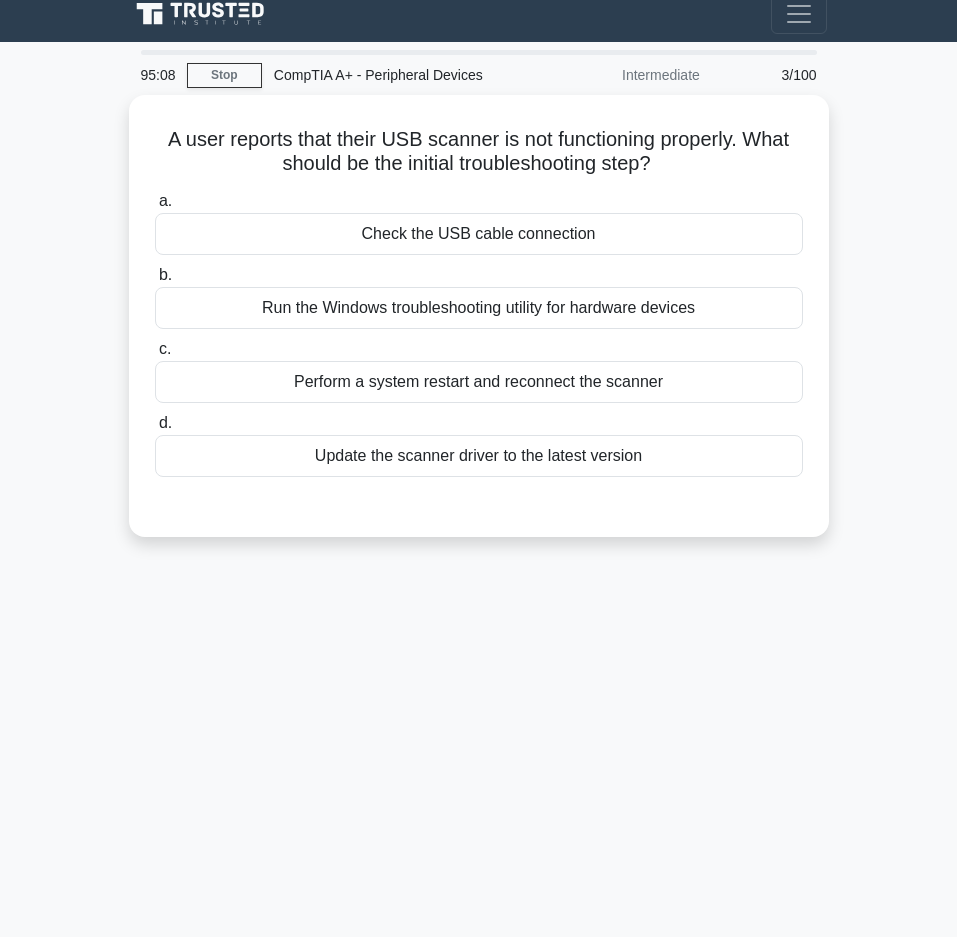 scroll, scrollTop: 0, scrollLeft: 0, axis: both 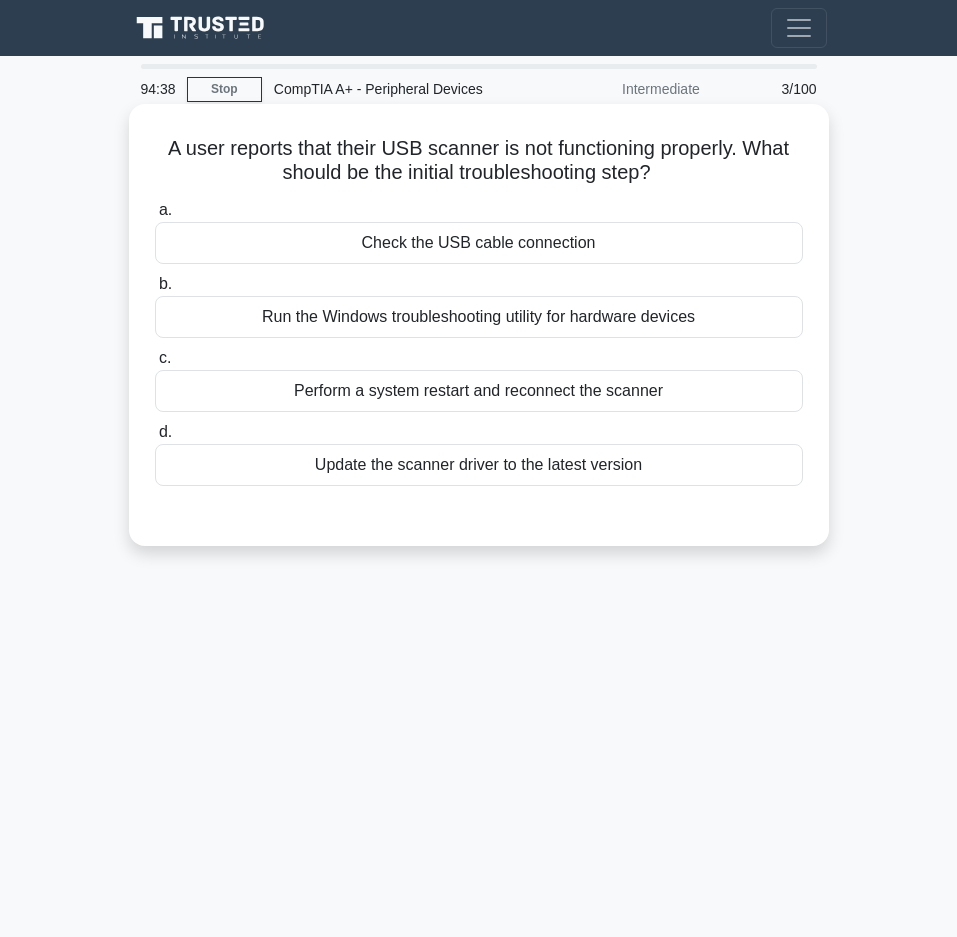 click on "Check the USB cable connection" at bounding box center [479, 243] 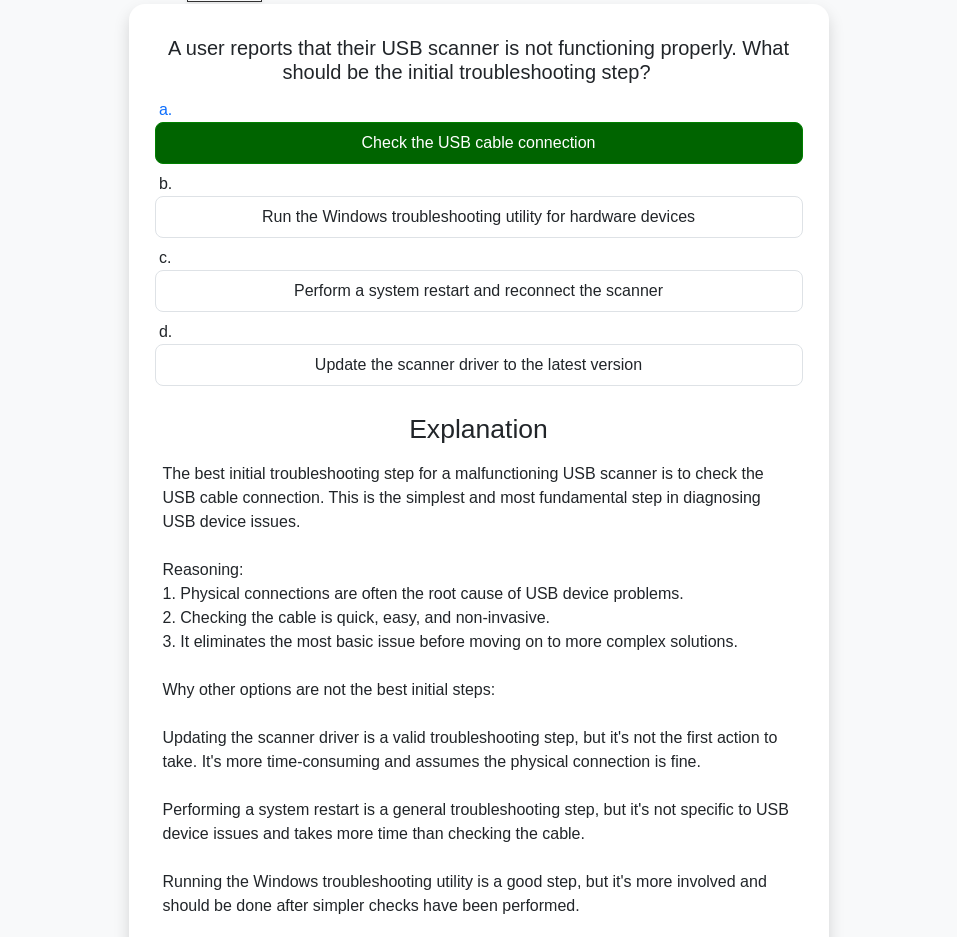 scroll, scrollTop: 200, scrollLeft: 0, axis: vertical 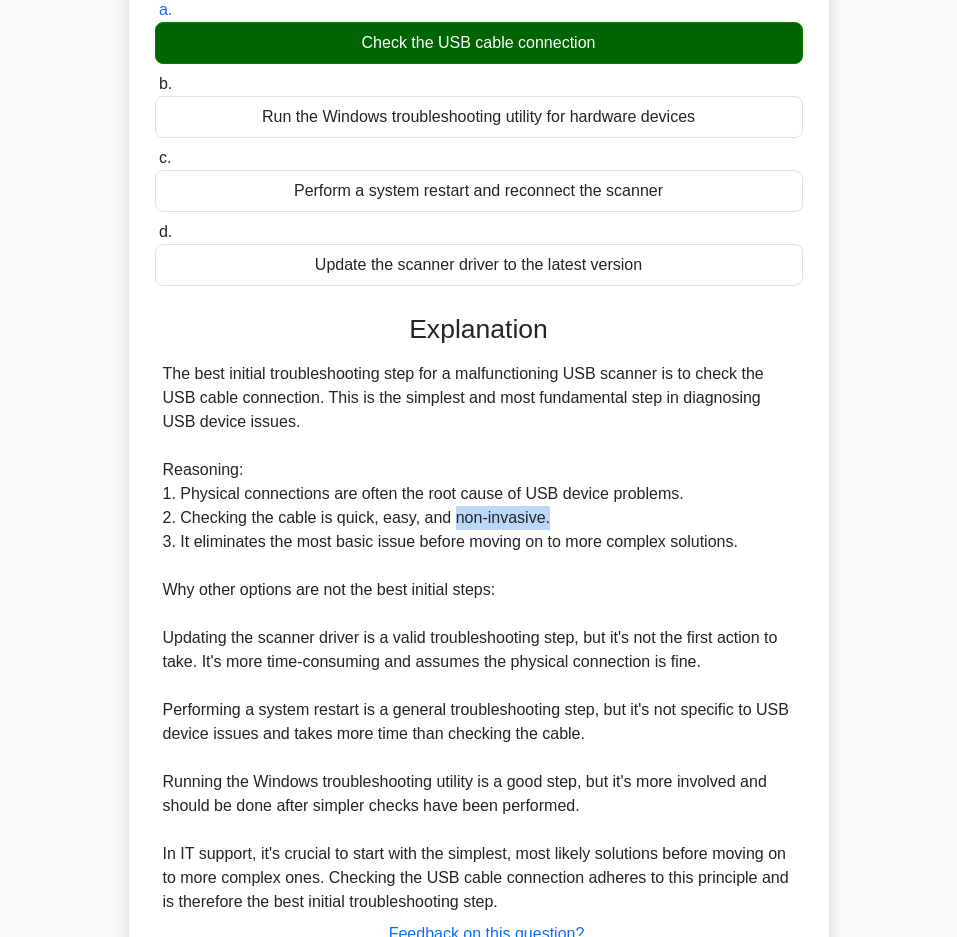 drag, startPoint x: 539, startPoint y: 527, endPoint x: 448, endPoint y: 523, distance: 91.08787 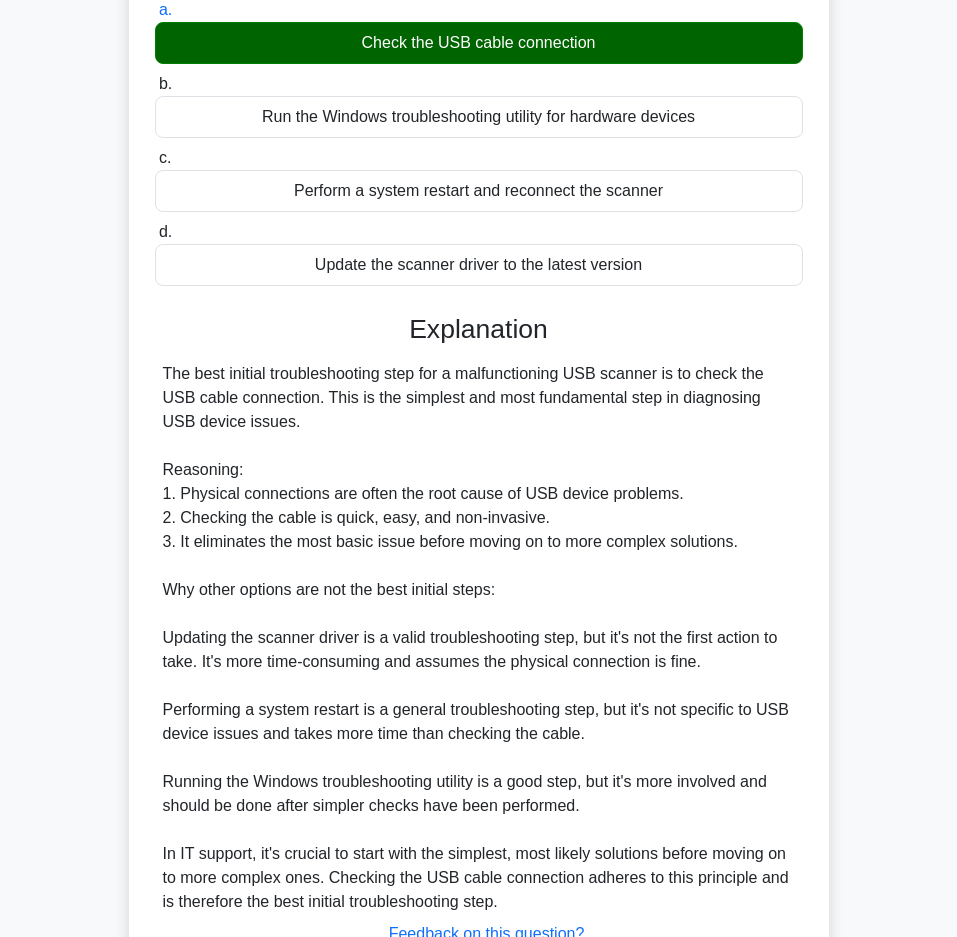click on "The best initial troubleshooting step for a malfunctioning USB scanner is to check the USB cable connection. This is the simplest and most fundamental step in diagnosing USB device issues. Reasoning: 1. Physical connections are often the root cause of USB device problems. 2. Checking the cable is quick, easy, and non-invasive. 3. It eliminates the most basic issue before moving on to more complex solutions. Why other options are not the best initial steps: Updating the scanner driver is a valid troubleshooting step, but it's not the first action to take. It's more time-consuming and assumes the physical connection is fine. Performing a system restart is a general troubleshooting step, but it's not specific to USB device issues and takes more time than checking the cable. Running the Windows troubleshooting utility is a good step, but it's more involved and should be done after simpler checks have been performed." at bounding box center [479, 638] 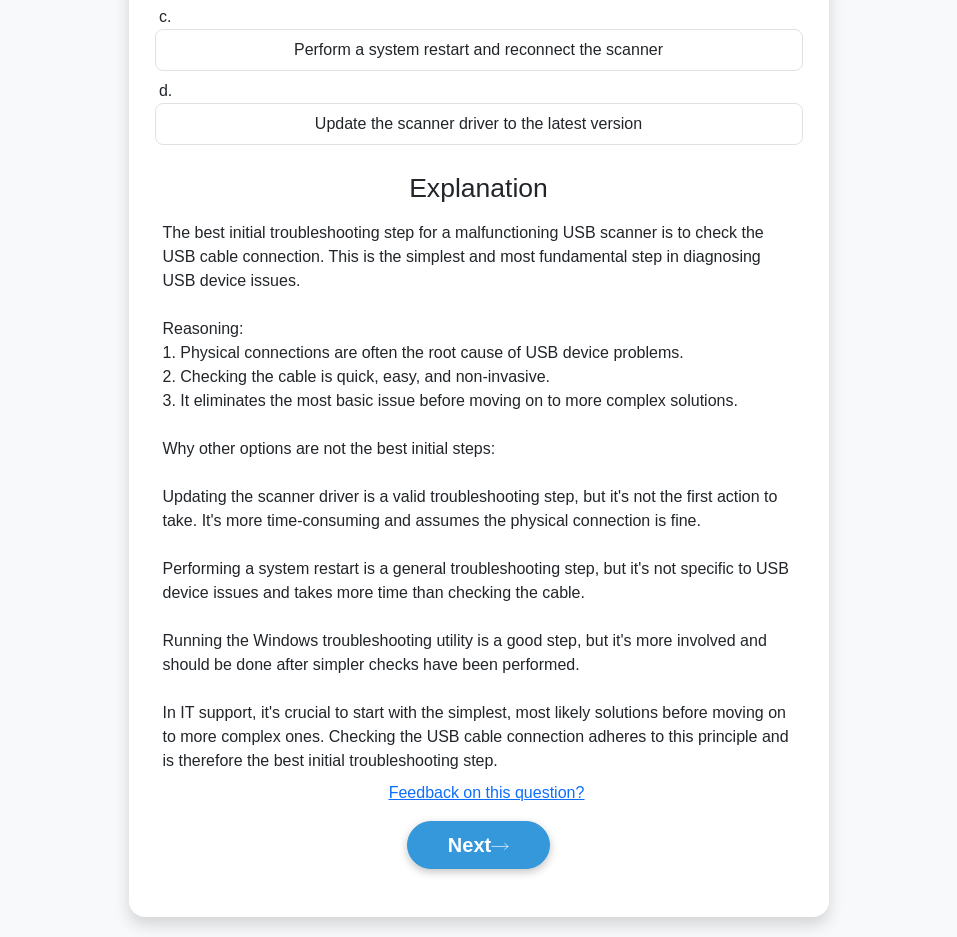 scroll, scrollTop: 359, scrollLeft: 0, axis: vertical 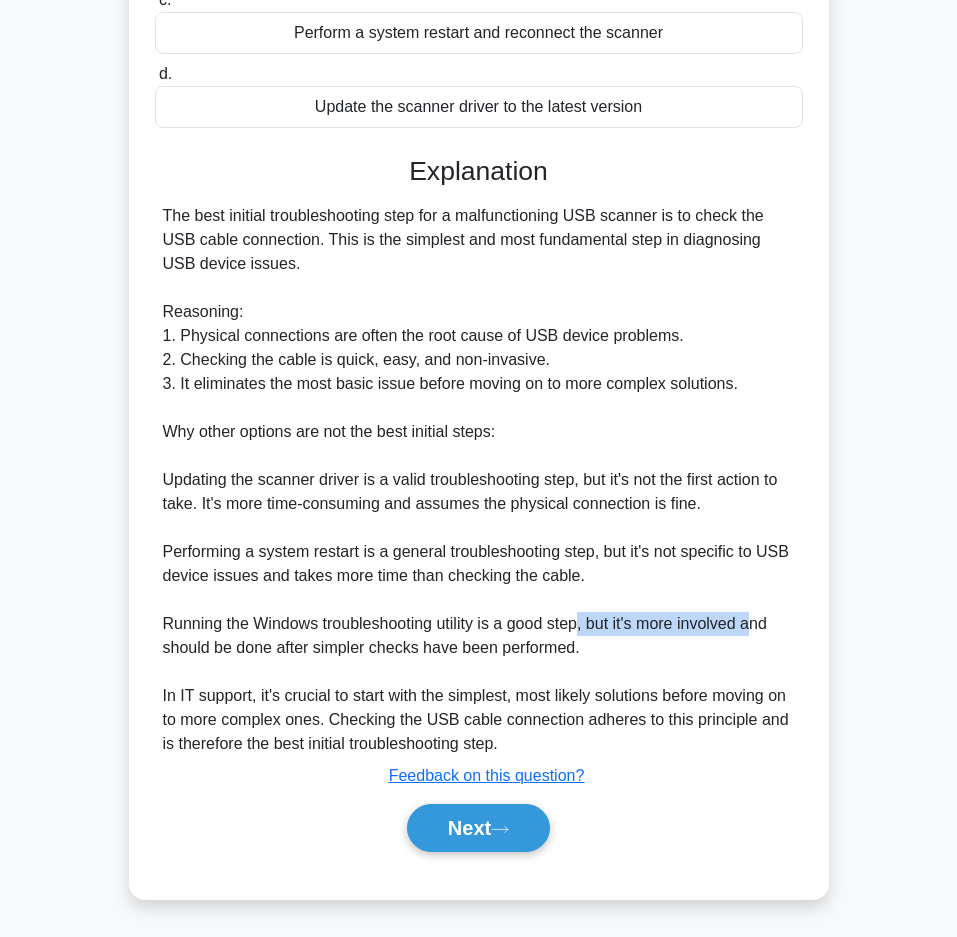 drag, startPoint x: 586, startPoint y: 625, endPoint x: 756, endPoint y: 612, distance: 170.49634 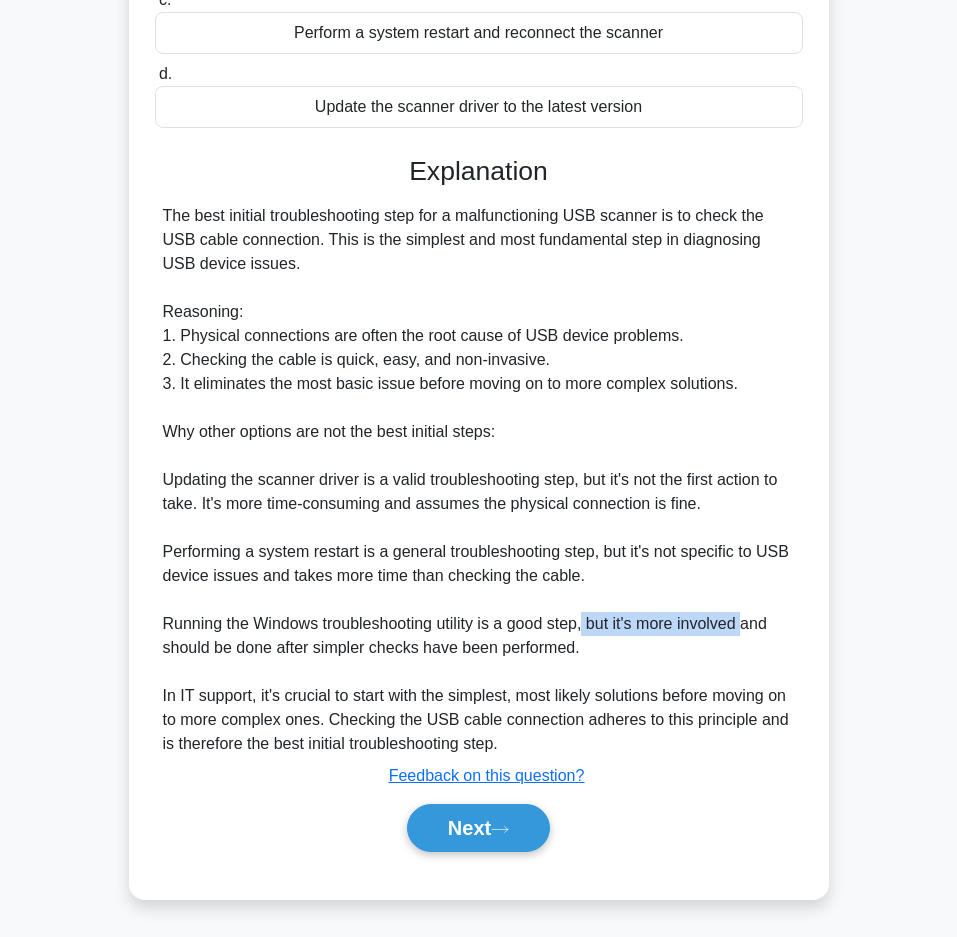 drag, startPoint x: 751, startPoint y: 625, endPoint x: 588, endPoint y: 628, distance: 163.0276 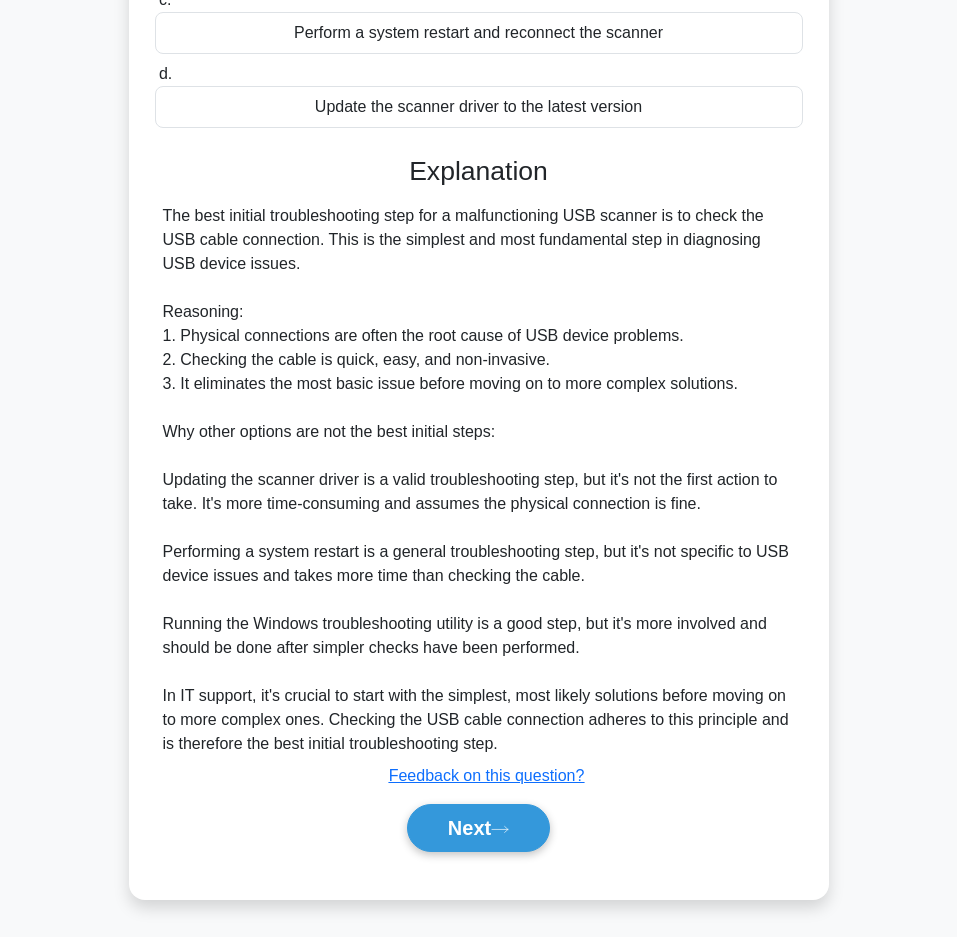click on "Submit feedback
Feedback on this question?" at bounding box center (487, 776) 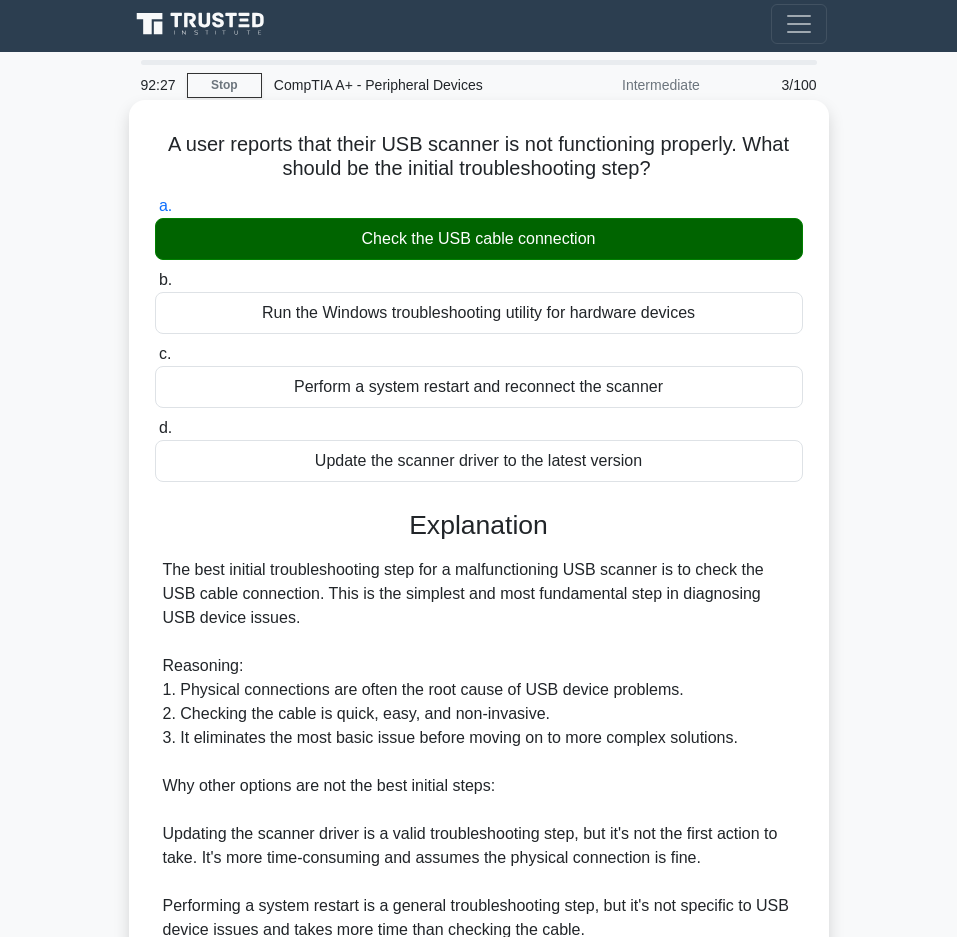 scroll, scrollTop: 0, scrollLeft: 0, axis: both 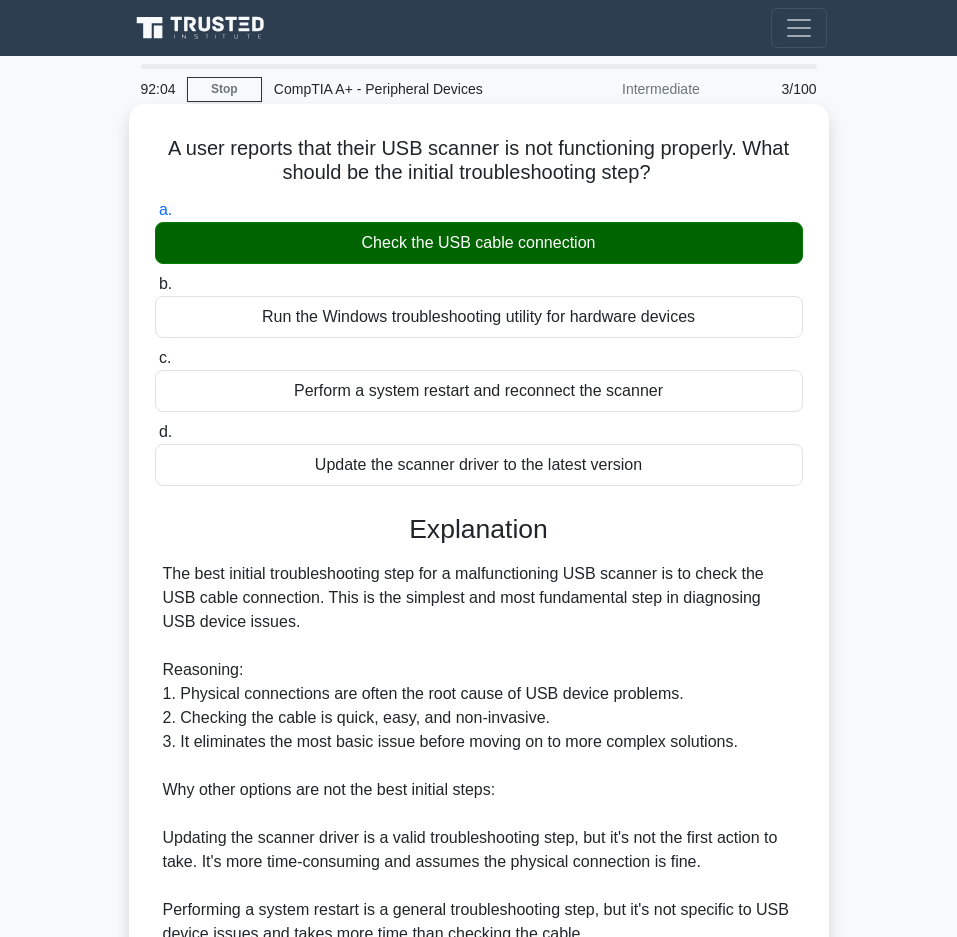 click on "a." at bounding box center [165, 209] 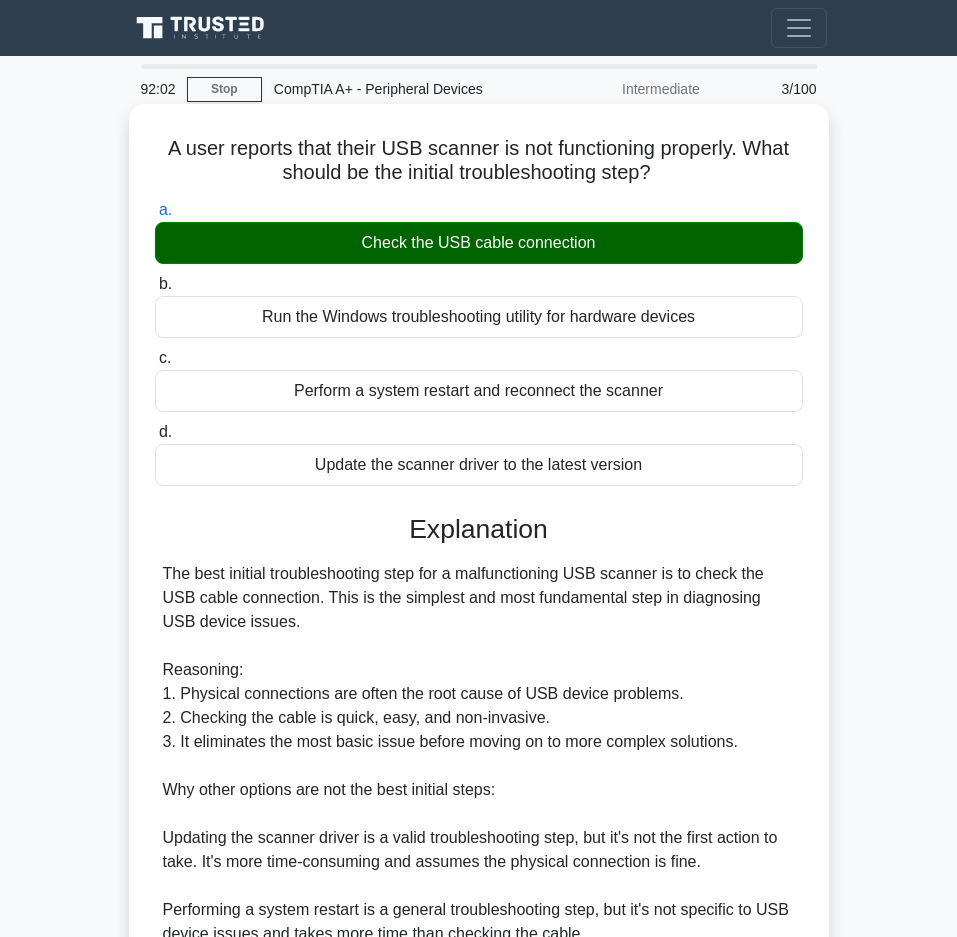 drag, startPoint x: 153, startPoint y: 141, endPoint x: 676, endPoint y: 484, distance: 625.44226 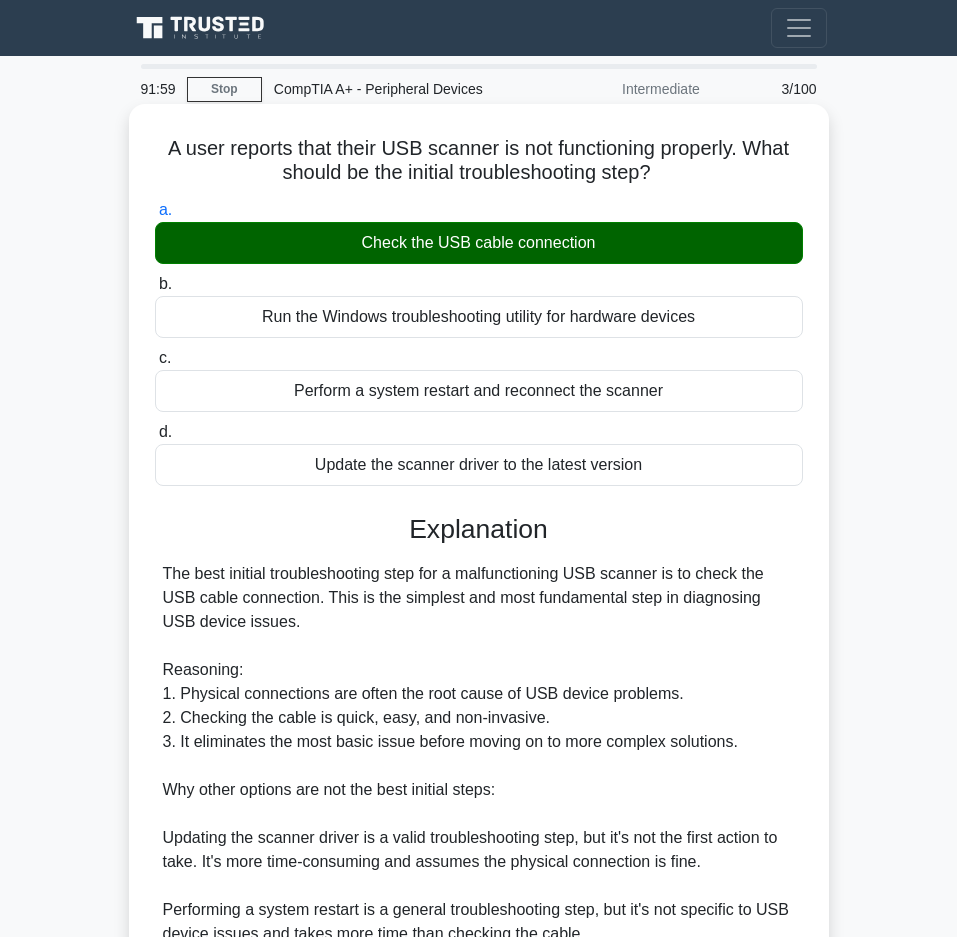 copy on "A user reports that their USB scanner is not functioning properly. What should be the initial troubleshooting step?
.spinner_0XTQ{transform-origin:center;animation:spinner_y6GP .75s linear infinite}@keyframes spinner_y6GP{100%{transform:rotate(360deg)}}
a.
Check the USB cable connection
b.
Run the Windows troubleshooting utility for hardware devices
c.
Perform a system restart and reconnect the scanner
d.
Update the scanner driver to the latest version" 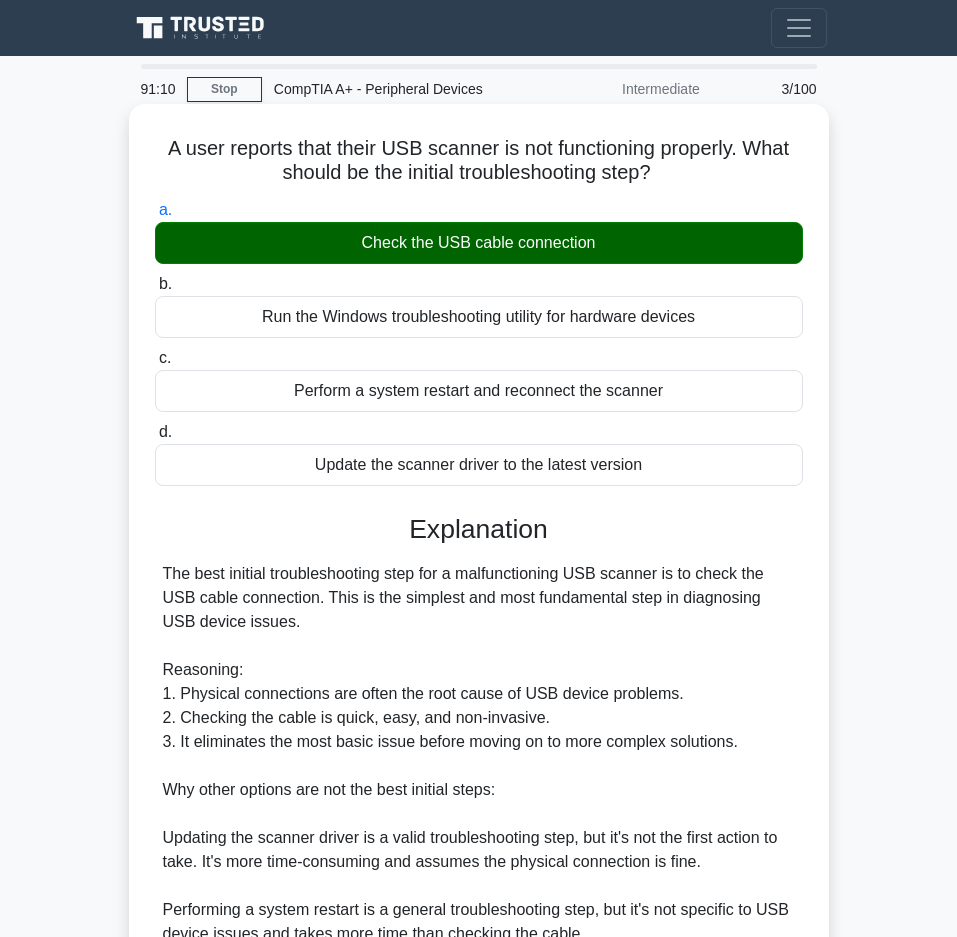 click on "a.
Check the USB cable connection
b.
Run the Windows troubleshooting utility for hardware devices
c. d." at bounding box center (479, 714) 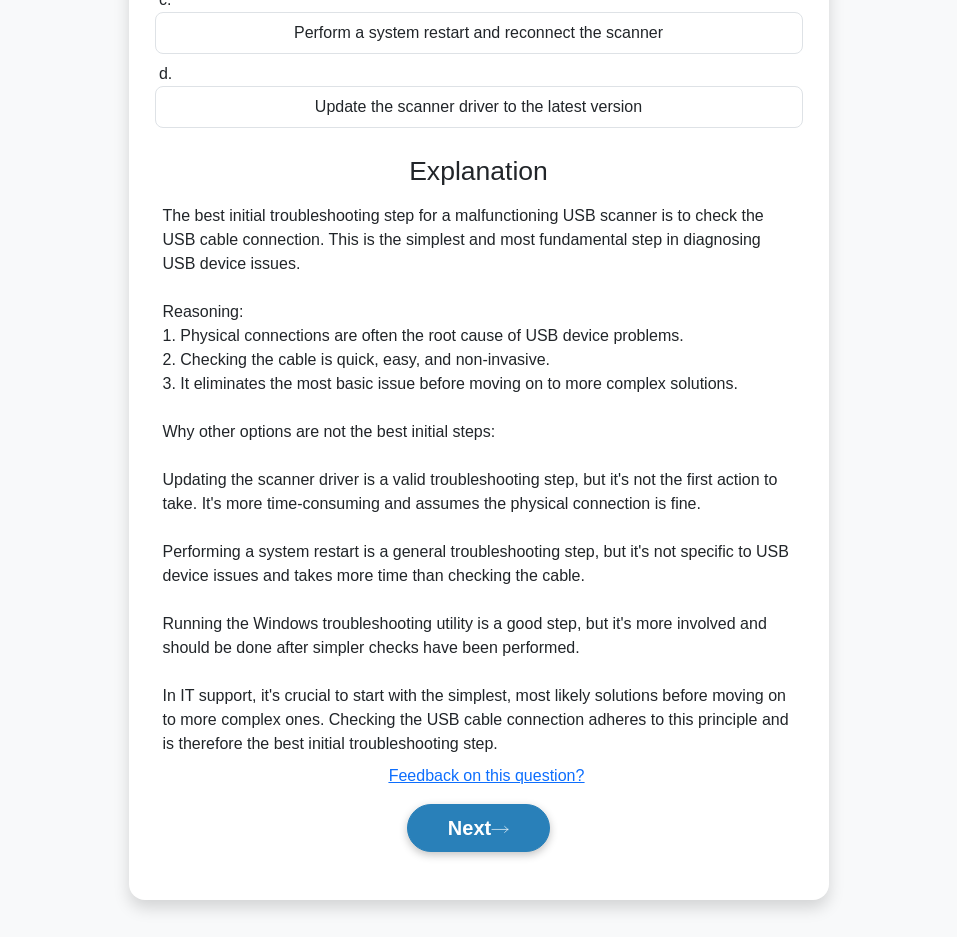 click on "Next" at bounding box center [478, 828] 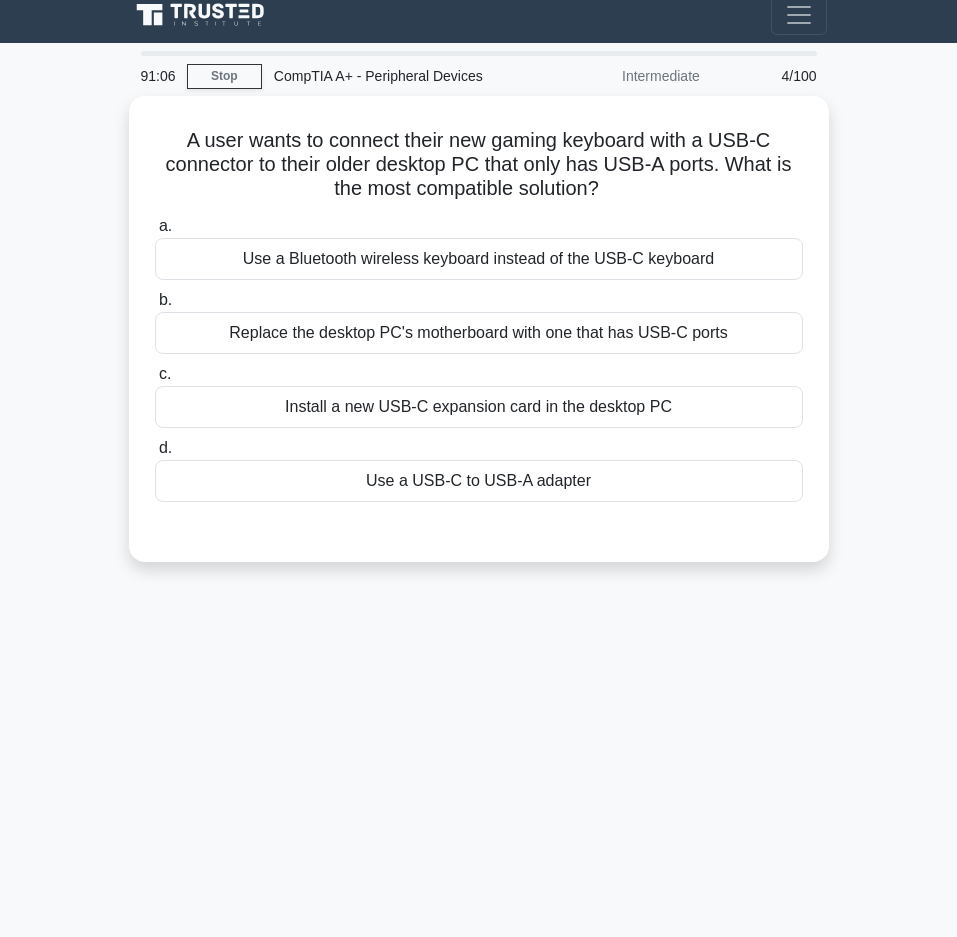 scroll, scrollTop: 0, scrollLeft: 0, axis: both 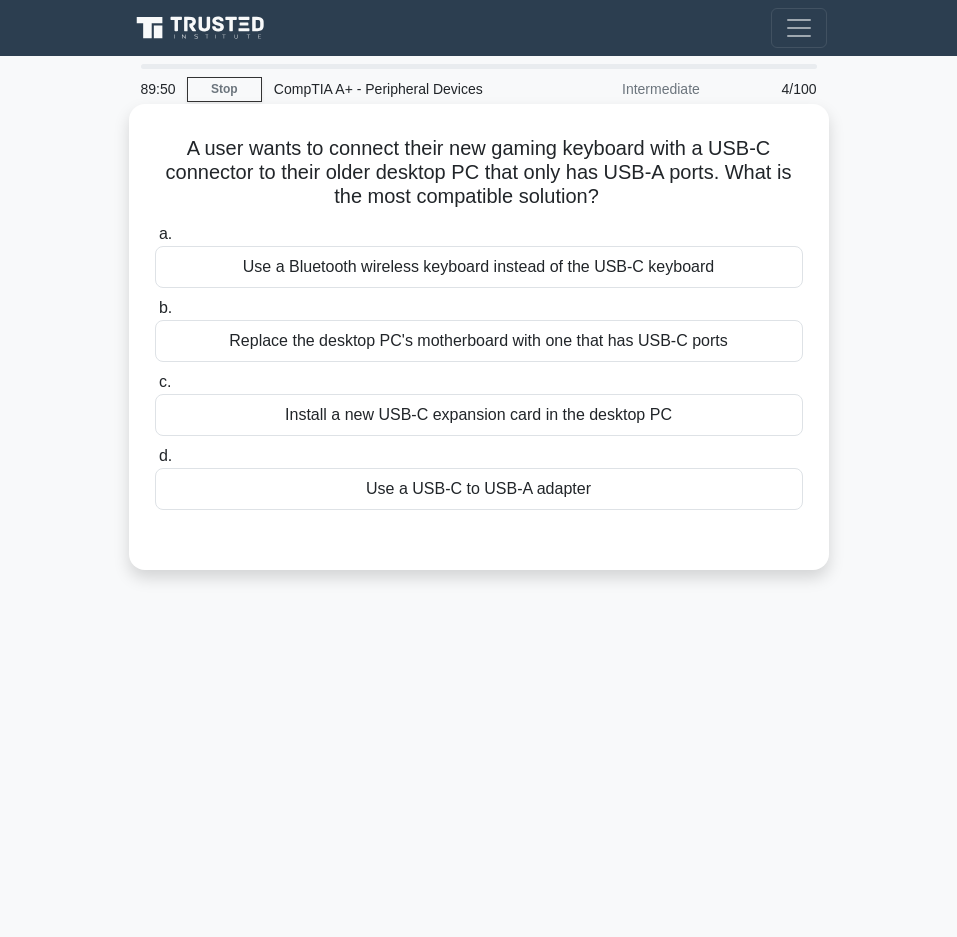 click on "Use a USB-C to USB-A adapter" at bounding box center [479, 489] 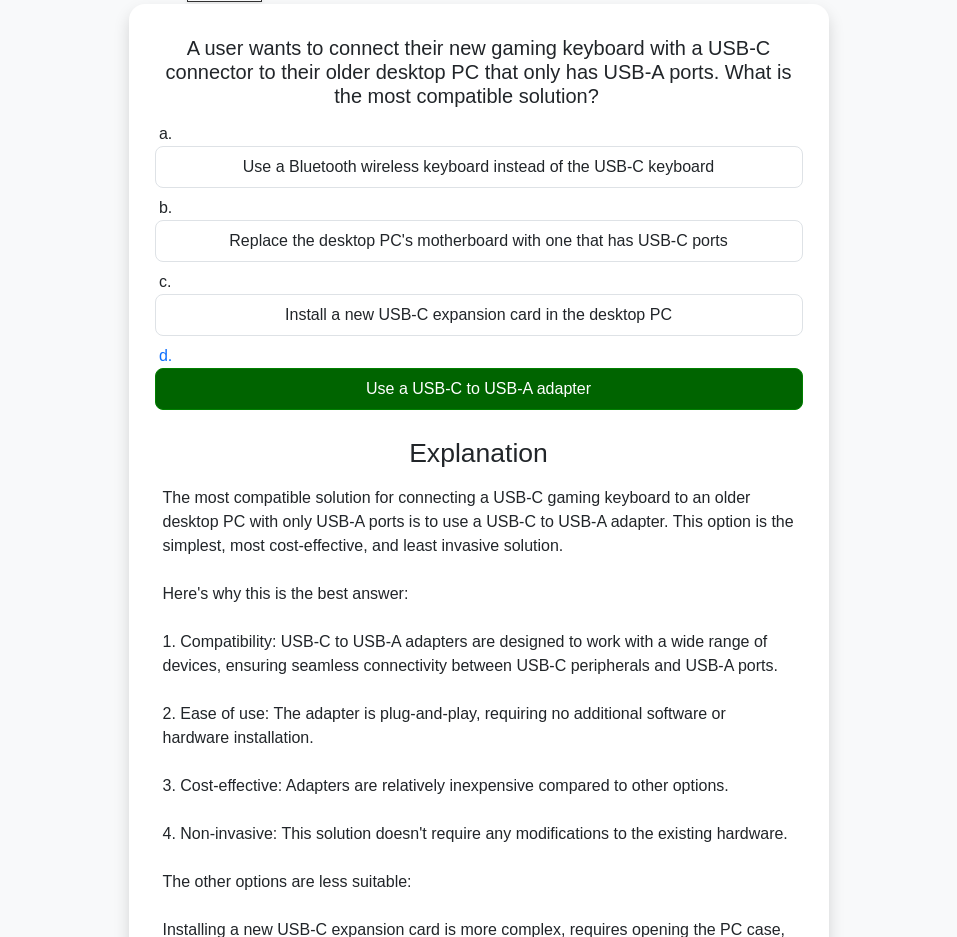 scroll, scrollTop: 200, scrollLeft: 0, axis: vertical 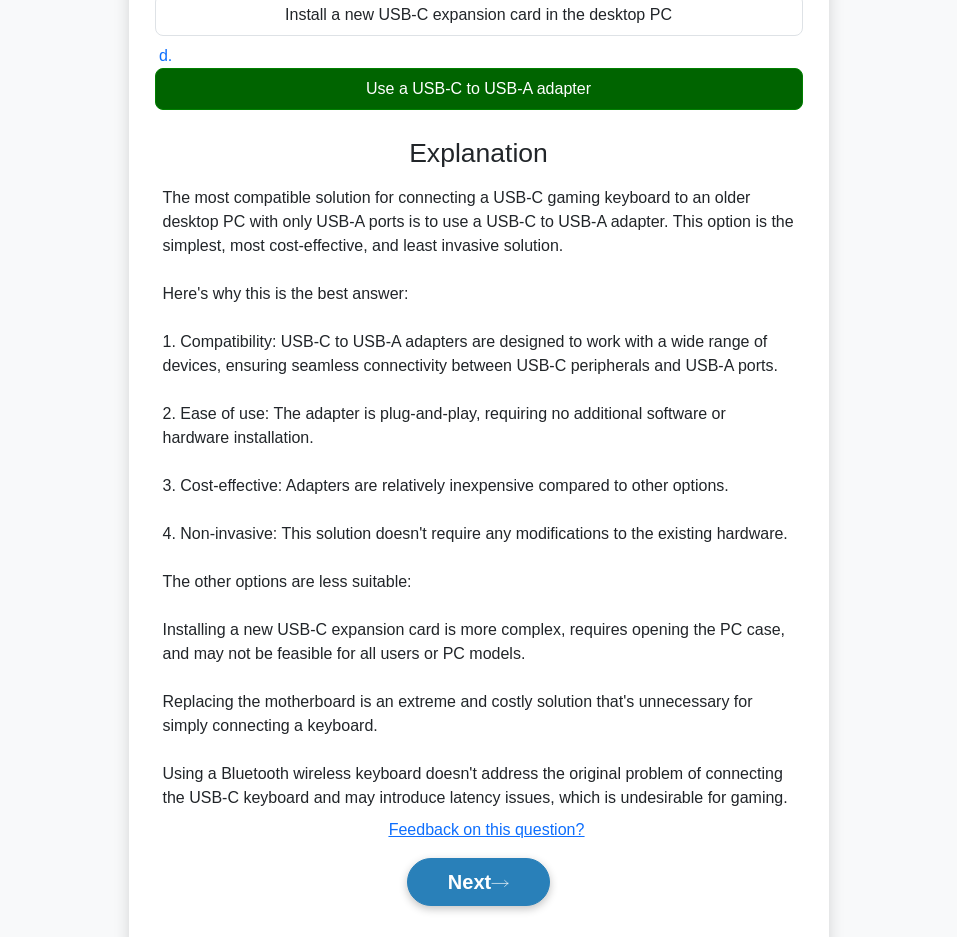 click on "Next" at bounding box center (478, 882) 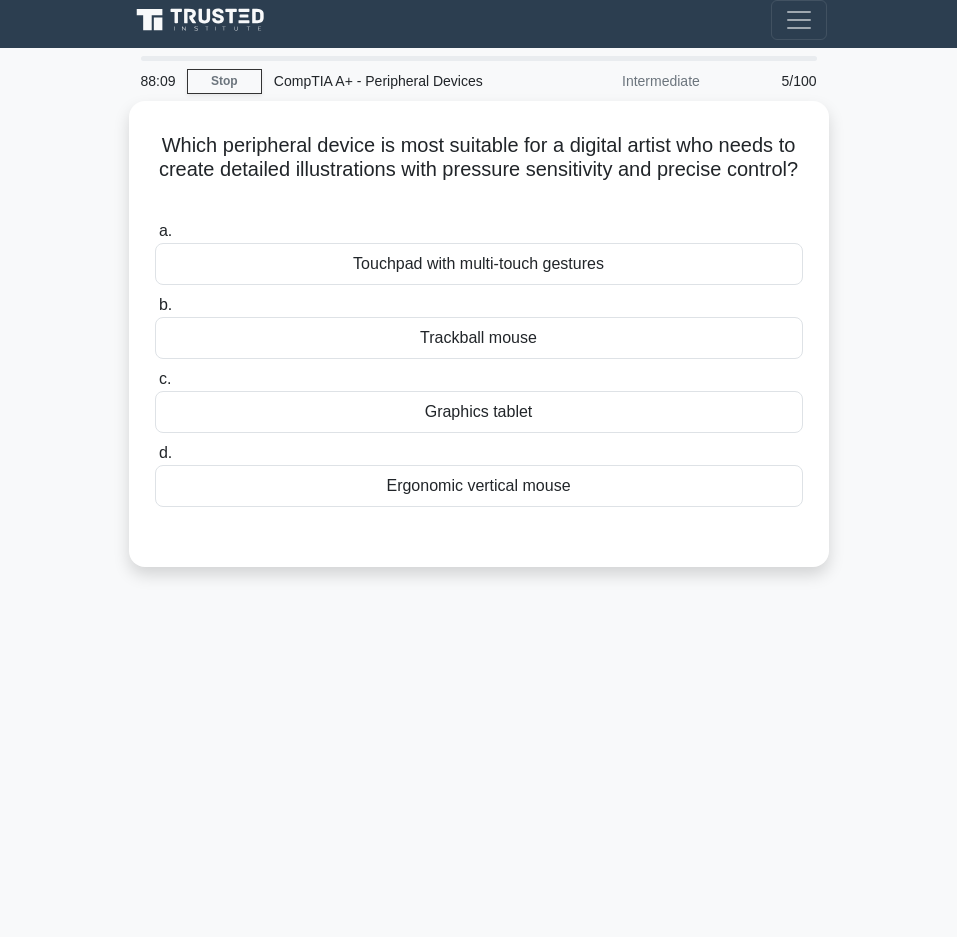 scroll, scrollTop: 0, scrollLeft: 0, axis: both 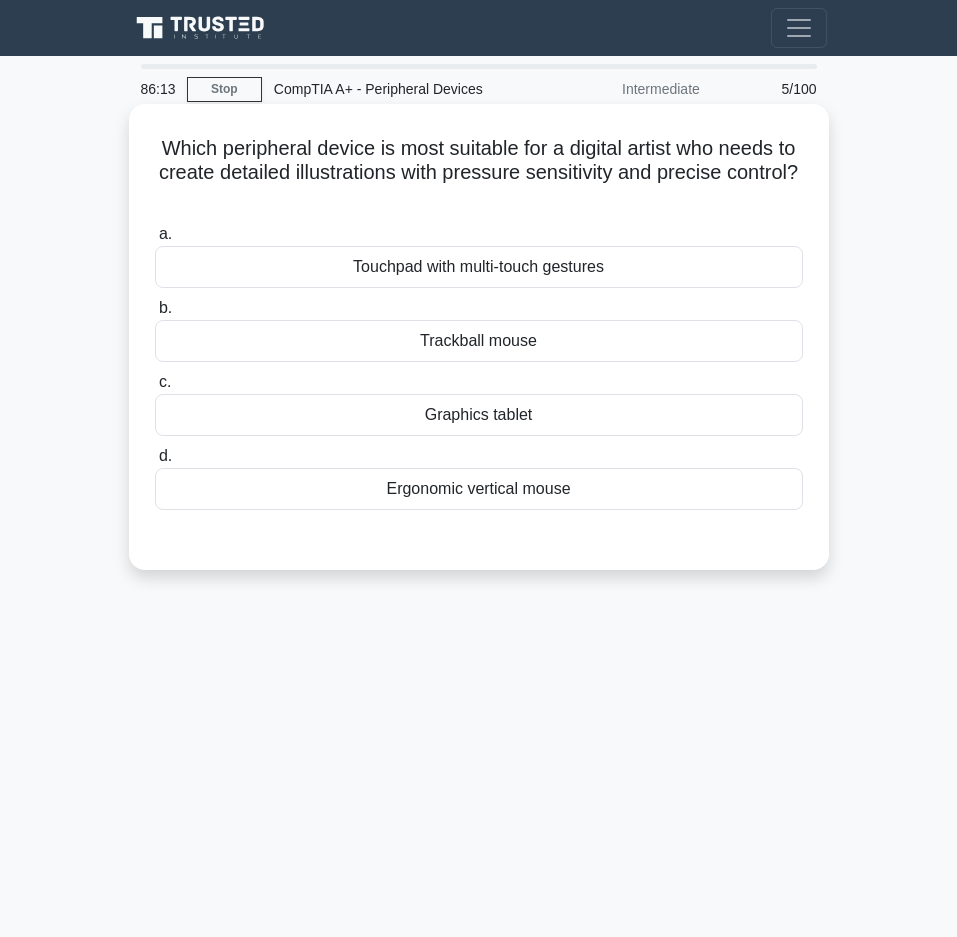 click on "Graphics tablet" at bounding box center [479, 415] 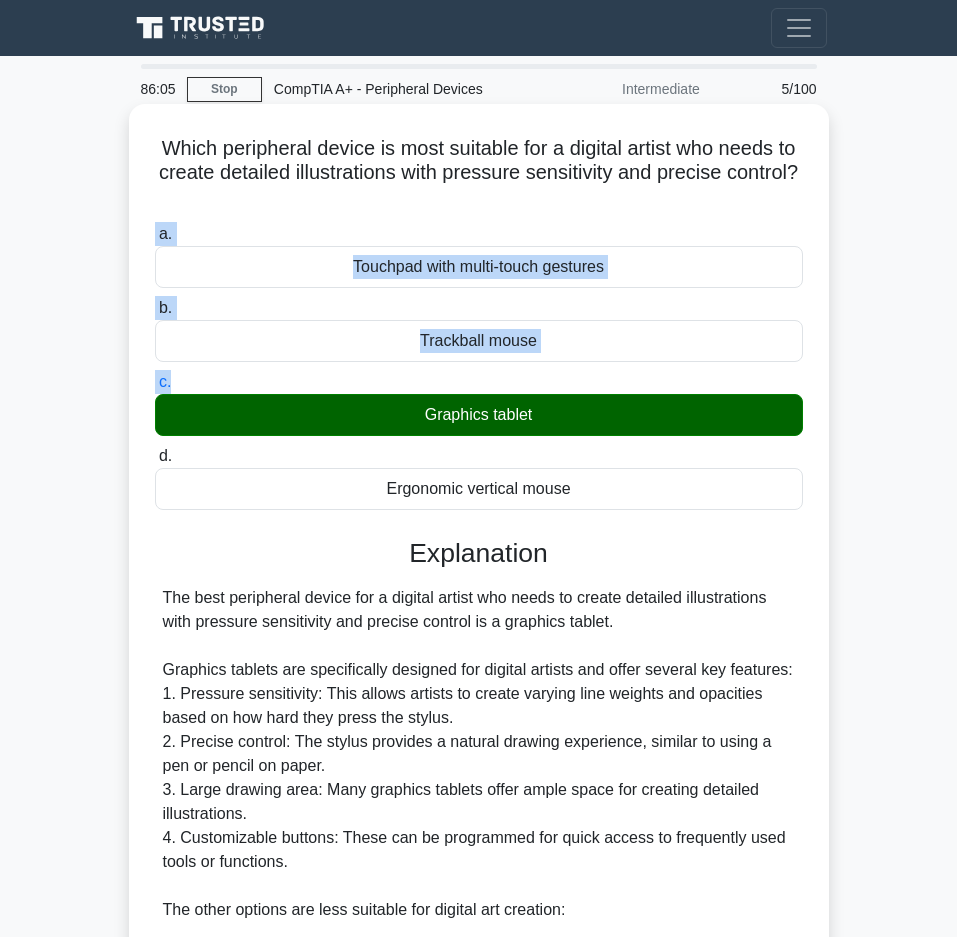 drag, startPoint x: 150, startPoint y: 240, endPoint x: 342, endPoint y: 387, distance: 241.8119 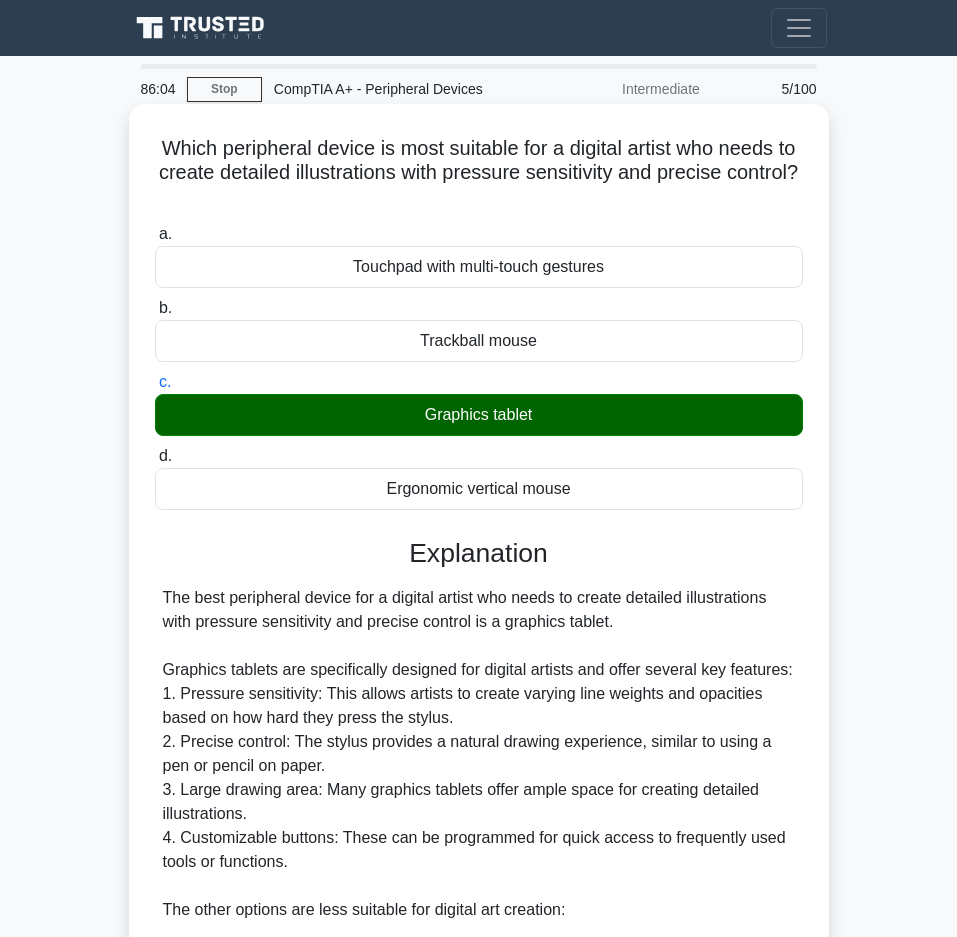 click on "Explanation" at bounding box center [479, 554] 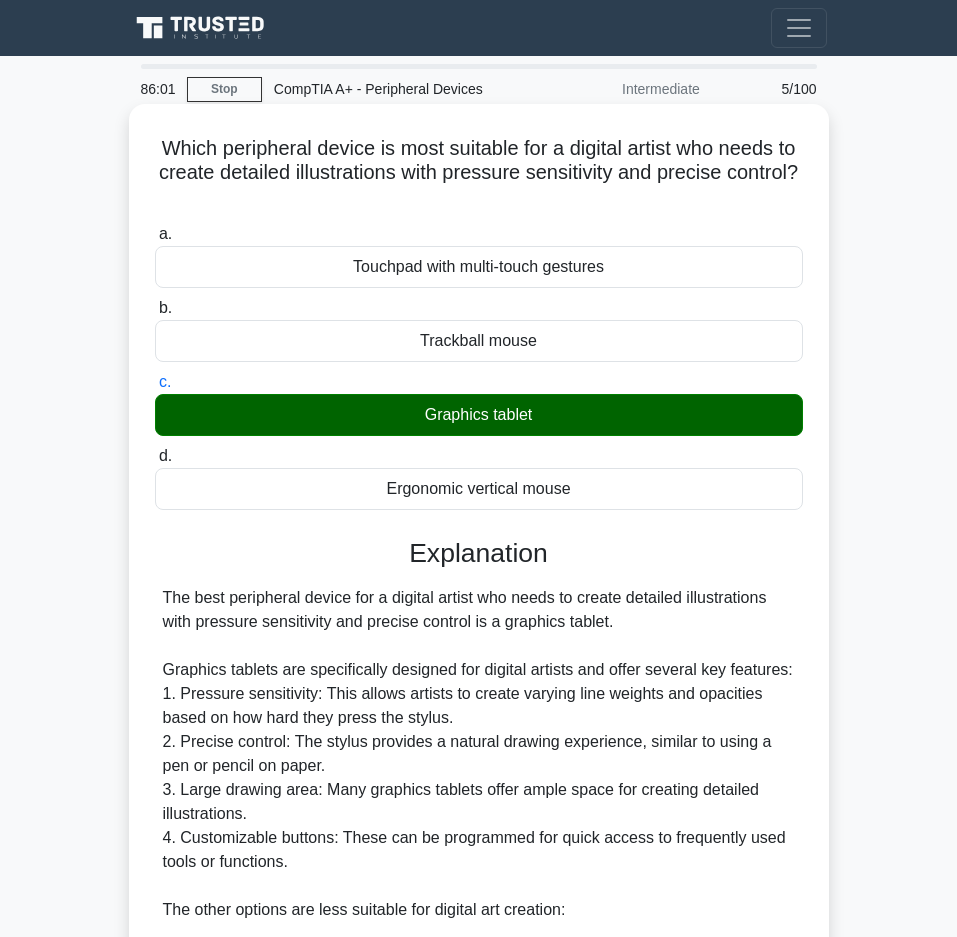 click on "Touchpad with multi-touch gestures" at bounding box center (479, 267) 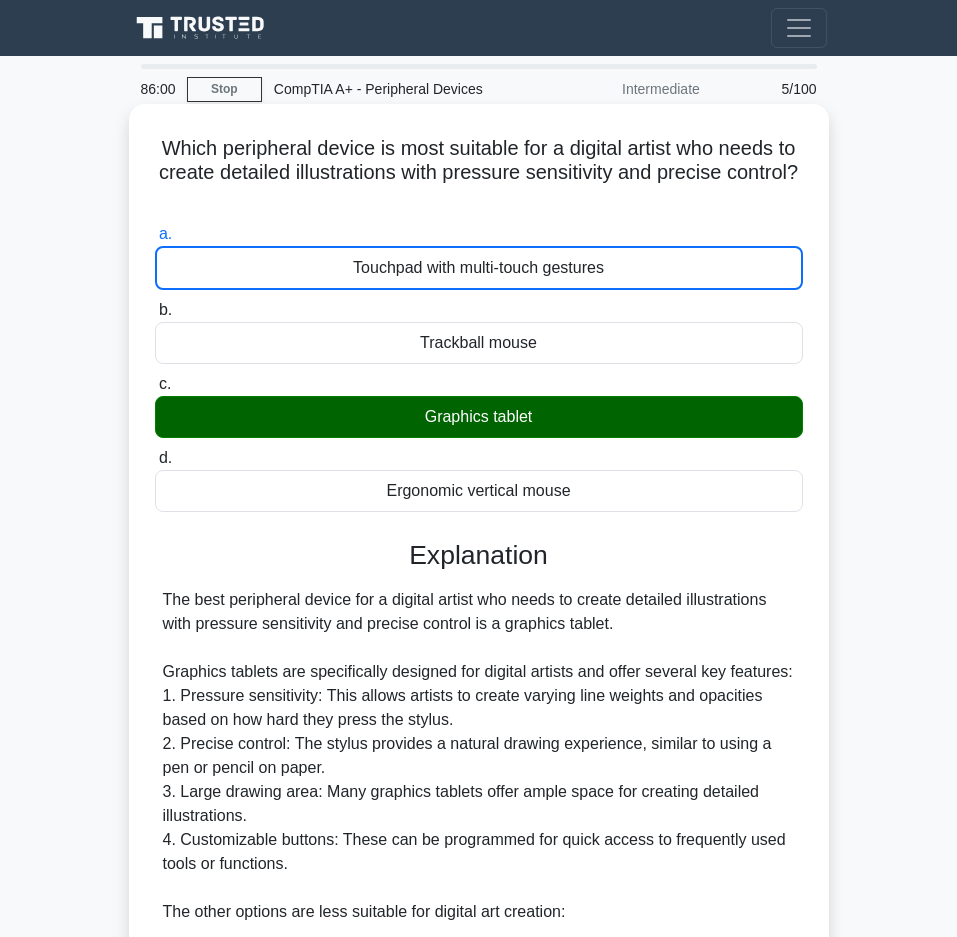 click on "Ergonomic vertical mouse" at bounding box center [479, 491] 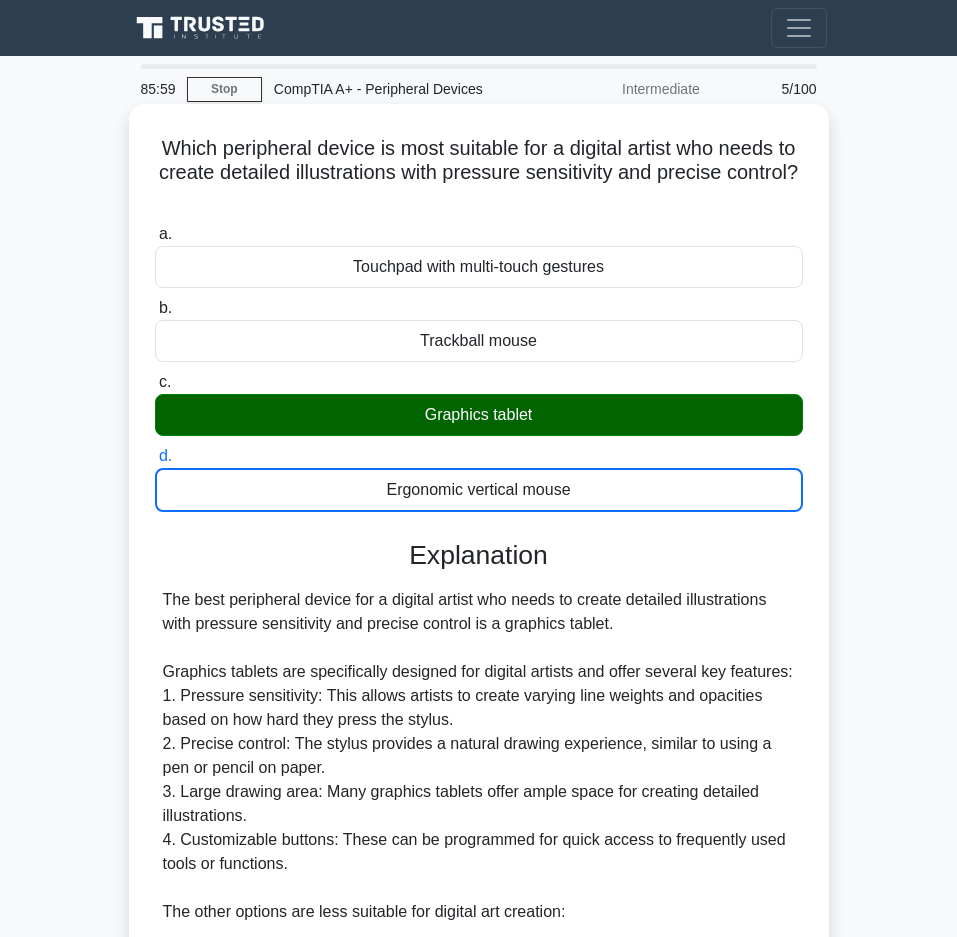 click on "Explanation" at bounding box center [479, 556] 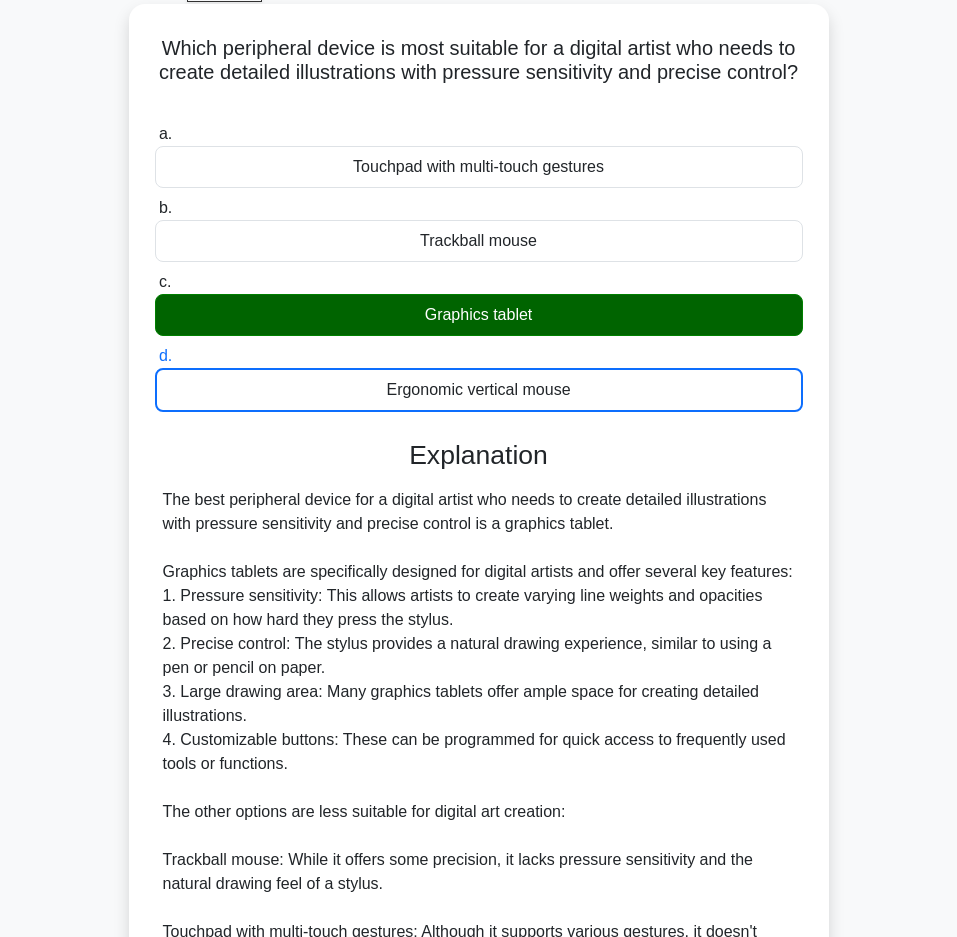 scroll, scrollTop: 200, scrollLeft: 0, axis: vertical 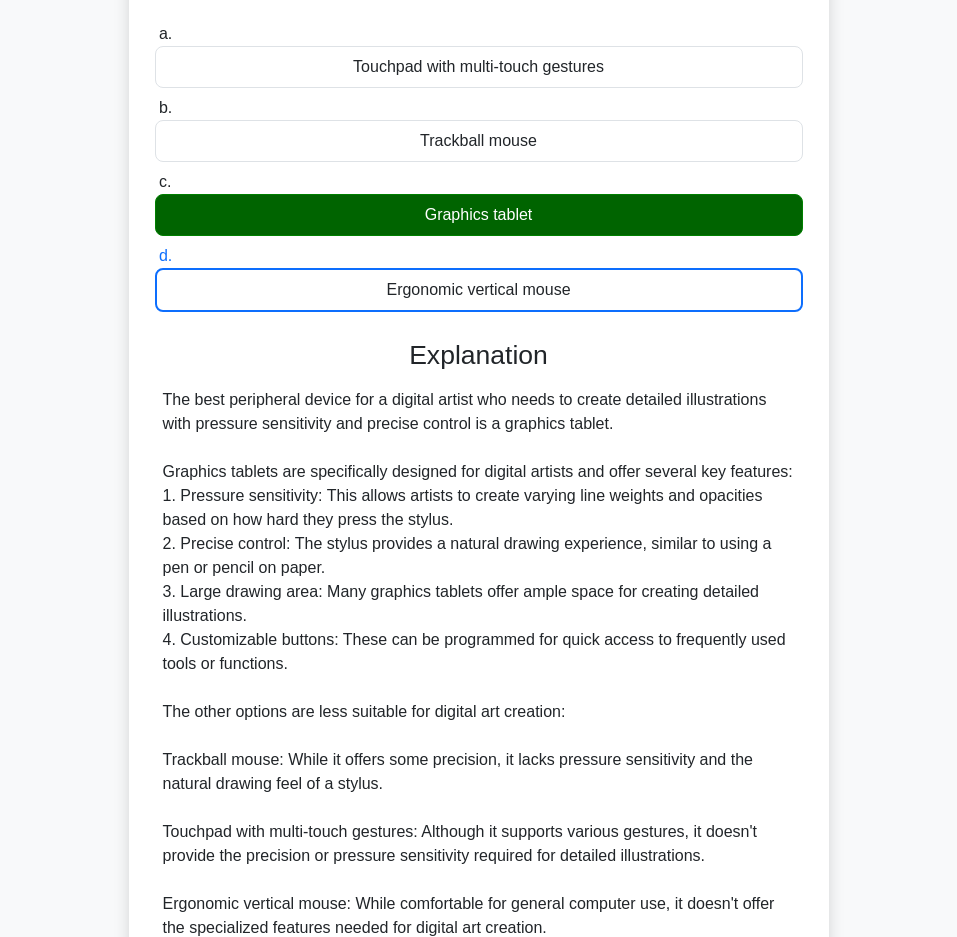 click on "The best peripheral device for a digital artist who needs to create detailed illustrations with pressure sensitivity and precise control is a graphics tablet. Graphics tablets are specifically designed for digital artists and offer several key features: 1. Pressure sensitivity: This allows artists to create varying line weights and opacities based on how hard they press the stylus. 2. Precise control: The stylus provides a natural drawing experience, similar to using a pen or pencil on paper. 3. Large drawing area: Many graphics tablets offer ample space for creating detailed illustrations. 4. Customizable buttons: These can be programmed for quick access to frequently used tools or functions. The other options are less suitable for digital art creation: Trackball mouse: While it offers some precision, it lacks pressure sensitivity and the natural drawing feel of a stylus." at bounding box center [479, 664] 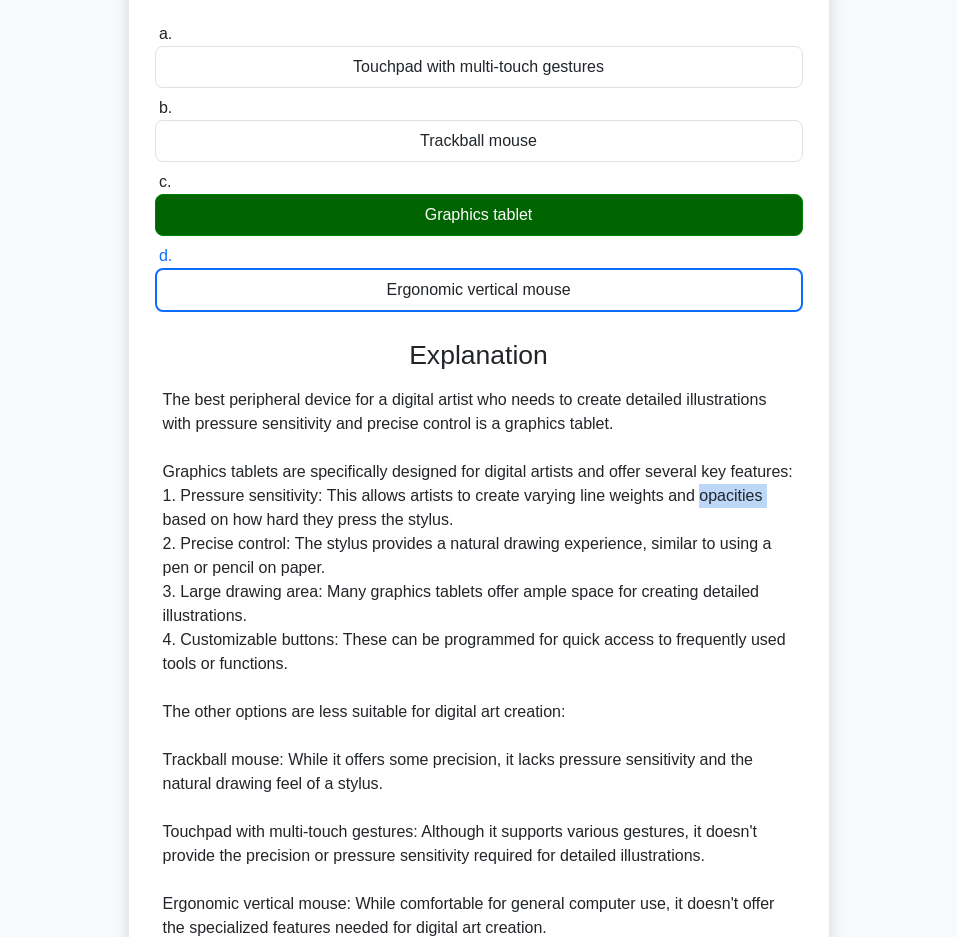click on "The best peripheral device for a digital artist who needs to create detailed illustrations with pressure sensitivity and precise control is a graphics tablet. Graphics tablets are specifically designed for digital artists and offer several key features: 1. Pressure sensitivity: This allows artists to create varying line weights and opacities based on how hard they press the stylus. 2. Precise control: The stylus provides a natural drawing experience, similar to using a pen or pencil on paper. 3. Large drawing area: Many graphics tablets offer ample space for creating detailed illustrations. 4. Customizable buttons: These can be programmed for quick access to frequently used tools or functions. The other options are less suitable for digital art creation: Trackball mouse: While it offers some precision, it lacks pressure sensitivity and the natural drawing feel of a stylus." at bounding box center (479, 664) 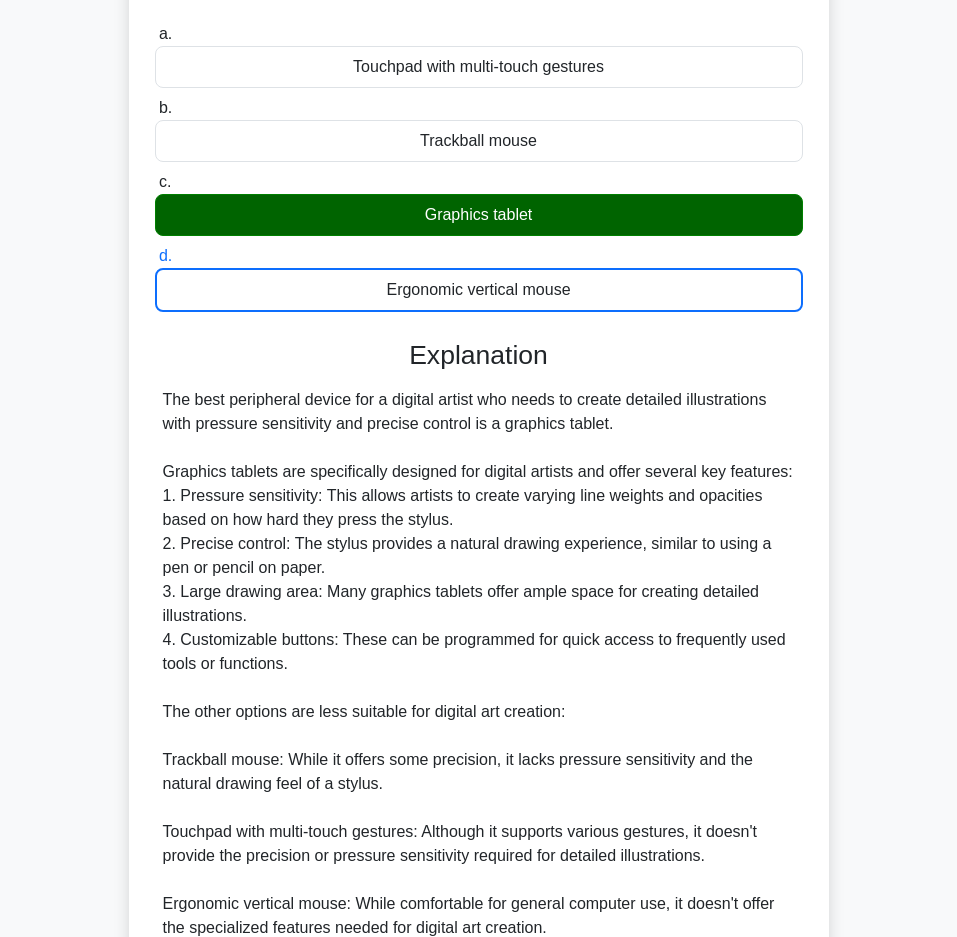 click on "The best peripheral device for a digital artist who needs to create detailed illustrations with pressure sensitivity and precise control is a graphics tablet. Graphics tablets are specifically designed for digital artists and offer several key features: 1. Pressure sensitivity: This allows artists to create varying line weights and opacities based on how hard they press the stylus. 2. Precise control: The stylus provides a natural drawing experience, similar to using a pen or pencil on paper. 3. Large drawing area: Many graphics tablets offer ample space for creating detailed illustrations. 4. Customizable buttons: These can be programmed for quick access to frequently used tools or functions. The other options are less suitable for digital art creation: Trackball mouse: While it offers some precision, it lacks pressure sensitivity and the natural drawing feel of a stylus." at bounding box center [479, 664] 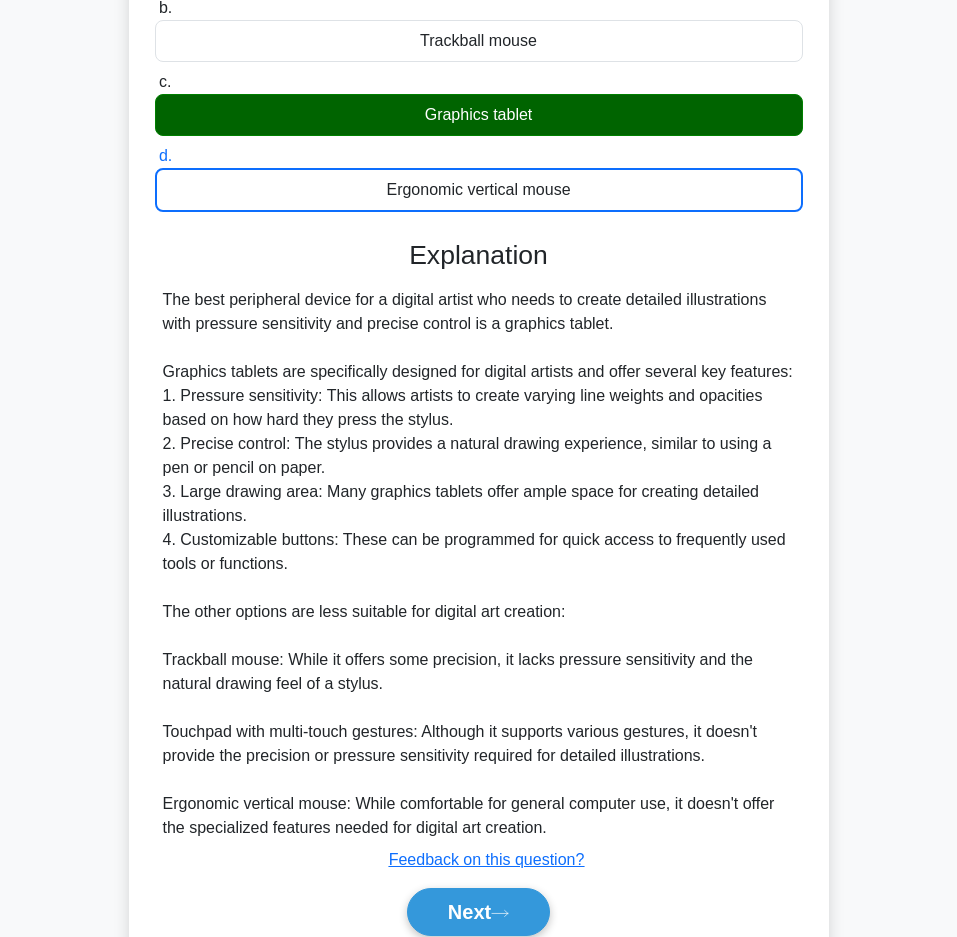 scroll, scrollTop: 385, scrollLeft: 0, axis: vertical 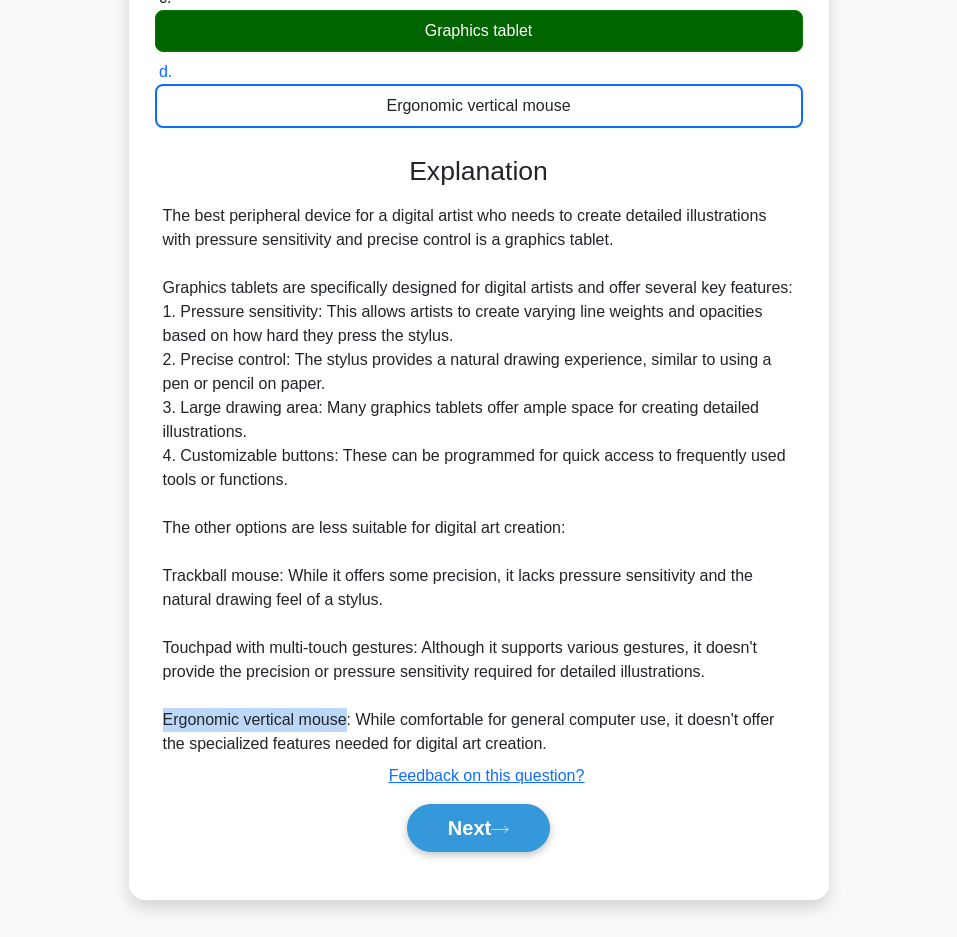 drag, startPoint x: 163, startPoint y: 718, endPoint x: 342, endPoint y: 724, distance: 179.10052 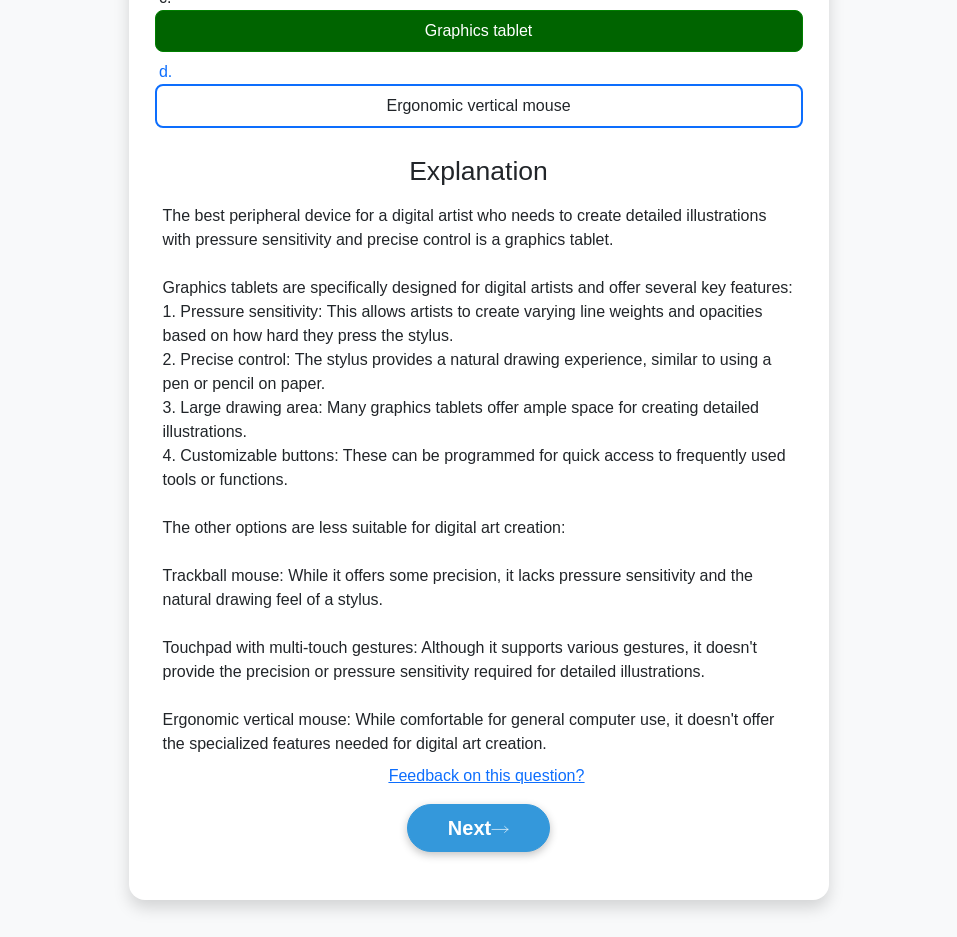 click on "The best peripheral device for a digital artist who needs to create detailed illustrations with pressure sensitivity and precise control is a graphics tablet. Graphics tablets are specifically designed for digital artists and offer several key features: 1. Pressure sensitivity: This allows artists to create varying line weights and opacities based on how hard they press the stylus. 2. Precise control: The stylus provides a natural drawing experience, similar to using a pen or pencil on paper. 3. Large drawing area: Many graphics tablets offer ample space for creating detailed illustrations. 4. Customizable buttons: These can be programmed for quick access to frequently used tools or functions. The other options are less suitable for digital art creation: Trackball mouse: While it offers some precision, it lacks pressure sensitivity and the natural drawing feel of a stylus." at bounding box center [479, 480] 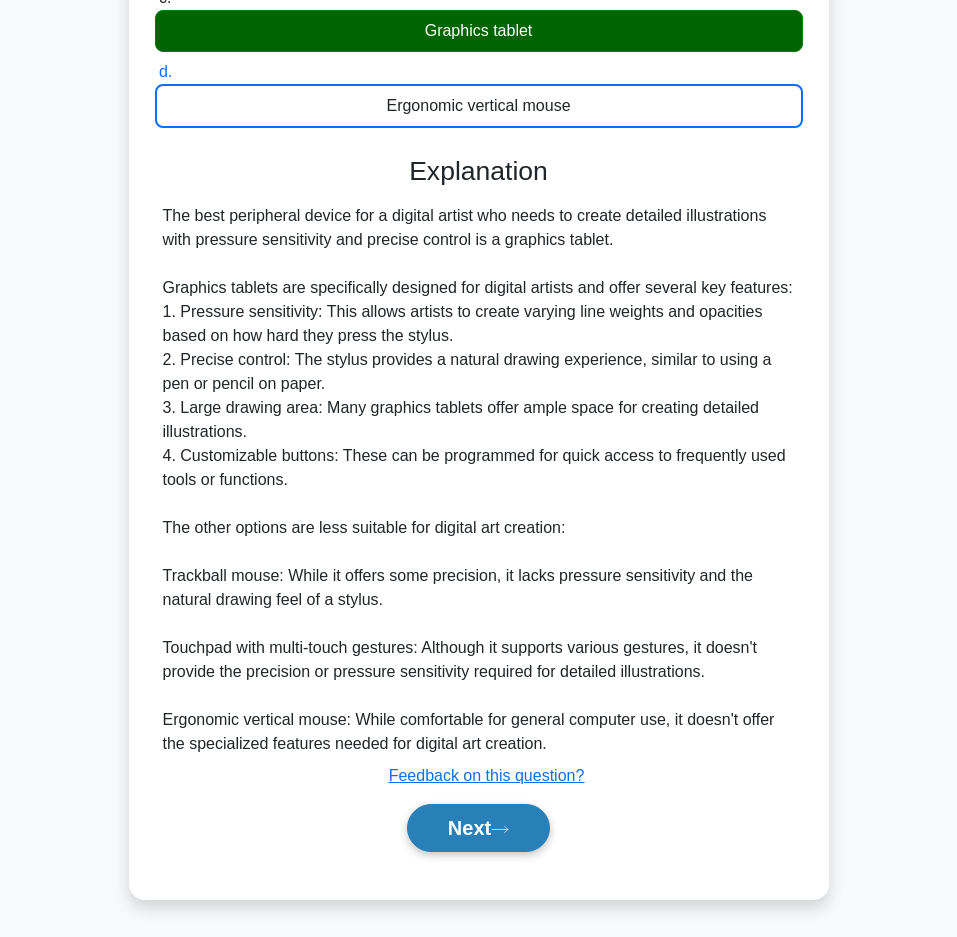 click on "Next" at bounding box center [478, 828] 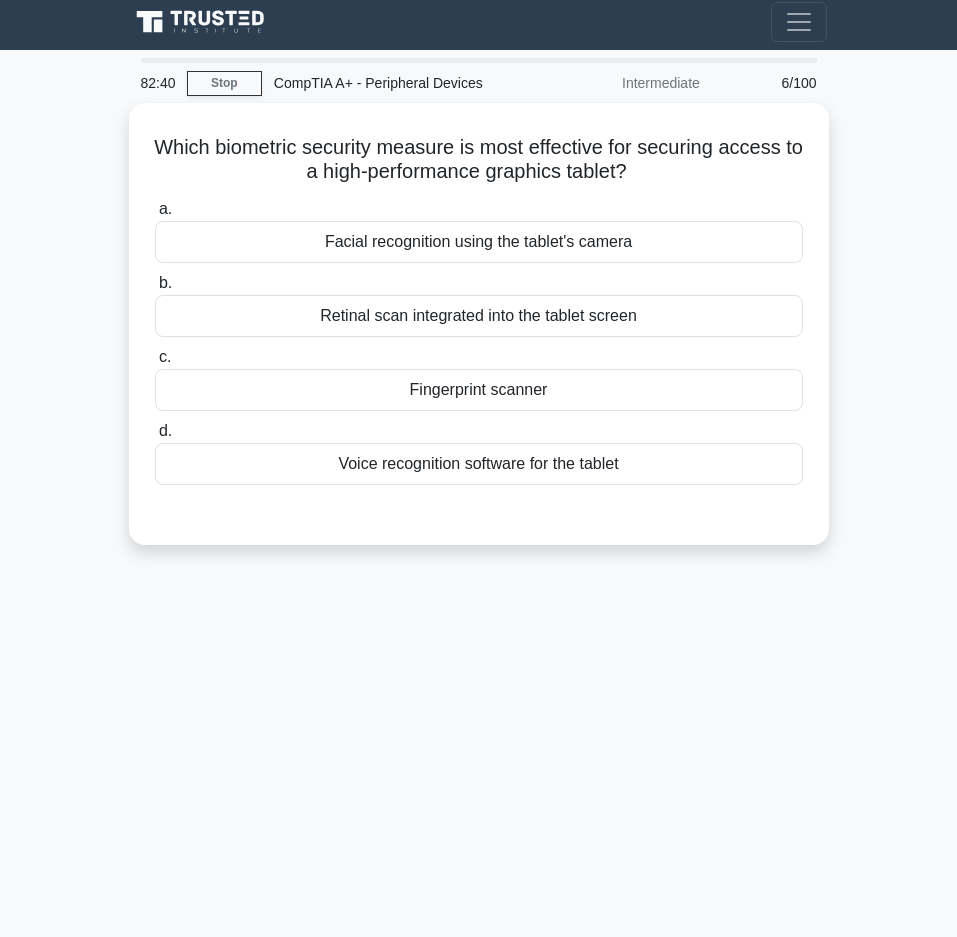 scroll, scrollTop: 0, scrollLeft: 0, axis: both 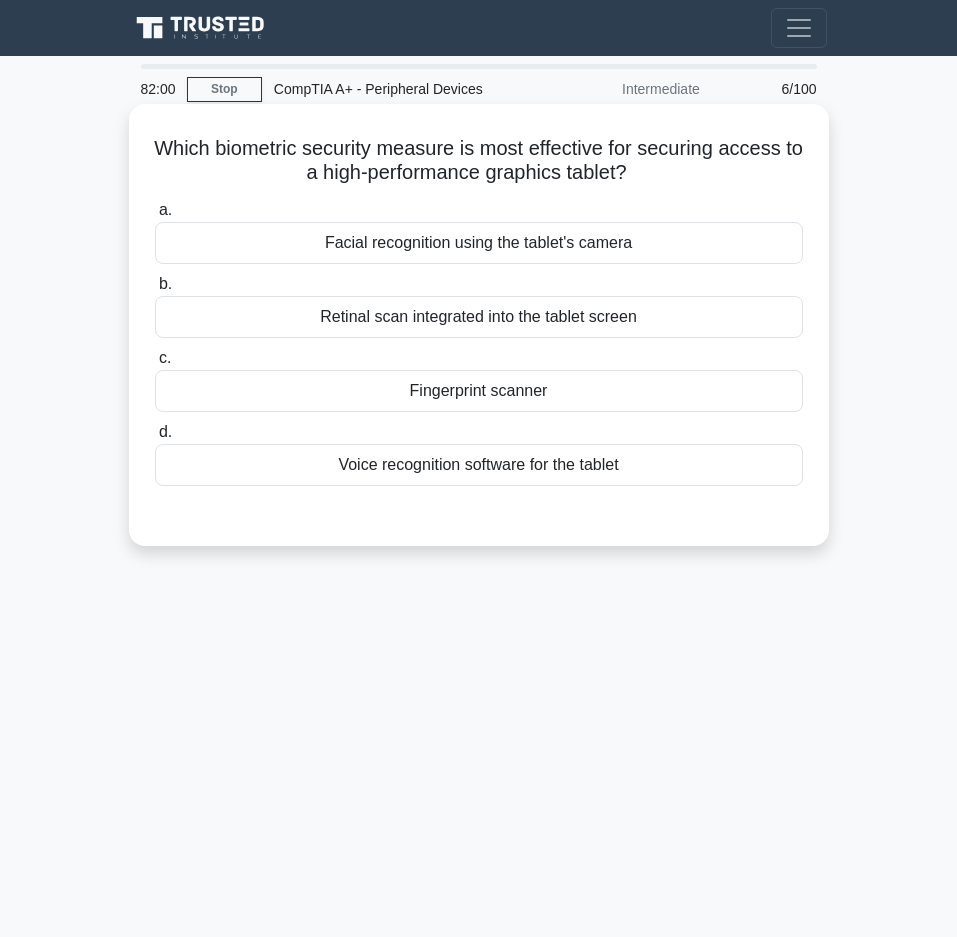 click on "Retinal scan integrated into the tablet screen" at bounding box center (479, 317) 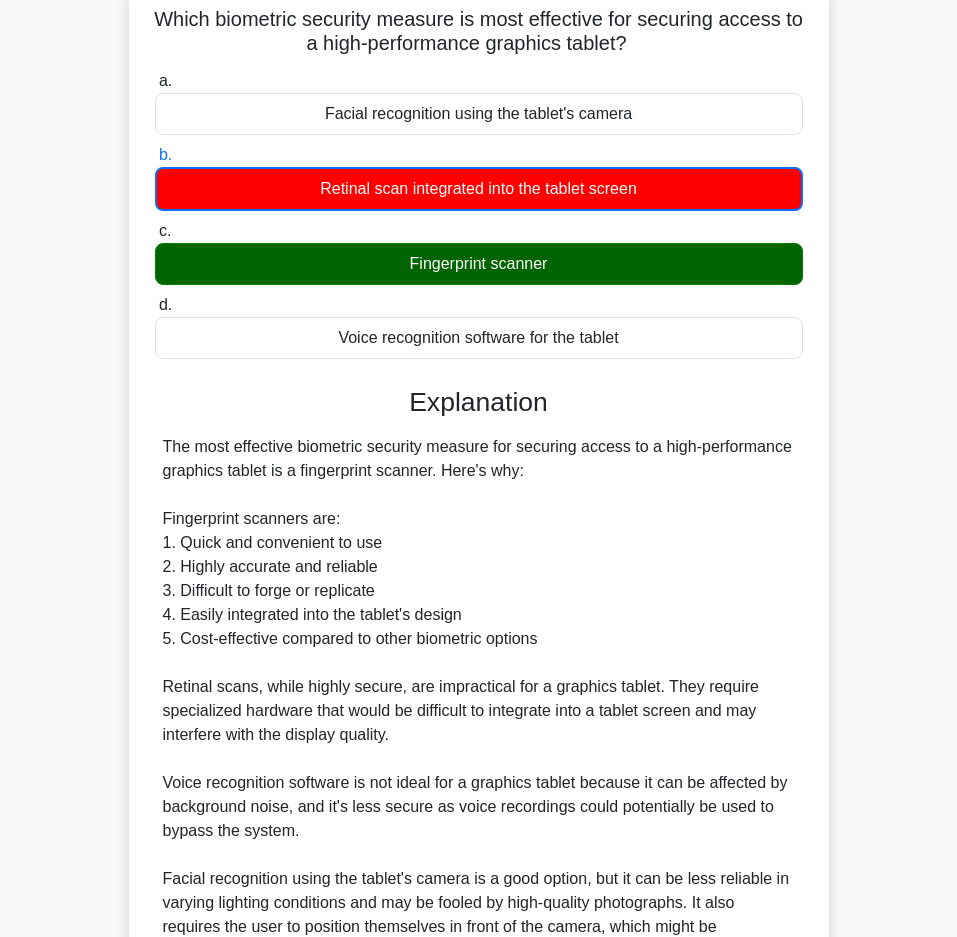 scroll, scrollTop: 100, scrollLeft: 0, axis: vertical 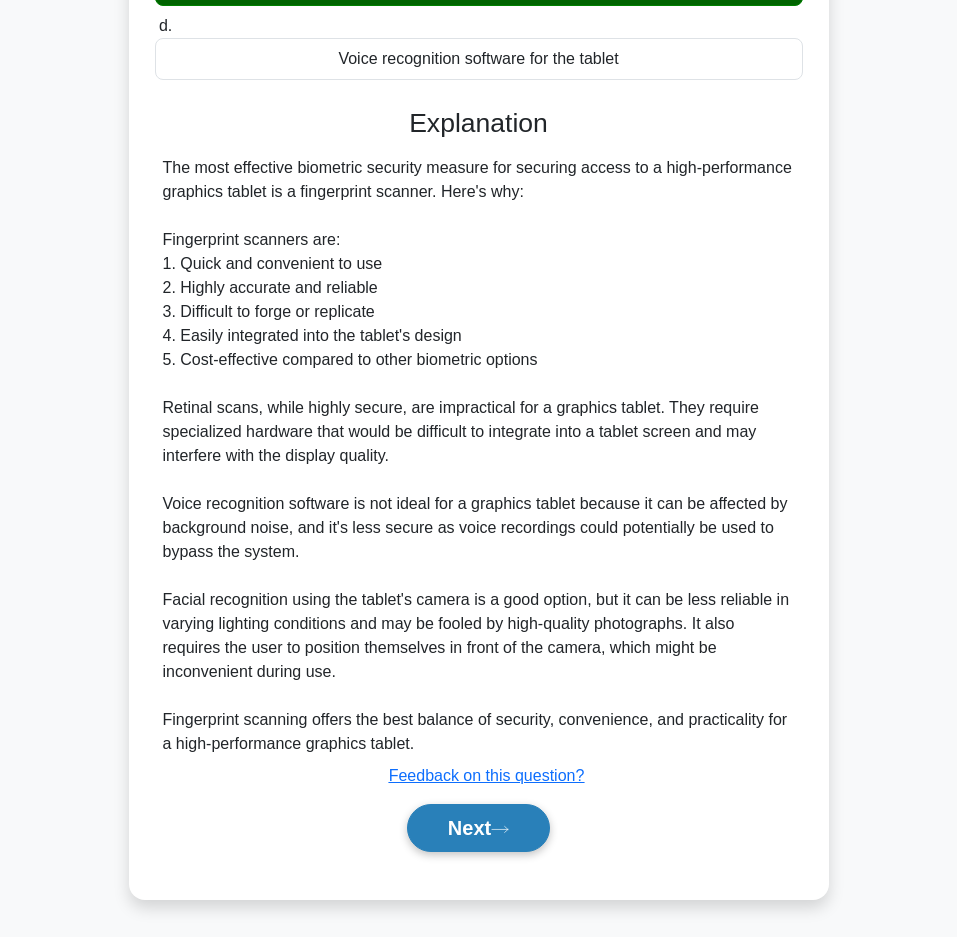 click on "Next" at bounding box center (478, 828) 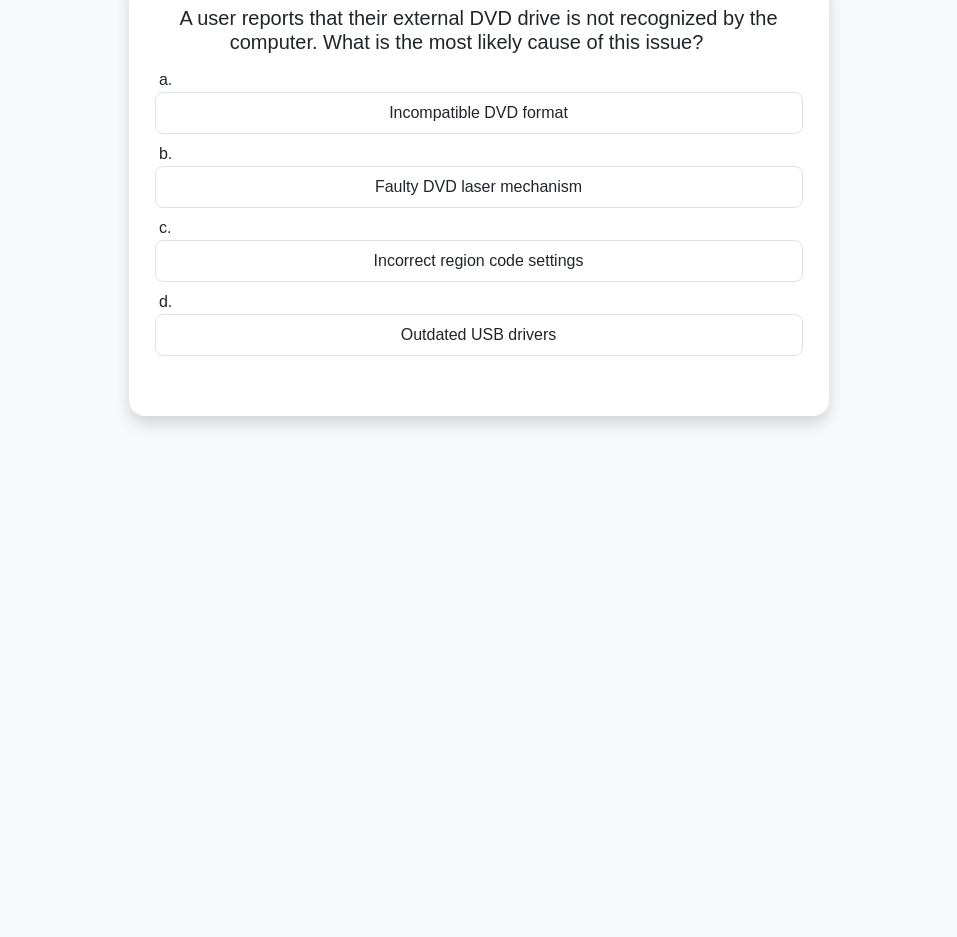 scroll, scrollTop: 0, scrollLeft: 0, axis: both 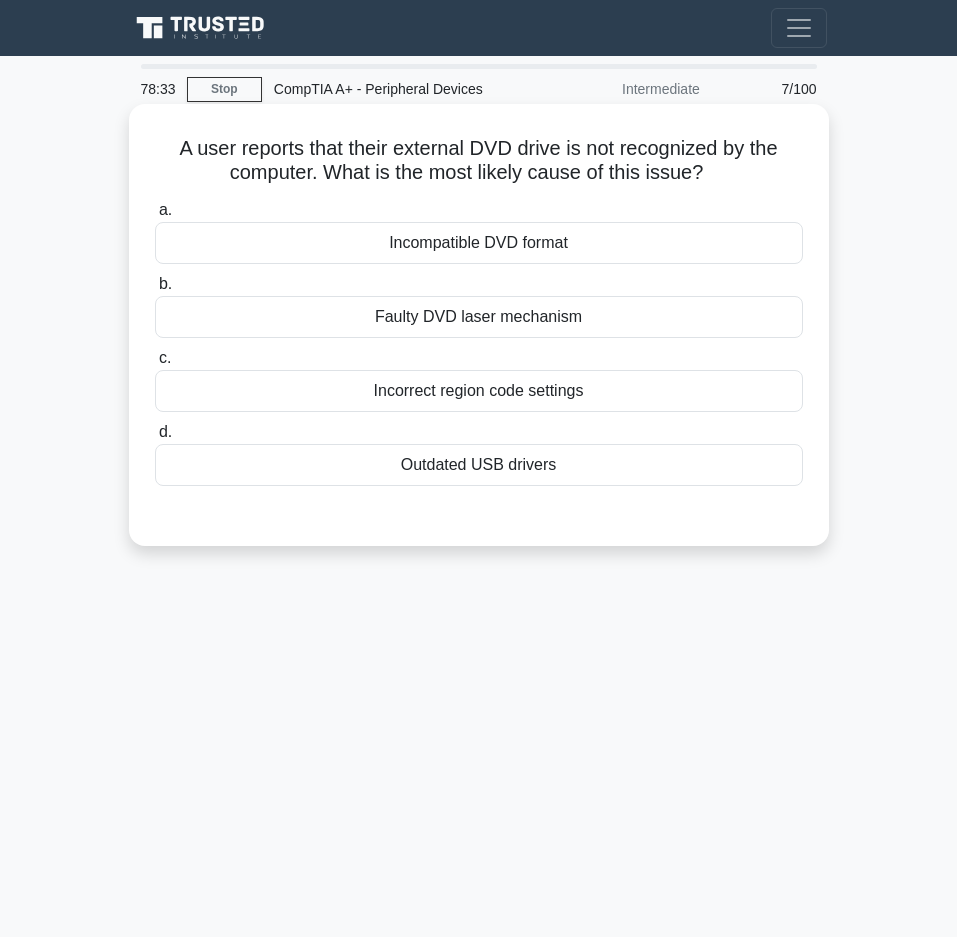 click on "Outdated USB drivers" at bounding box center (479, 465) 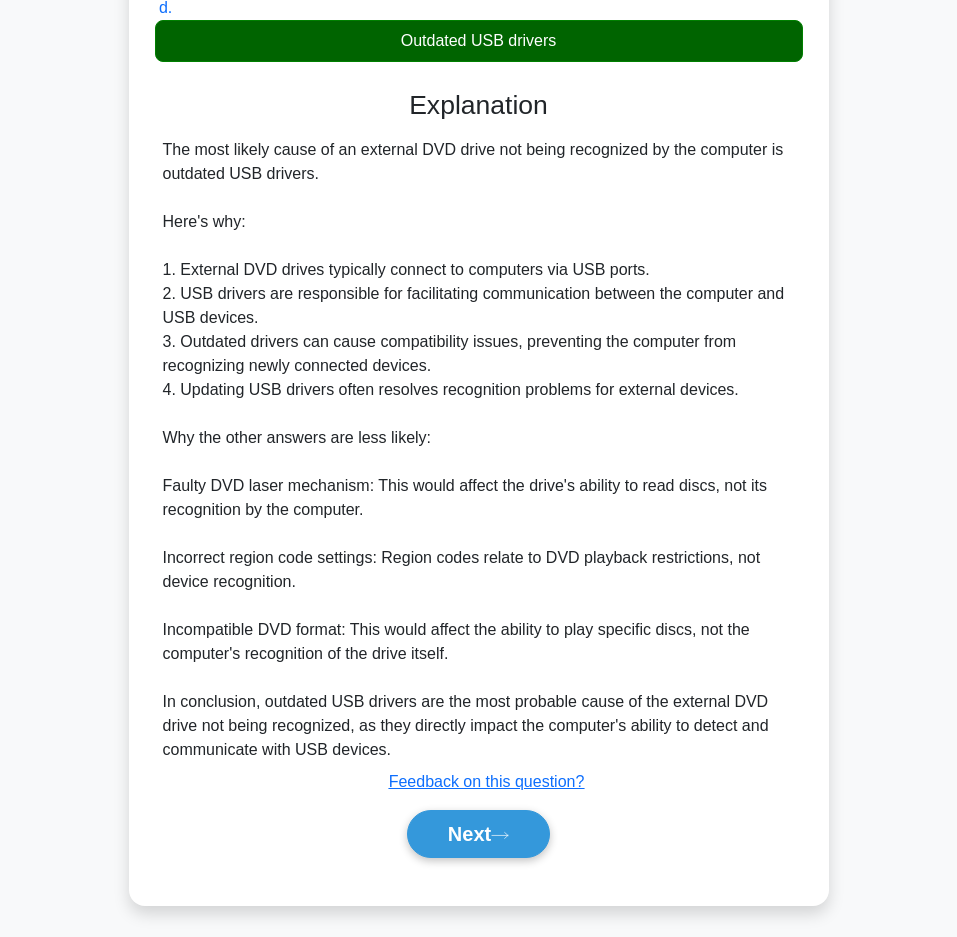 scroll, scrollTop: 431, scrollLeft: 0, axis: vertical 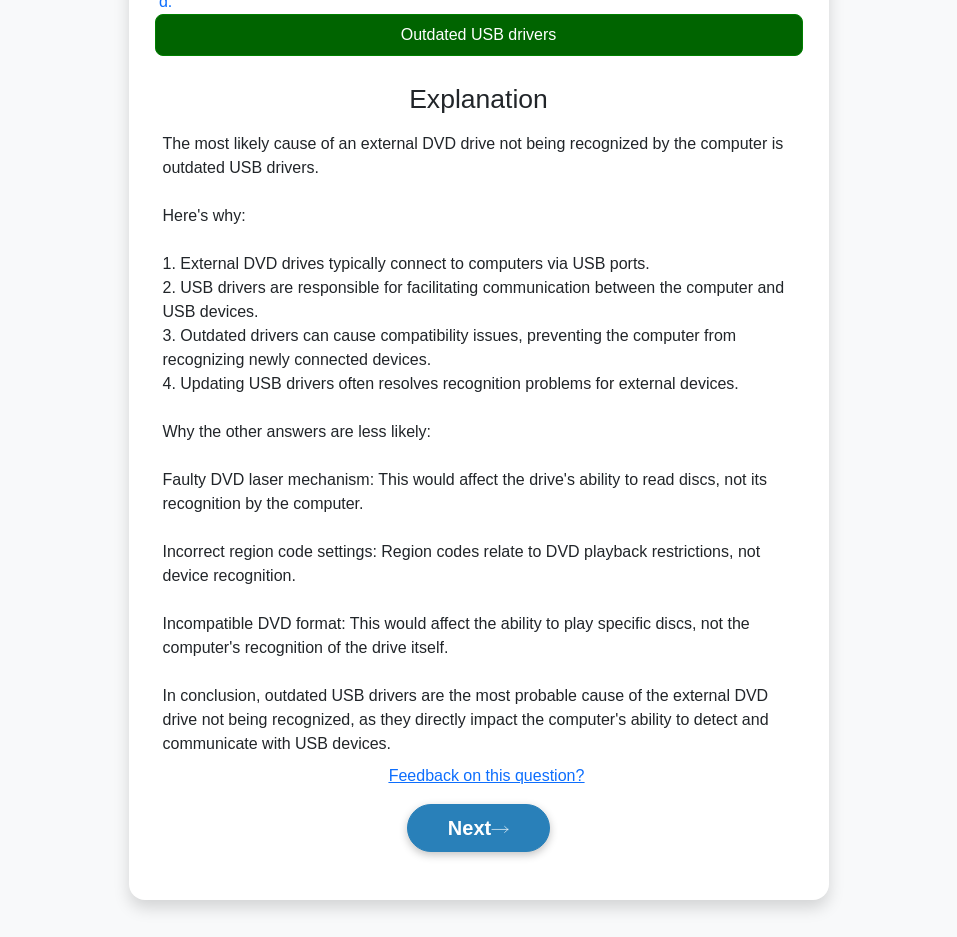 click on "Next" at bounding box center (478, 828) 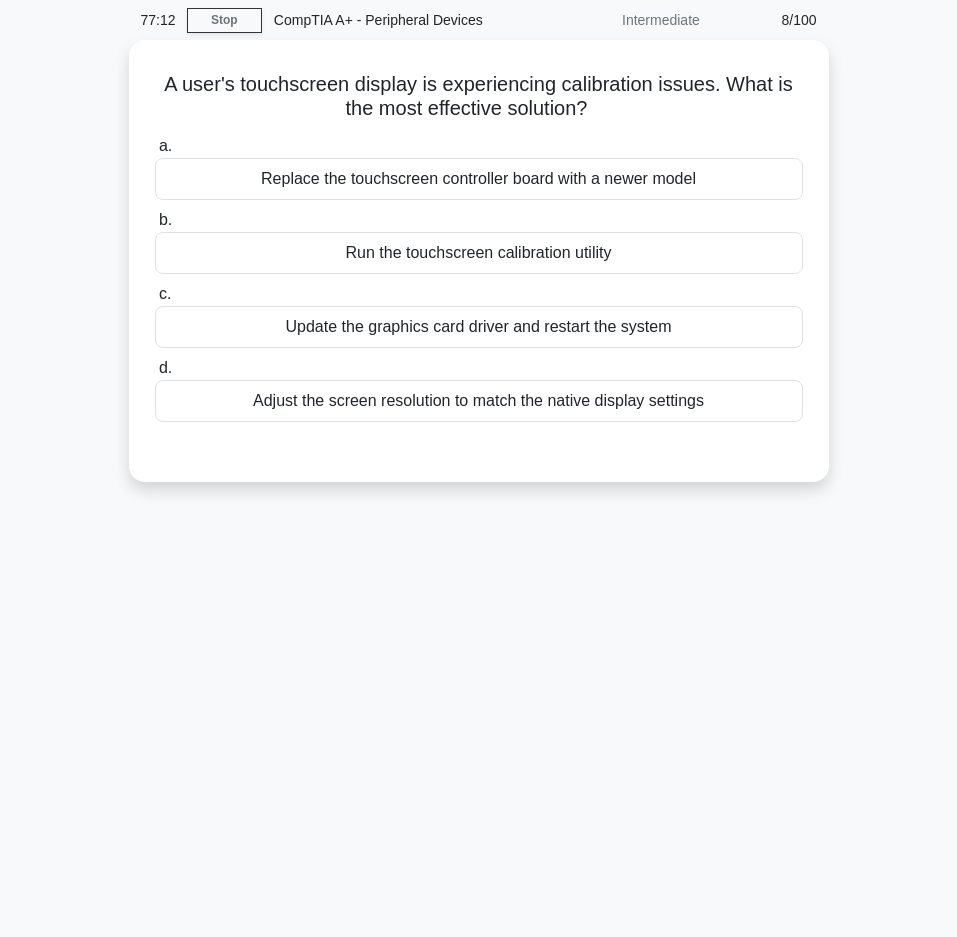scroll, scrollTop: 0, scrollLeft: 0, axis: both 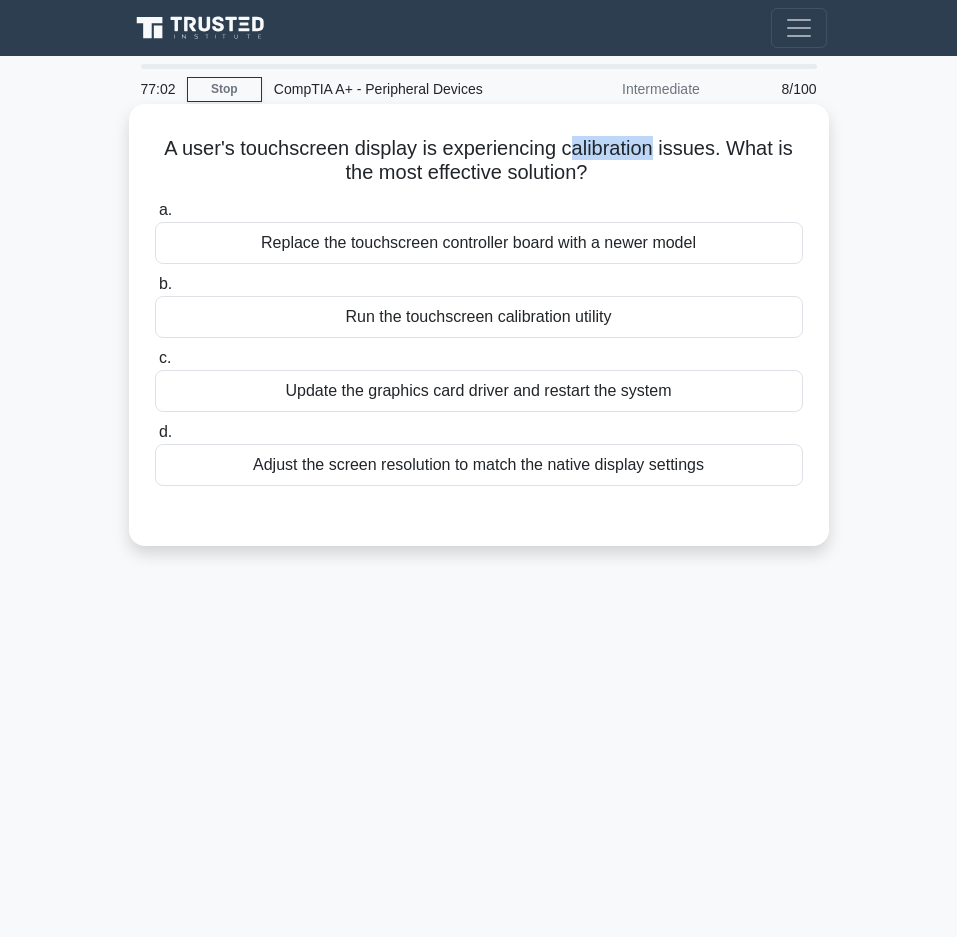 drag, startPoint x: 568, startPoint y: 147, endPoint x: 655, endPoint y: 152, distance: 87.14356 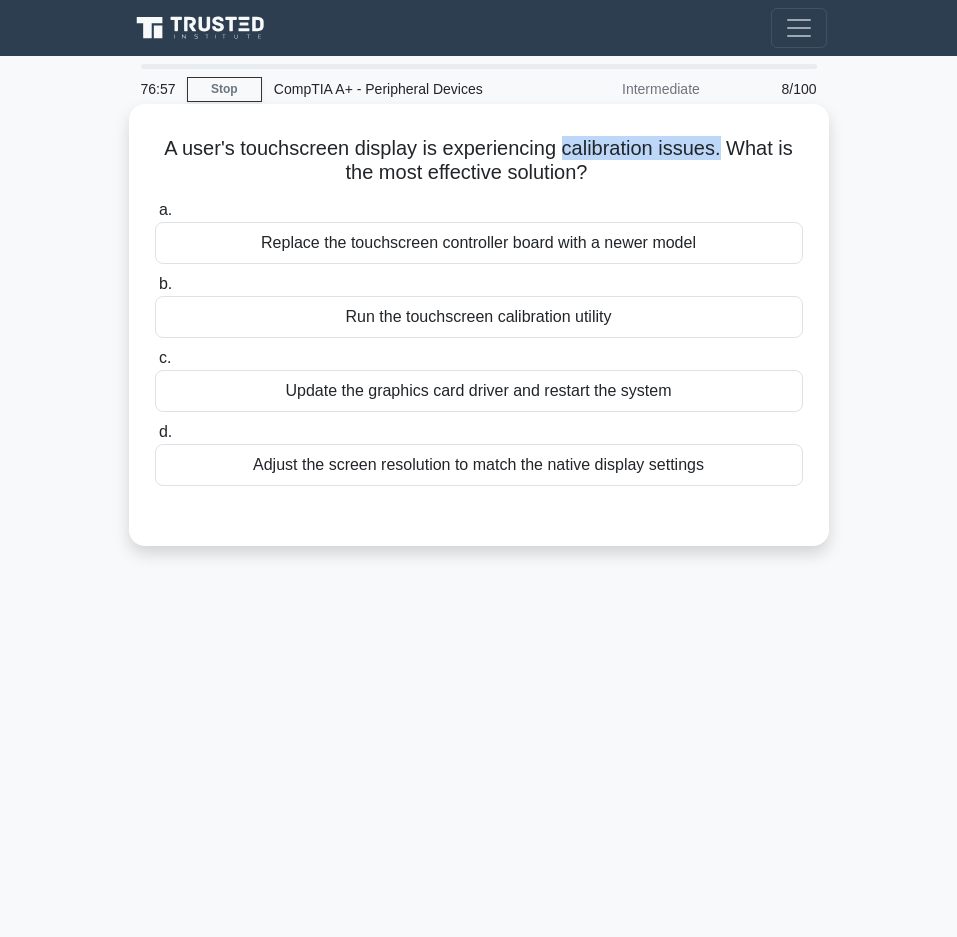 drag, startPoint x: 722, startPoint y: 150, endPoint x: 562, endPoint y: 144, distance: 160.11246 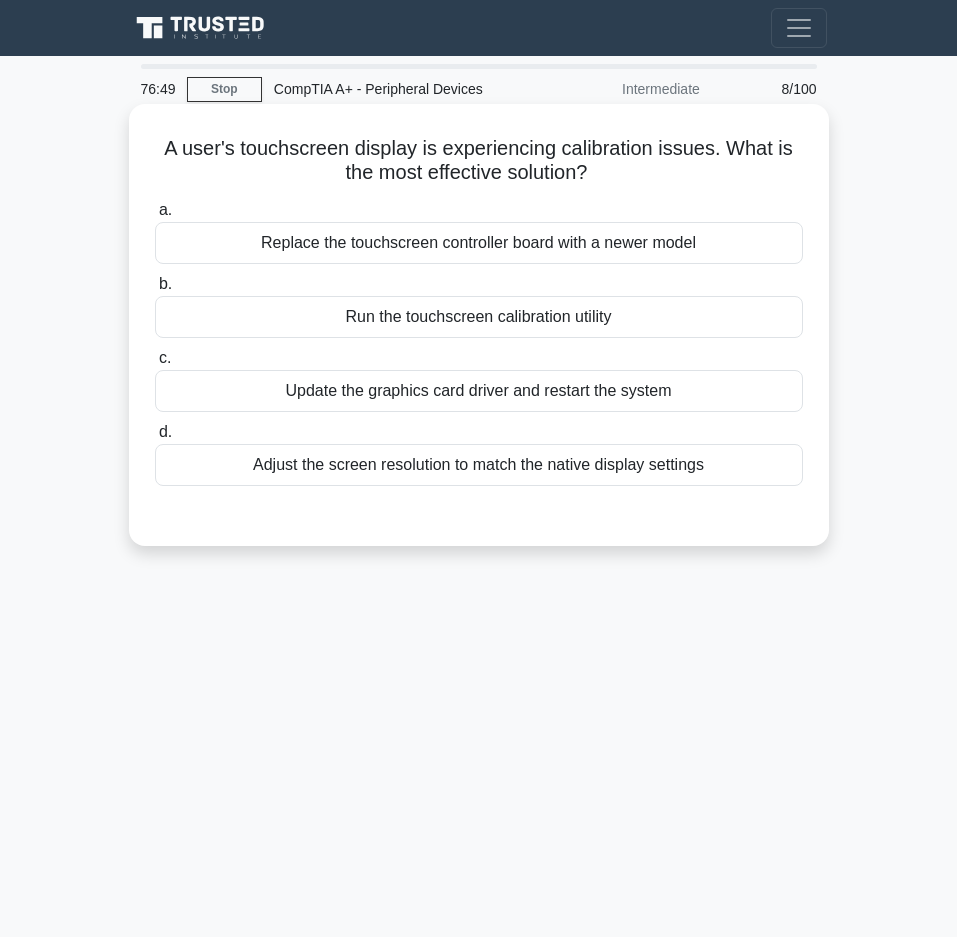 click on "A user's touchscreen display is experiencing calibration issues. What is the most effective solution?
.spinner_0XTQ{transform-origin:center;animation:spinner_y6GP .75s linear infinite}@keyframes spinner_y6GP{100%{transform:rotate(360deg)}}" at bounding box center [479, 161] 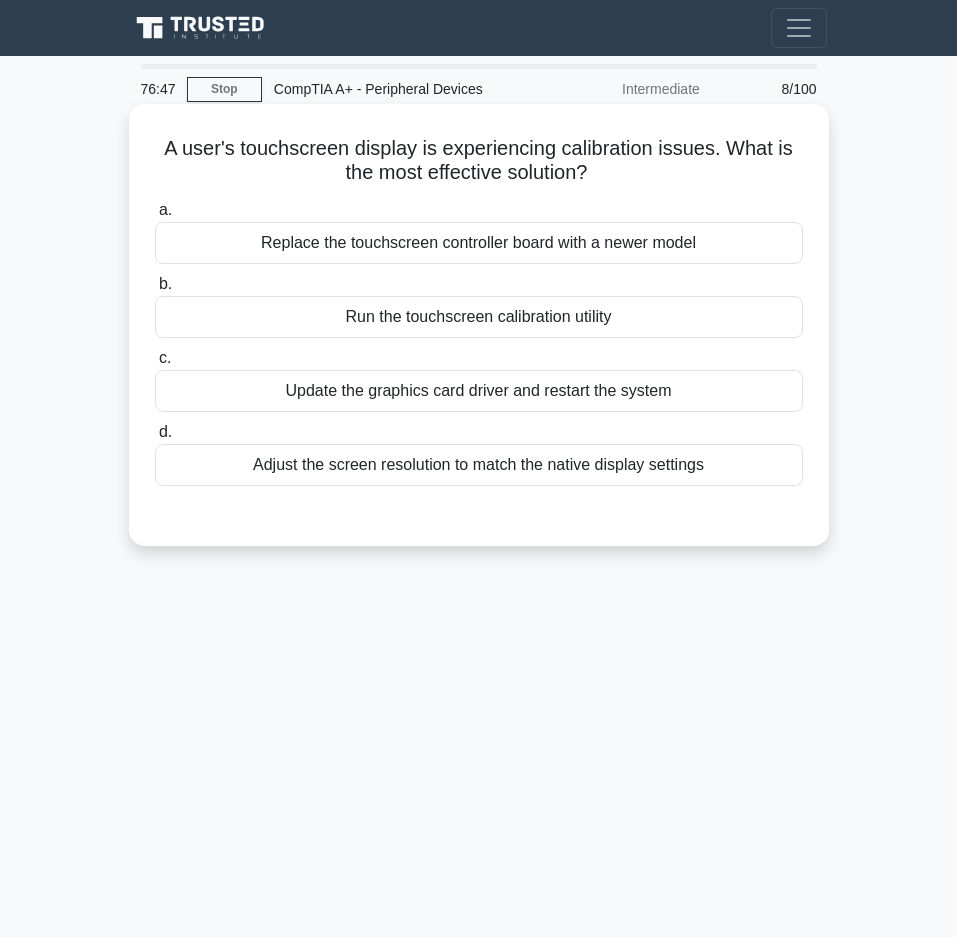 drag, startPoint x: 160, startPoint y: 141, endPoint x: 601, endPoint y: 180, distance: 442.72113 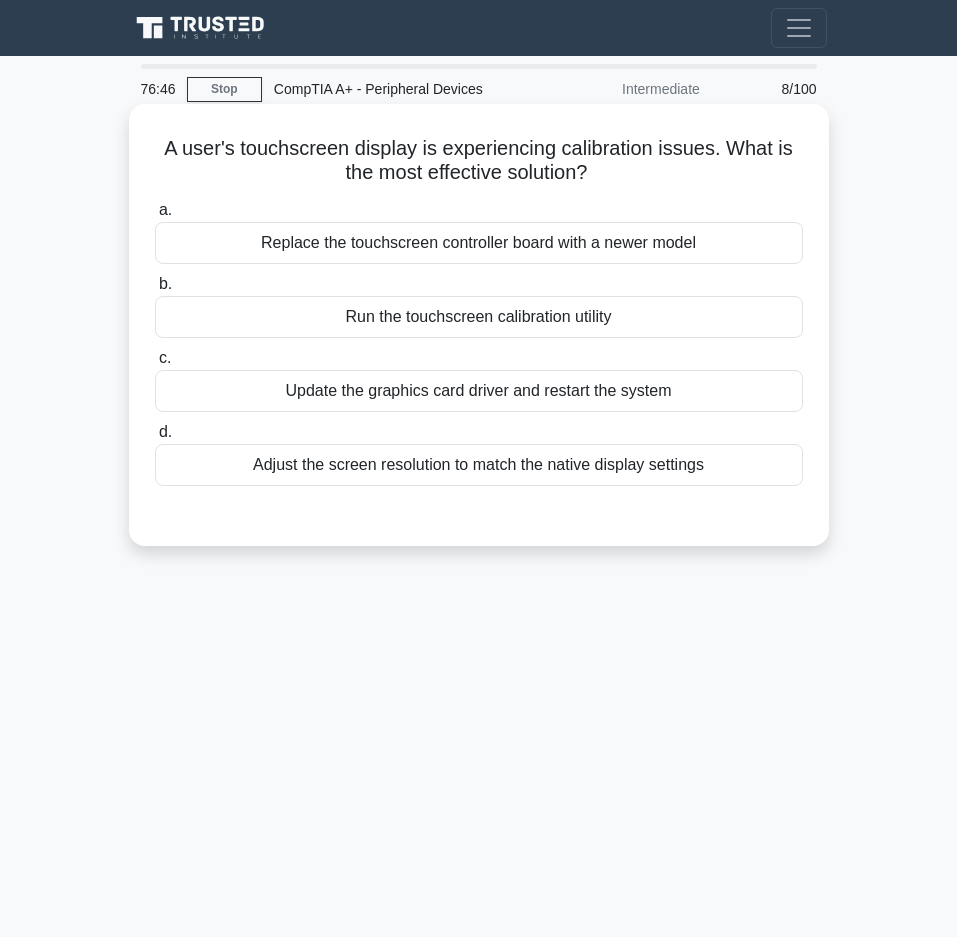 copy on "A user's touchscreen display is experiencing calibration issues. What is the most effective solution?" 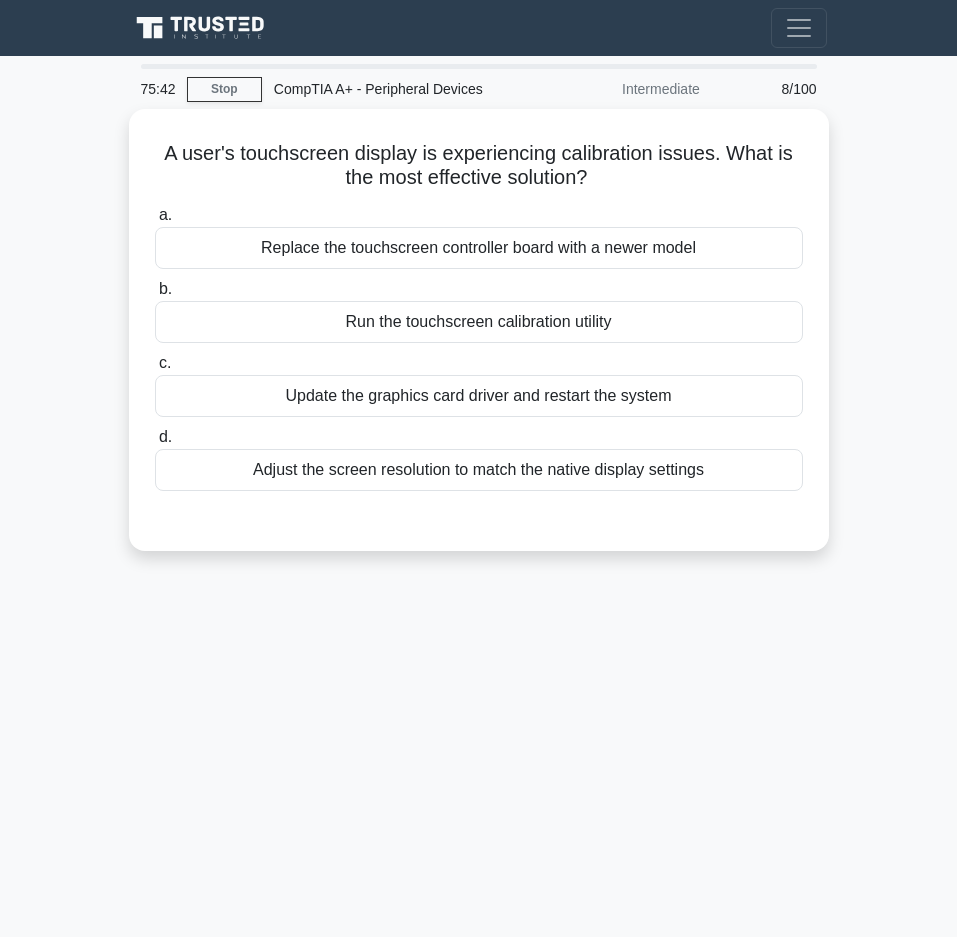 click on "75:42
Stop
CompTIA A+  - Peripheral Devices
Intermediate
8/100
A user's touchscreen display is experiencing calibration issues. What is the most effective solution?
.spinner_0XTQ{transform-origin:center;animation:spinner_y6GP .75s linear infinite}@keyframes spinner_y6GP{100%{transform:rotate(360deg)}}
a." at bounding box center (479, 564) 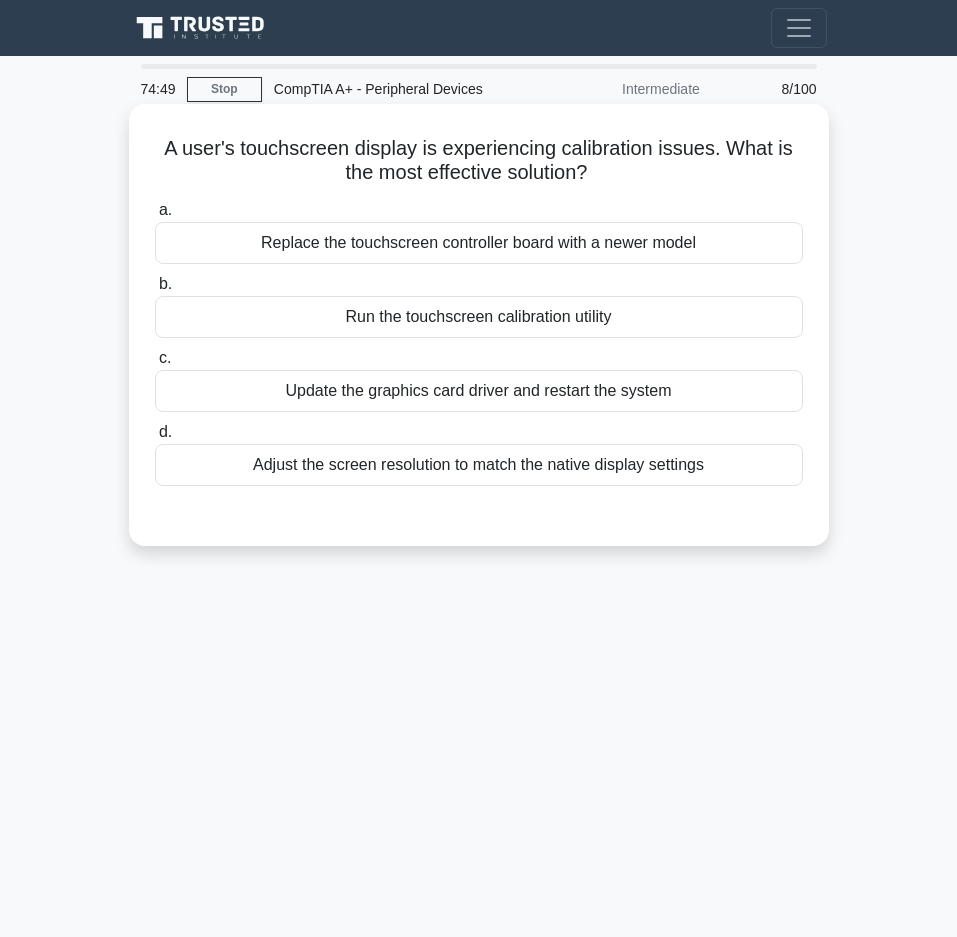 click on "Run the touchscreen calibration utility" at bounding box center (479, 317) 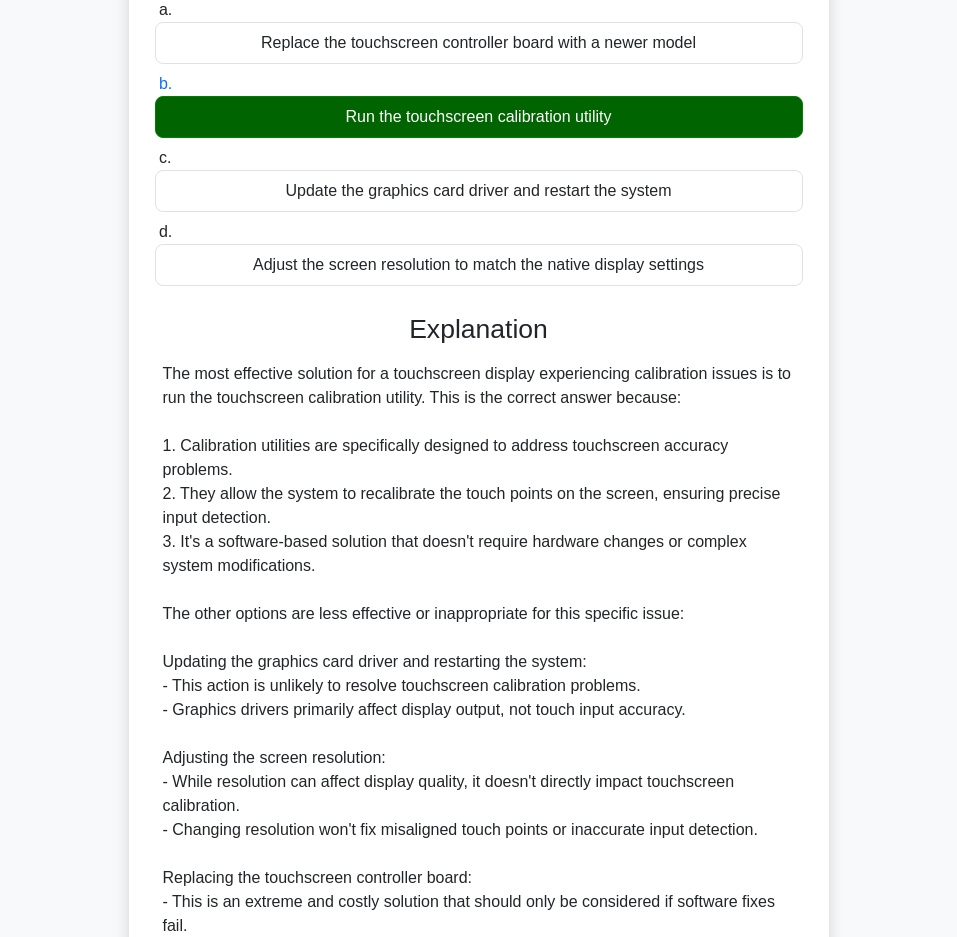 scroll, scrollTop: 300, scrollLeft: 0, axis: vertical 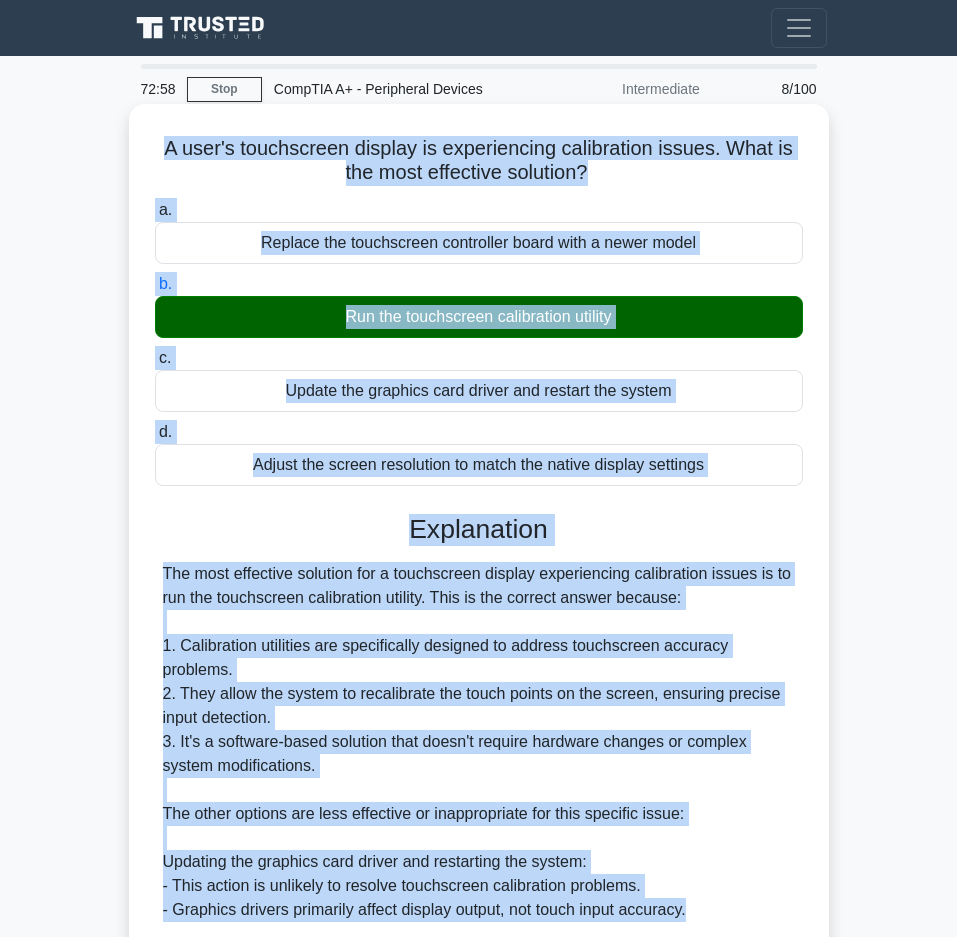 drag, startPoint x: 687, startPoint y: 510, endPoint x: 152, endPoint y: 134, distance: 653.91205 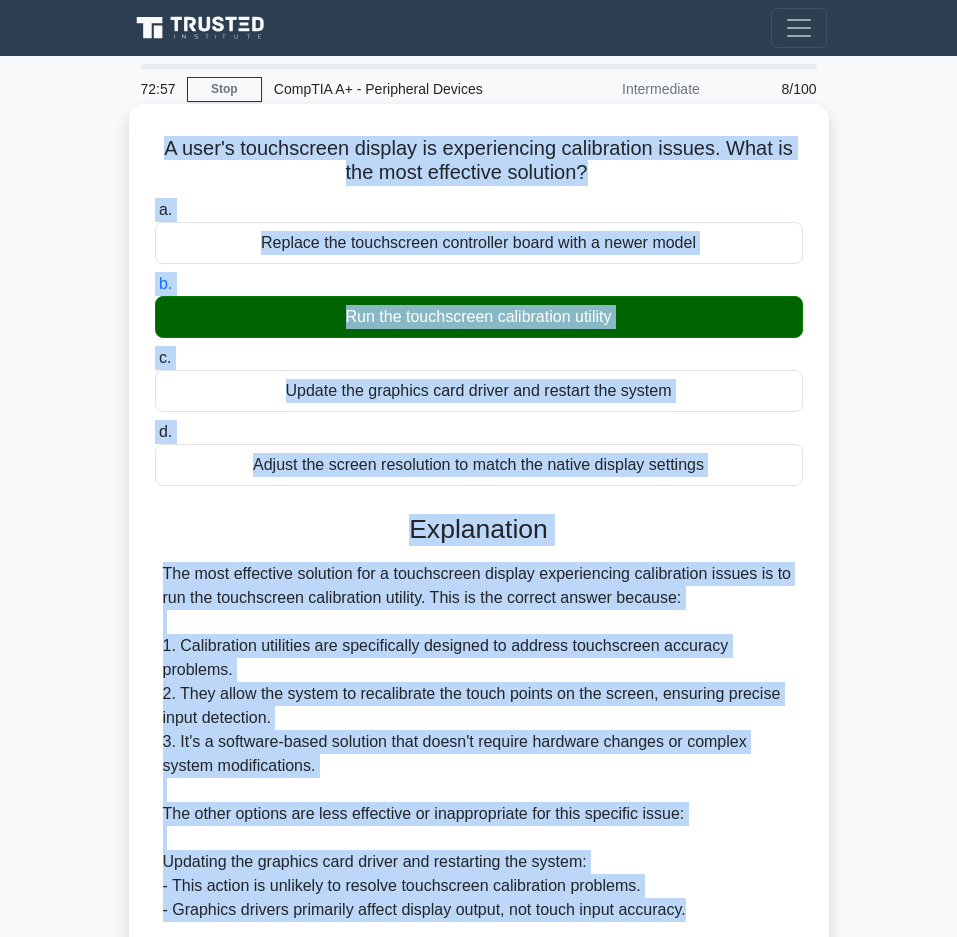 copy on "A user's touchscreen display is experiencing calibration issues. What is the most effective solution?
.spinner_0XTQ{transform-origin:center;animation:spinner_y6GP .75s linear infinite}@keyframes spinner_y6GP{100%{transform:rotate(360deg)}}
a.
Replace the touchscreen controller board with a newer model
b.
Run the touchscreen calibration utility
c.
Update the graphics card driver and restart the system
d.
Adjust the screen resolution to match the native display settings
Explanation
The most effective solution for a touchscreen display experiencing calibration issues is to run the touchscreen calibration utility. This is the correct answer because: 1. Calibration utilities are specif..." 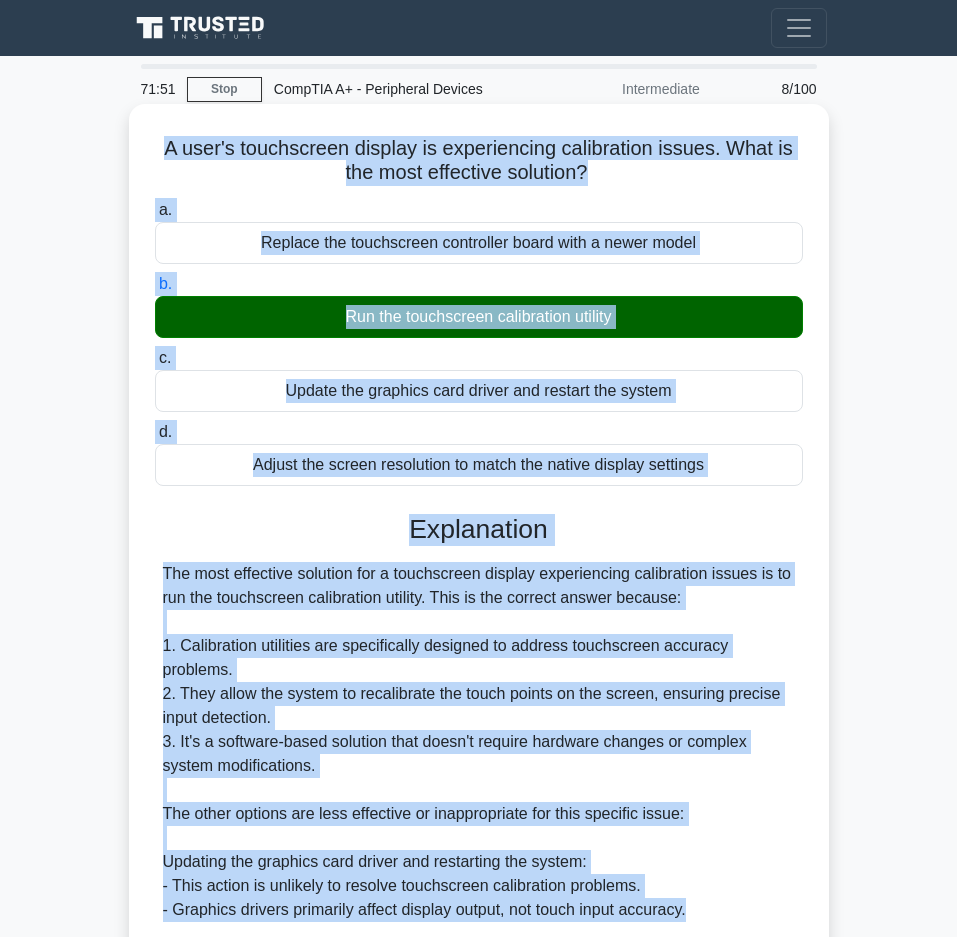 click on "The most effective solution for a touchscreen display experiencing calibration issues is to run the touchscreen calibration utility. This is the correct answer because: 1. Calibration utilities are specifically designed to address touchscreen accuracy problems. 2. They allow the system to recalibrate the touch points on the screen, ensuring precise input detection. 3. It's a software-based solution that doesn't require hardware changes or complex system modifications. The other options are less effective or inappropriate for this specific issue: Updating the graphics card driver and restarting the system: - This action is unlikely to resolve touchscreen calibration problems. - Graphics drivers primarily affect display output, not touch input accuracy. Adjusting the screen resolution: - While resolution can affect display quality, it doesn't directly impact touchscreen calibration. - Changing resolution won't fix misaligned touch points or inaccurate input detection." at bounding box center [479, 910] 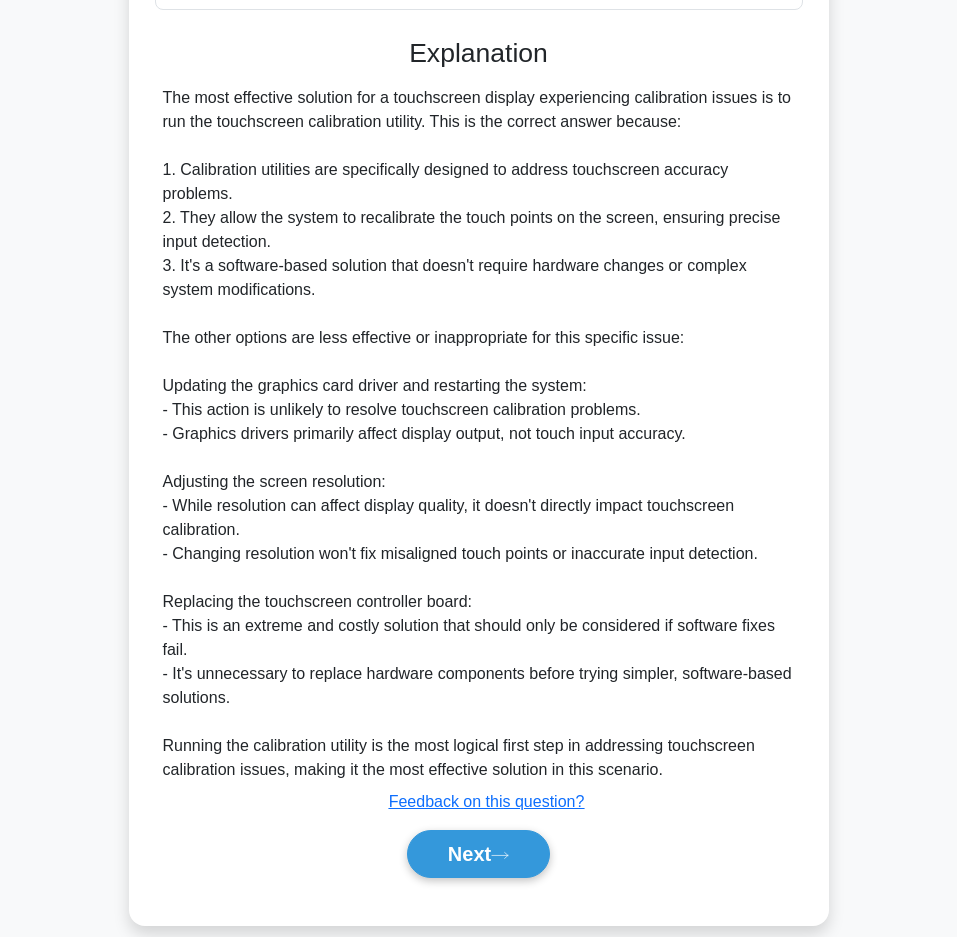 scroll, scrollTop: 479, scrollLeft: 0, axis: vertical 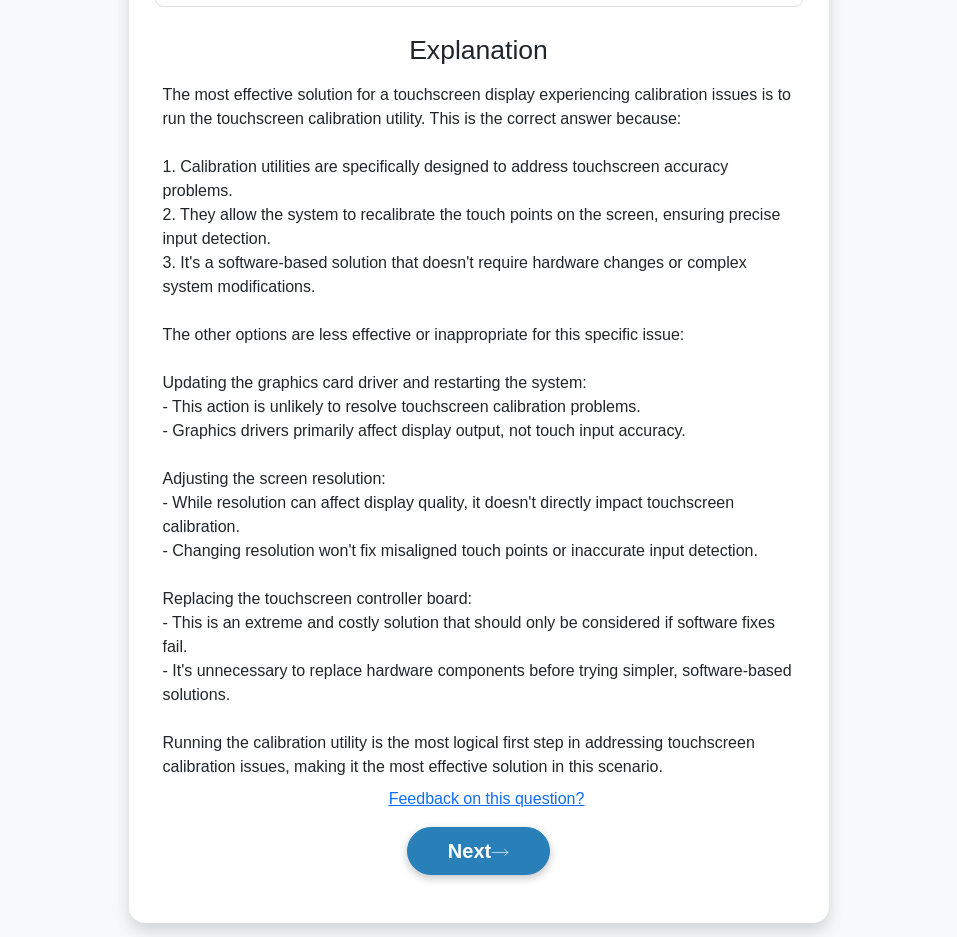 click on "Next" at bounding box center (478, 851) 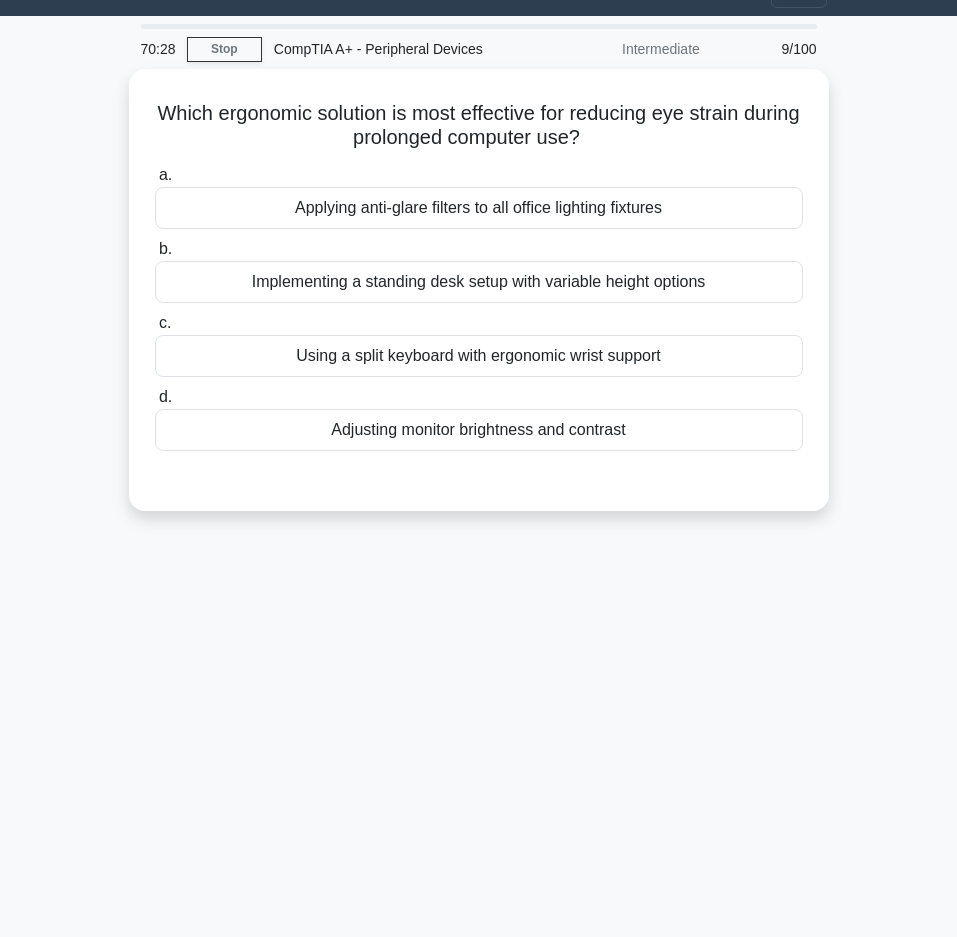 scroll, scrollTop: 0, scrollLeft: 0, axis: both 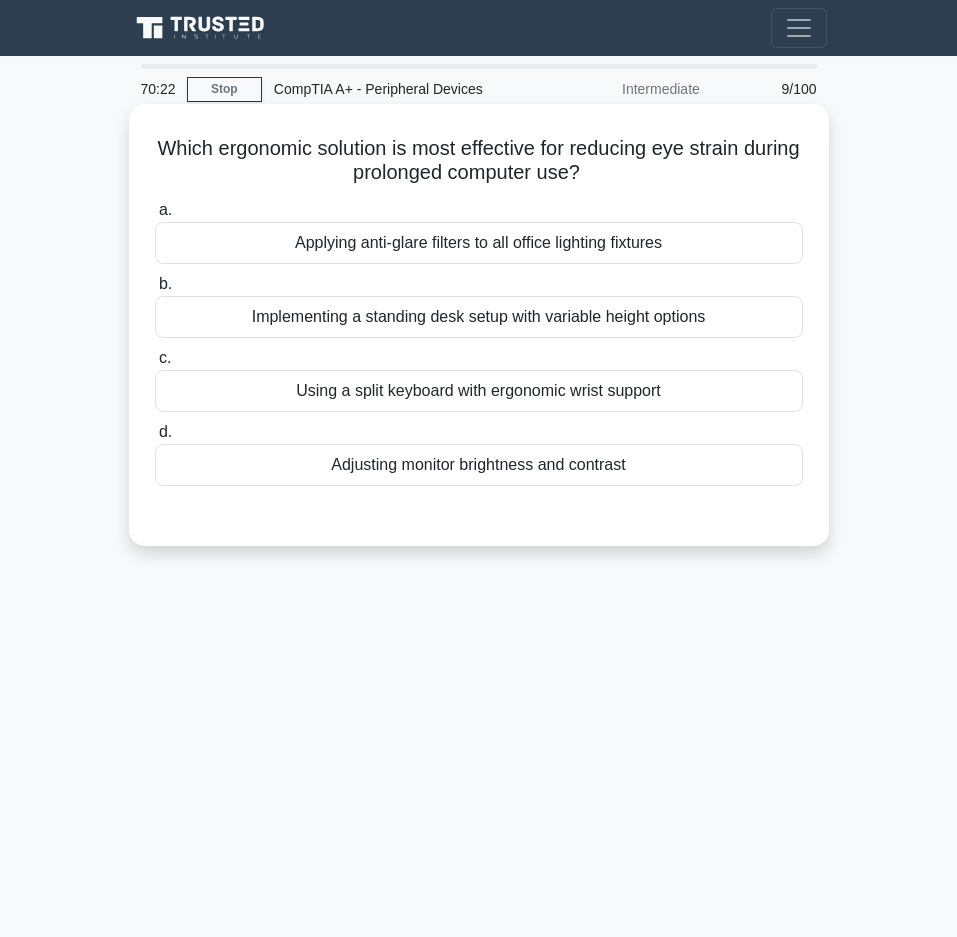click on "Which ergonomic solution is most effective for reducing eye strain during prolonged computer use?
.spinner_0XTQ{transform-origin:center;animation:spinner_y6GP .75s linear infinite}@keyframes spinner_y6GP{100%{transform:rotate(360deg)}}" at bounding box center (479, 161) 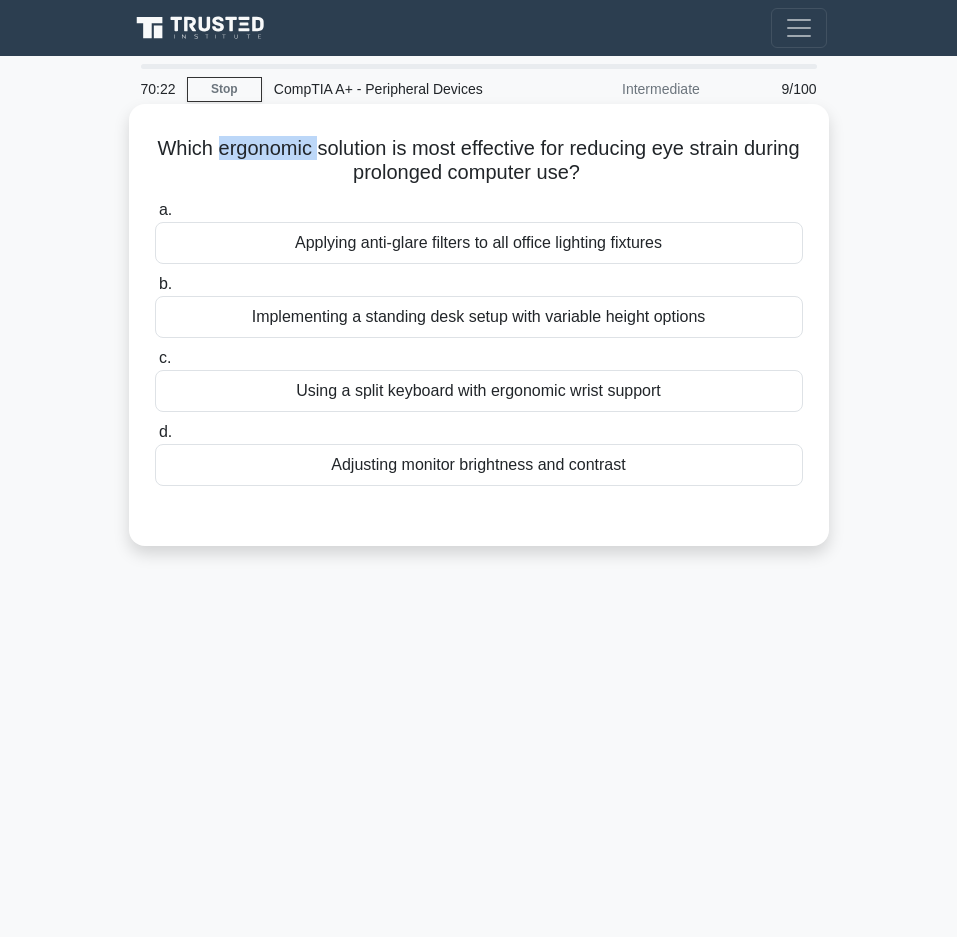 click on "Which ergonomic solution is most effective for reducing eye strain during prolonged computer use?
.spinner_0XTQ{transform-origin:center;animation:spinner_y6GP .75s linear infinite}@keyframes spinner_y6GP{100%{transform:rotate(360deg)}}" at bounding box center (479, 161) 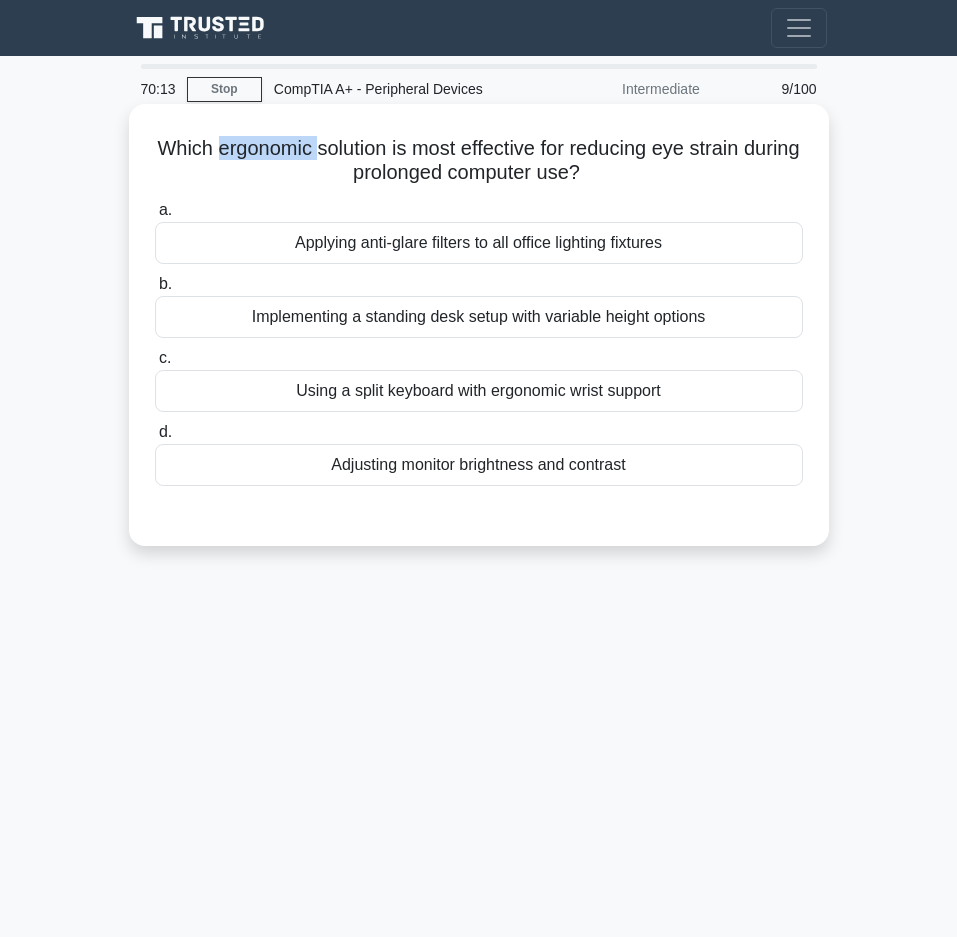 click on "Which ergonomic solution is most effective for reducing eye strain during prolonged computer use?
.spinner_0XTQ{transform-origin:center;animation:spinner_y6GP .75s linear infinite}@keyframes spinner_y6GP{100%{transform:rotate(360deg)}}" at bounding box center [479, 161] 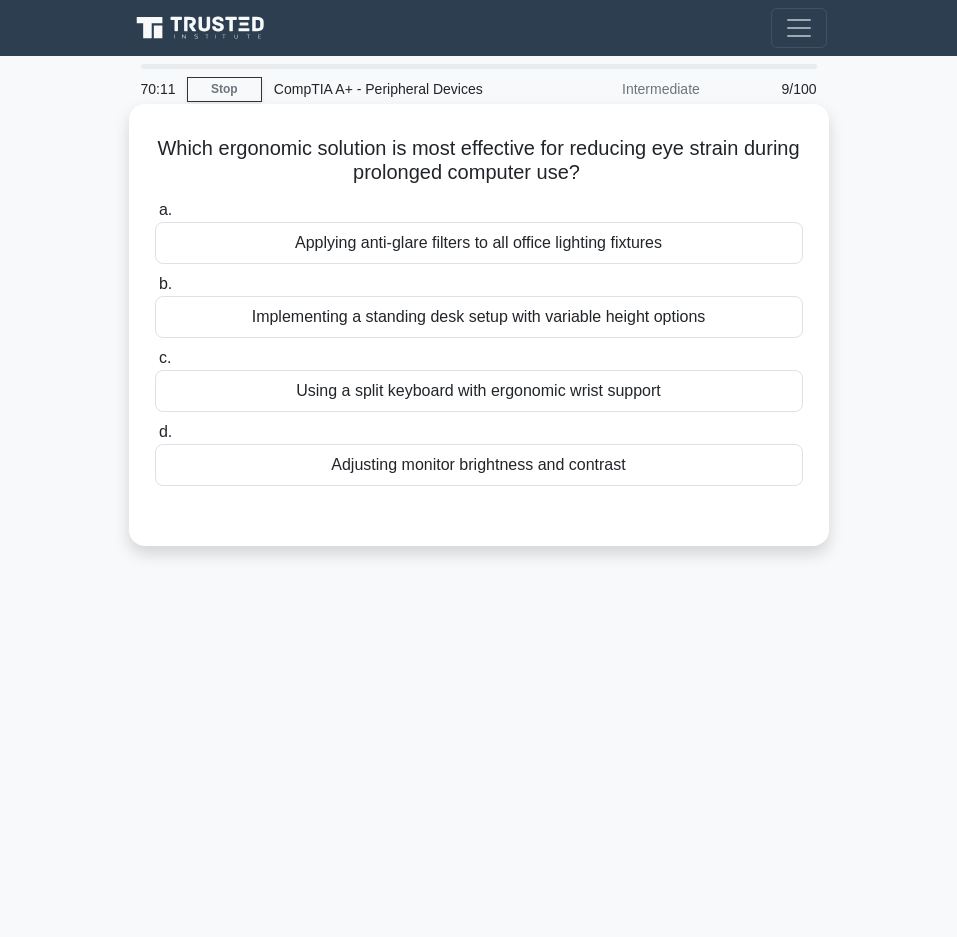 click on "Which ergonomic solution is most effective for reducing eye strain during prolonged computer use?
.spinner_0XTQ{transform-origin:center;animation:spinner_y6GP .75s linear infinite}@keyframes spinner_y6GP{100%{transform:rotate(360deg)}}" at bounding box center (479, 161) 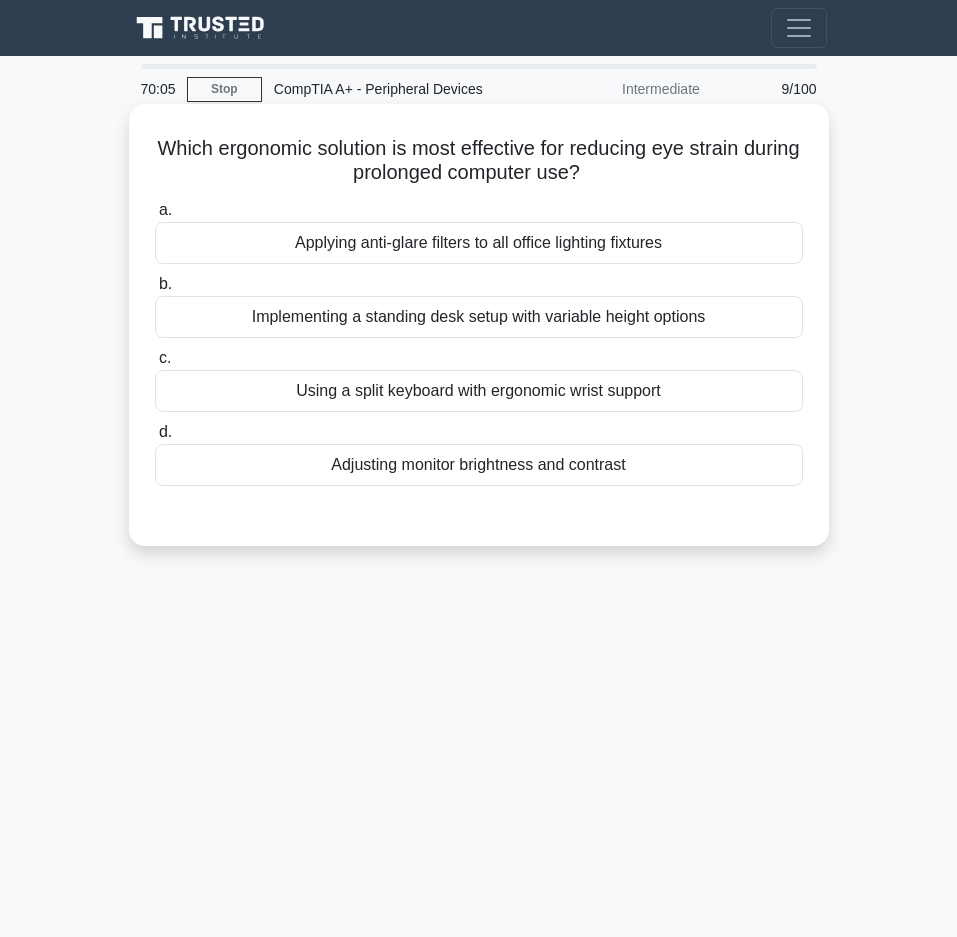 click on "Which ergonomic solution is most effective for reducing eye strain during prolonged computer use?
.spinner_0XTQ{transform-origin:center;animation:spinner_y6GP .75s linear infinite}@keyframes spinner_y6GP{100%{transform:rotate(360deg)}}" at bounding box center [479, 161] 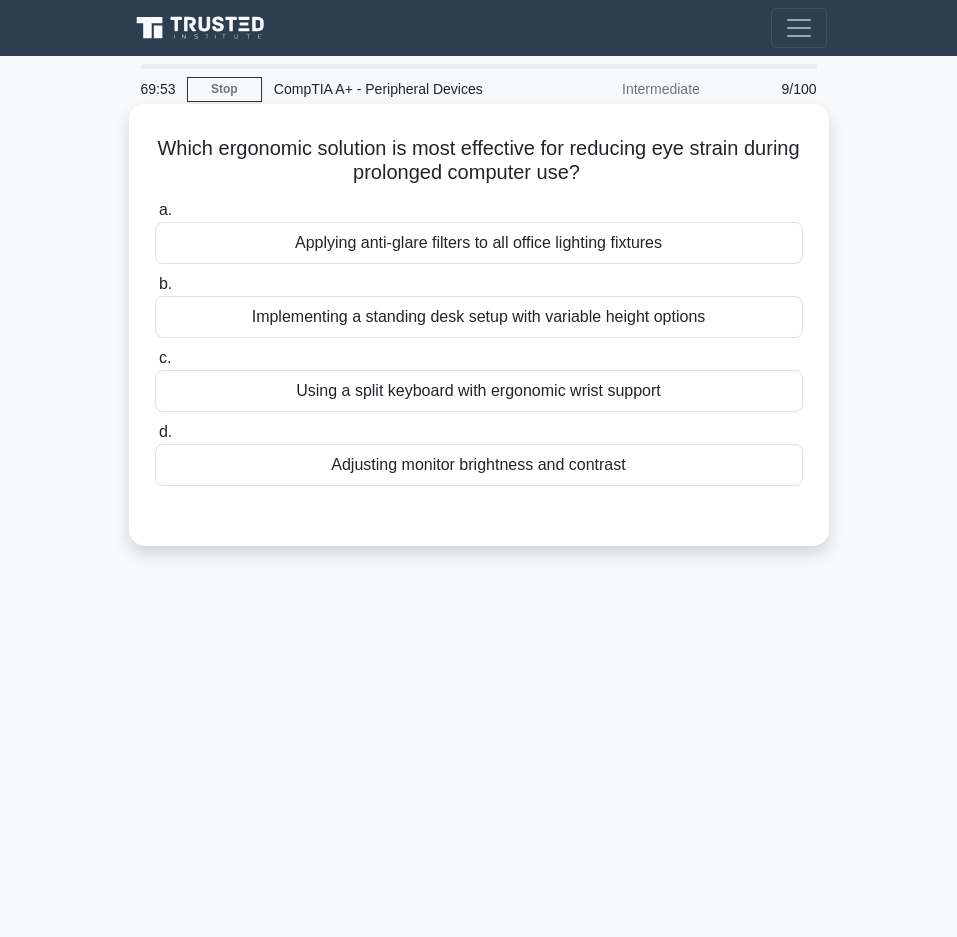 click on "Which ergonomic solution is most effective for reducing eye strain during prolonged computer use?
.spinner_0XTQ{transform-origin:center;animation:spinner_y6GP .75s linear infinite}@keyframes spinner_y6GP{100%{transform:rotate(360deg)}}" at bounding box center [479, 161] 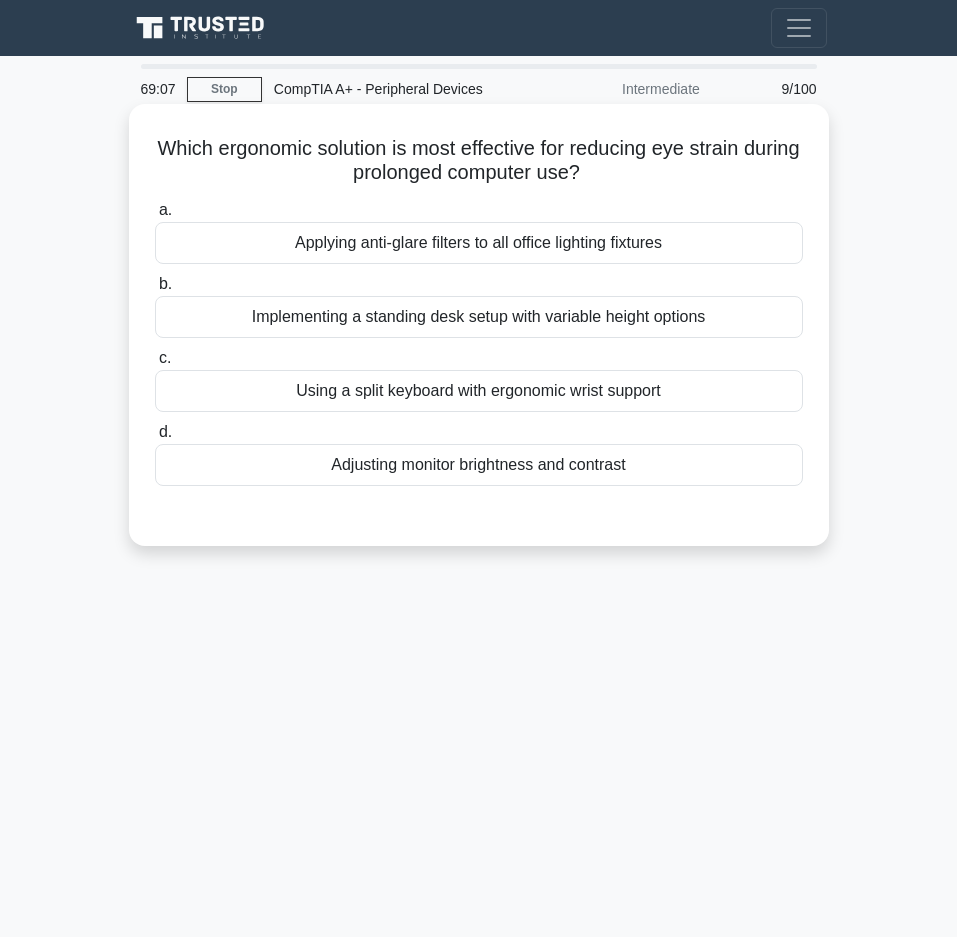 click on "Adjusting monitor brightness and contrast" at bounding box center [479, 465] 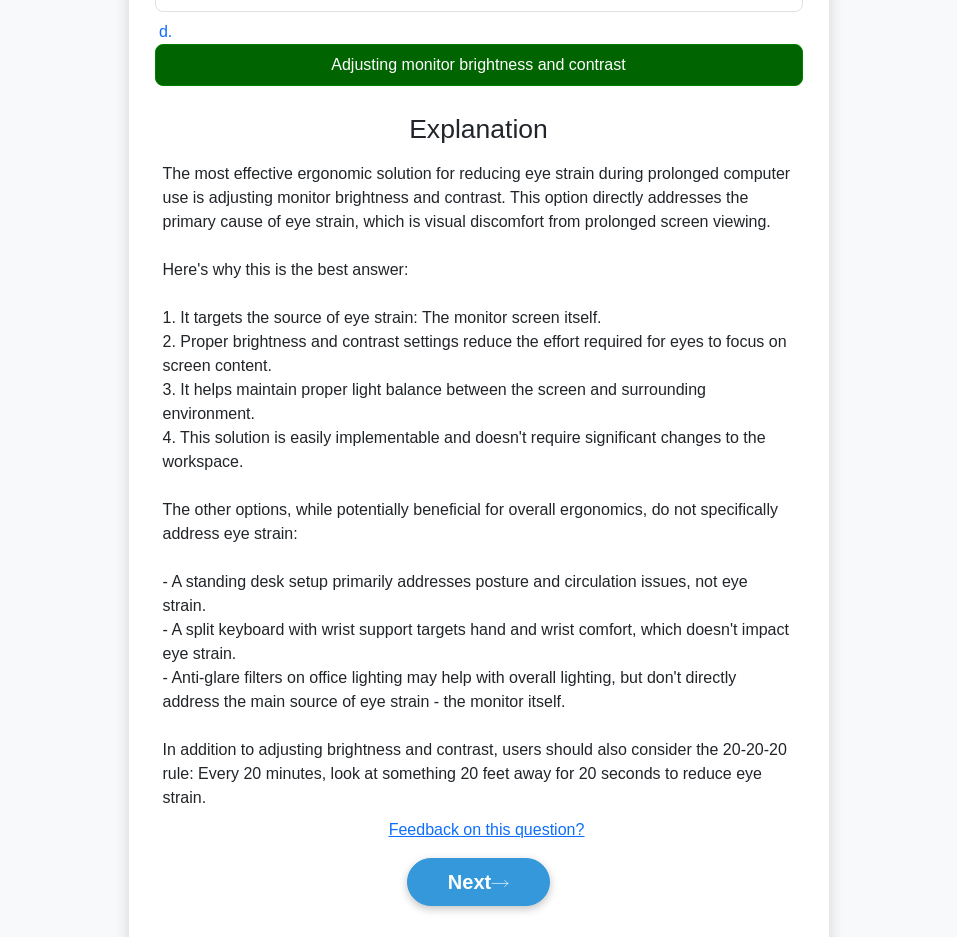 scroll, scrollTop: 455, scrollLeft: 0, axis: vertical 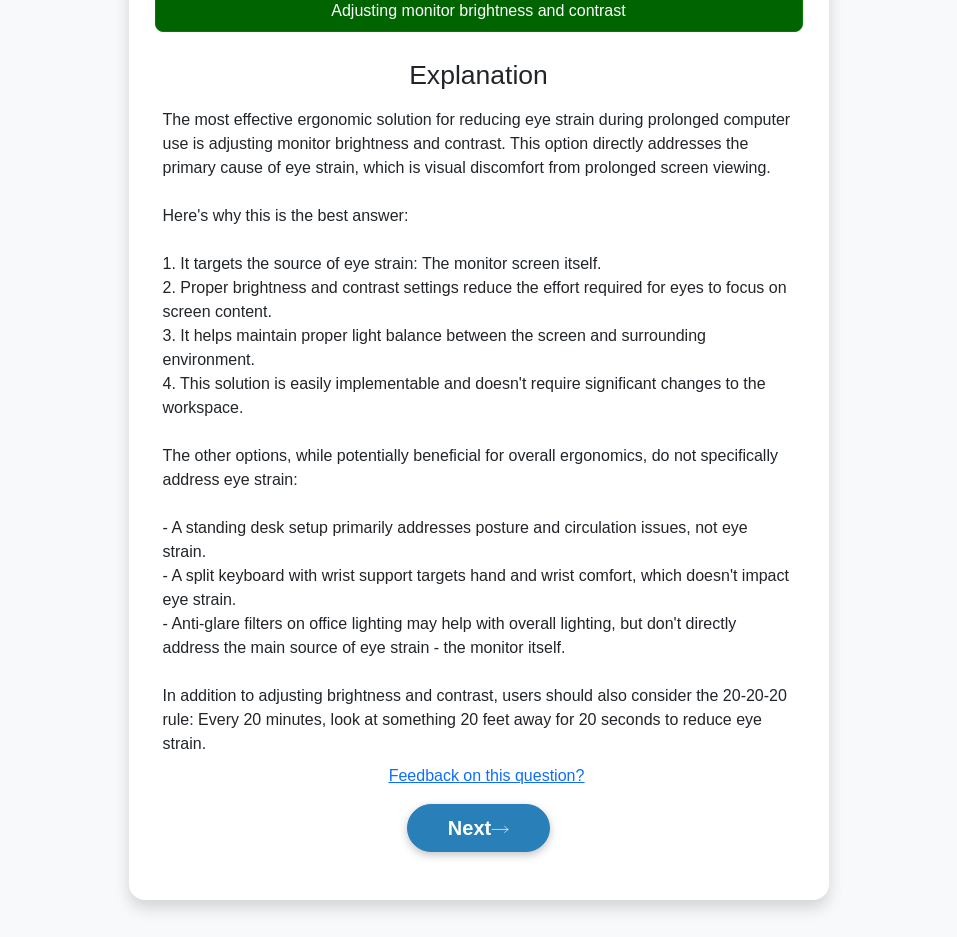 click 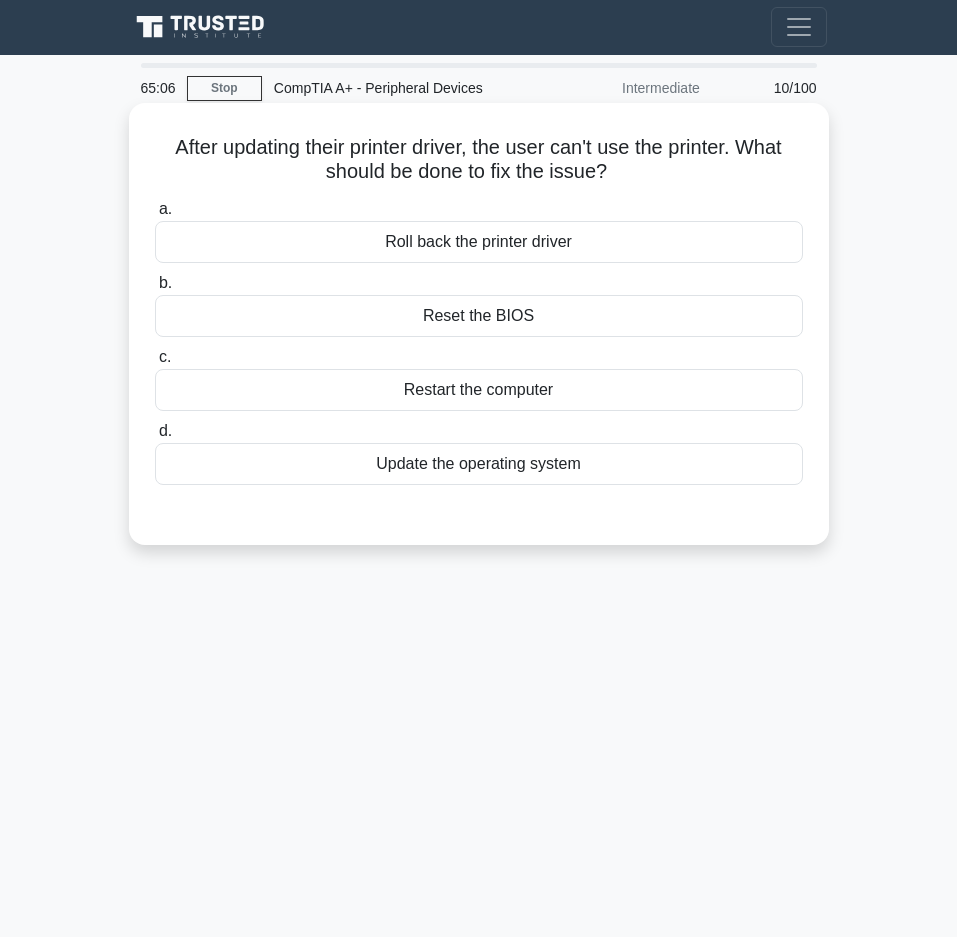 scroll, scrollTop: 0, scrollLeft: 0, axis: both 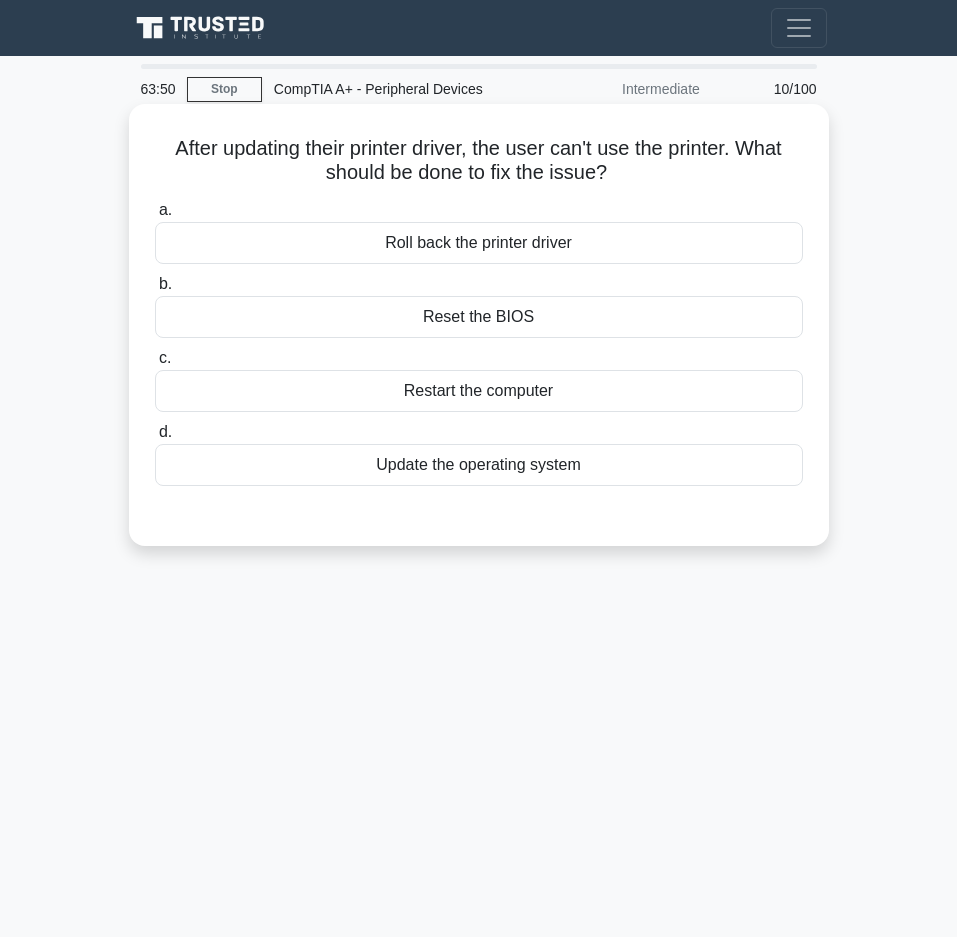 click on "Update the operating system" at bounding box center (479, 465) 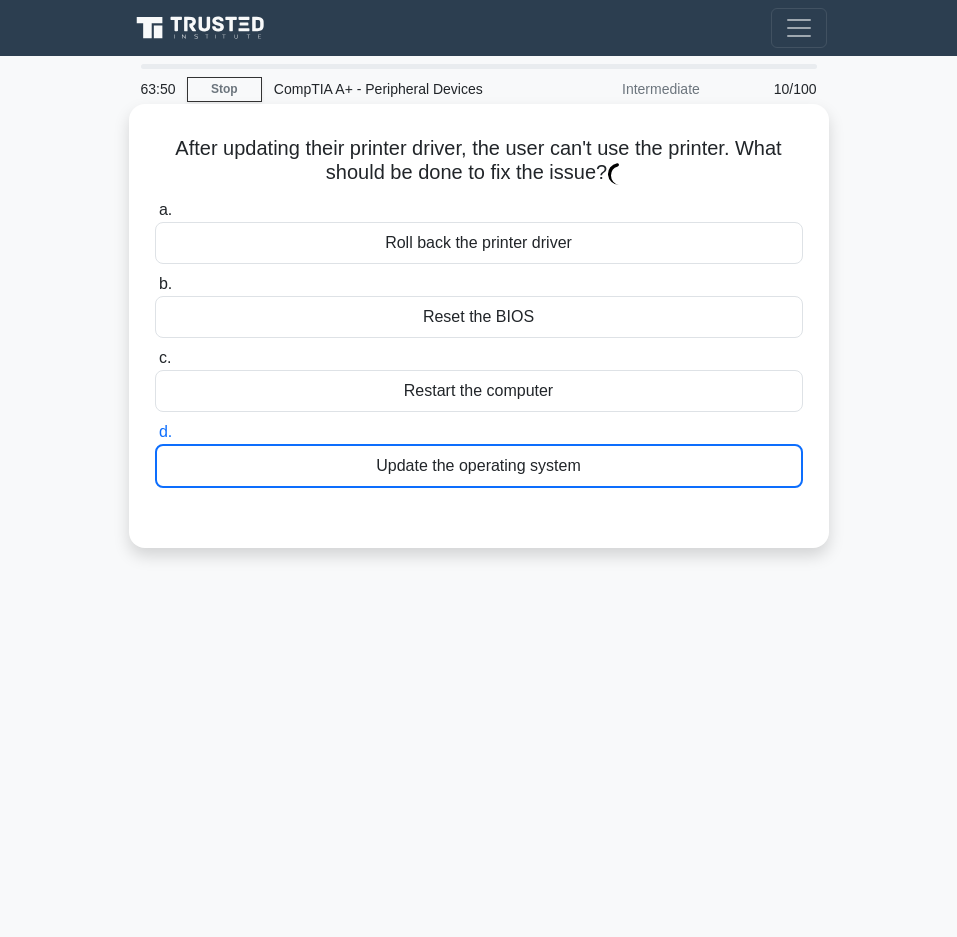 click on "Update the operating system" at bounding box center [479, 466] 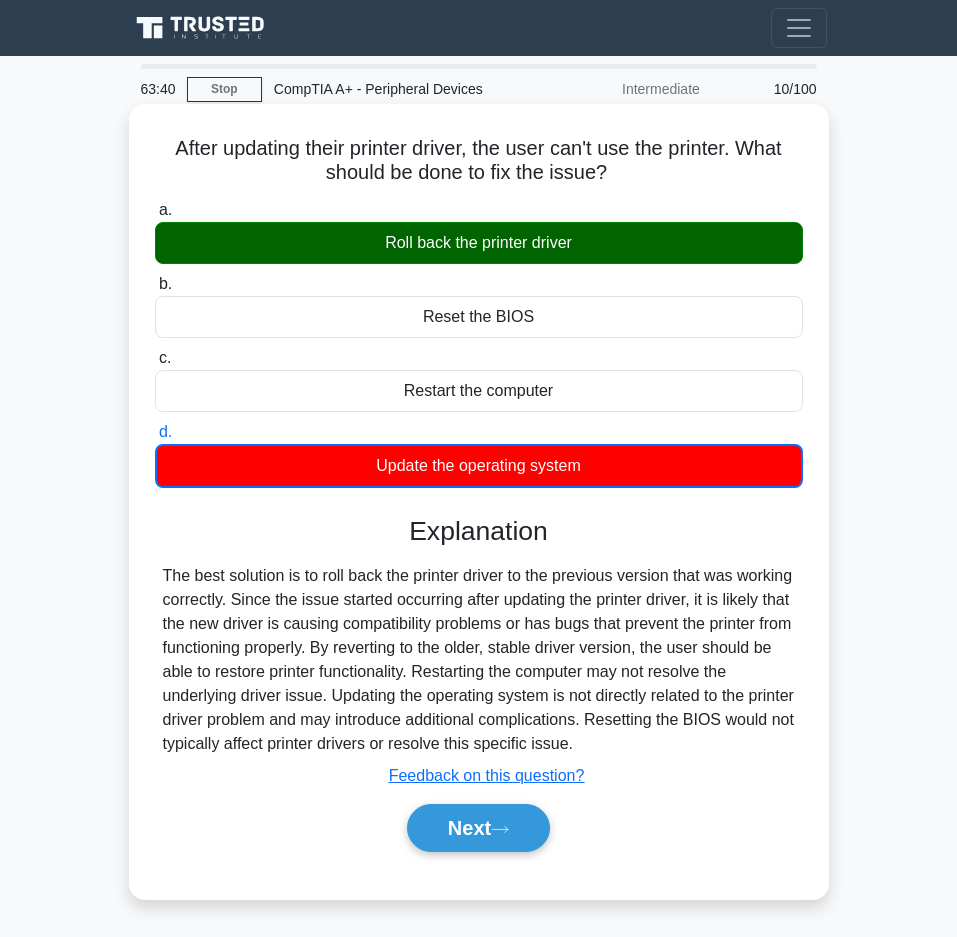 click on "The best solution is to roll back the printer driver to the previous version that was working correctly. Since the issue started occurring after updating the printer driver, it is likely that the new driver is causing compatibility problems or has bugs that prevent the printer from functioning properly. By reverting to the older, stable driver version, the user should be able to restore printer functionality. Restarting the computer may not resolve the underlying driver issue. Updating the operating system is not directly related to the printer driver problem and may introduce additional complications. Resetting the BIOS would not typically affect printer drivers or resolve this specific issue." at bounding box center (479, 660) 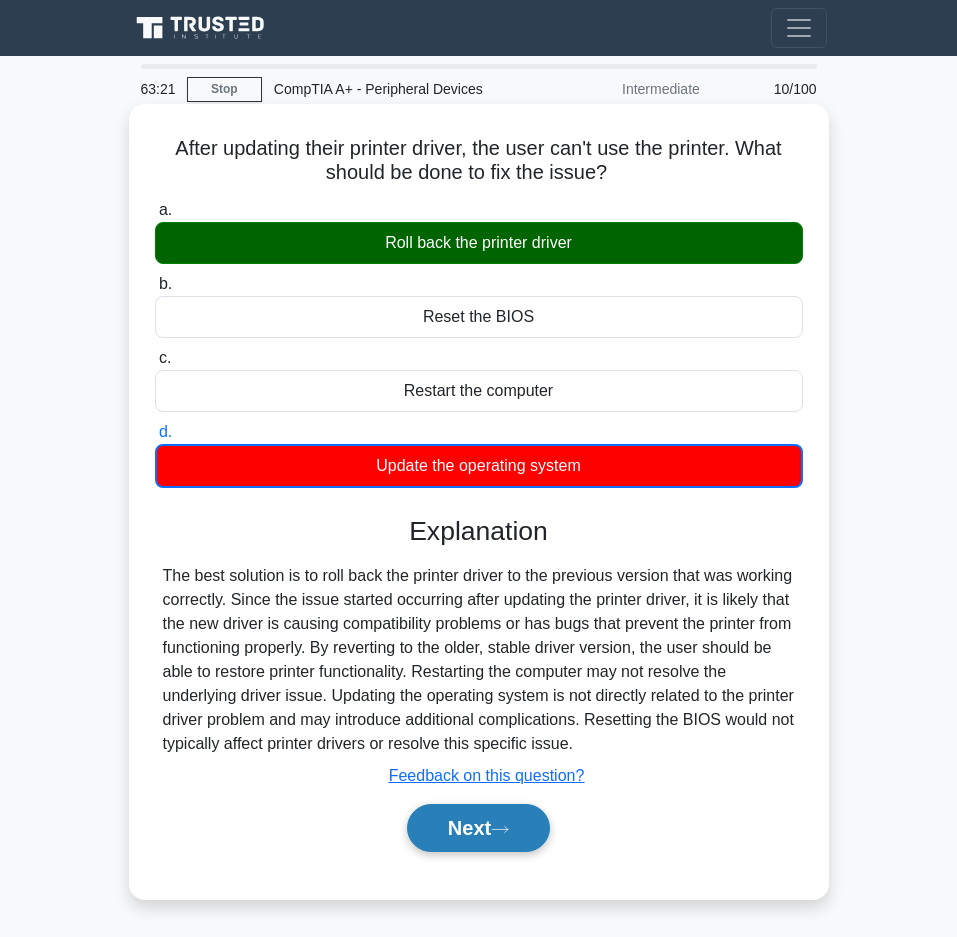 click on "Next" at bounding box center (478, 828) 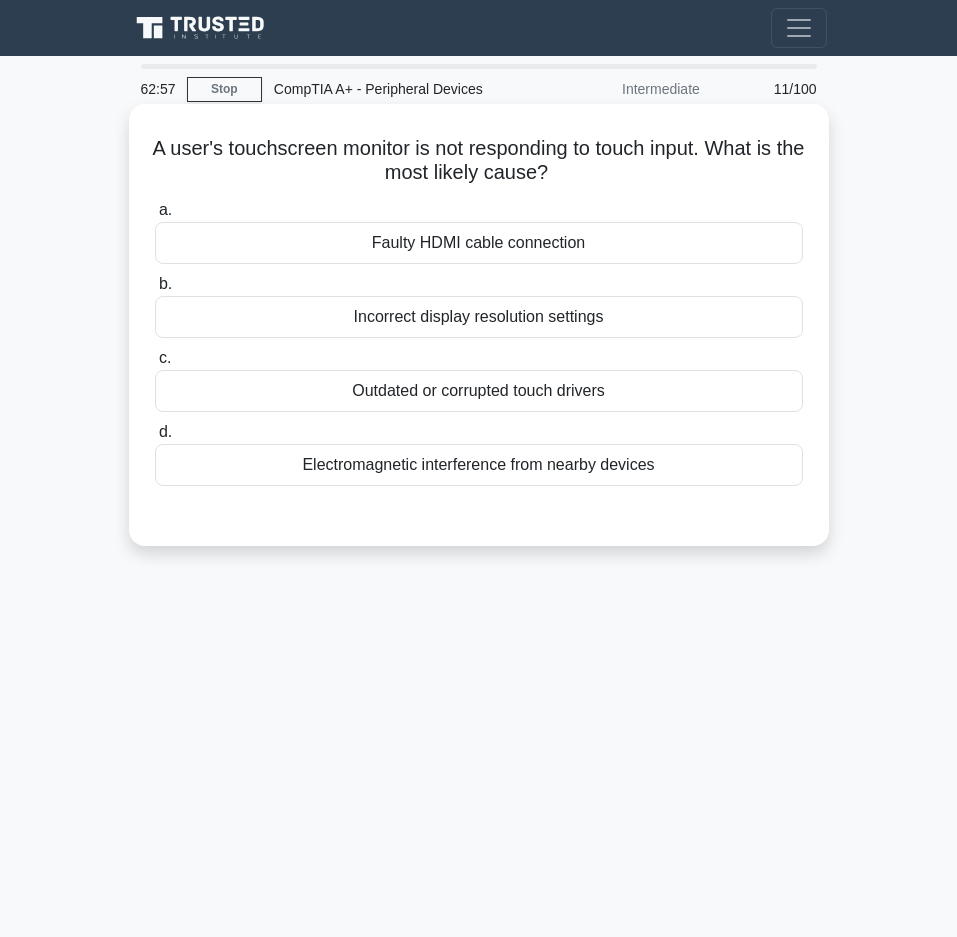 click on "Outdated or corrupted touch drivers" at bounding box center (479, 391) 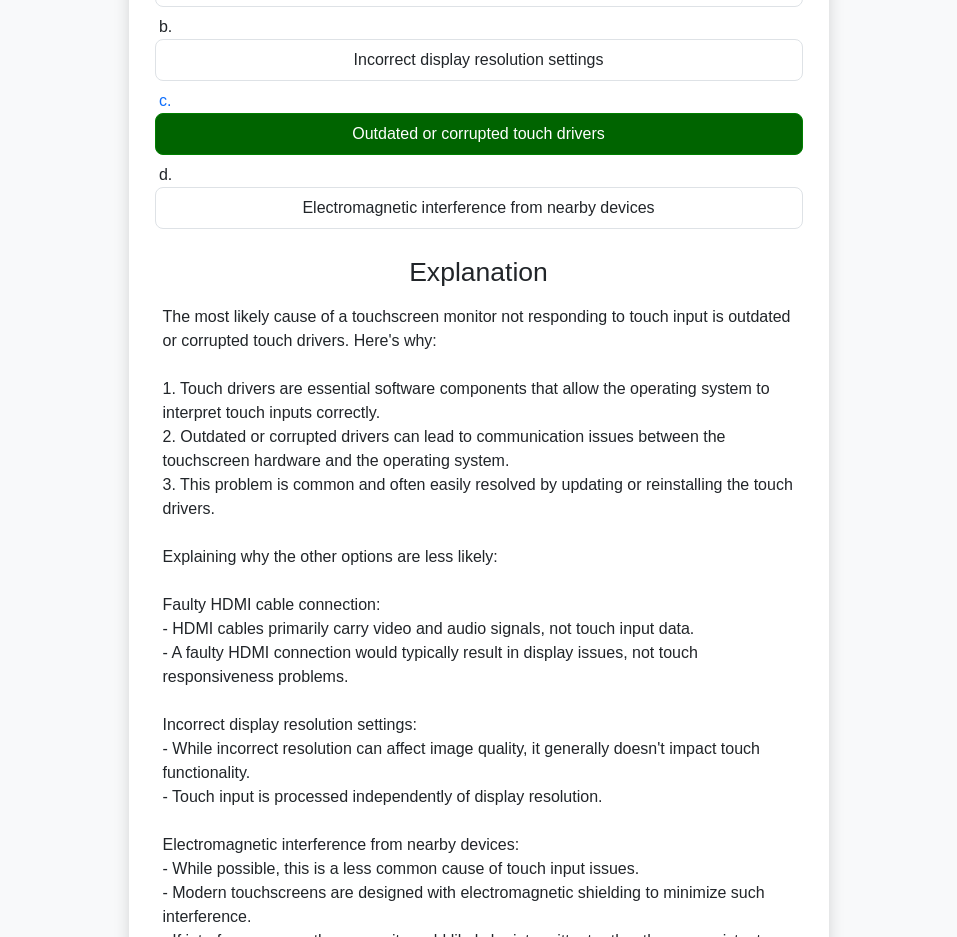 scroll, scrollTop: 551, scrollLeft: 0, axis: vertical 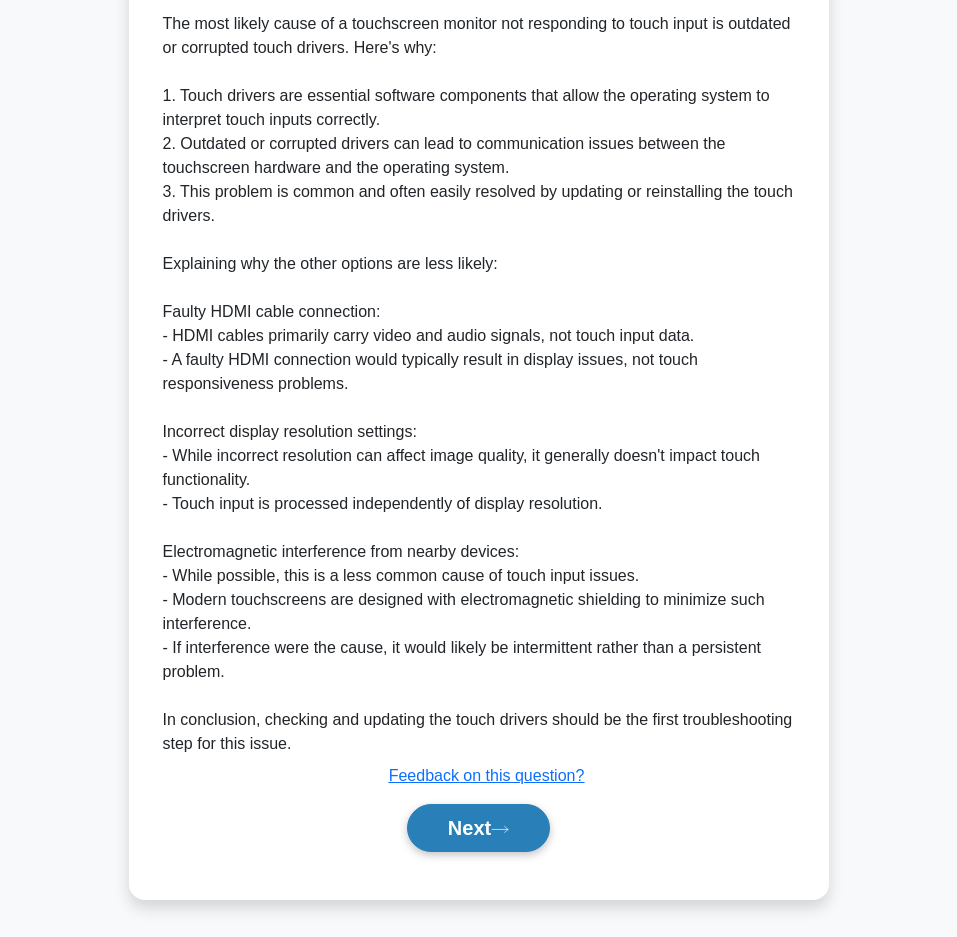click on "Next" at bounding box center (478, 828) 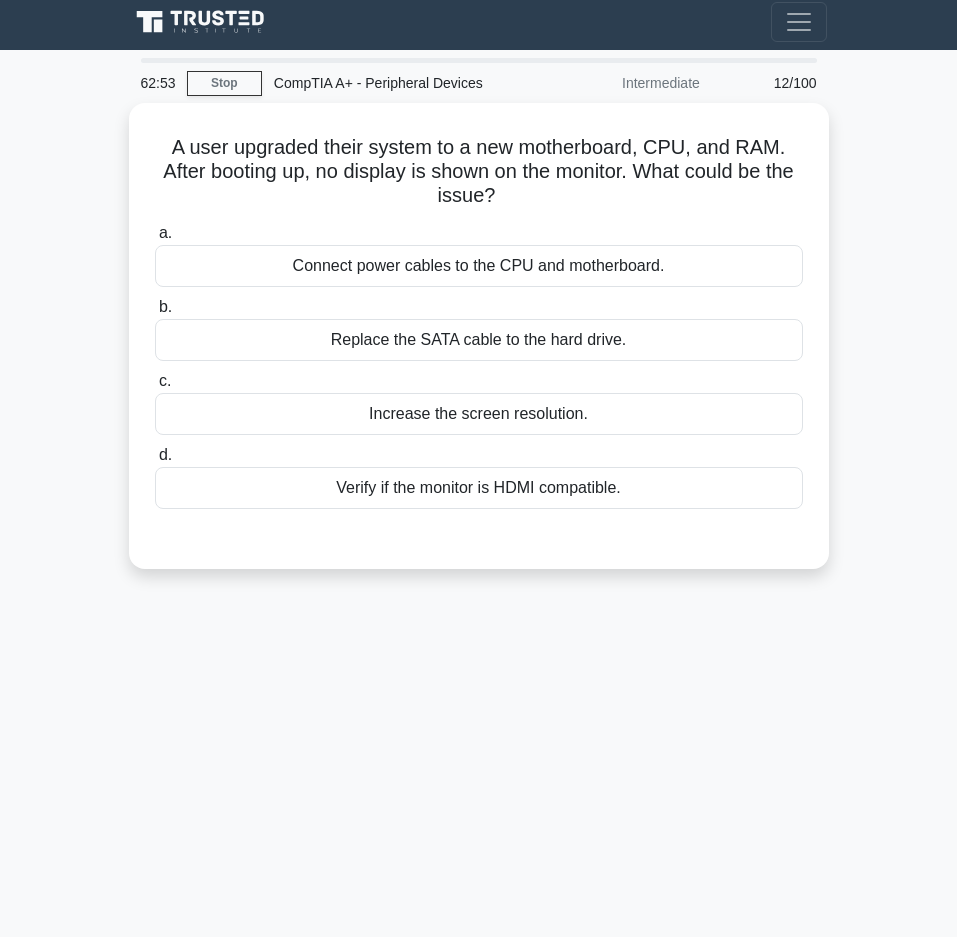 scroll, scrollTop: 0, scrollLeft: 0, axis: both 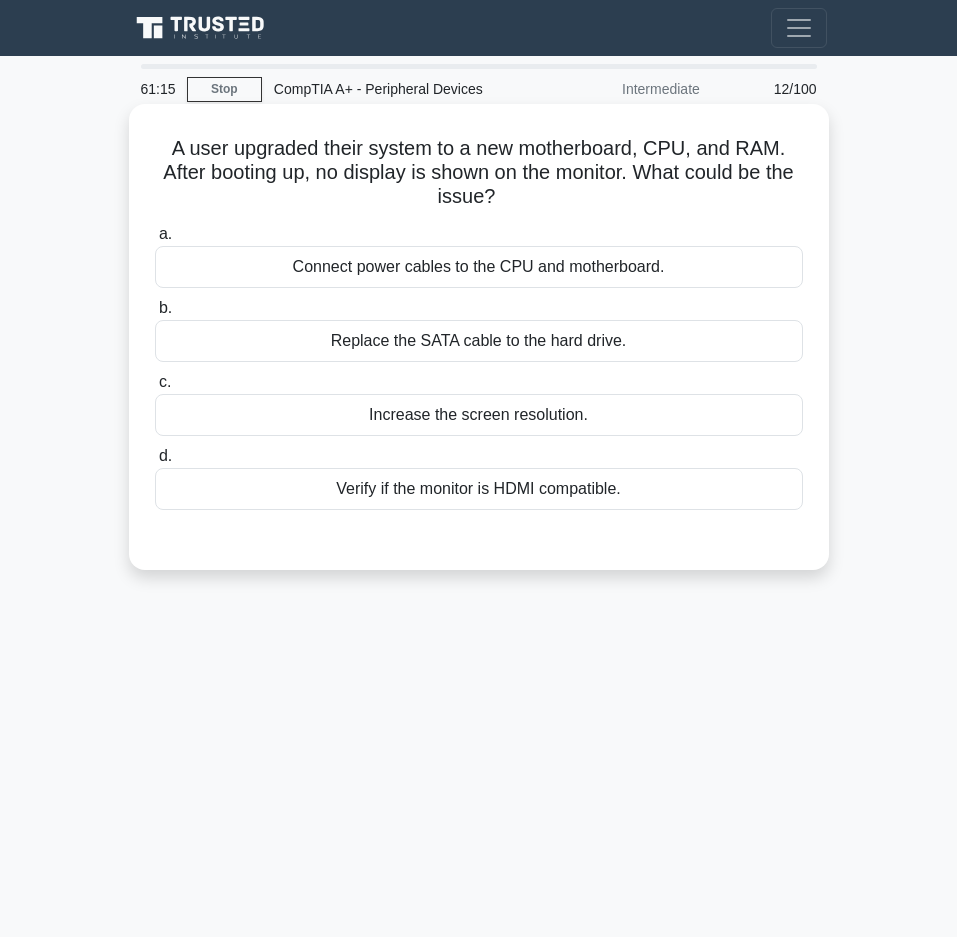 click on "Verify if the monitor is HDMI compatible." at bounding box center [479, 489] 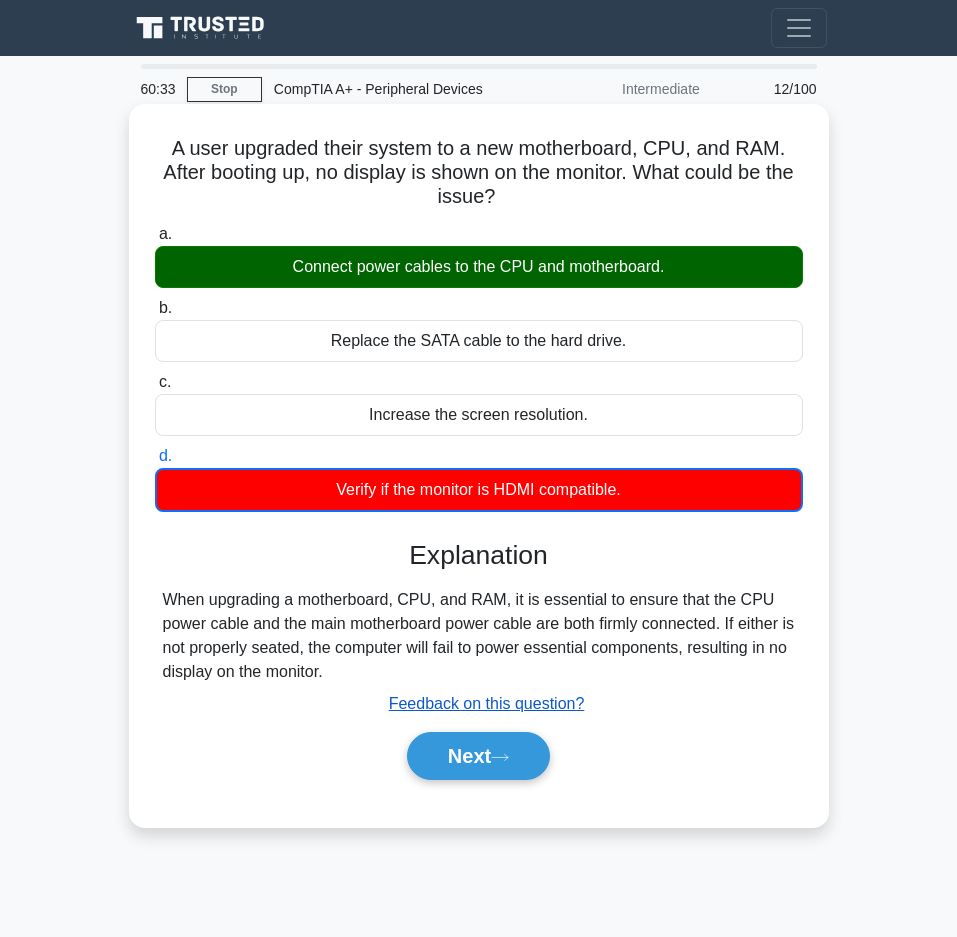click on "Feedback on this question?" at bounding box center [487, 703] 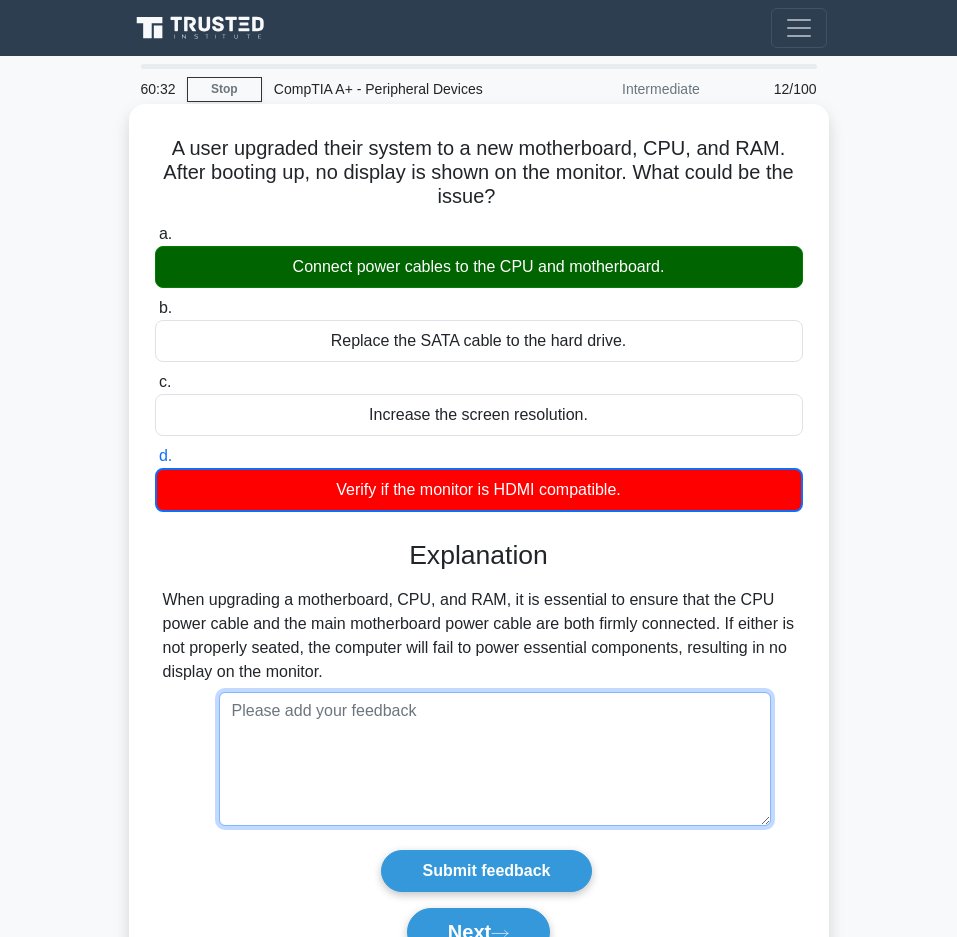 click at bounding box center [495, 759] 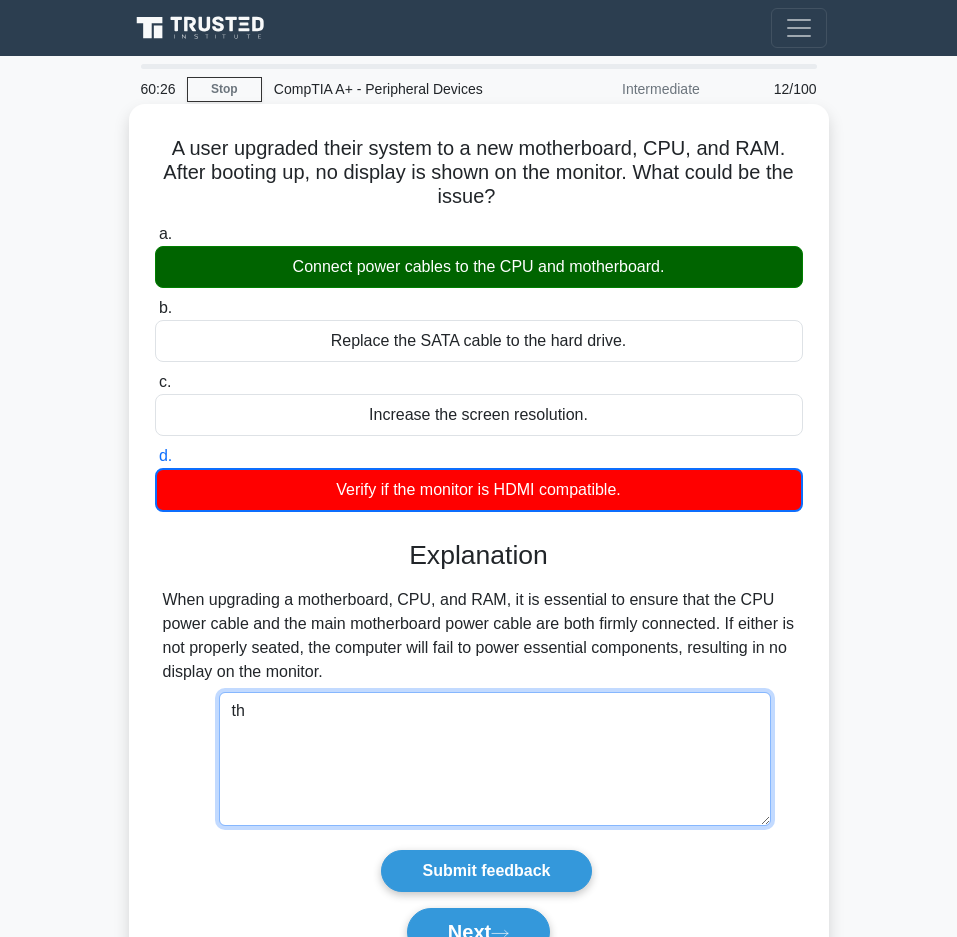 type on "t" 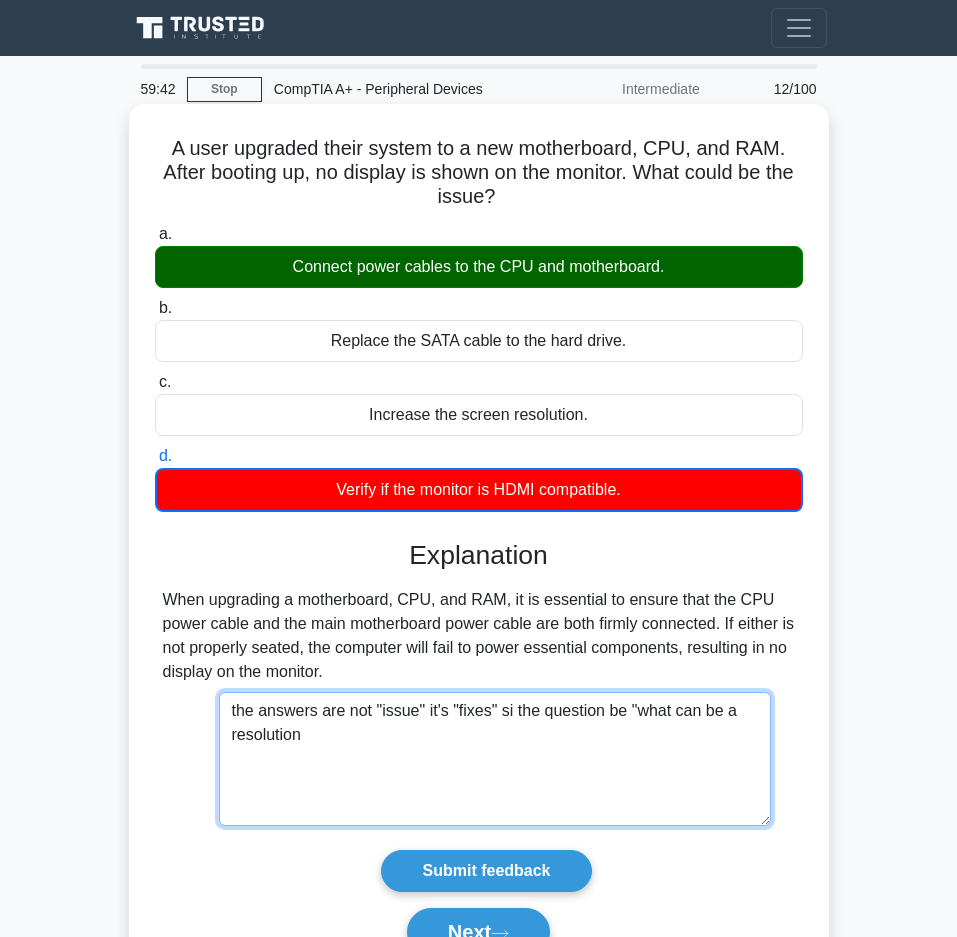 click on "the answers are not "issue" it's "fixes" si the question be "what can be a resolution" at bounding box center [495, 759] 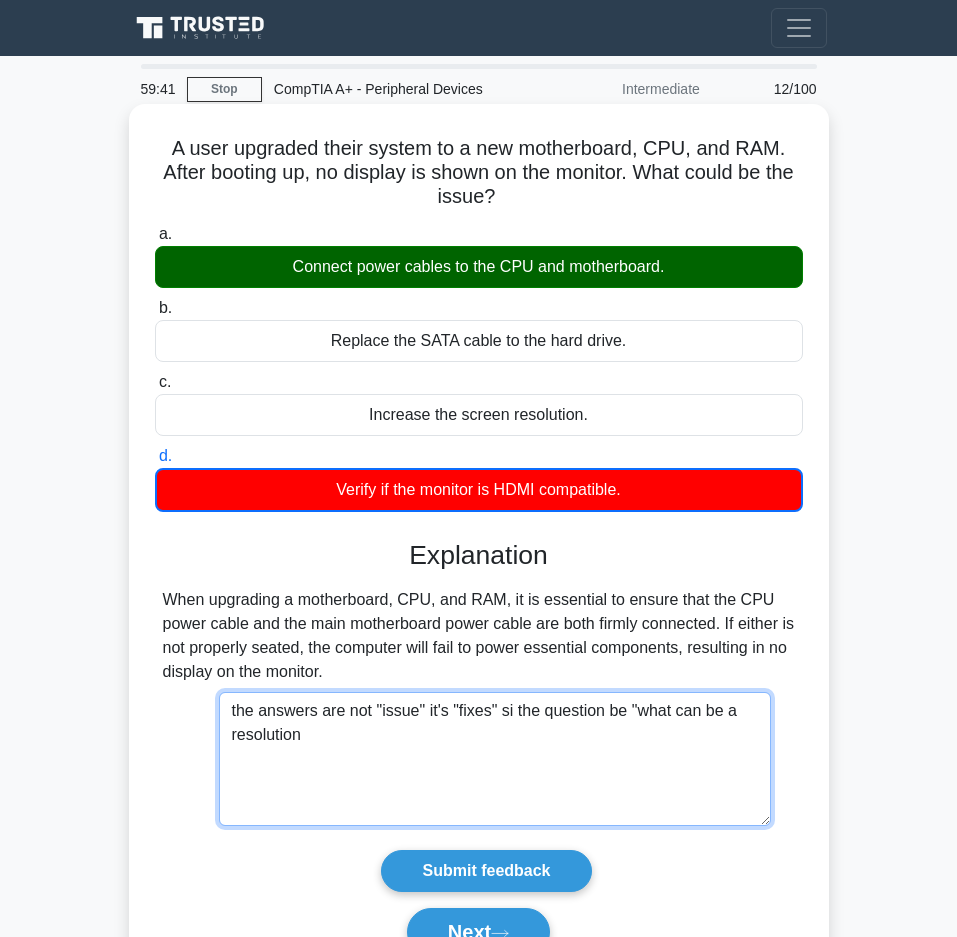 click on "the answers are not "issue" it's "fixes" si the question be "what can be a resolution" at bounding box center [495, 759] 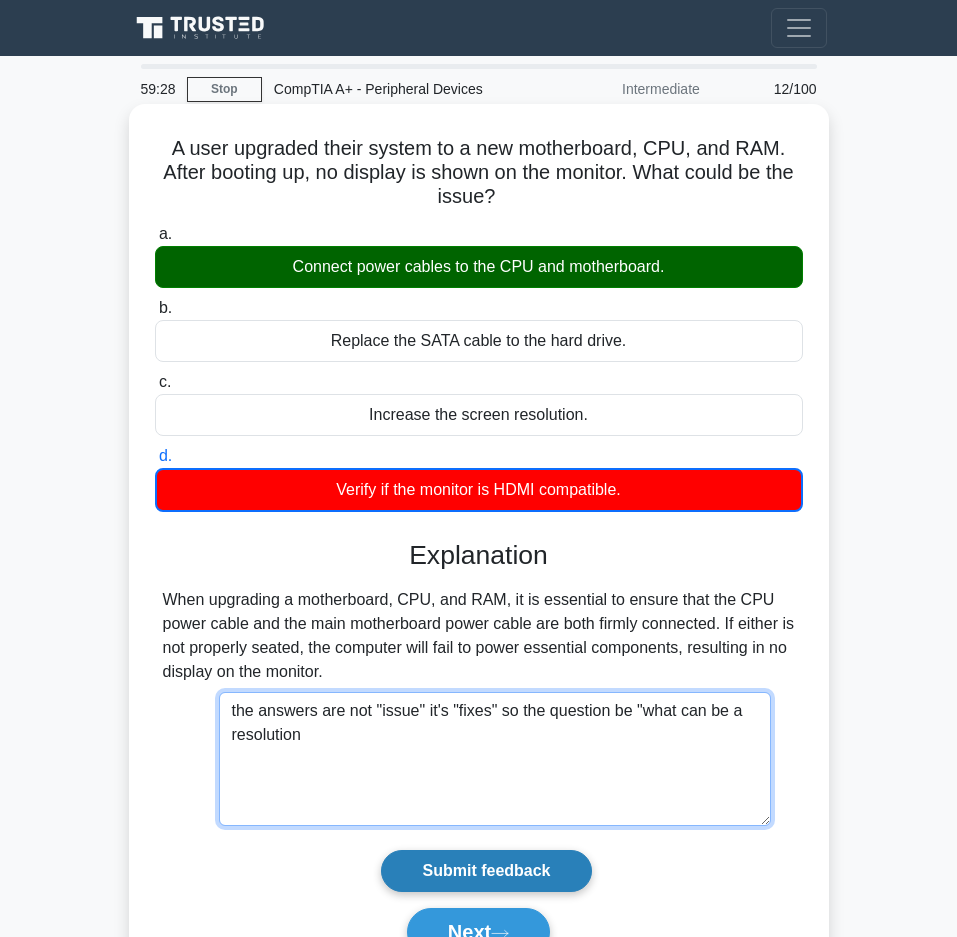 type on "the answers are not "issue" it's "fixes" so the question be "what can be a resolution" 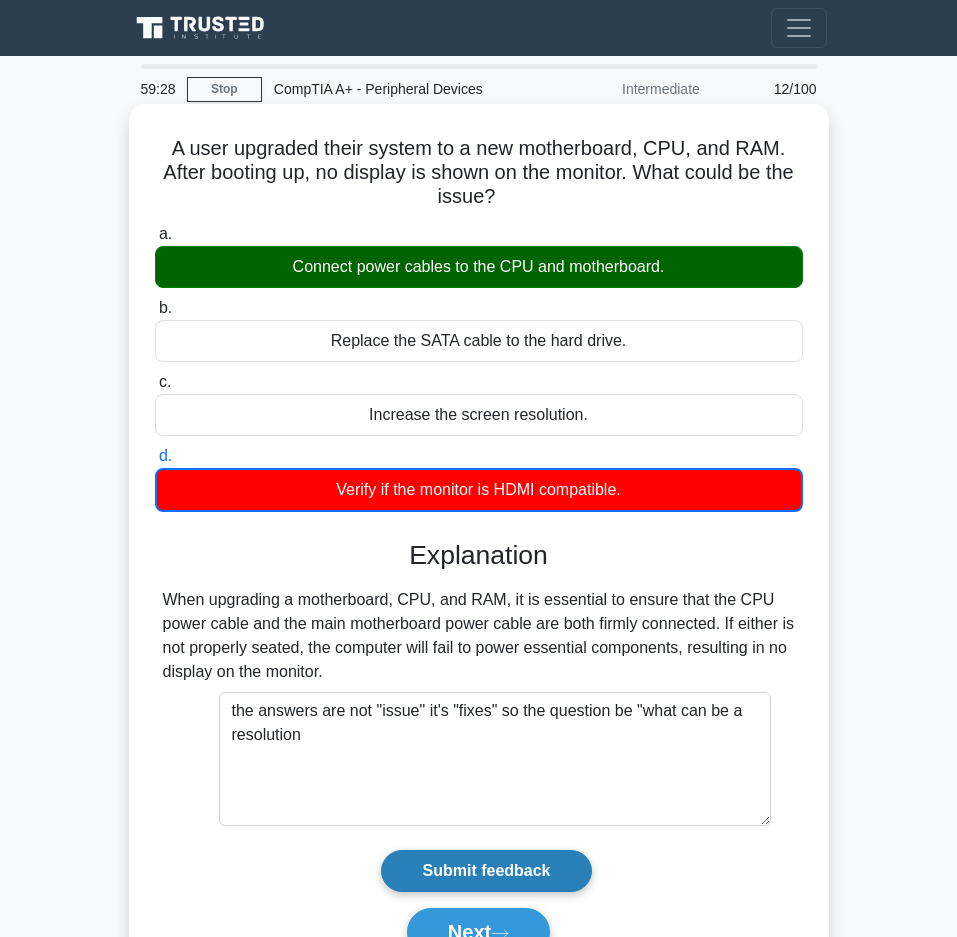 click on "Submit feedback" at bounding box center (486, 871) 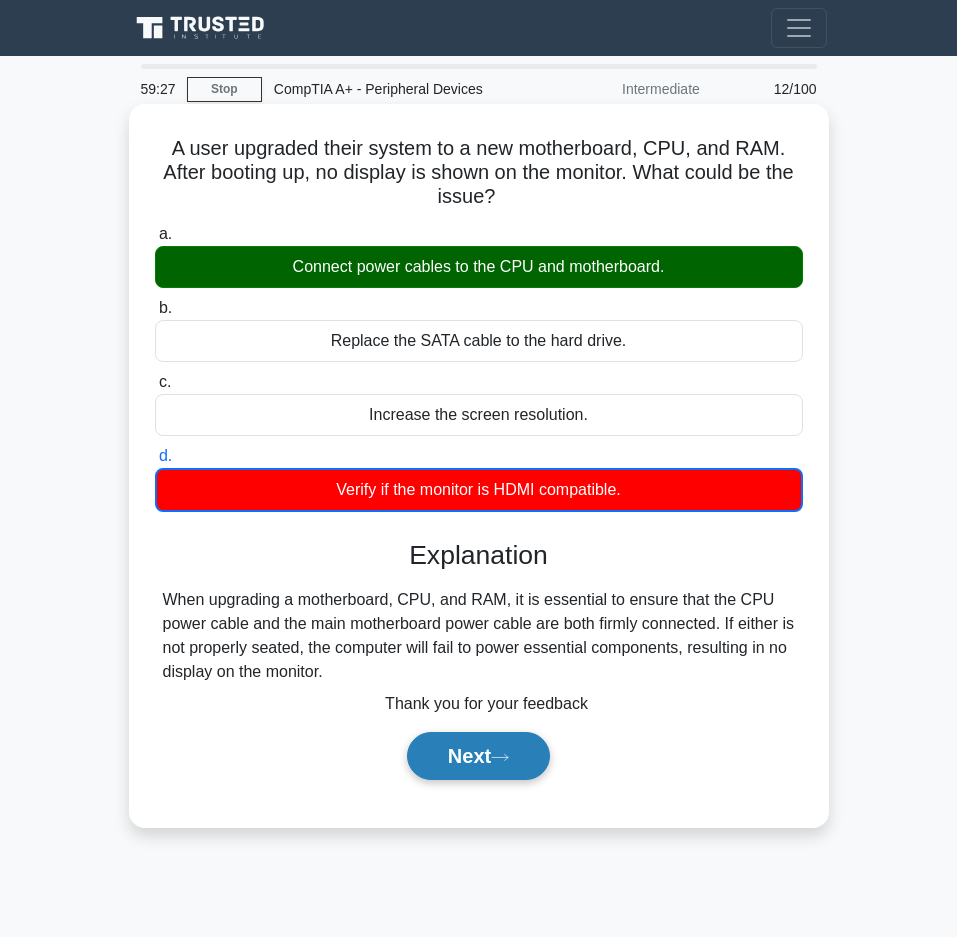 scroll, scrollTop: 135, scrollLeft: 0, axis: vertical 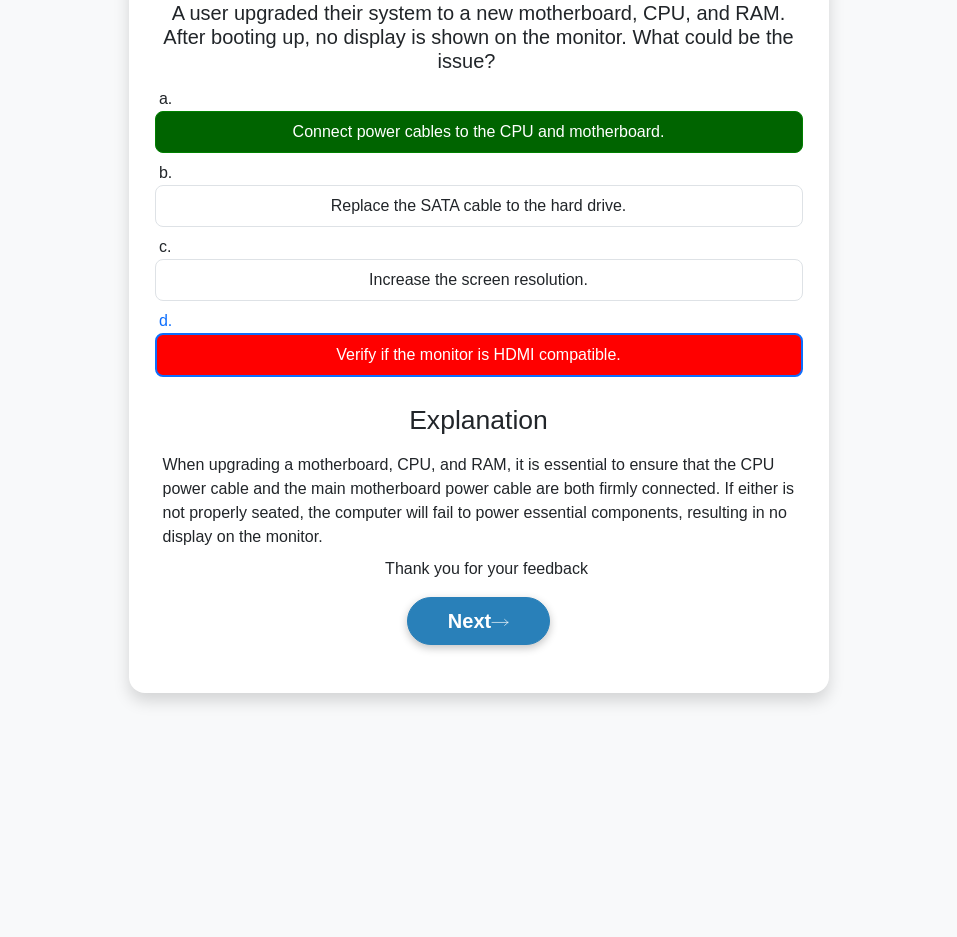 click on "Next" at bounding box center (478, 621) 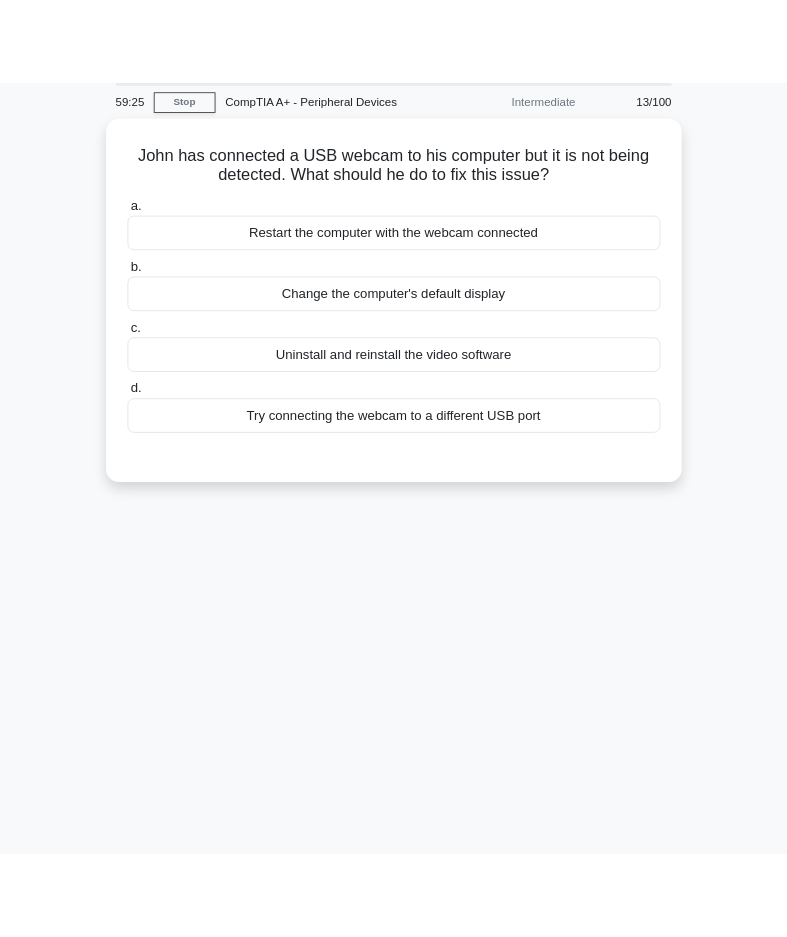 scroll, scrollTop: 0, scrollLeft: 0, axis: both 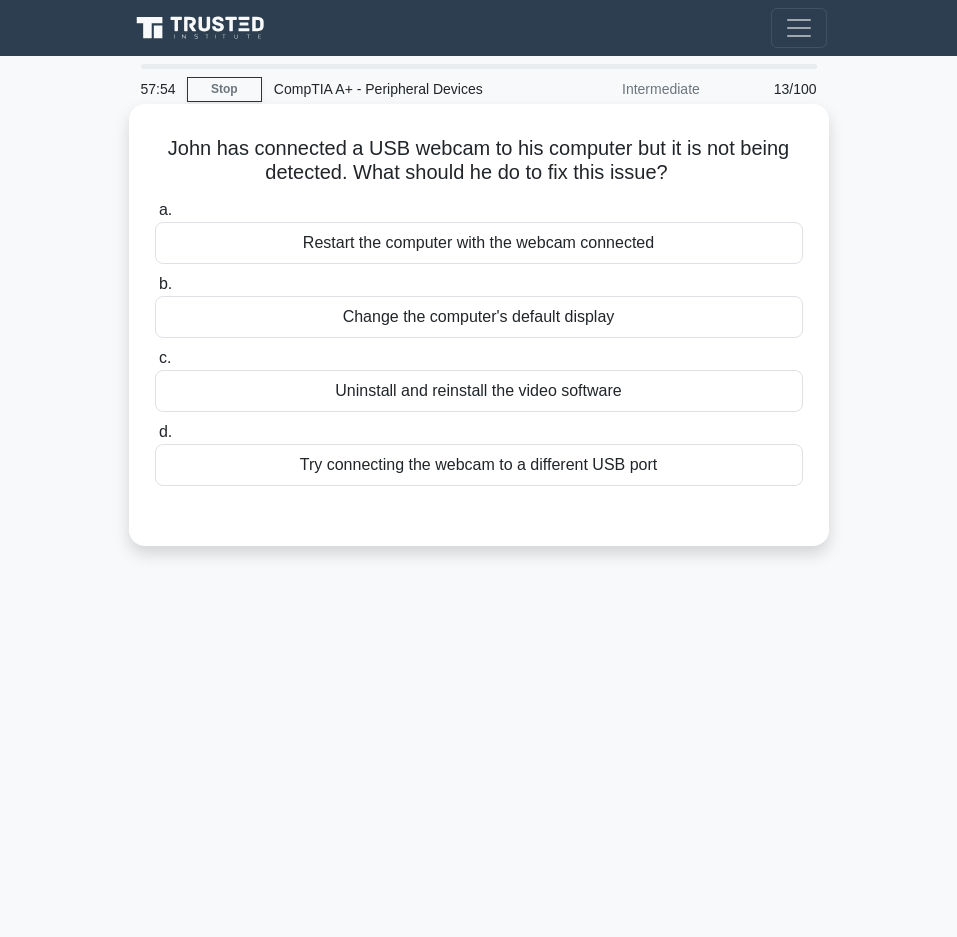 click on "Try connecting the webcam to a different USB port" at bounding box center (479, 465) 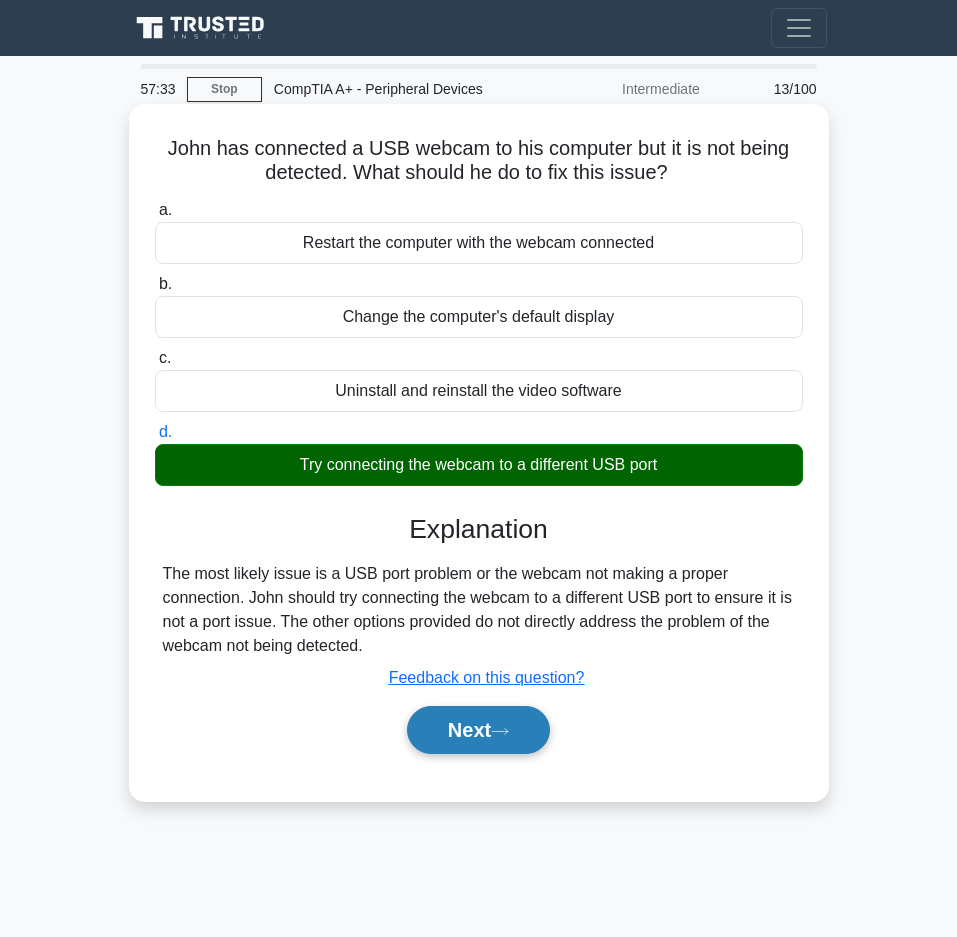 click on "Next" at bounding box center (478, 730) 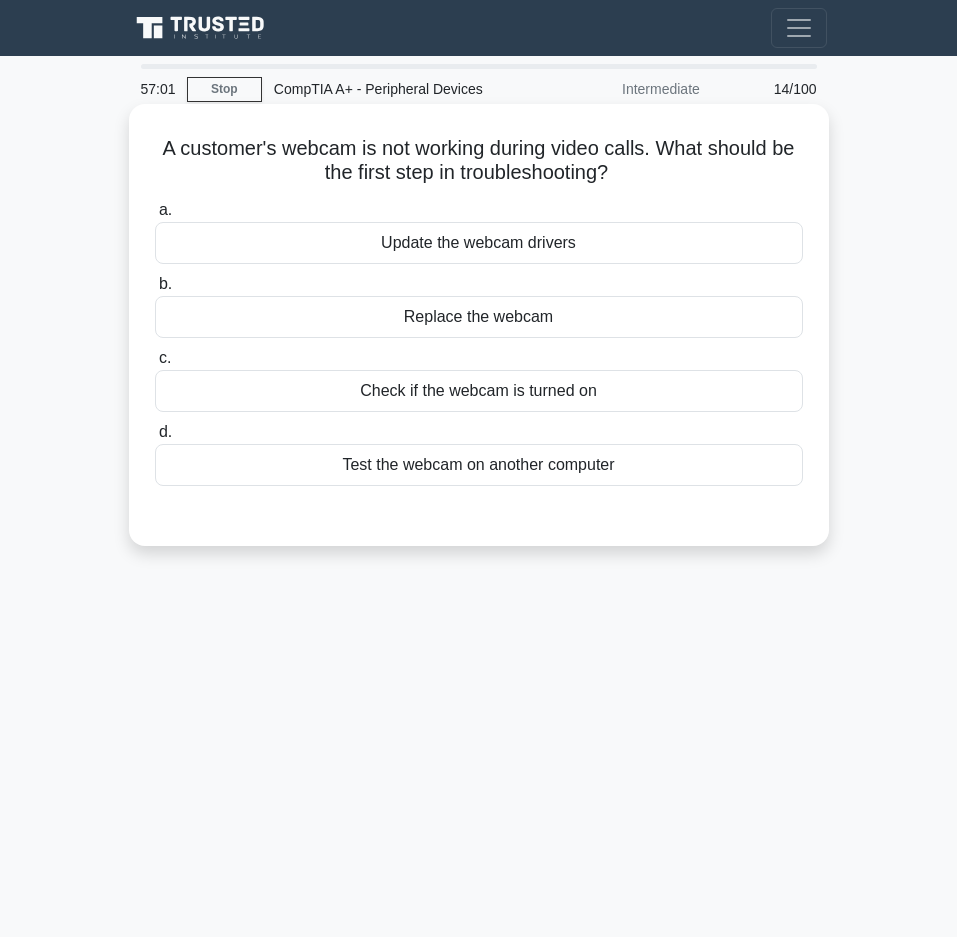 click on "Check if the webcam is turned on" at bounding box center (479, 391) 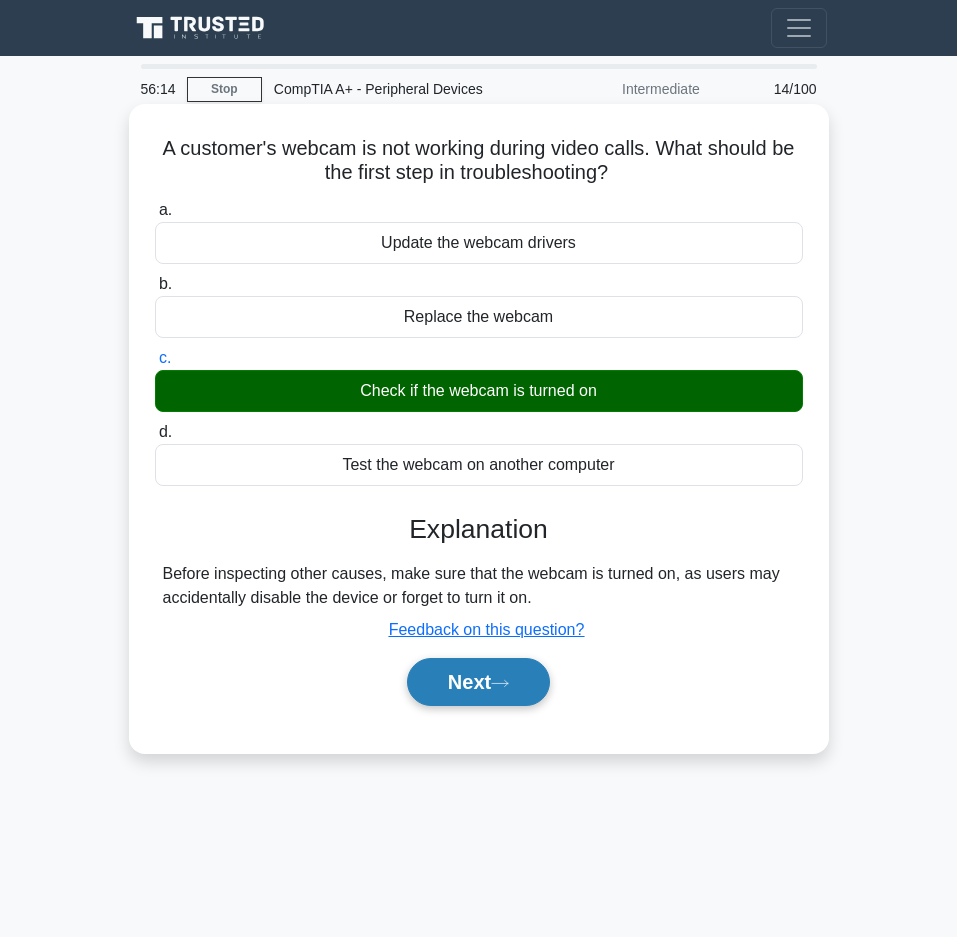click on "Next" at bounding box center (478, 682) 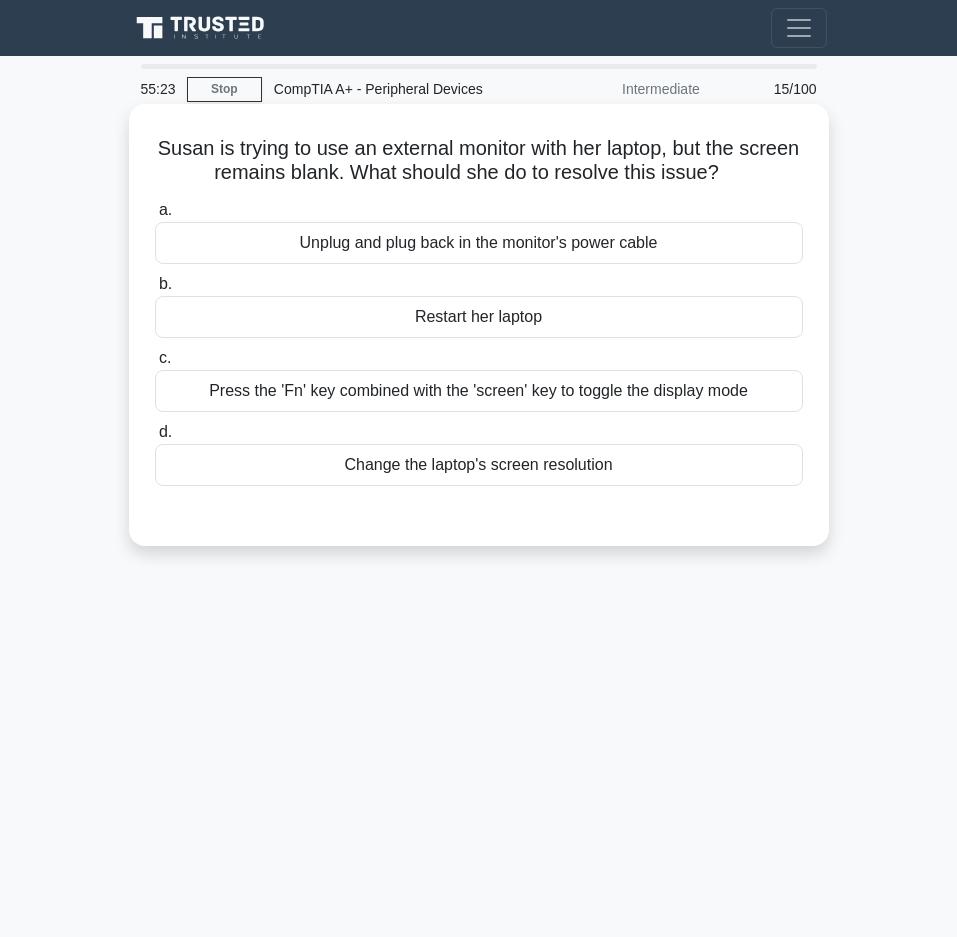 click on "Press the 'Fn' key combined with the 'screen' key to toggle the display mode" at bounding box center (479, 391) 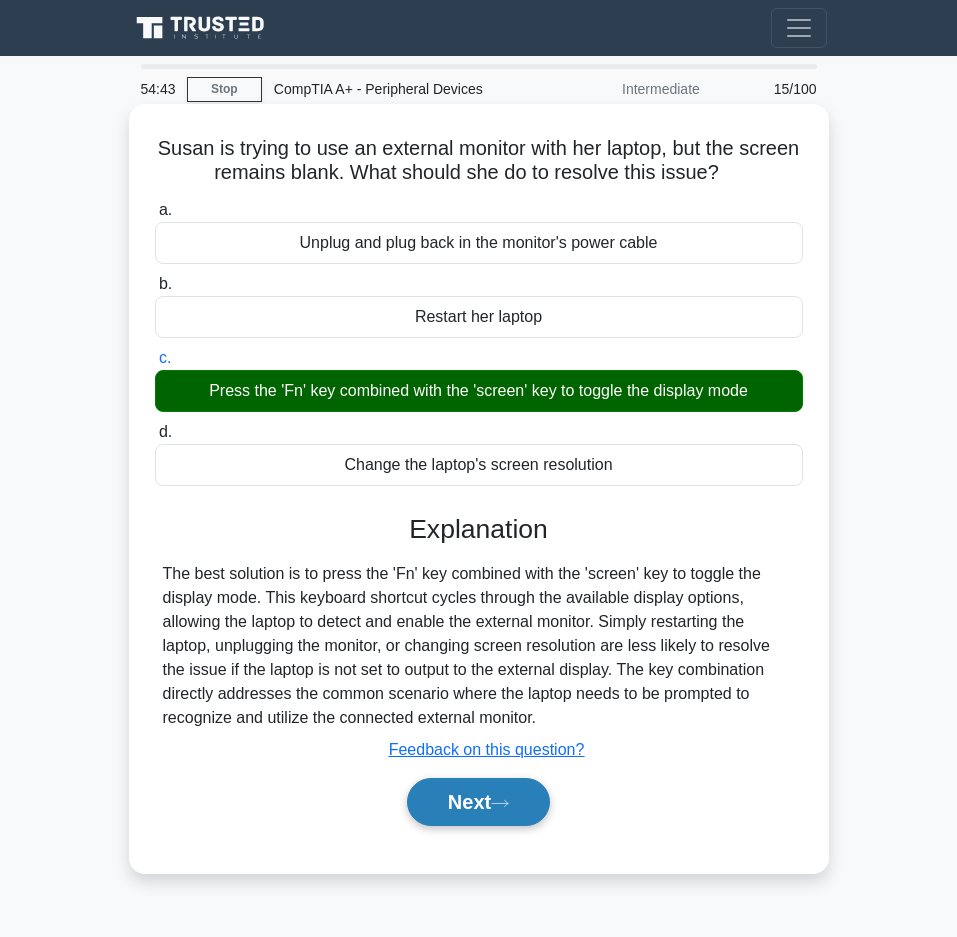 drag, startPoint x: 444, startPoint y: 806, endPoint x: 411, endPoint y: 790, distance: 36.67424 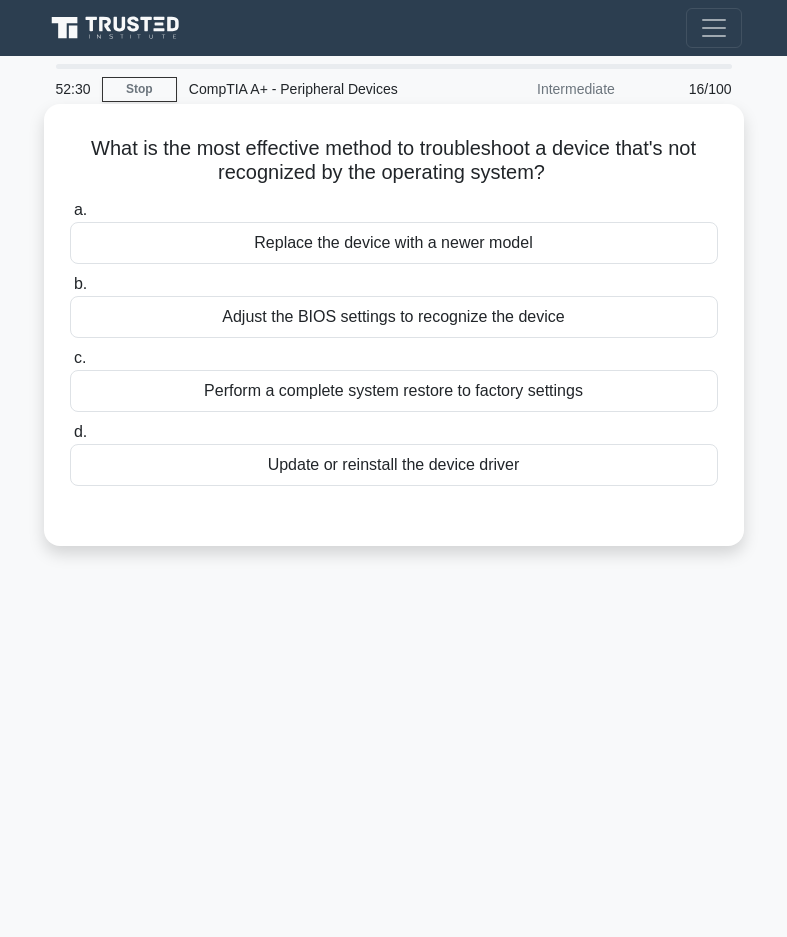 click on "Update or reinstall the device driver" at bounding box center [394, 465] 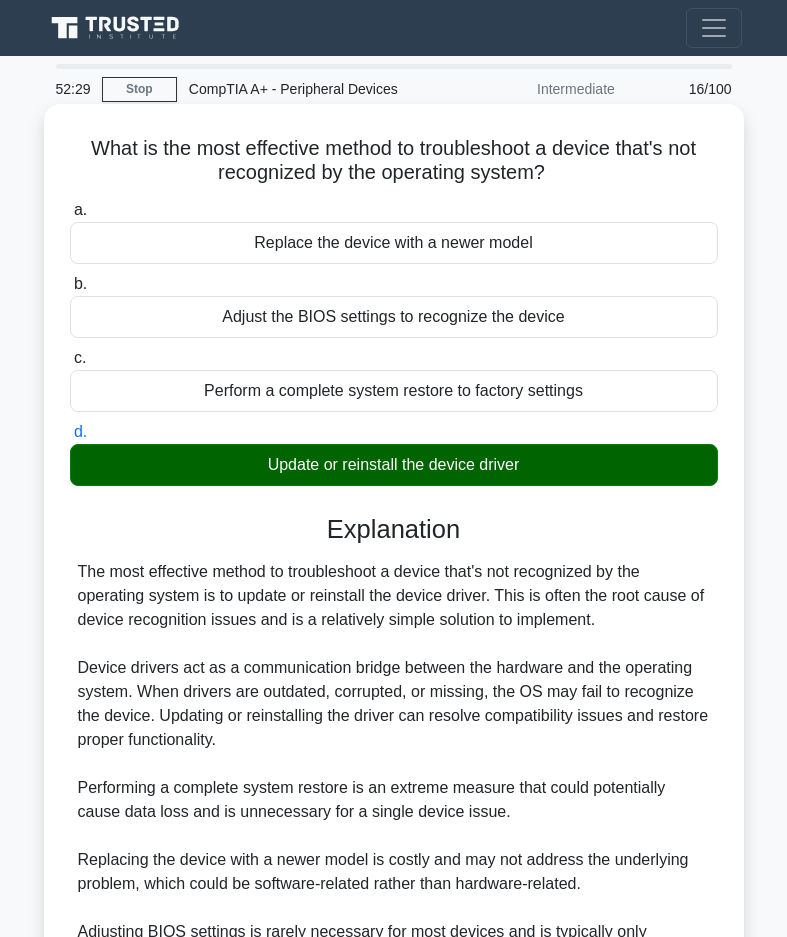 scroll, scrollTop: 310, scrollLeft: 0, axis: vertical 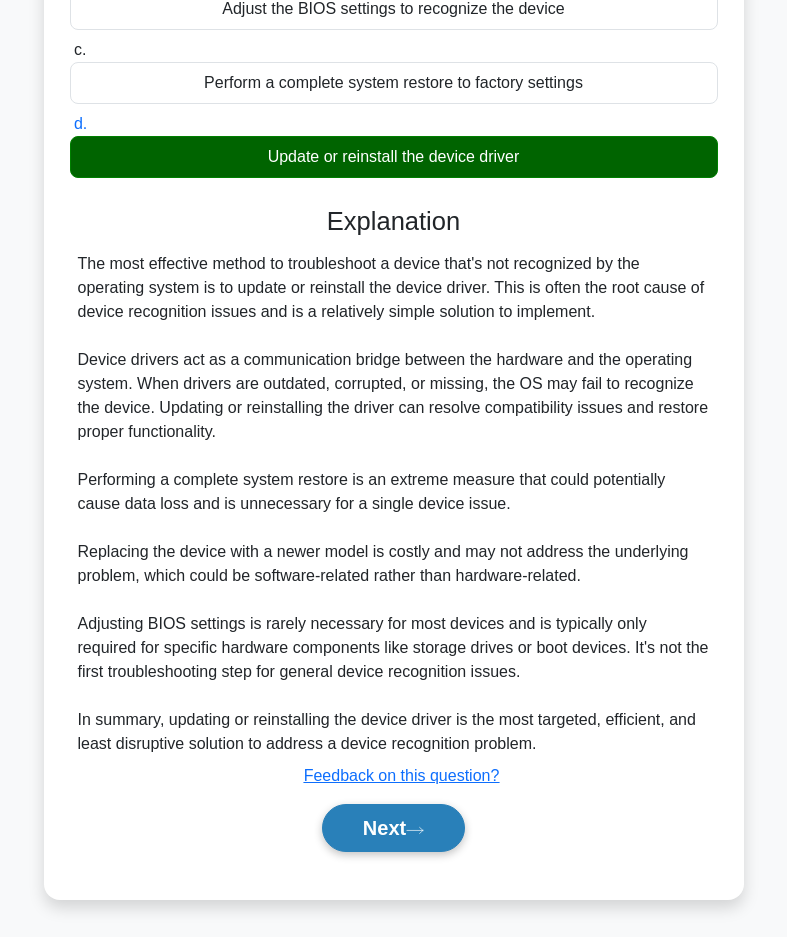 click on "Next" at bounding box center (393, 828) 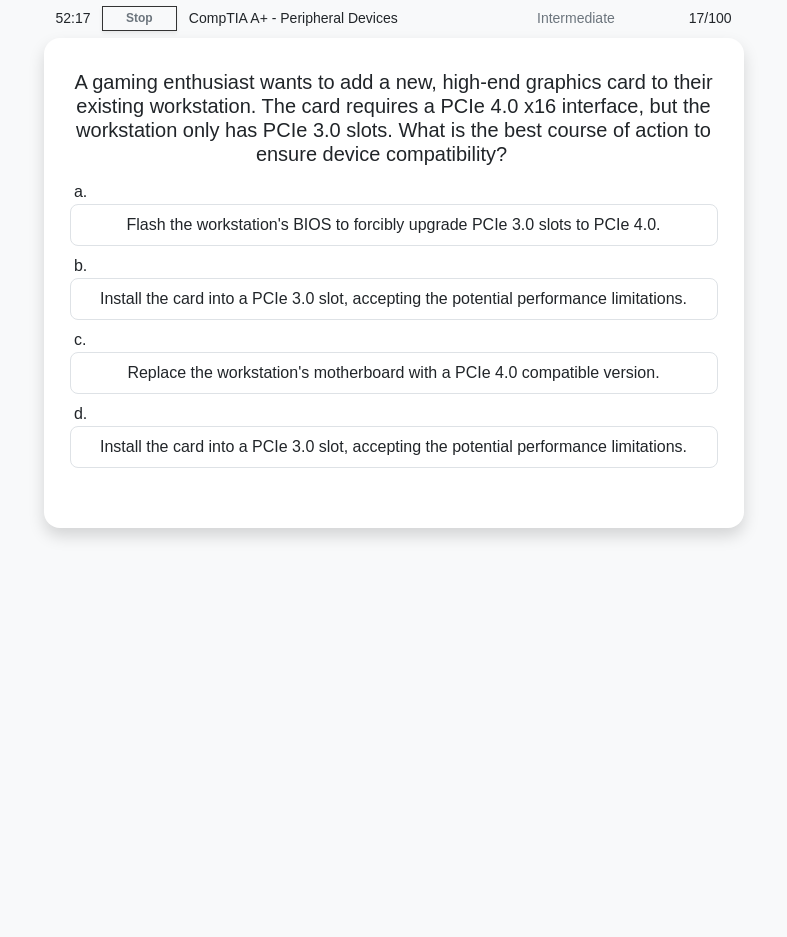 scroll, scrollTop: 35, scrollLeft: 0, axis: vertical 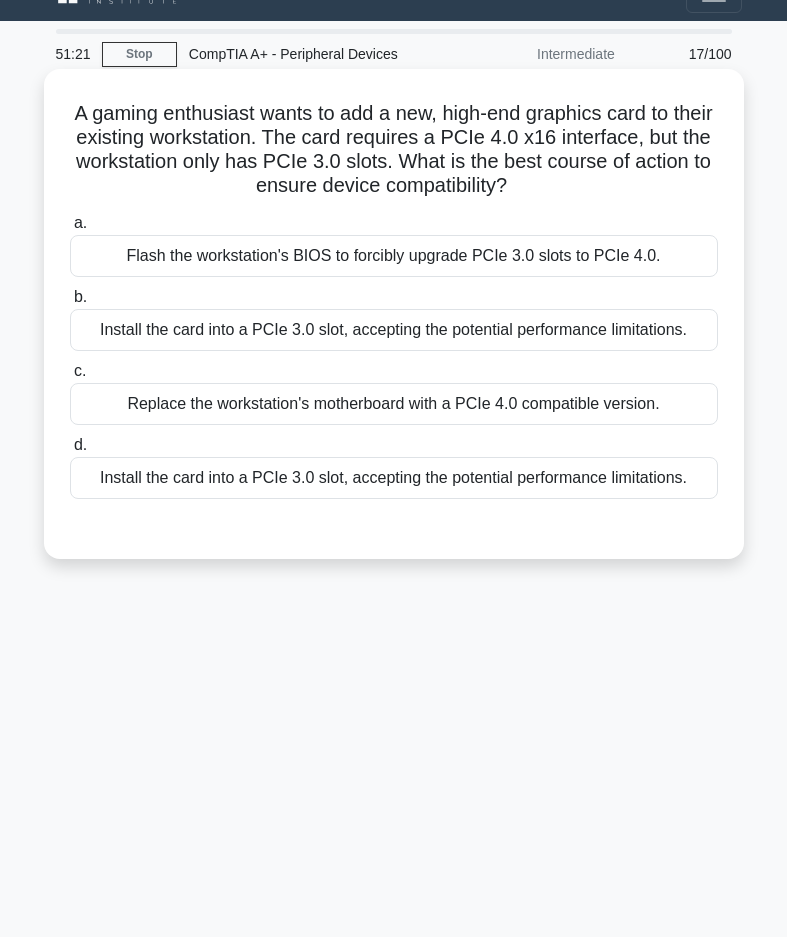 click on "Replace the workstation's motherboard with a PCIe 4.0 compatible version." at bounding box center (394, 404) 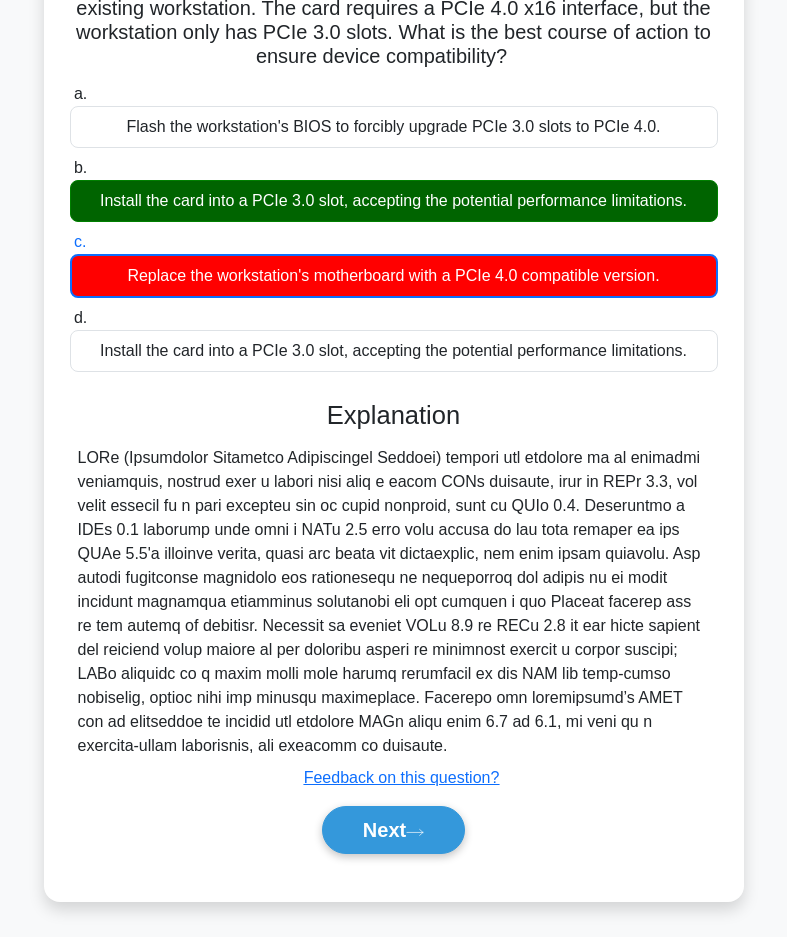 scroll, scrollTop: 168, scrollLeft: 0, axis: vertical 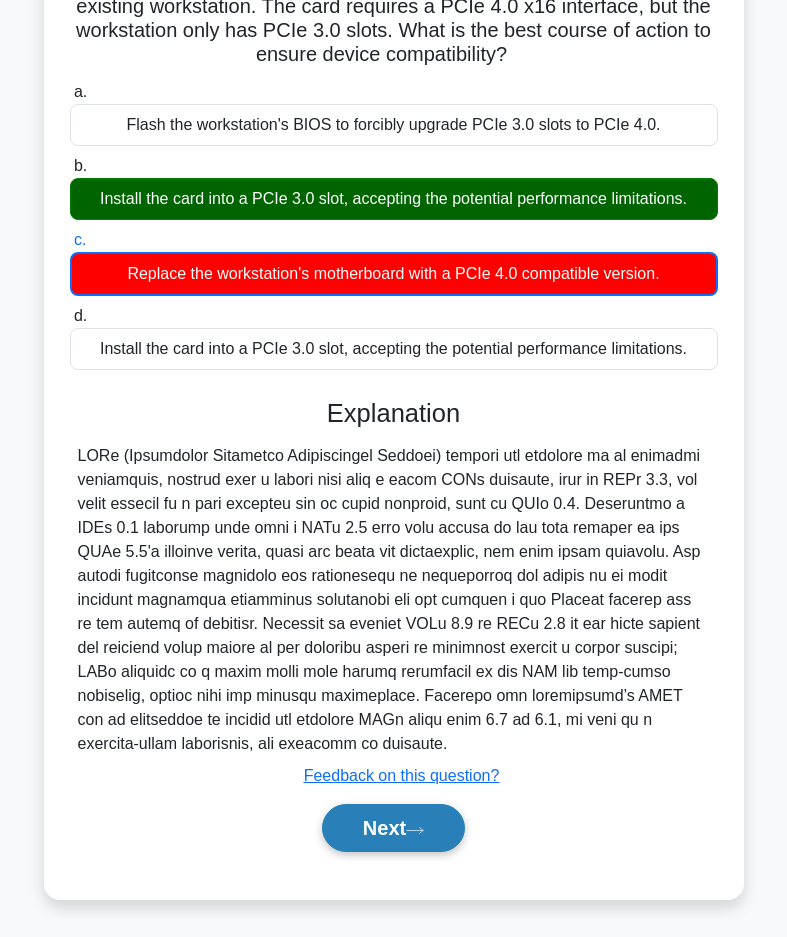 click on "Next" at bounding box center [393, 828] 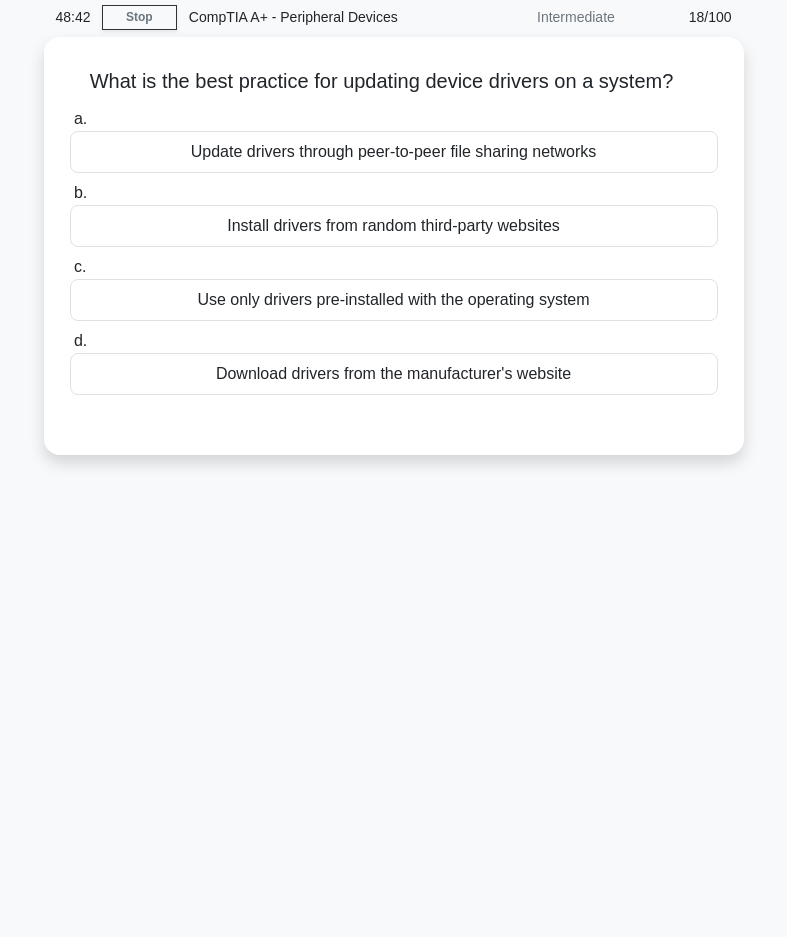 scroll, scrollTop: 0, scrollLeft: 0, axis: both 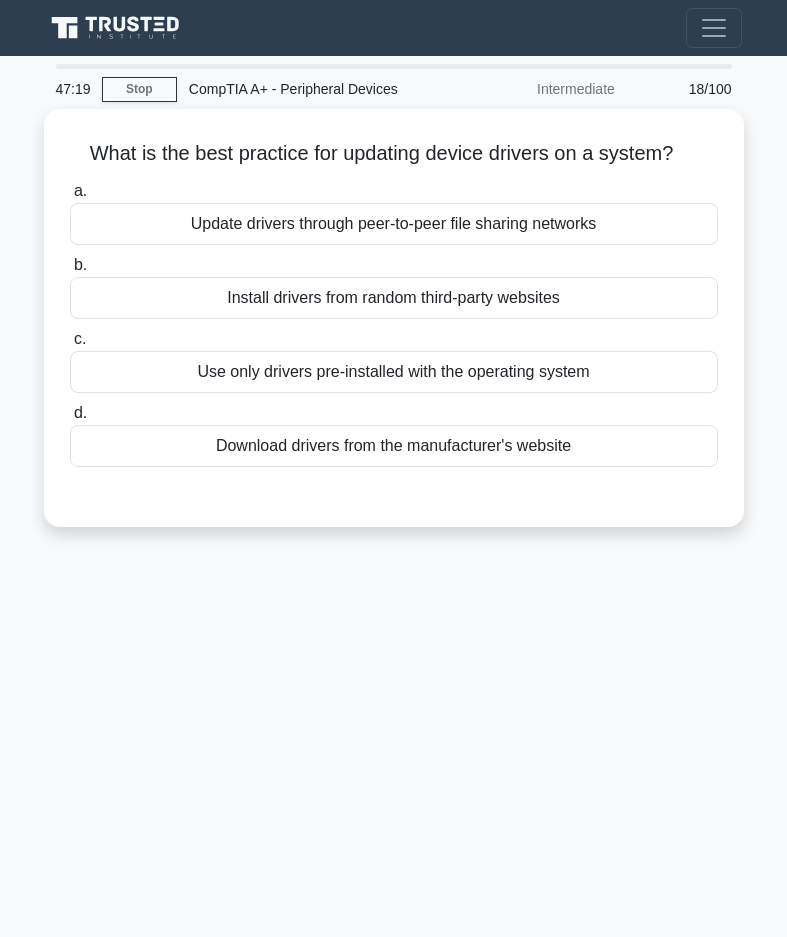 click on "47:19
Stop
CompTIA A+  - Peripheral Devices
Intermediate
18/100
What is the best practice for updating device drivers on a system?
.spinner_0XTQ{transform-origin:center;animation:spinner_y6GP .75s linear infinite}@keyframes spinner_y6GP{100%{transform:rotate(360deg)}}
a.
b. c. d." at bounding box center [394, 564] 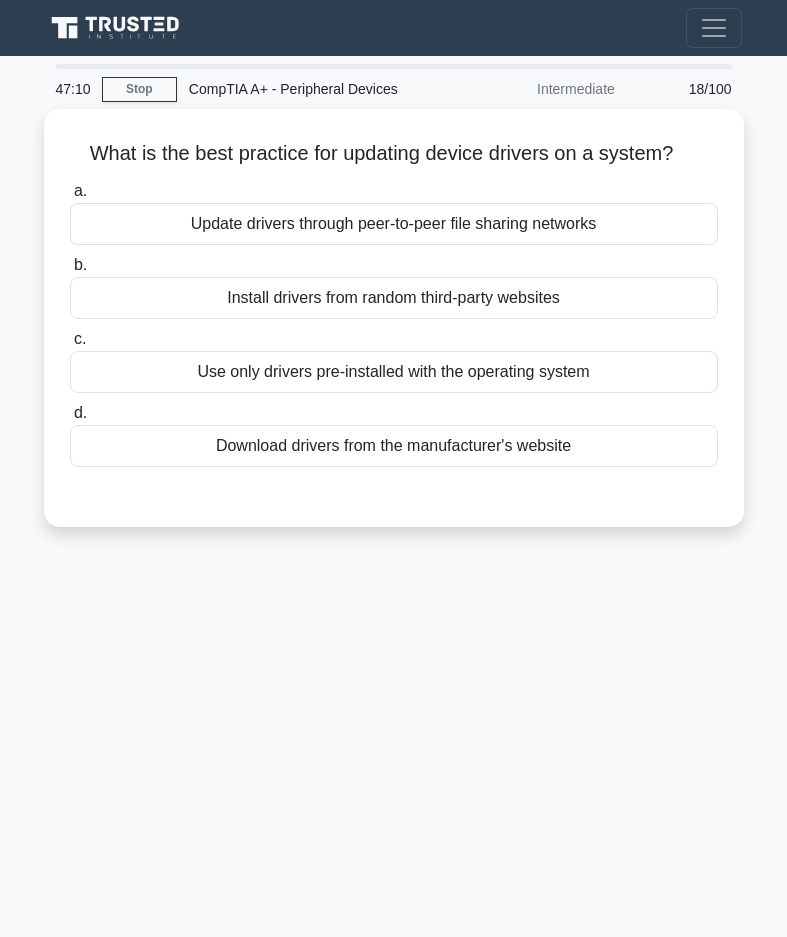 click on "47:10
Stop
CompTIA A+  - Peripheral Devices
Intermediate
18/100
What is the best practice for updating device drivers on a system?
.spinner_0XTQ{transform-origin:center;animation:spinner_y6GP .75s linear infinite}@keyframes spinner_y6GP{100%{transform:rotate(360deg)}}
a.
b. c. d." at bounding box center [394, 564] 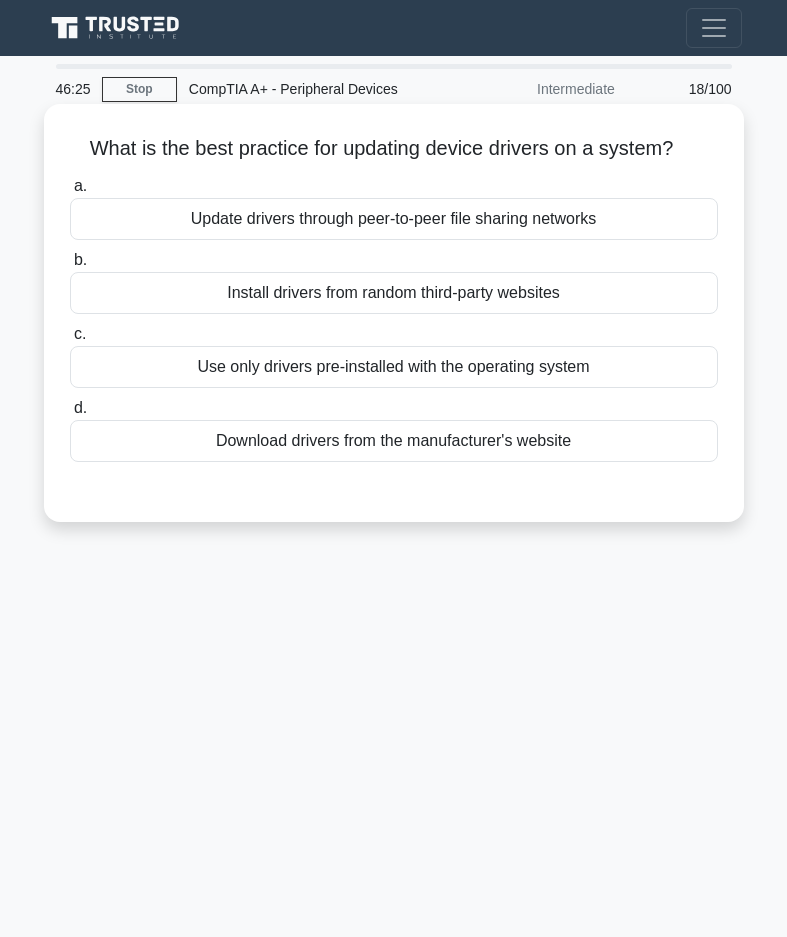 click on "Download drivers from the manufacturer's website" at bounding box center (394, 441) 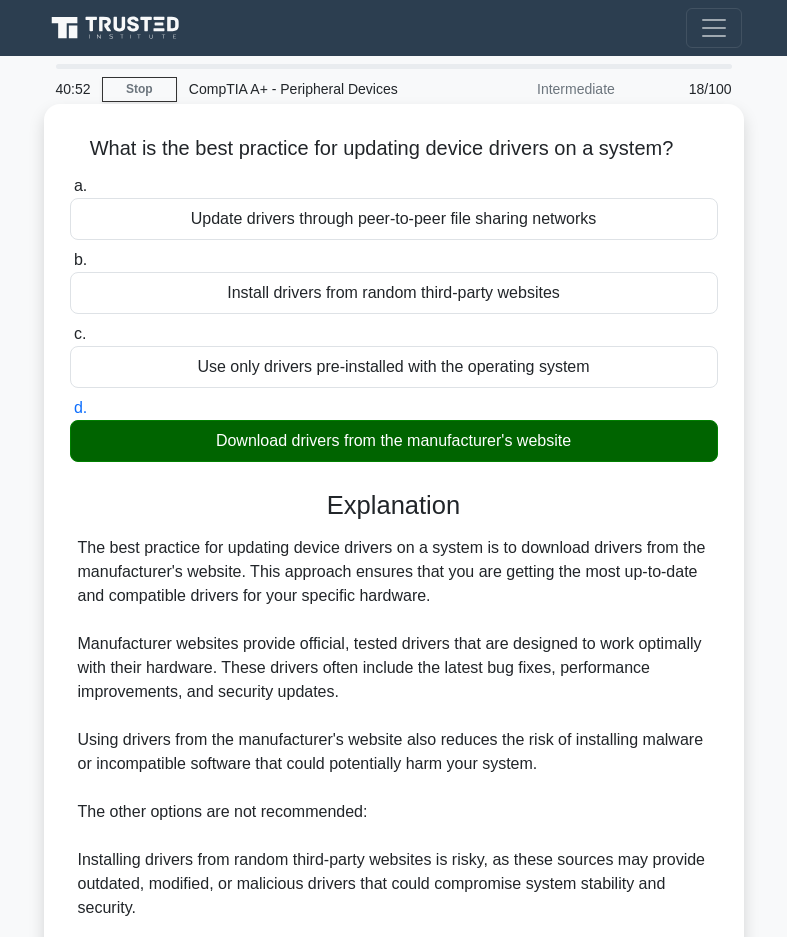 click on "The best practice for updating device drivers on a system is to download drivers from the manufacturer's website. This approach ensures that you are getting the most up-to-date and compatible drivers for your specific hardware. Manufacturer websites provide official, tested drivers that are designed to work optimally with their hardware. These drivers often include the latest bug fixes, performance improvements, and security updates. Using drivers from the manufacturer's website also reduces the risk of installing malware or incompatible software that could potentially harm your system. The other options are not recommended: Installing drivers from random third-party websites is risky, as these sources may provide outdated, modified, or malicious drivers that could compromise system stability and security. Using only drivers pre-installed with the operating system is not ideal, as these drivers may be outdated and lack the latest features or bug fixes." at bounding box center (394, 836) 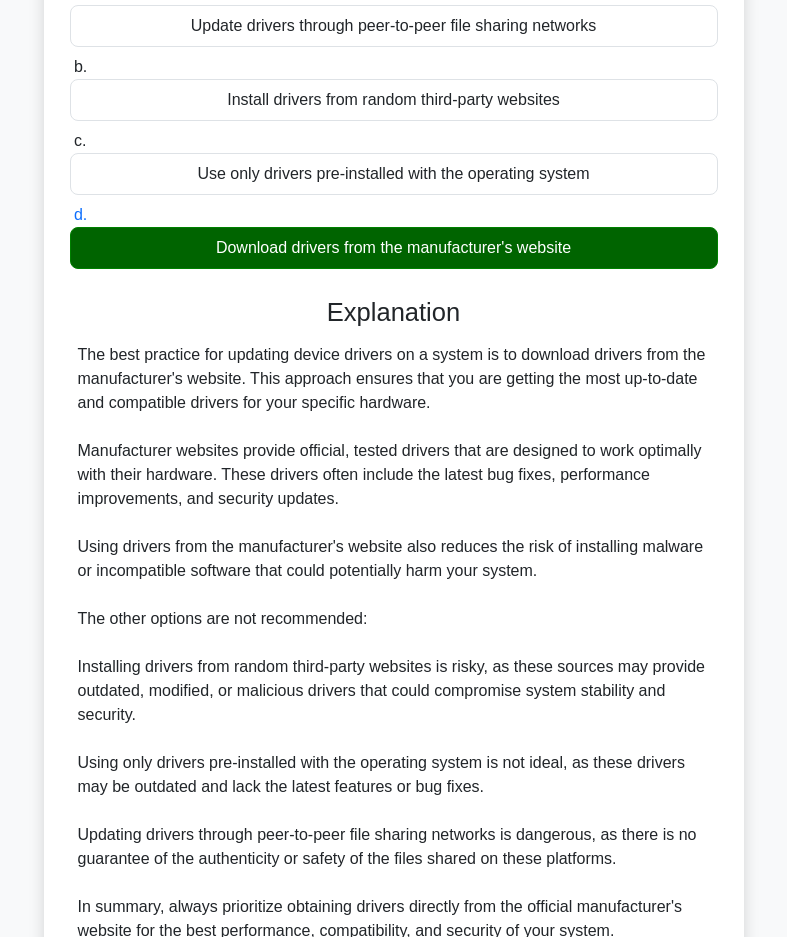 scroll, scrollTop: 382, scrollLeft: 0, axis: vertical 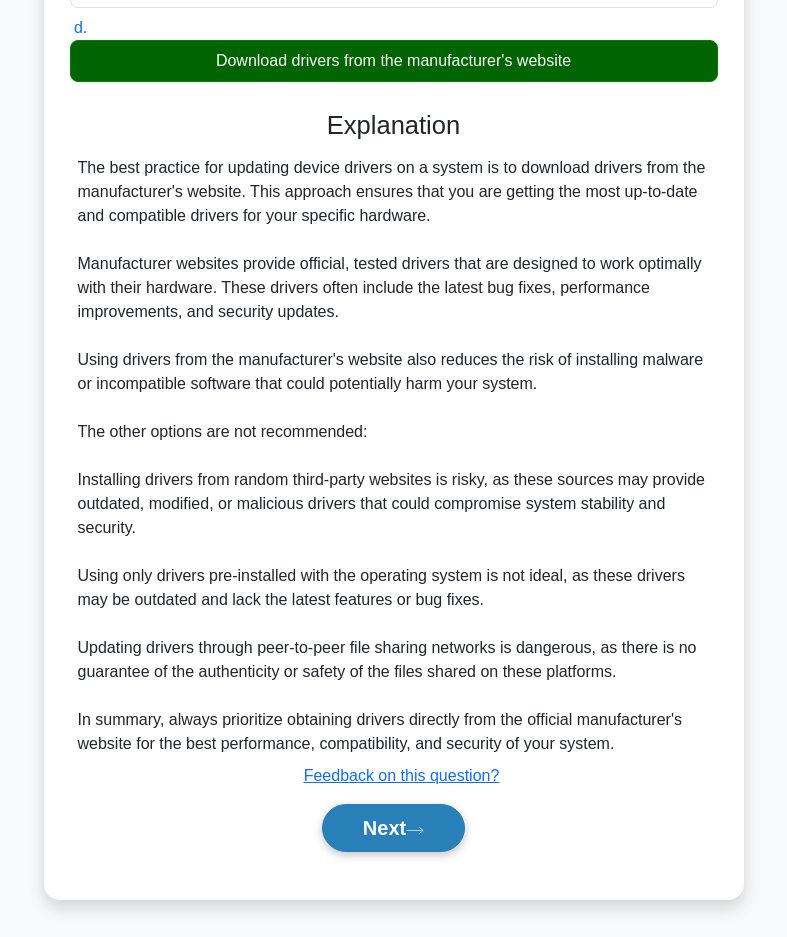 click on "Next" at bounding box center (393, 828) 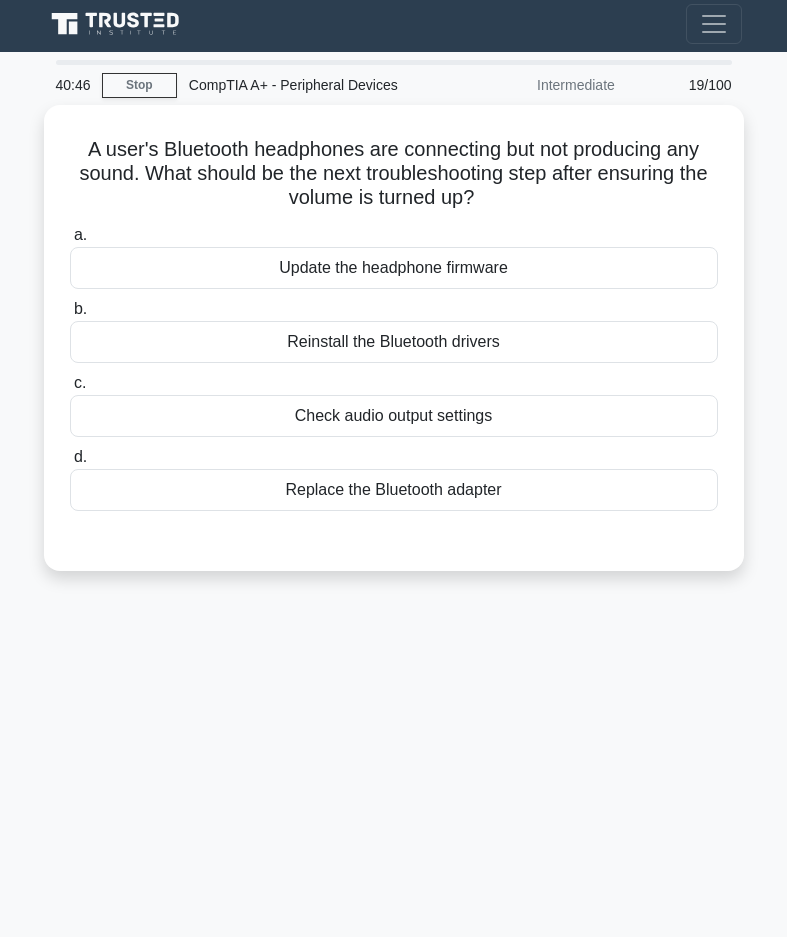 scroll, scrollTop: 0, scrollLeft: 0, axis: both 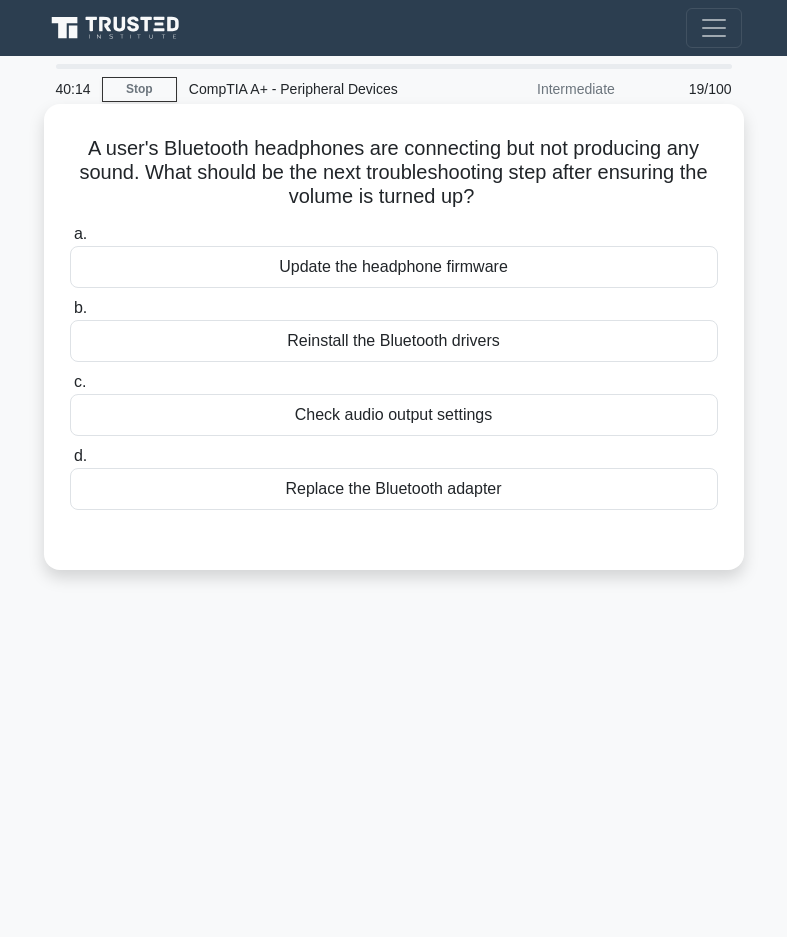 click on "Check audio output settings" at bounding box center [394, 415] 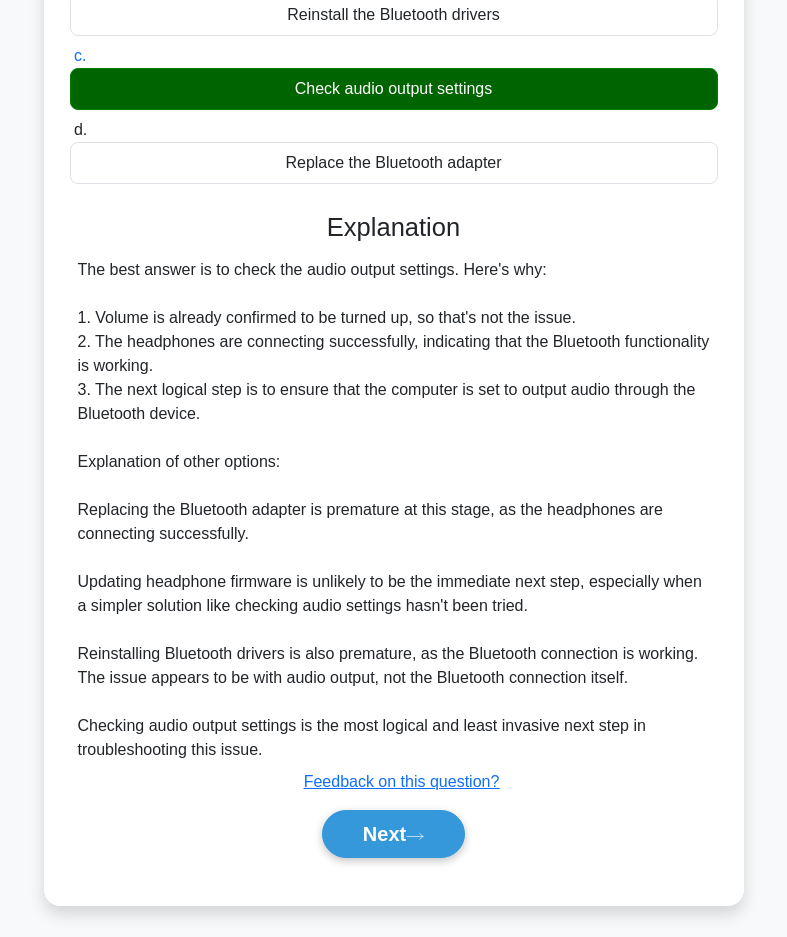 scroll, scrollTop: 334, scrollLeft: 0, axis: vertical 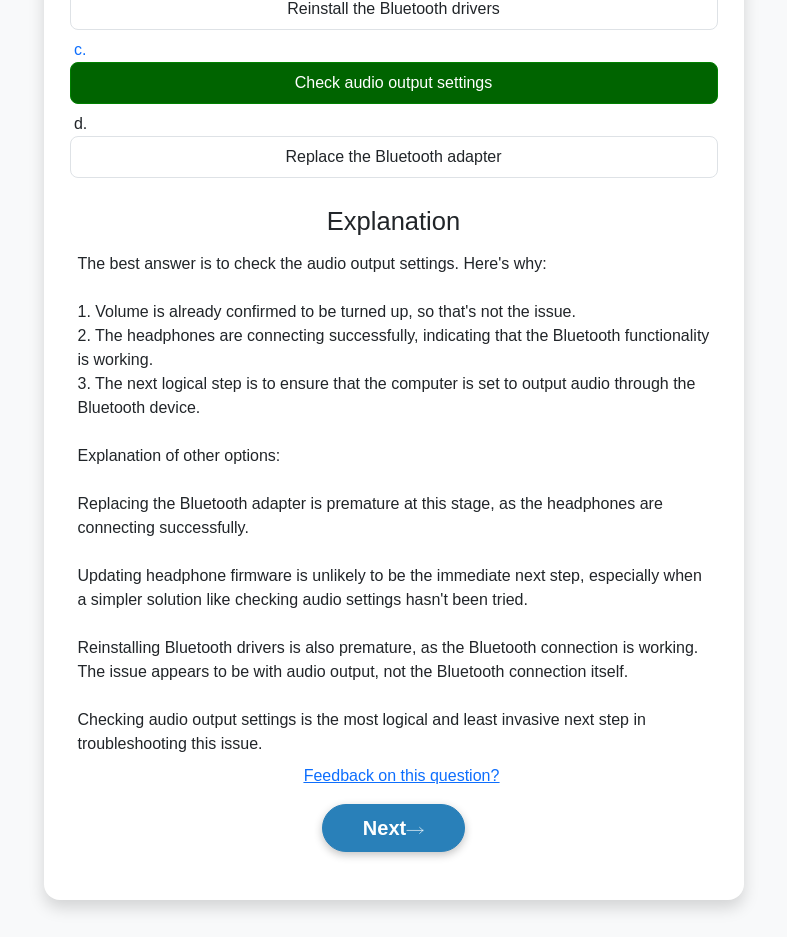 click on "Next" at bounding box center [393, 828] 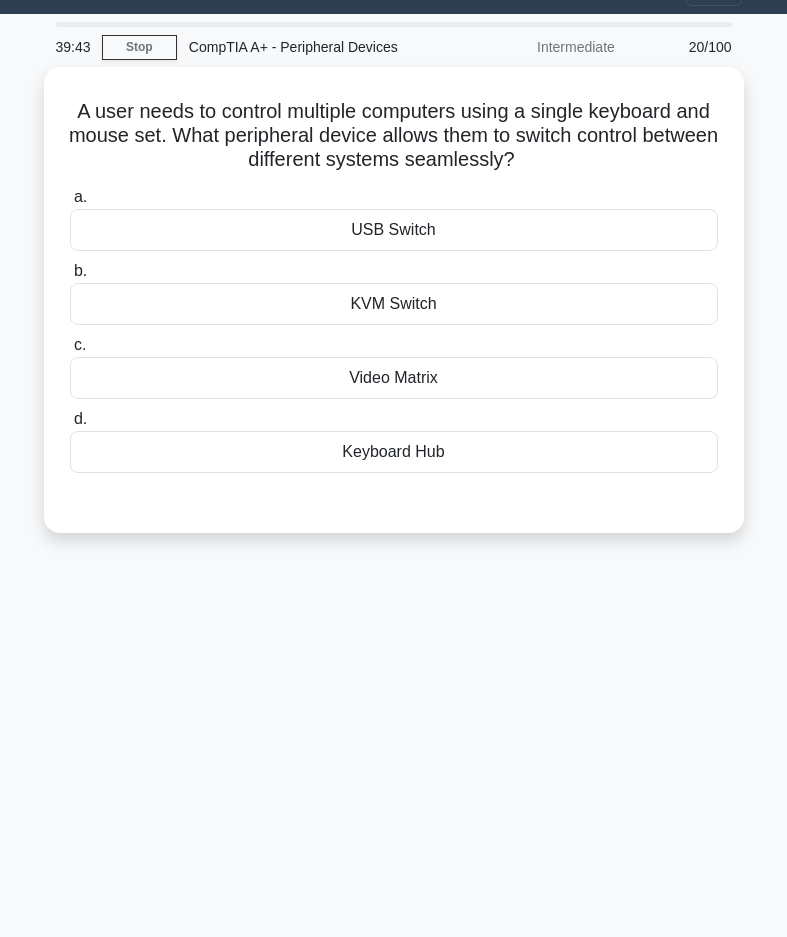 scroll, scrollTop: 0, scrollLeft: 0, axis: both 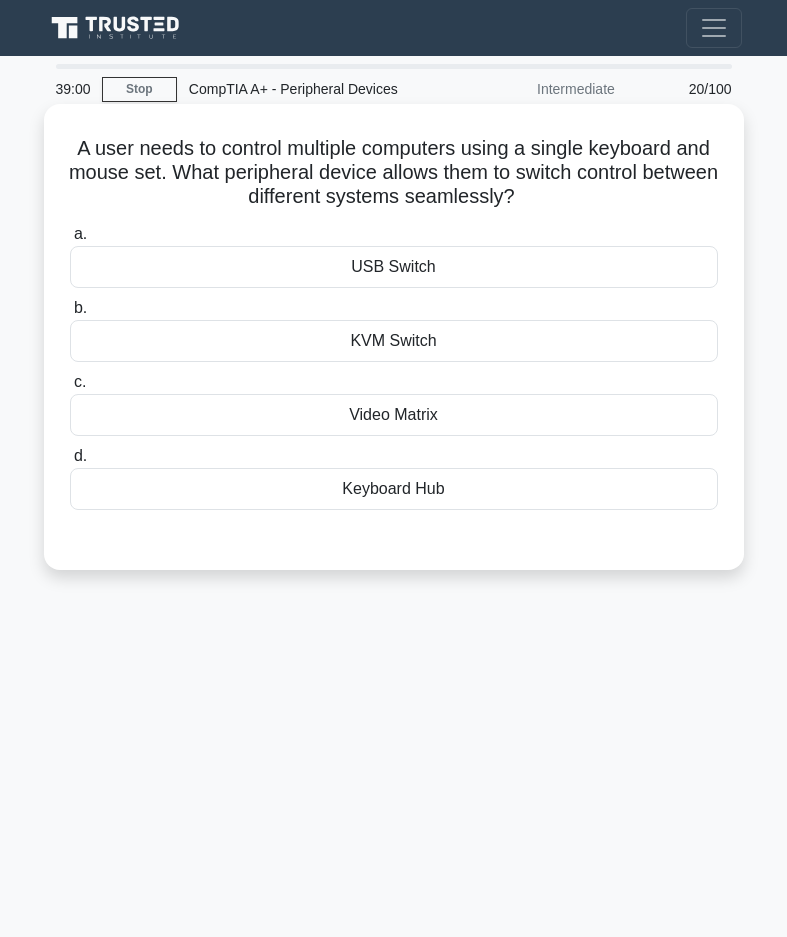 click on "KVM Switch" at bounding box center (394, 341) 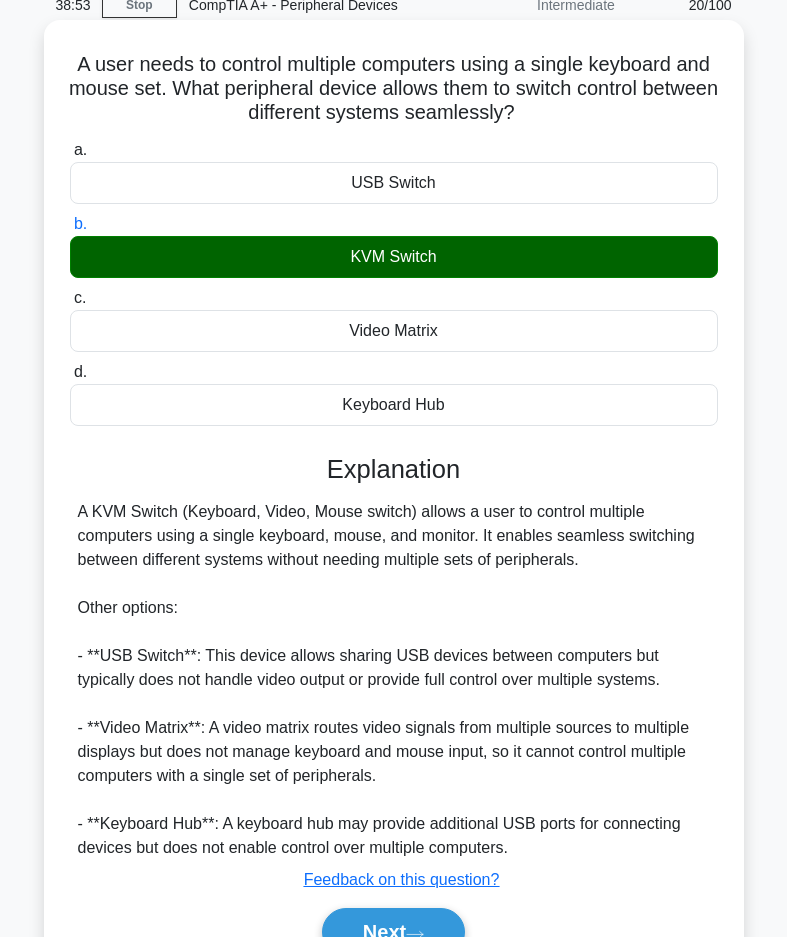 scroll, scrollTop: 190, scrollLeft: 0, axis: vertical 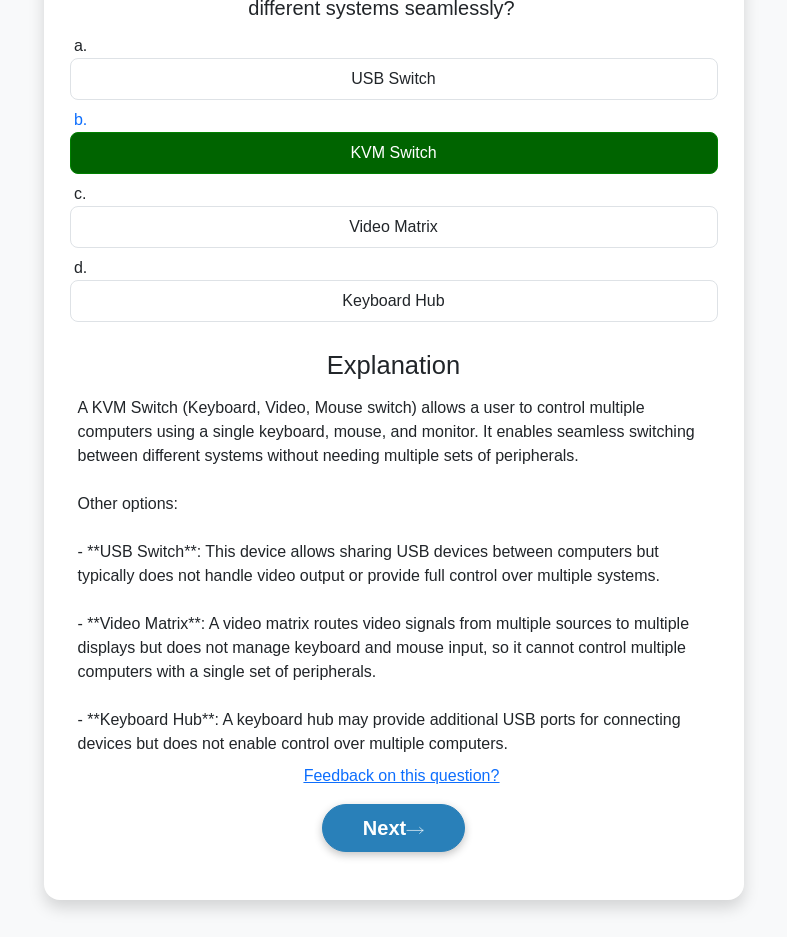 click on "Next" at bounding box center [393, 828] 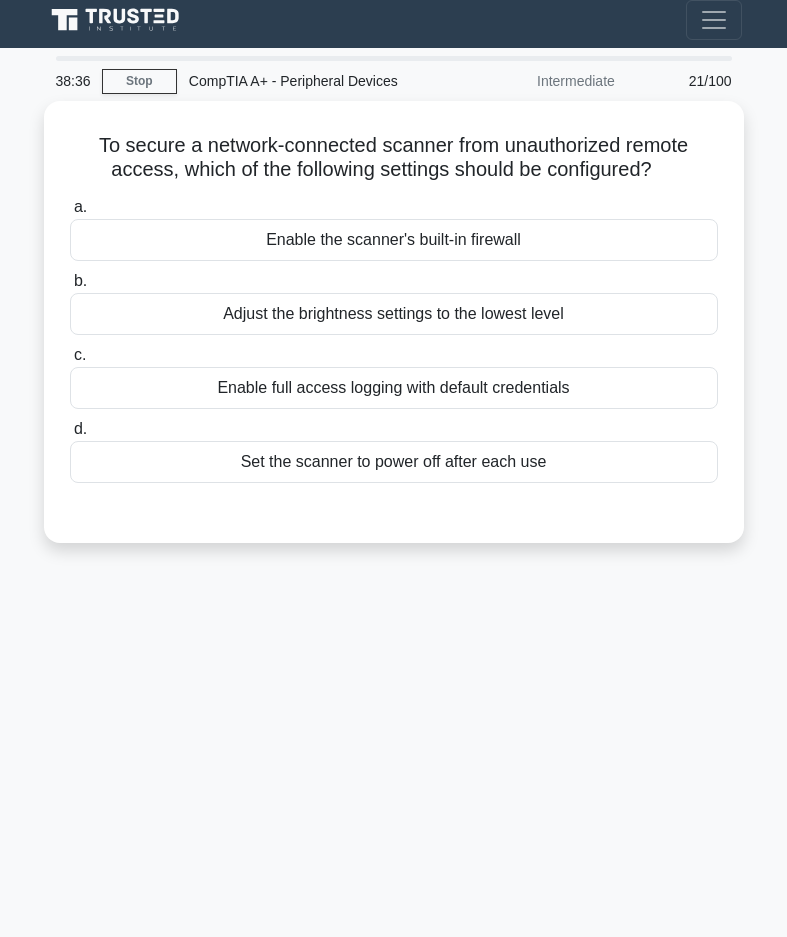 scroll, scrollTop: 0, scrollLeft: 0, axis: both 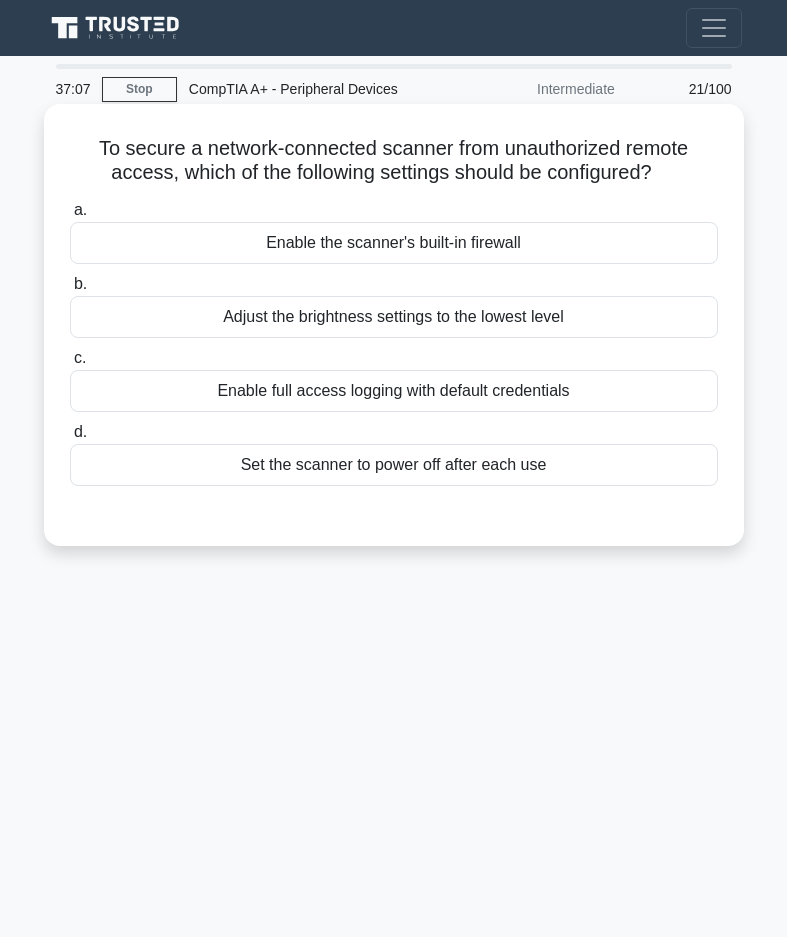 click on "Enable full access logging with default credentials" at bounding box center [394, 391] 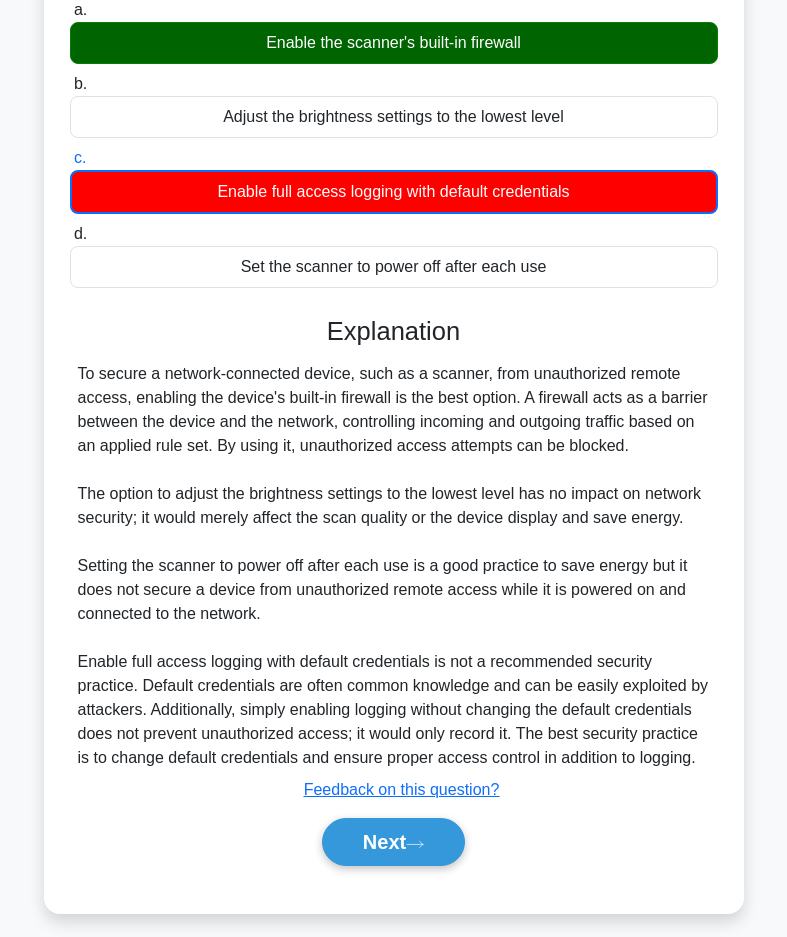 scroll, scrollTop: 216, scrollLeft: 0, axis: vertical 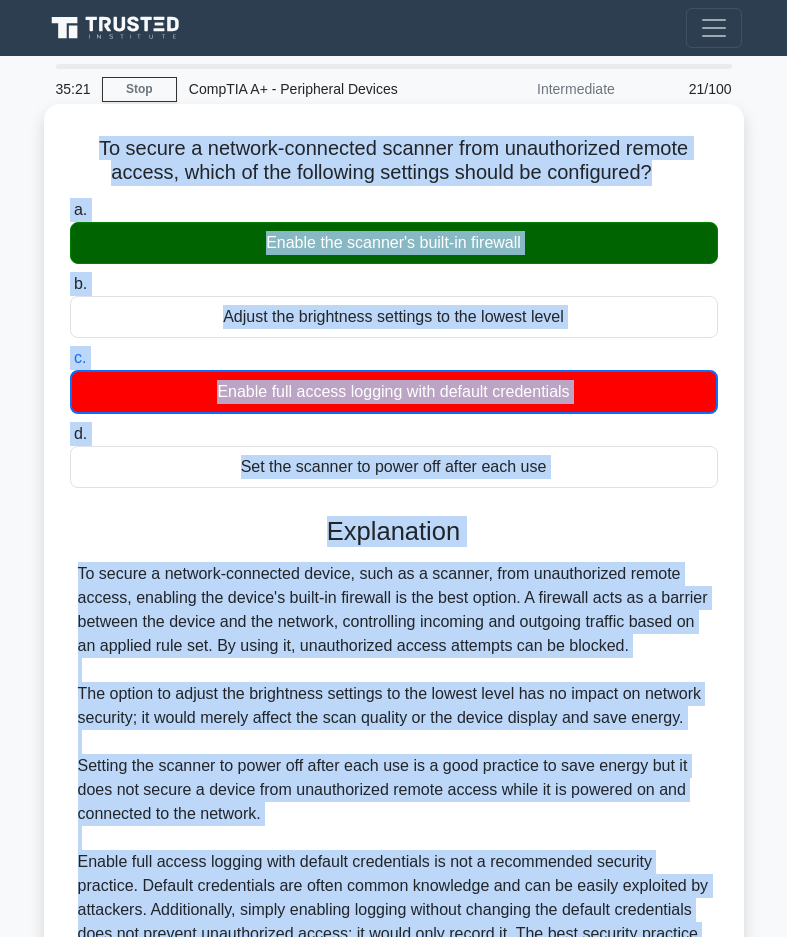 drag, startPoint x: 695, startPoint y: 748, endPoint x: 89, endPoint y: 154, distance: 848.57056 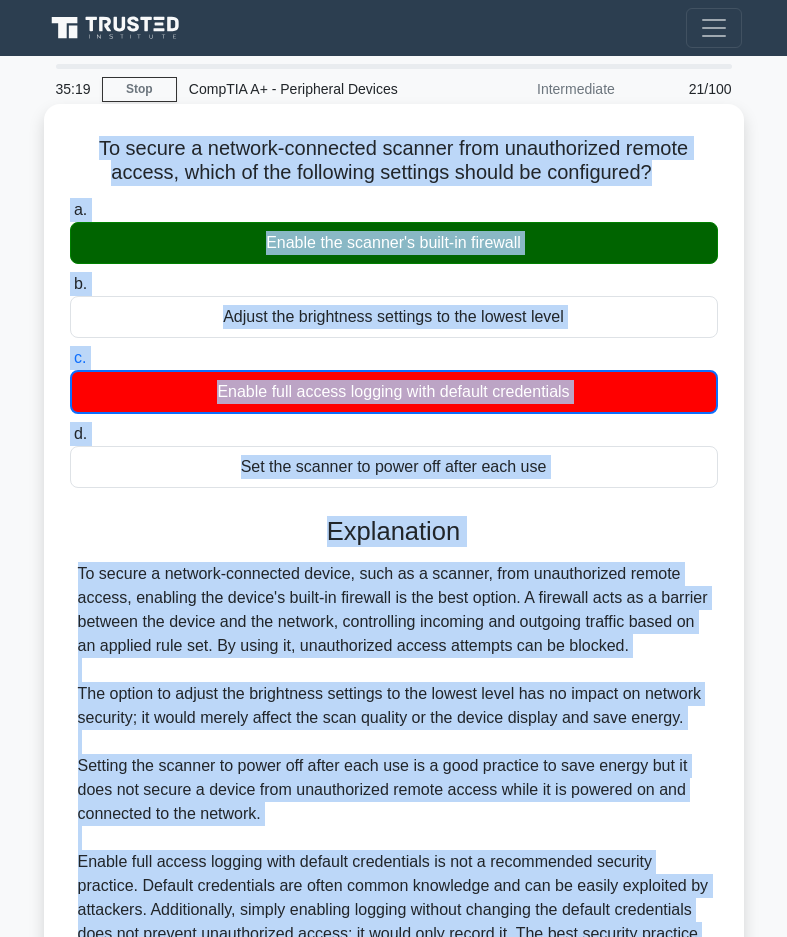 copy on "To secure a network-connected scanner from unauthorized remote access, which of the following settings should be configured?
.spinner_0XTQ{transform-origin:center;animation:spinner_y6GP .75s linear infinite}@keyframes spinner_y6GP{100%{transform:rotate(360deg)}}
a.
Enable the scanner's built-in firewall
b.
Adjust the brightness settings to the lowest level
c.
Enable full access logging with default credentials
d.
Set the scanner to power off after each use
Explanation
To secure a network-connected device, such as a scanner, from unauthorized remote access, enabling the device's built-in firewall is the best option. A firewall acts as a barrier between the device and the network, c..." 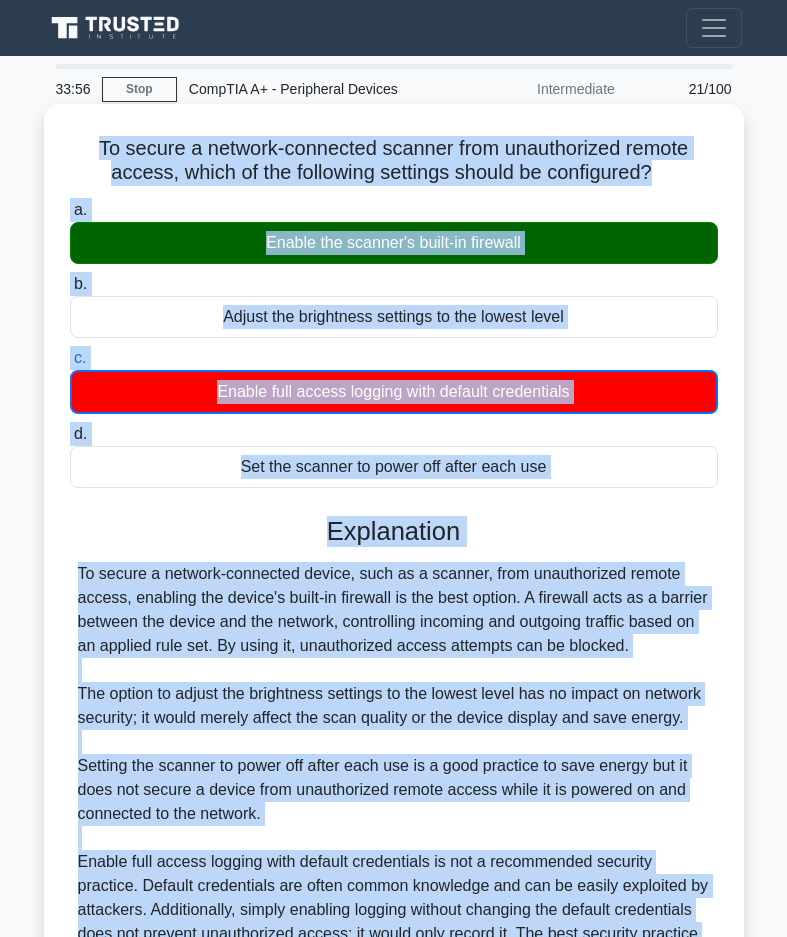 click on "Explanation
To secure a network-connected device, such as a scanner, from unauthorized remote access, enabling the device's built-in firewall is the best option. A firewall acts as a barrier between the device and the network, controlling incoming and outgoing traffic based on an applied rule set. By using it, unauthorized access attempts can be blocked. The option to adjust the brightness settings to the lowest level has no impact on network security; it would merely affect the scan quality or the device display and save energy. Setting the scanner to power off after each use is a good practice to save energy but it does not secure a device from unauthorized remote access while it is powered on and connected to the network.
Submit feedback" at bounding box center (394, 795) 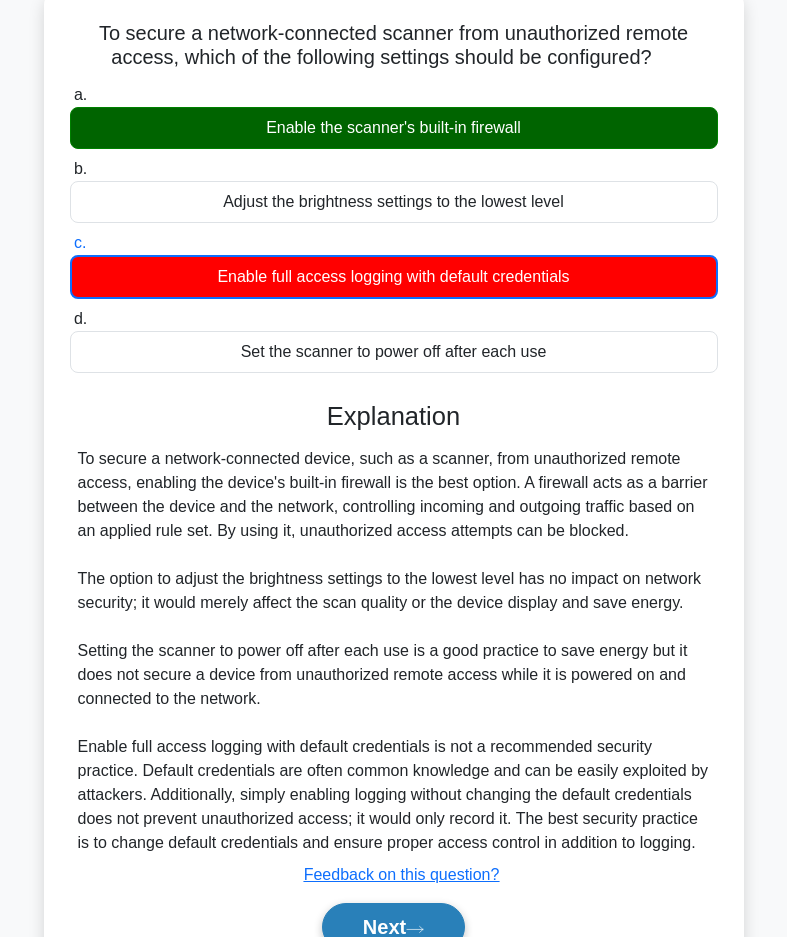 scroll, scrollTop: 216, scrollLeft: 0, axis: vertical 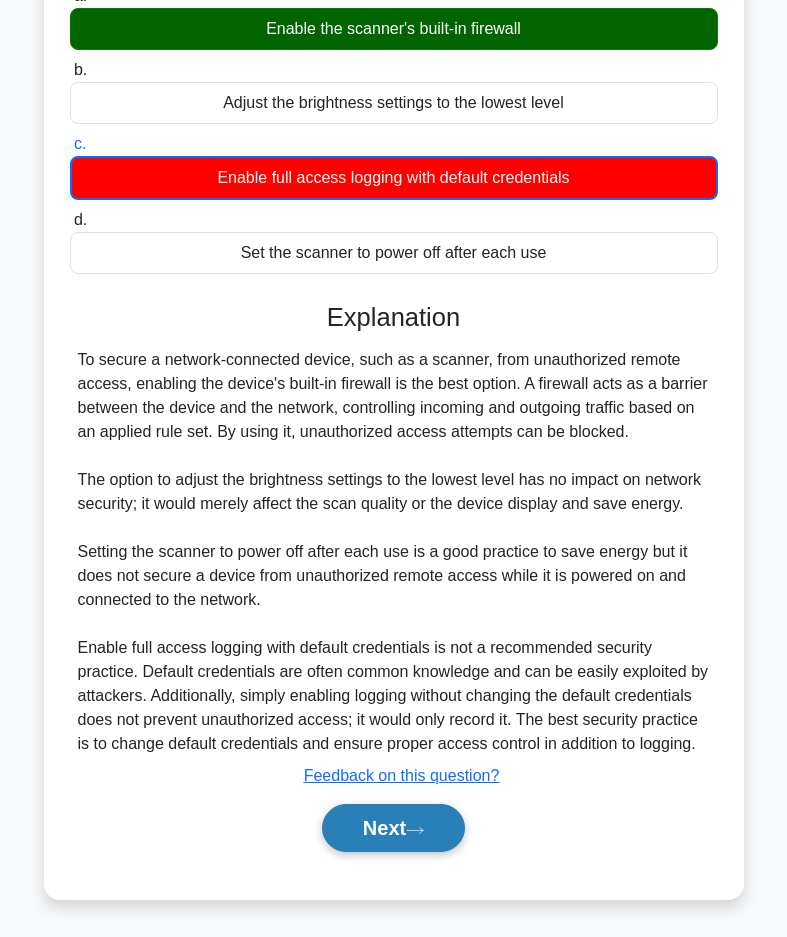 click on "Next" at bounding box center [393, 828] 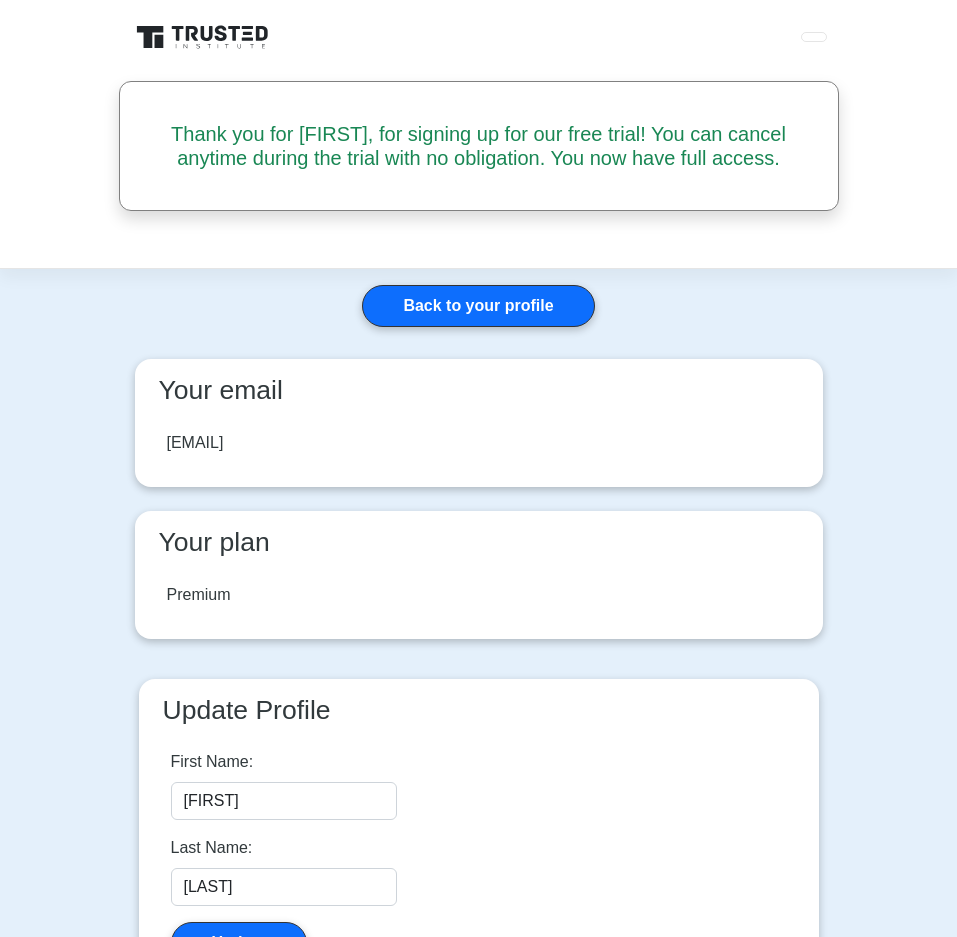 scroll, scrollTop: 0, scrollLeft: 0, axis: both 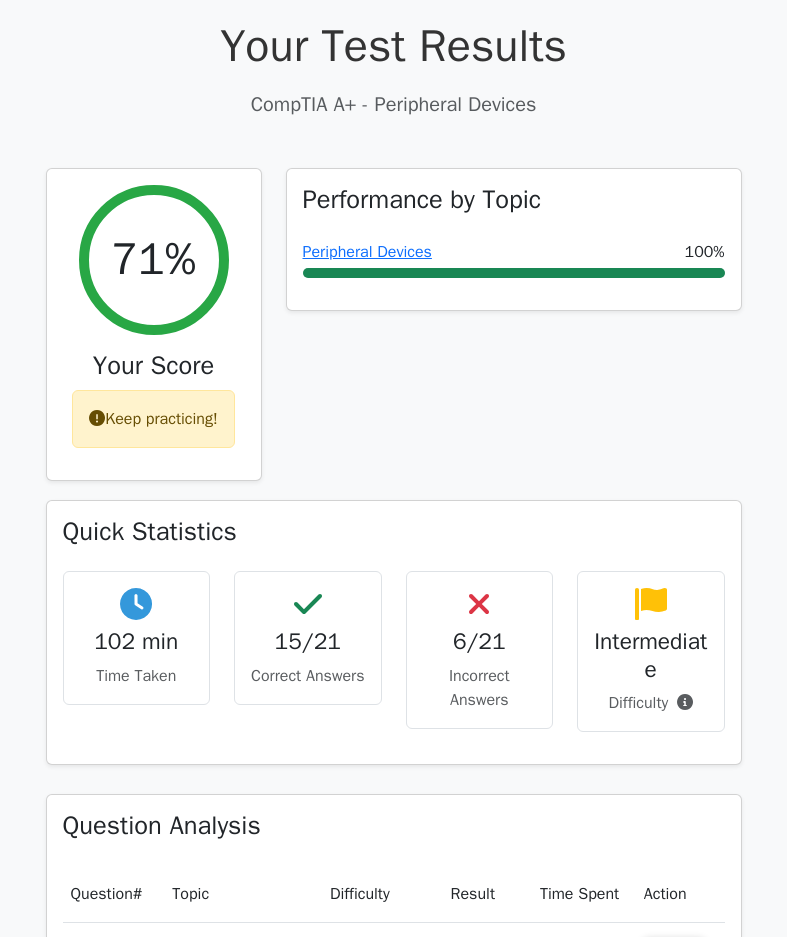 click on "15/21" at bounding box center [308, 641] 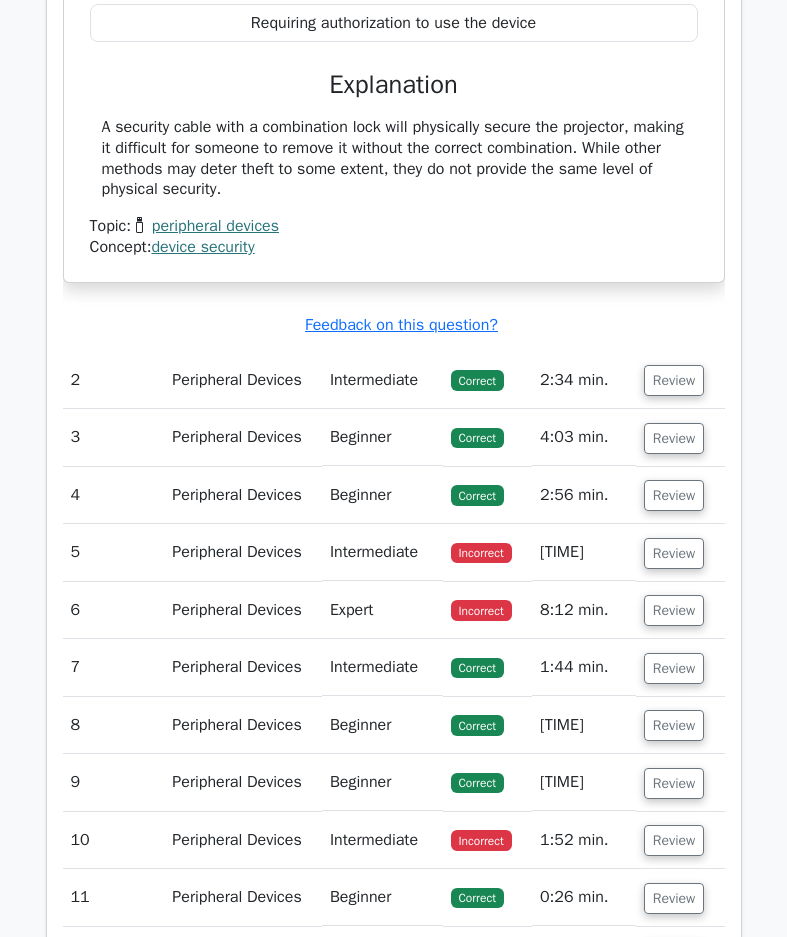 scroll, scrollTop: 1400, scrollLeft: 0, axis: vertical 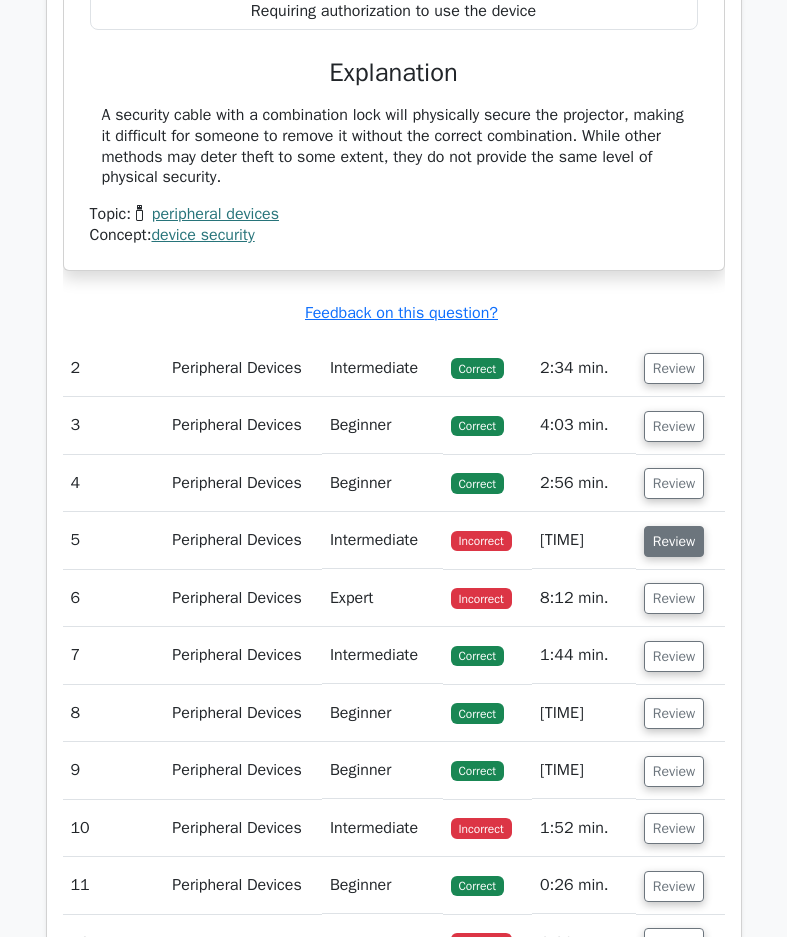 click on "Review" at bounding box center (674, 541) 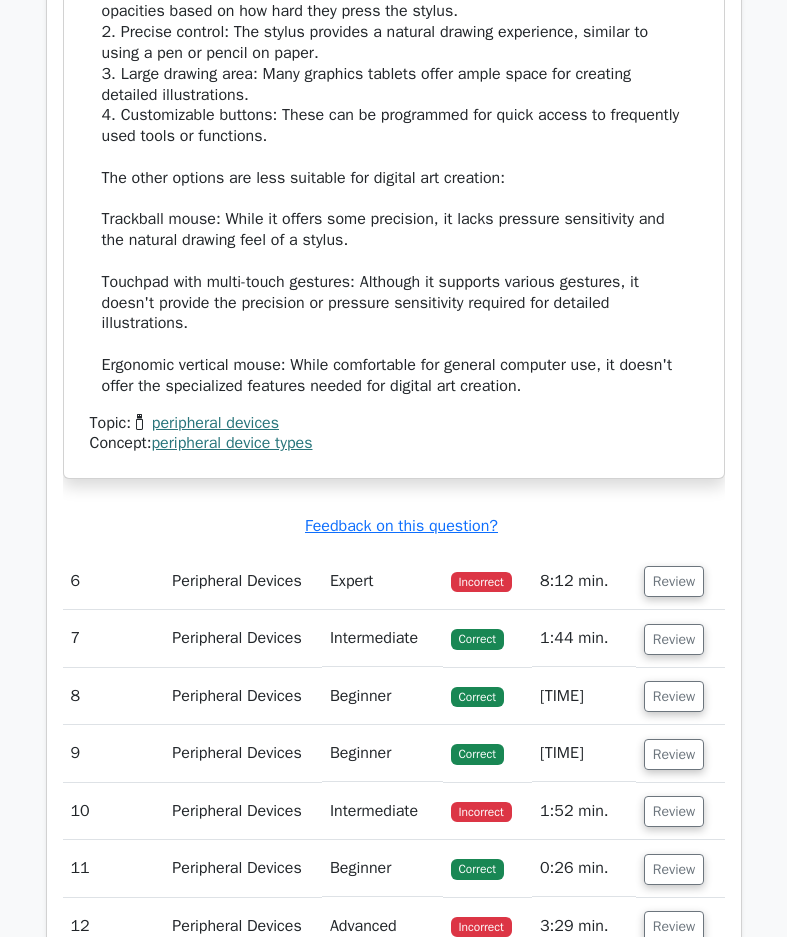 scroll, scrollTop: 2600, scrollLeft: 0, axis: vertical 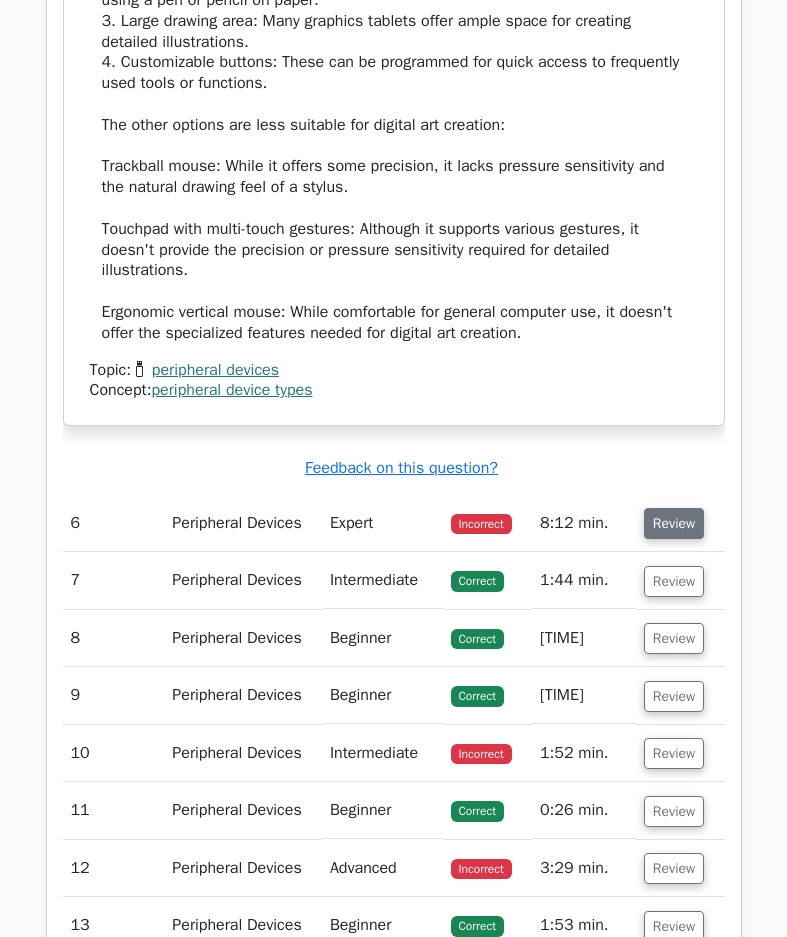 click on "Review" at bounding box center [674, 523] 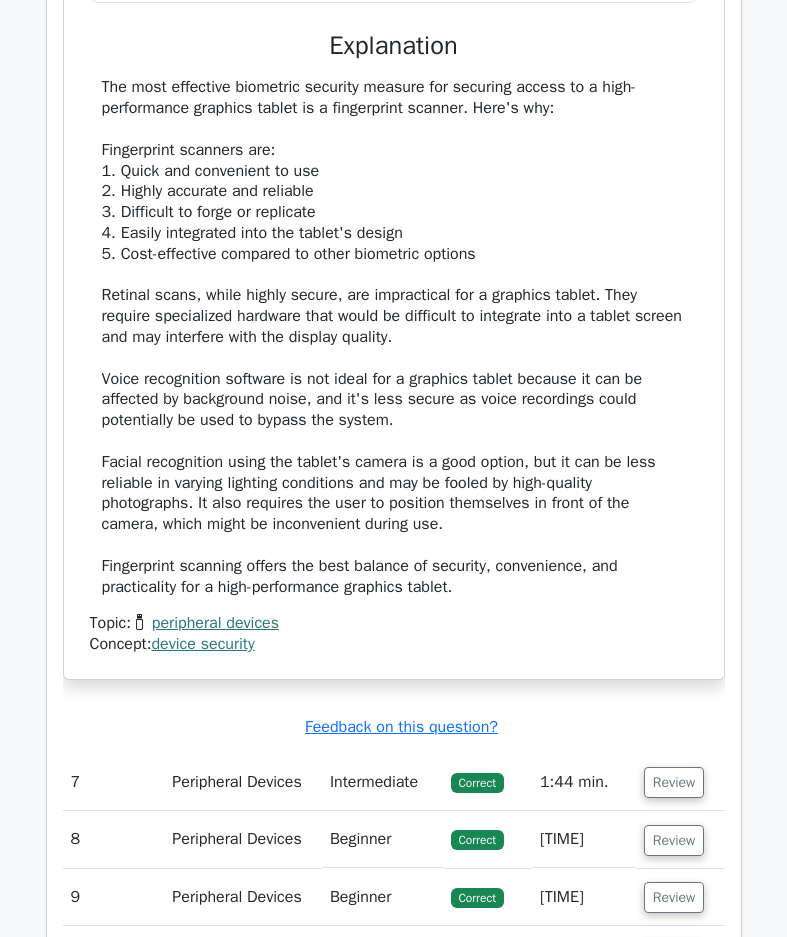 scroll, scrollTop: 4000, scrollLeft: 0, axis: vertical 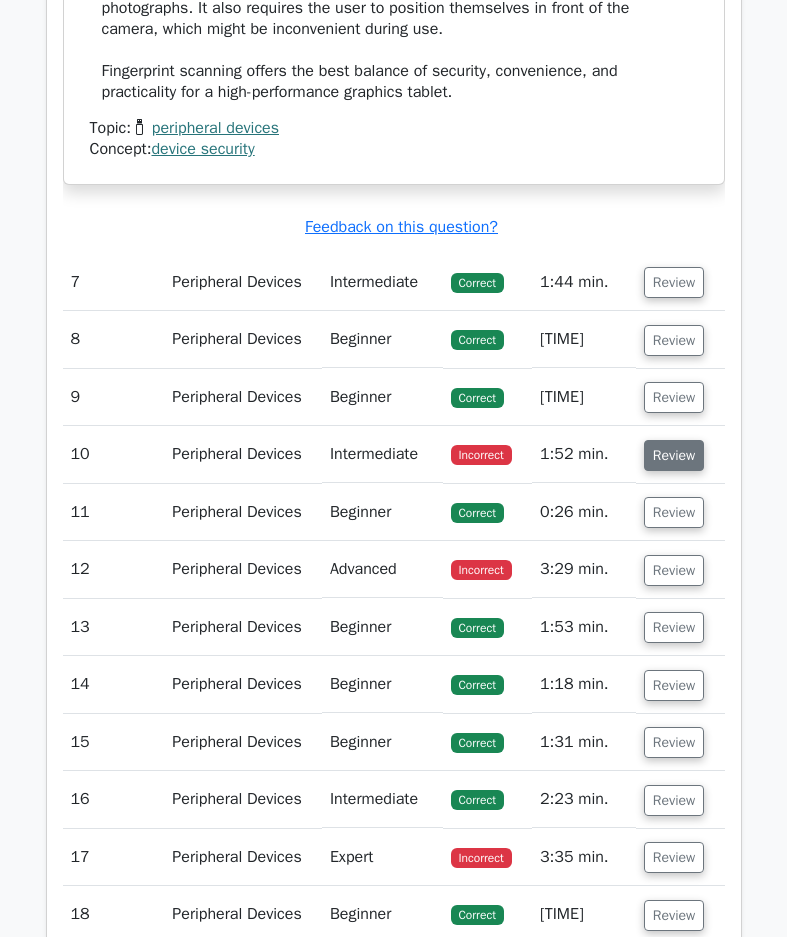 click on "Review" at bounding box center (674, 455) 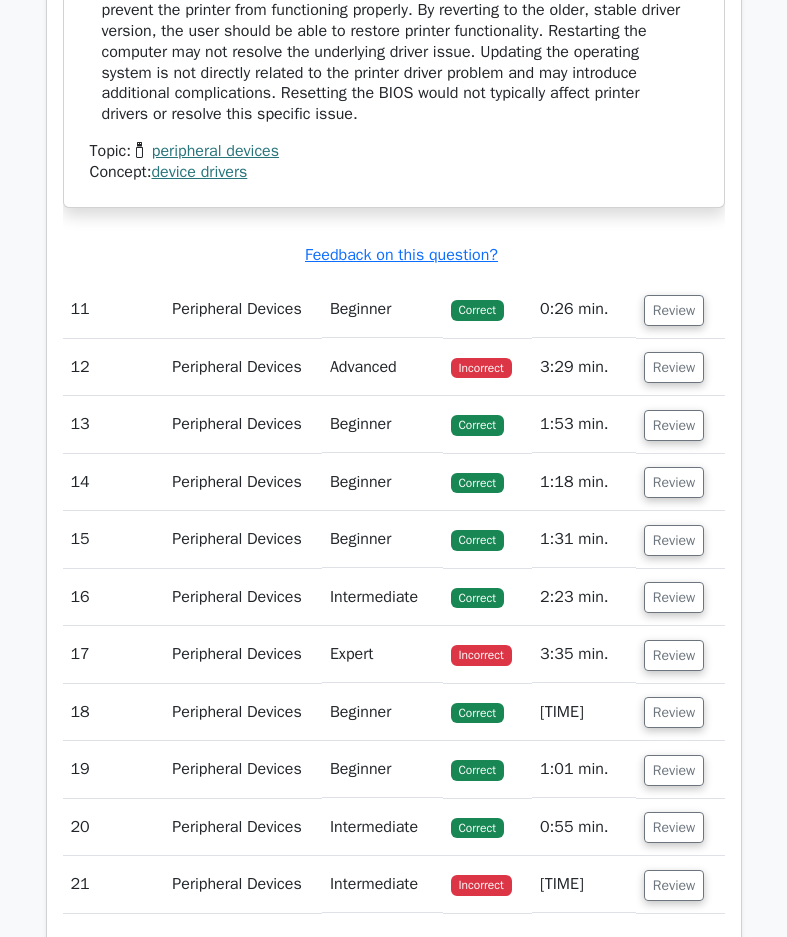 scroll, scrollTop: 5000, scrollLeft: 0, axis: vertical 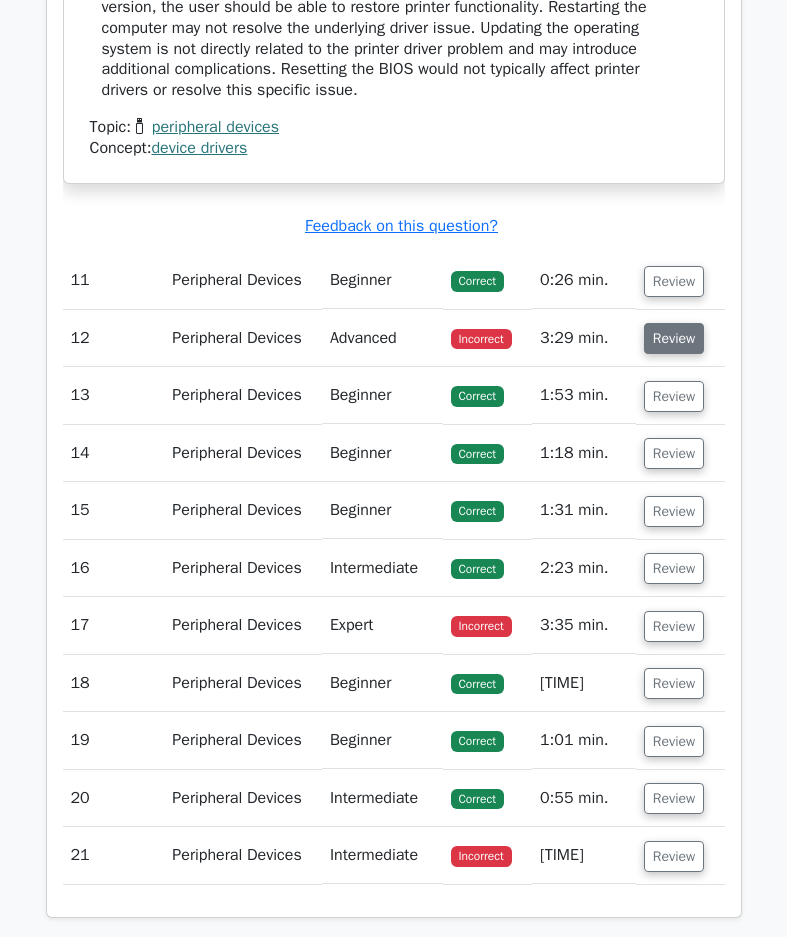 click on "Review" at bounding box center (674, 338) 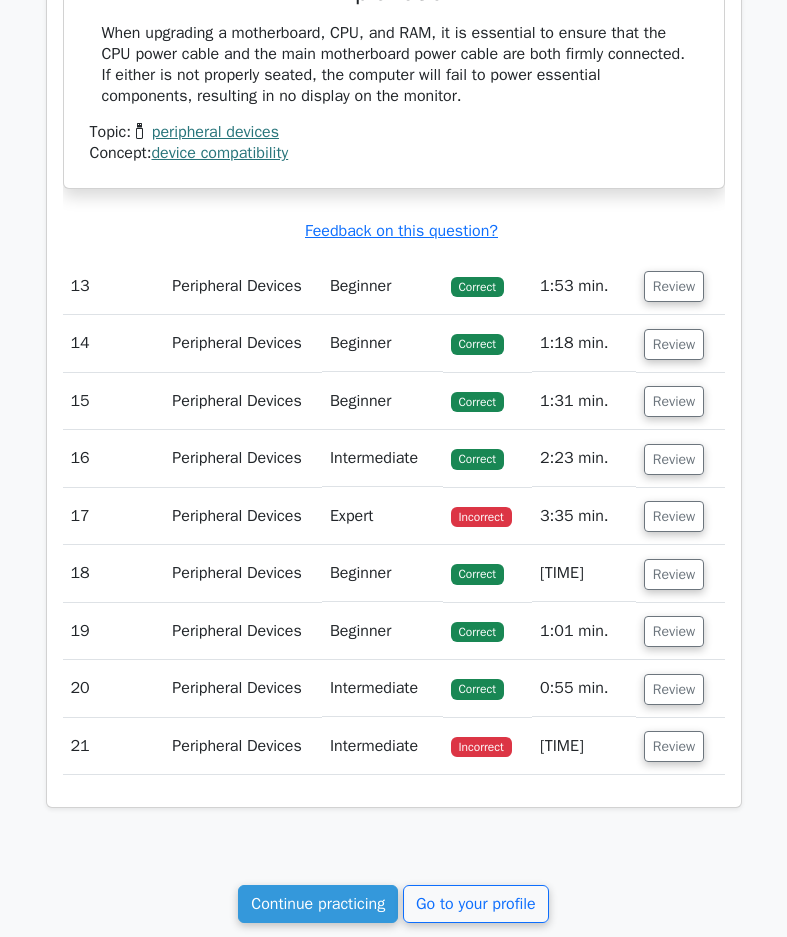scroll, scrollTop: 5800, scrollLeft: 0, axis: vertical 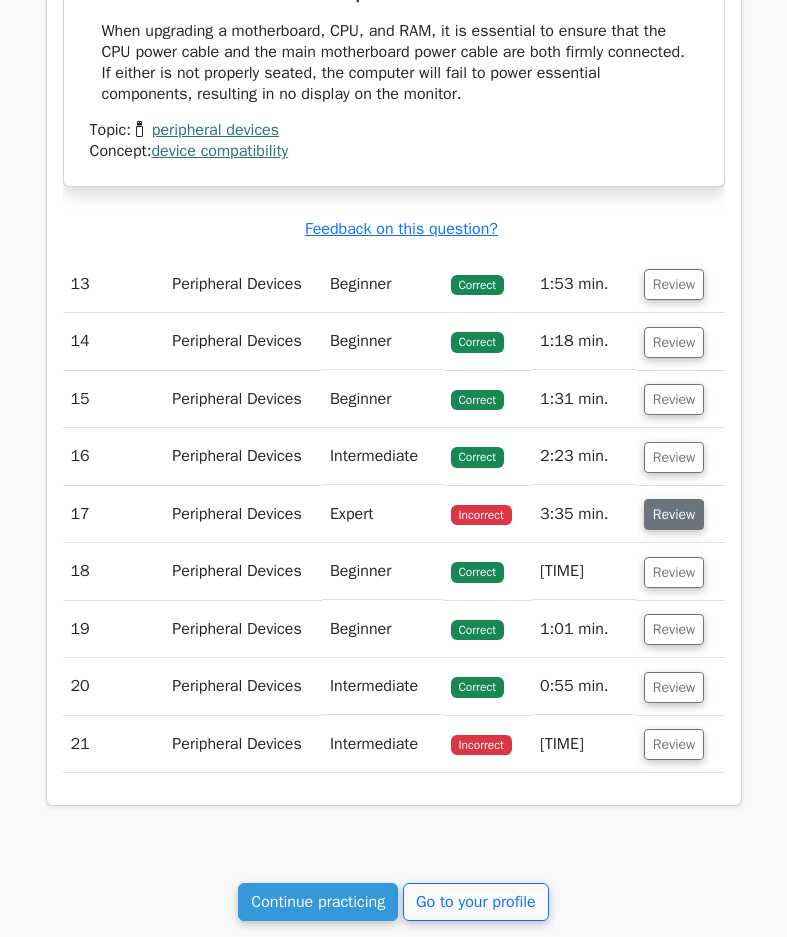 click on "Review" at bounding box center [674, 514] 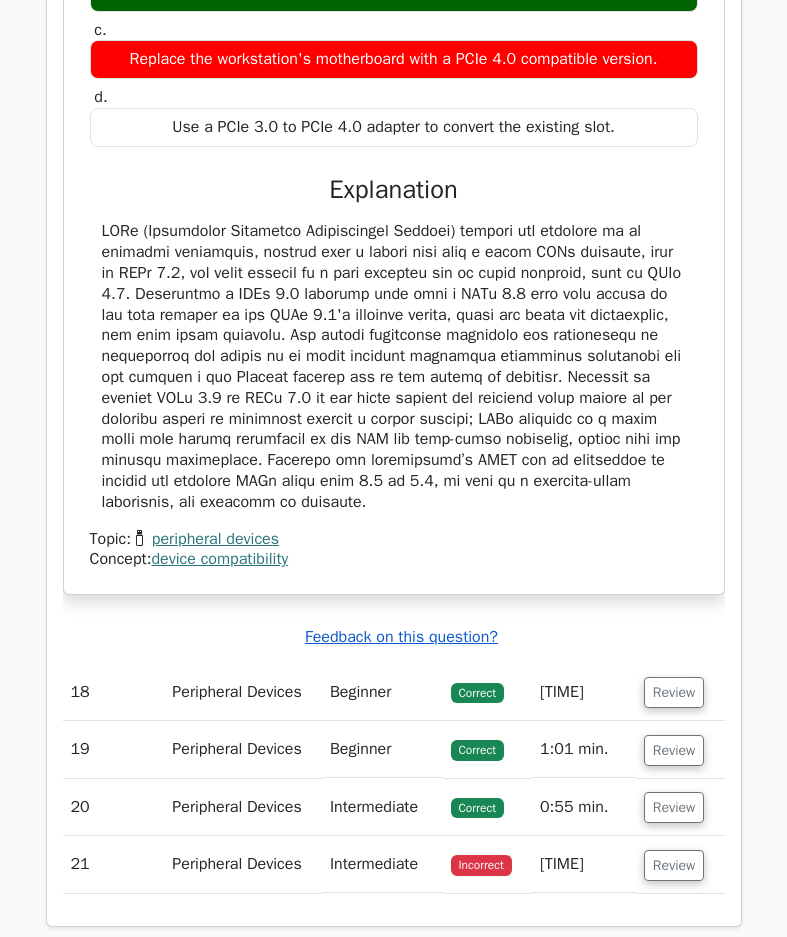 scroll, scrollTop: 6900, scrollLeft: 0, axis: vertical 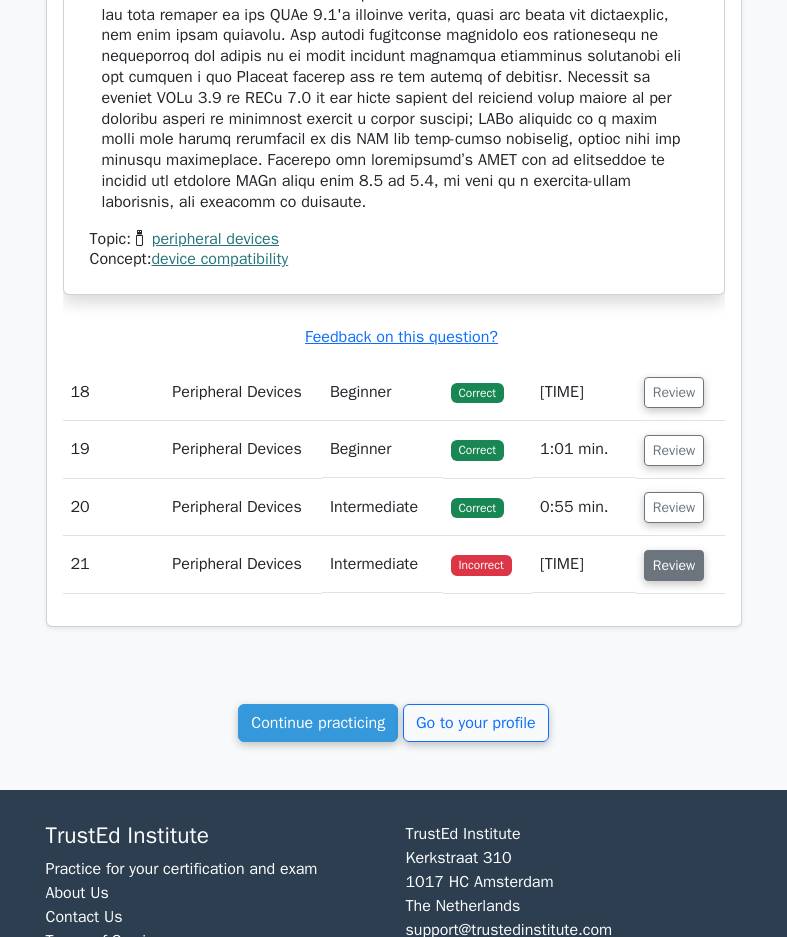 click on "Review" at bounding box center (674, 565) 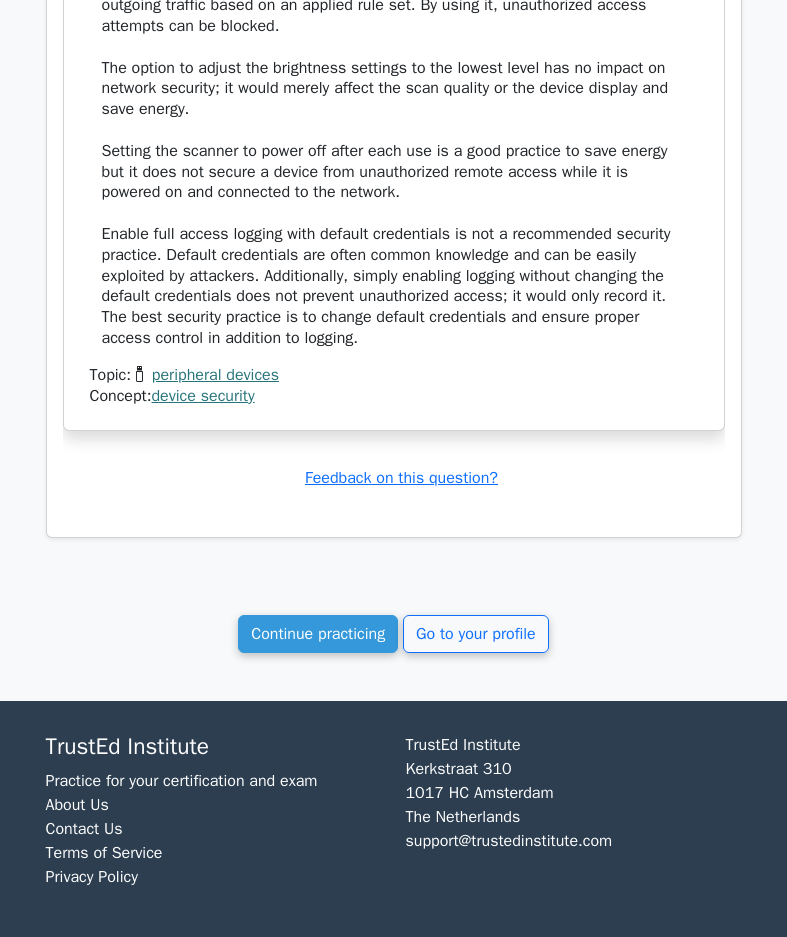 scroll, scrollTop: 8025, scrollLeft: 0, axis: vertical 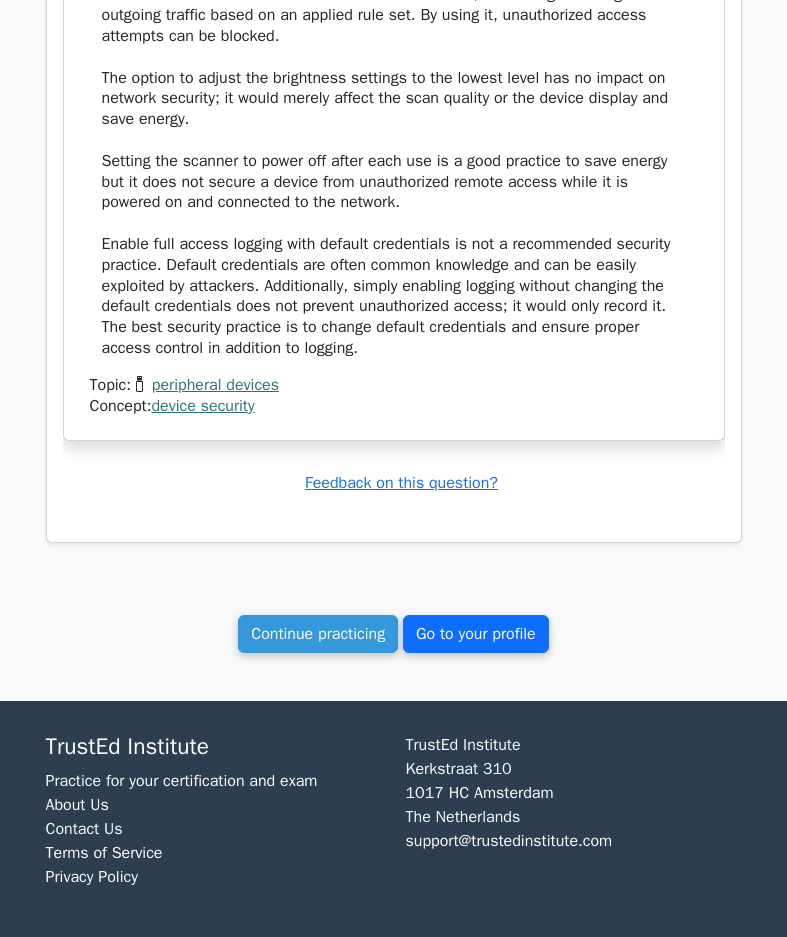 click on "Go to your profile" at bounding box center (476, 634) 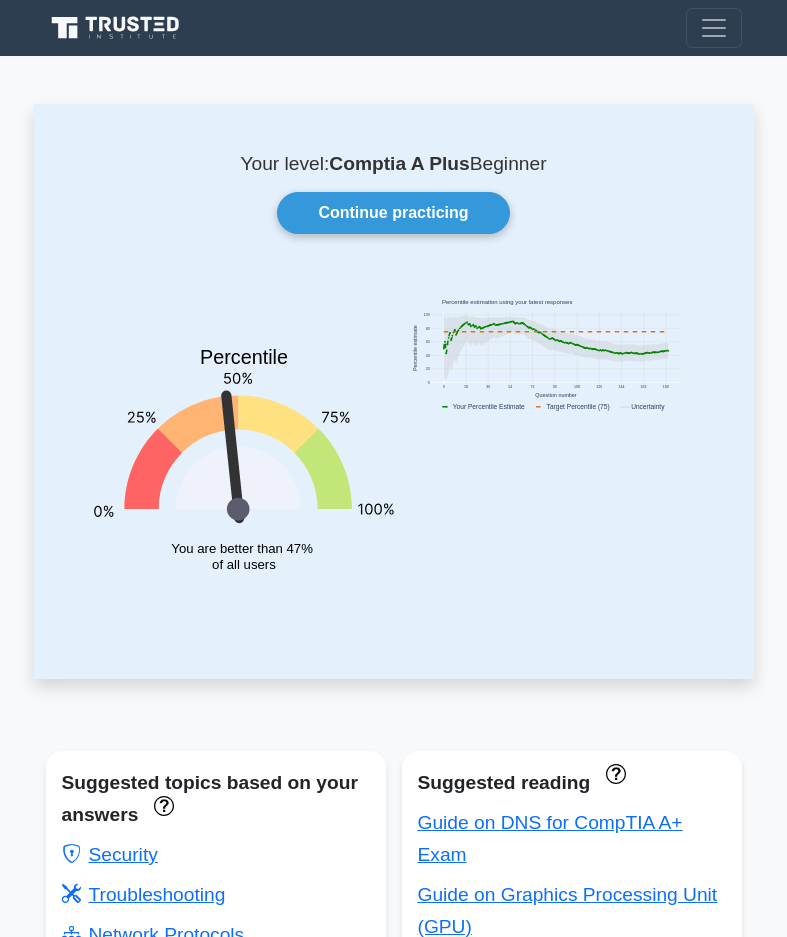 scroll, scrollTop: 0, scrollLeft: 0, axis: both 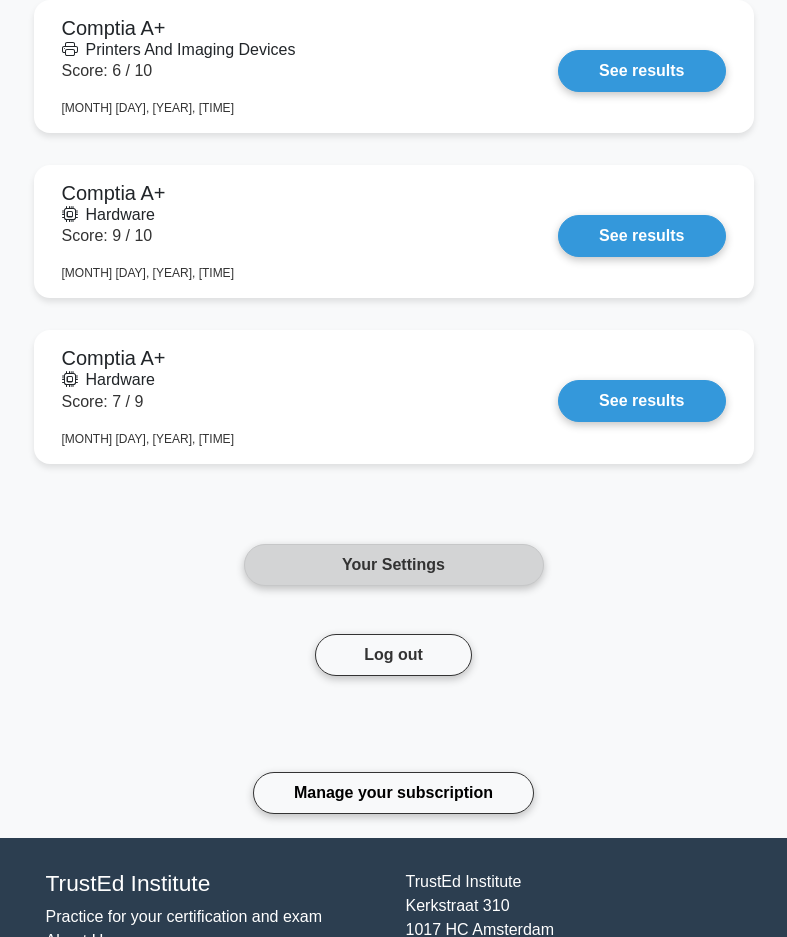 click on "Your Settings" at bounding box center [394, 565] 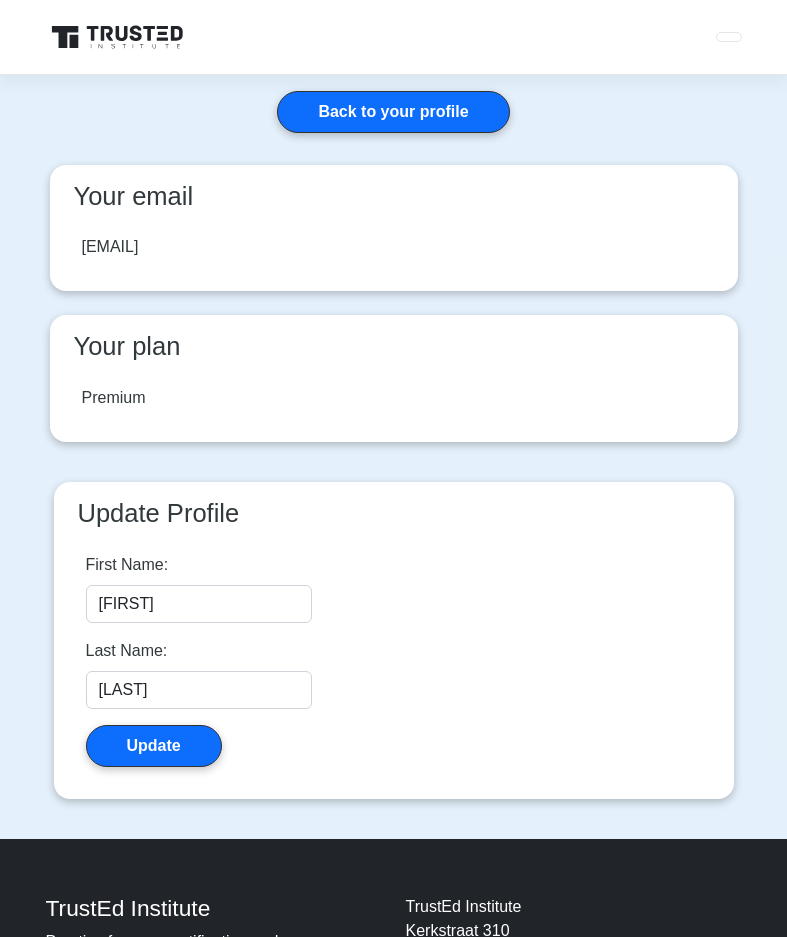 scroll, scrollTop: 0, scrollLeft: 0, axis: both 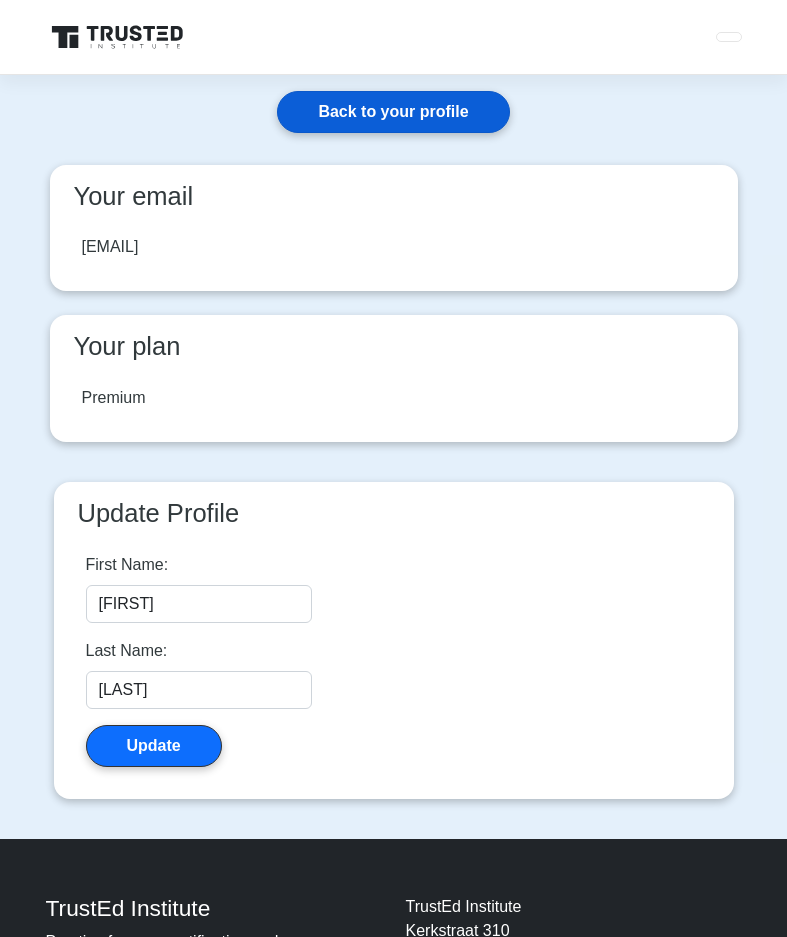 click on "Back to your profile" at bounding box center (393, 112) 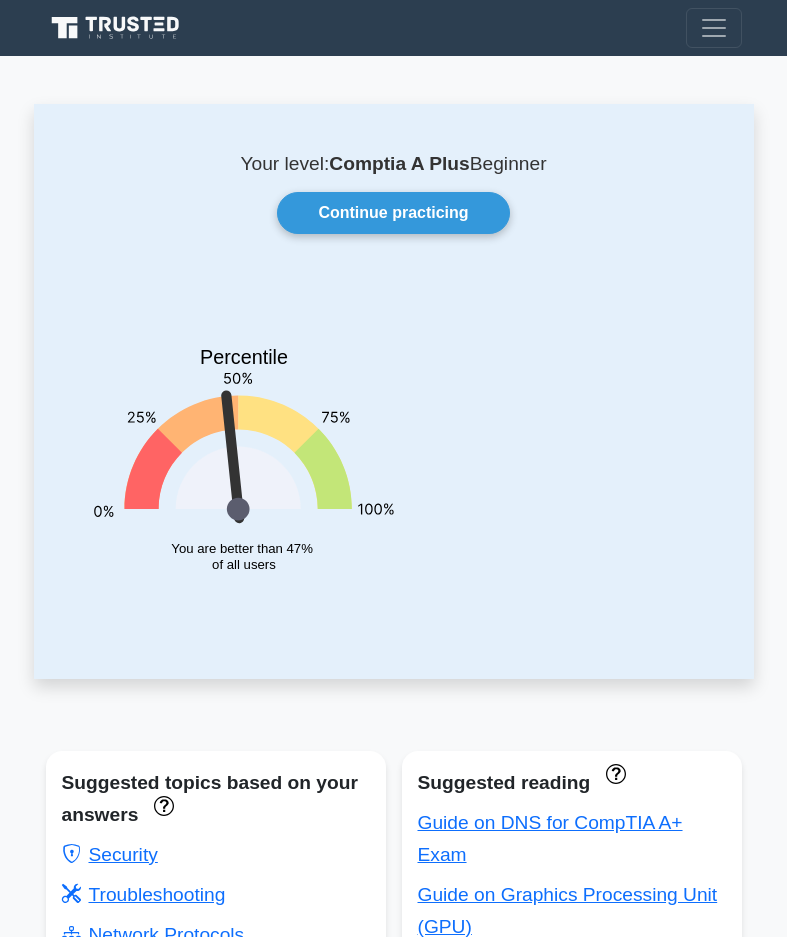 scroll, scrollTop: 0, scrollLeft: 0, axis: both 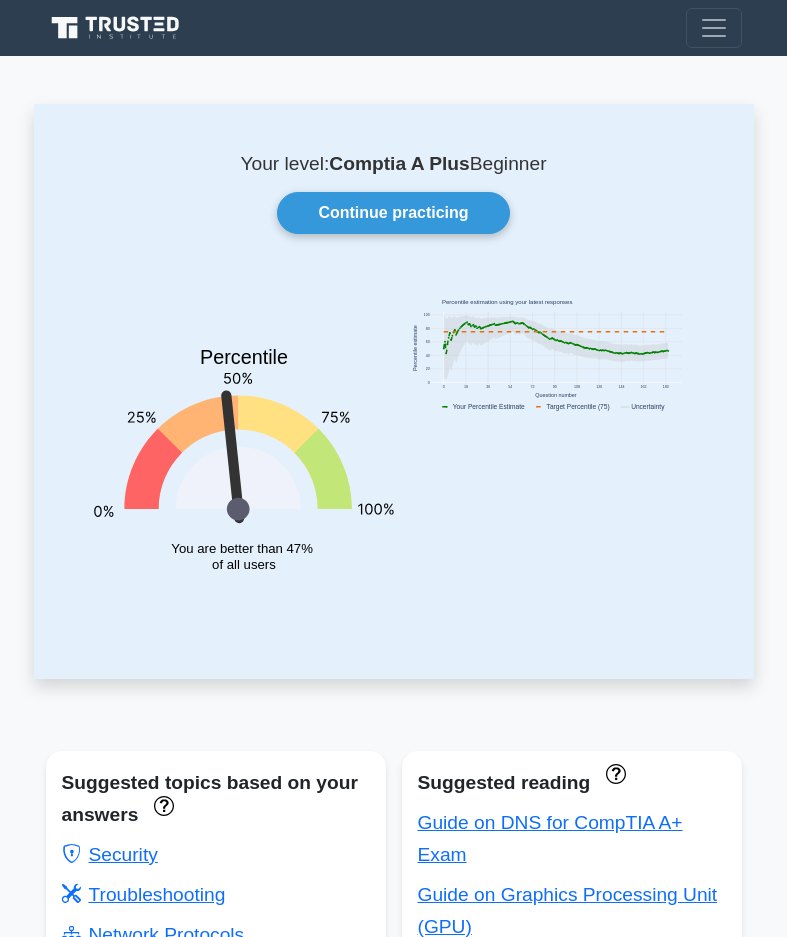 click 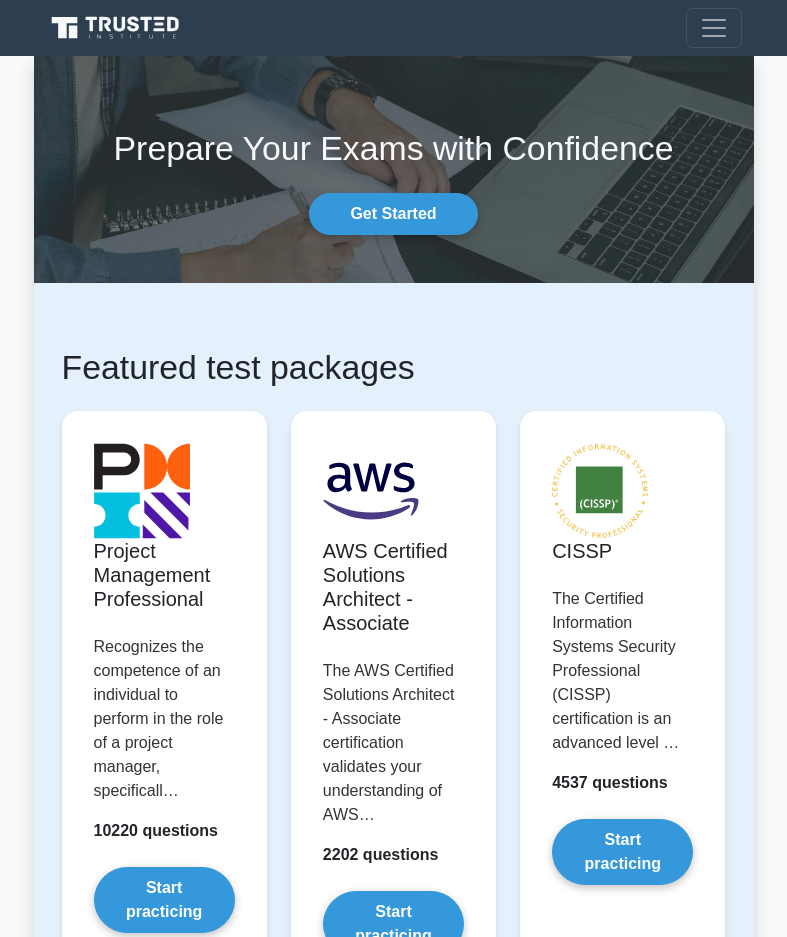 scroll, scrollTop: 0, scrollLeft: 0, axis: both 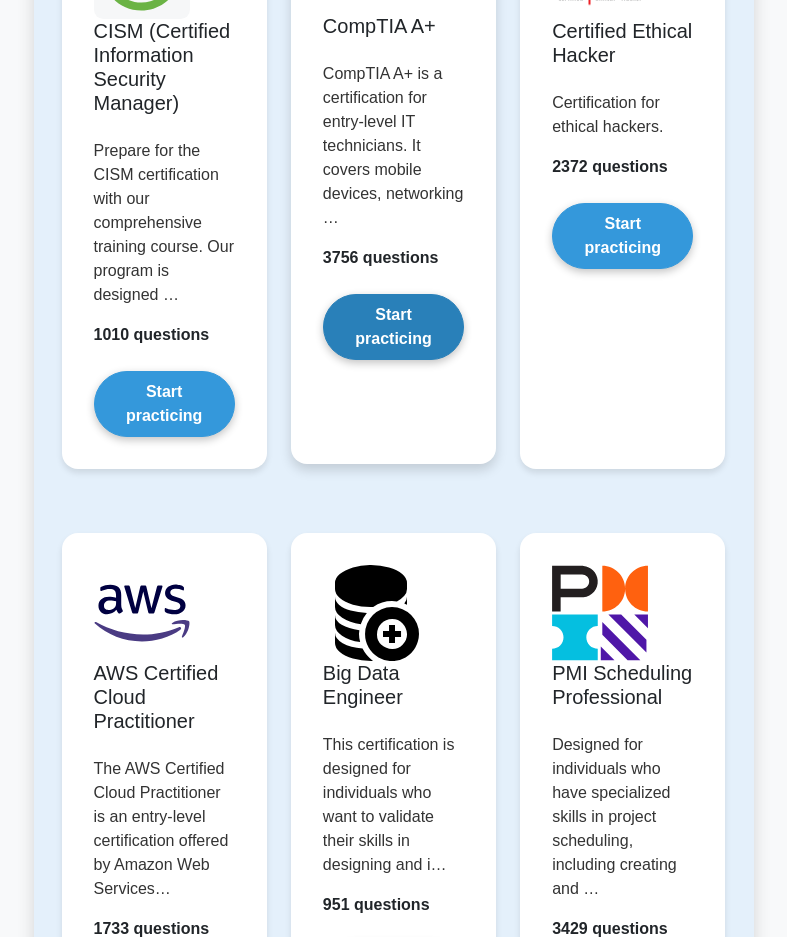 click on "Start practicing" at bounding box center [393, 327] 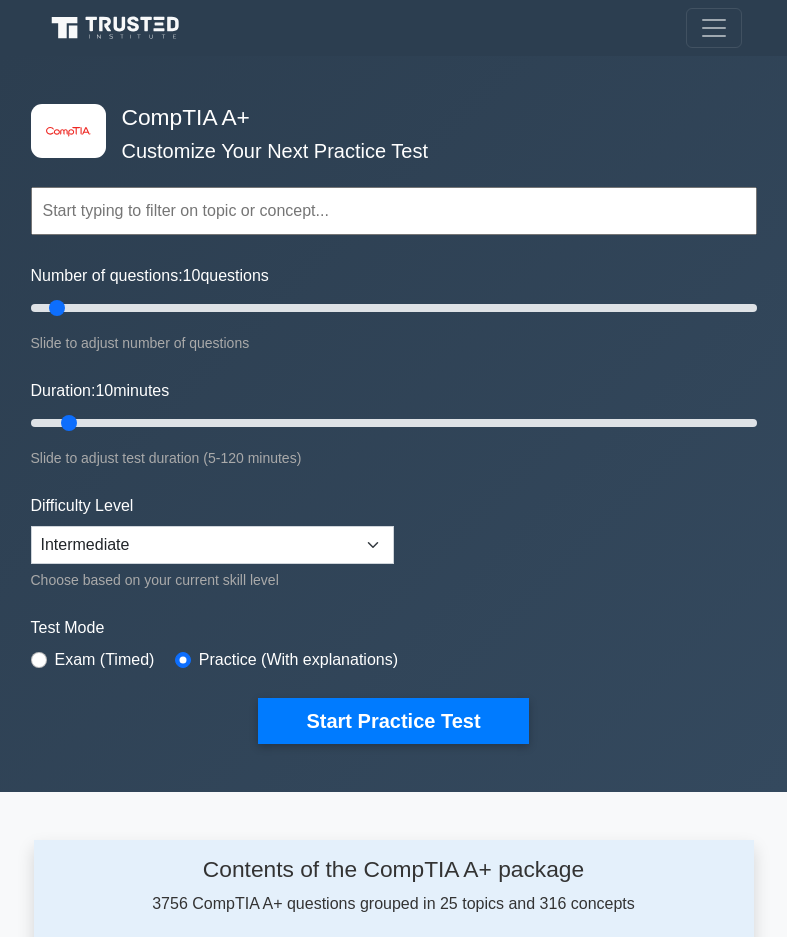scroll, scrollTop: 0, scrollLeft: 0, axis: both 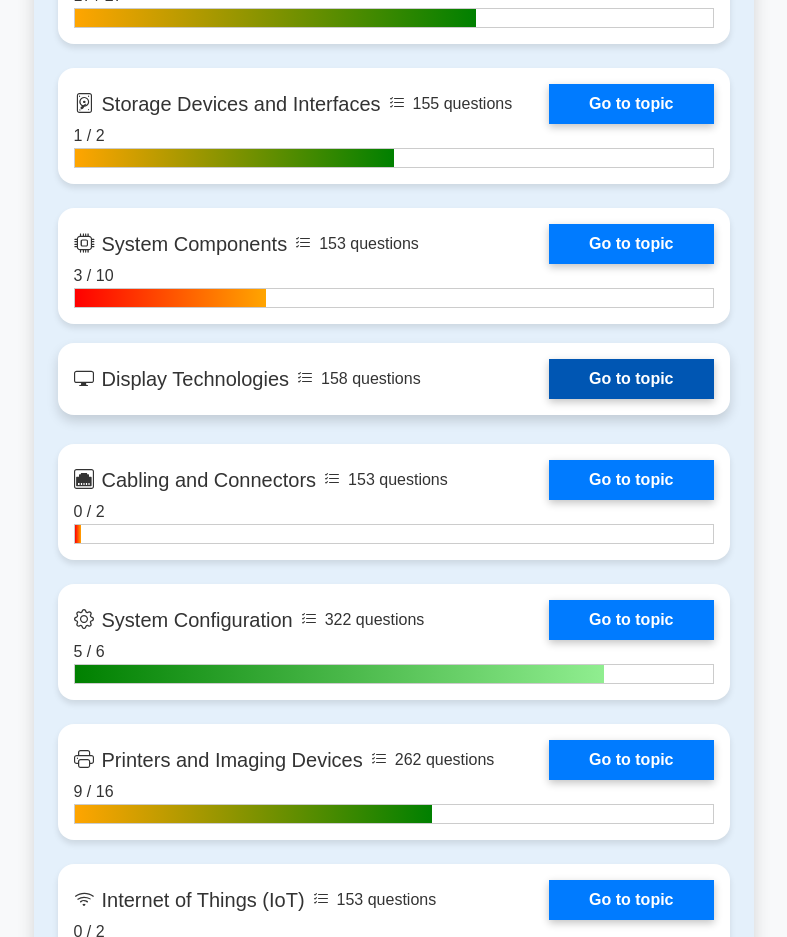 click on "Go to topic" at bounding box center (631, 379) 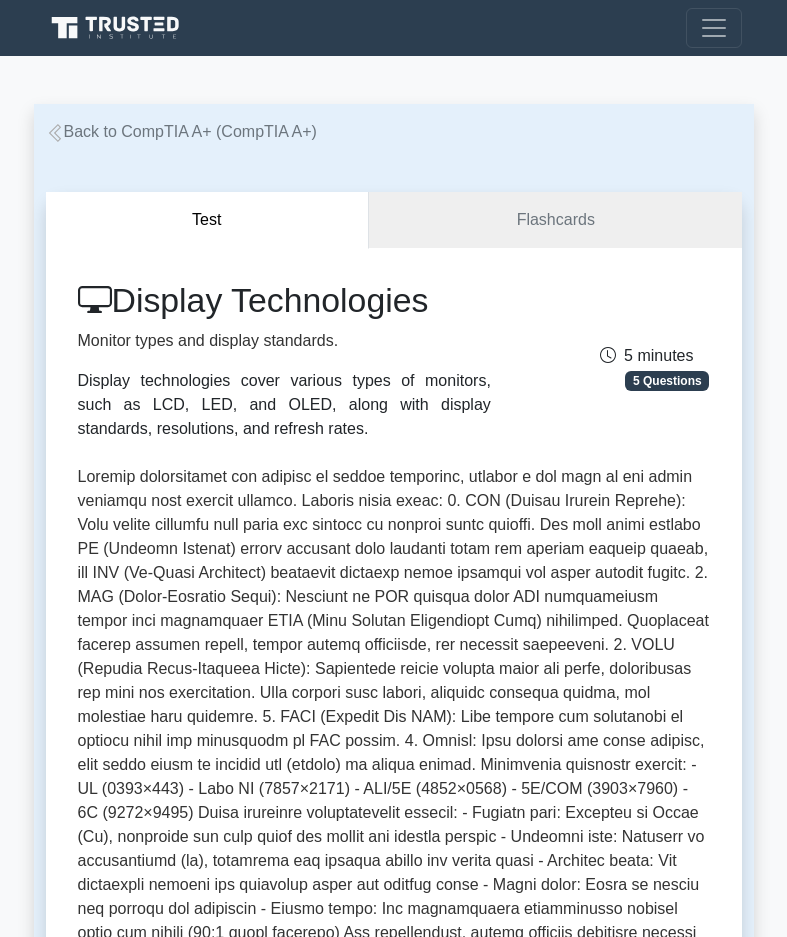 scroll, scrollTop: 0, scrollLeft: 0, axis: both 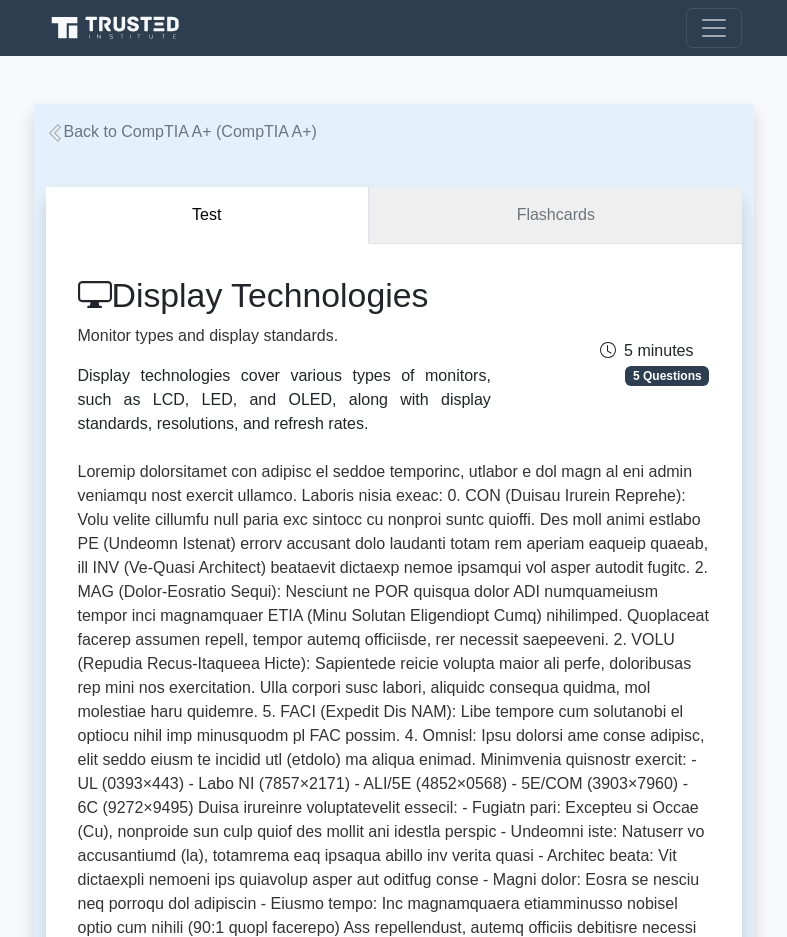 click on "Flashcards" at bounding box center (555, 215) 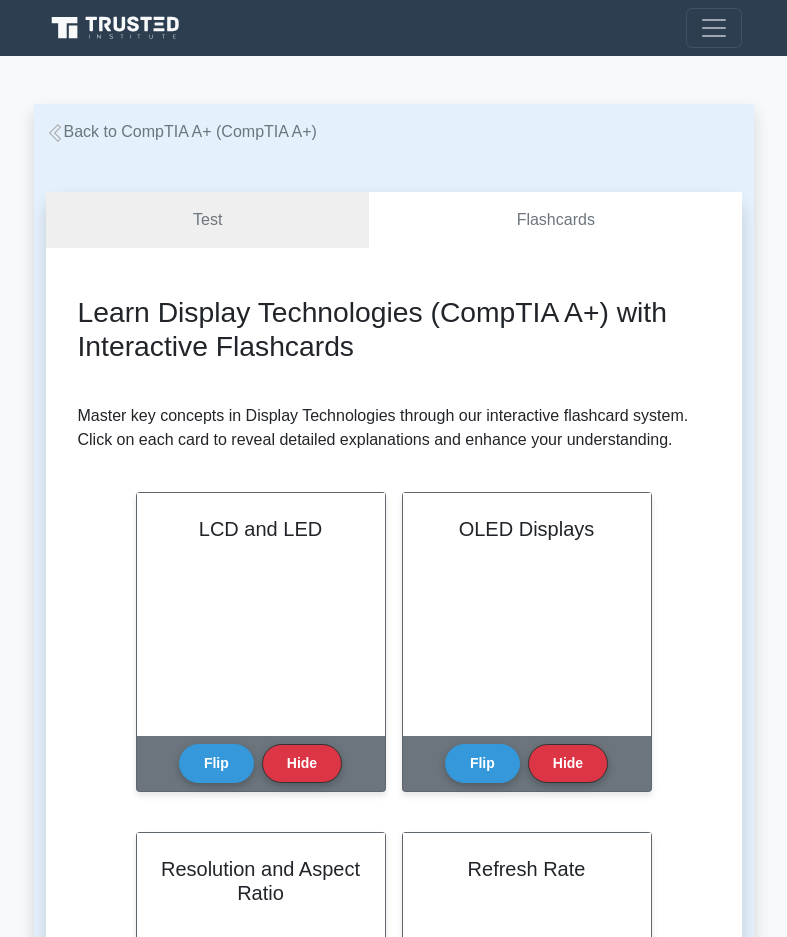 scroll, scrollTop: 0, scrollLeft: 0, axis: both 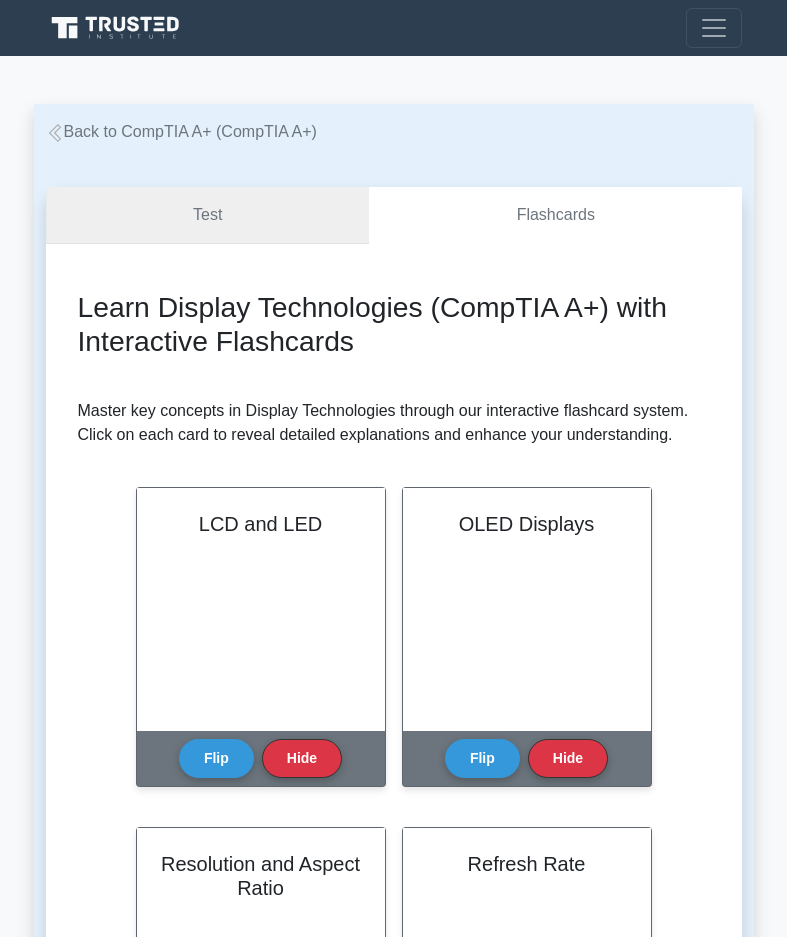 click on "Test" at bounding box center (208, 215) 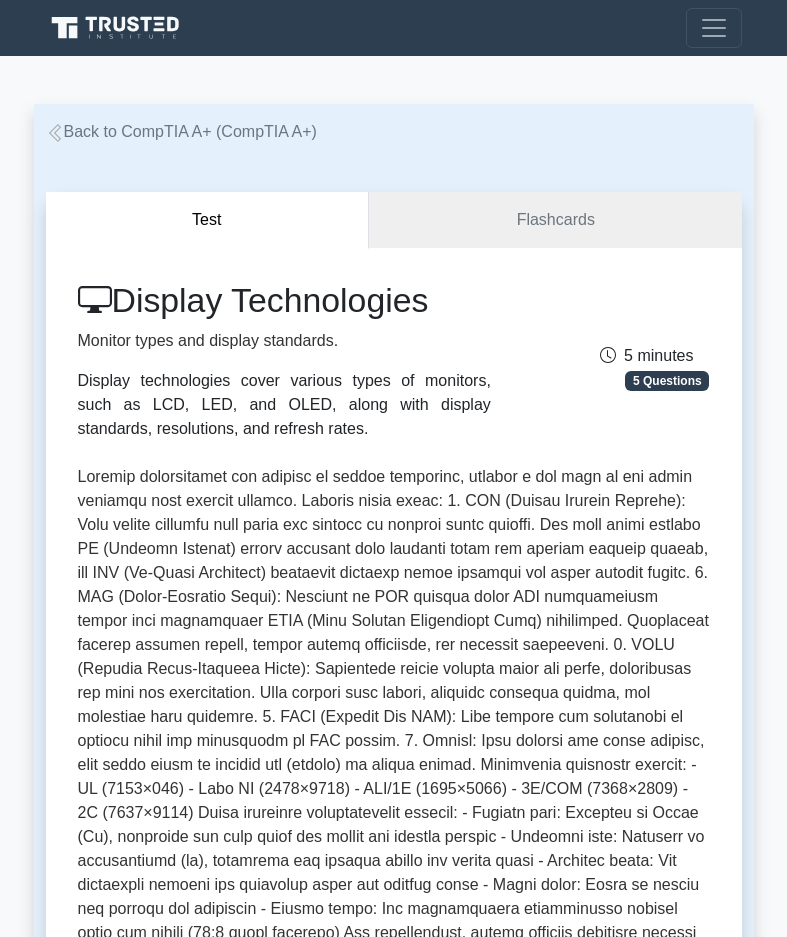 scroll, scrollTop: 0, scrollLeft: 0, axis: both 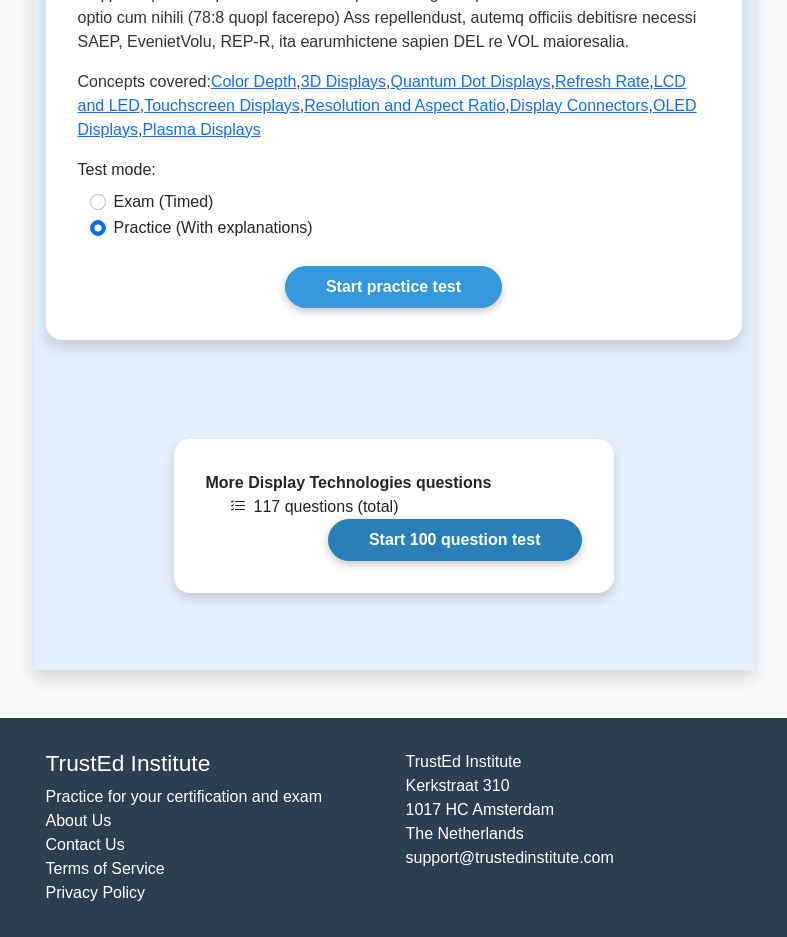 click on "Start 100 question test" at bounding box center (455, 540) 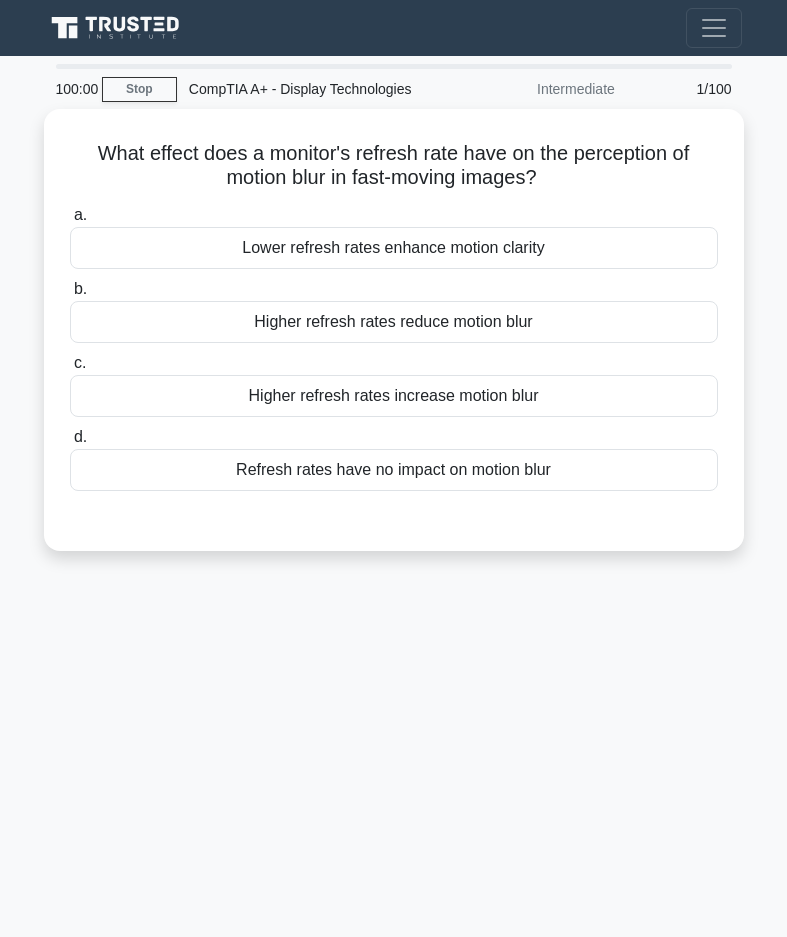 scroll, scrollTop: 0, scrollLeft: 0, axis: both 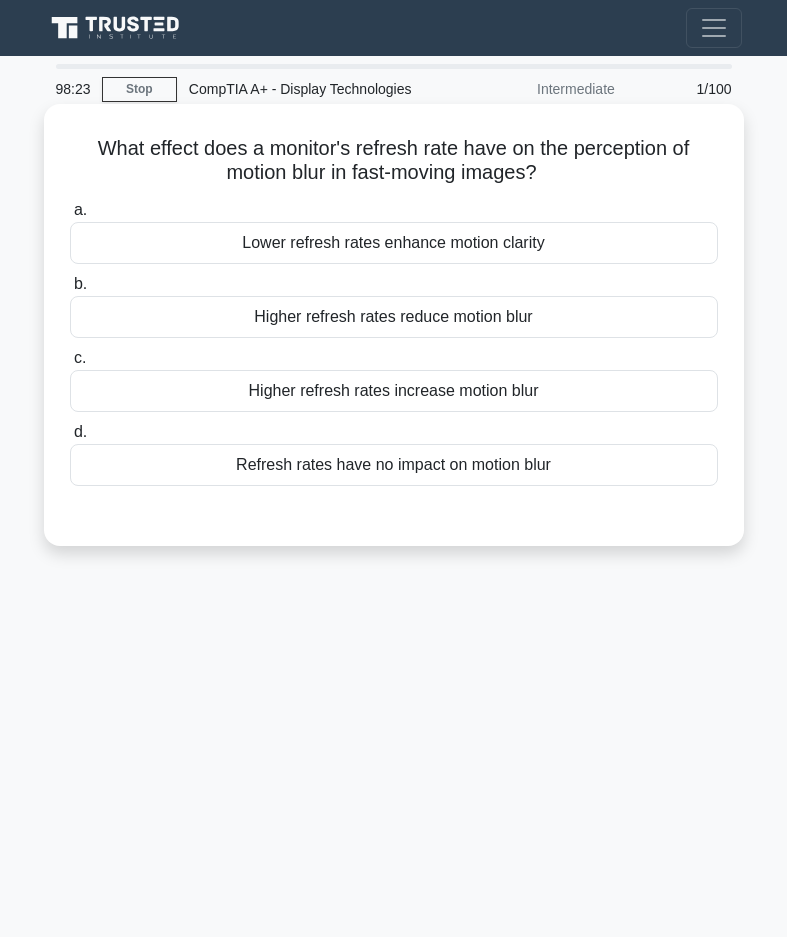 click on "Higher refresh rates reduce motion blur" at bounding box center [394, 317] 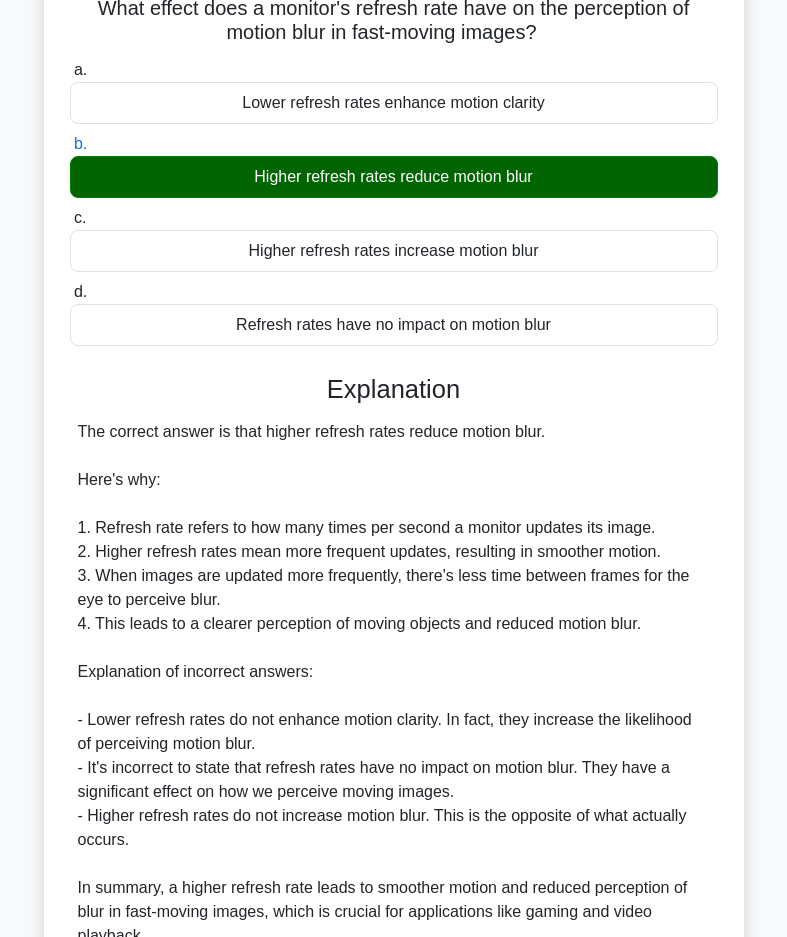 scroll, scrollTop: 334, scrollLeft: 0, axis: vertical 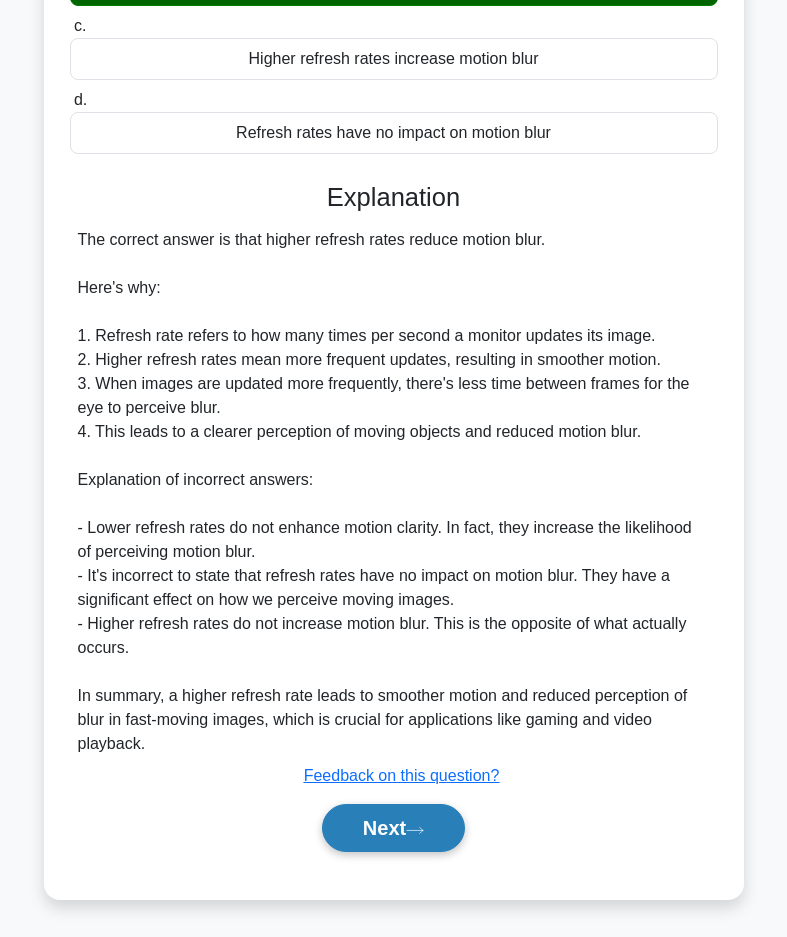 click on "Next" at bounding box center [393, 828] 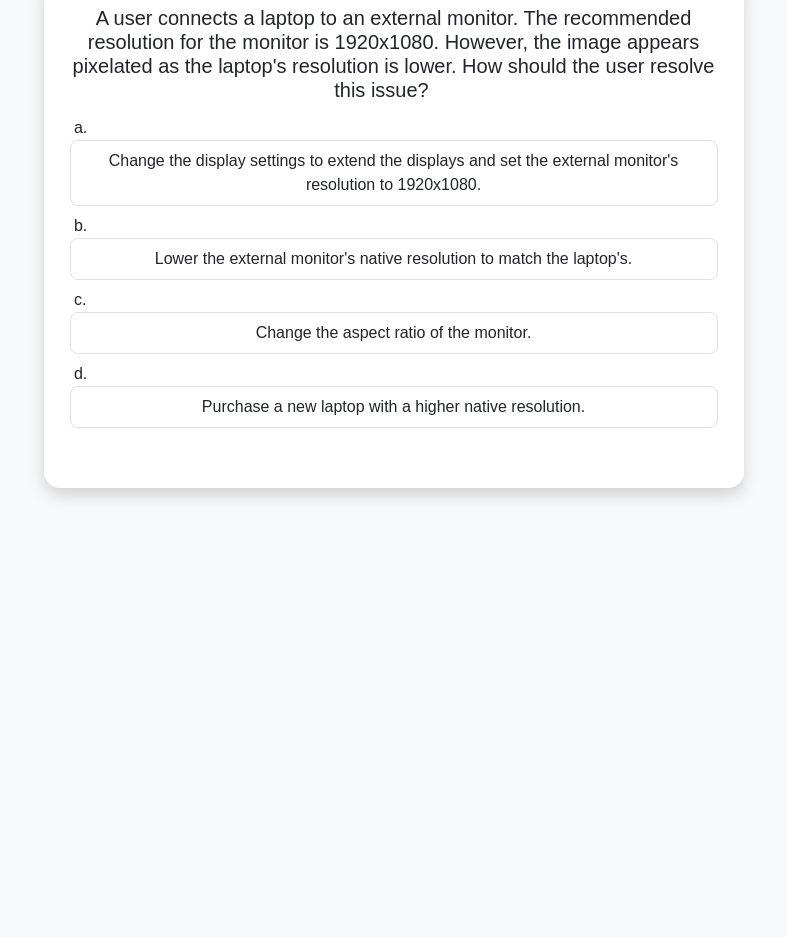 scroll, scrollTop: 0, scrollLeft: 0, axis: both 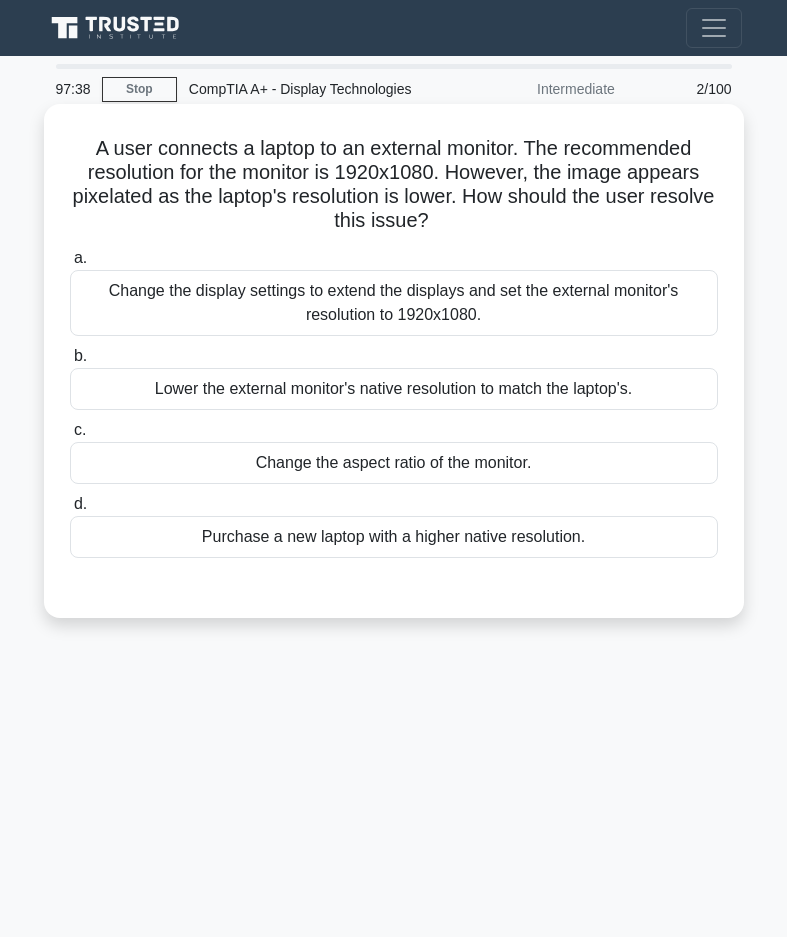 click on "Change the display settings to extend the displays and set the external monitor's resolution to 1920x1080." at bounding box center [394, 303] 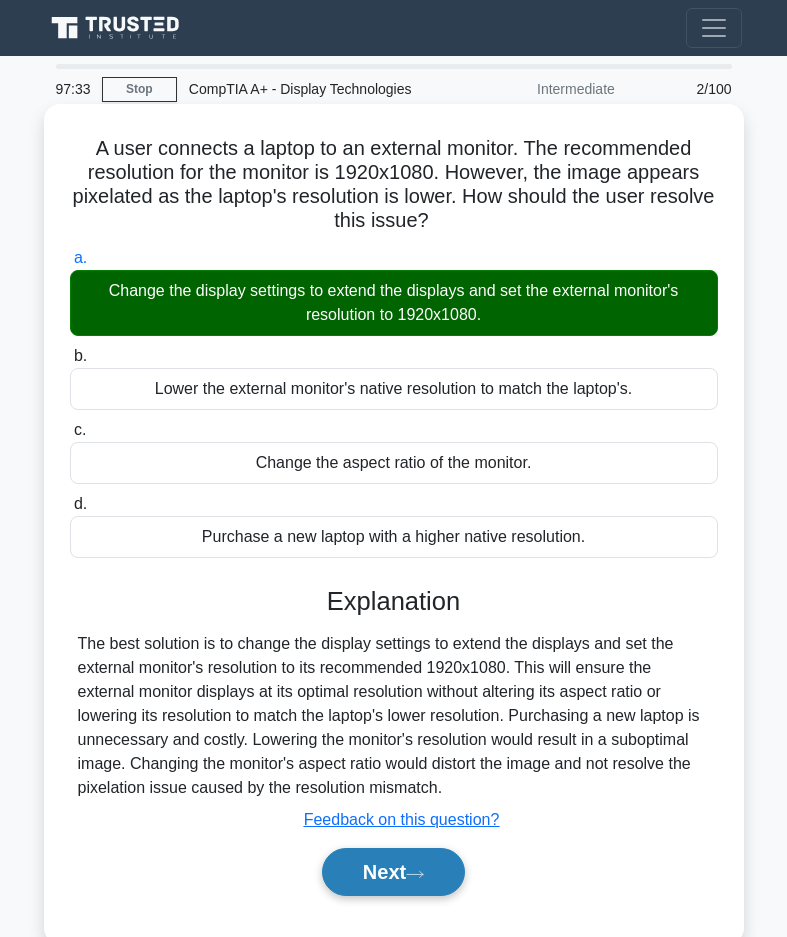 click on "Next" at bounding box center [393, 872] 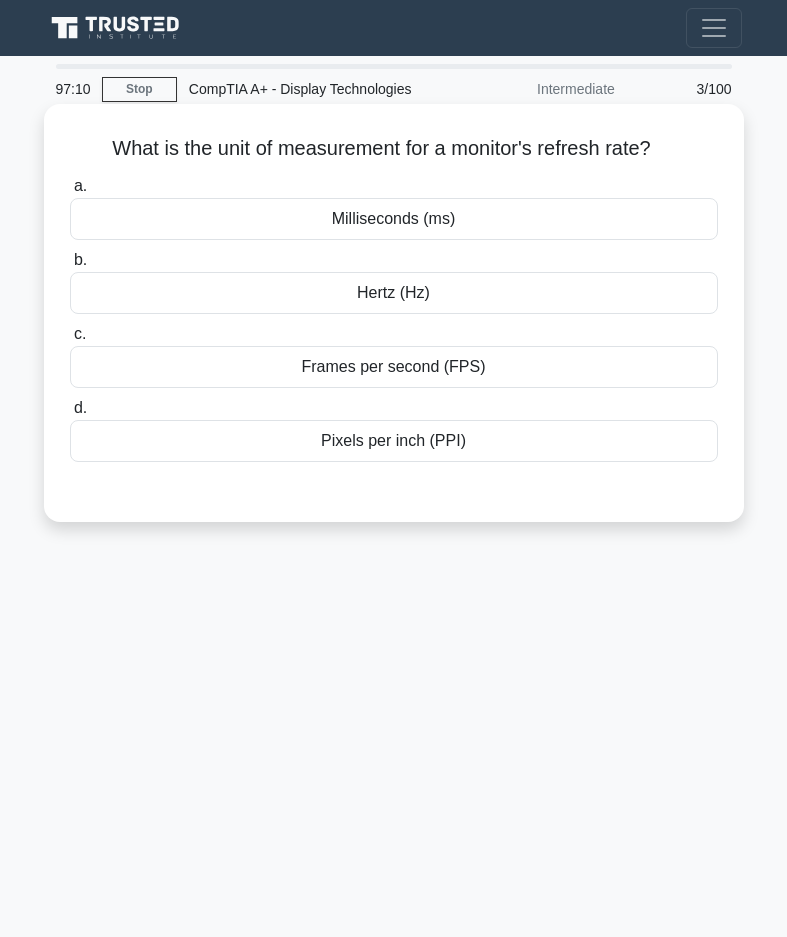 click on "Hertz (Hz)" at bounding box center (394, 293) 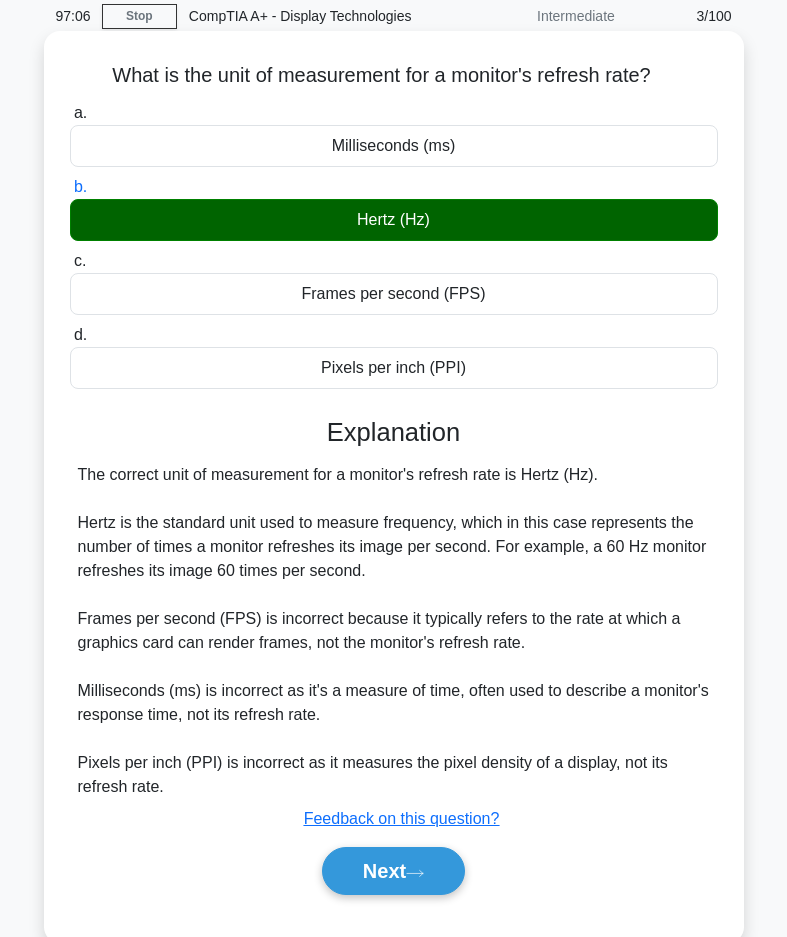 scroll, scrollTop: 135, scrollLeft: 0, axis: vertical 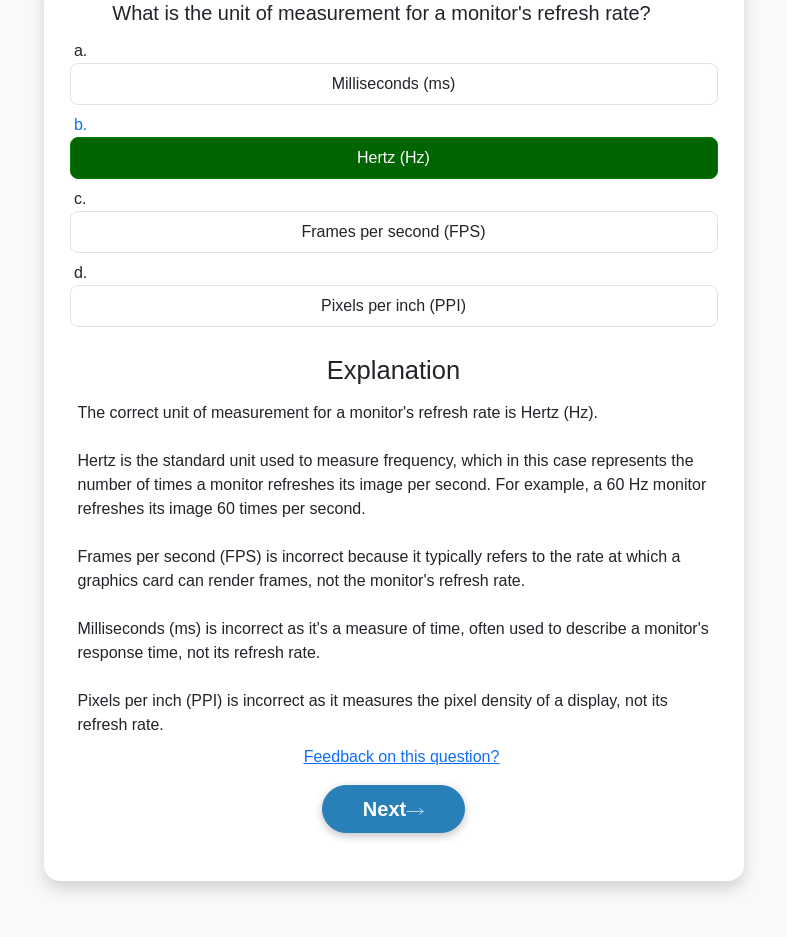 click on "Next" at bounding box center (393, 809) 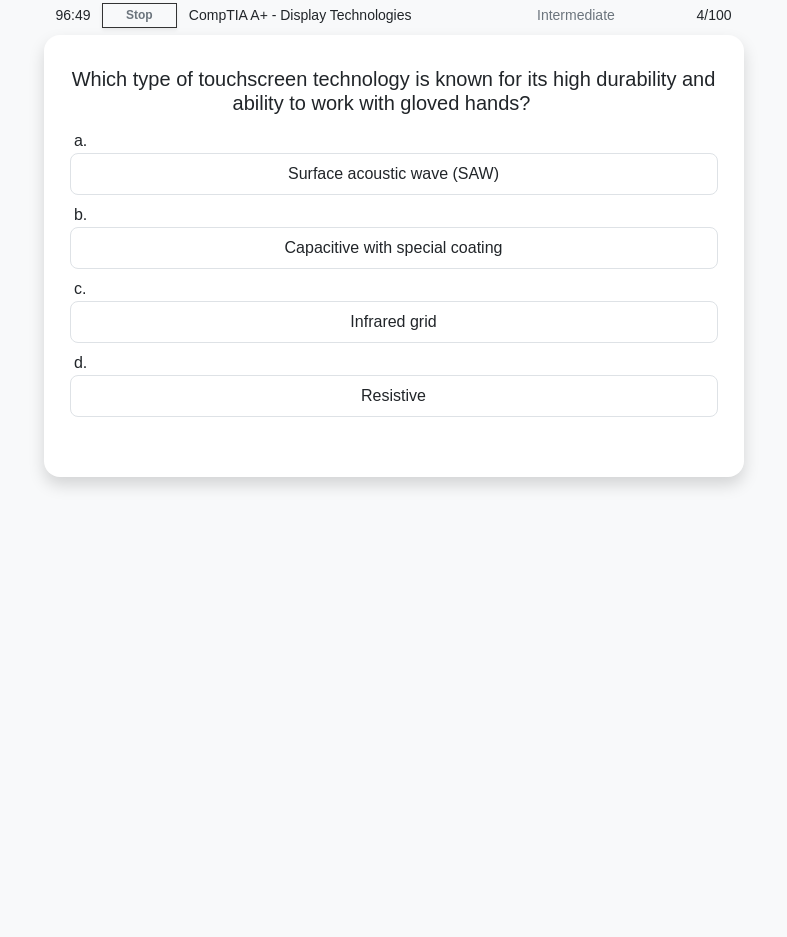 scroll, scrollTop: 0, scrollLeft: 0, axis: both 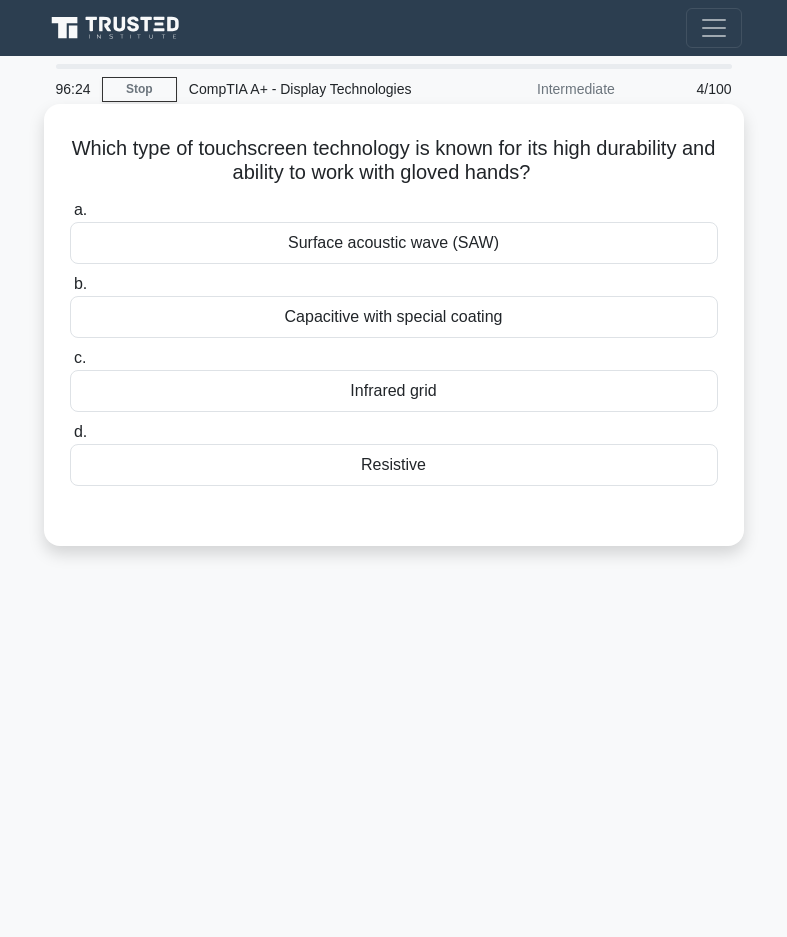 click on "Resistive" at bounding box center [394, 465] 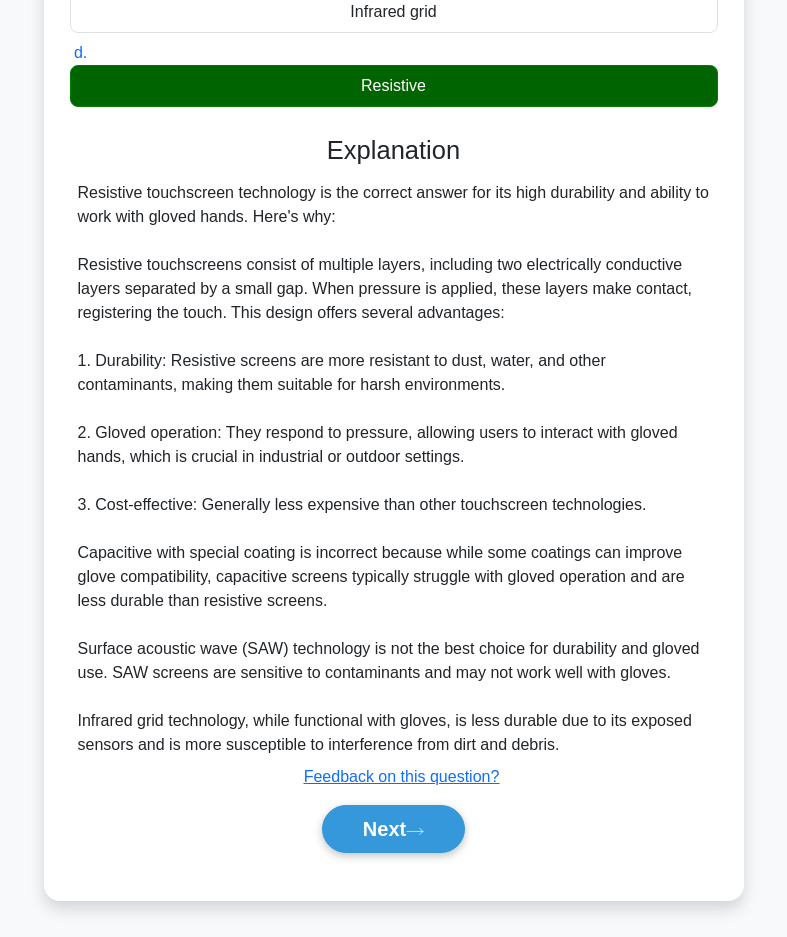 scroll, scrollTop: 382, scrollLeft: 0, axis: vertical 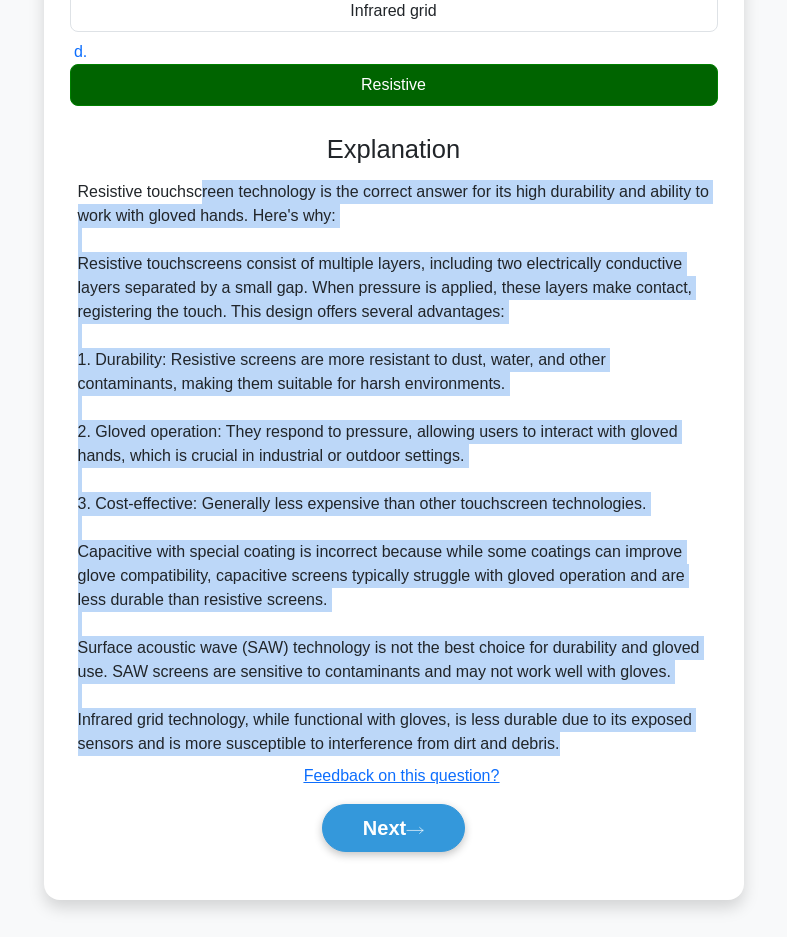 drag, startPoint x: 74, startPoint y: 187, endPoint x: 585, endPoint y: 737, distance: 750.74695 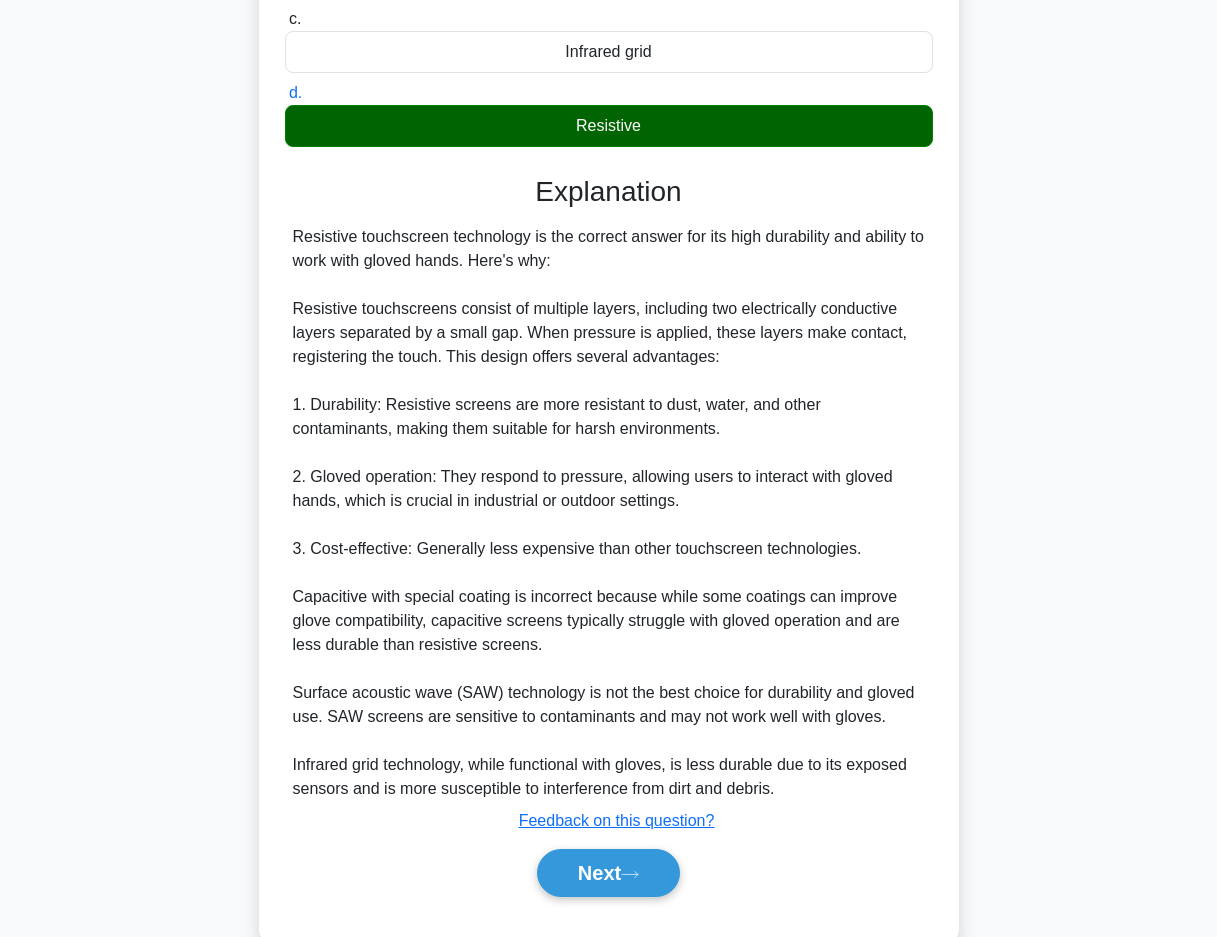 scroll, scrollTop: 393, scrollLeft: 0, axis: vertical 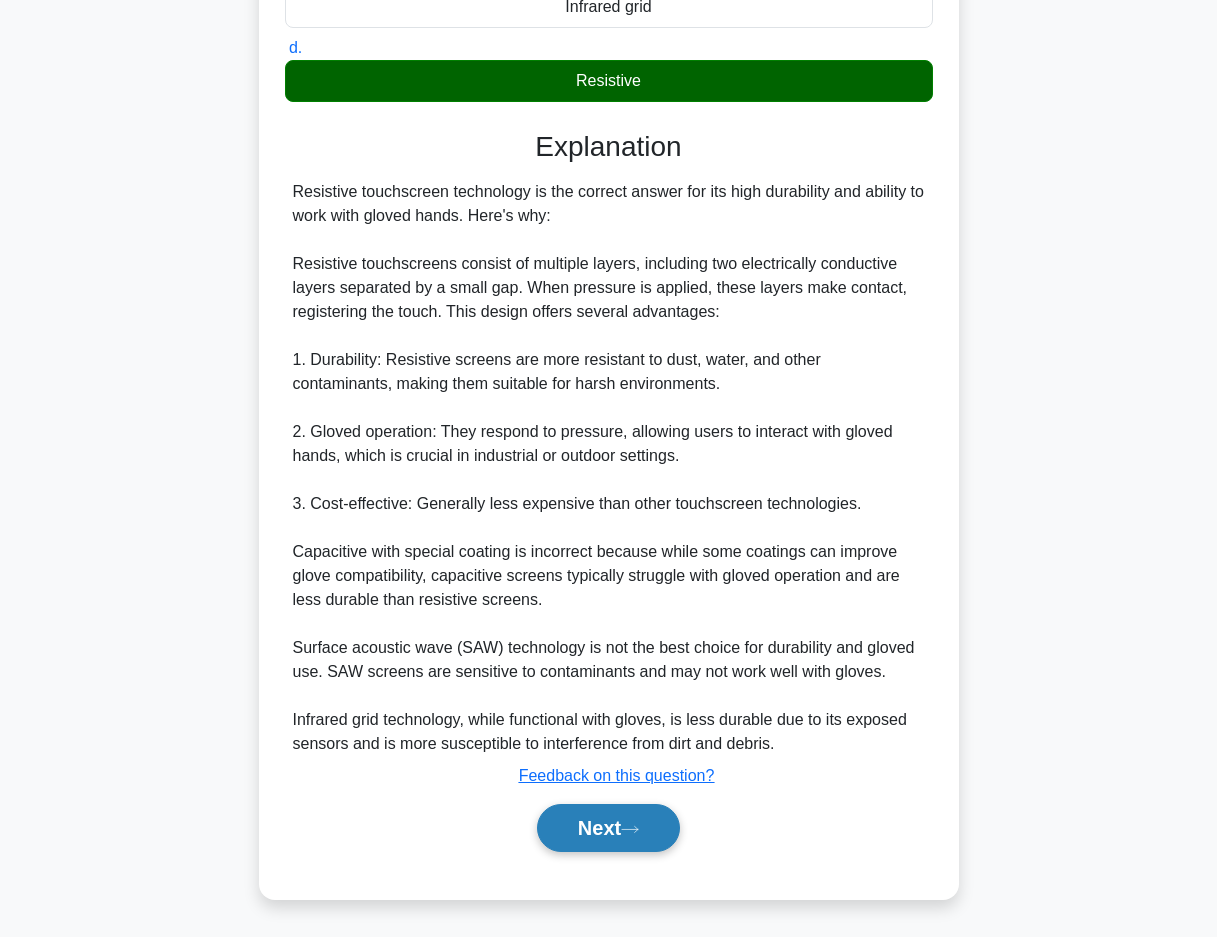 click on "Next" at bounding box center [608, 828] 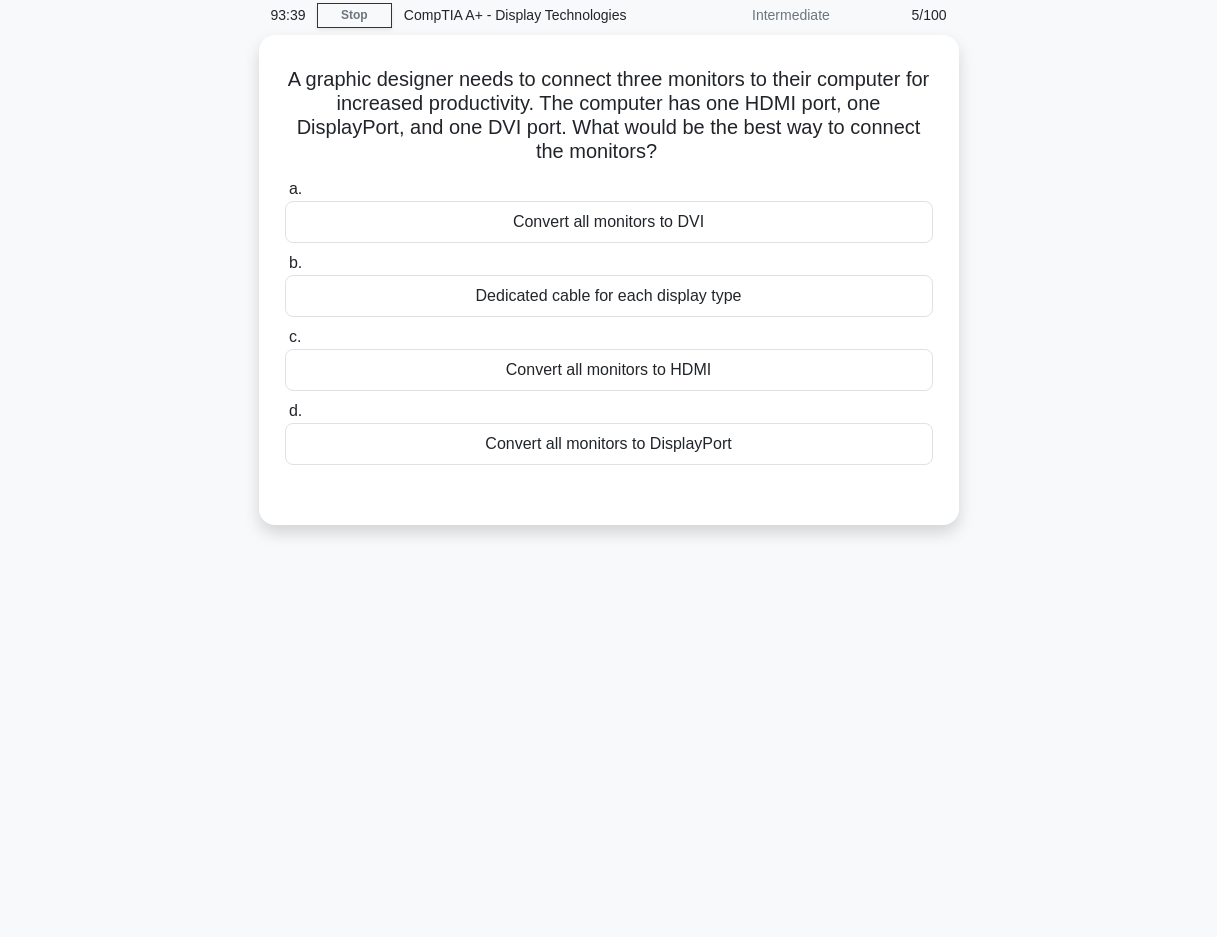 scroll, scrollTop: 0, scrollLeft: 0, axis: both 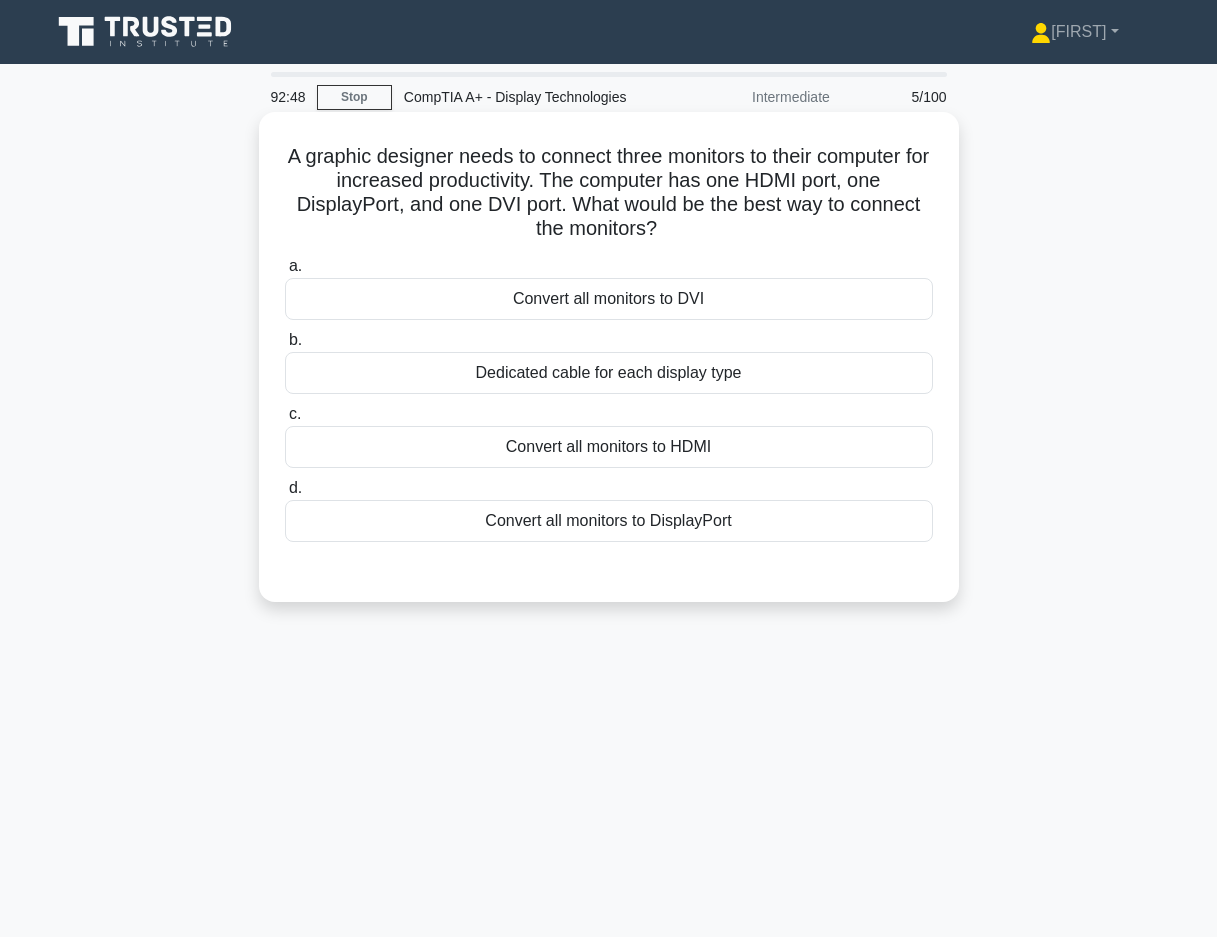 click on "Dedicated cable for each display type" at bounding box center (609, 373) 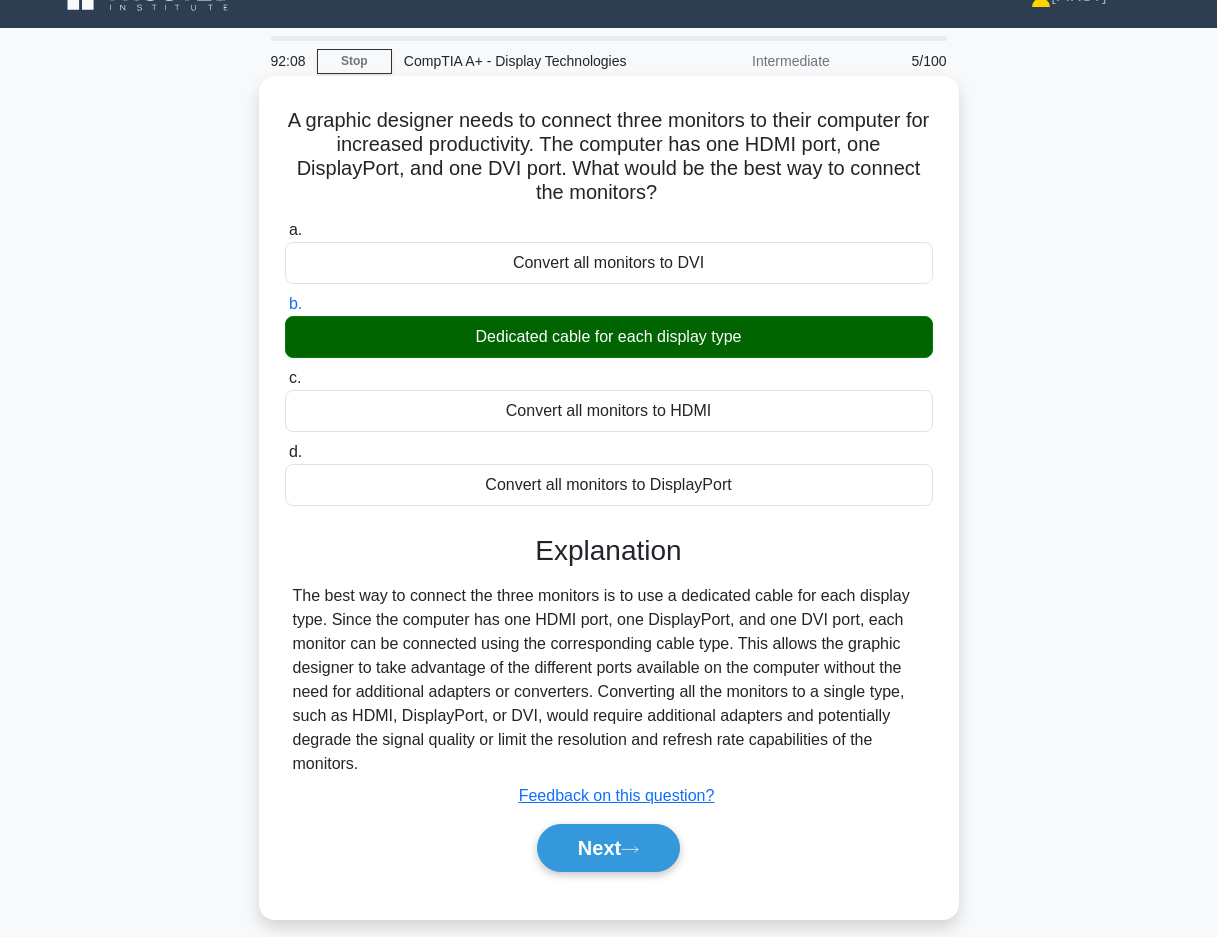 scroll, scrollTop: 0, scrollLeft: 0, axis: both 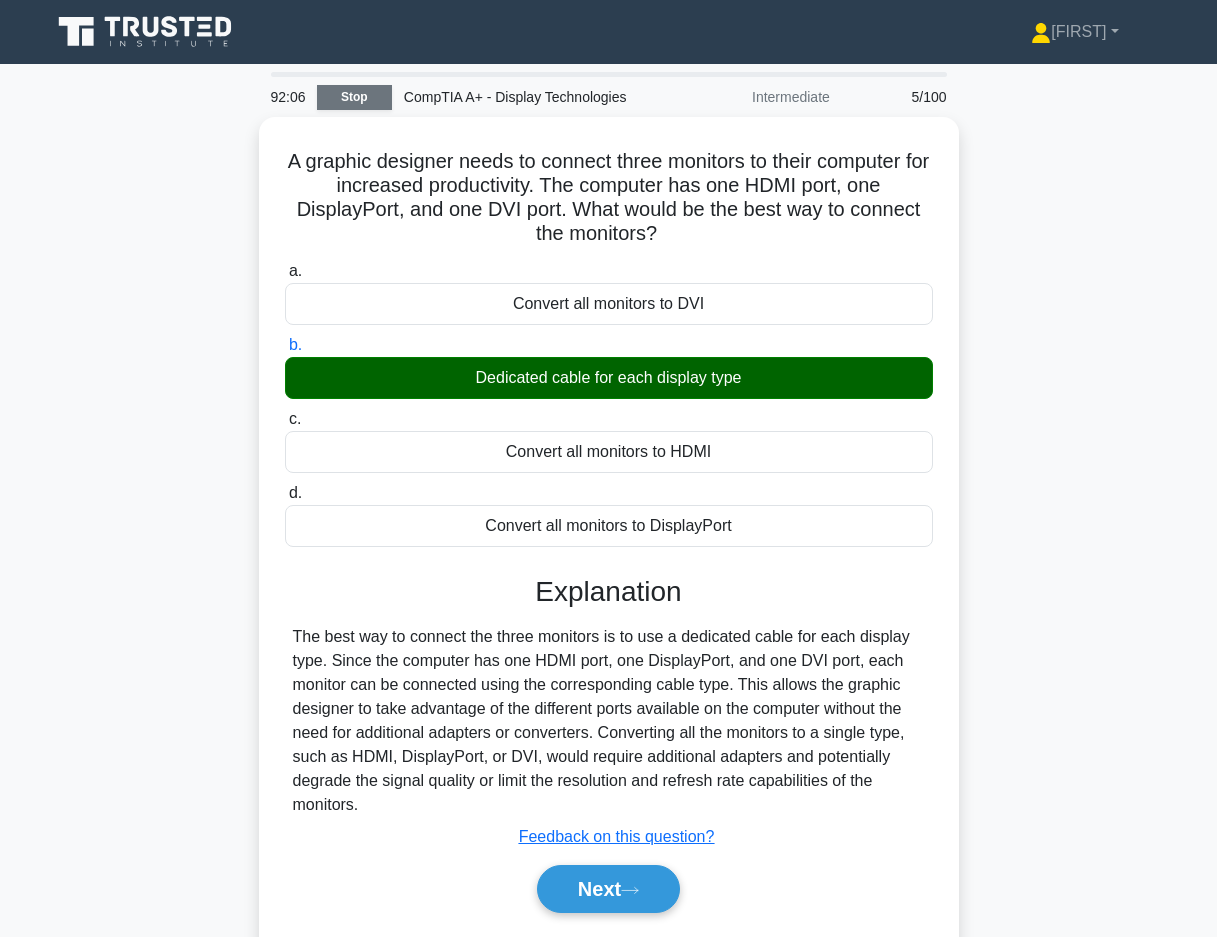 click on "Stop" at bounding box center [354, 97] 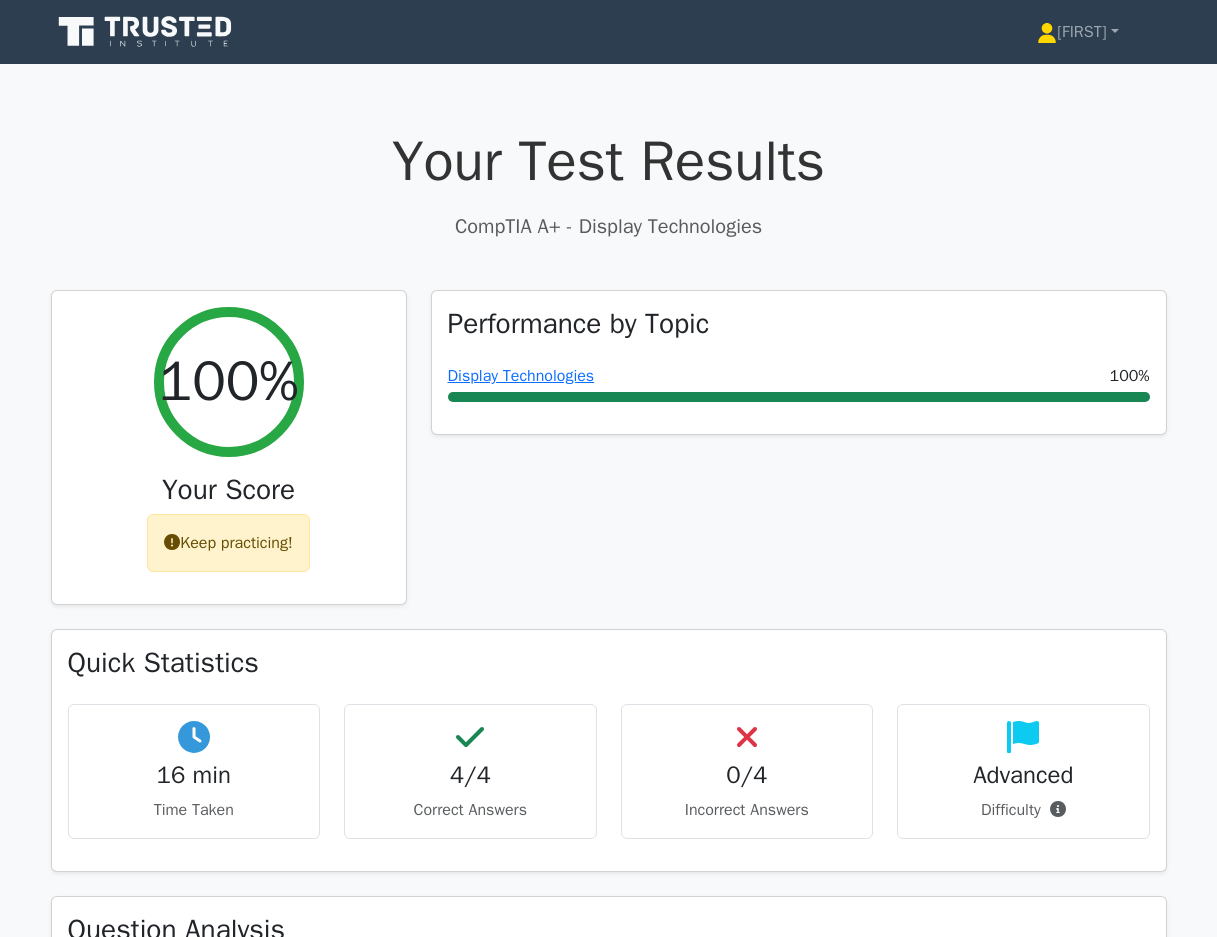 scroll, scrollTop: 0, scrollLeft: 0, axis: both 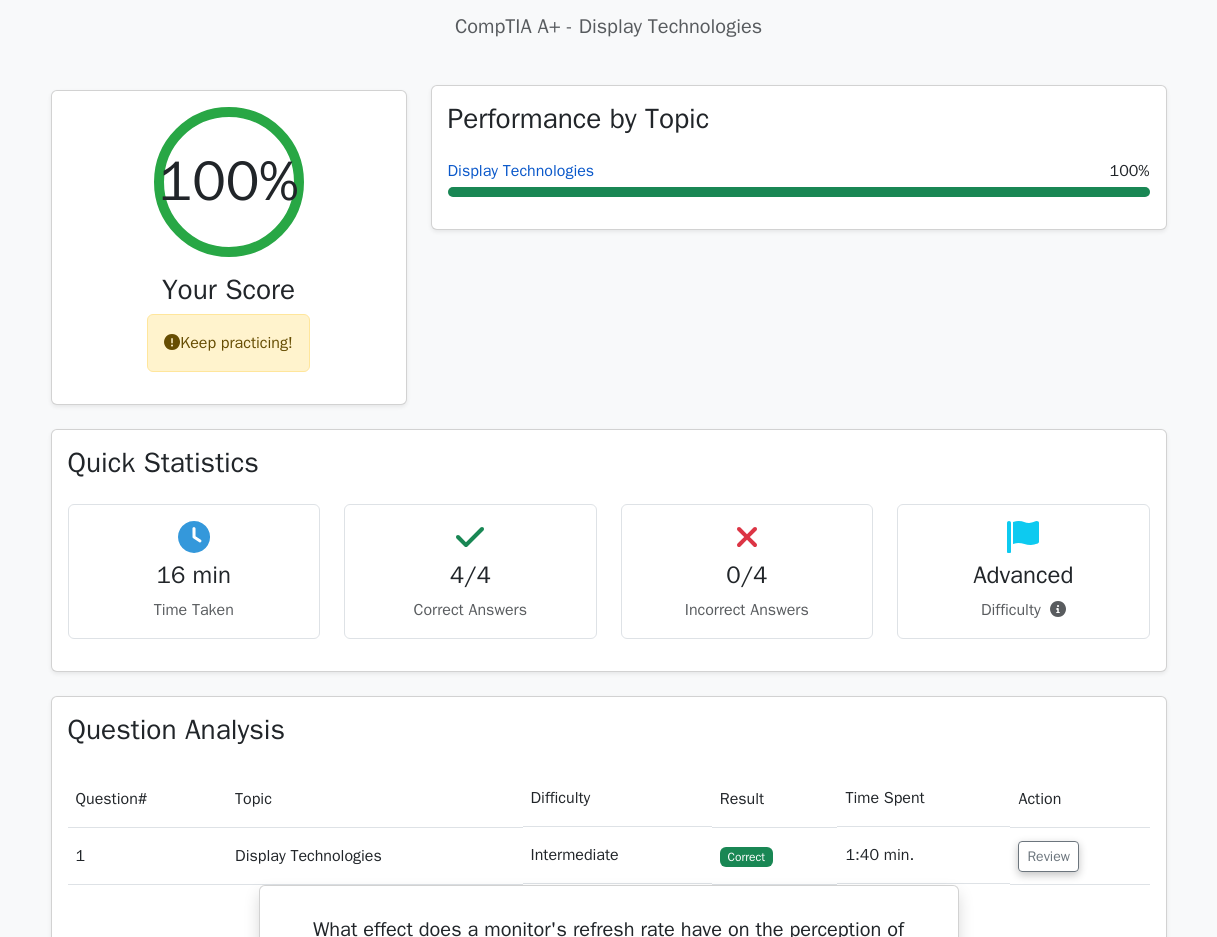 click on "Display Technologies" at bounding box center (521, 171) 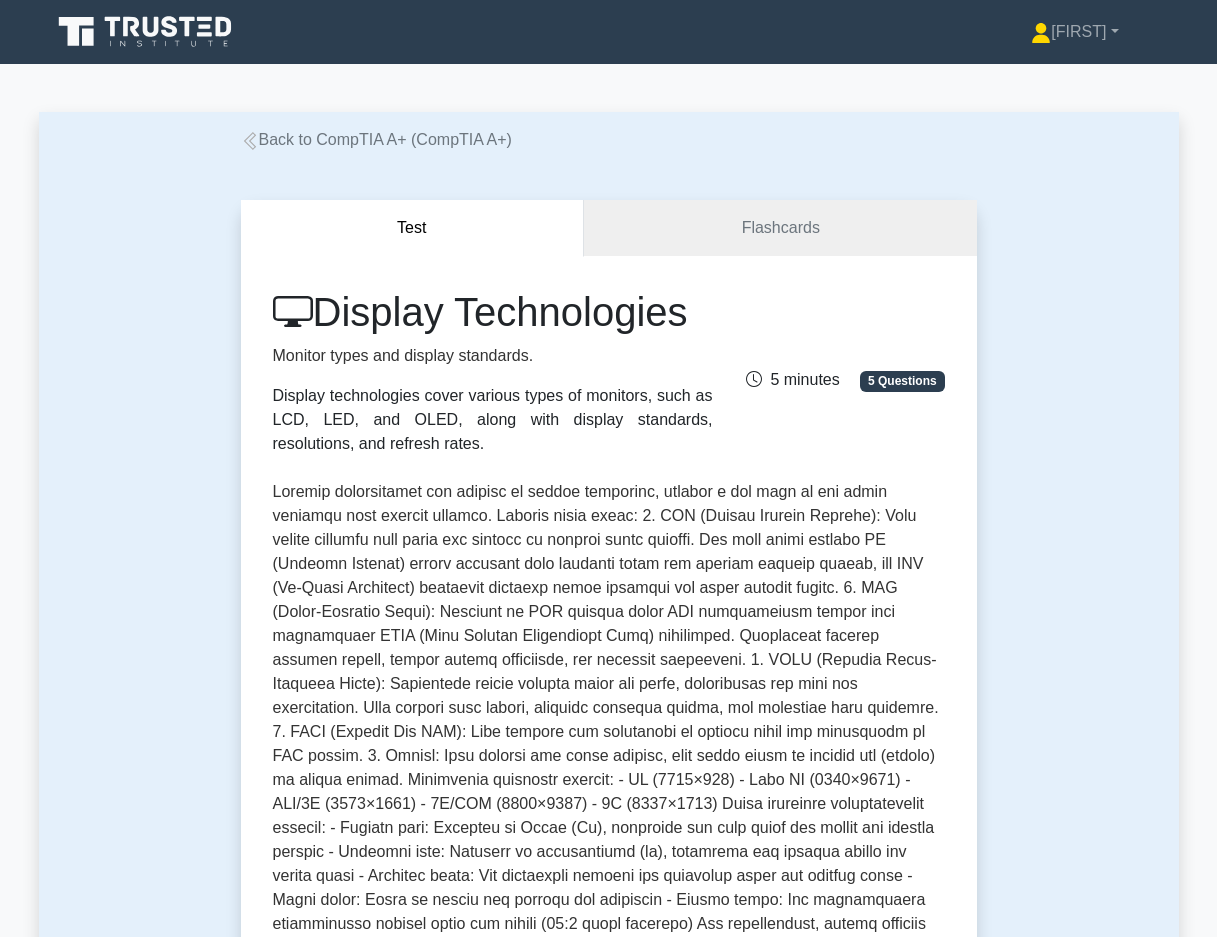 scroll, scrollTop: 0, scrollLeft: 0, axis: both 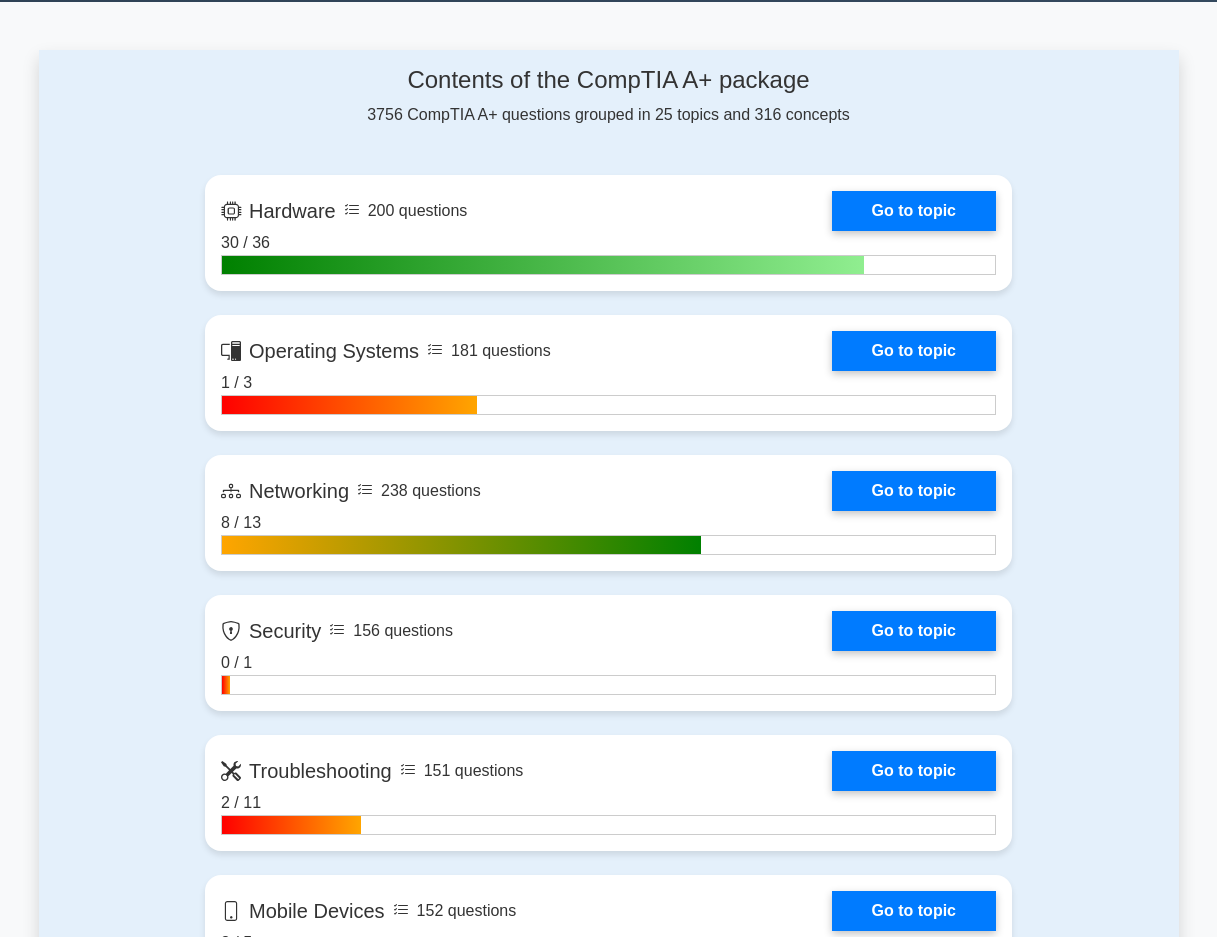 click on "Contents of the CompTIA A+ package
3756 CompTIA A+ questions grouped in 25 topics and 316 concepts
Hardware
200 questions
Go to topic
30 / 36
181 questions" at bounding box center [608, 1804] 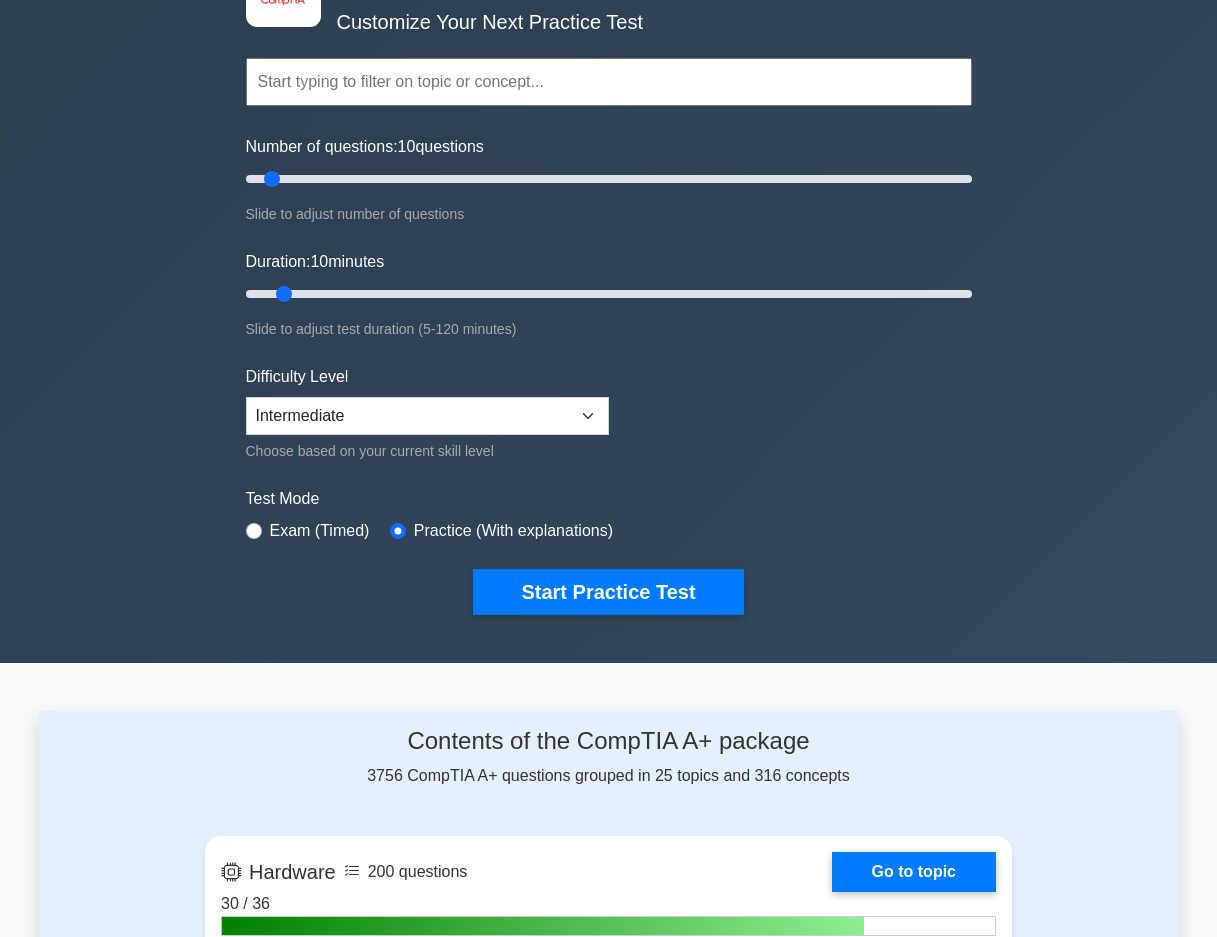 scroll, scrollTop: 0, scrollLeft: 0, axis: both 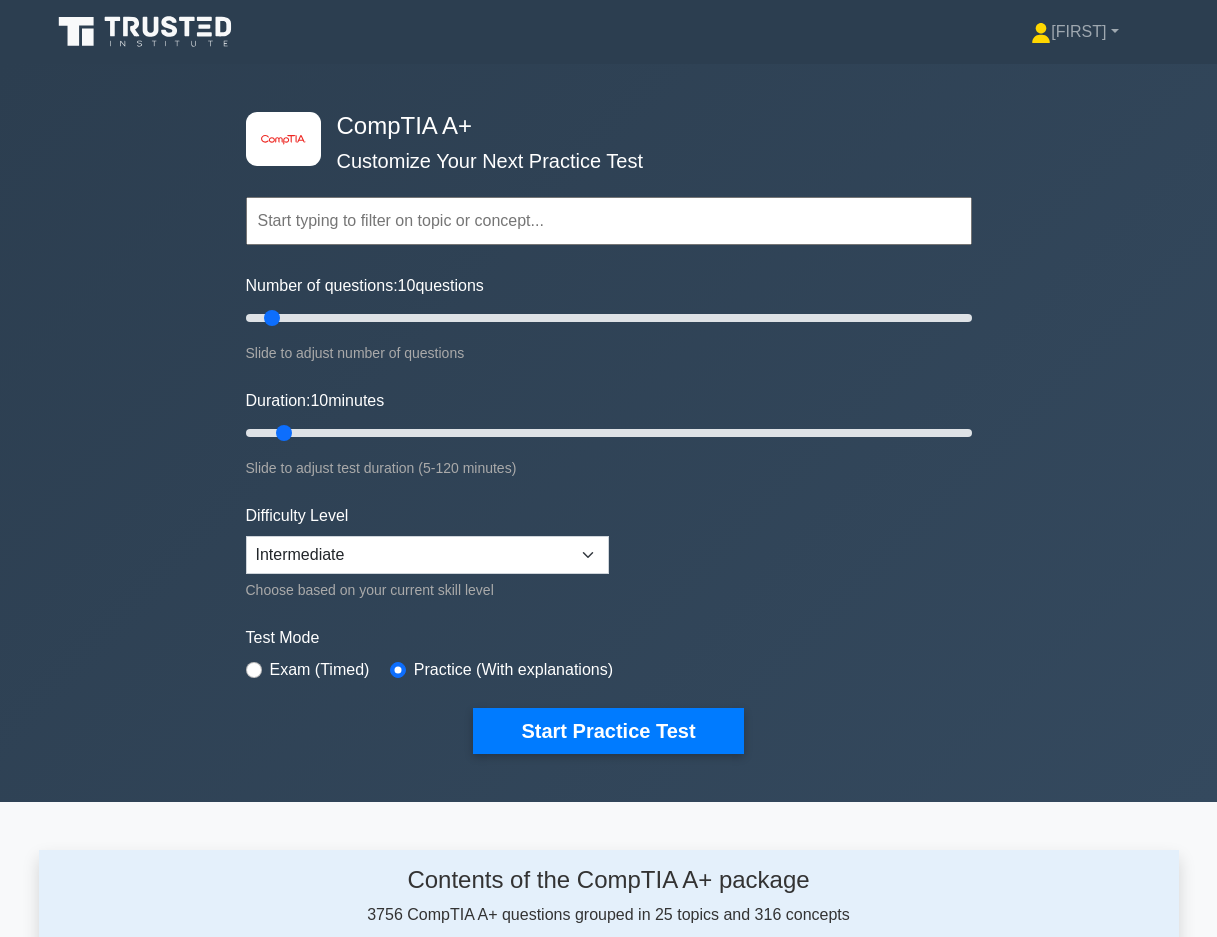 click at bounding box center [609, 221] 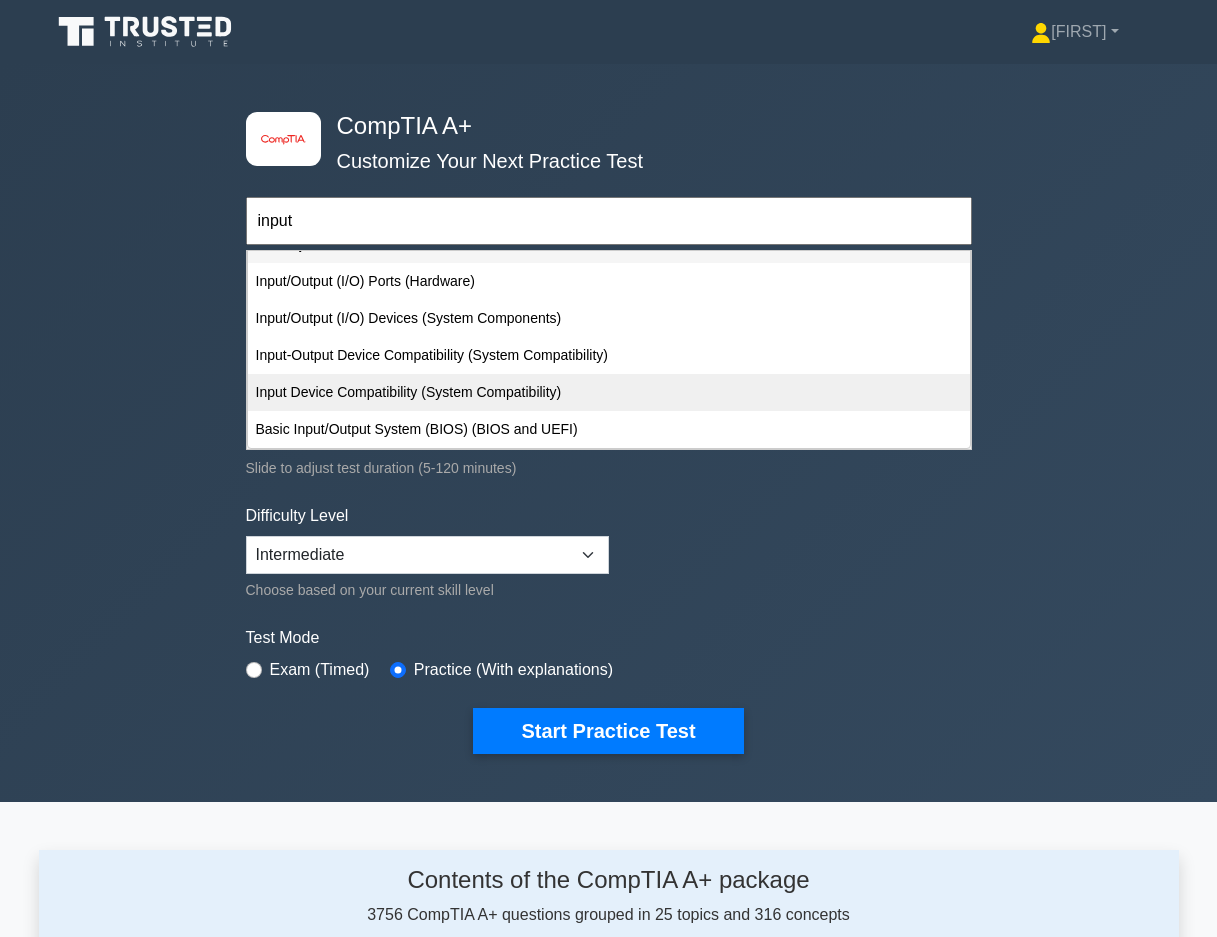 scroll, scrollTop: 0, scrollLeft: 0, axis: both 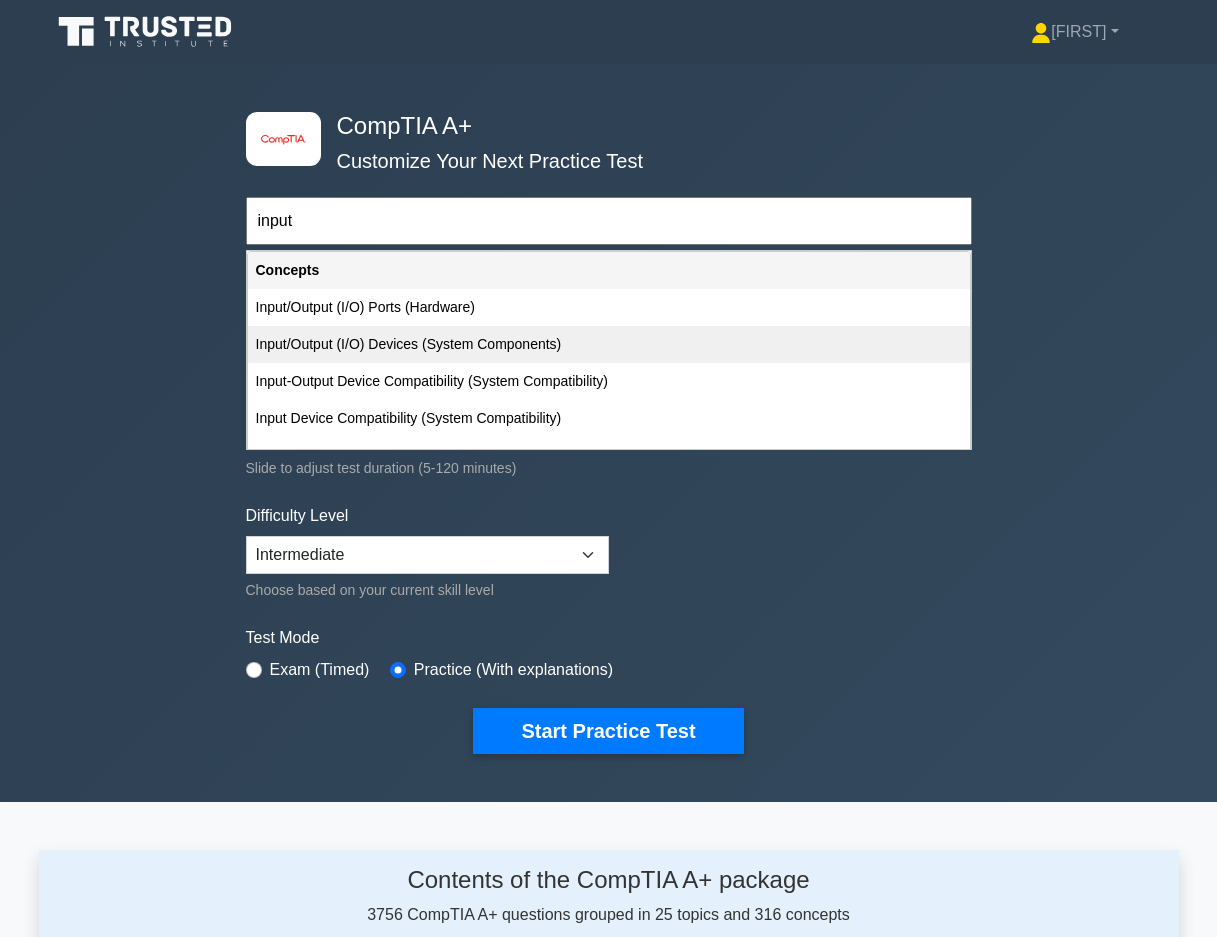 click on "Input/Output (I/O) Devices (System Components)" at bounding box center [609, 344] 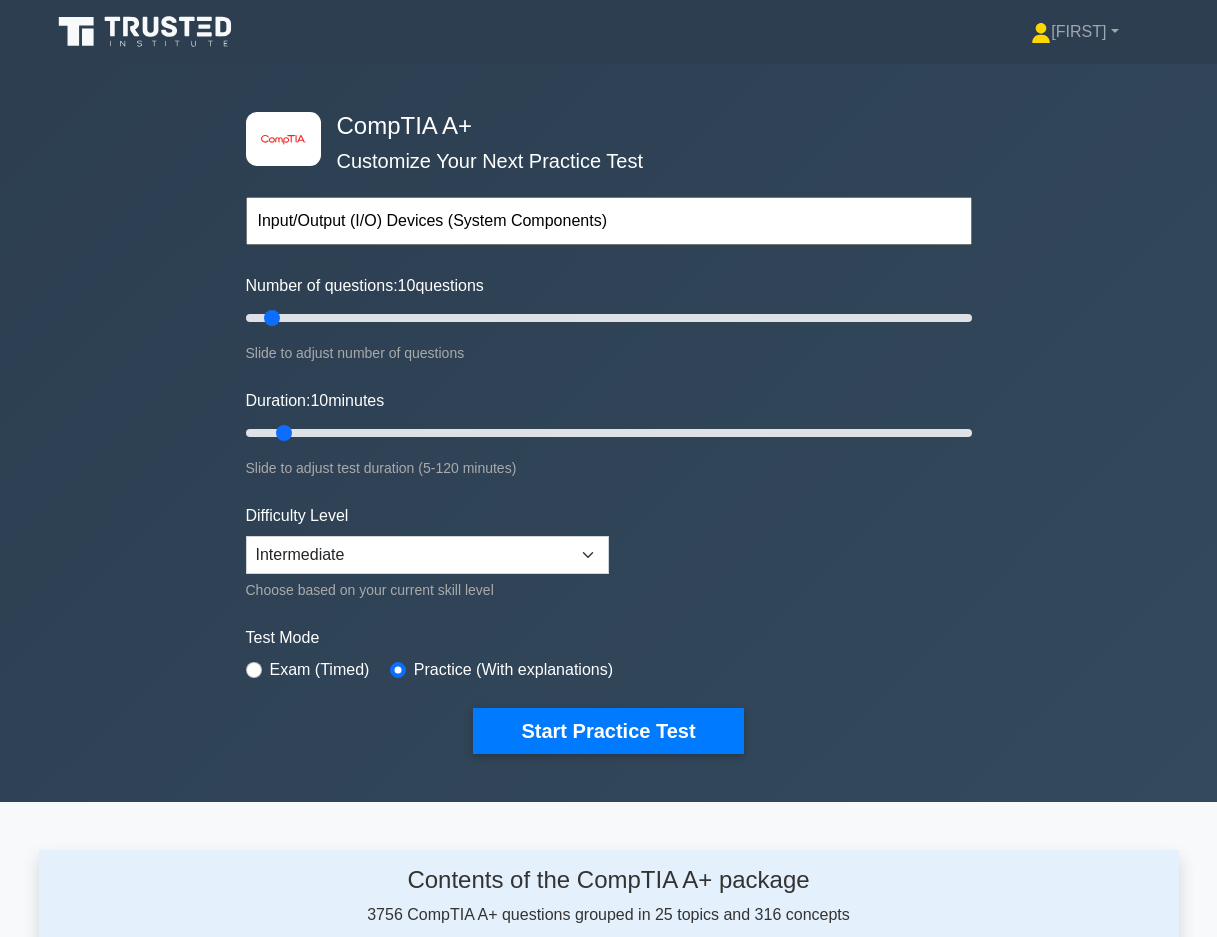 scroll, scrollTop: 500, scrollLeft: 0, axis: vertical 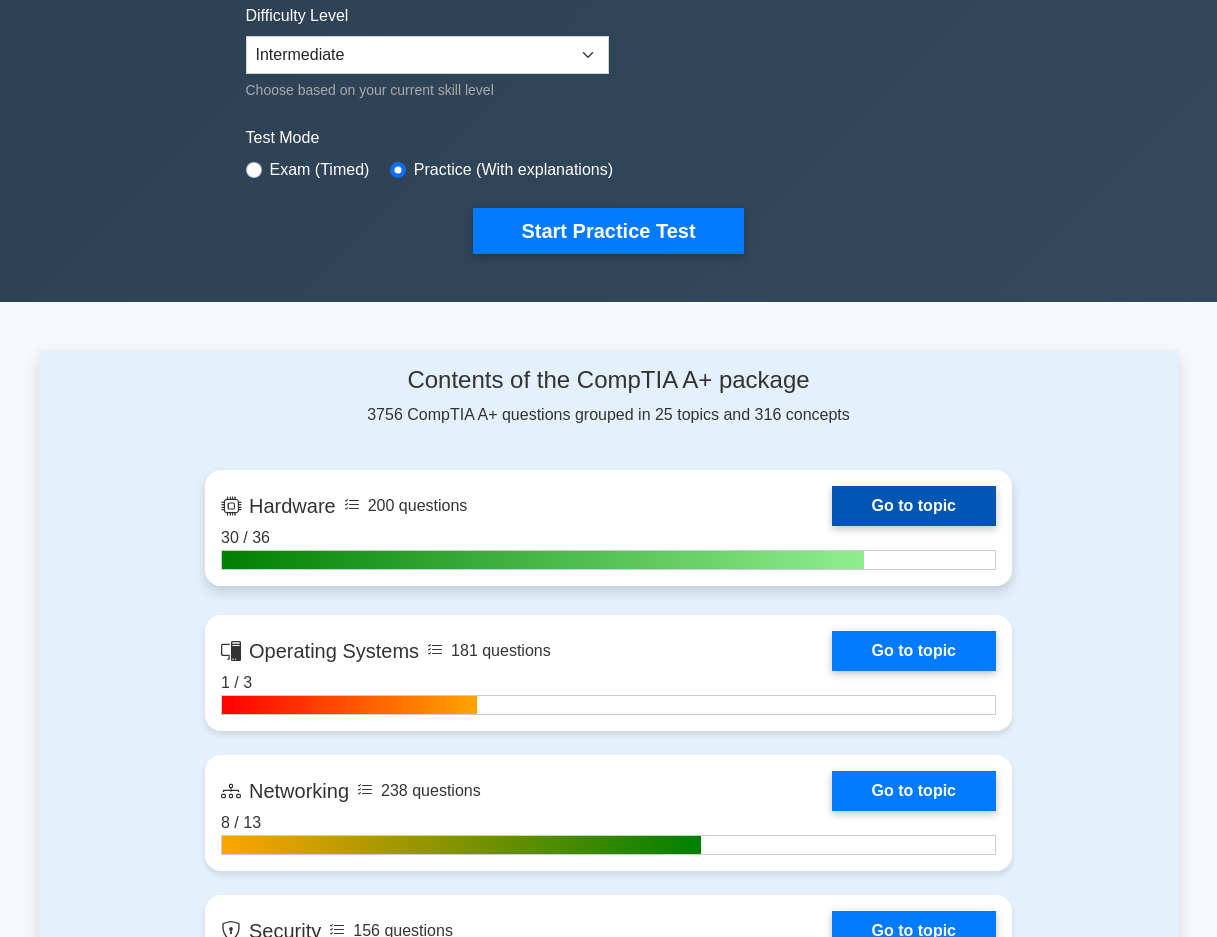 click on "Go to topic" at bounding box center (914, 506) 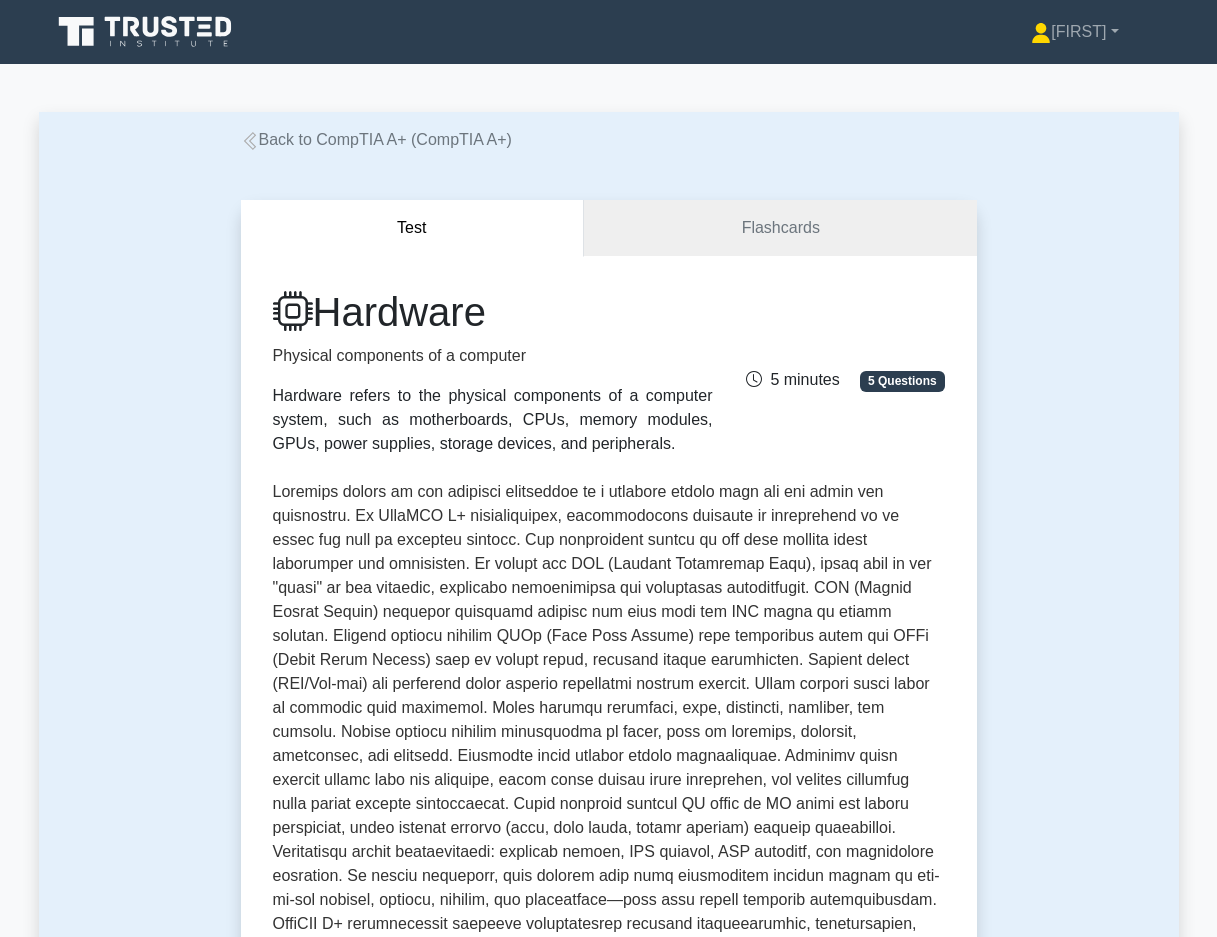 scroll, scrollTop: 498, scrollLeft: 0, axis: vertical 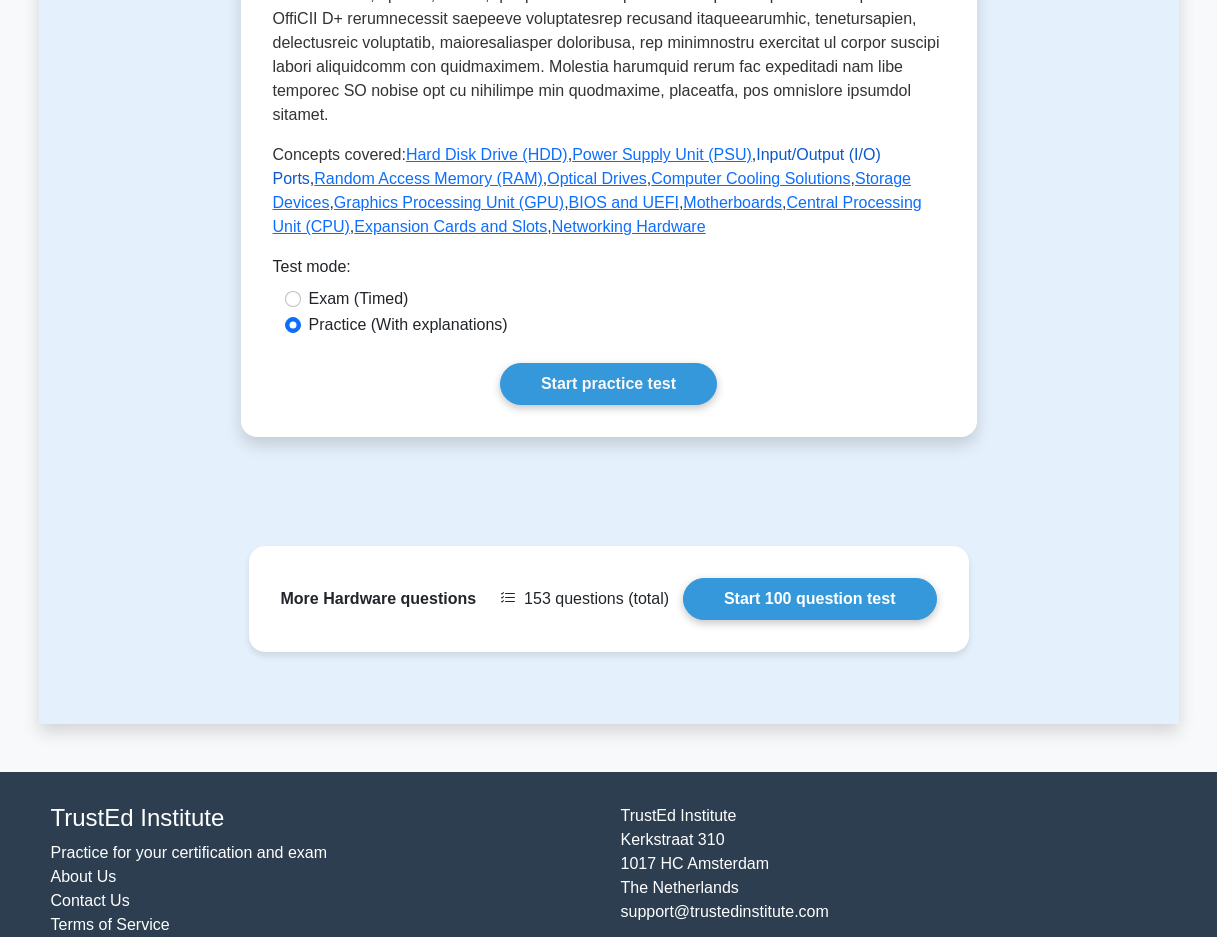 click on "Input/Output (I/O) Ports" at bounding box center [577, 166] 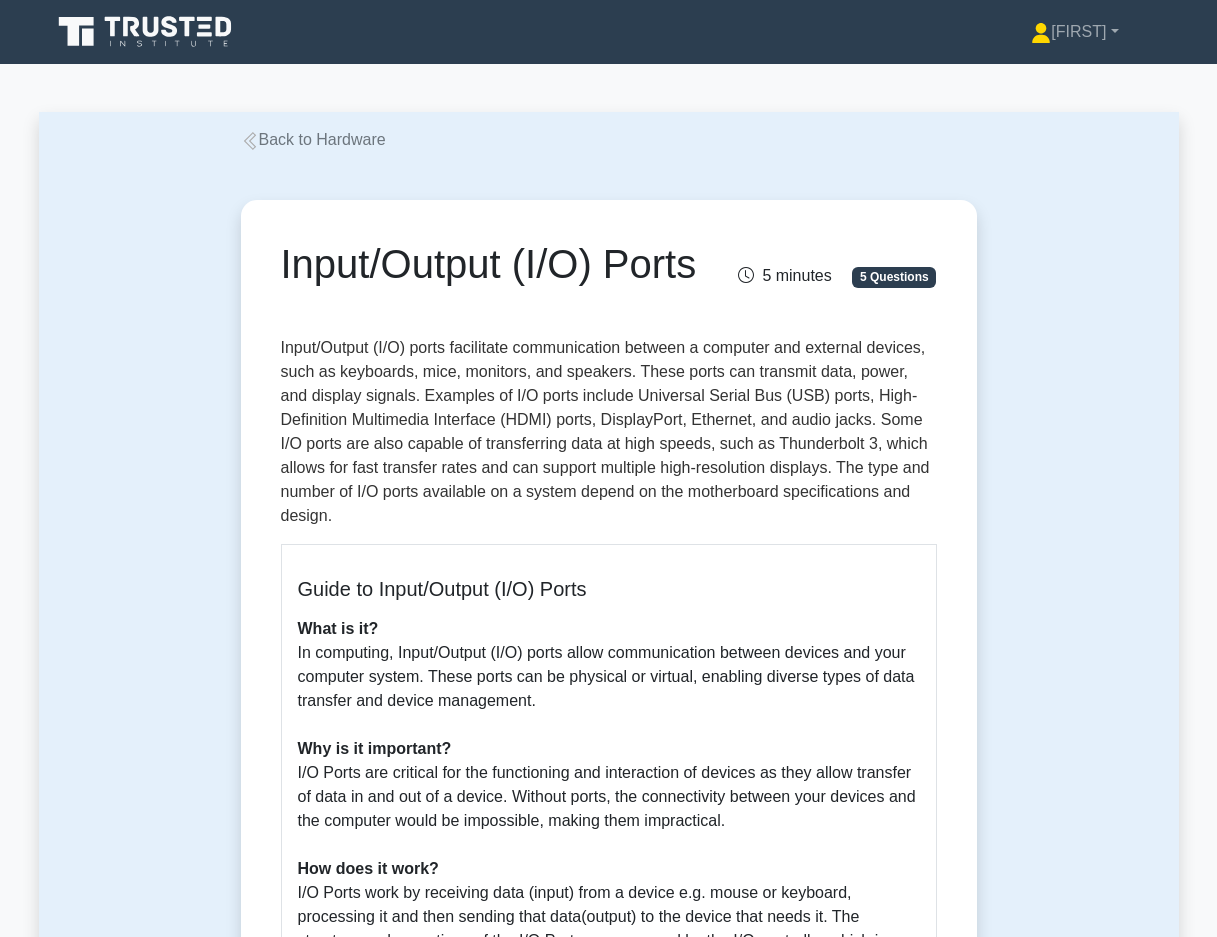 scroll, scrollTop: 0, scrollLeft: 0, axis: both 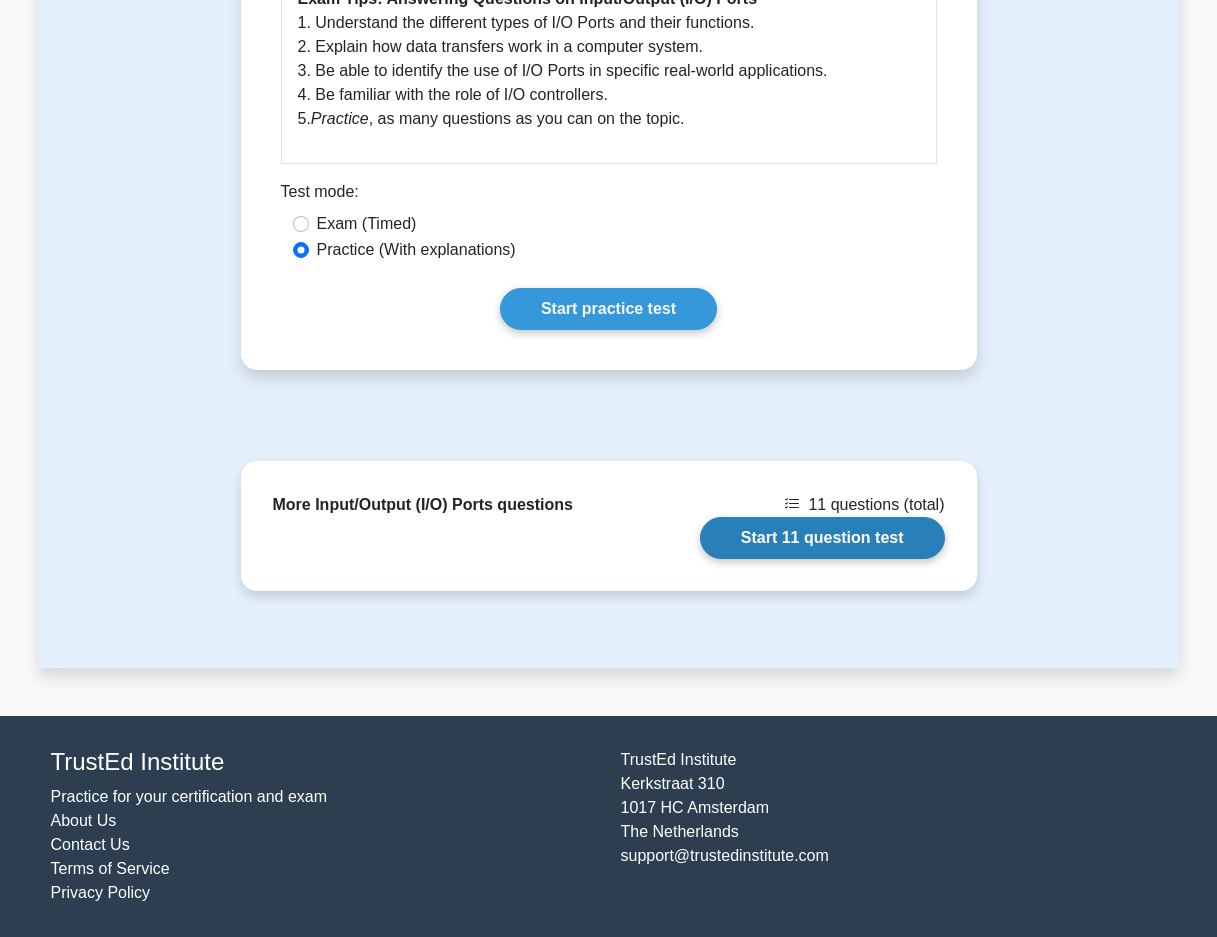click on "Start 11 question test" at bounding box center [822, 538] 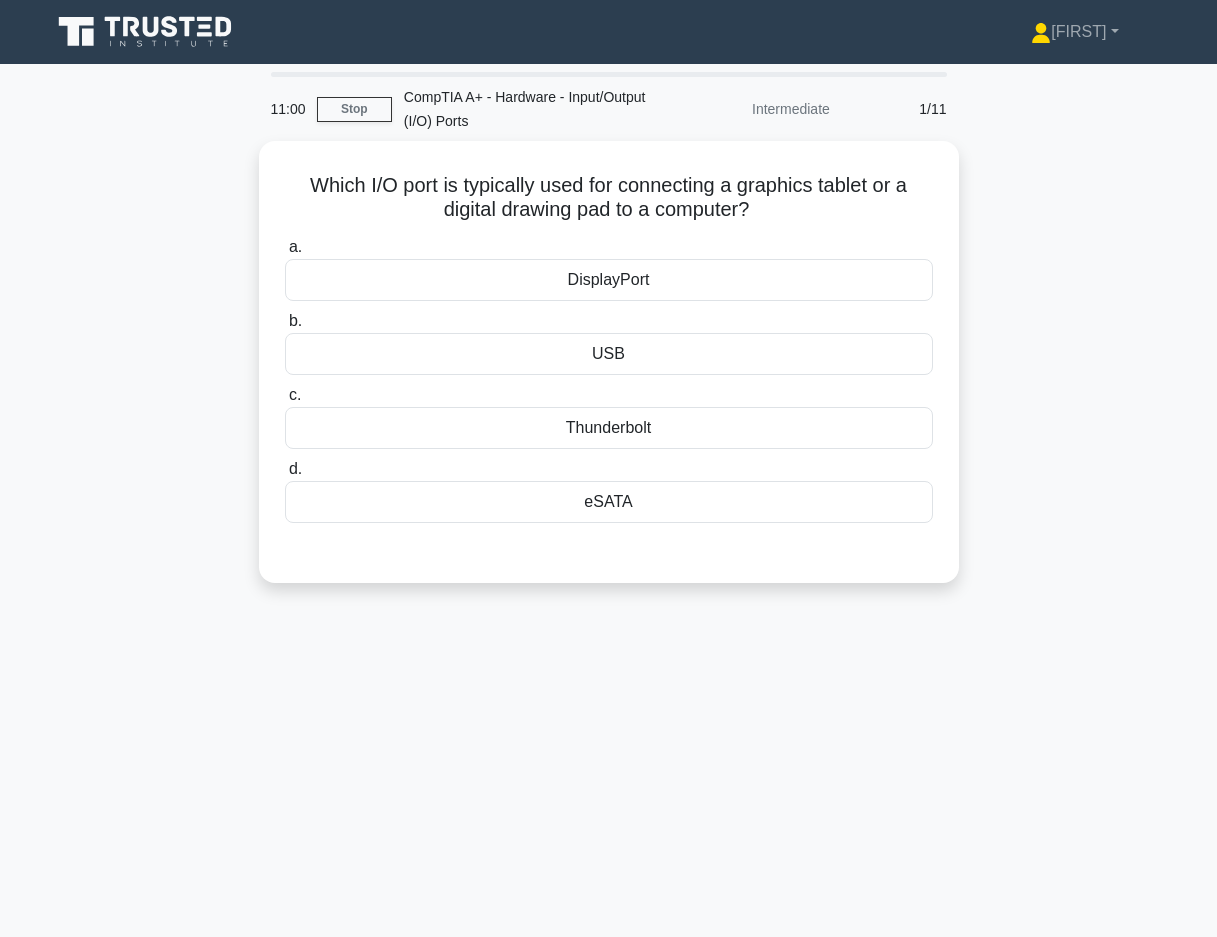 scroll, scrollTop: 0, scrollLeft: 0, axis: both 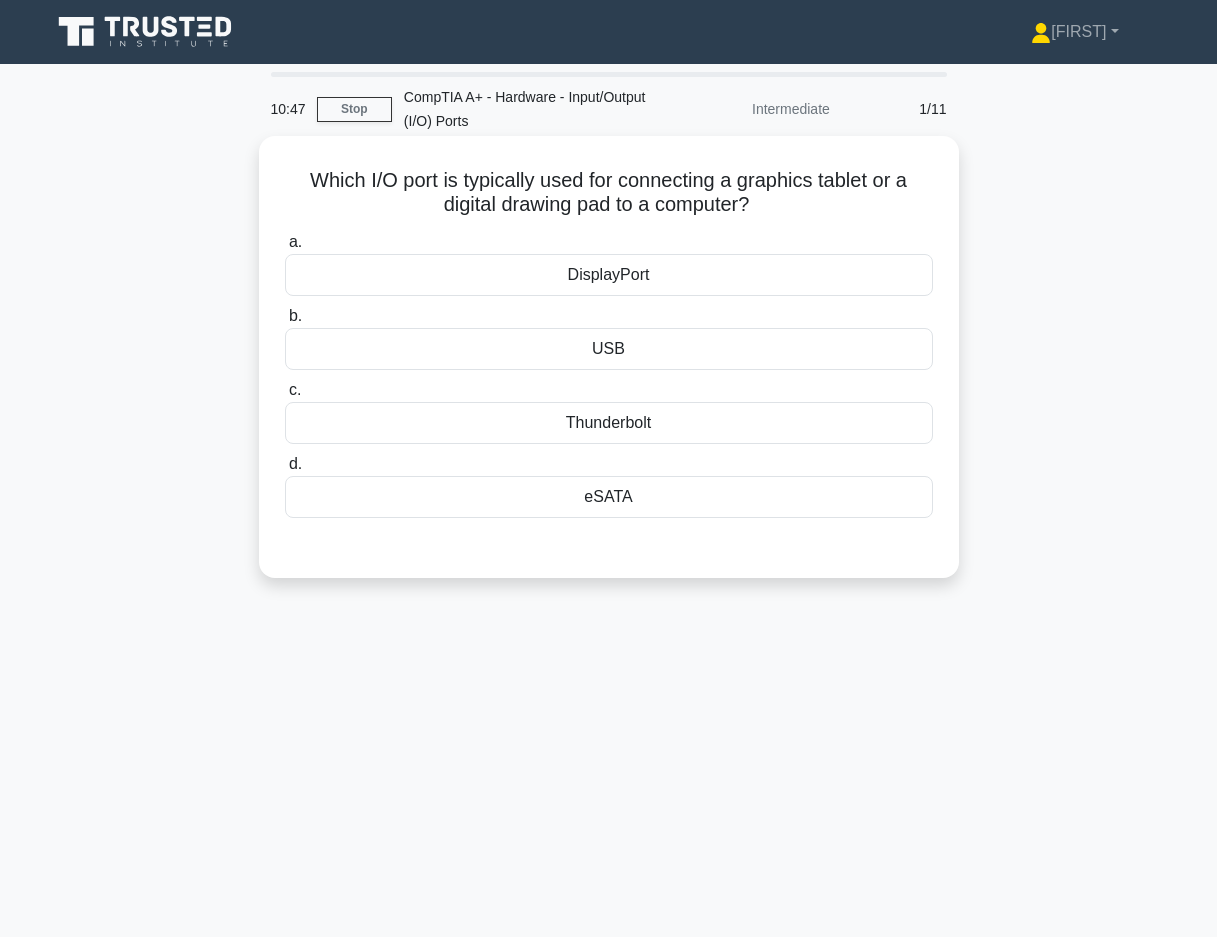 click on "USB" at bounding box center [609, 349] 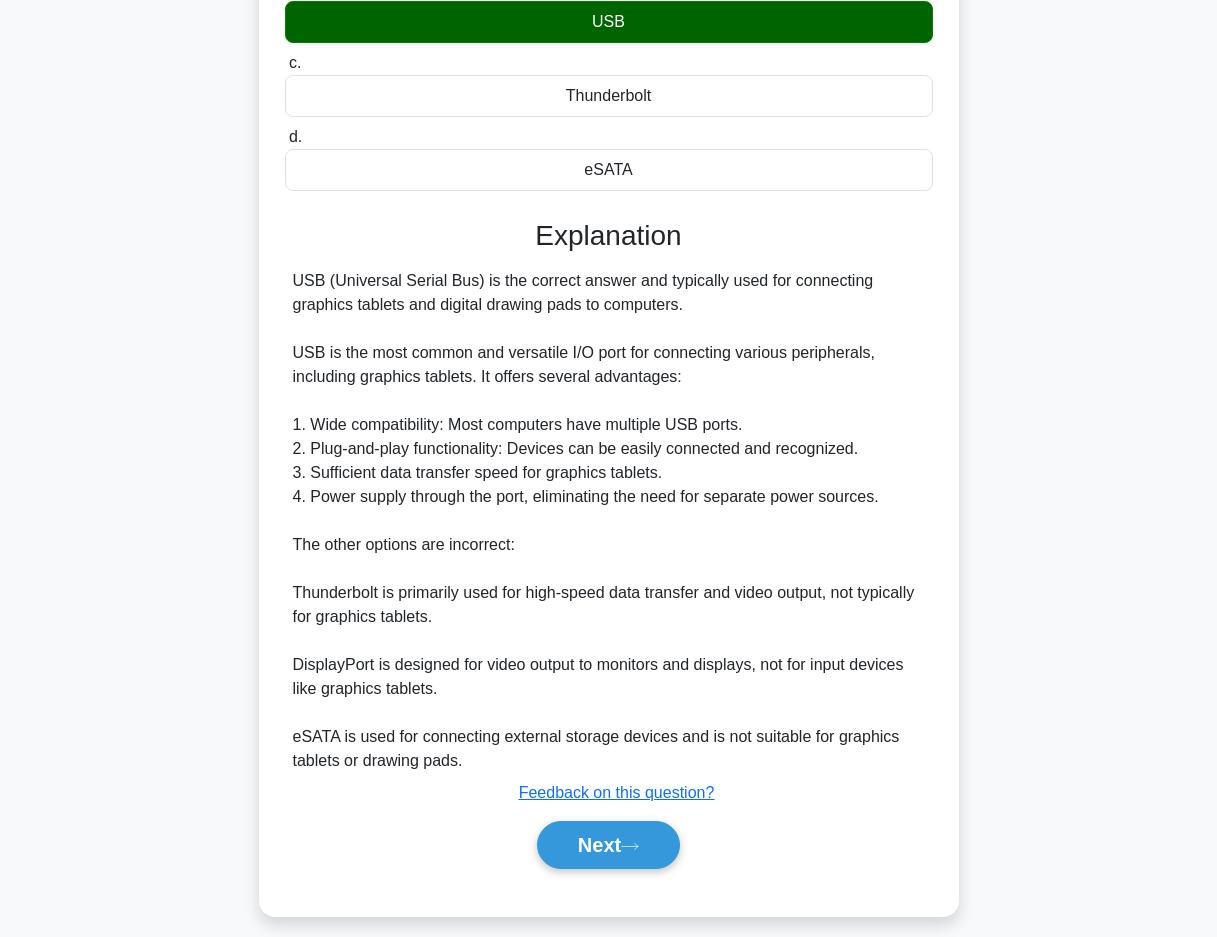 scroll, scrollTop: 345, scrollLeft: 0, axis: vertical 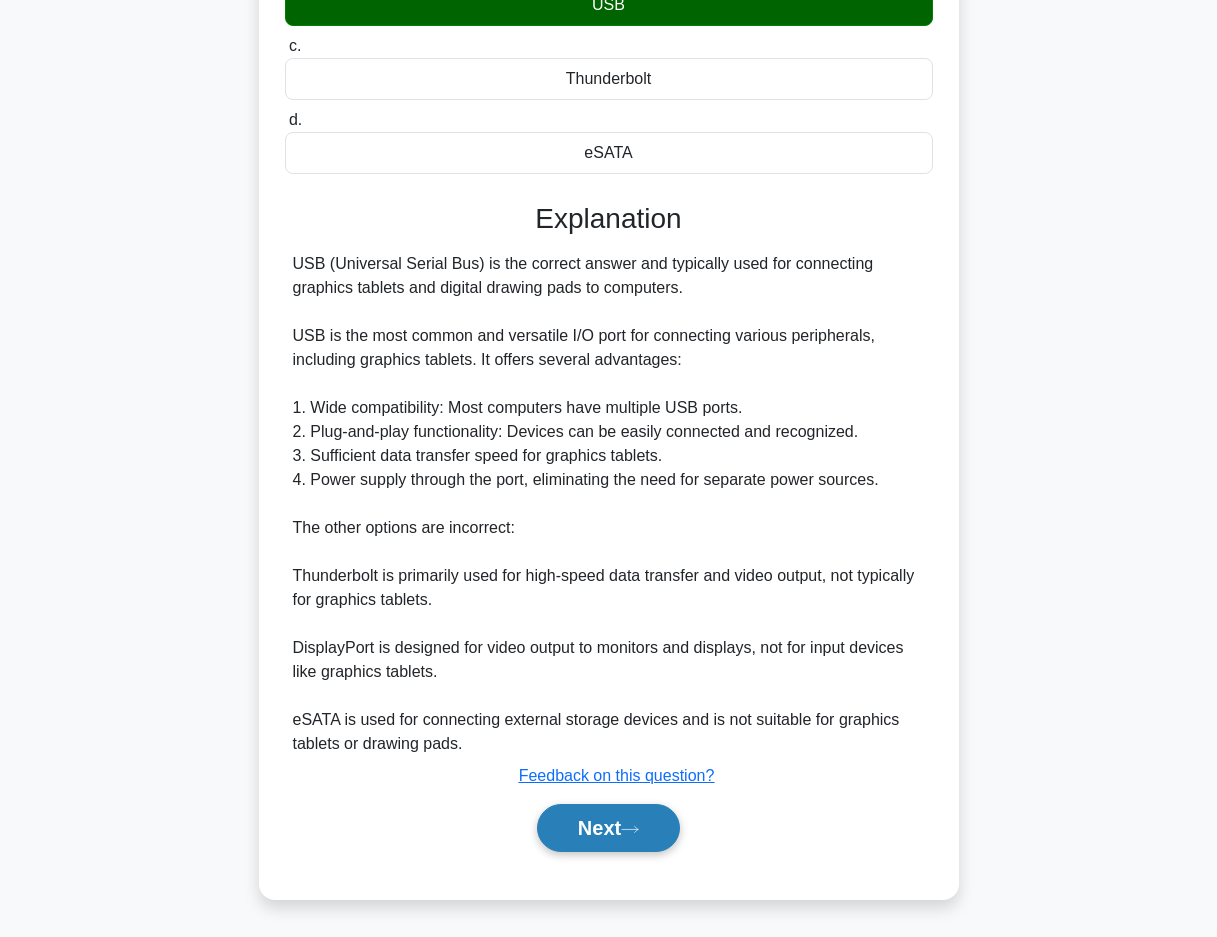 click on "Next" at bounding box center [608, 828] 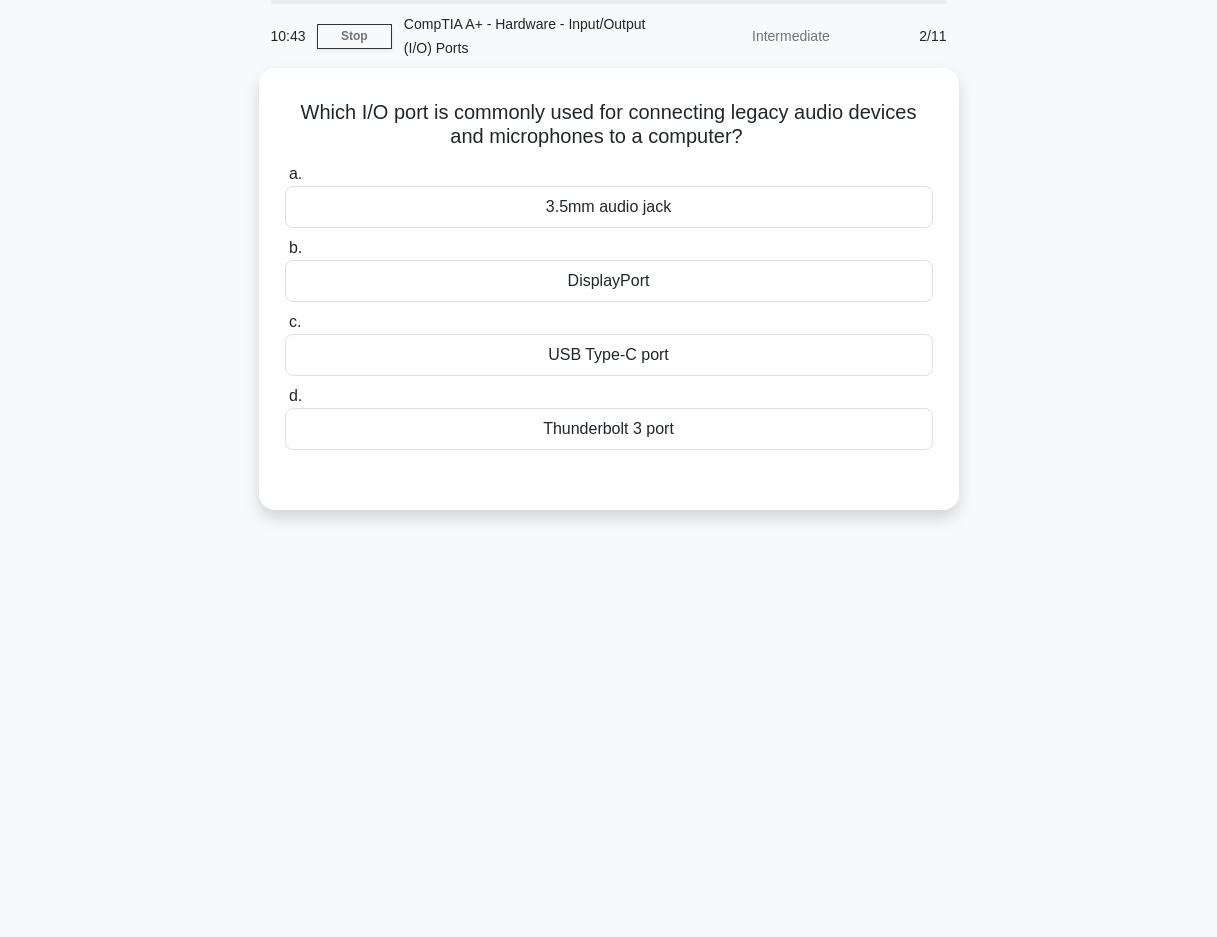 scroll, scrollTop: 0, scrollLeft: 0, axis: both 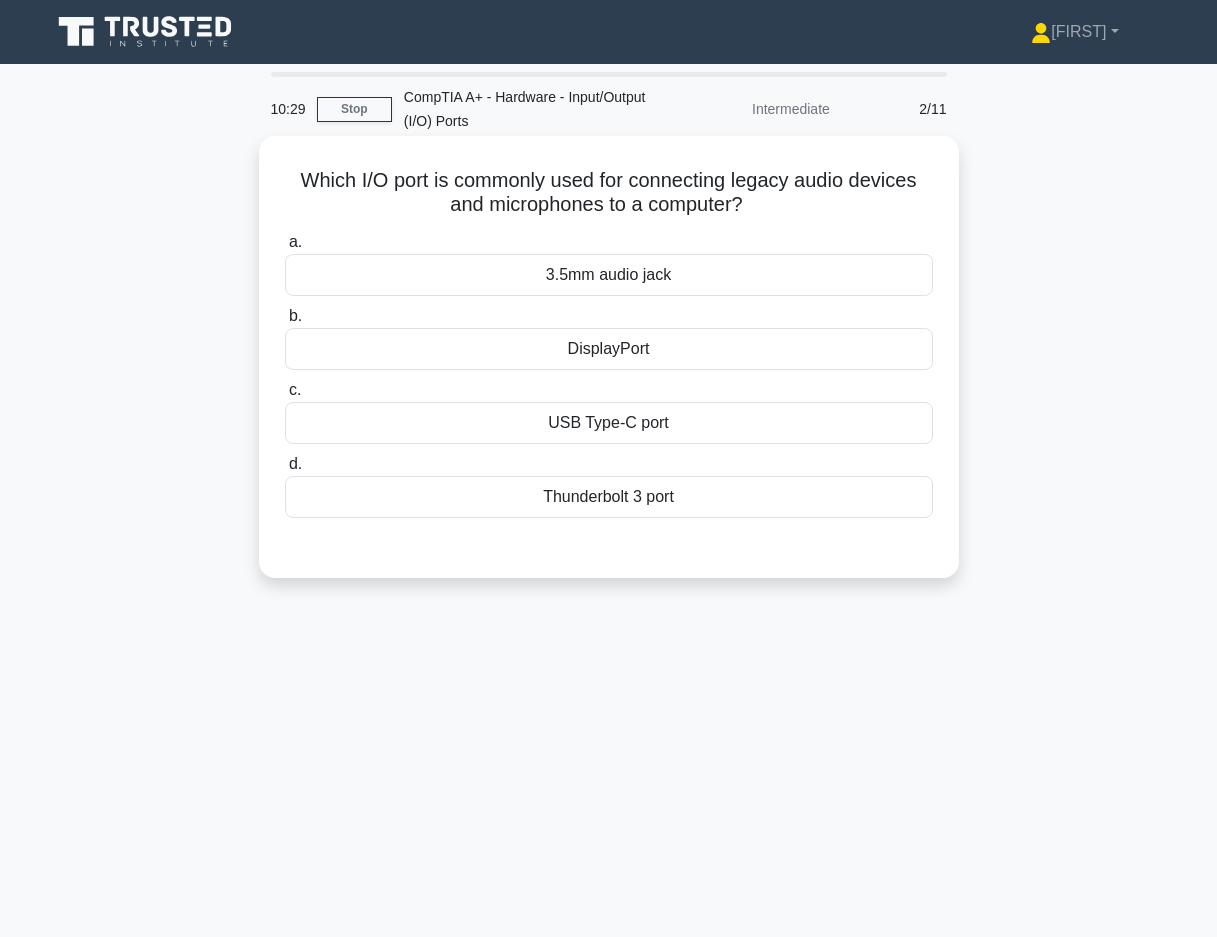 click on "3.5mm audio jack" at bounding box center [609, 275] 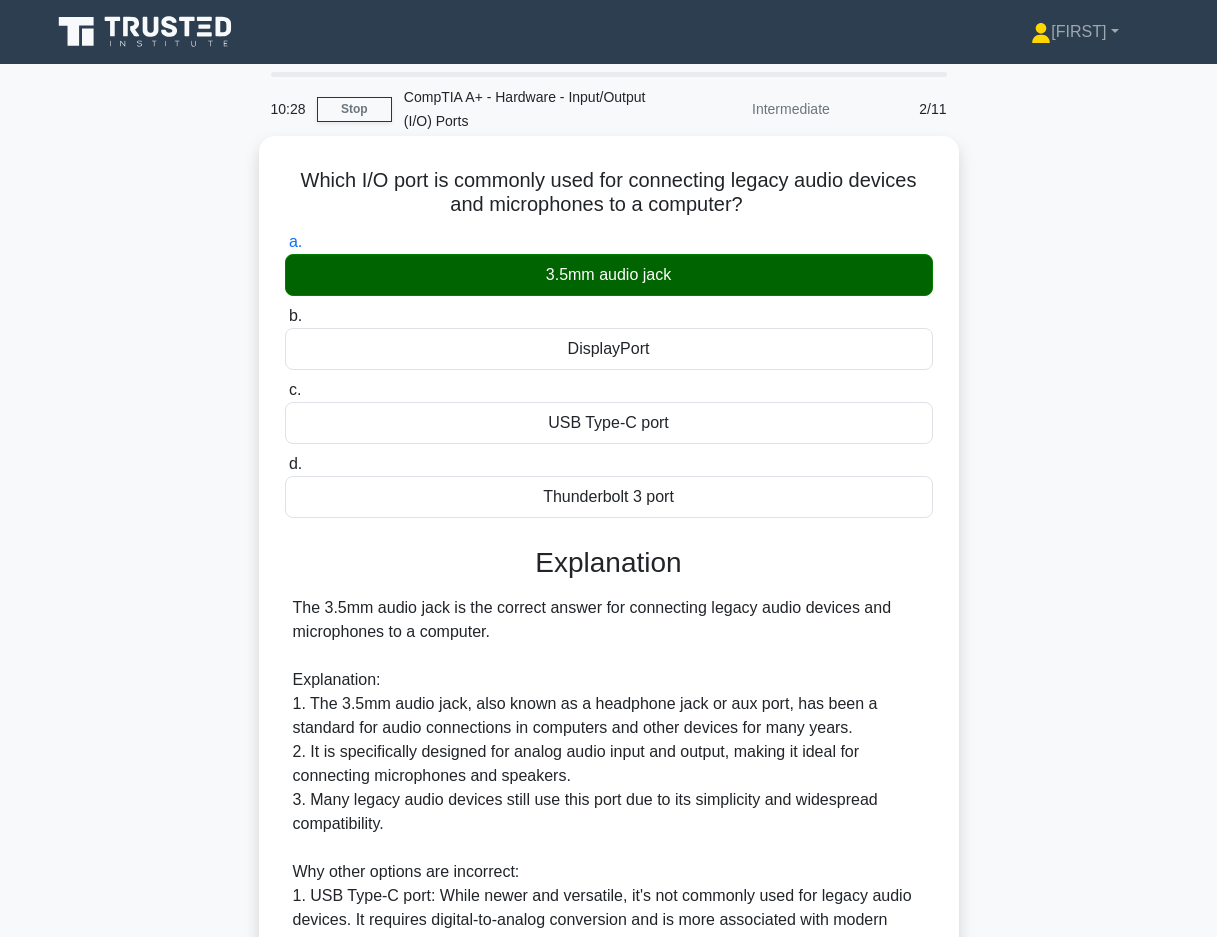 scroll, scrollTop: 345, scrollLeft: 0, axis: vertical 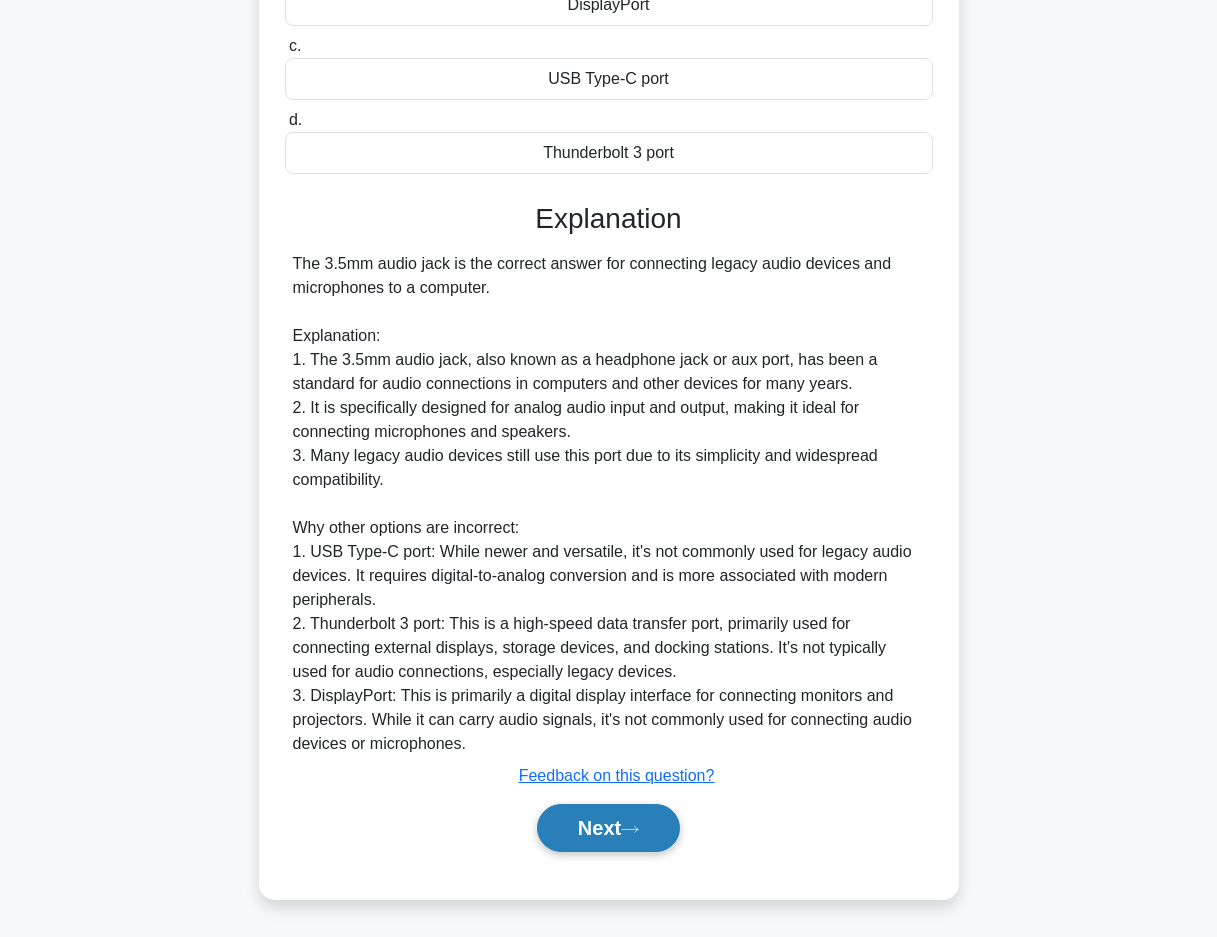 click on "Next" at bounding box center [608, 828] 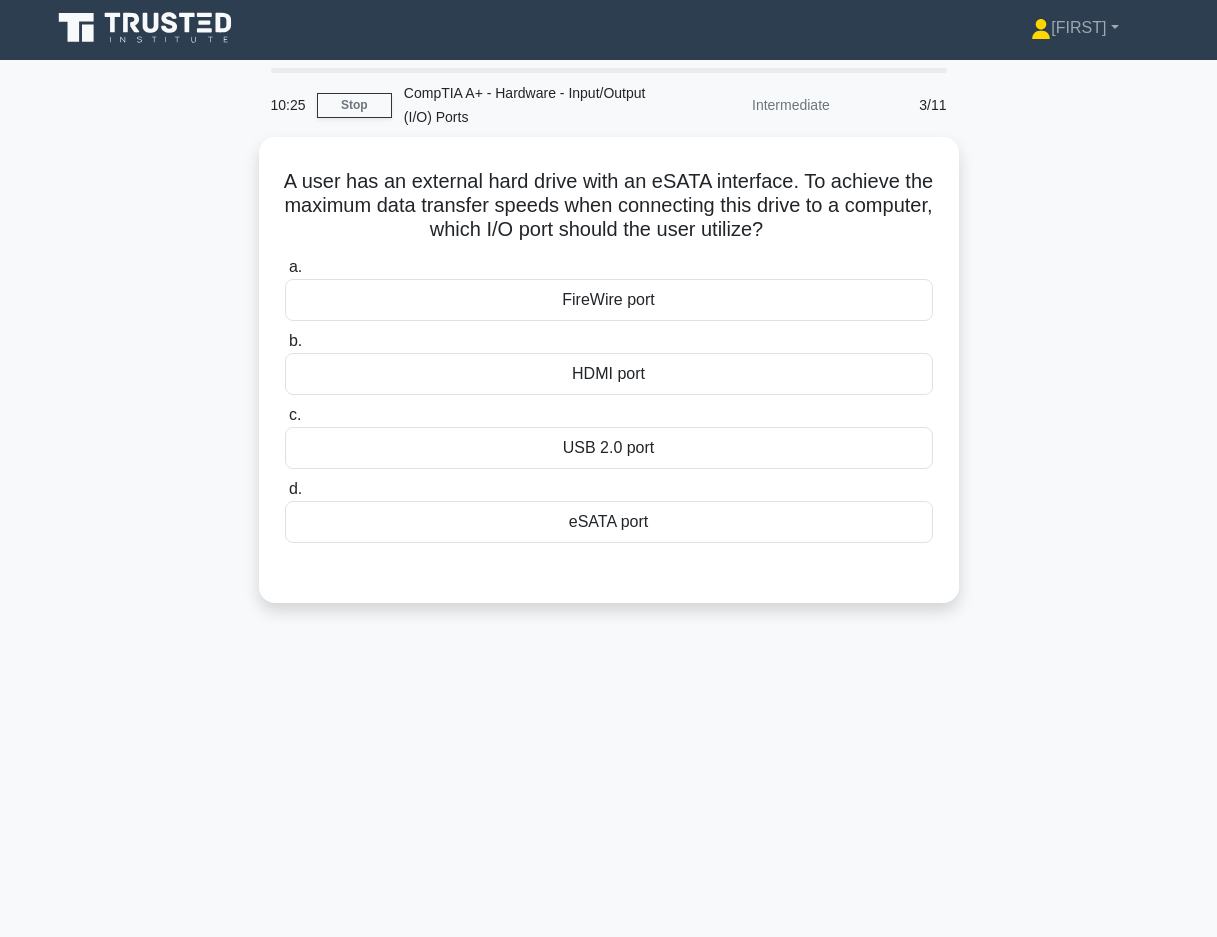 scroll, scrollTop: 0, scrollLeft: 0, axis: both 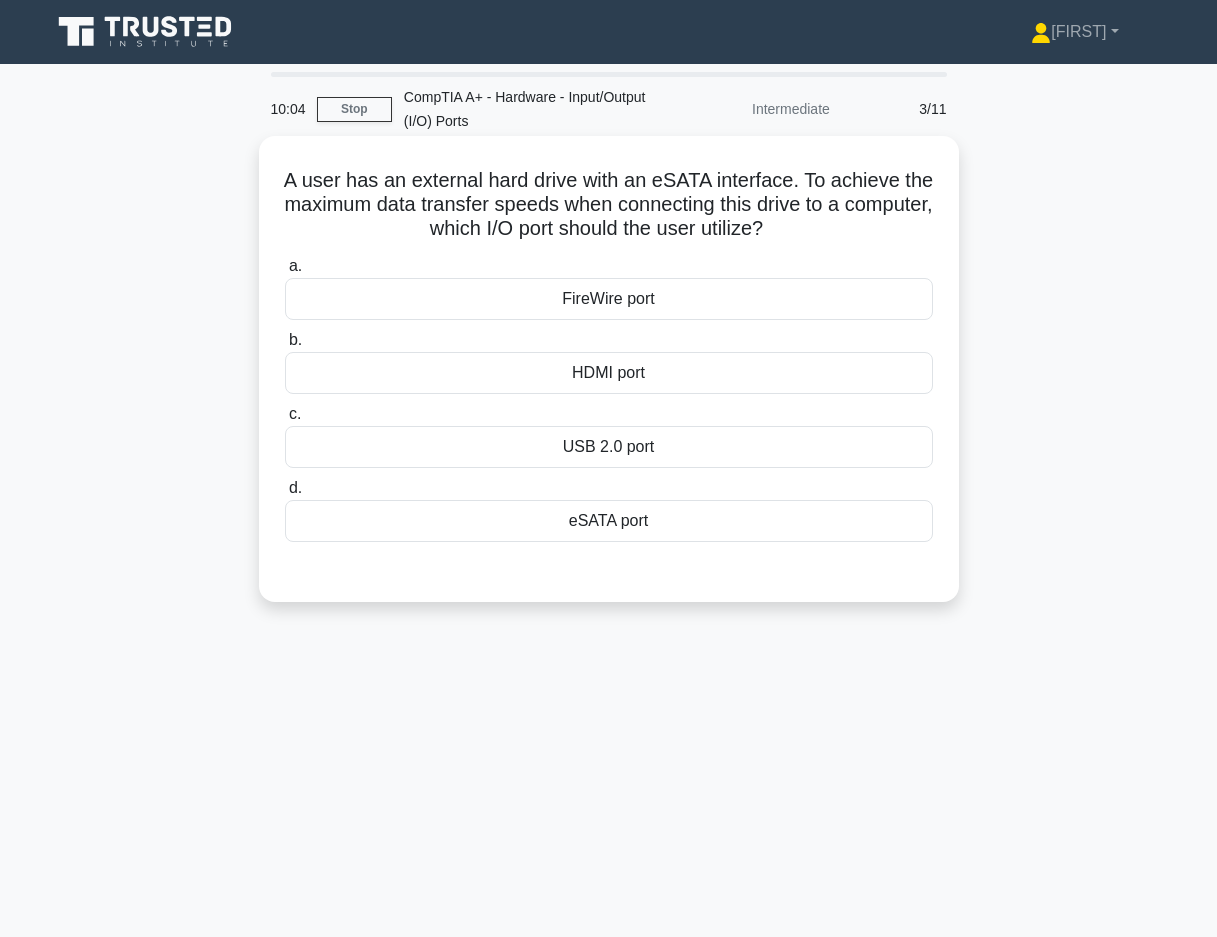click on "eSATA port" at bounding box center (609, 521) 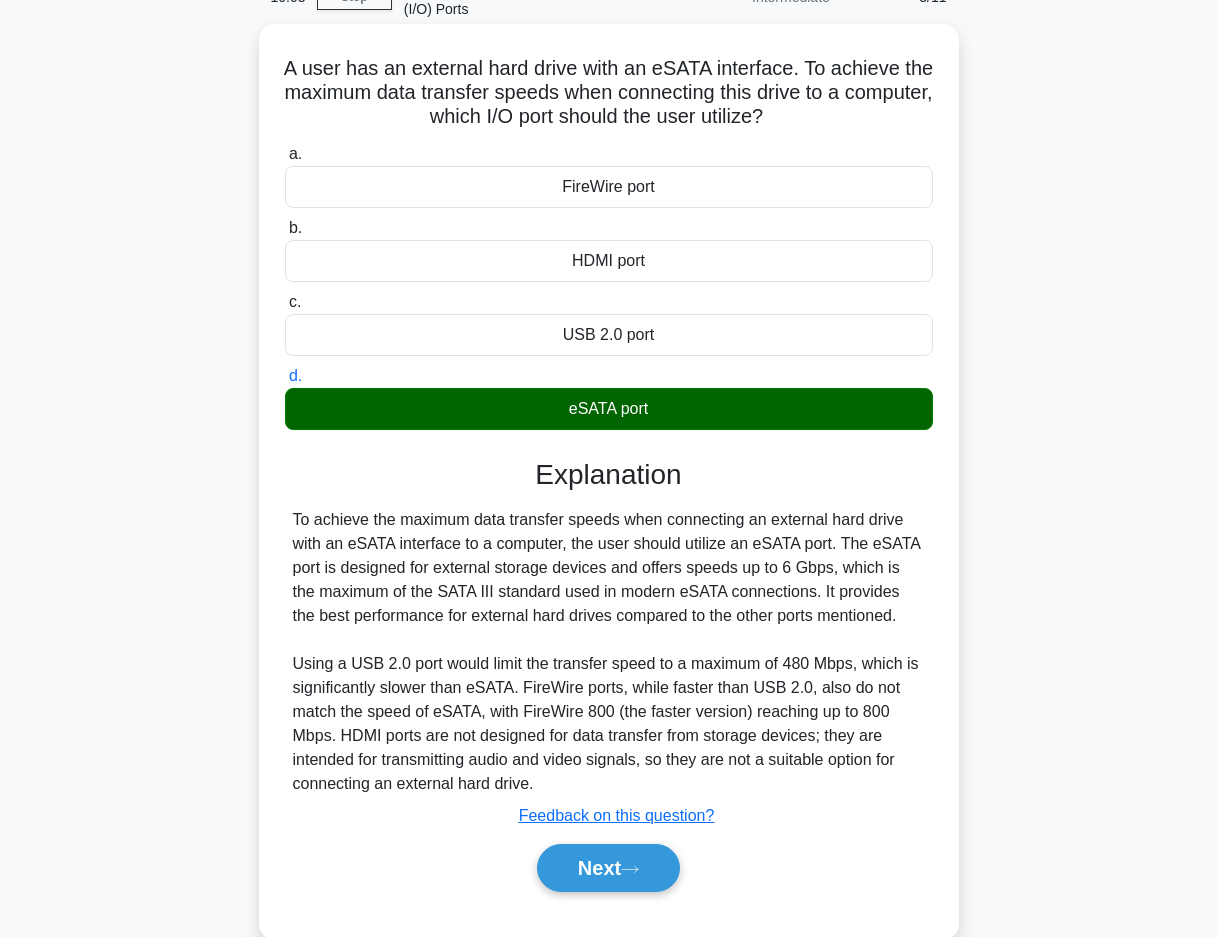 scroll, scrollTop: 153, scrollLeft: 0, axis: vertical 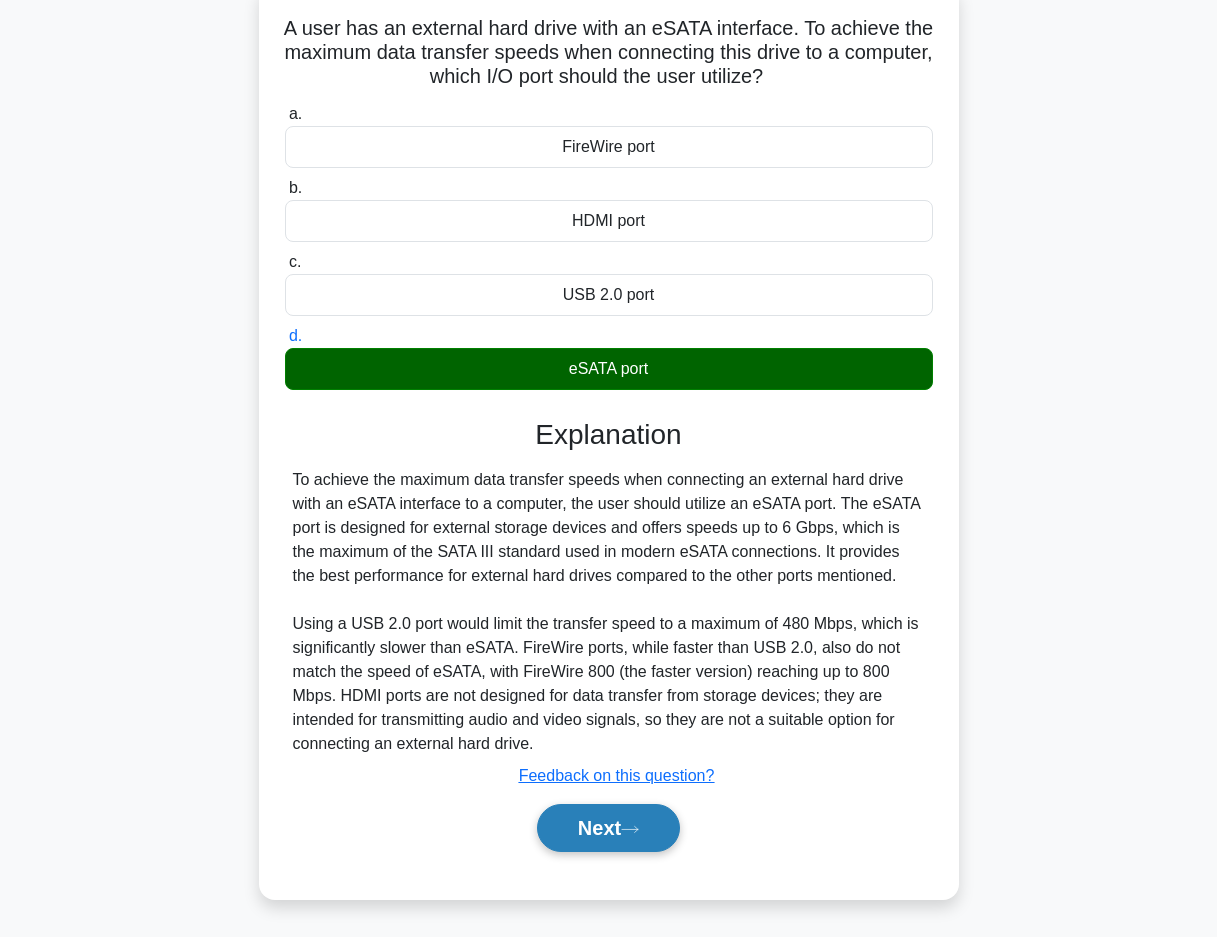click 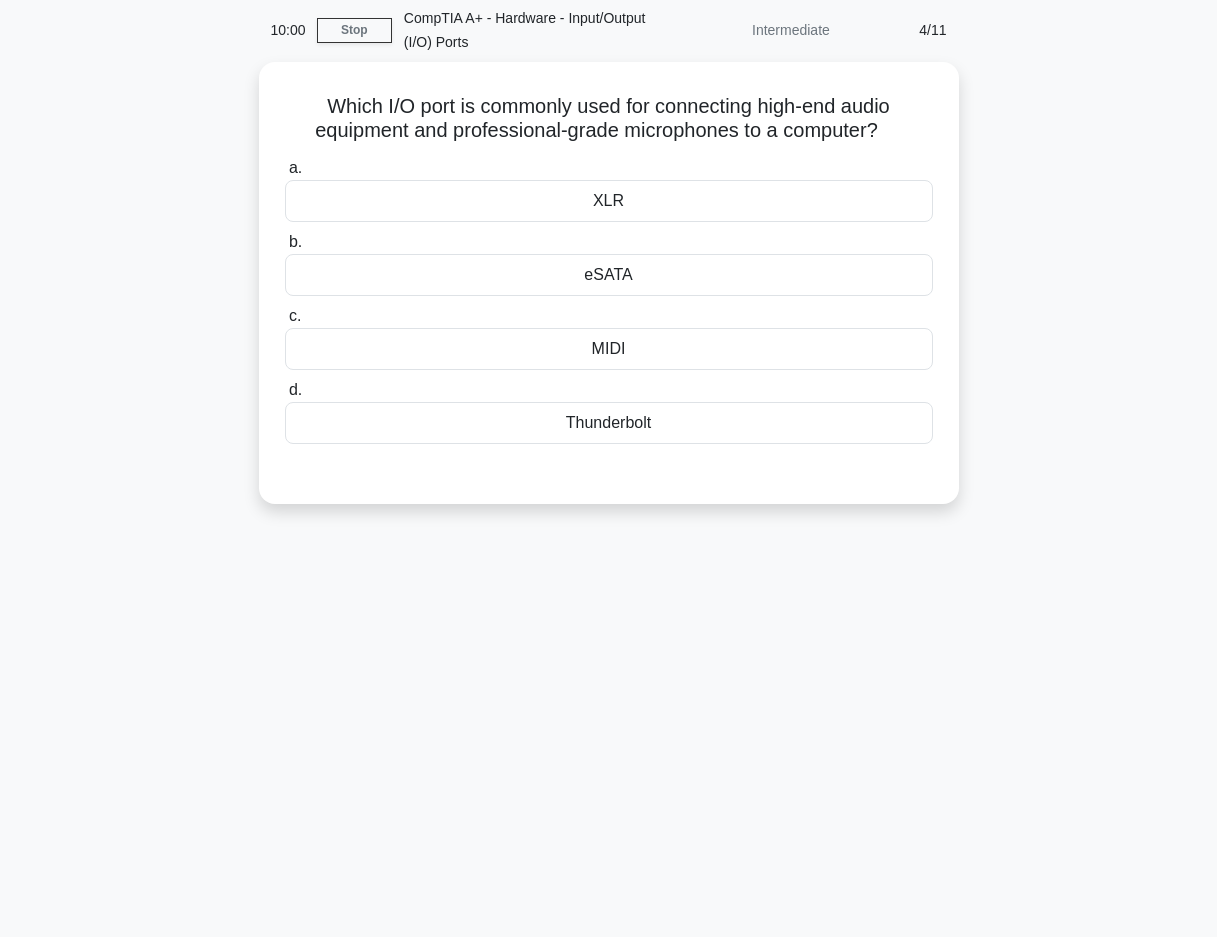 scroll, scrollTop: 43, scrollLeft: 0, axis: vertical 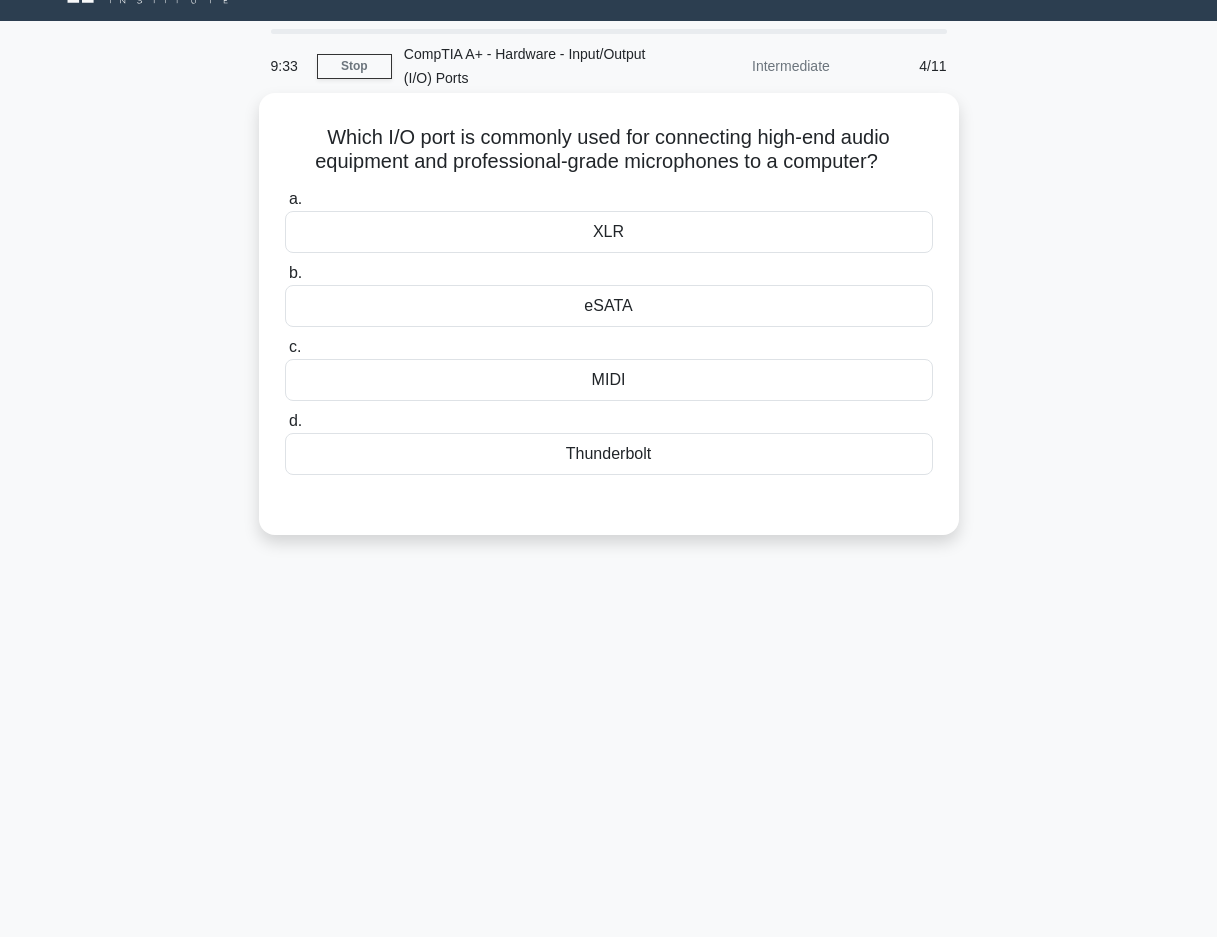 click on "MIDI" at bounding box center [609, 380] 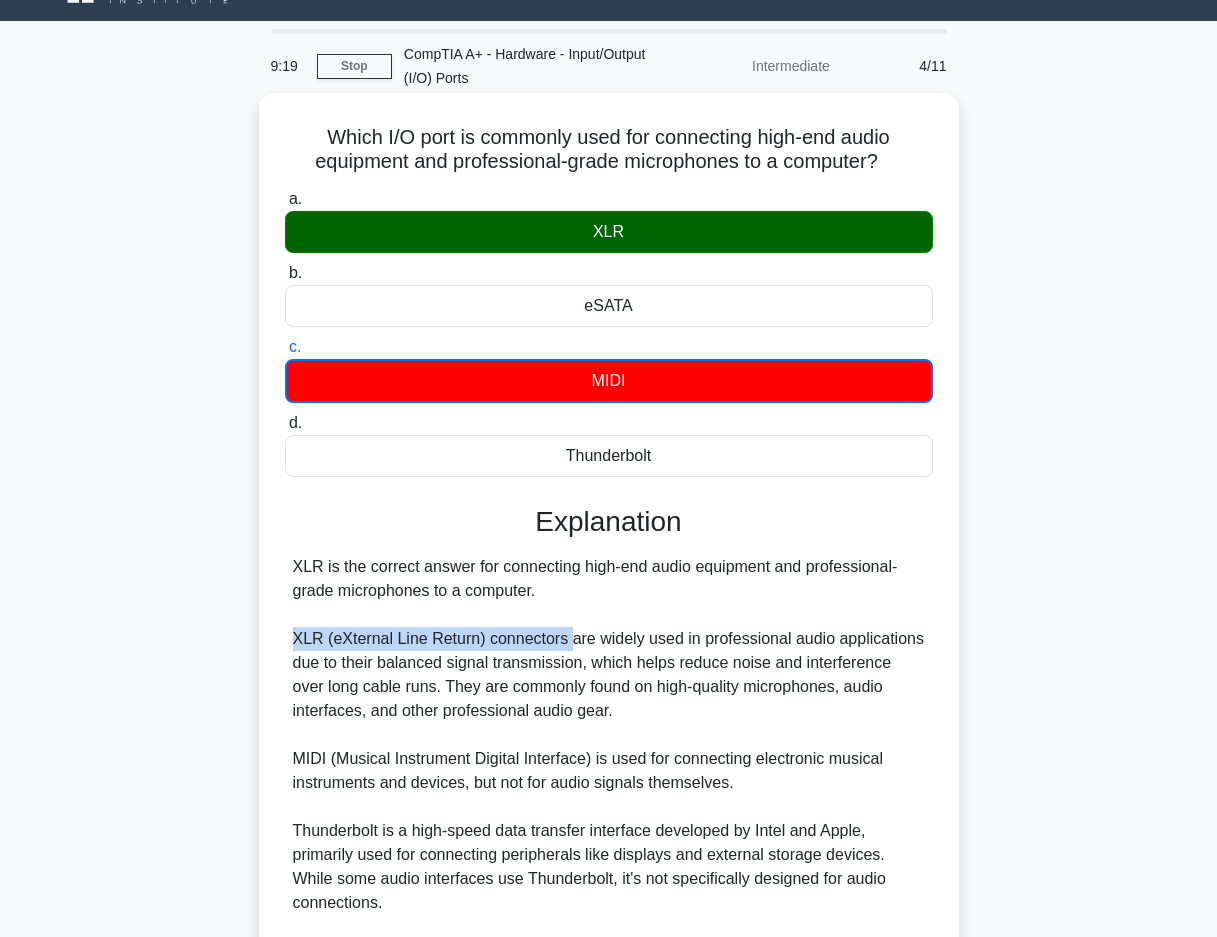 drag, startPoint x: 292, startPoint y: 639, endPoint x: 560, endPoint y: 637, distance: 268.00748 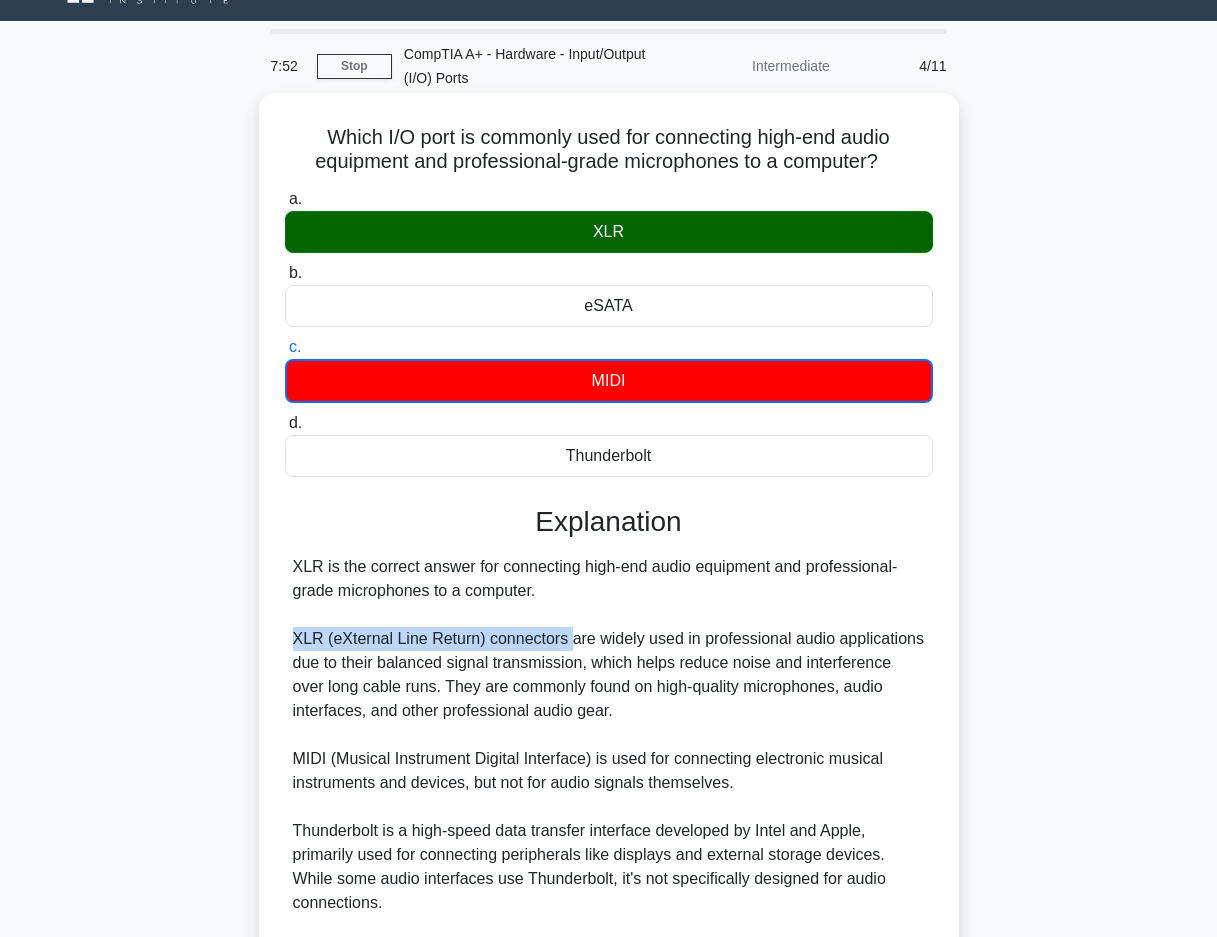 click on "XLR is the correct answer for connecting high-end audio equipment and professional-grade microphones to a computer. XLR (eXternal Line Return) connectors are widely used in professional audio applications due to their balanced signal transmission, which helps reduce noise and interference over long cable runs. They are commonly found on high-quality microphones, audio interfaces, and other professional audio gear. MIDI (Musical Instrument Digital Interface) is used for connecting electronic musical instruments and devices, but not for audio signals themselves. Thunderbolt is a high-speed data transfer interface developed by Intel and Apple, primarily used for connecting peripherals like displays and external storage devices. While some audio interfaces use Thunderbolt, it's not specifically designed for audio connections." at bounding box center [609, 783] 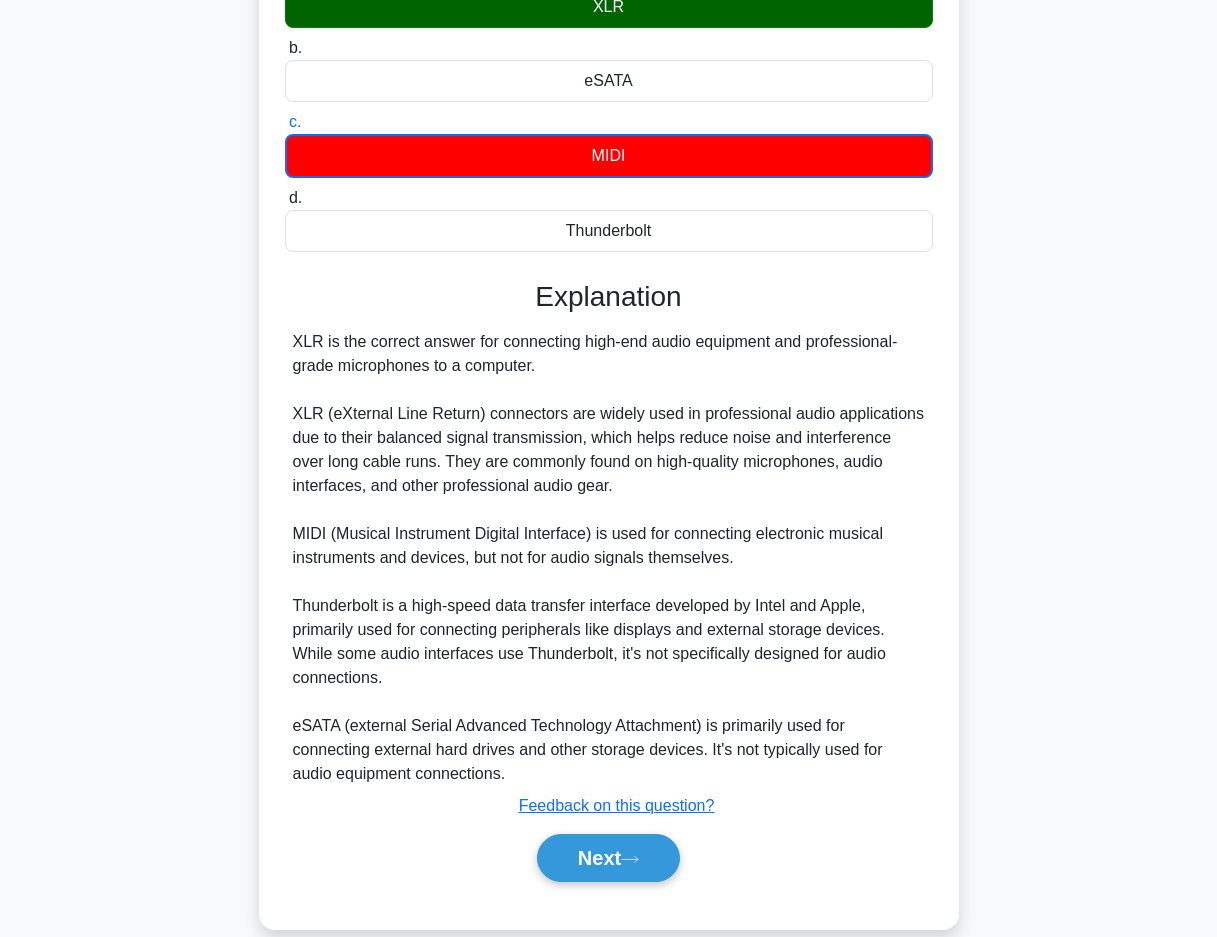 scroll, scrollTop: 299, scrollLeft: 0, axis: vertical 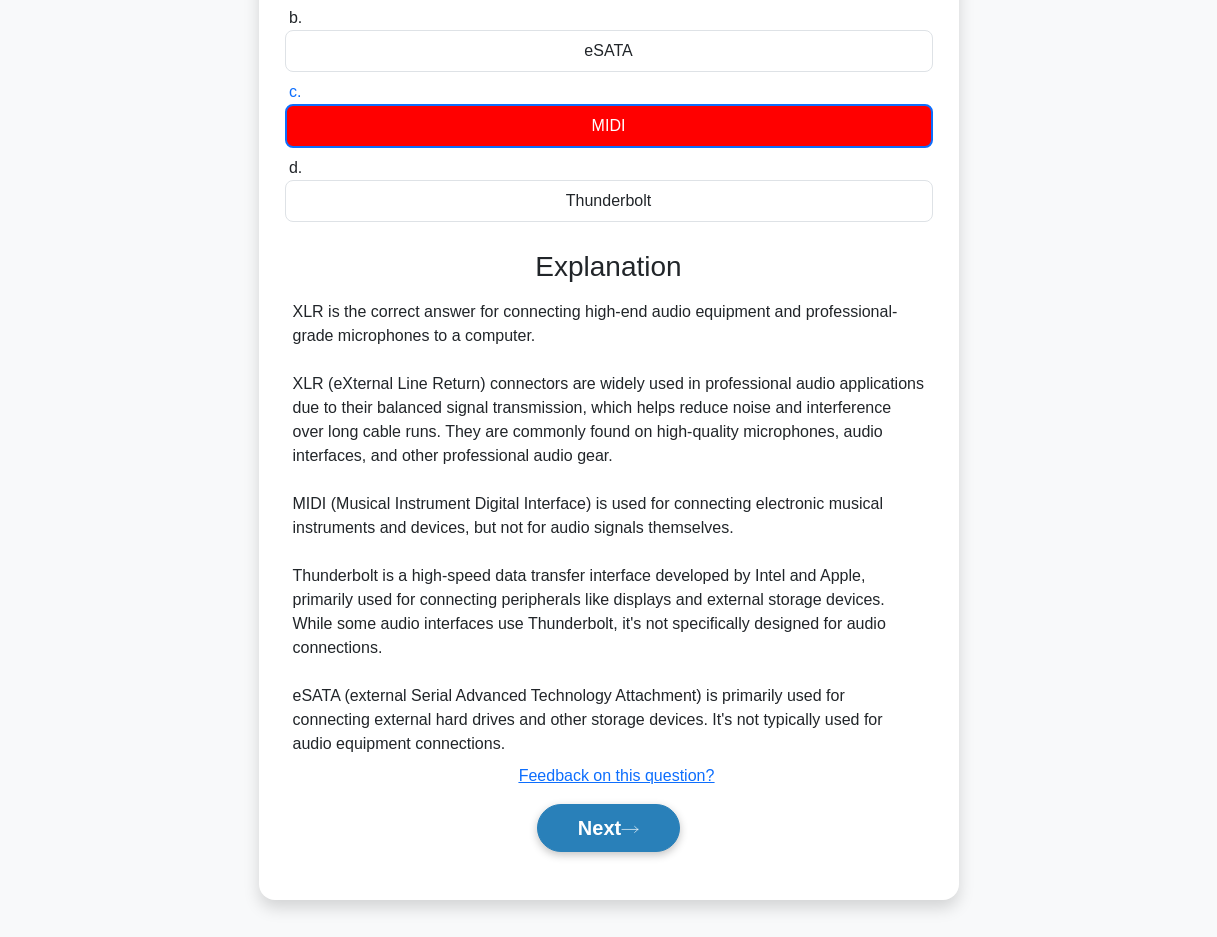 click on "Next" at bounding box center [608, 828] 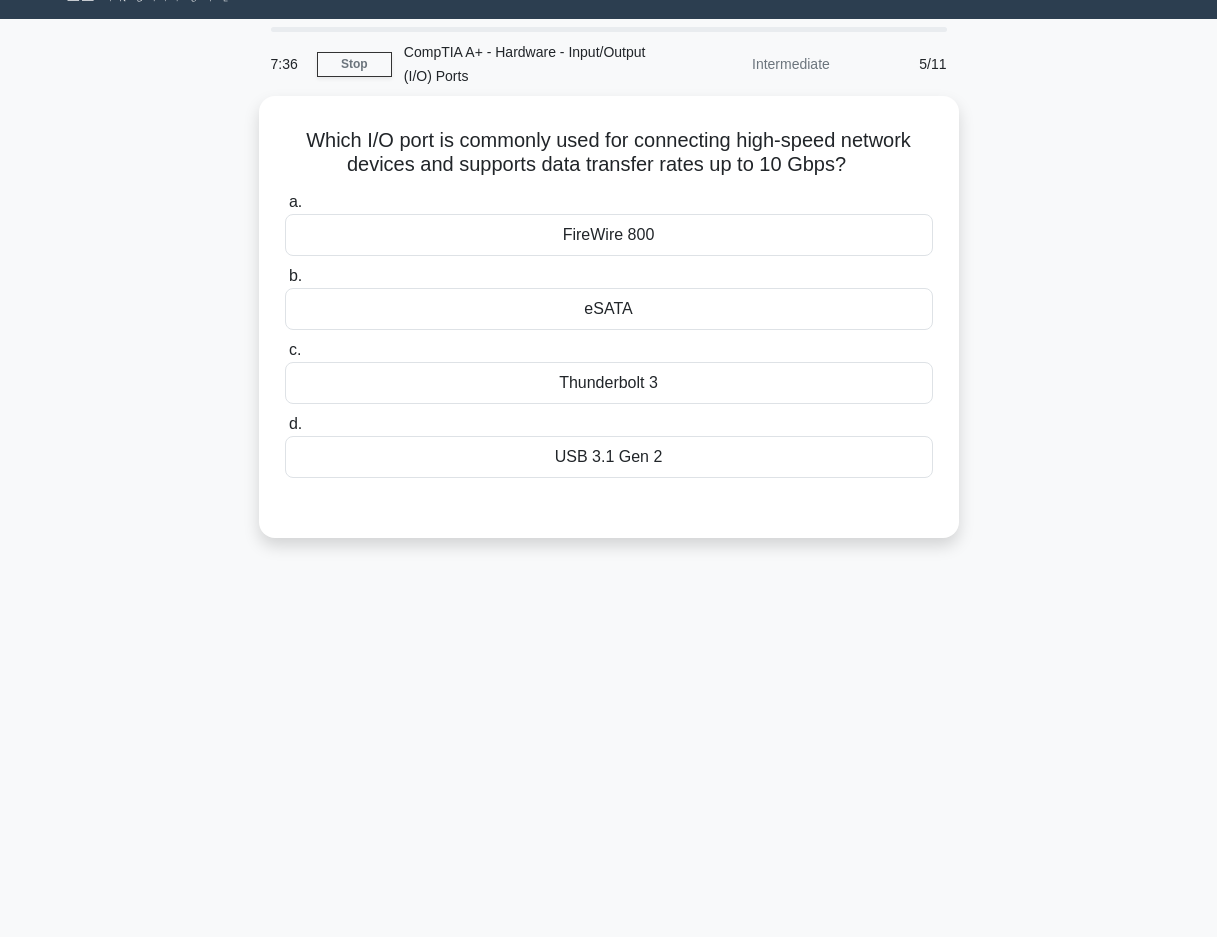 scroll, scrollTop: 0, scrollLeft: 0, axis: both 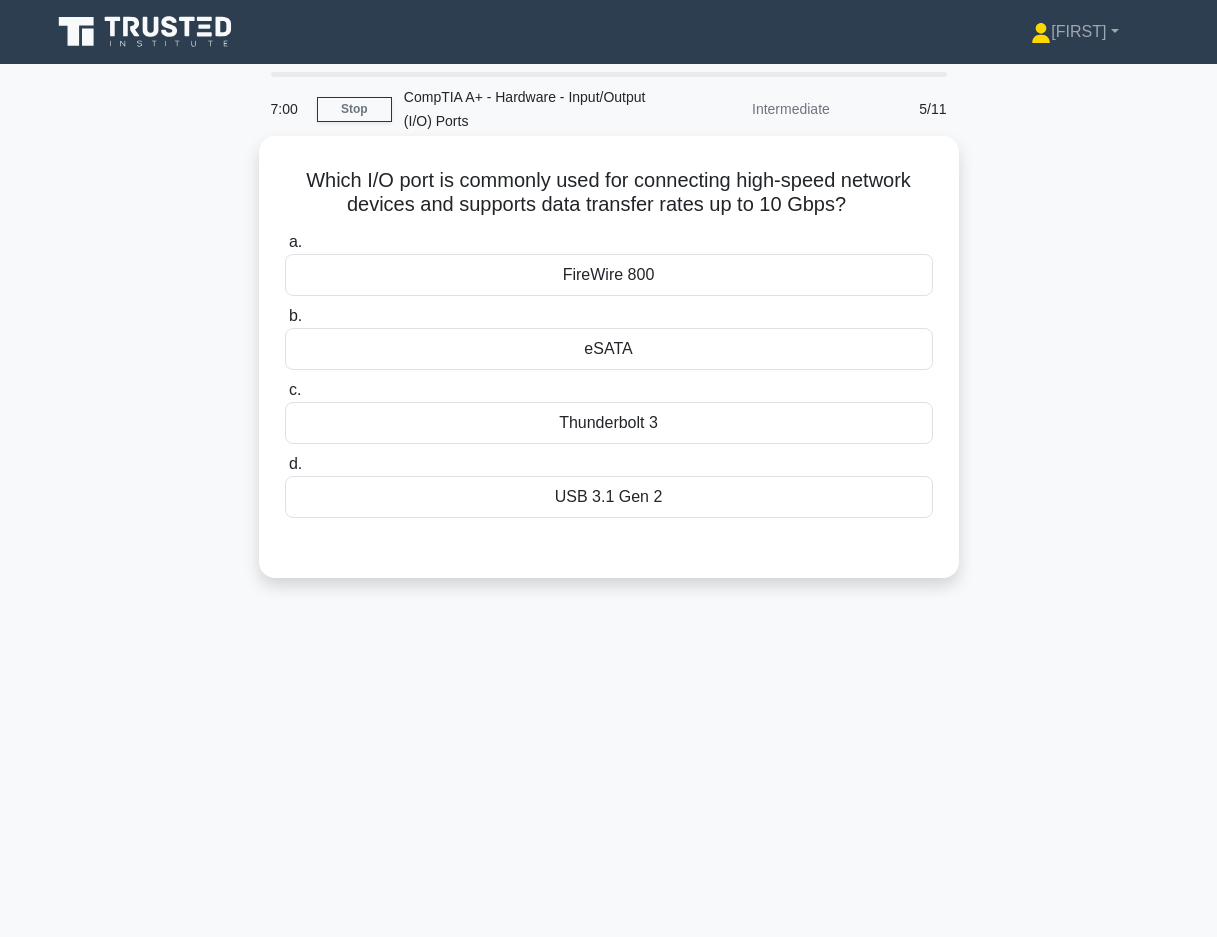 click on "Thunderbolt 3" at bounding box center (609, 423) 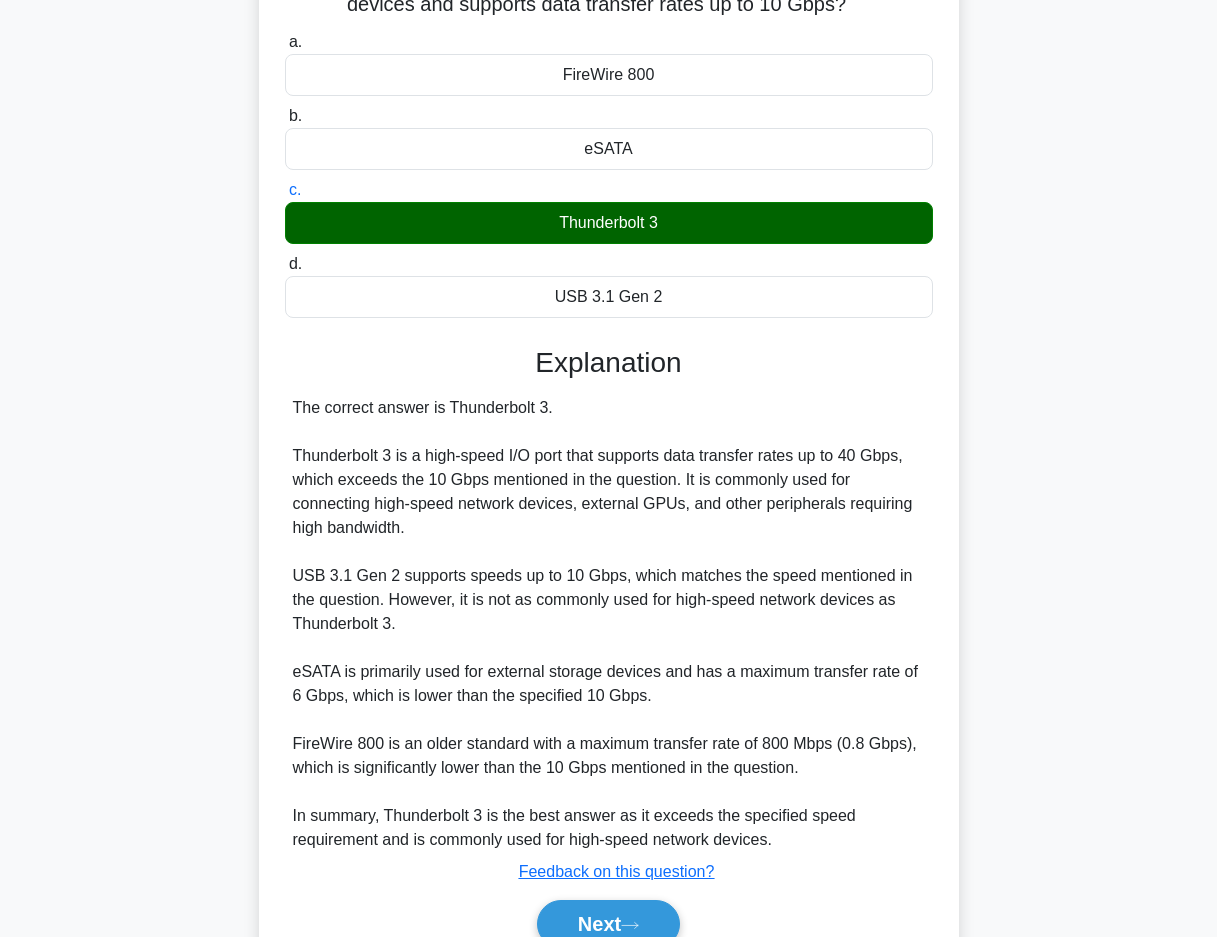 scroll, scrollTop: 297, scrollLeft: 0, axis: vertical 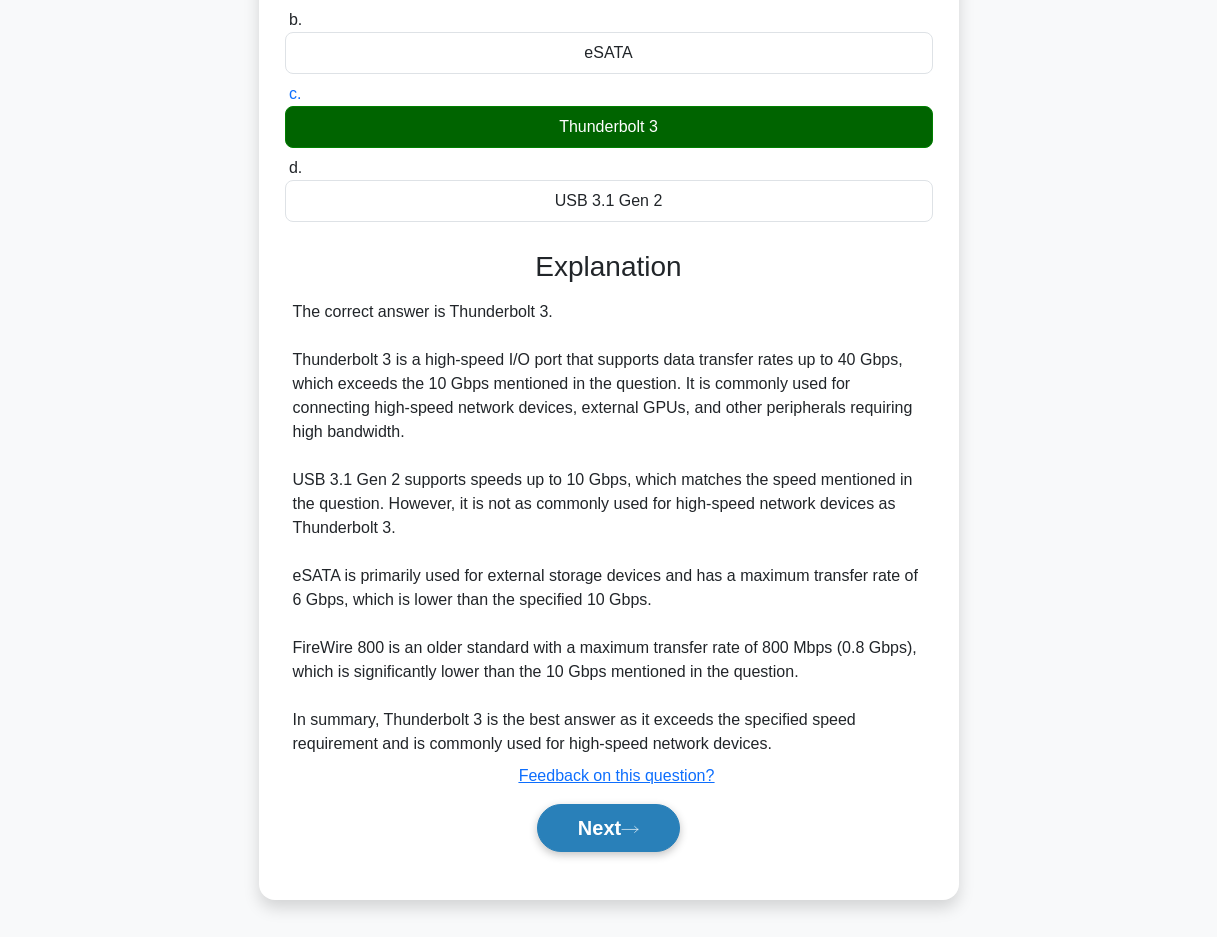 click on "Next" at bounding box center (608, 828) 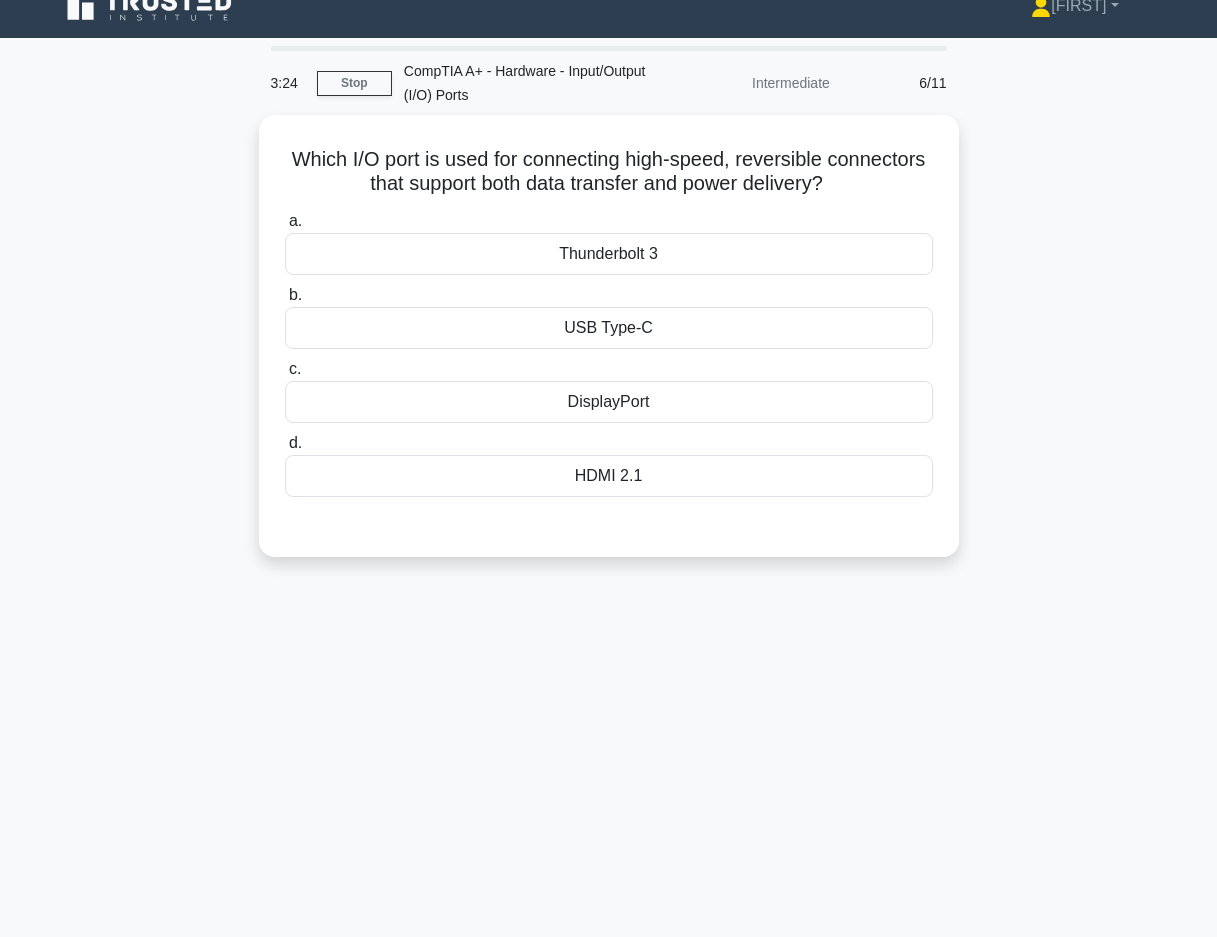 scroll, scrollTop: 0, scrollLeft: 0, axis: both 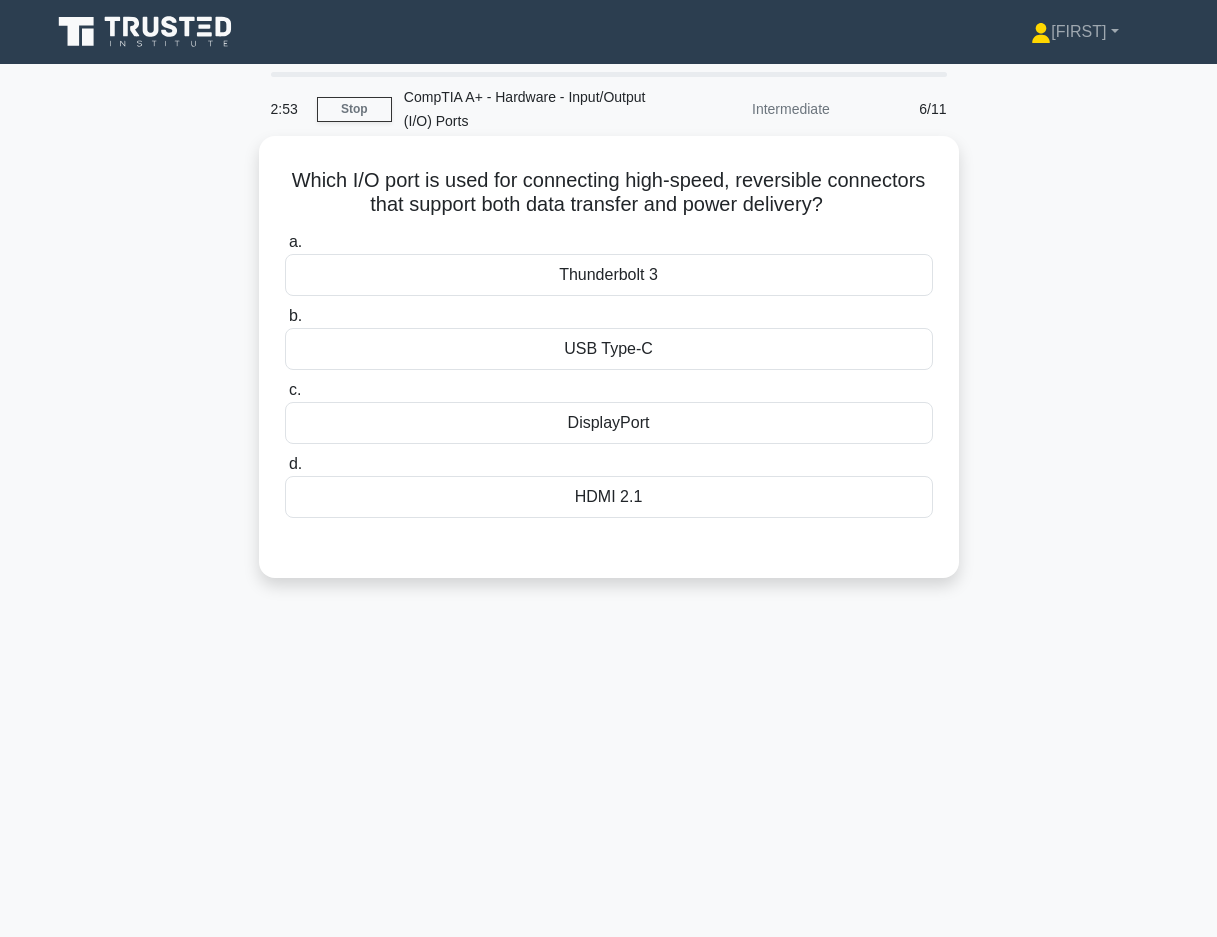click on "USB Type-C" at bounding box center (609, 349) 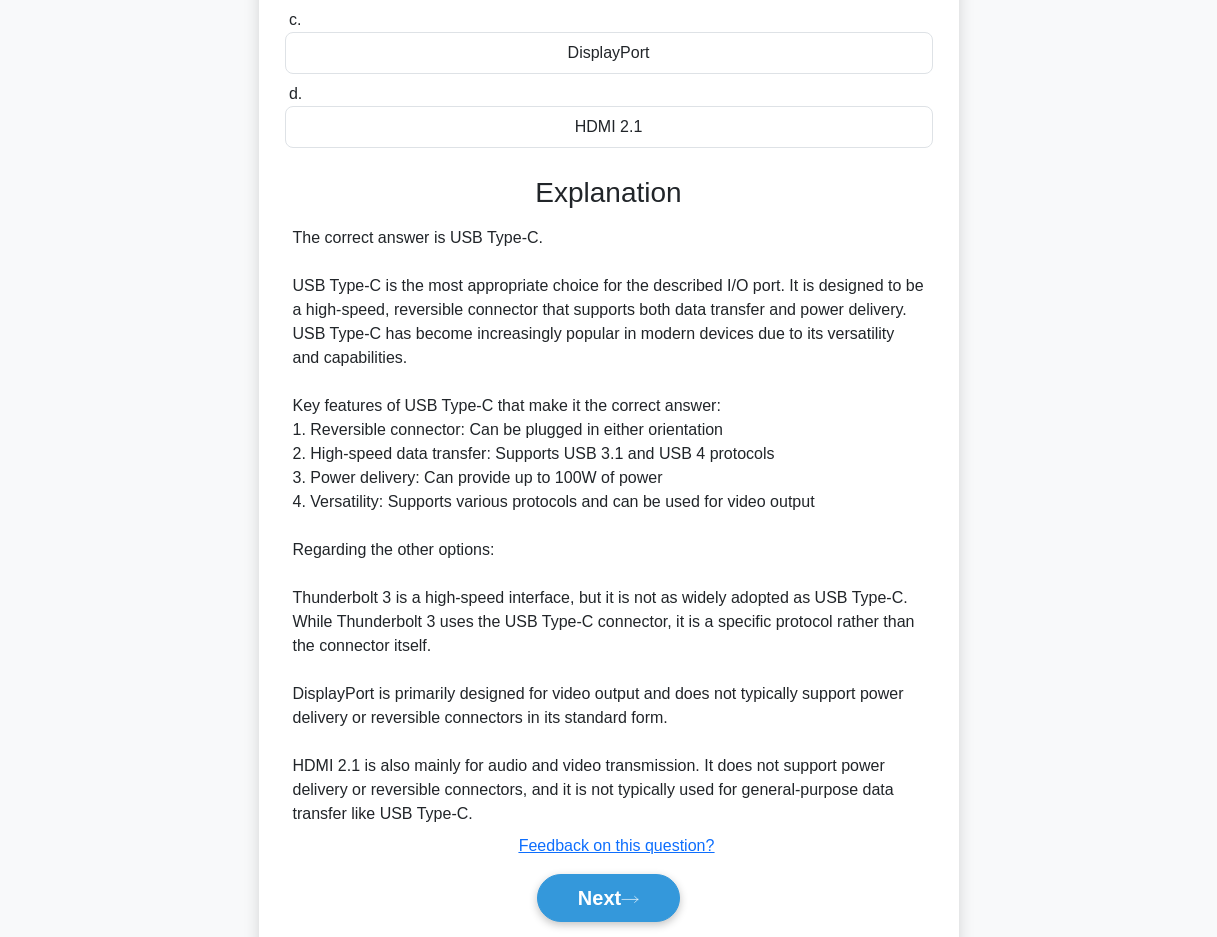 scroll, scrollTop: 441, scrollLeft: 0, axis: vertical 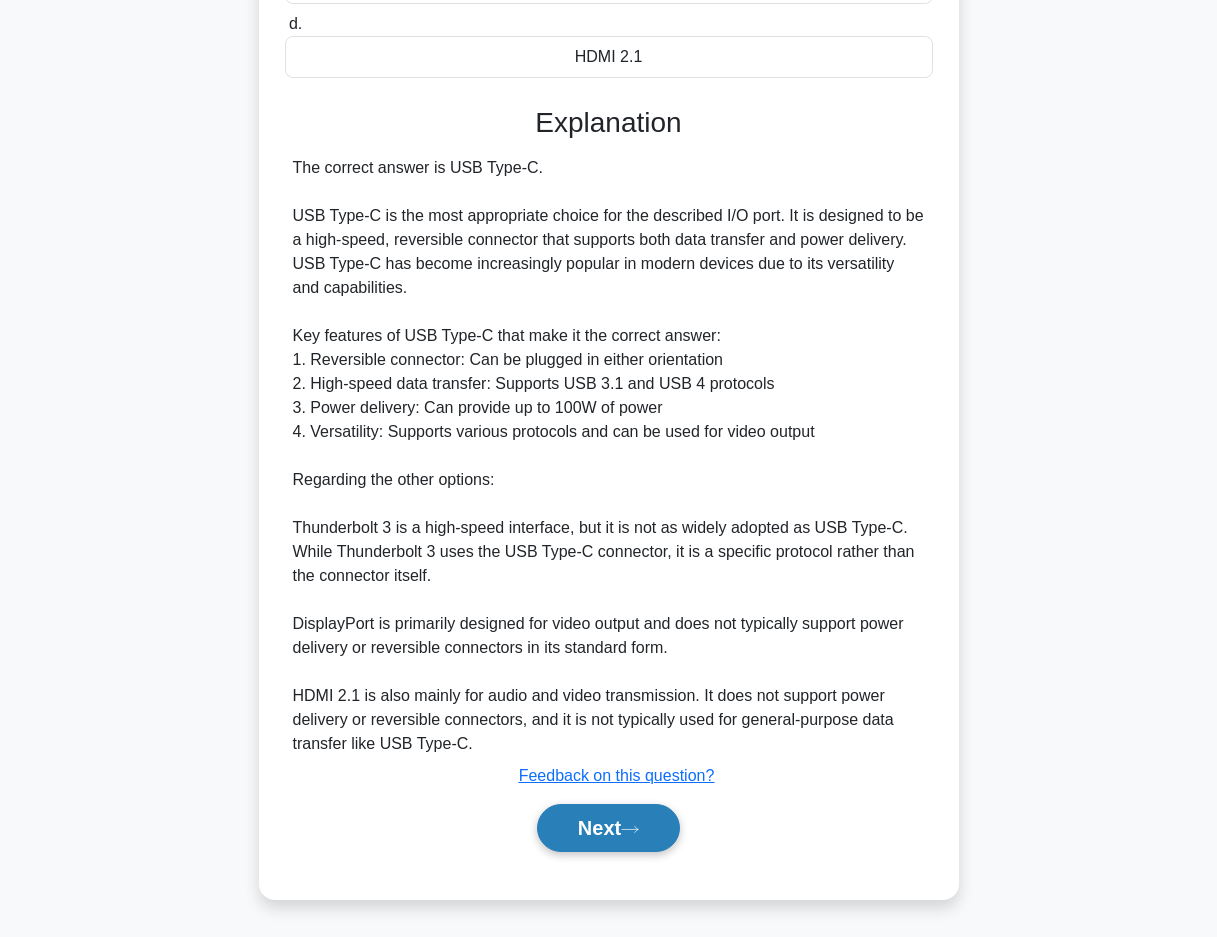 click on "Next" at bounding box center (608, 828) 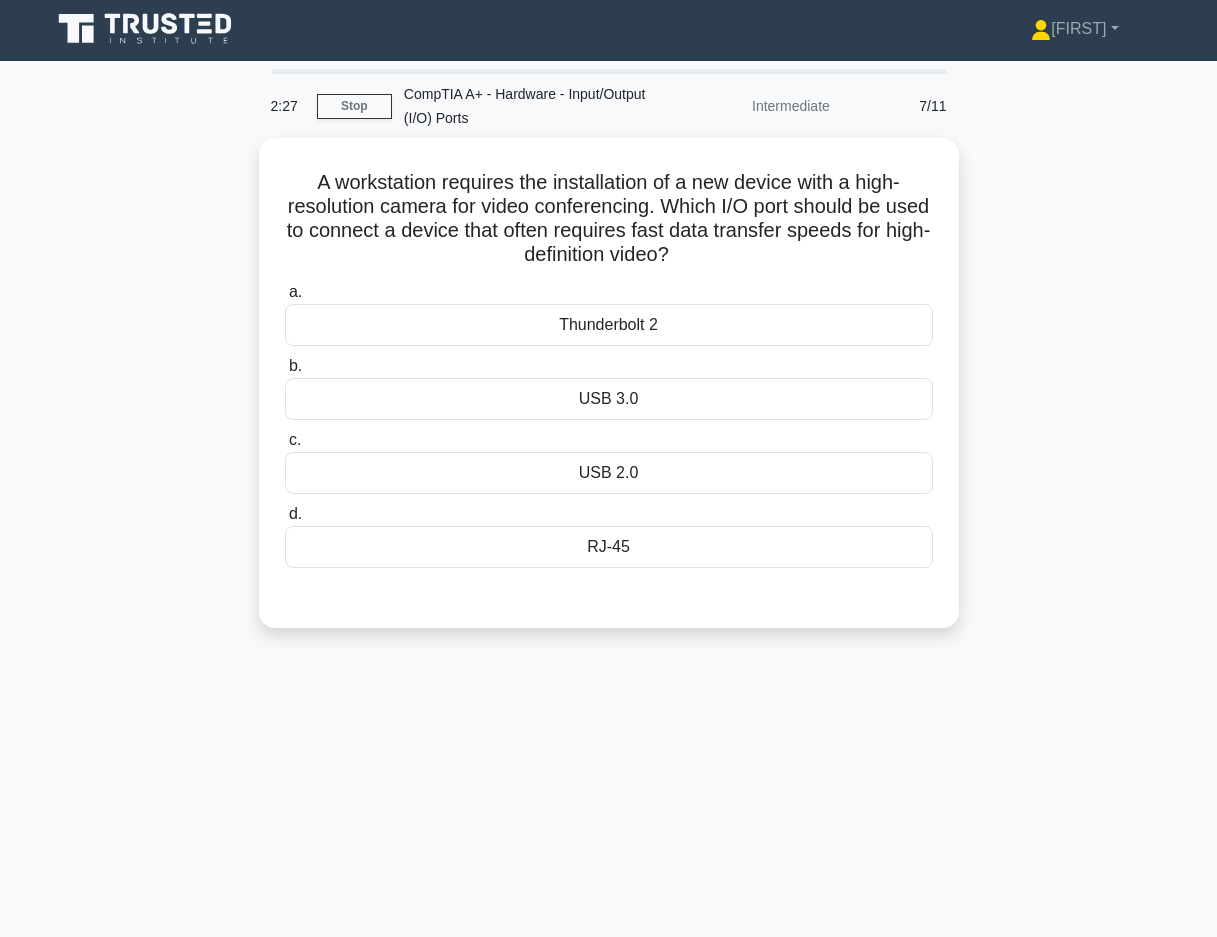 scroll, scrollTop: 0, scrollLeft: 0, axis: both 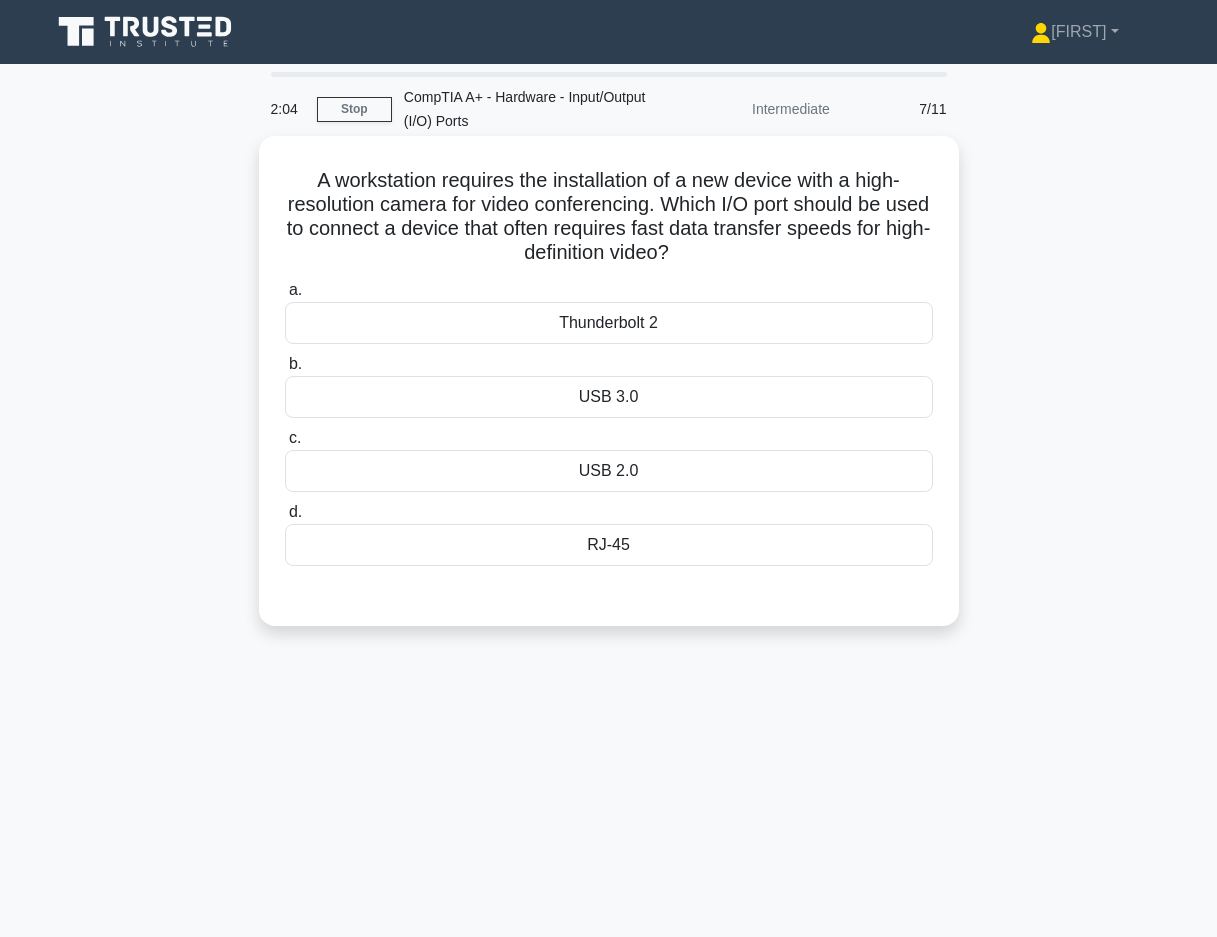 click on "USB 3.0" at bounding box center [609, 397] 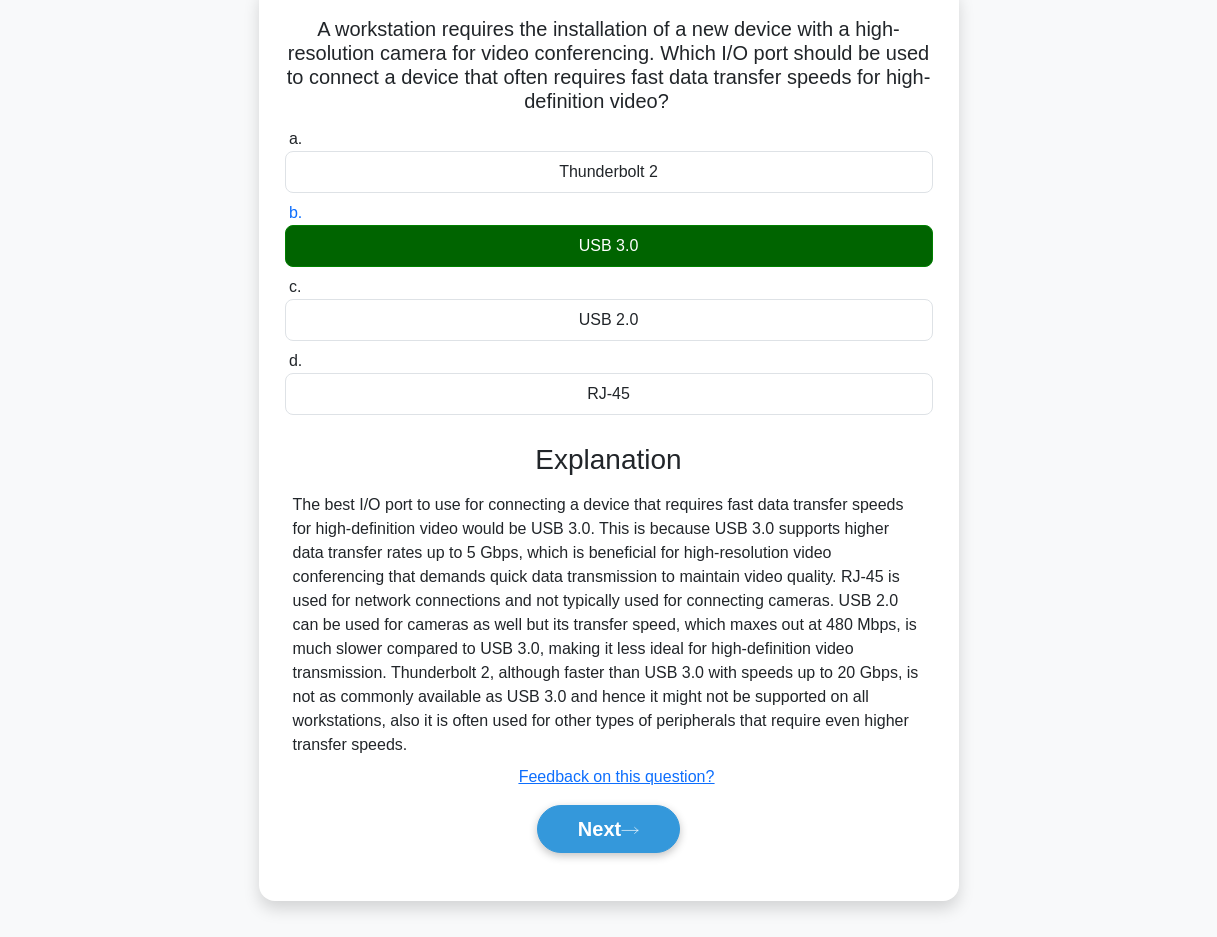 scroll, scrollTop: 153, scrollLeft: 0, axis: vertical 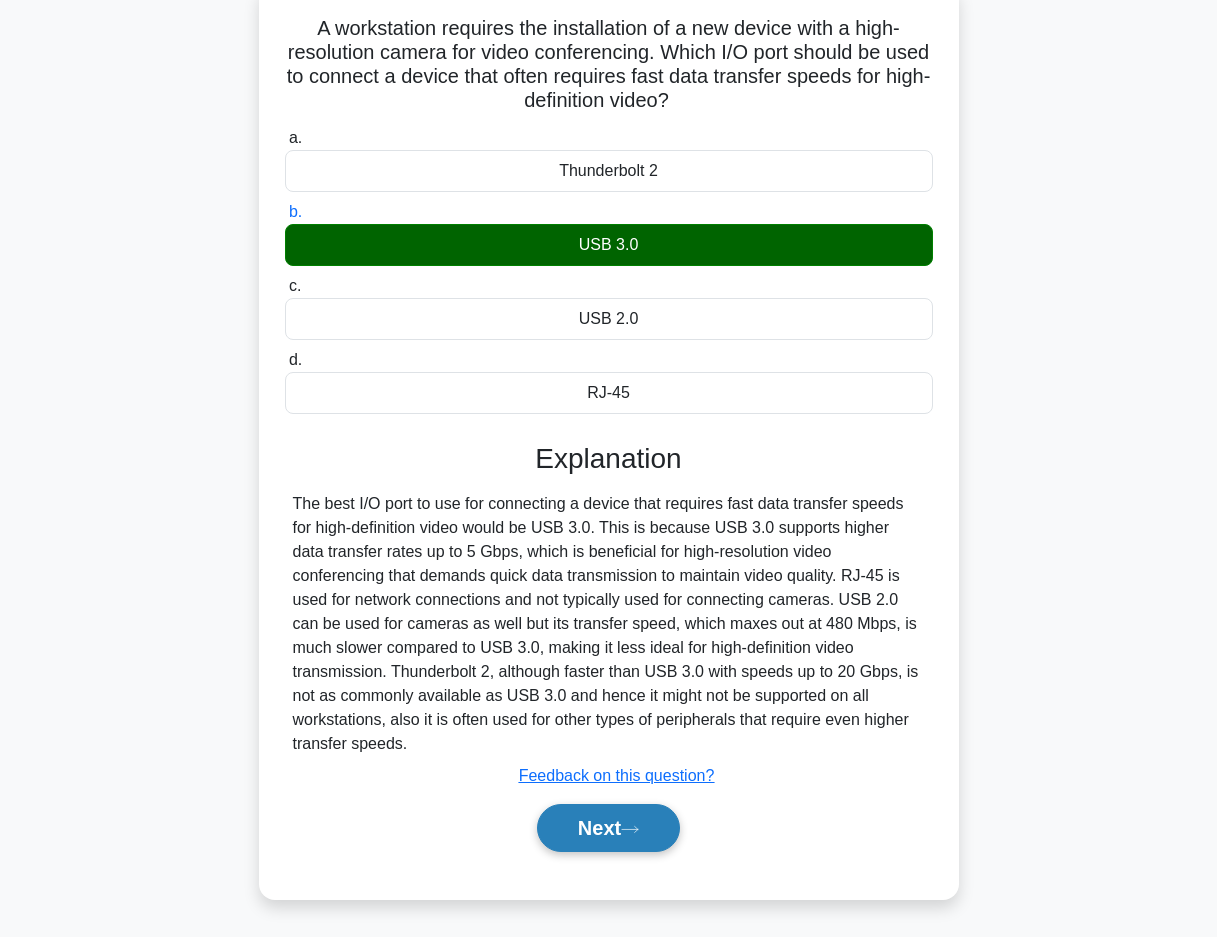 click on "Next" at bounding box center (608, 828) 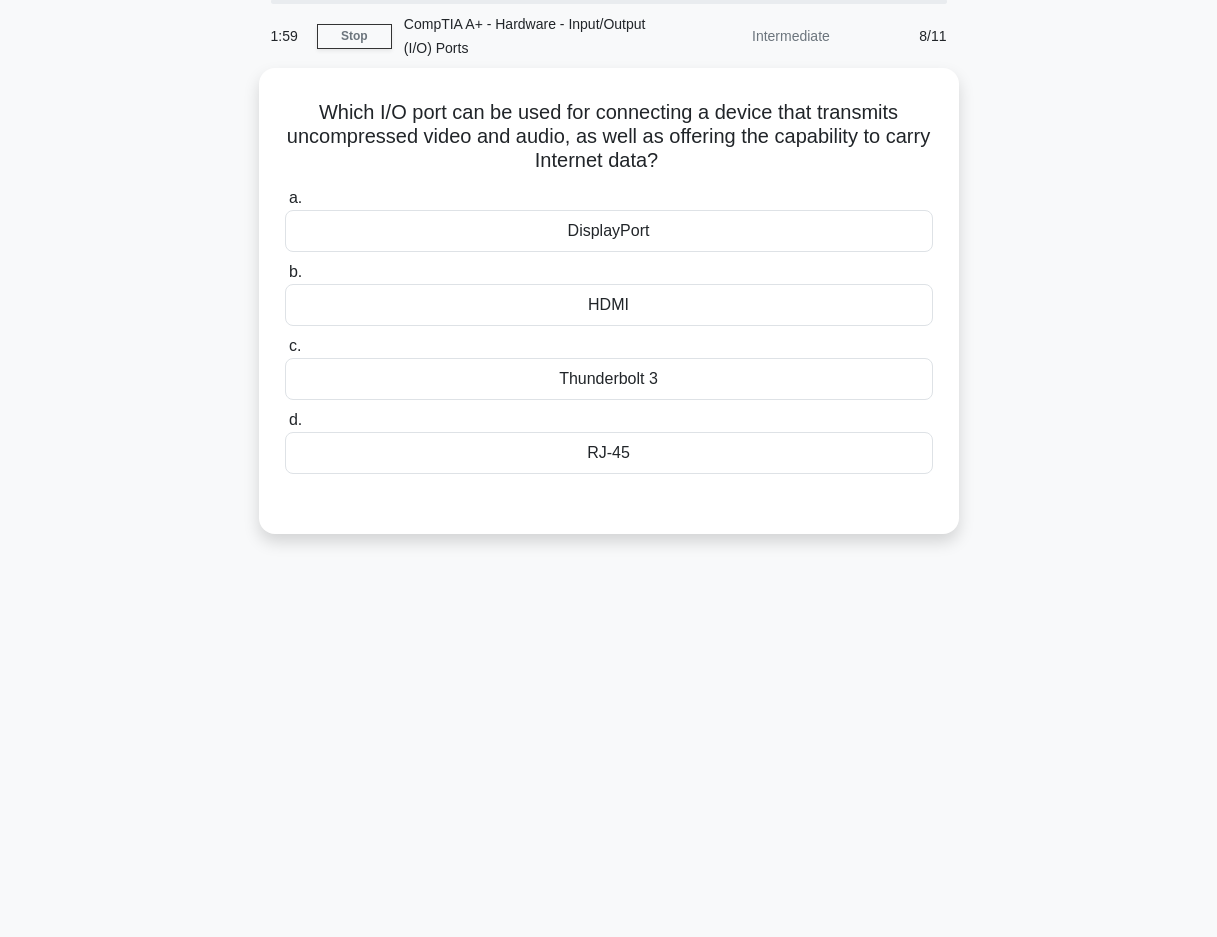 scroll, scrollTop: 0, scrollLeft: 0, axis: both 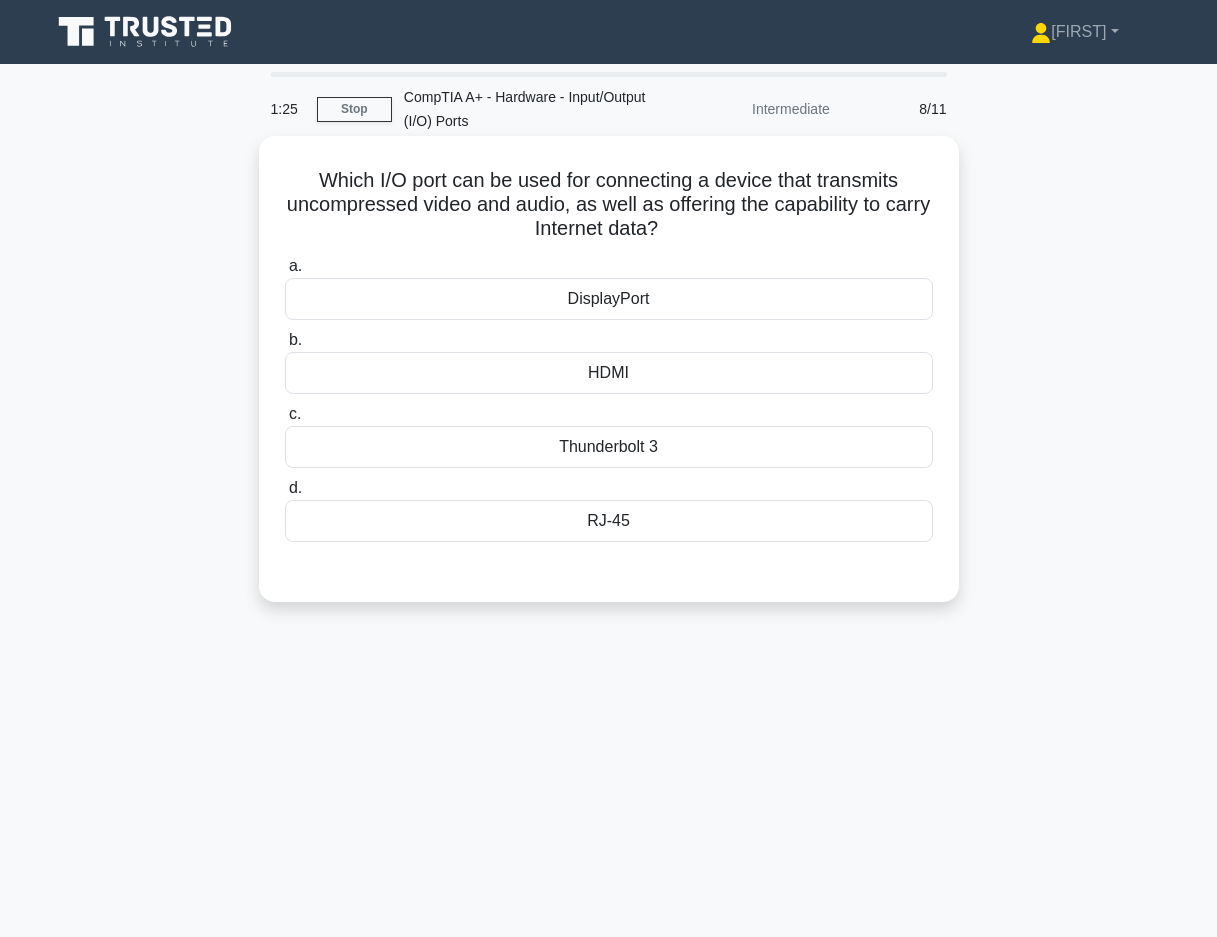 click on "RJ-45" at bounding box center (609, 521) 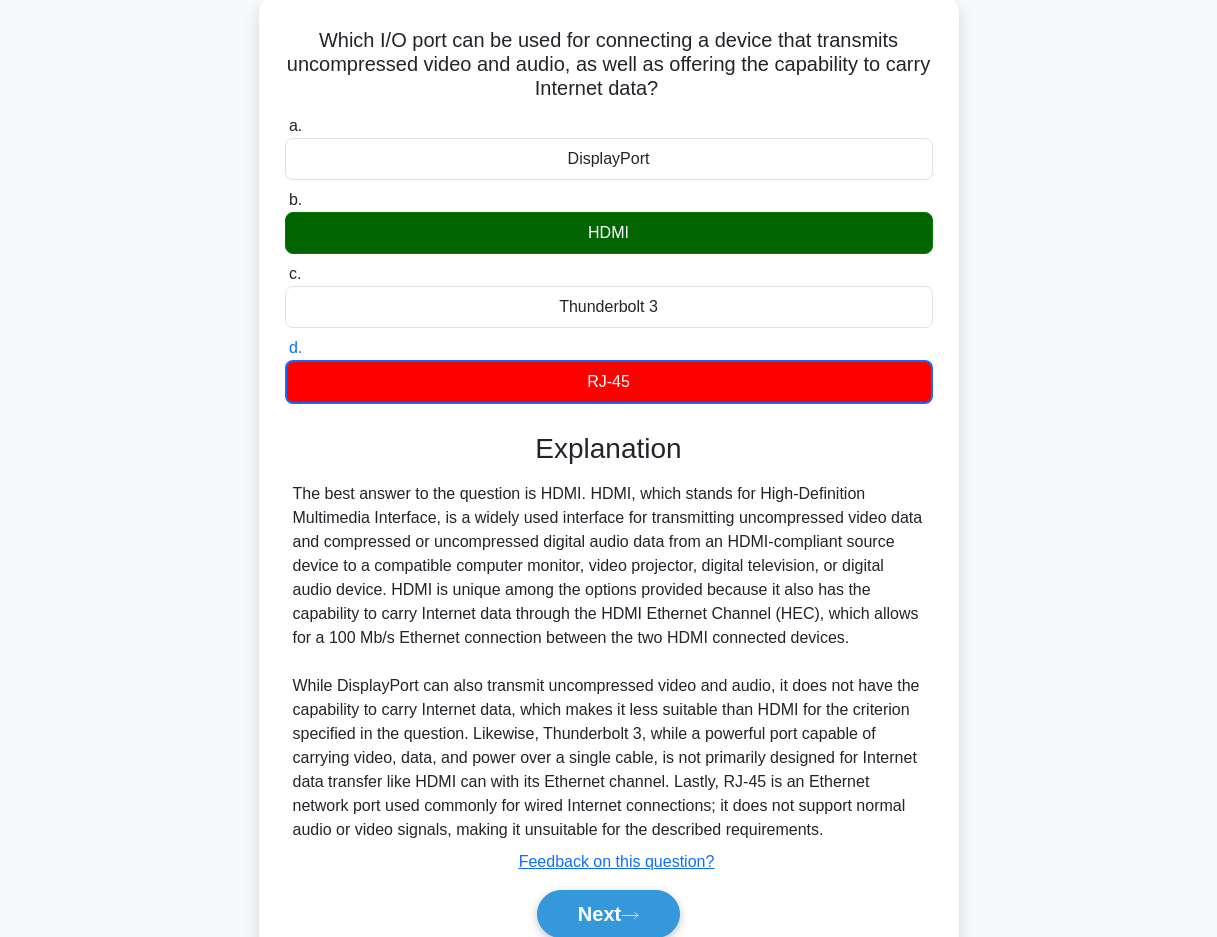scroll, scrollTop: 227, scrollLeft: 0, axis: vertical 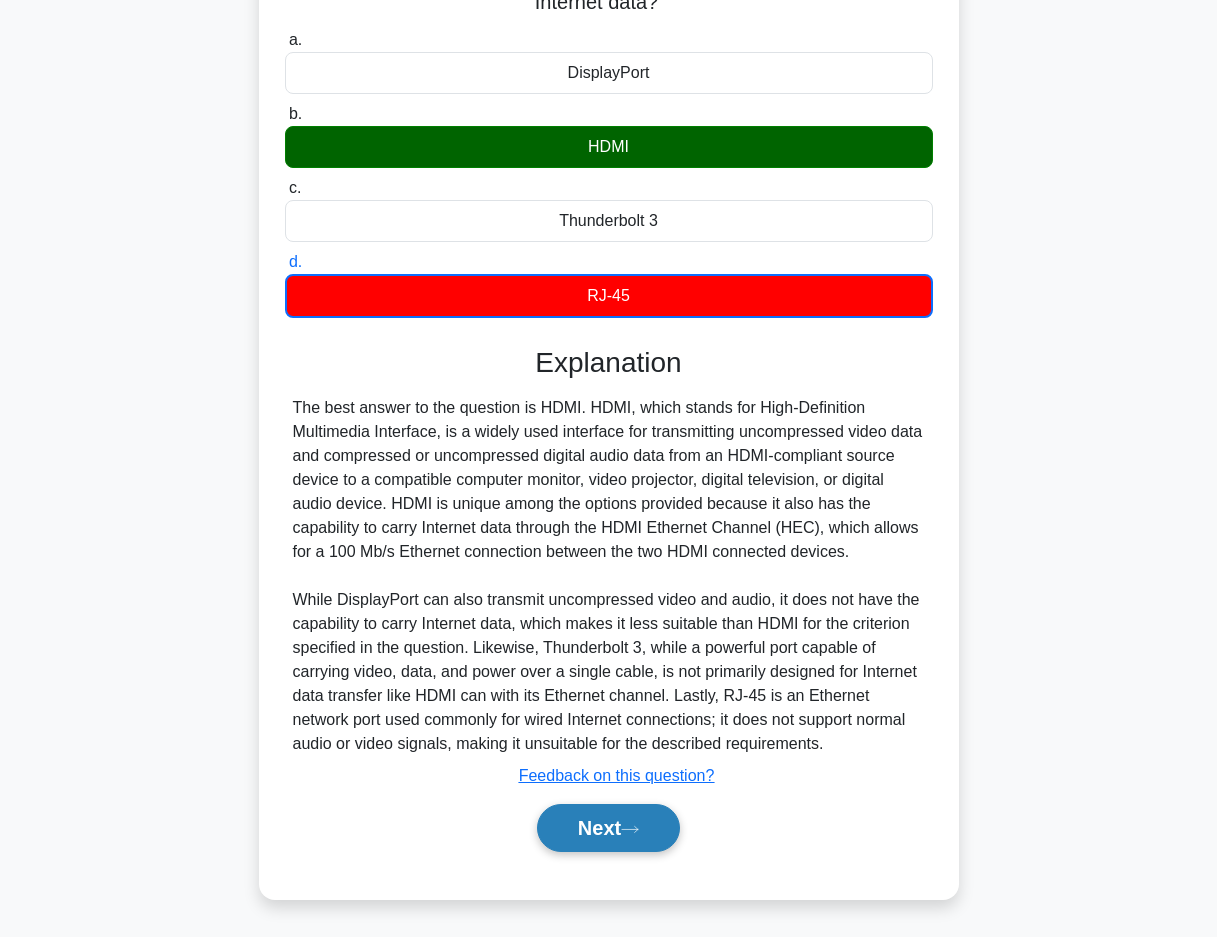 click on "Next" at bounding box center (608, 828) 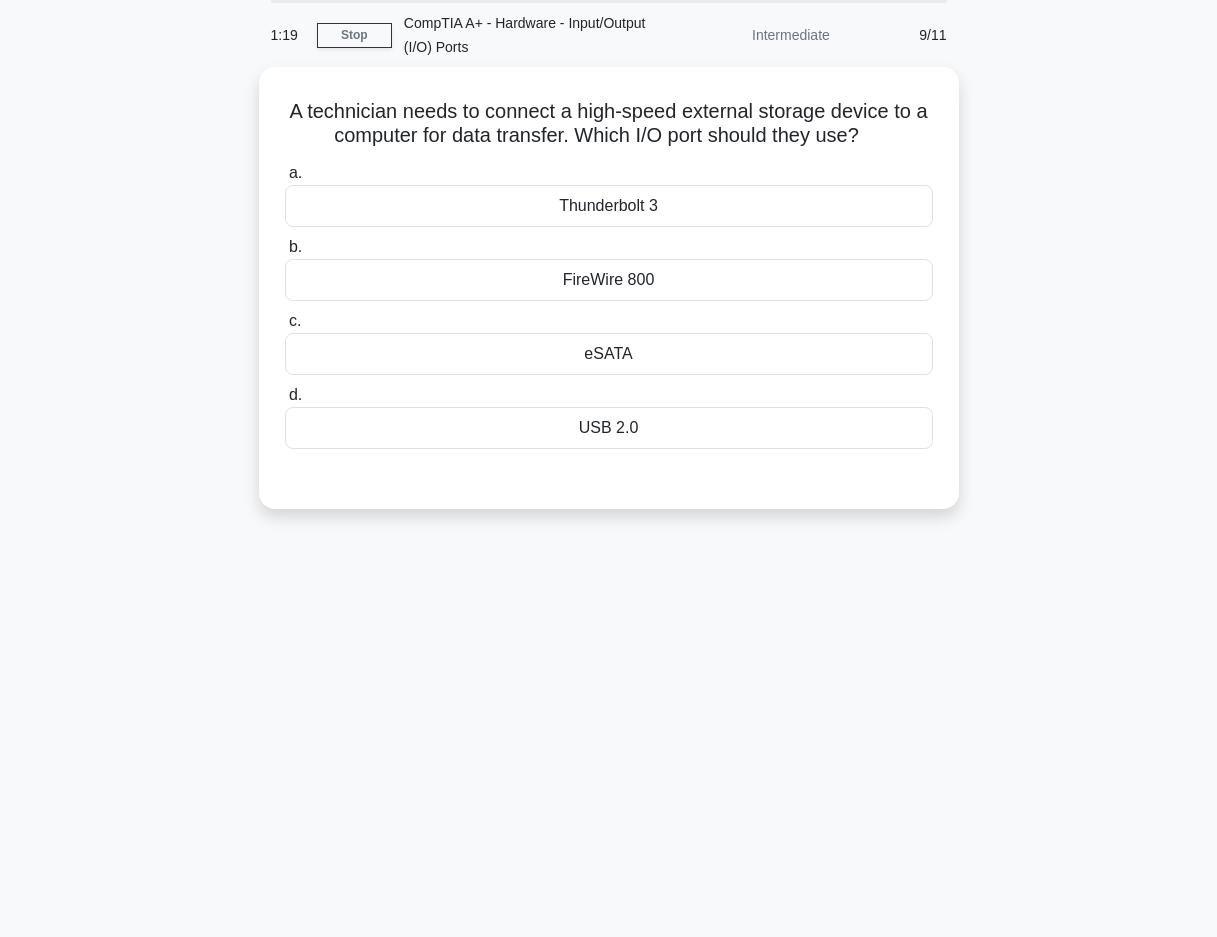 scroll, scrollTop: 0, scrollLeft: 0, axis: both 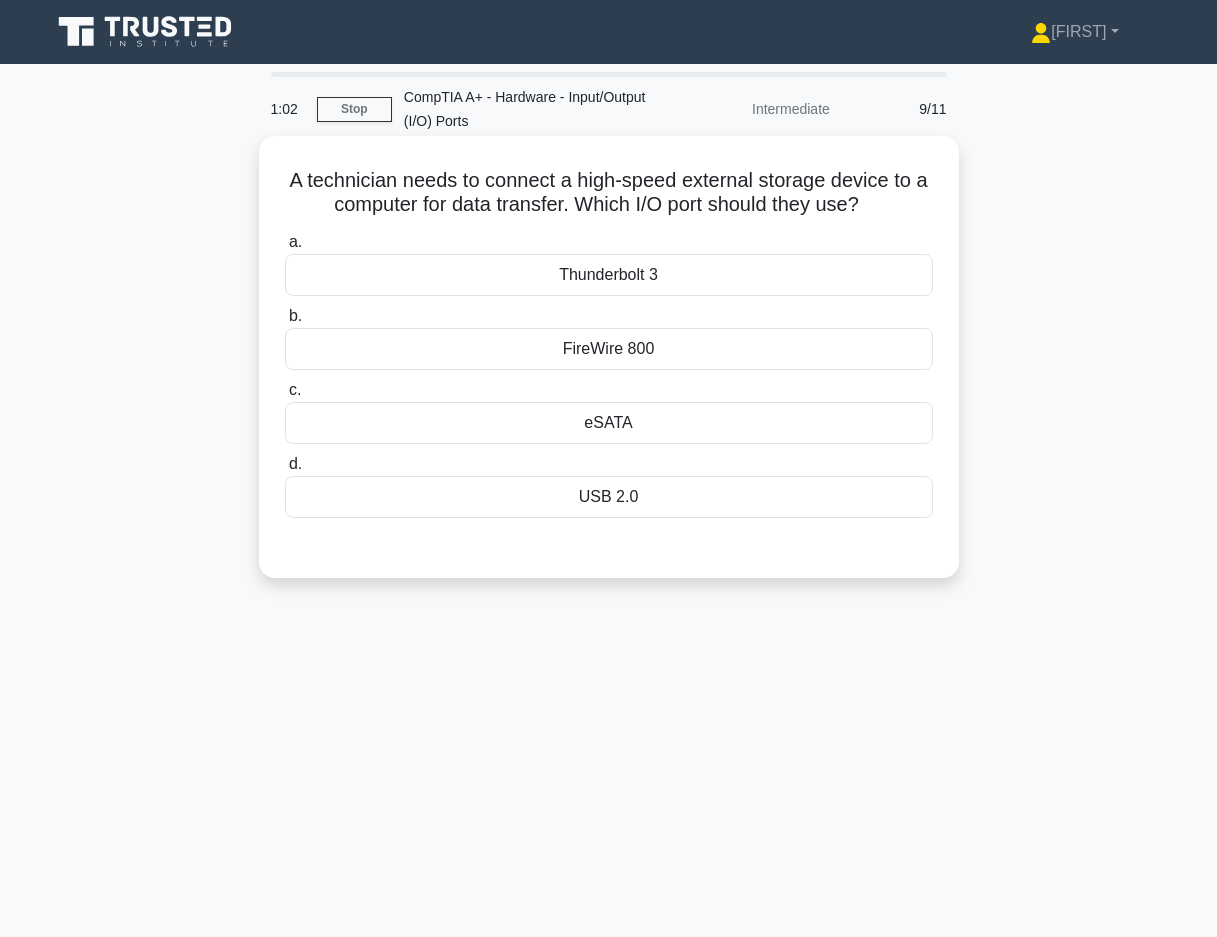 click on "eSATA" at bounding box center (609, 423) 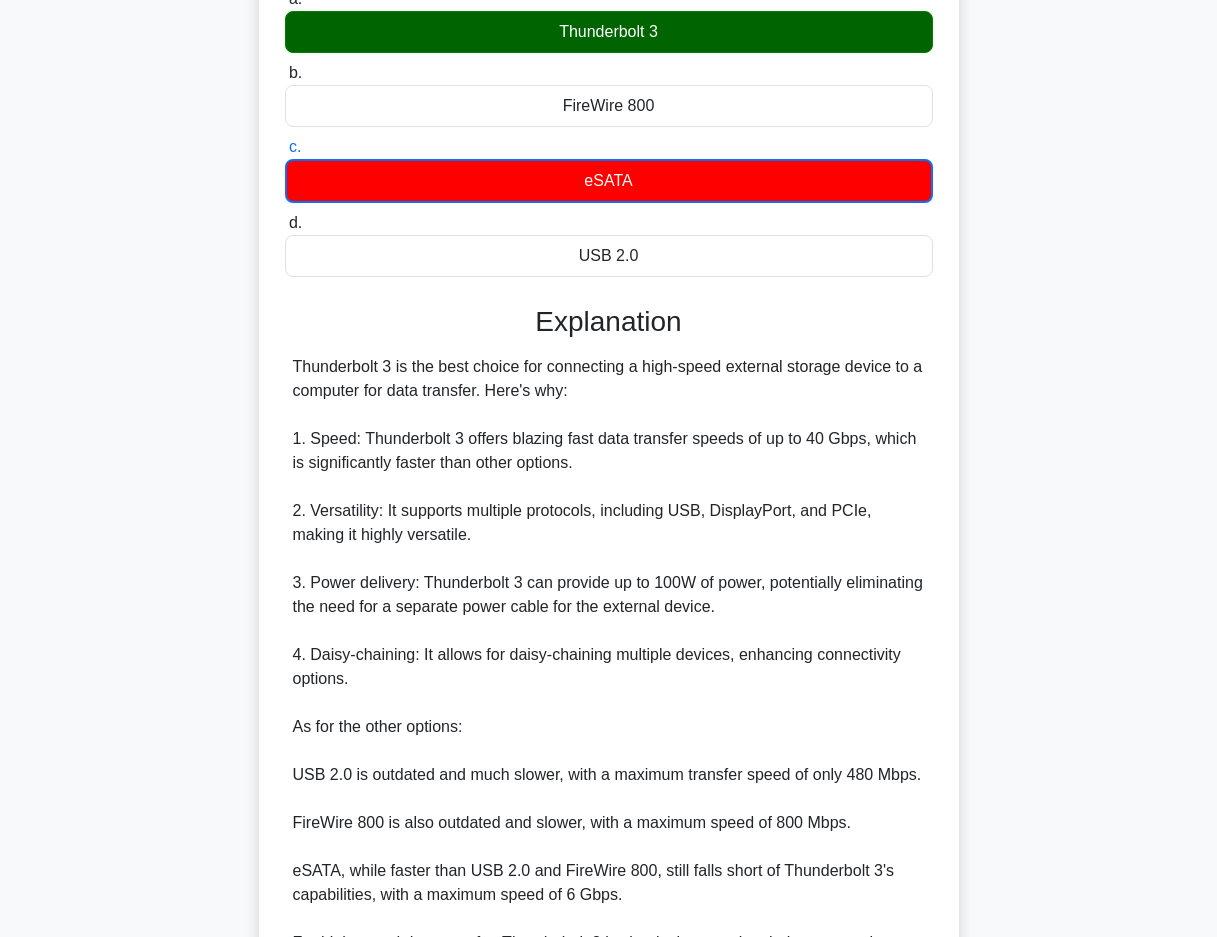 scroll, scrollTop: 467, scrollLeft: 0, axis: vertical 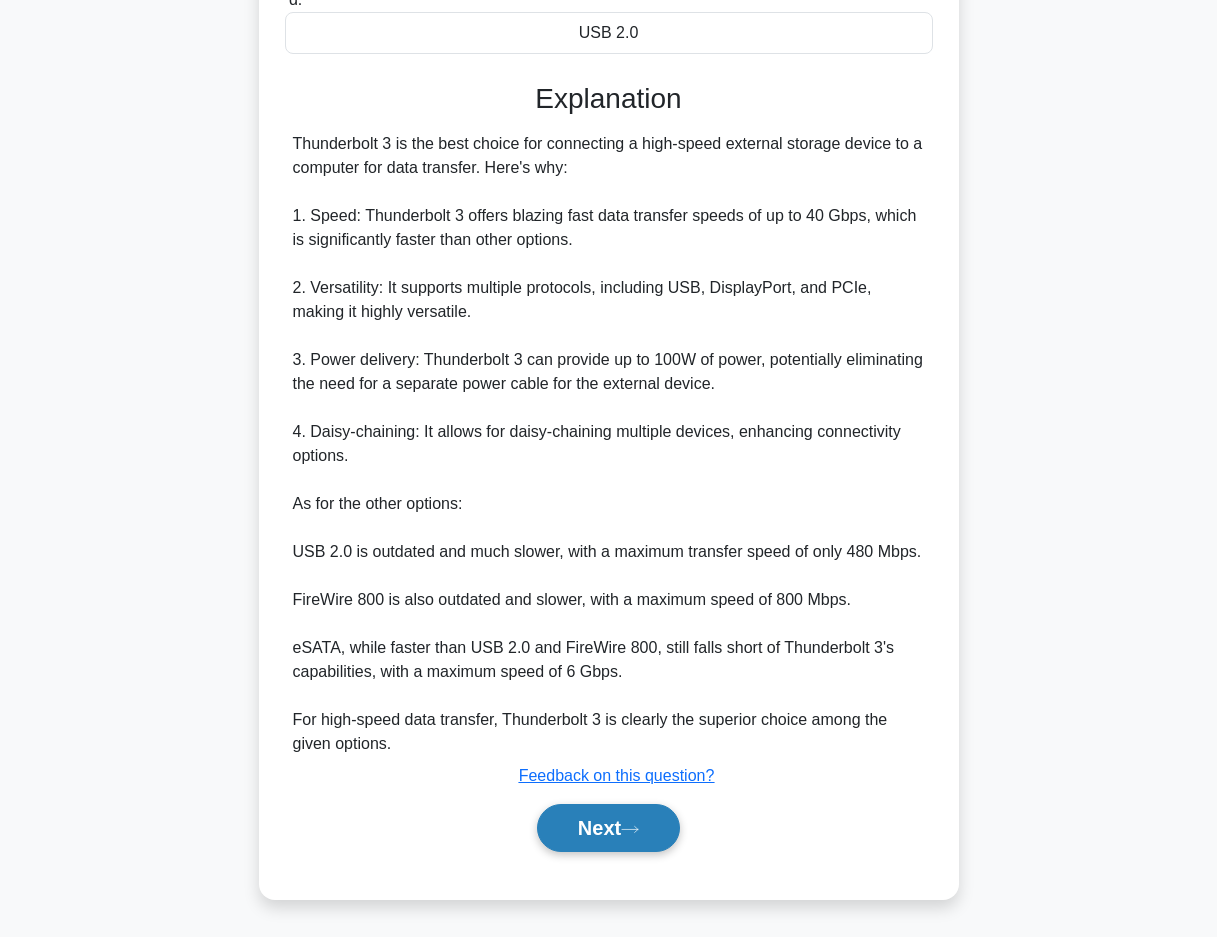 click on "Next" at bounding box center [608, 828] 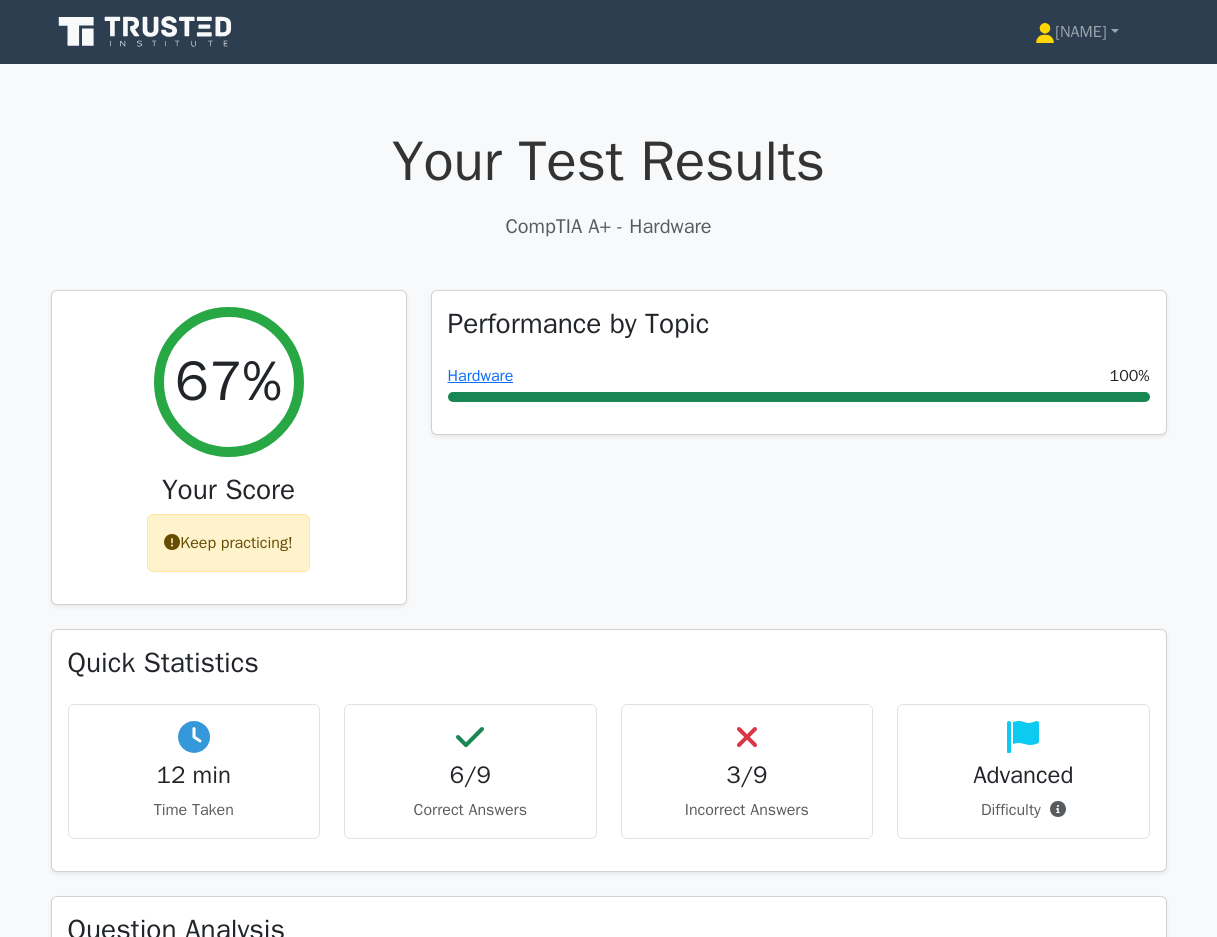 scroll, scrollTop: 0, scrollLeft: 0, axis: both 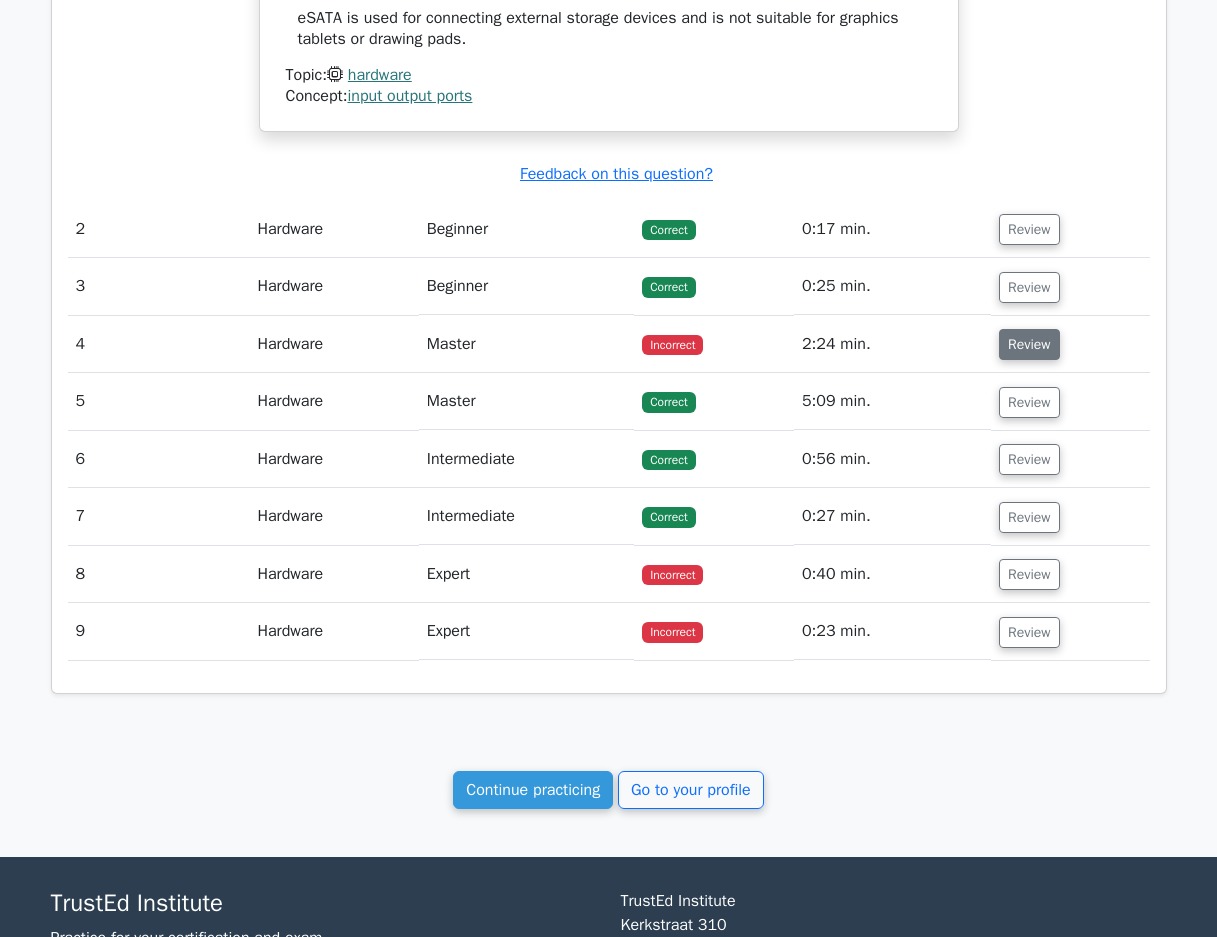 click on "Review" at bounding box center (1029, 344) 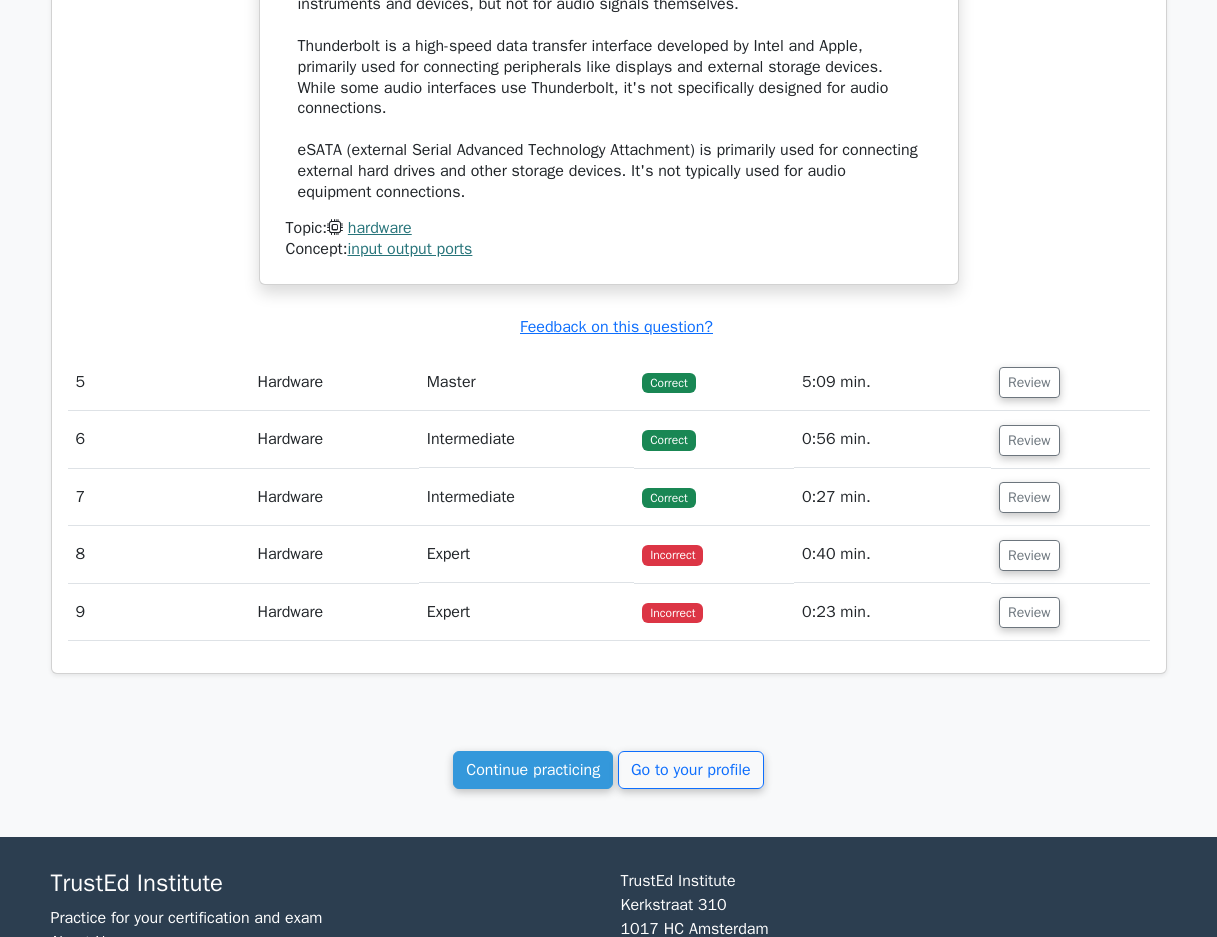 scroll, scrollTop: 2900, scrollLeft: 0, axis: vertical 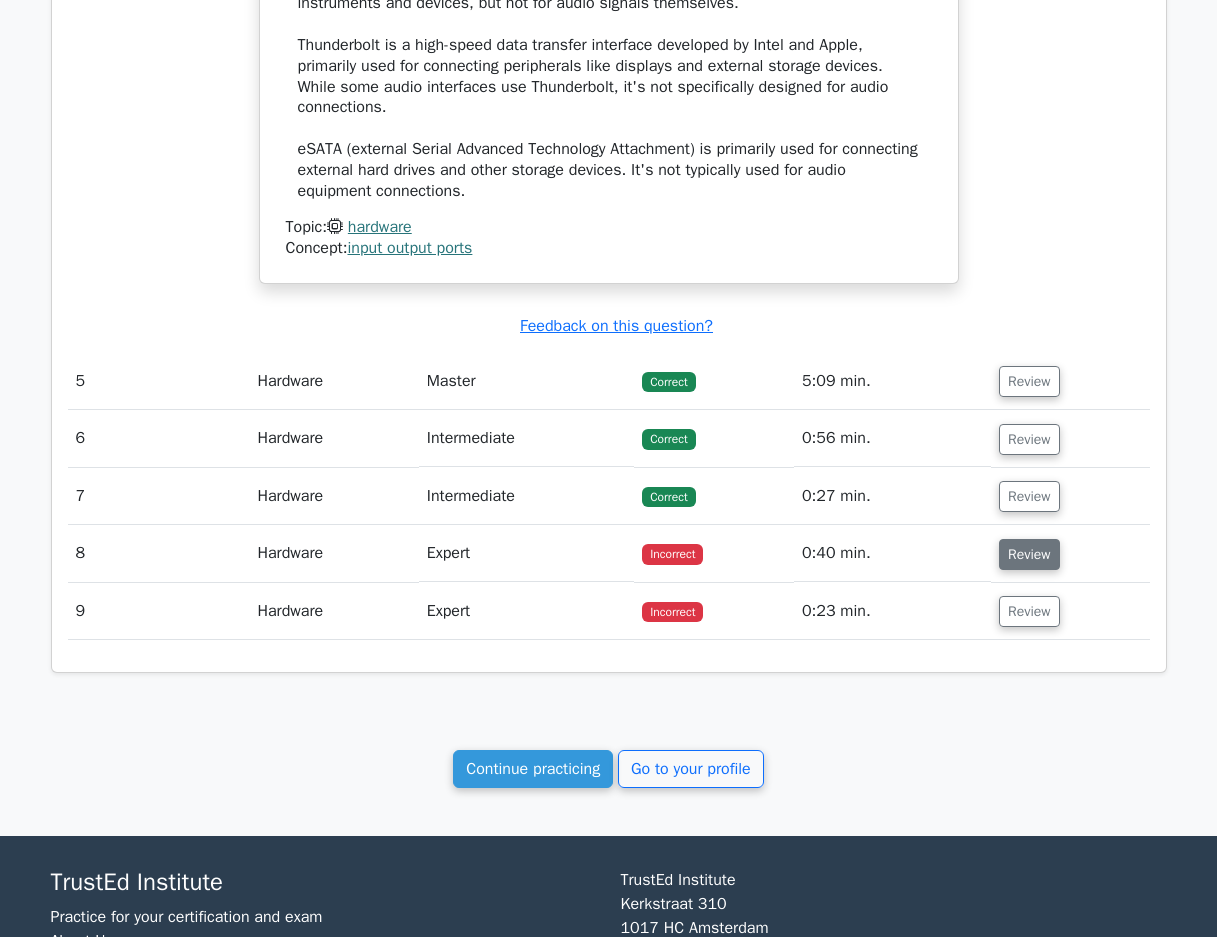 click on "Review" at bounding box center (1029, 554) 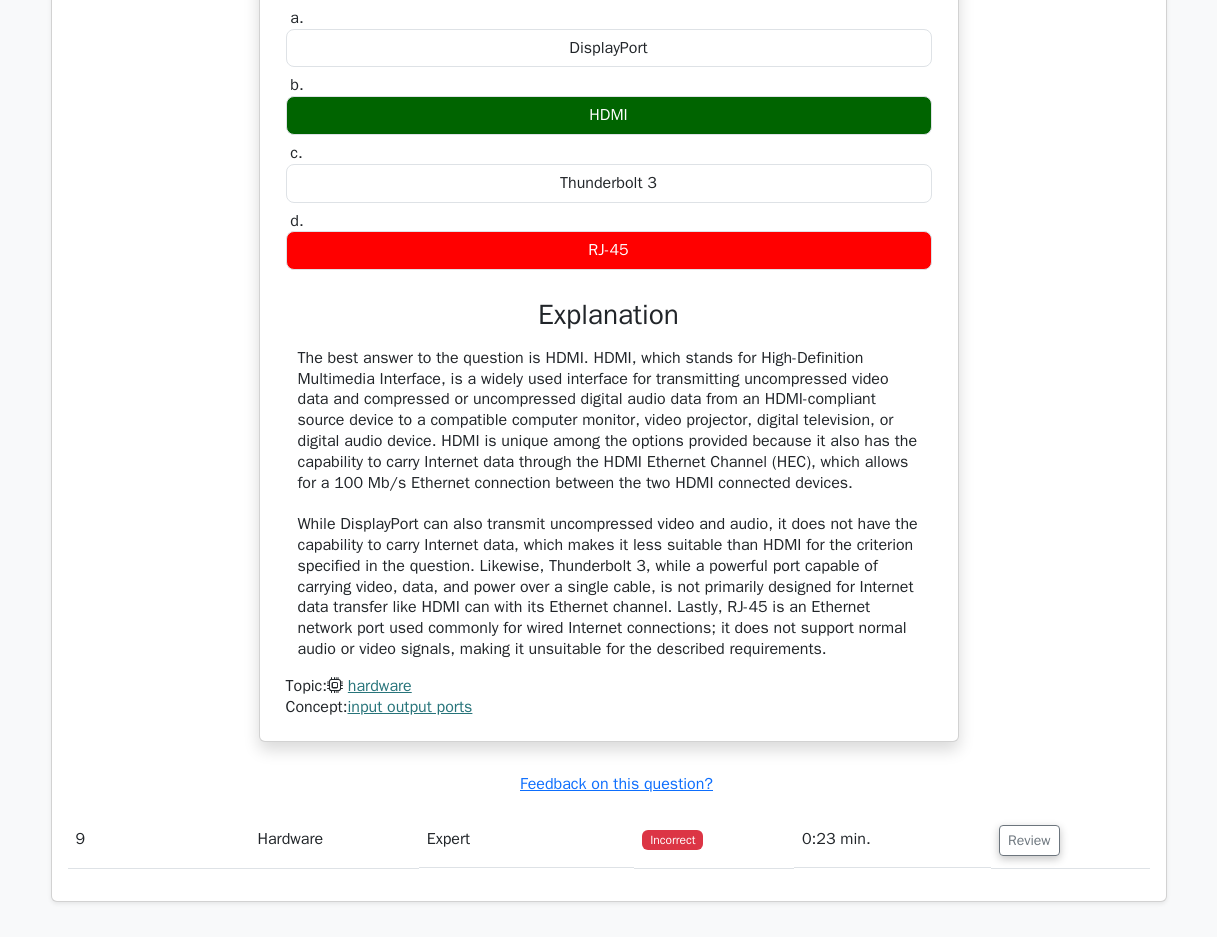 scroll, scrollTop: 3600, scrollLeft: 0, axis: vertical 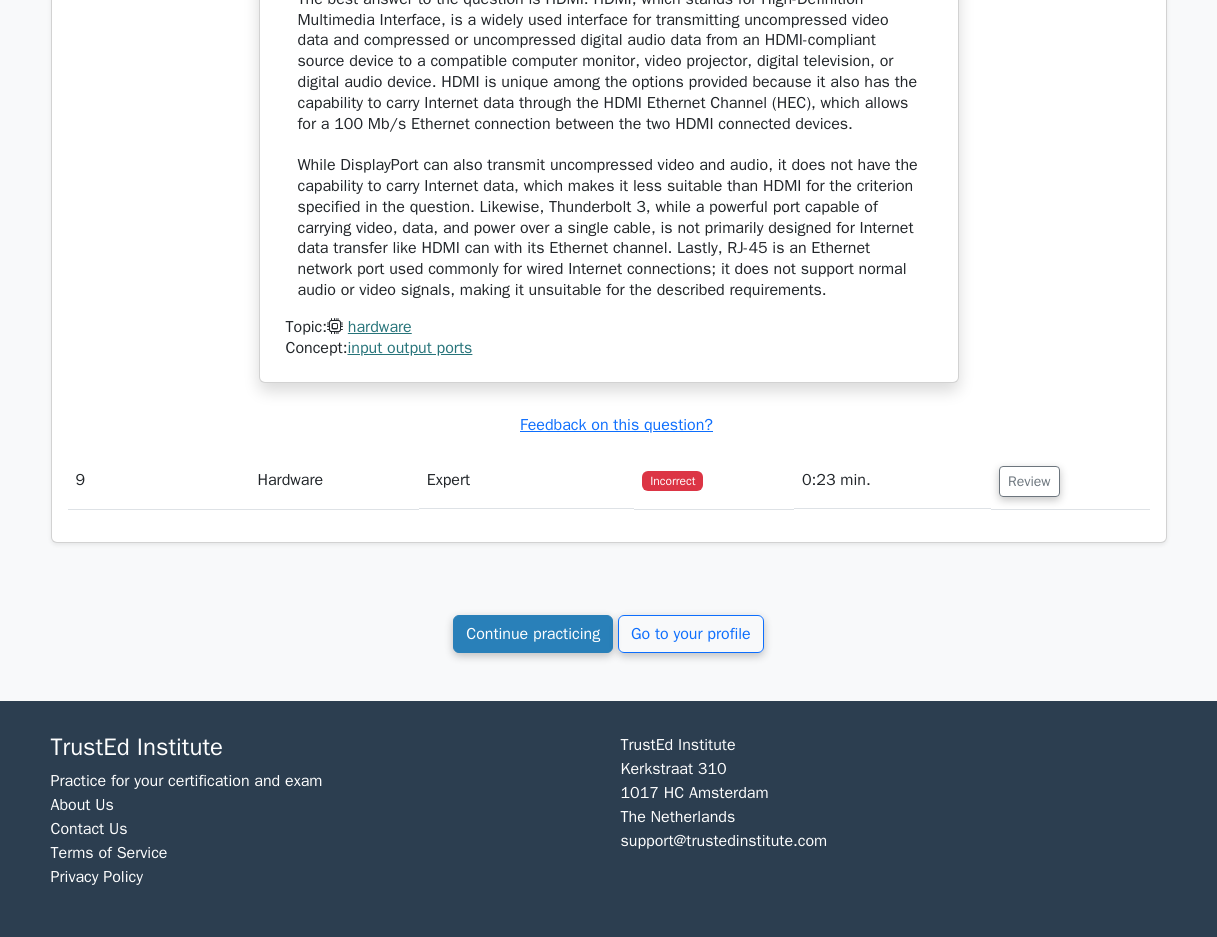 click on "Continue practicing" at bounding box center [533, 634] 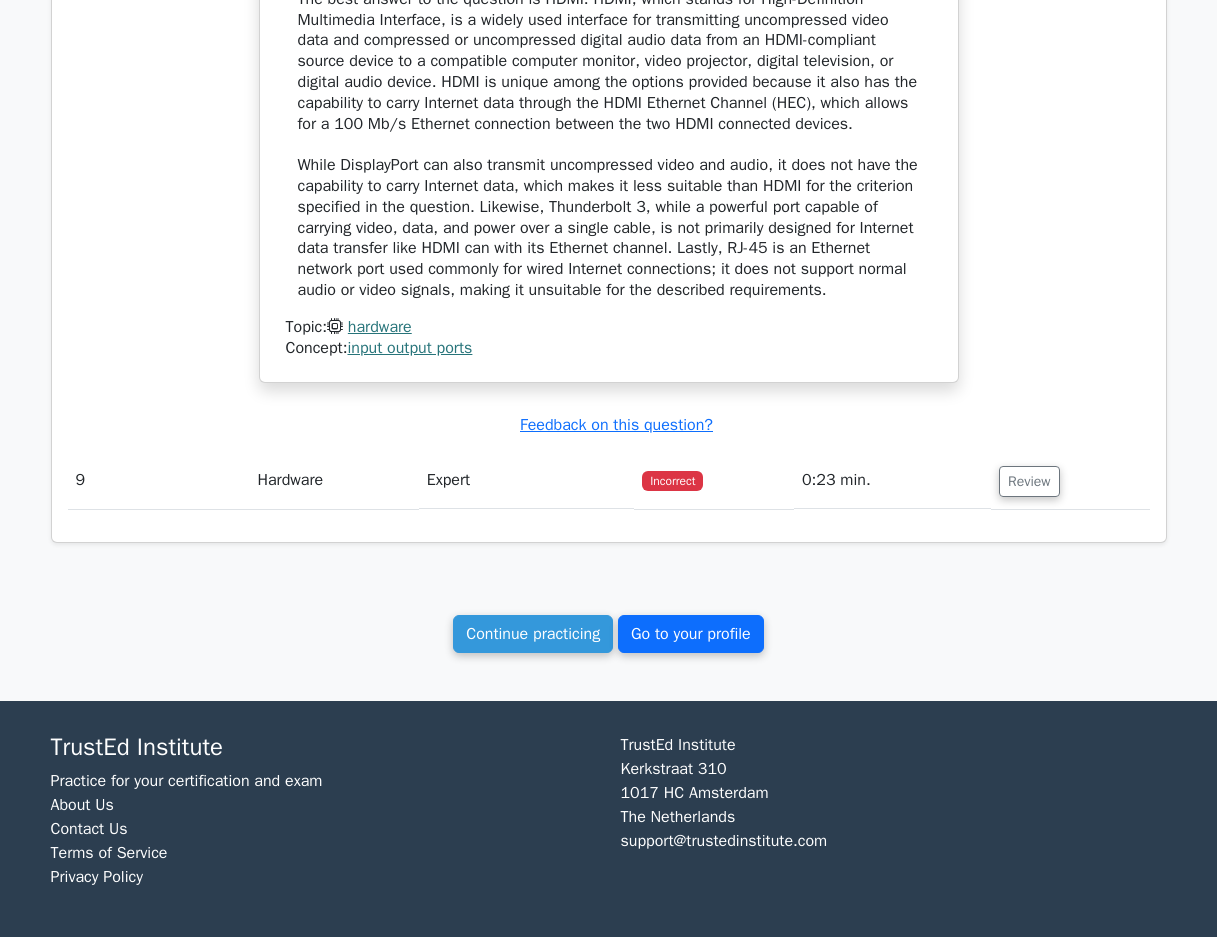 click on "Go to your profile" at bounding box center (691, 634) 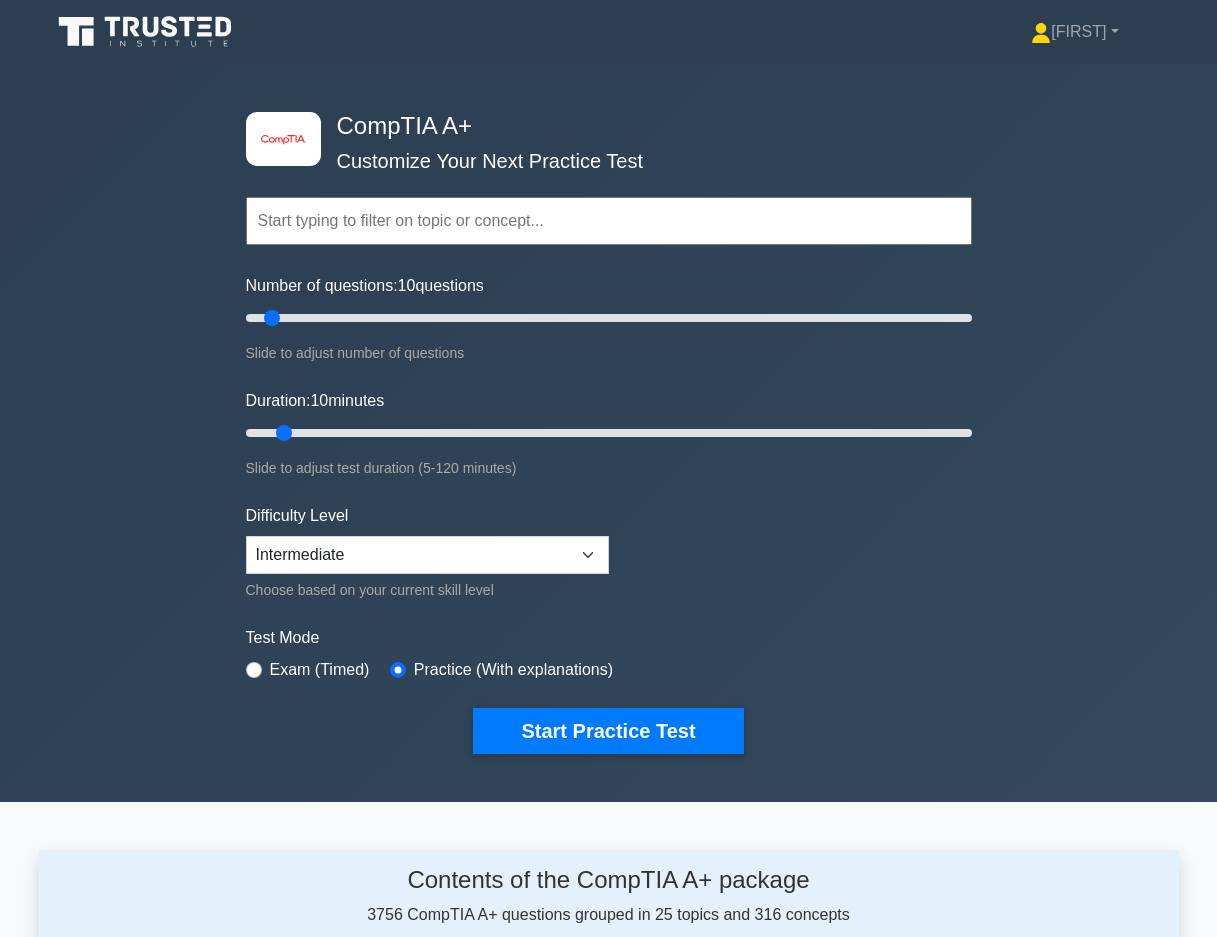 scroll, scrollTop: 0, scrollLeft: 0, axis: both 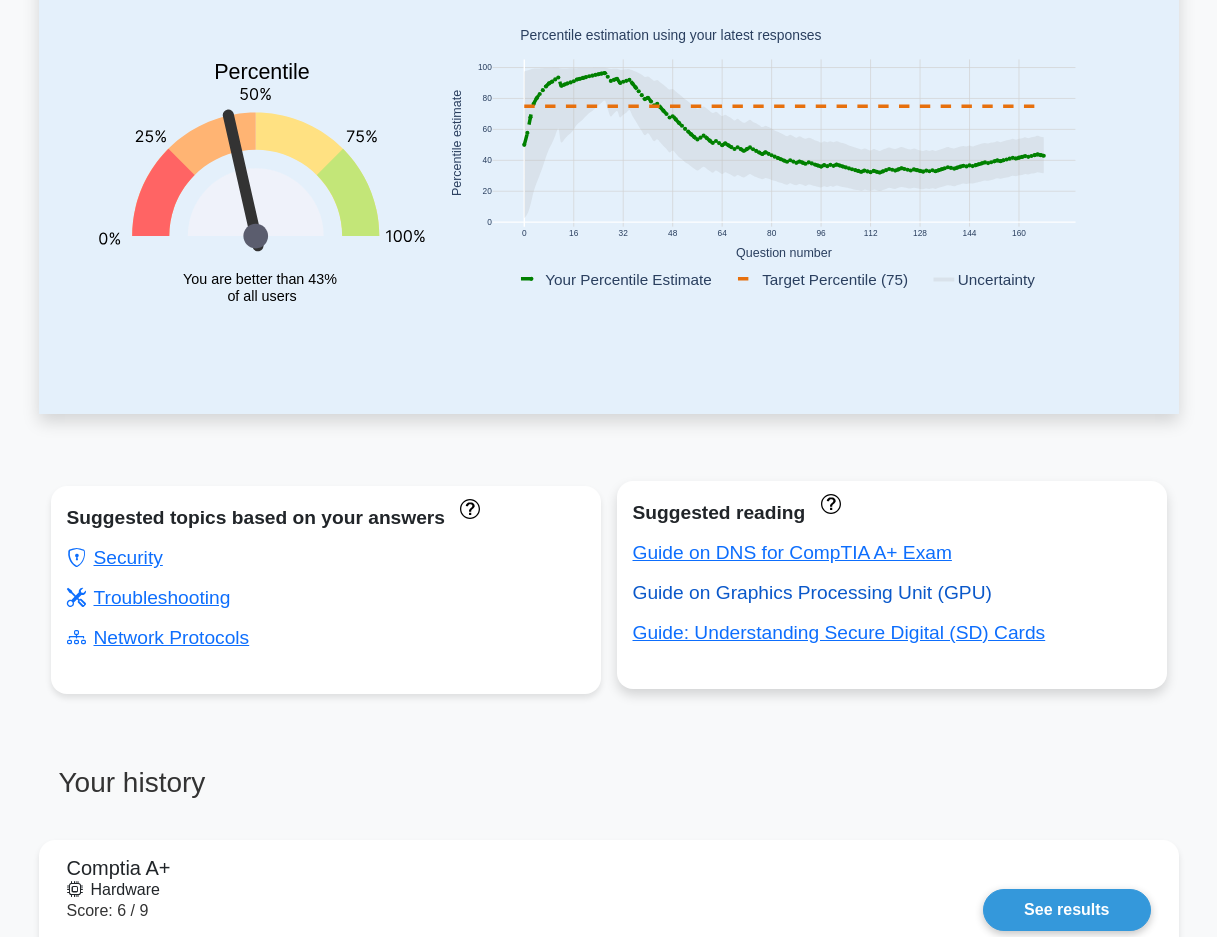 click on "Guide on Graphics Processing Unit (GPU)" at bounding box center (812, 592) 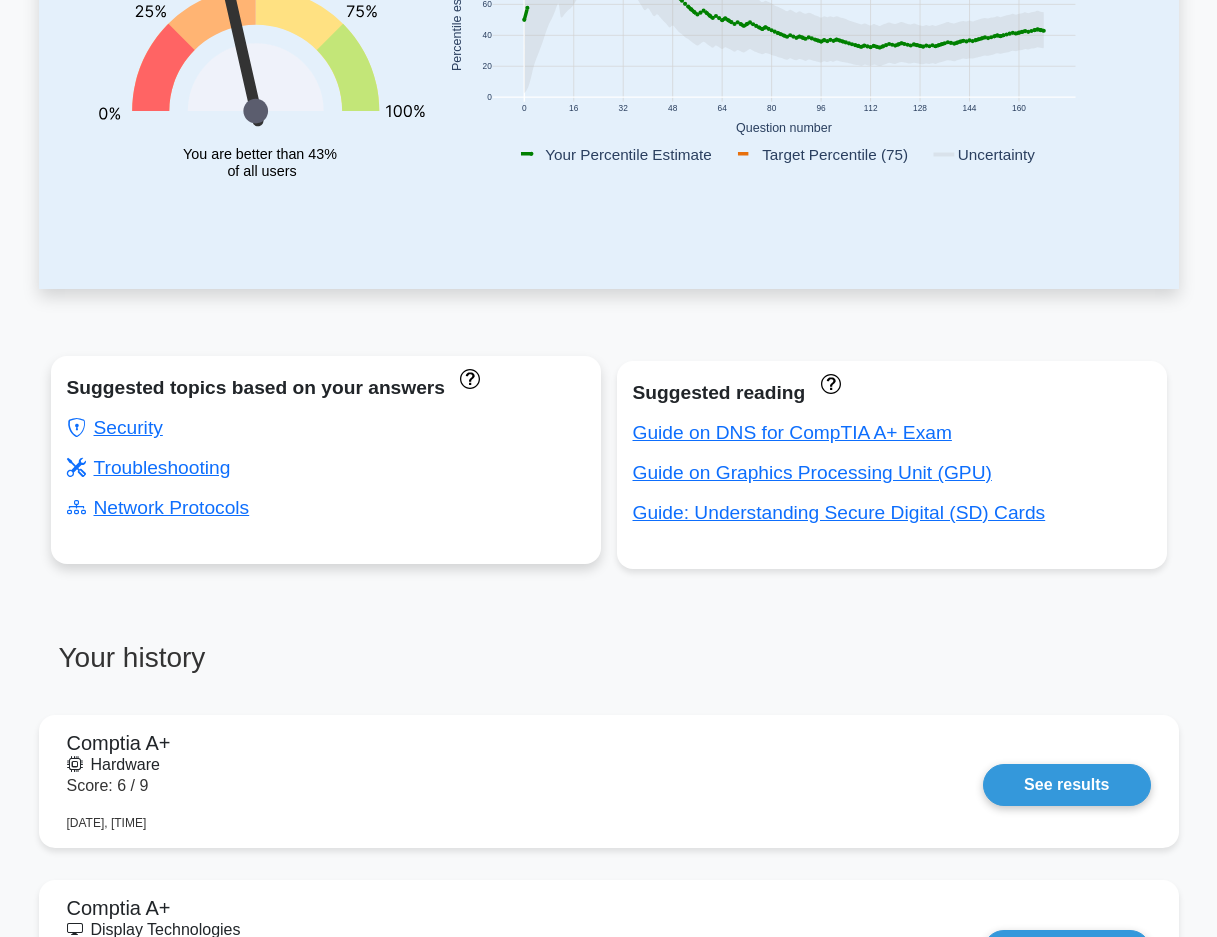 scroll, scrollTop: 700, scrollLeft: 0, axis: vertical 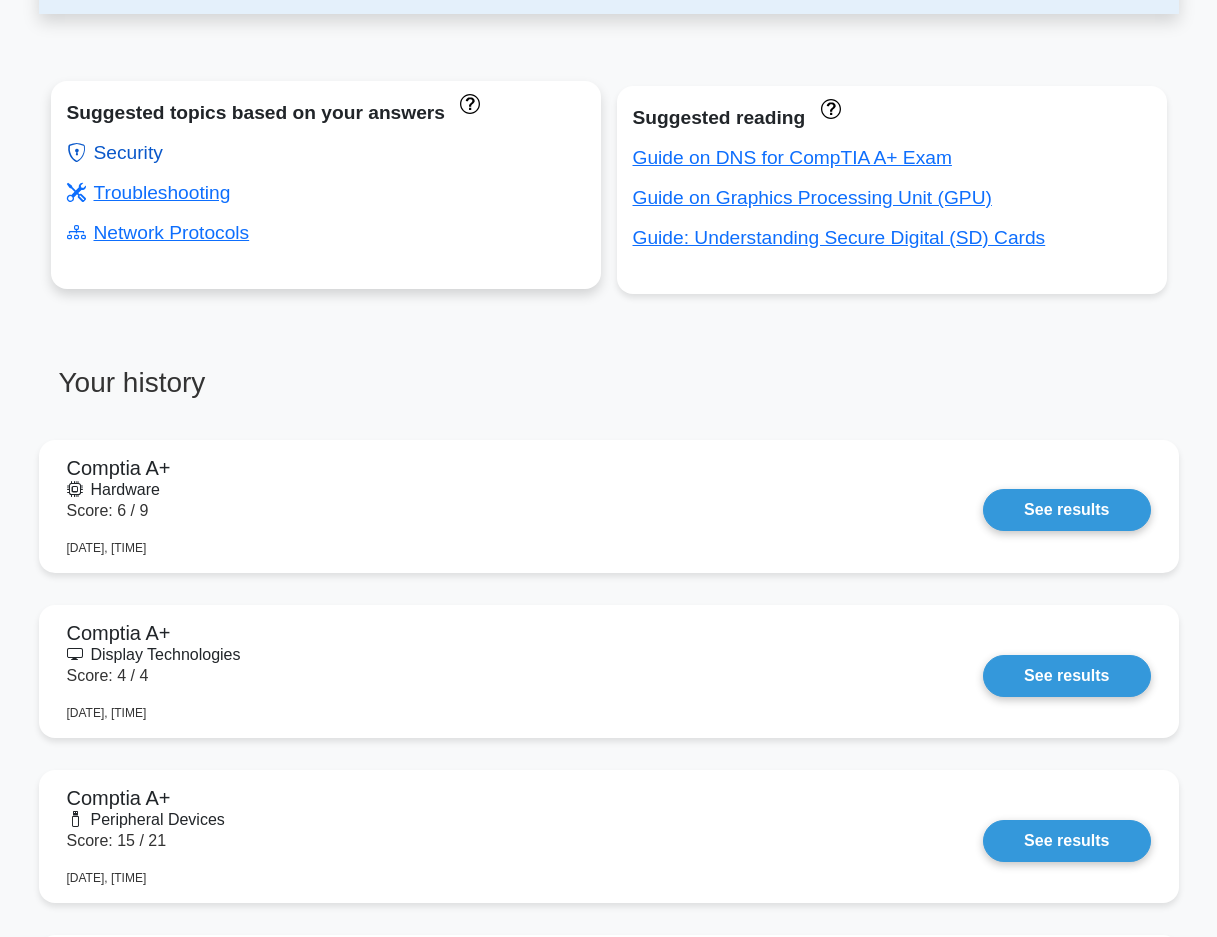 click on "Security" at bounding box center [115, 152] 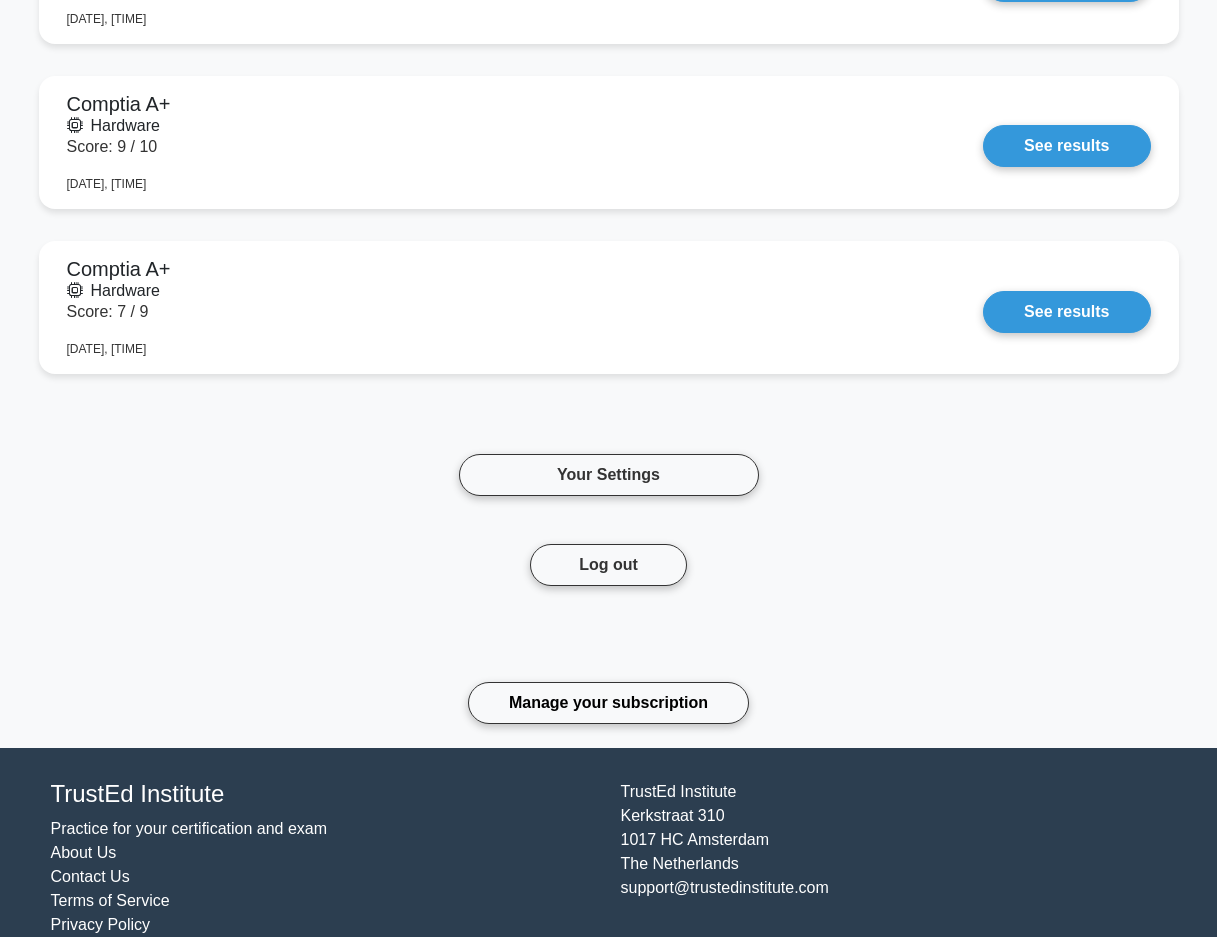 scroll, scrollTop: 2894, scrollLeft: 0, axis: vertical 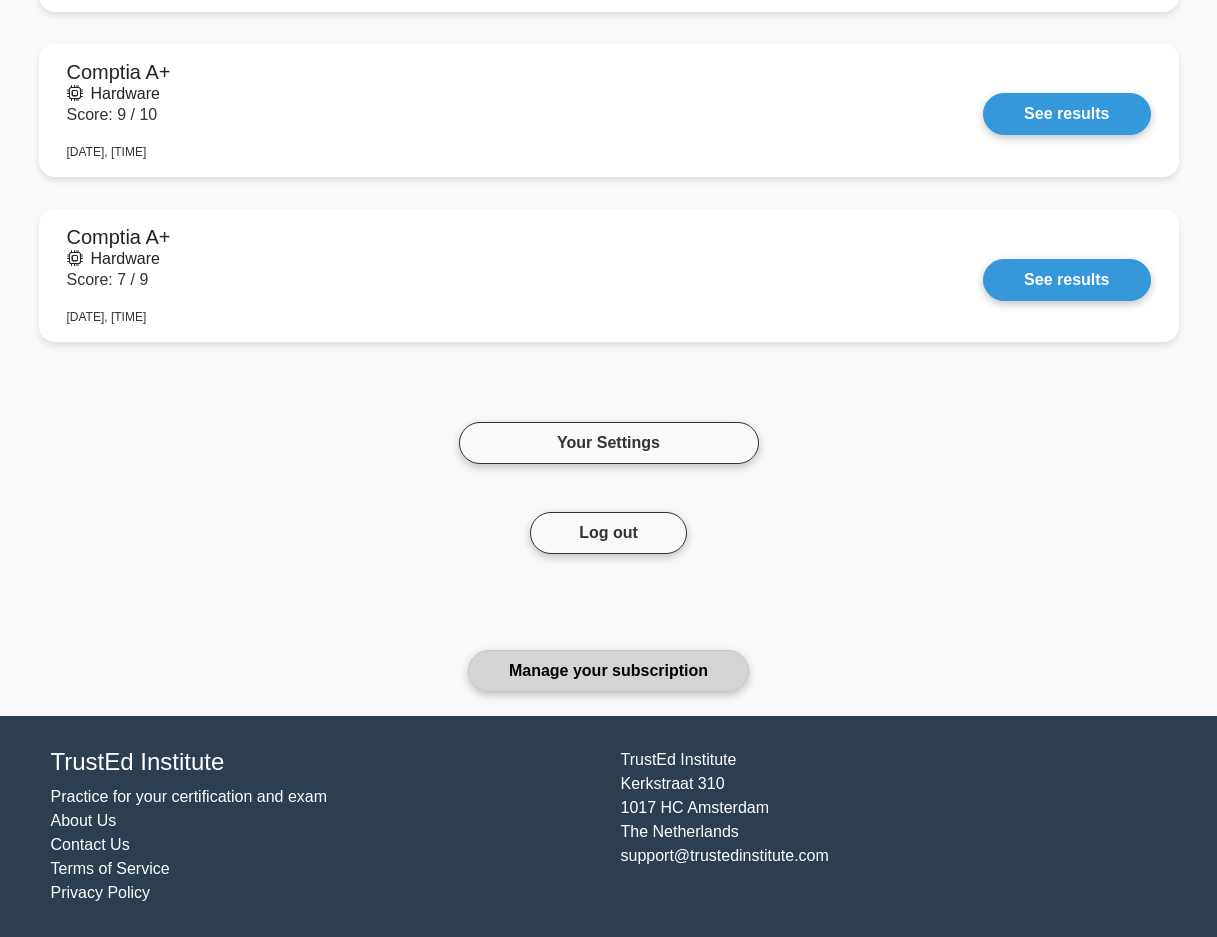 click on "Manage your
subscription" at bounding box center [608, 671] 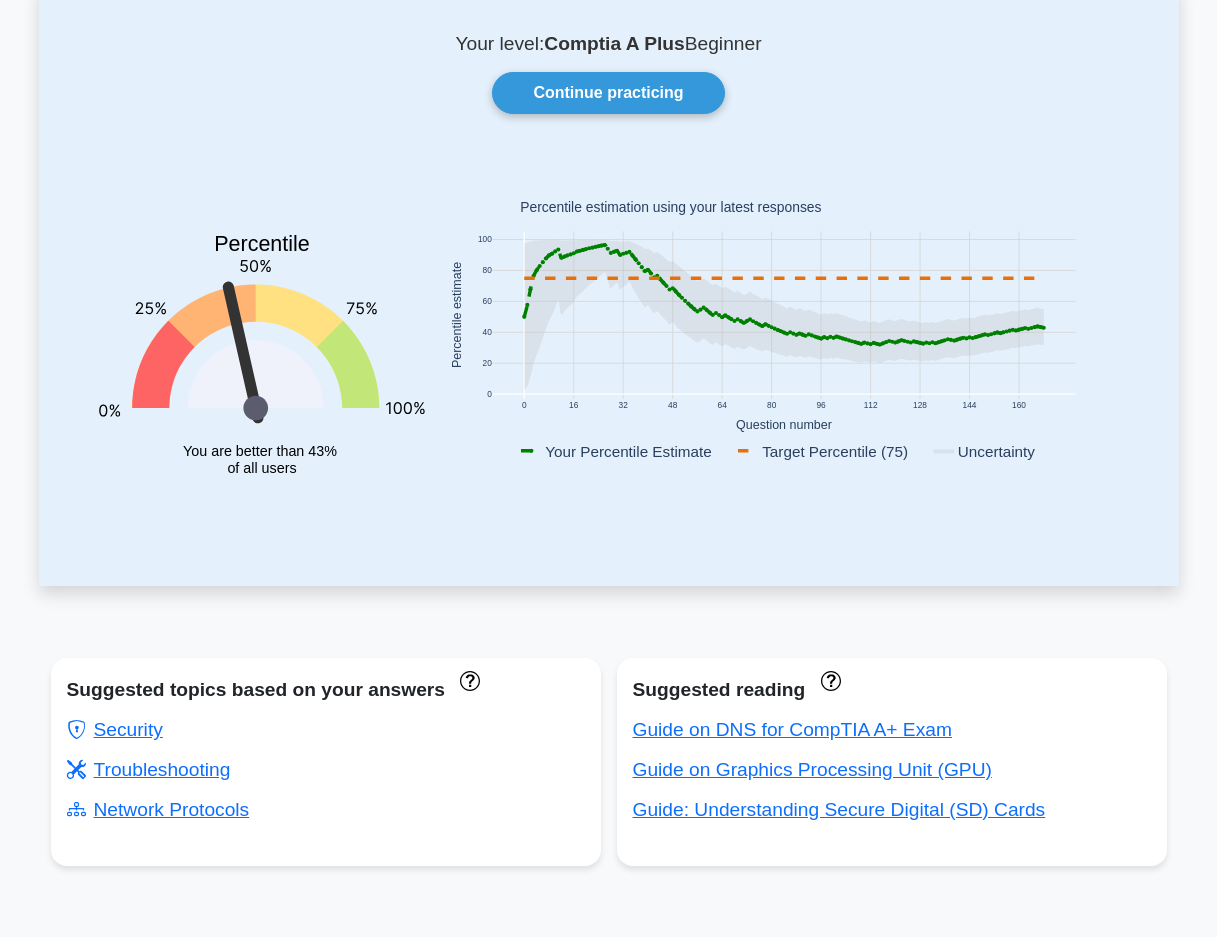 scroll, scrollTop: 0, scrollLeft: 0, axis: both 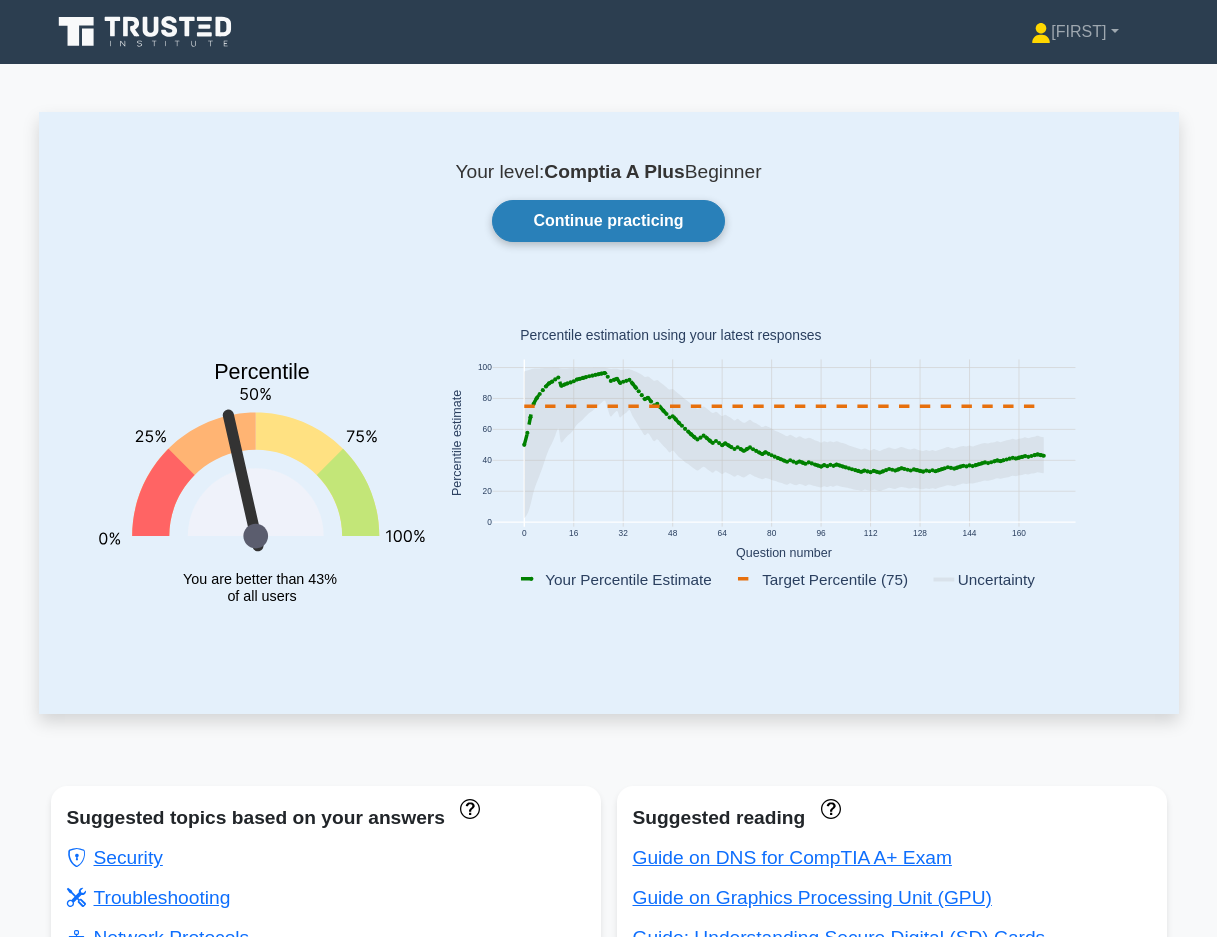 click on "Continue practicing" at bounding box center (608, 221) 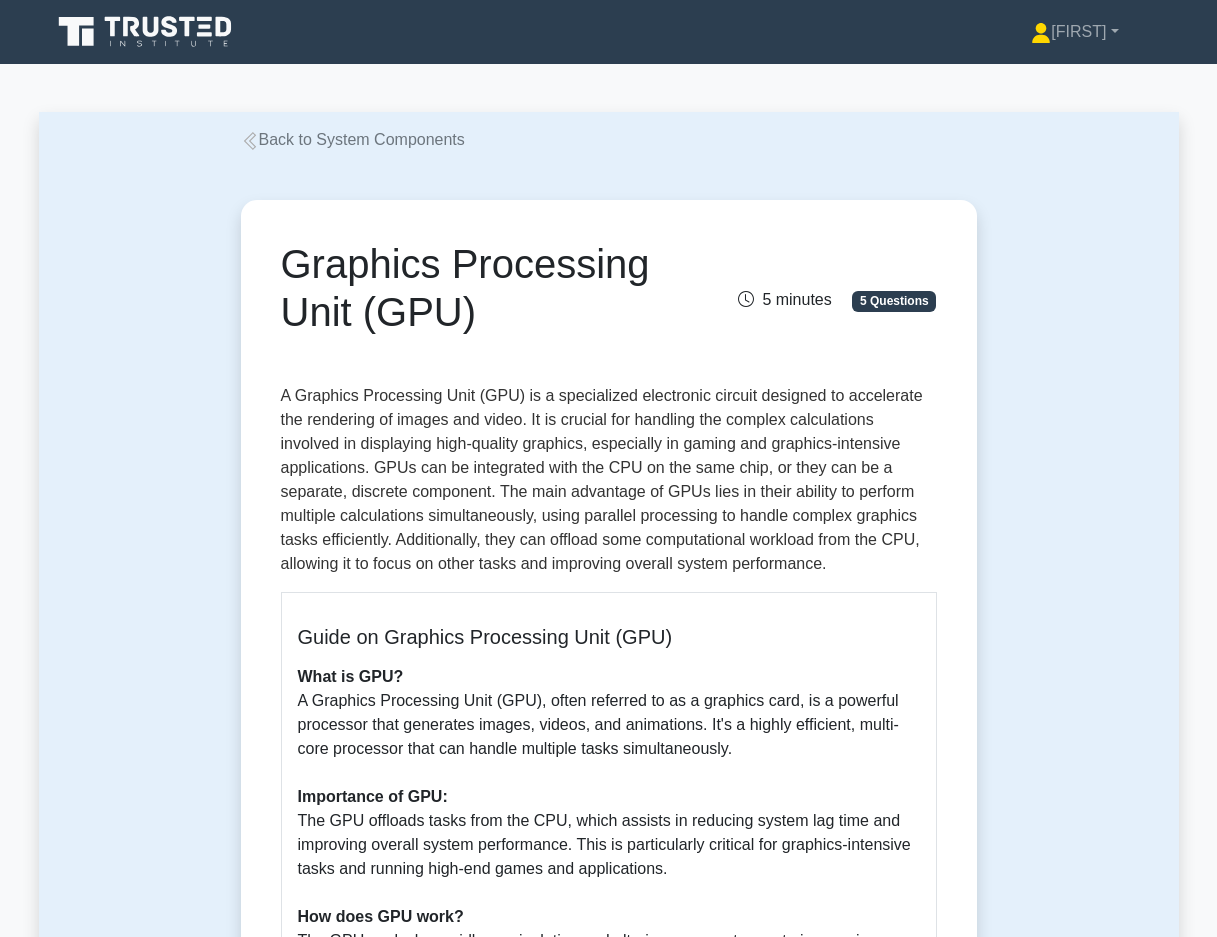 scroll, scrollTop: 0, scrollLeft: 0, axis: both 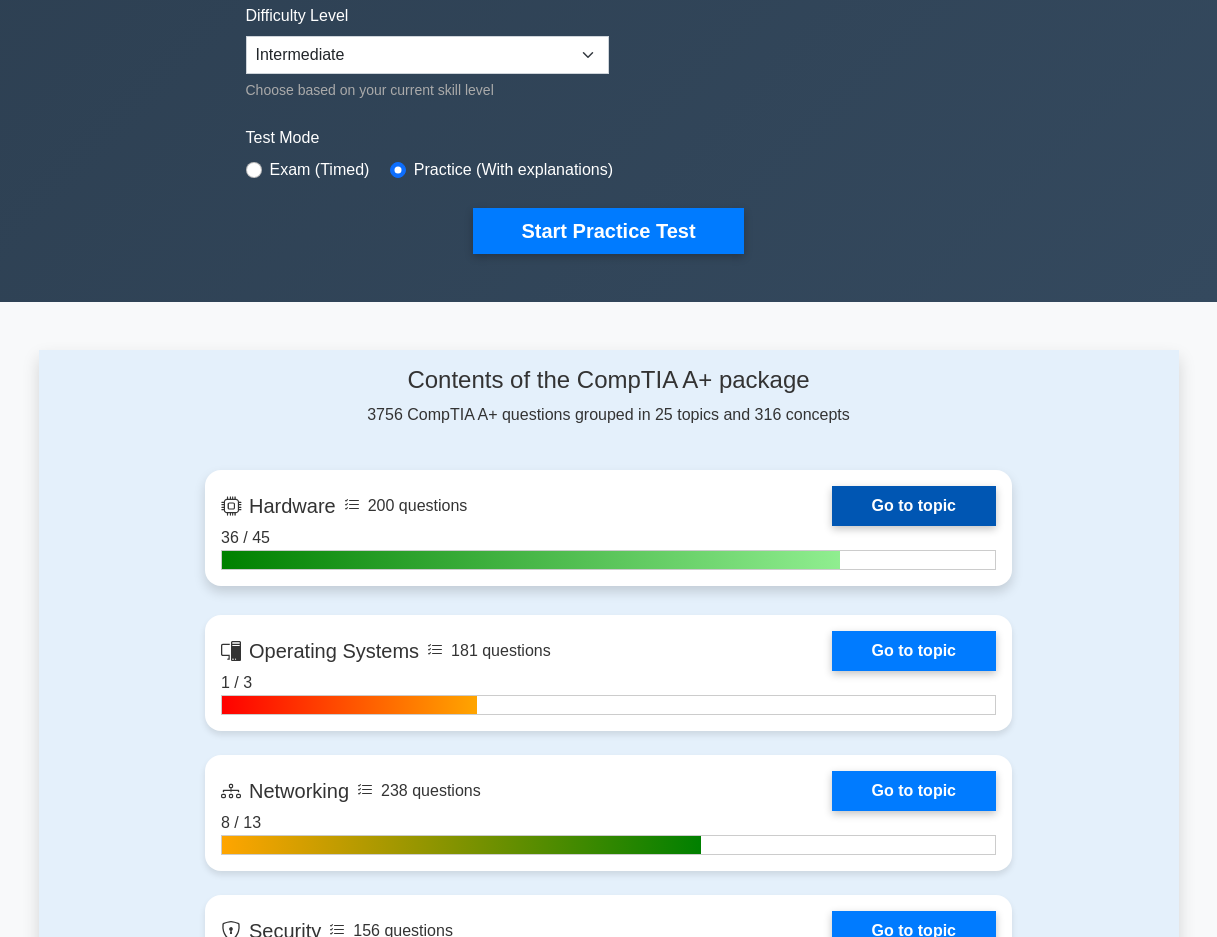 click on "Go to topic" at bounding box center [914, 506] 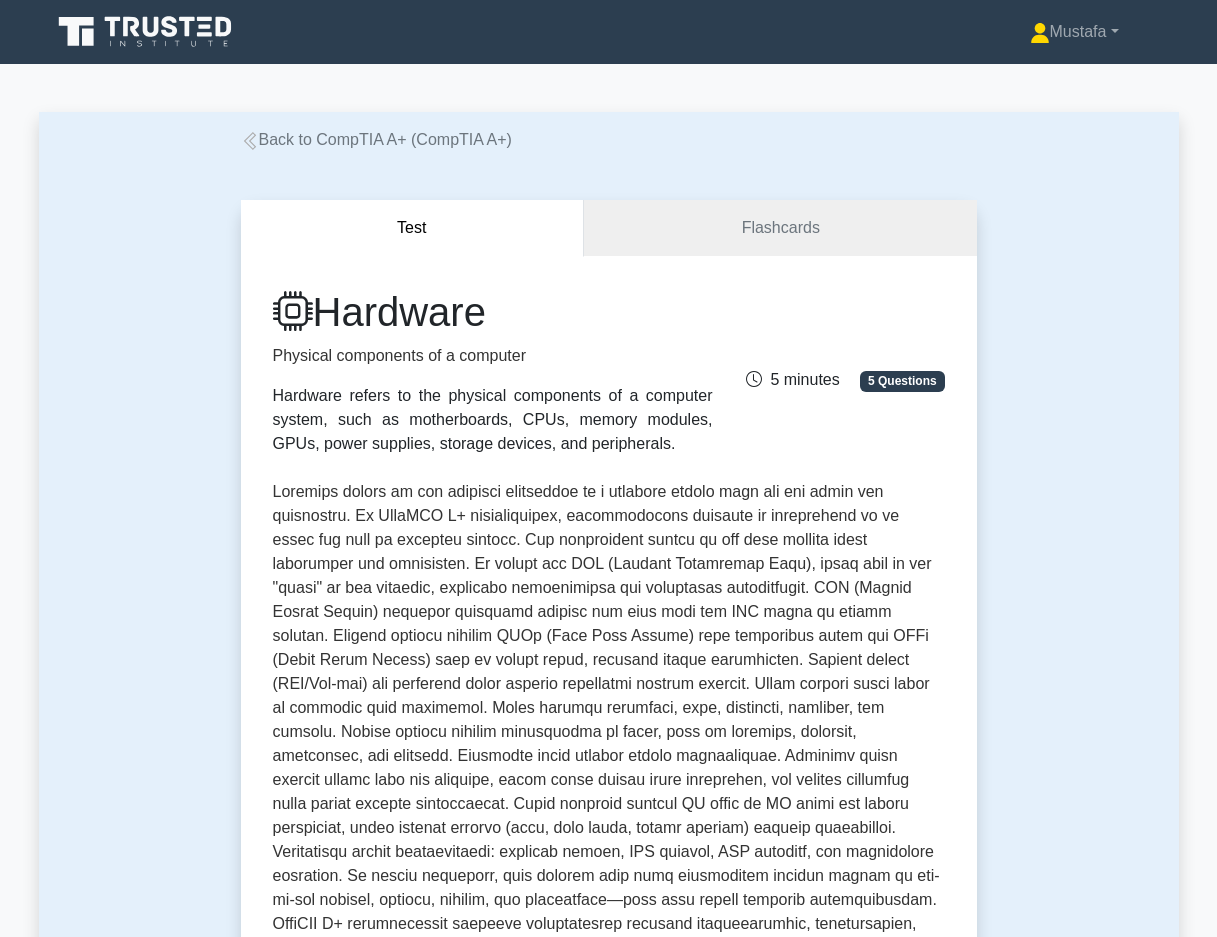 scroll, scrollTop: 0, scrollLeft: 0, axis: both 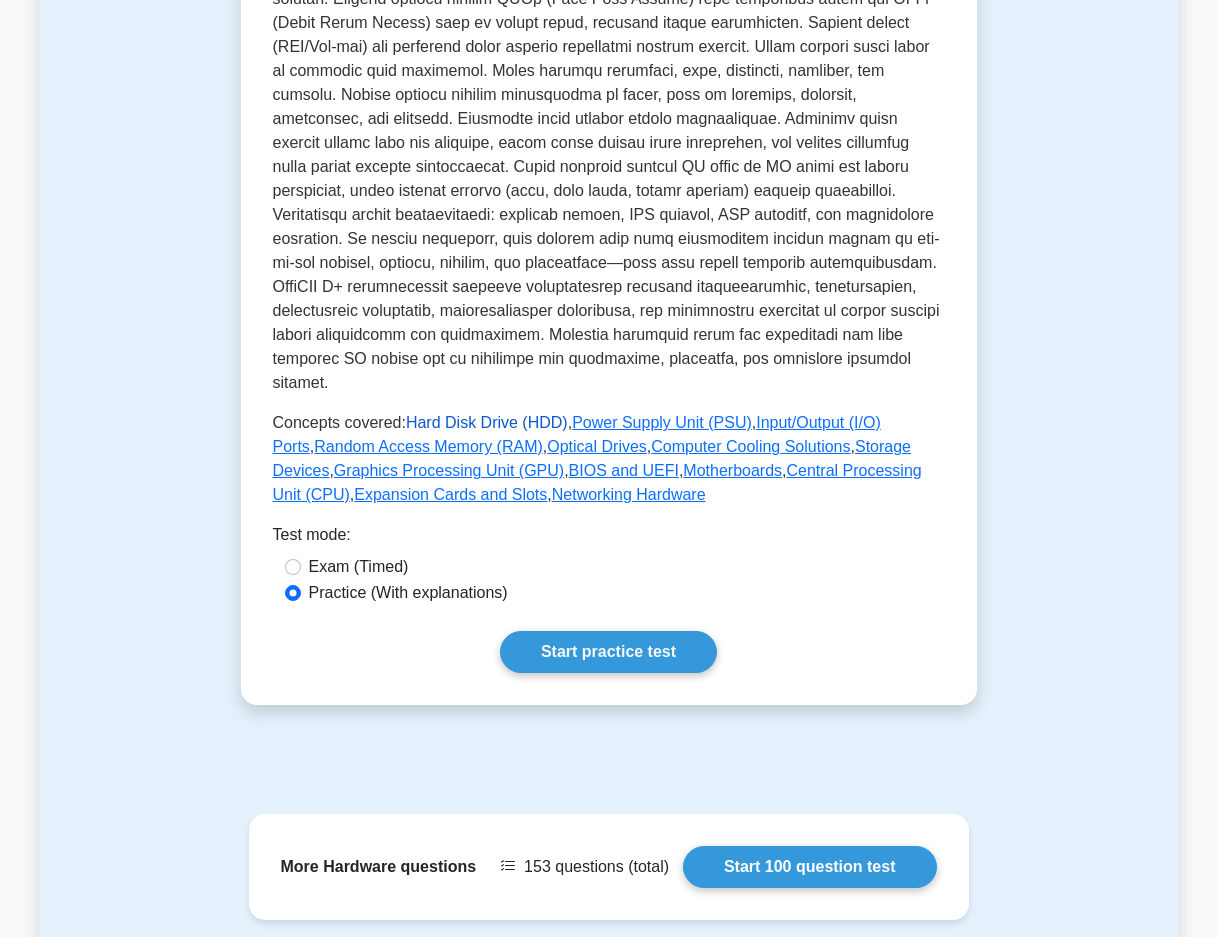 click on "Hard Disk Drive (HDD)" at bounding box center [487, 422] 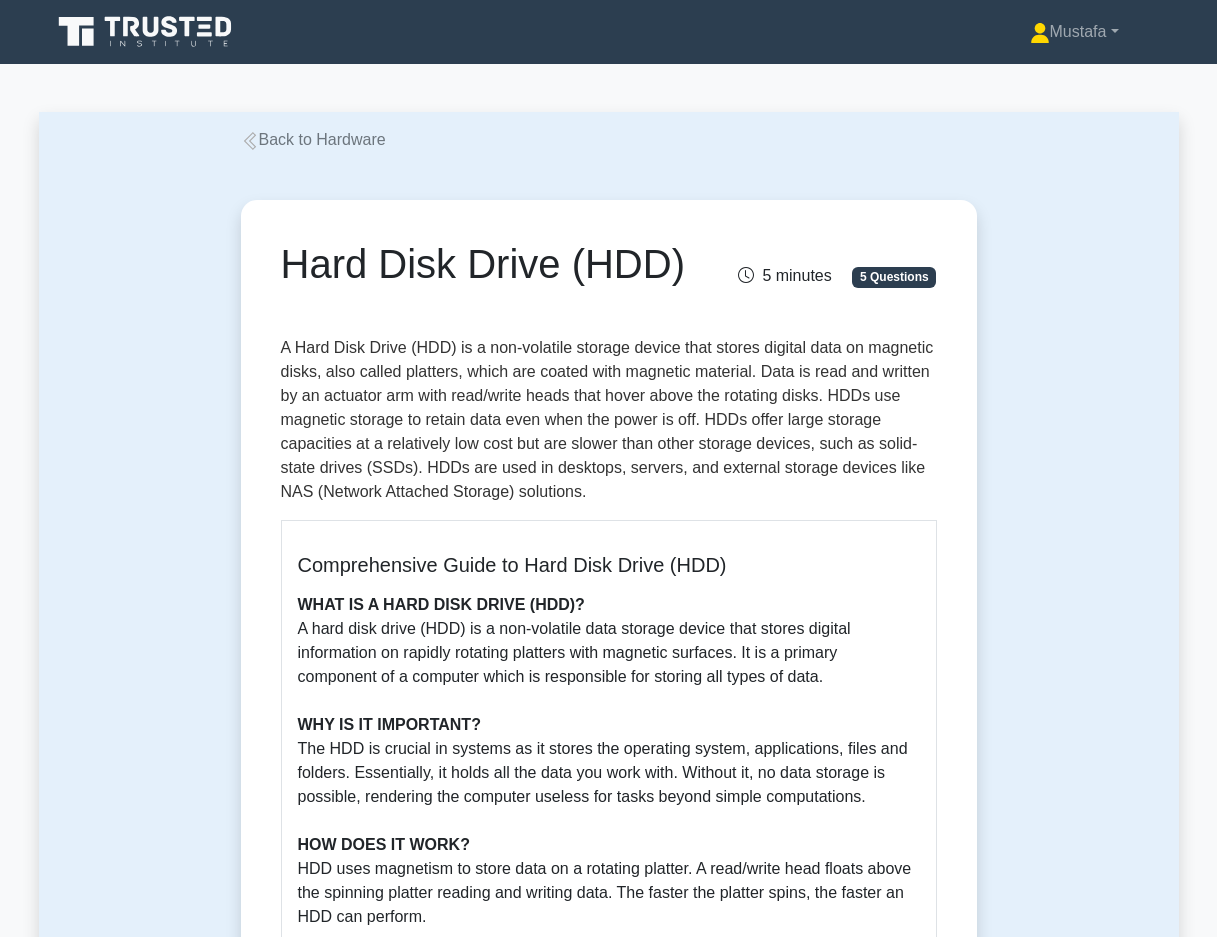 scroll, scrollTop: 0, scrollLeft: 0, axis: both 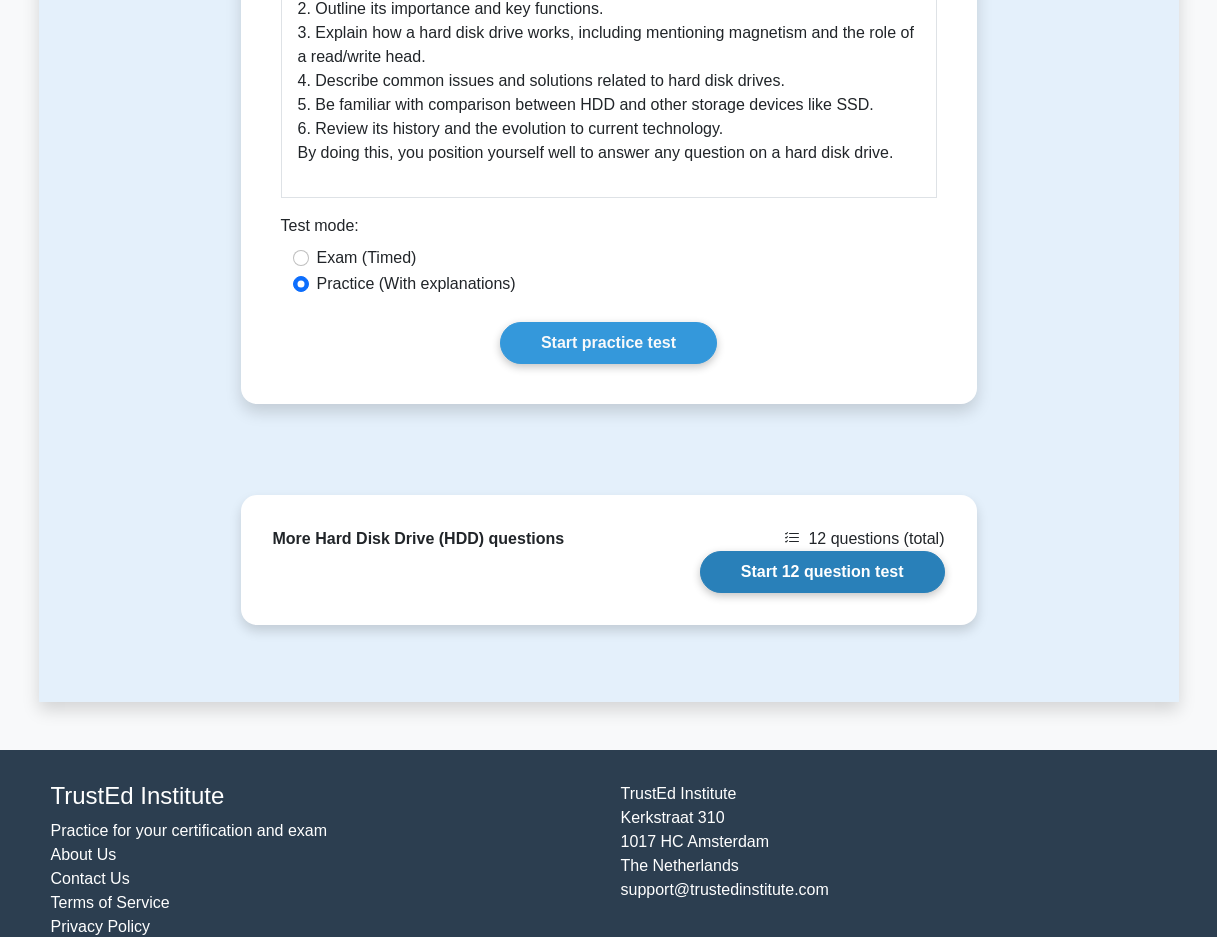 click on "Start 12 question test" at bounding box center [822, 572] 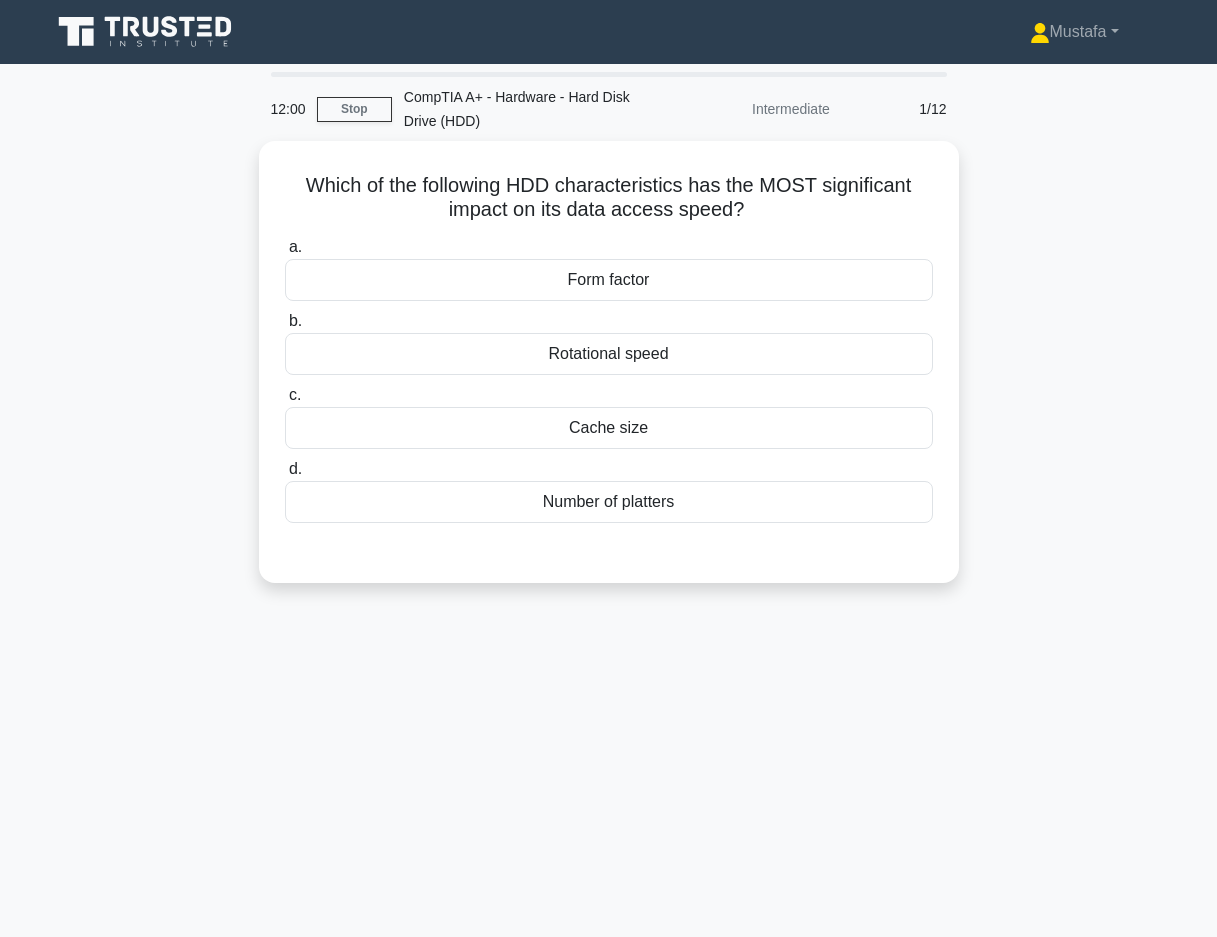 scroll, scrollTop: 0, scrollLeft: 0, axis: both 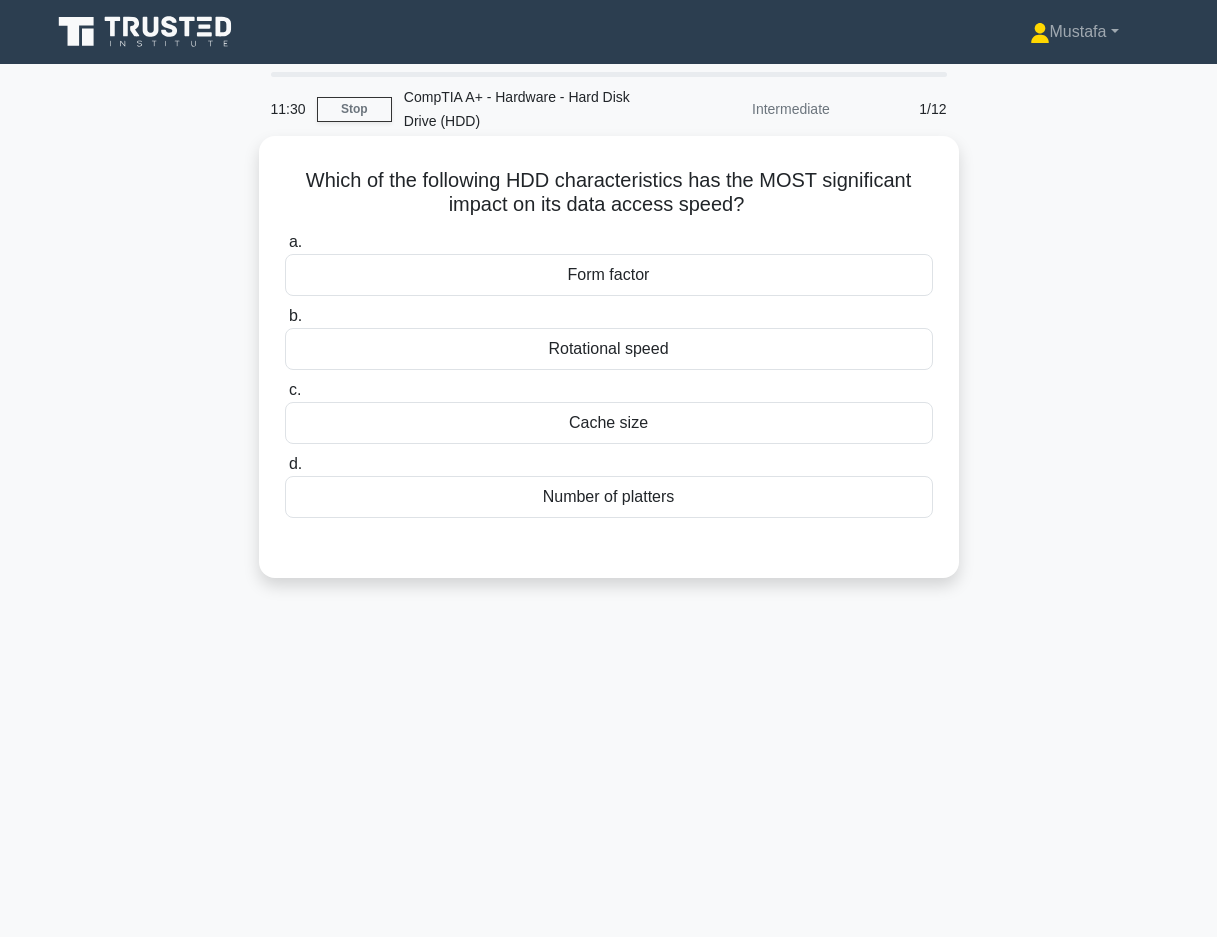 click on "Rotational speed" at bounding box center (609, 349) 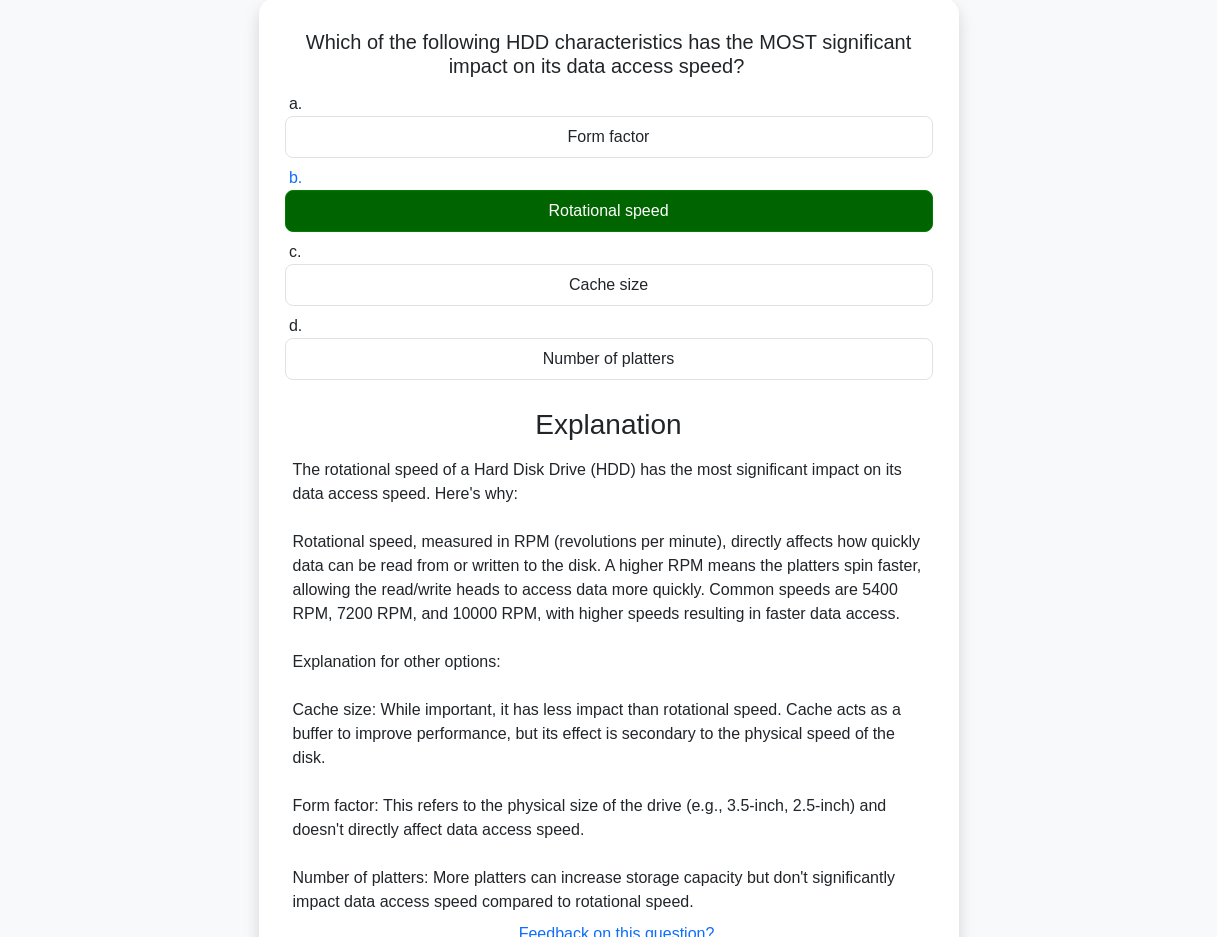 scroll, scrollTop: 297, scrollLeft: 0, axis: vertical 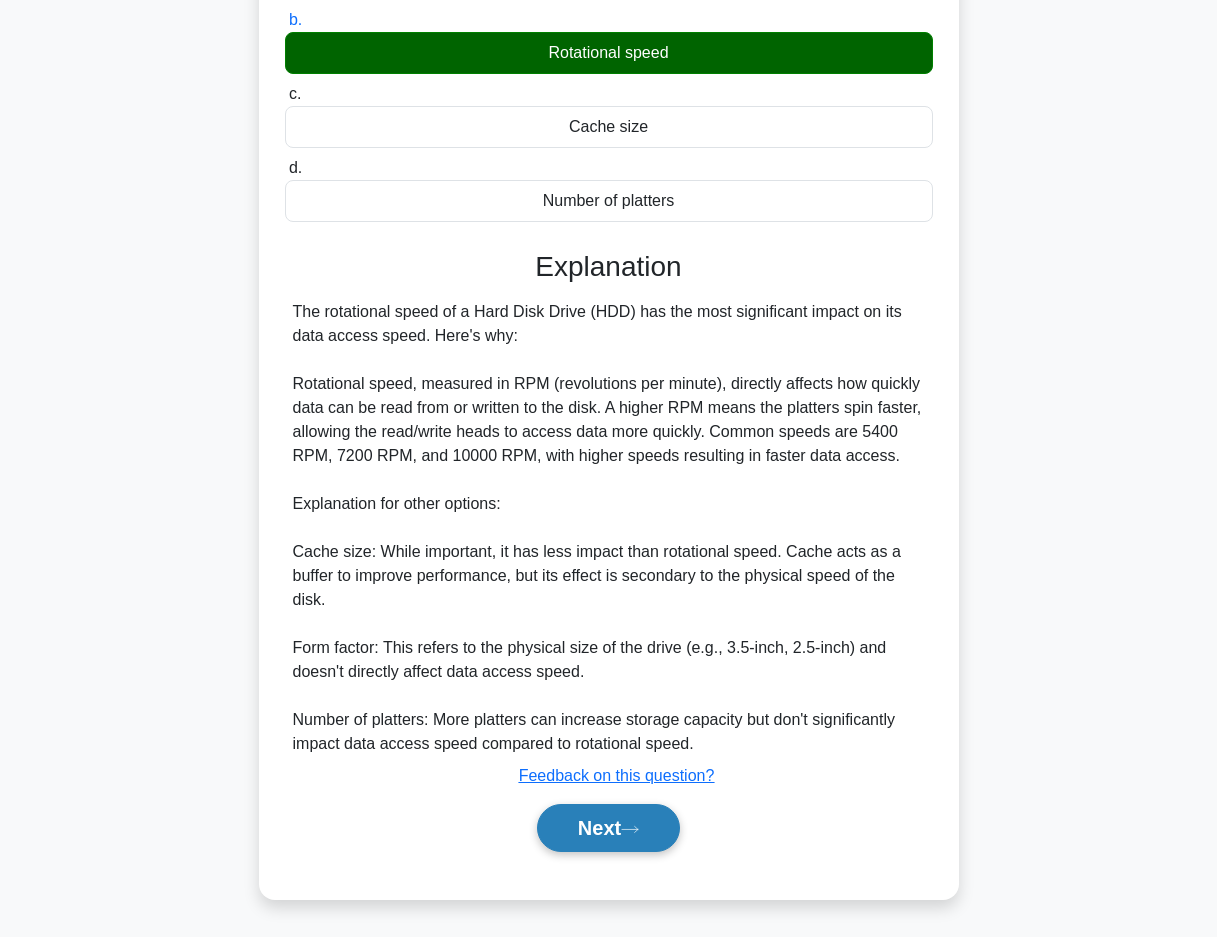 click on "Next" at bounding box center (608, 828) 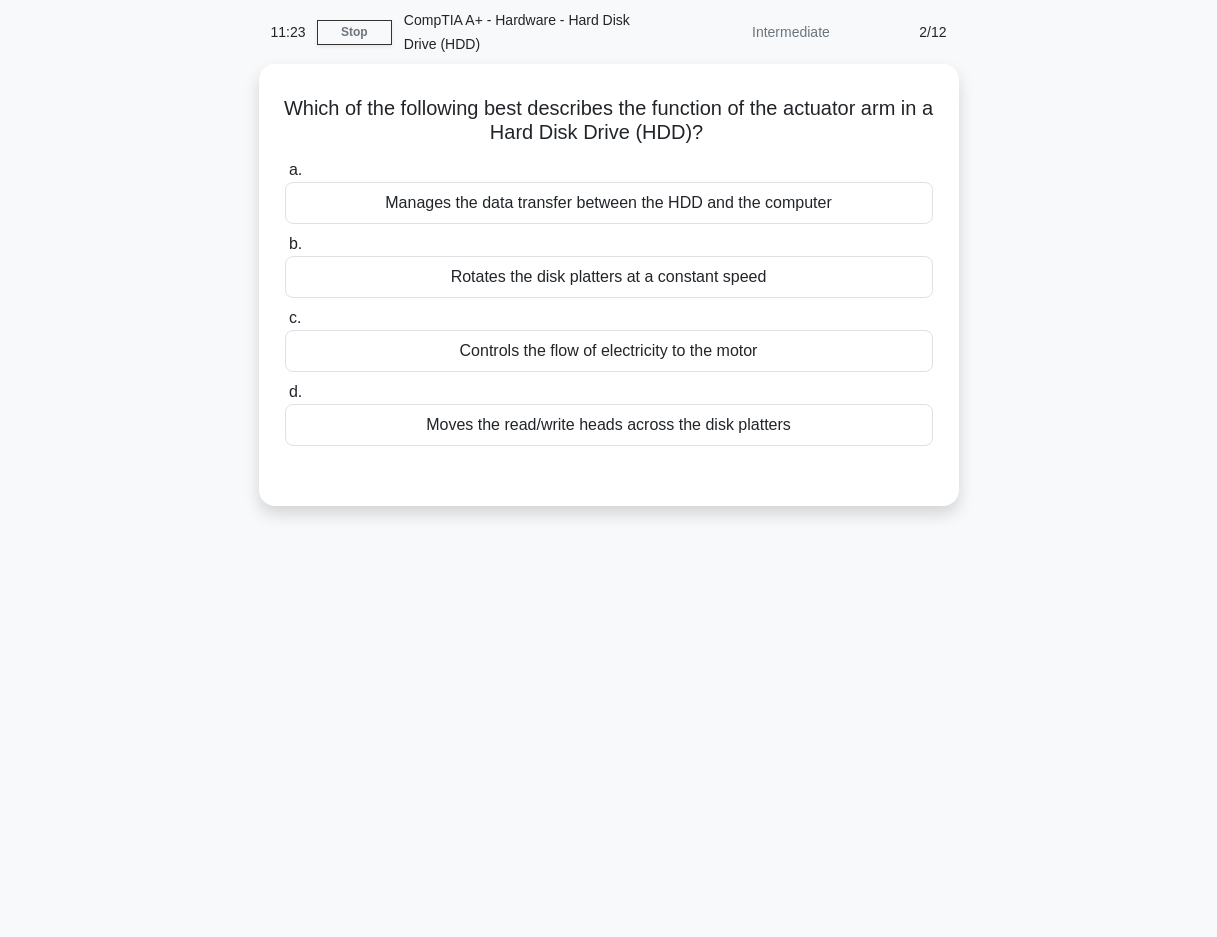 scroll, scrollTop: 0, scrollLeft: 0, axis: both 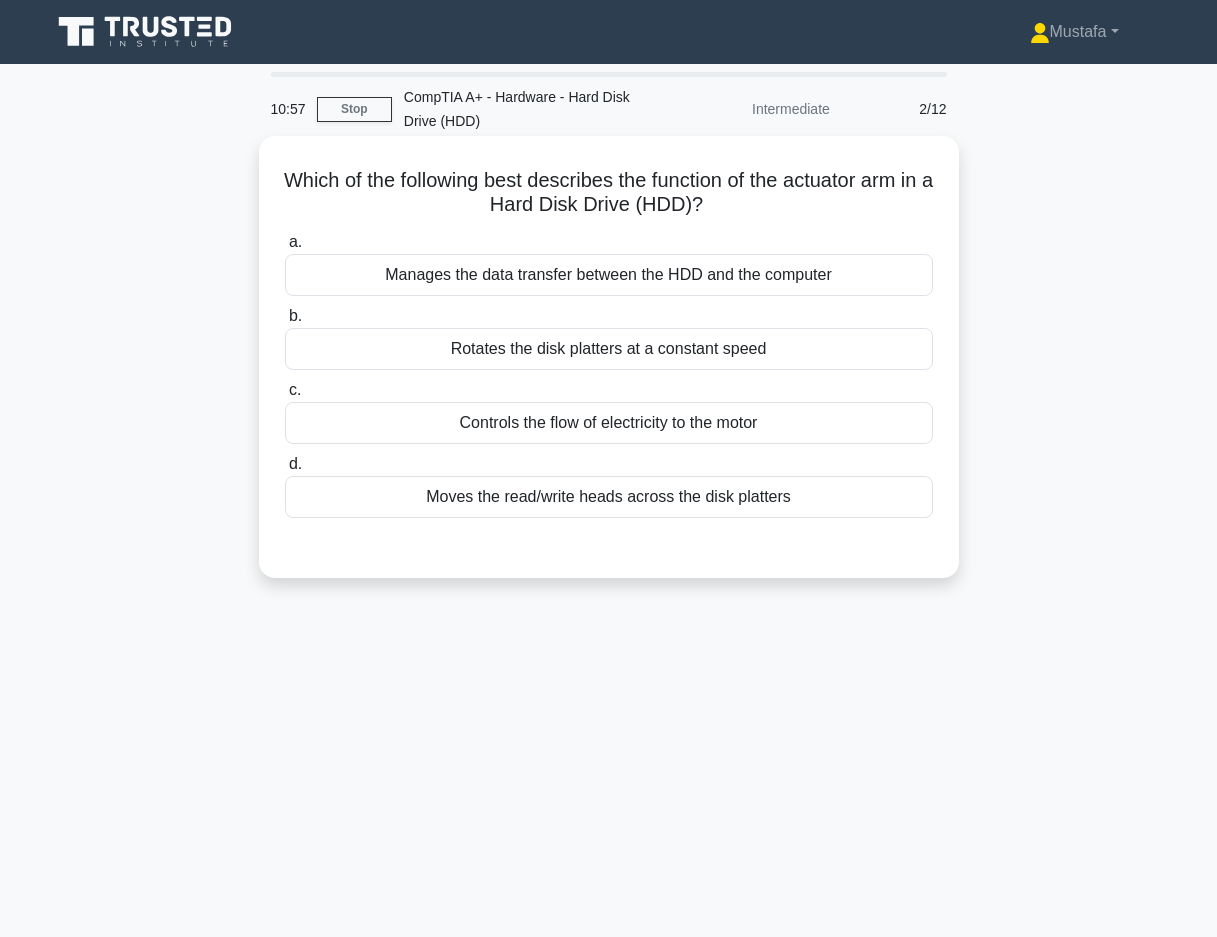 click on "Moves the read/write heads across the disk platters" at bounding box center [609, 497] 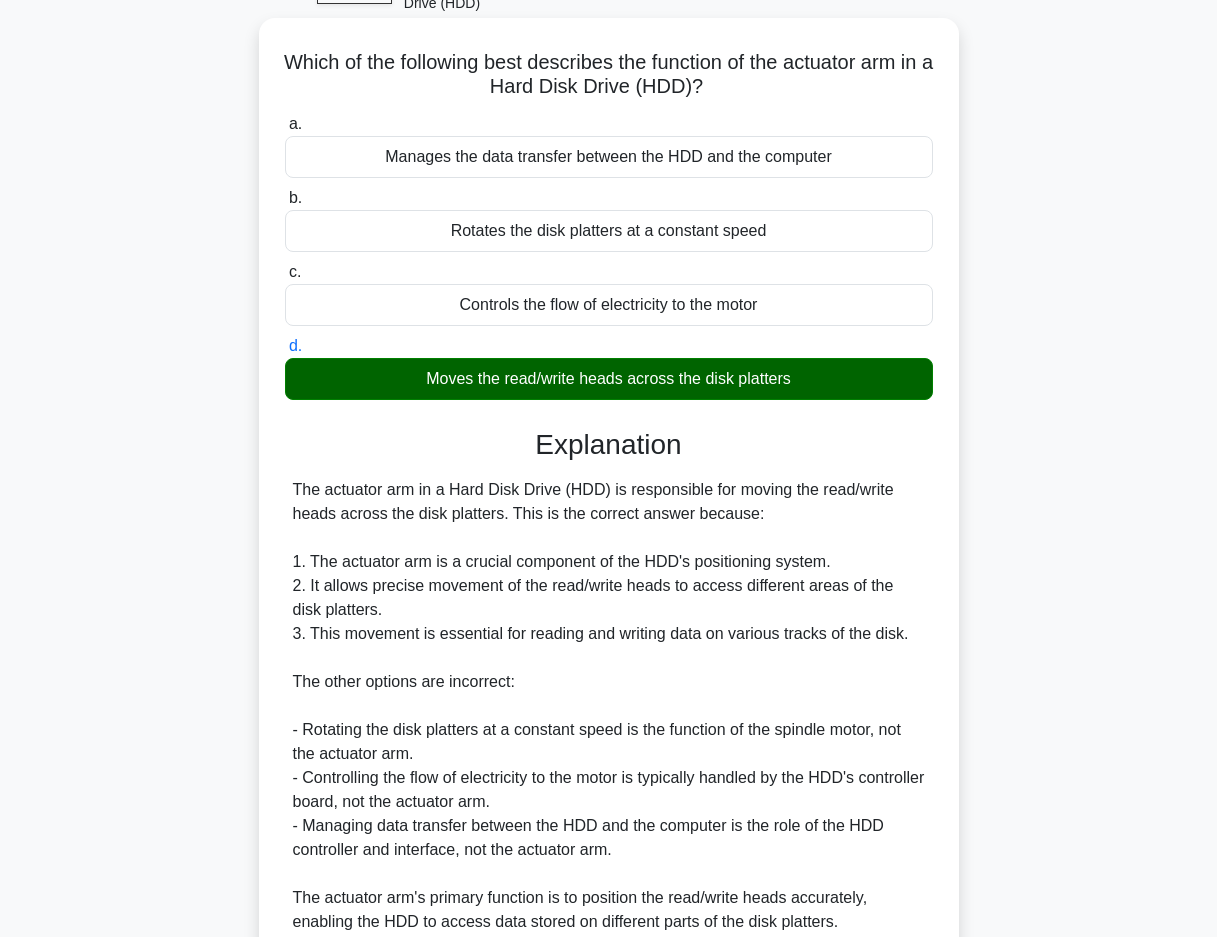 scroll, scrollTop: 297, scrollLeft: 0, axis: vertical 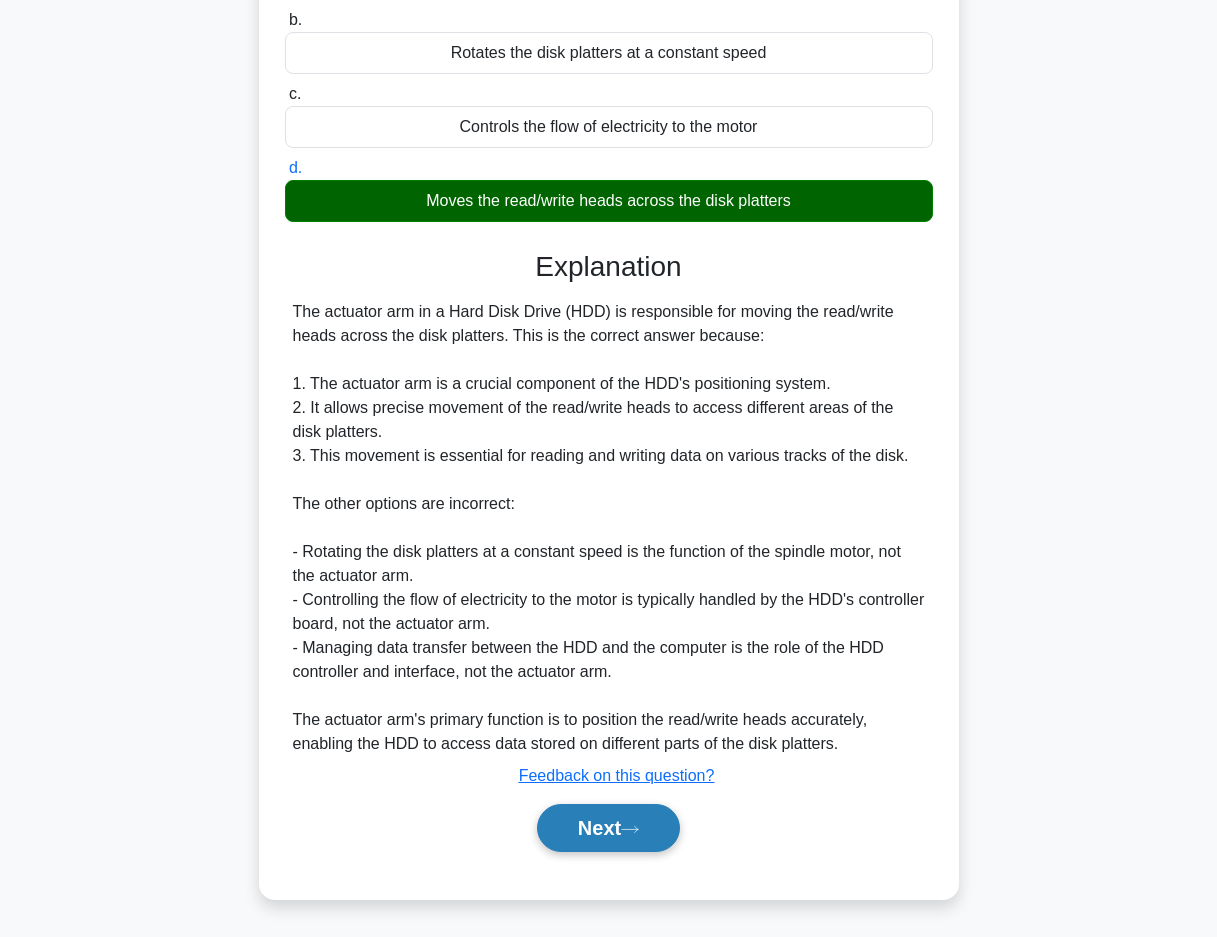click on "Next" at bounding box center [608, 828] 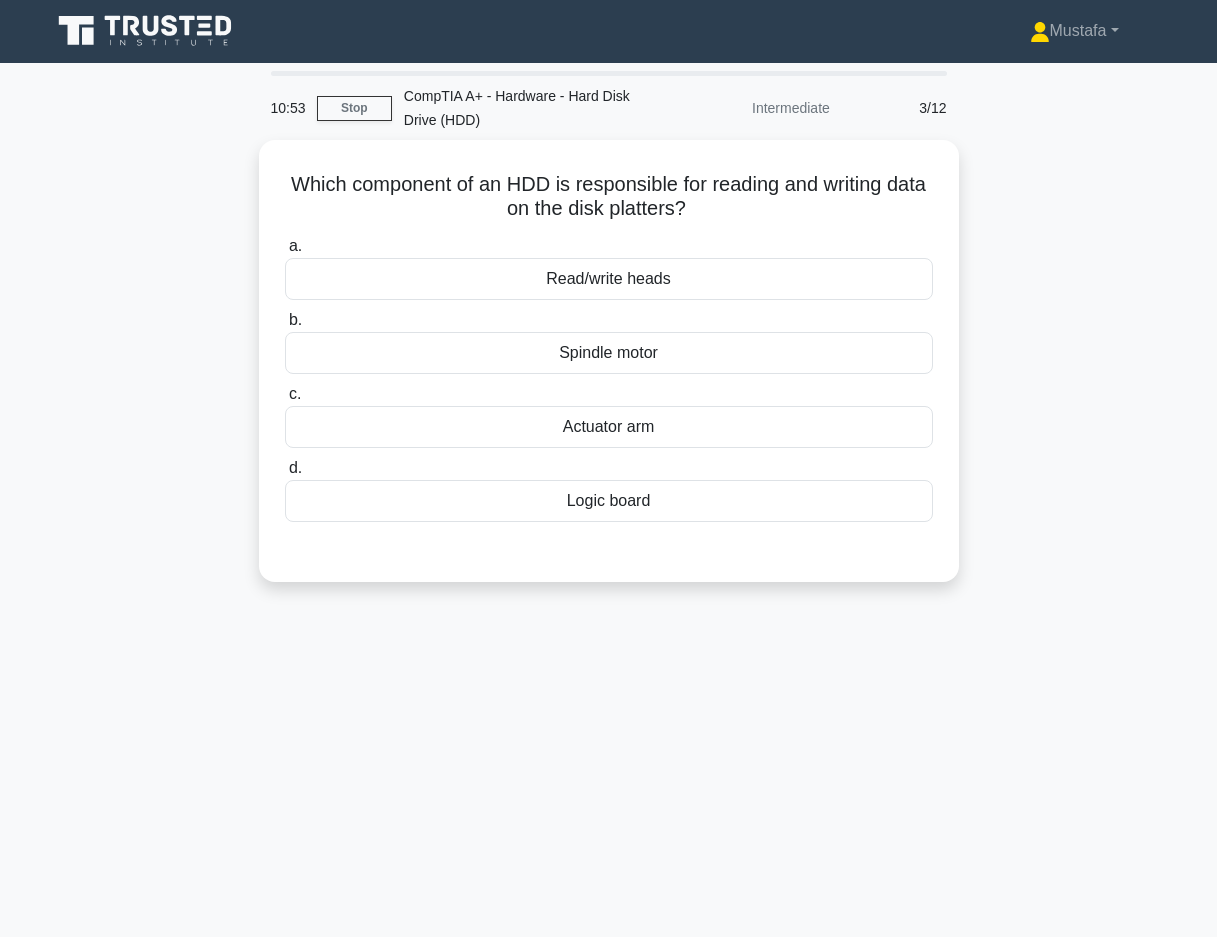 scroll, scrollTop: 0, scrollLeft: 0, axis: both 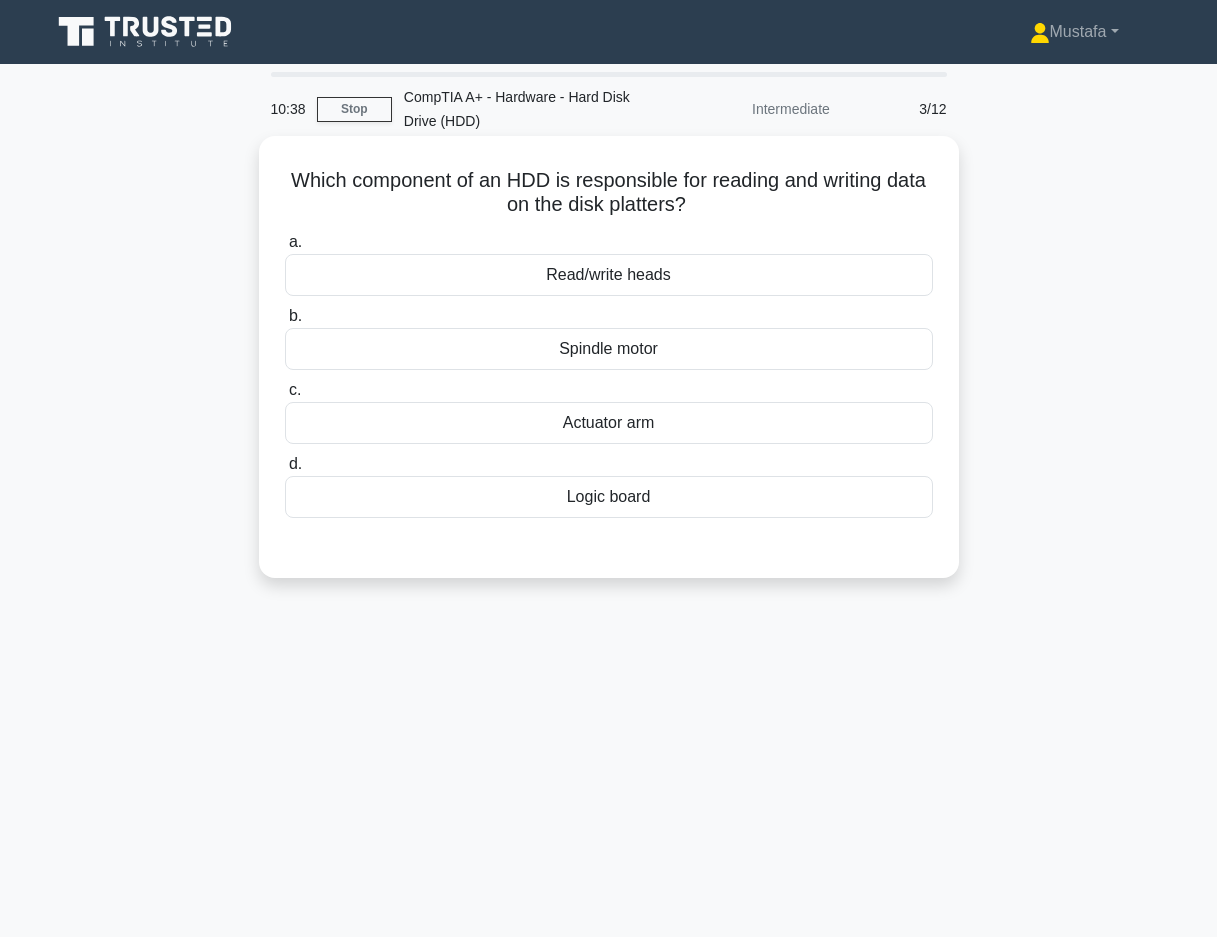 click on "Read/write heads" at bounding box center [609, 275] 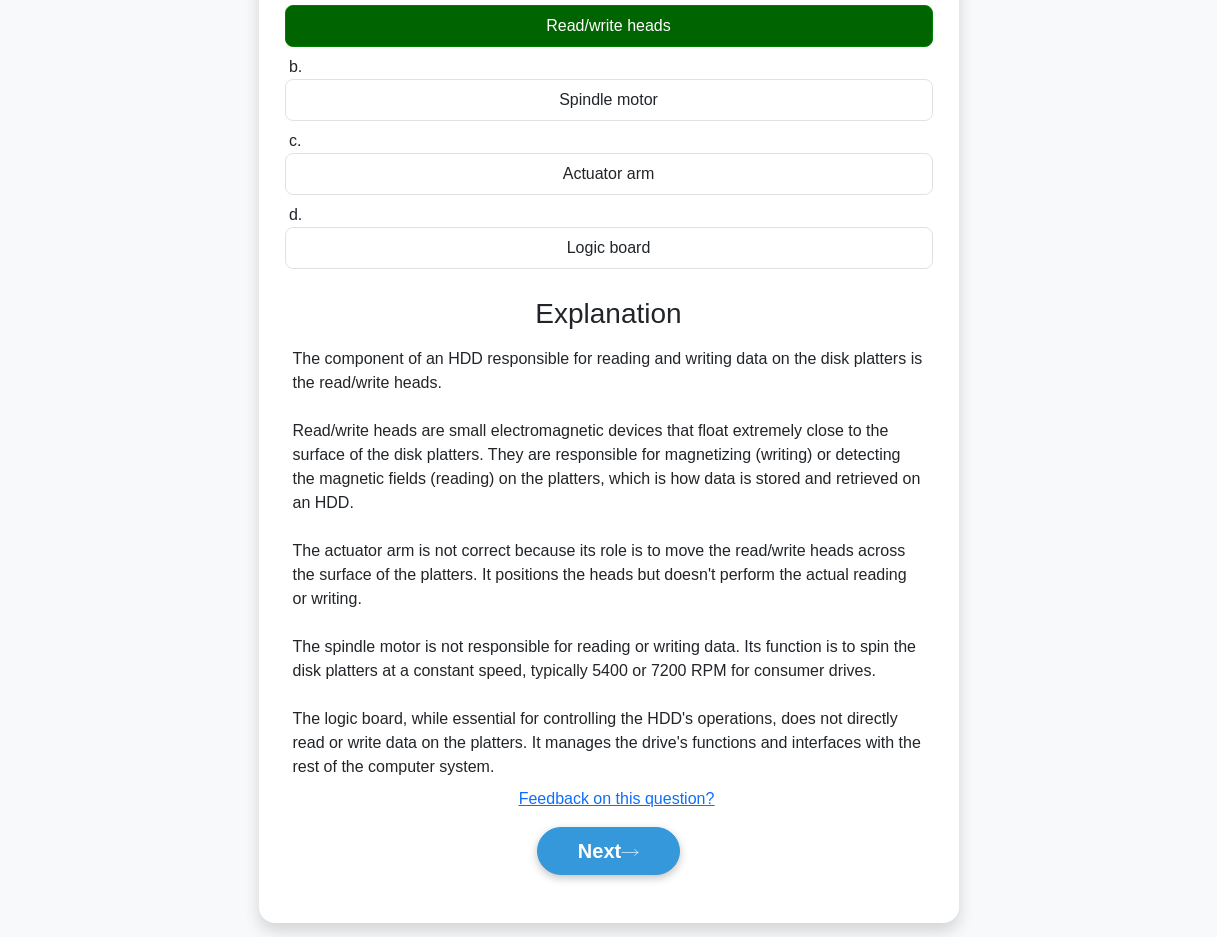 scroll, scrollTop: 273, scrollLeft: 0, axis: vertical 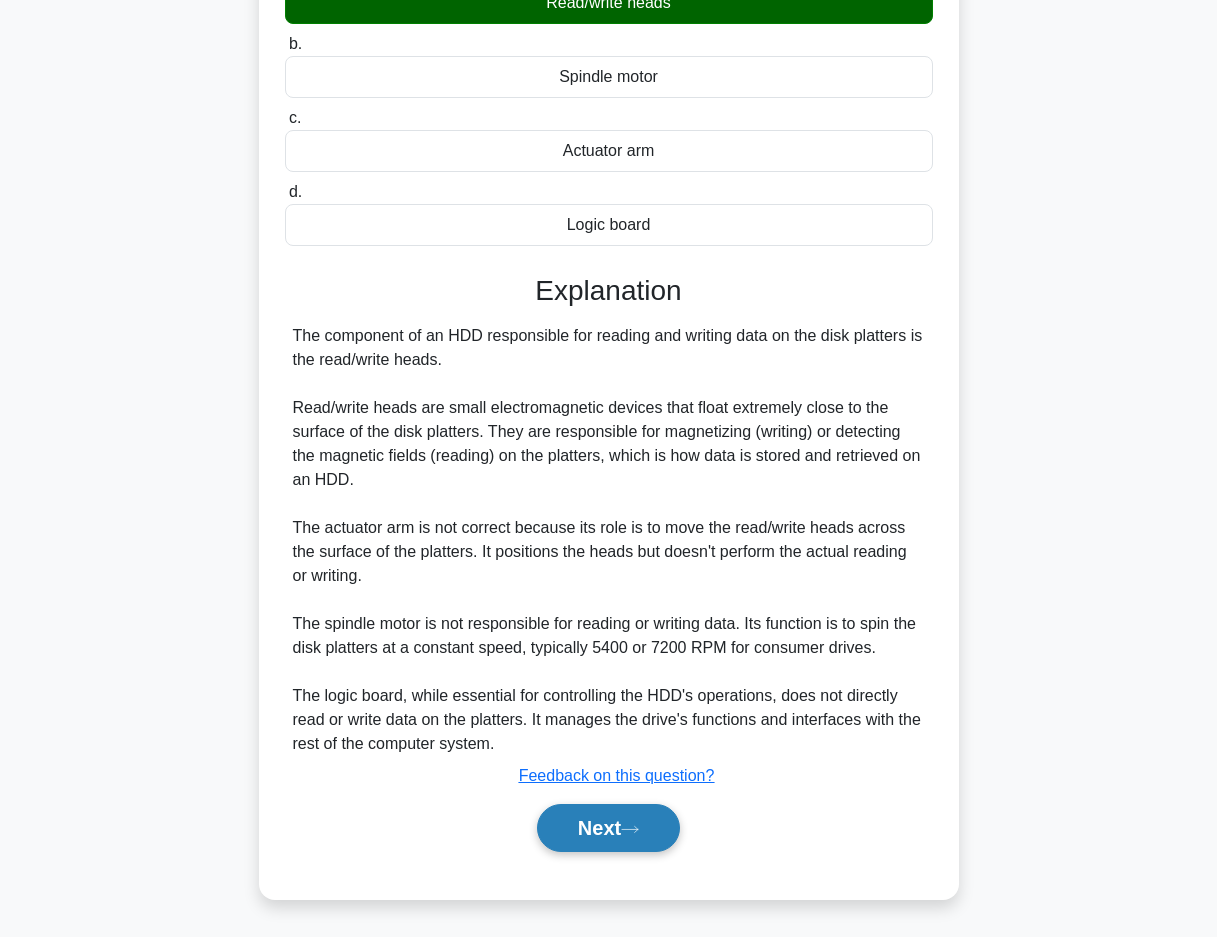click on "Next" at bounding box center (608, 828) 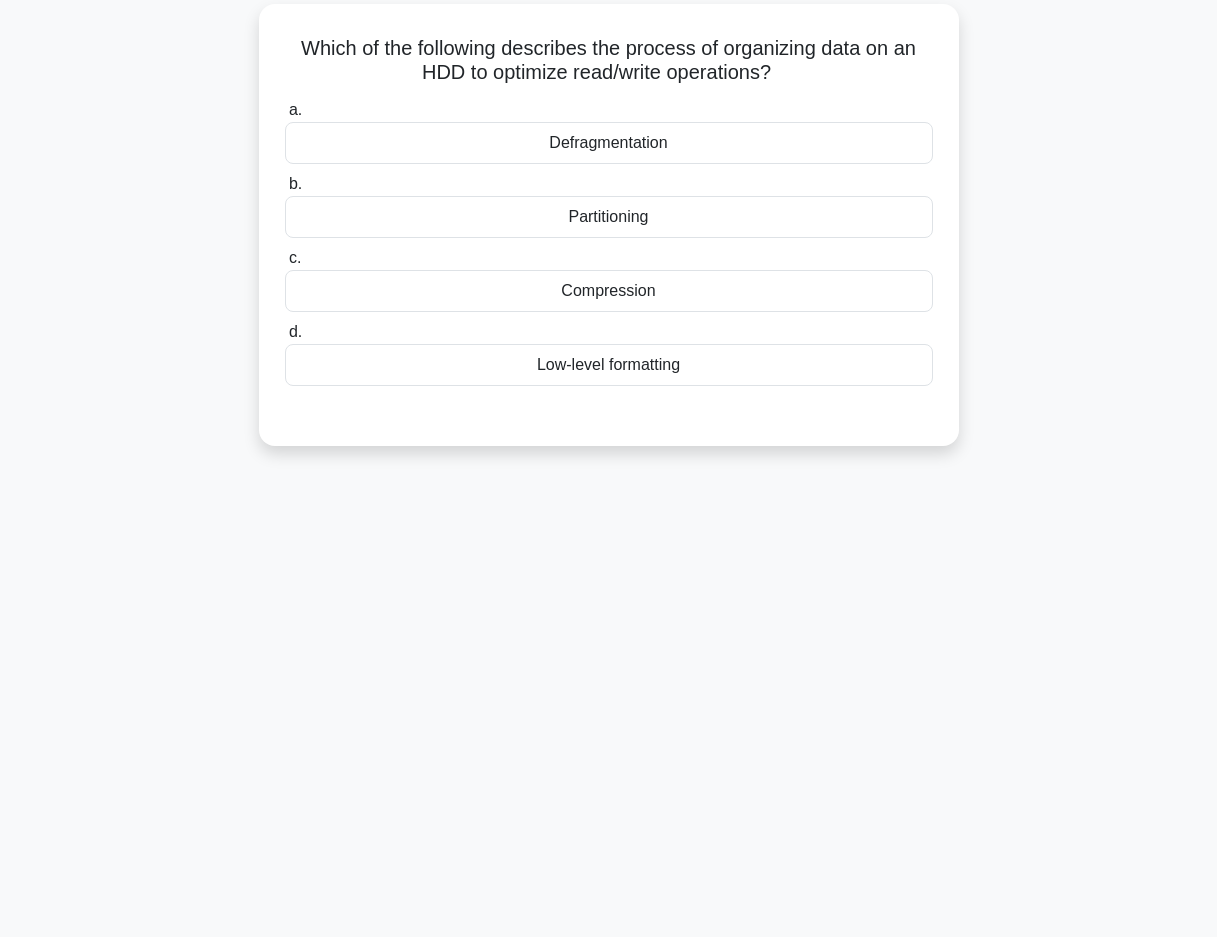 scroll, scrollTop: 0, scrollLeft: 0, axis: both 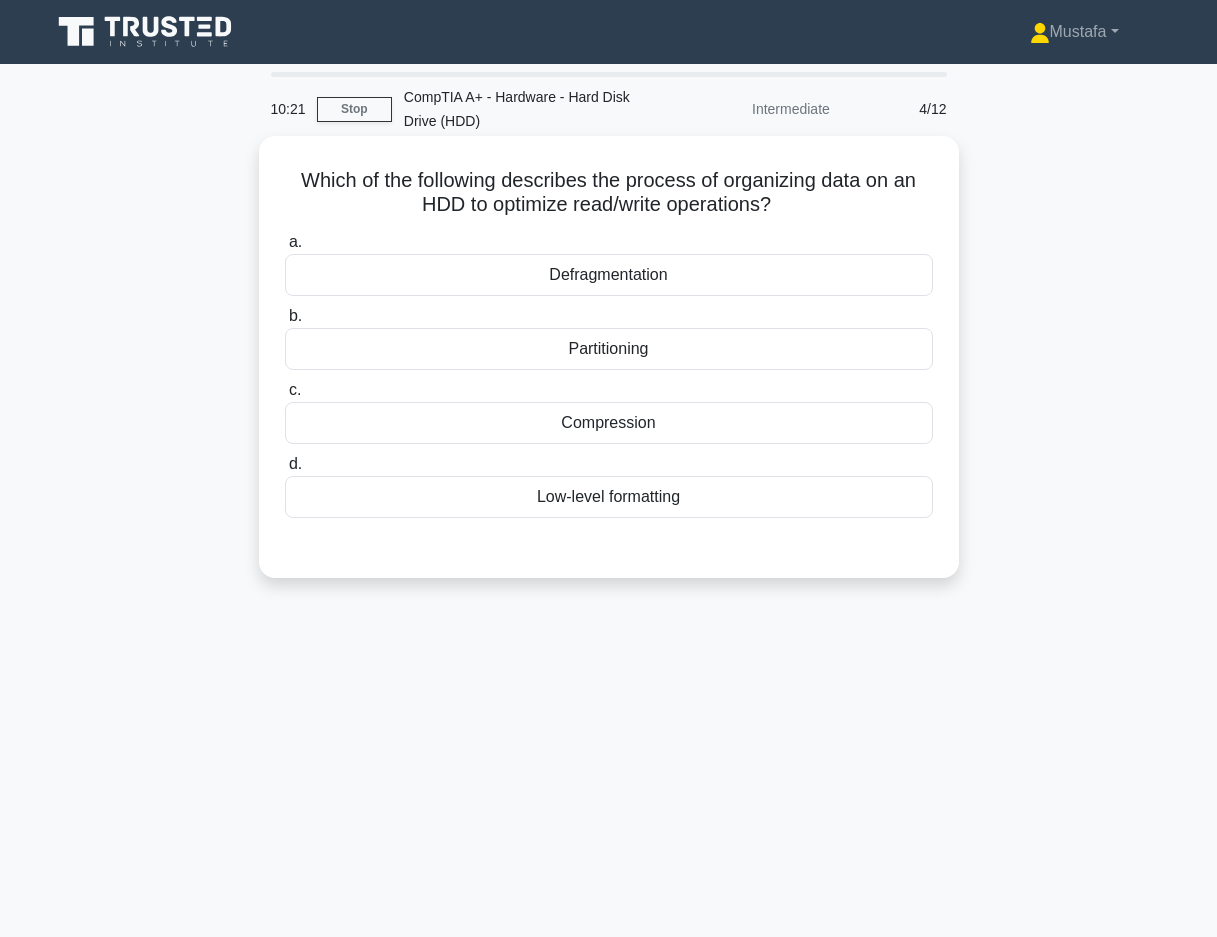 click on "Defragmentation" at bounding box center [609, 275] 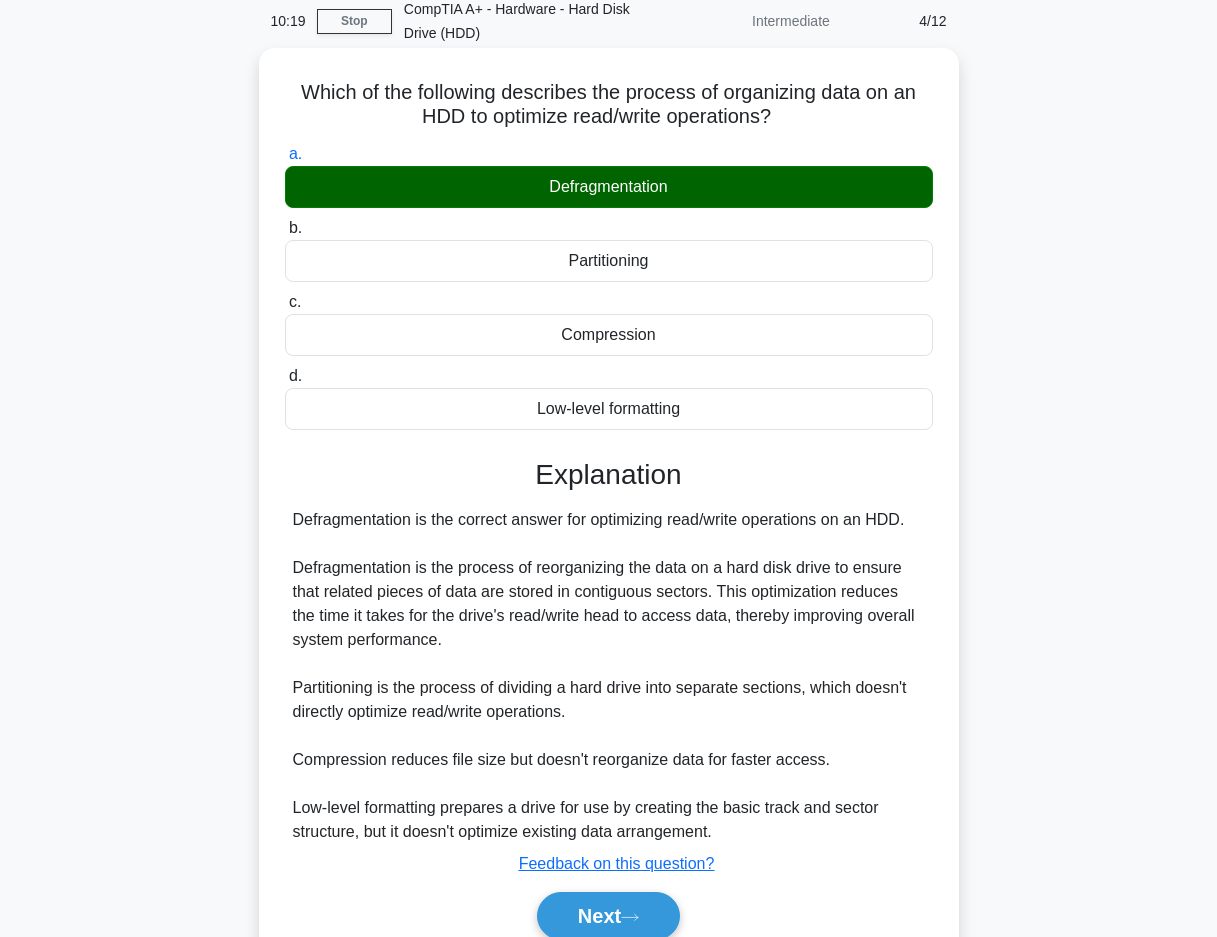 scroll, scrollTop: 177, scrollLeft: 0, axis: vertical 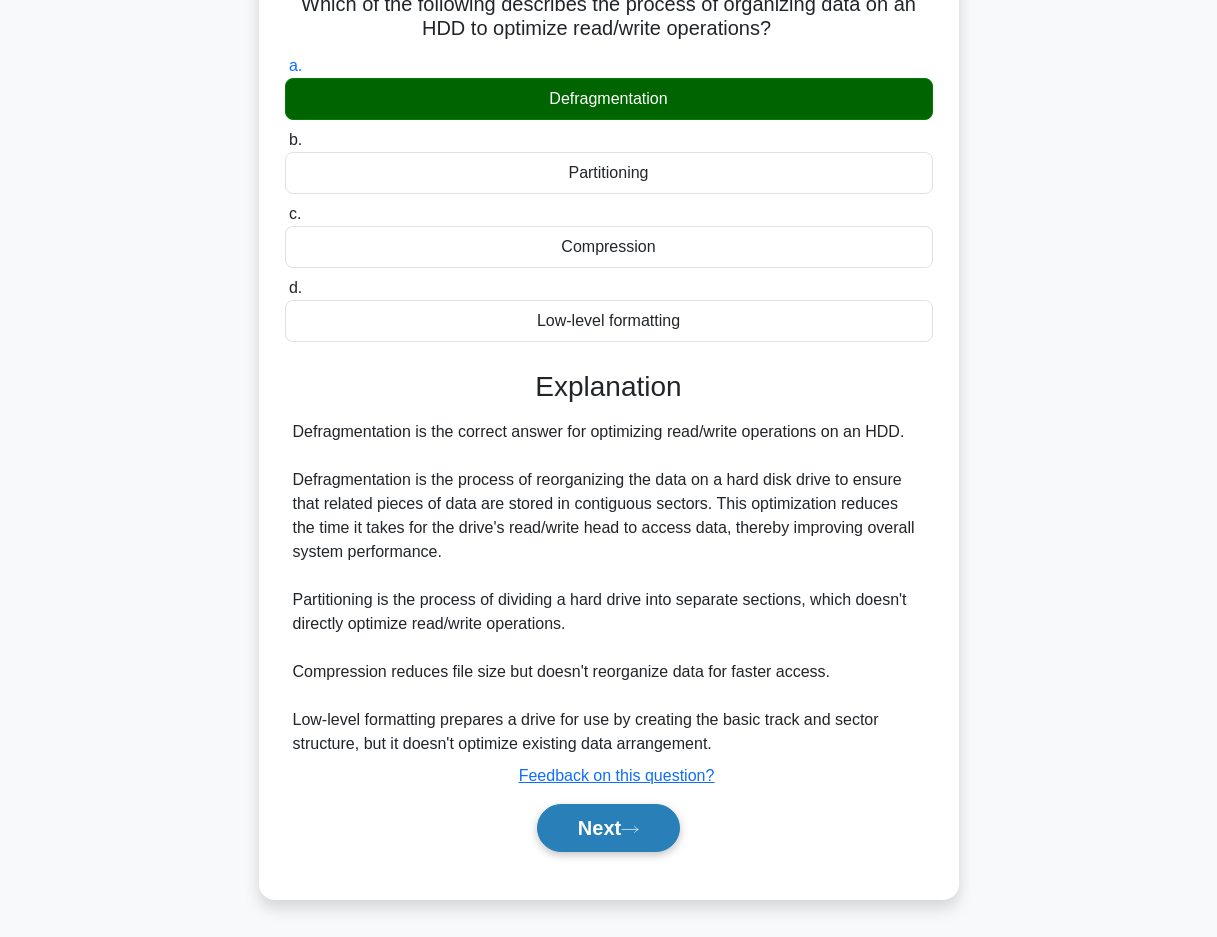 click on "Next" at bounding box center (608, 828) 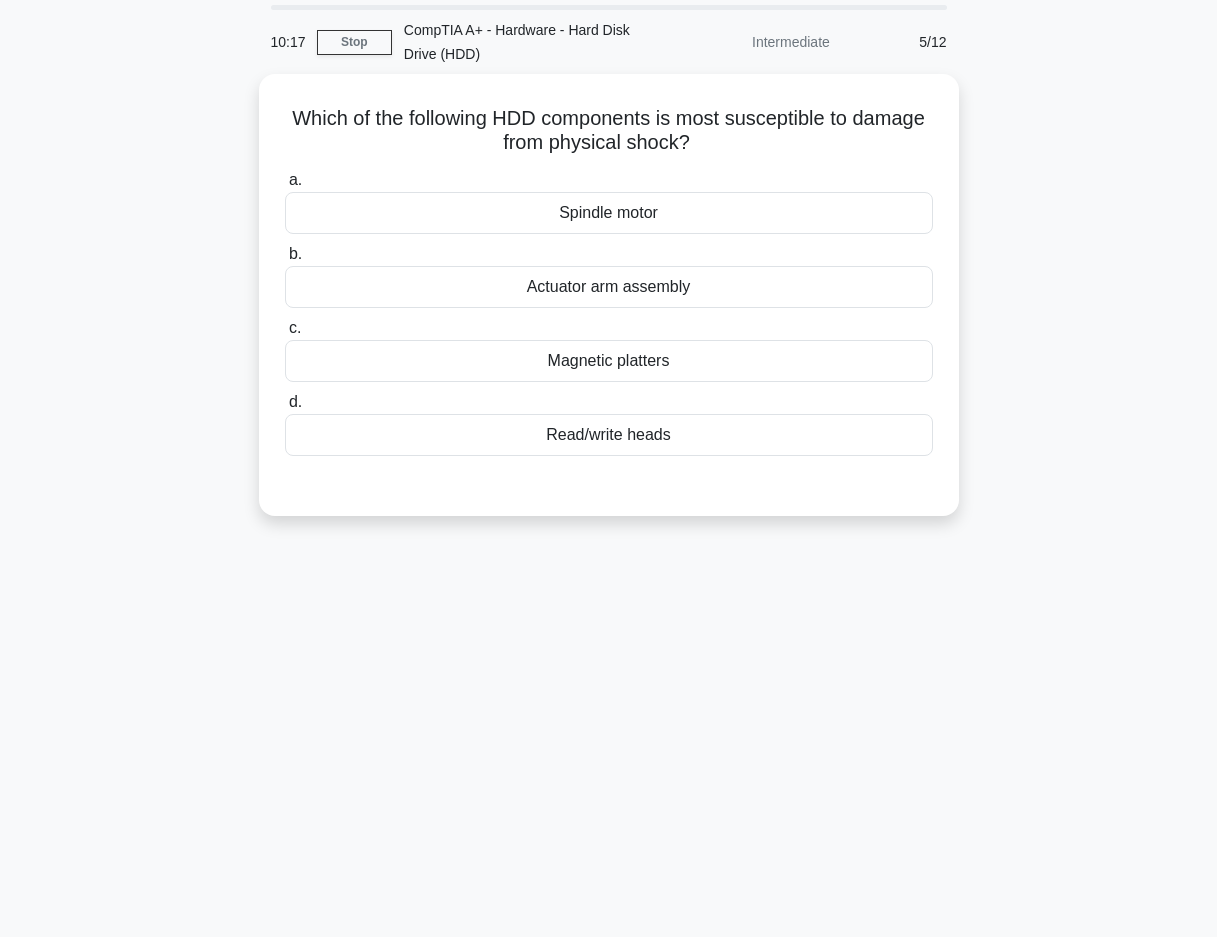 scroll, scrollTop: 0, scrollLeft: 0, axis: both 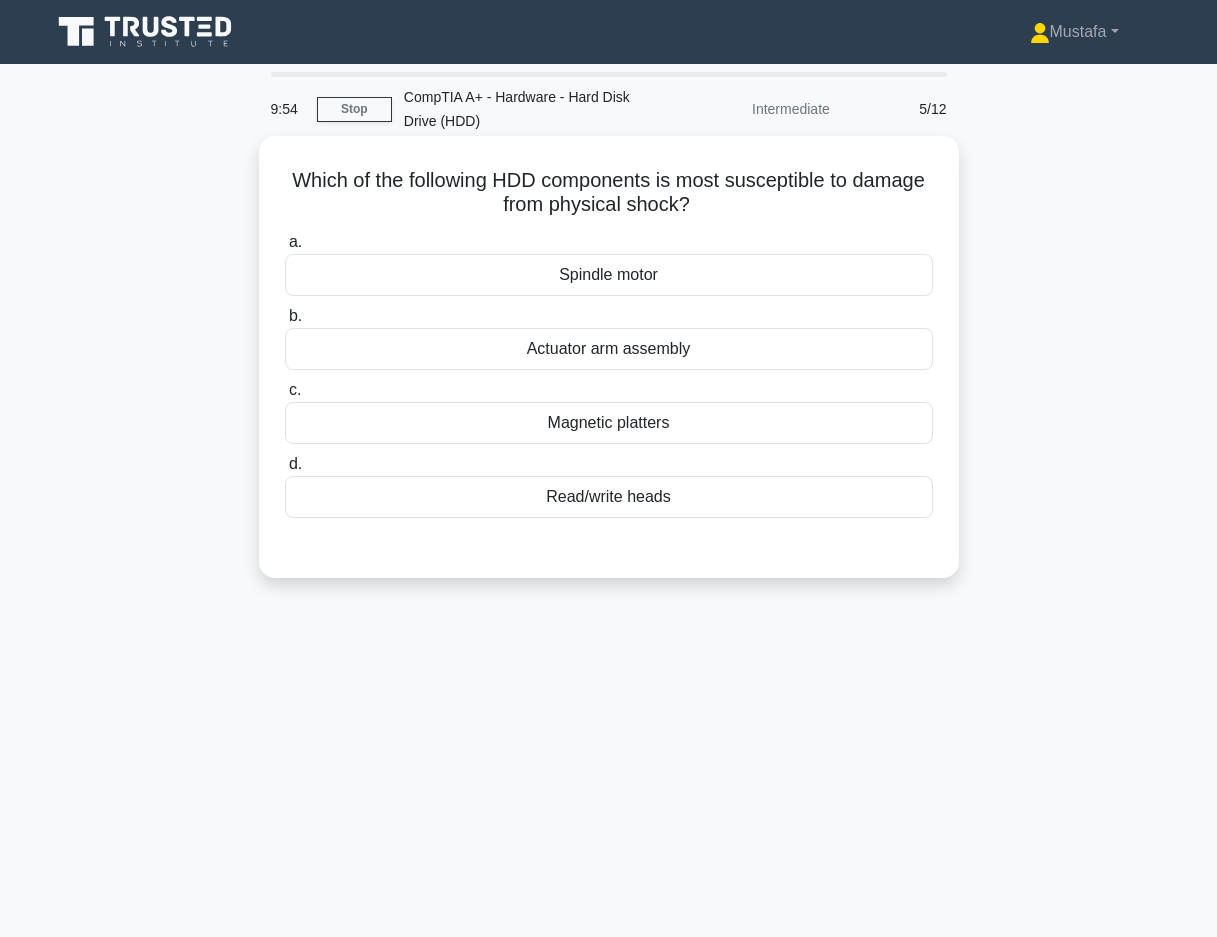 click on "Magnetic platters" at bounding box center (609, 423) 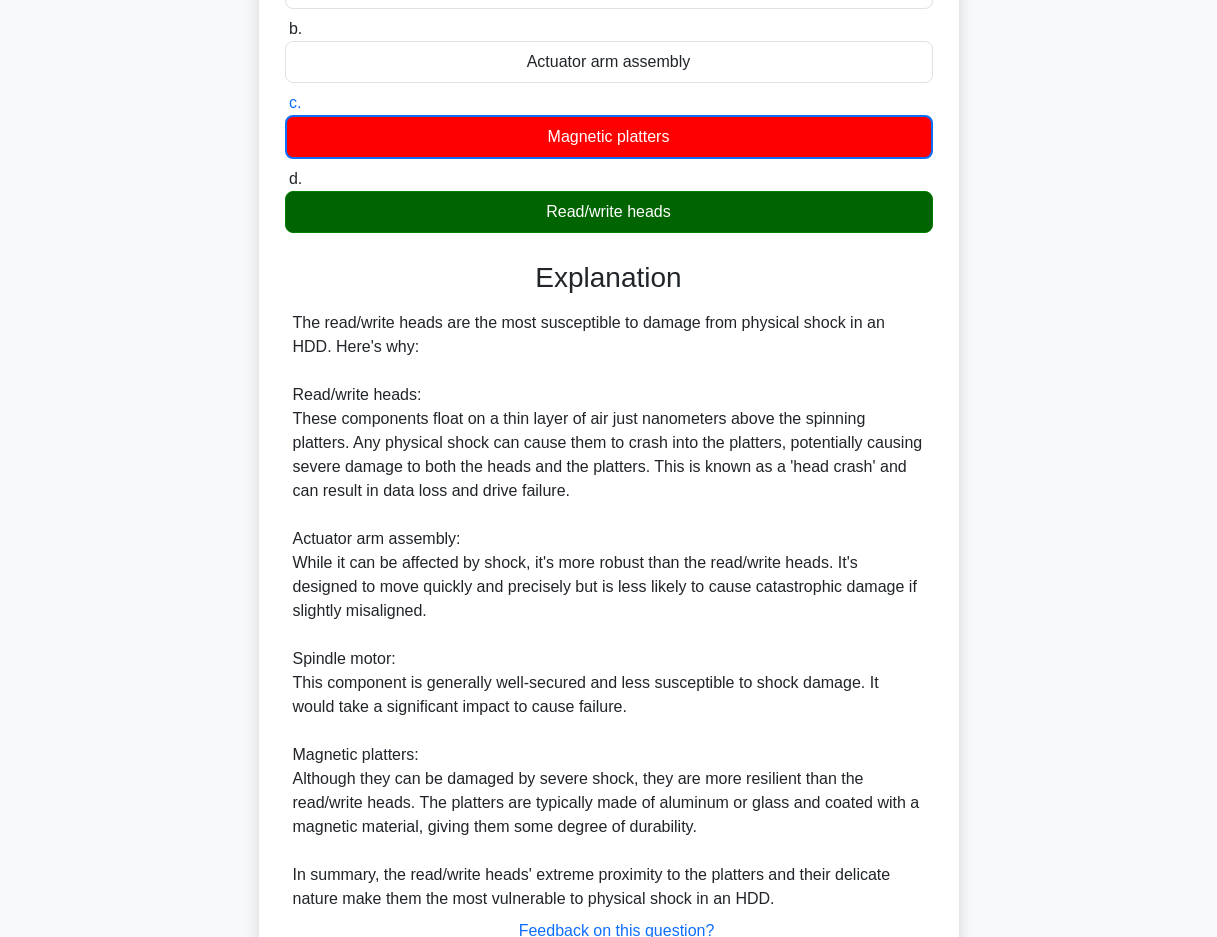scroll, scrollTop: 400, scrollLeft: 0, axis: vertical 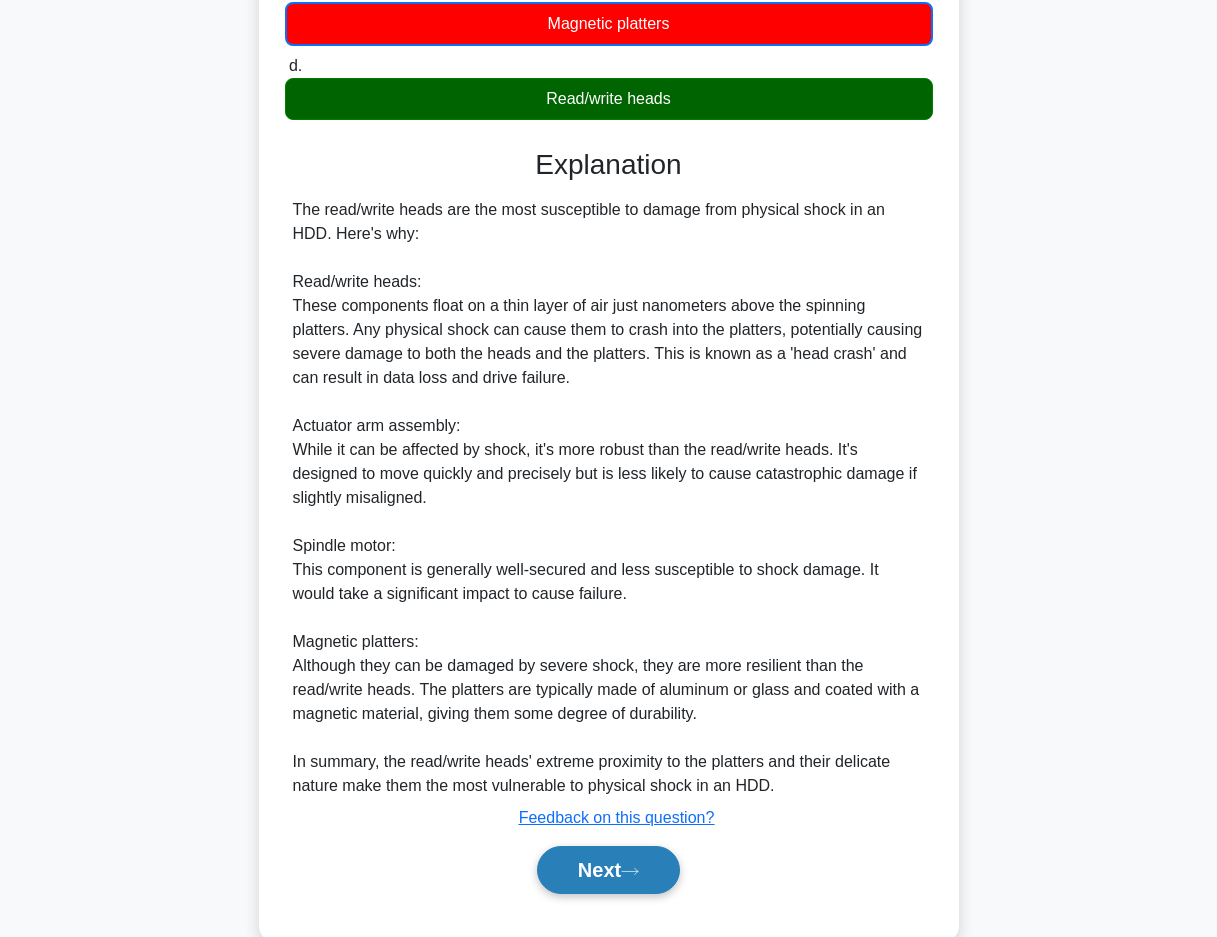 click on "Next" at bounding box center [608, 870] 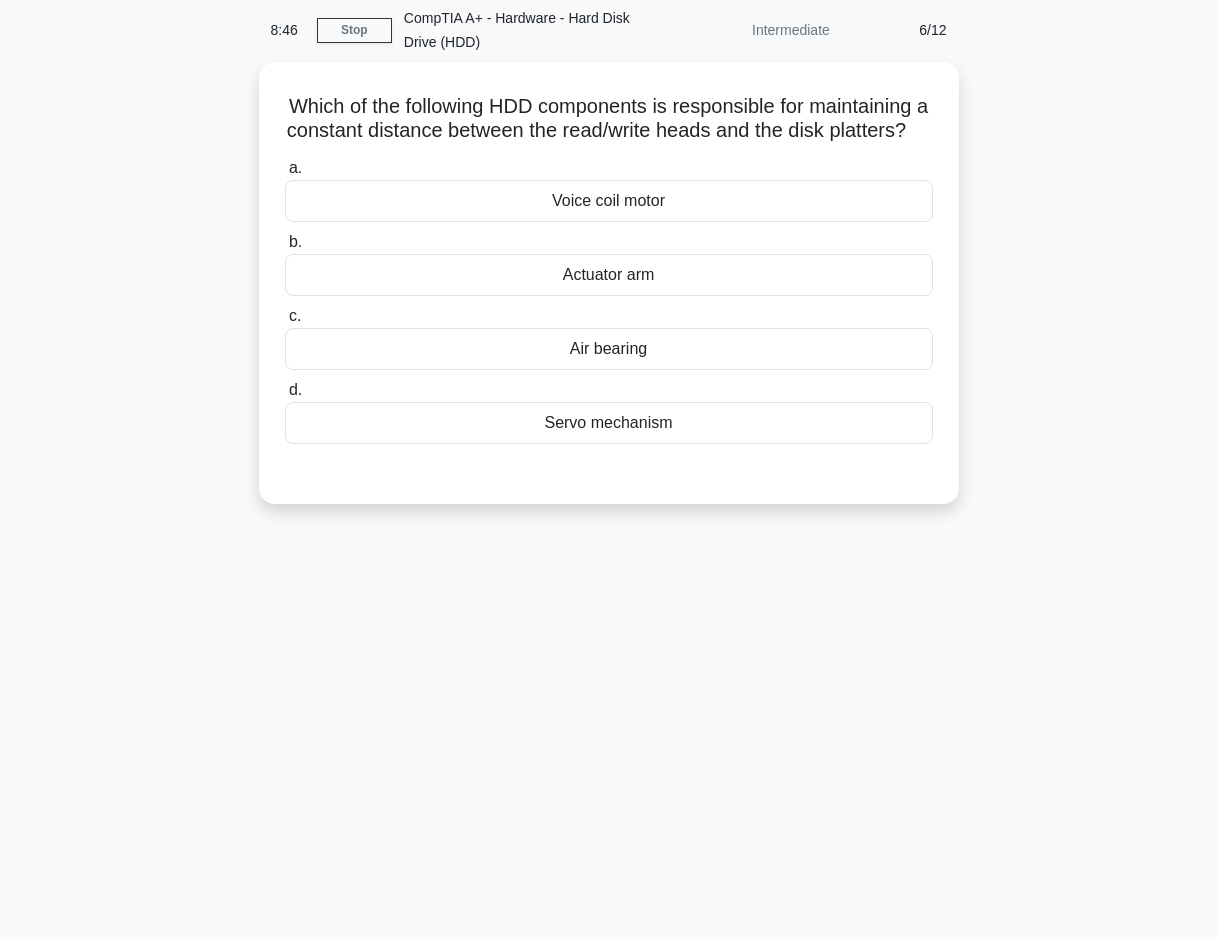 scroll, scrollTop: 0, scrollLeft: 0, axis: both 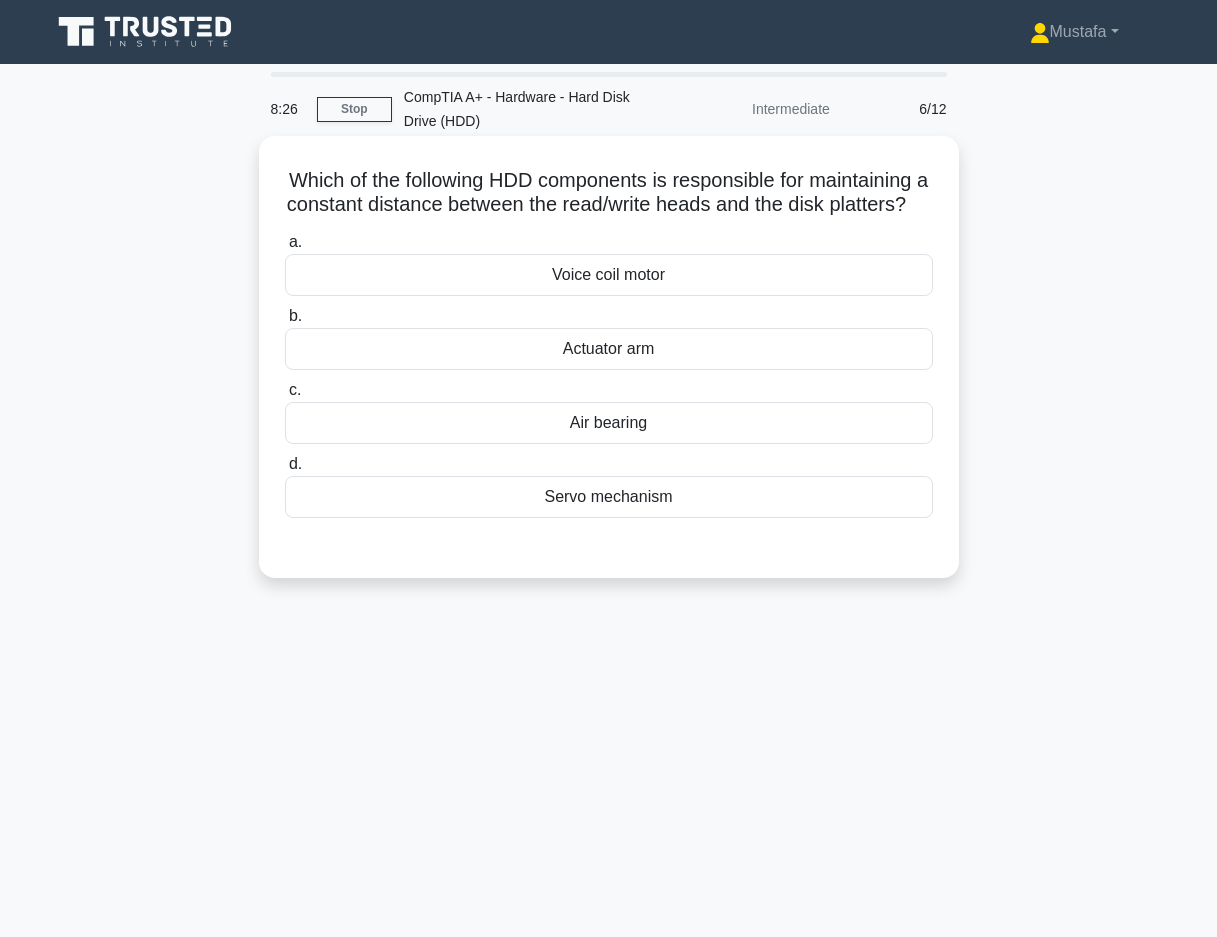 click on "Air bearing" at bounding box center [609, 423] 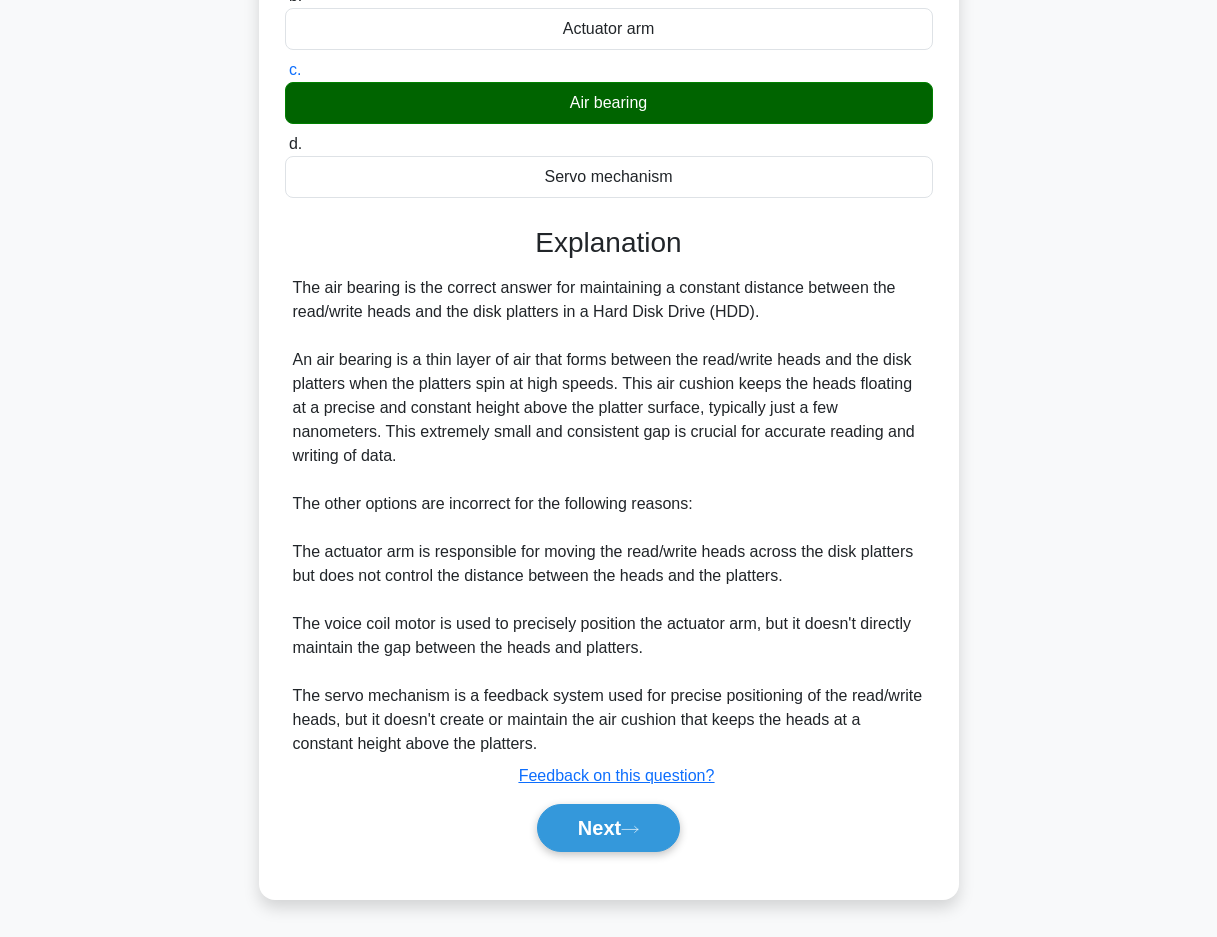 scroll, scrollTop: 345, scrollLeft: 0, axis: vertical 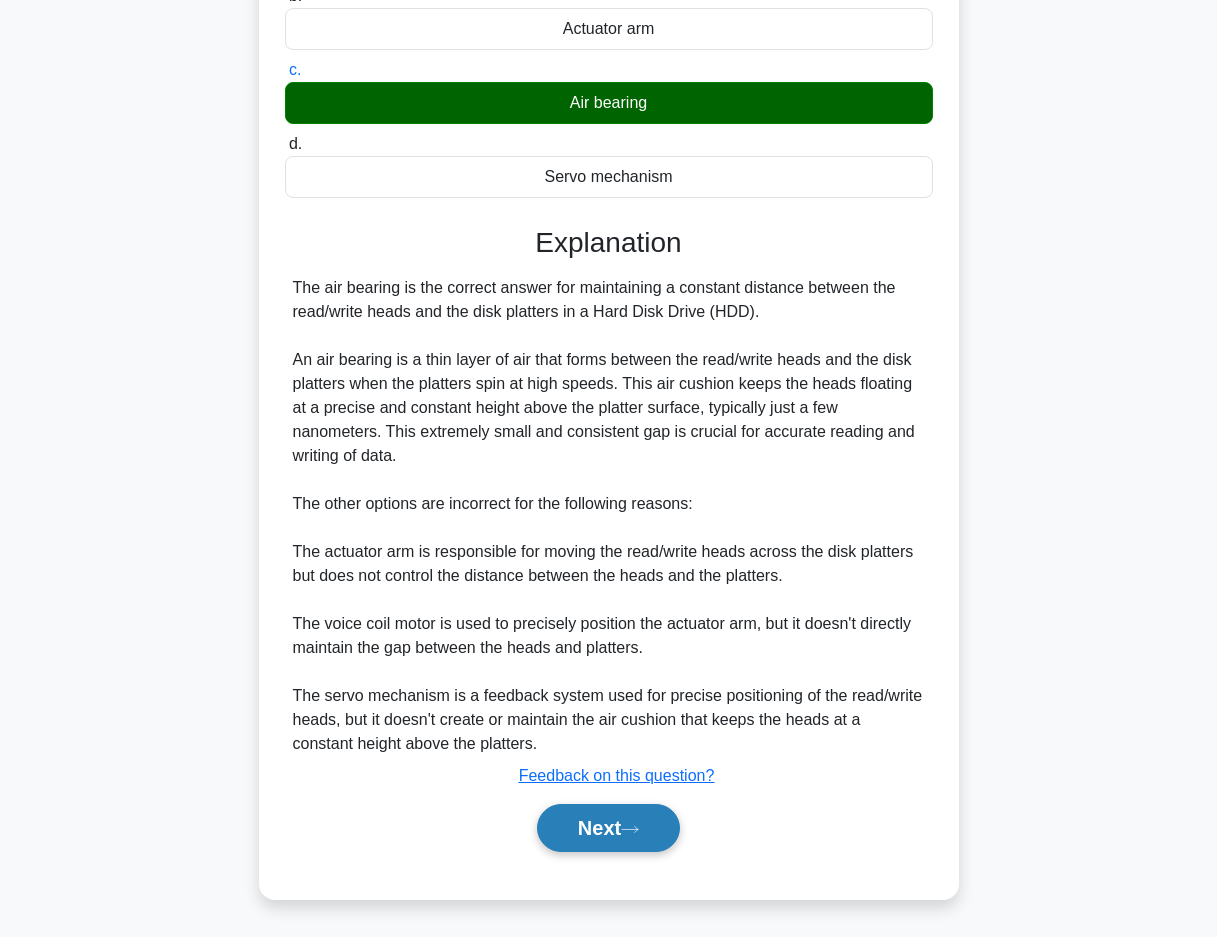 click on "Next" at bounding box center (608, 828) 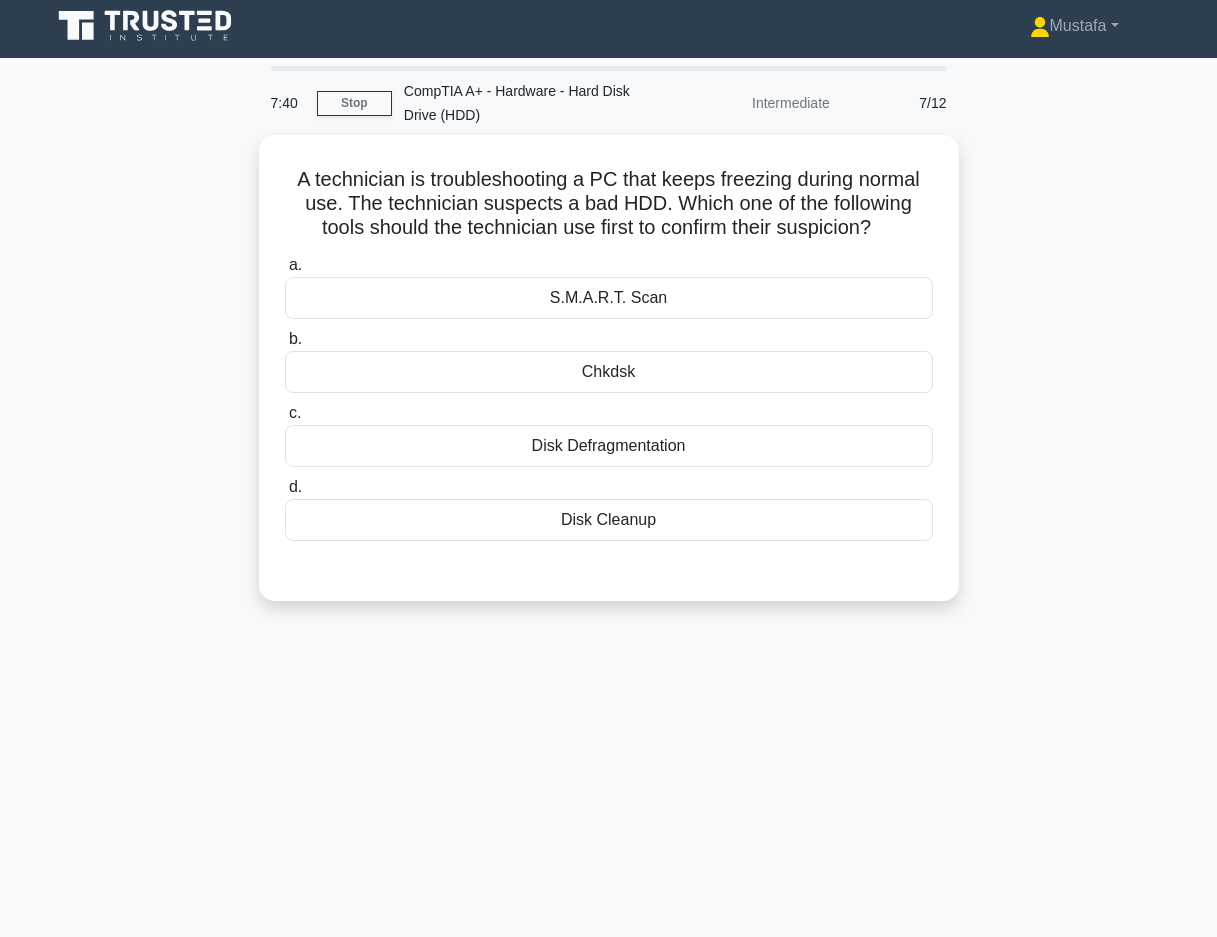 scroll, scrollTop: 0, scrollLeft: 0, axis: both 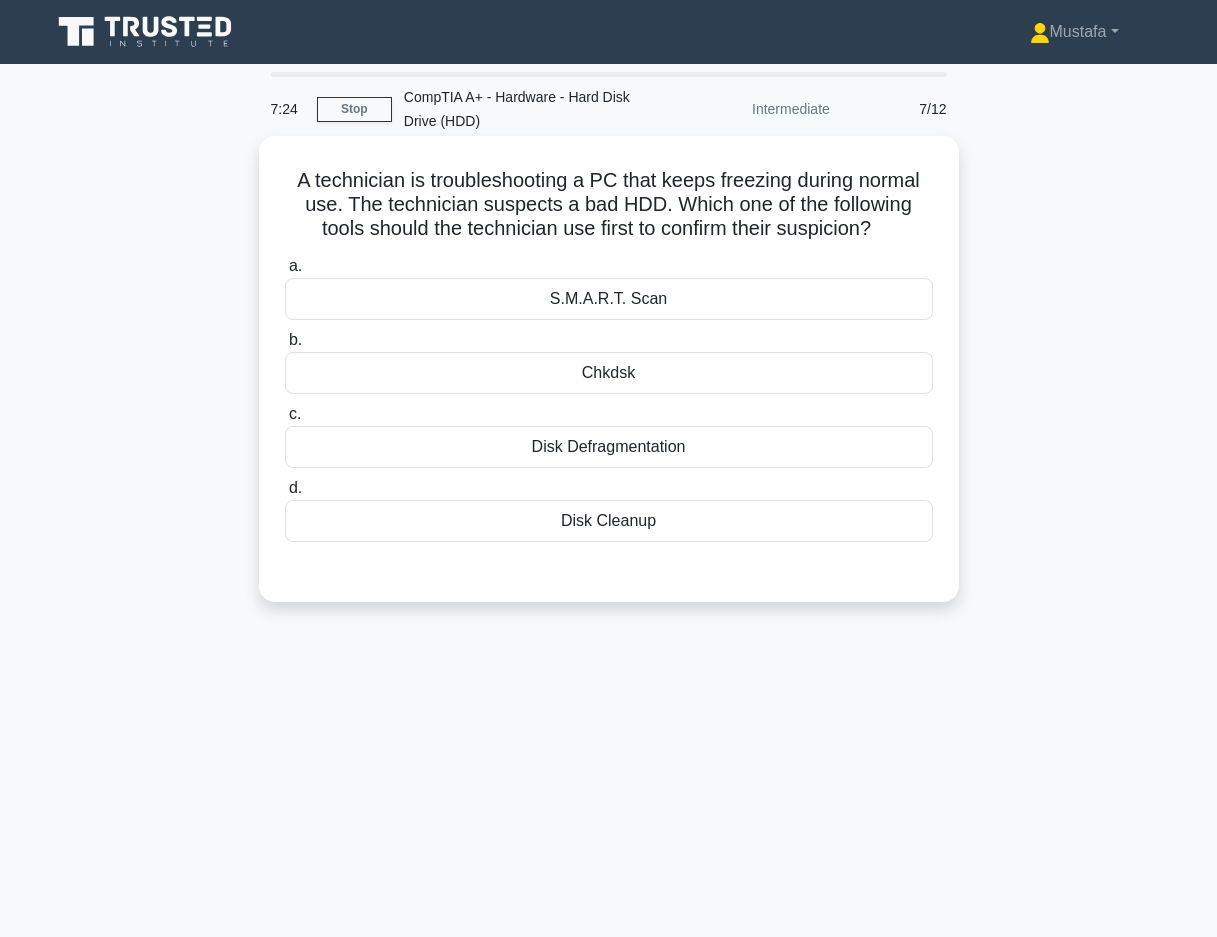 click on "Chkdsk" at bounding box center [609, 373] 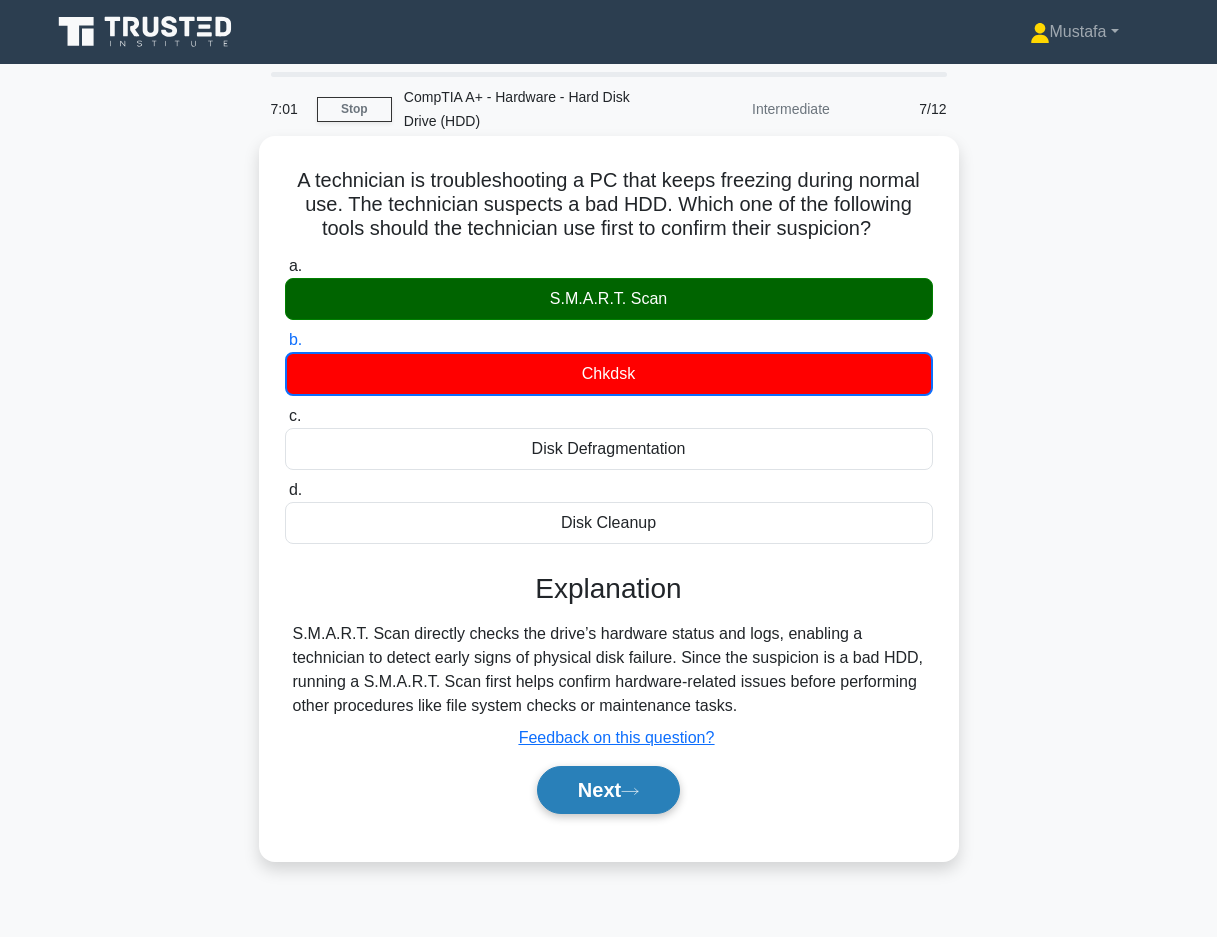 click on "Next" at bounding box center [608, 790] 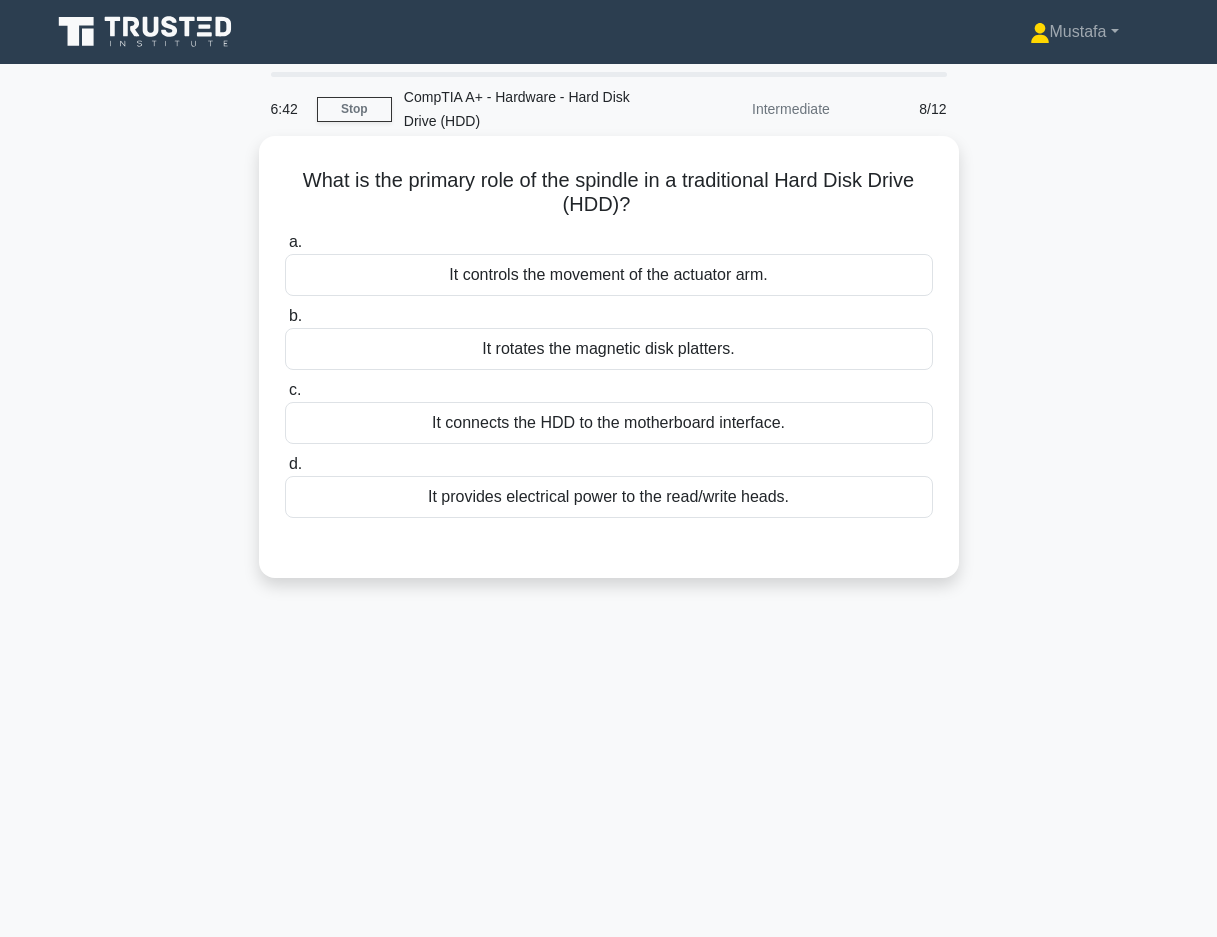 click on "It rotates the magnetic disk platters." at bounding box center [609, 349] 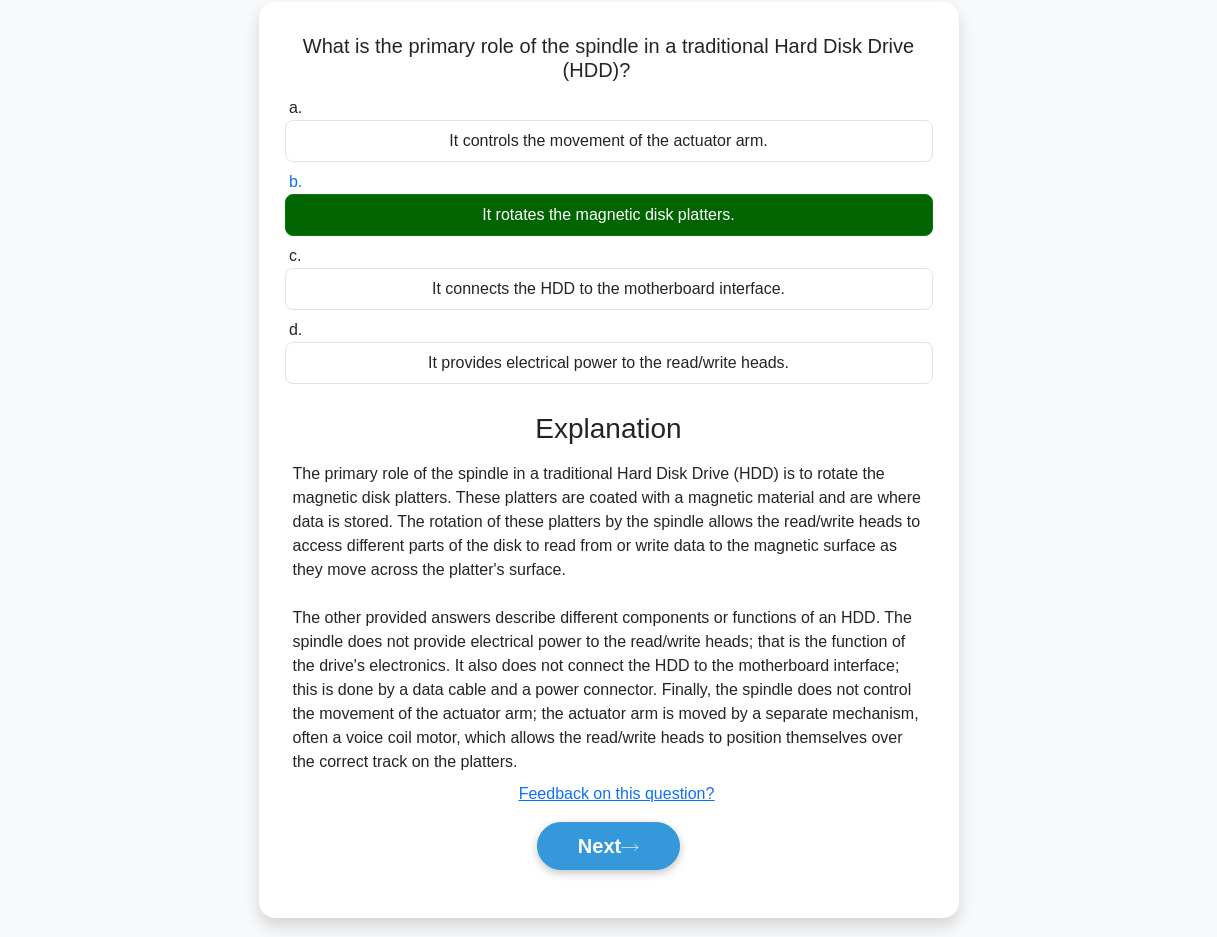scroll, scrollTop: 153, scrollLeft: 0, axis: vertical 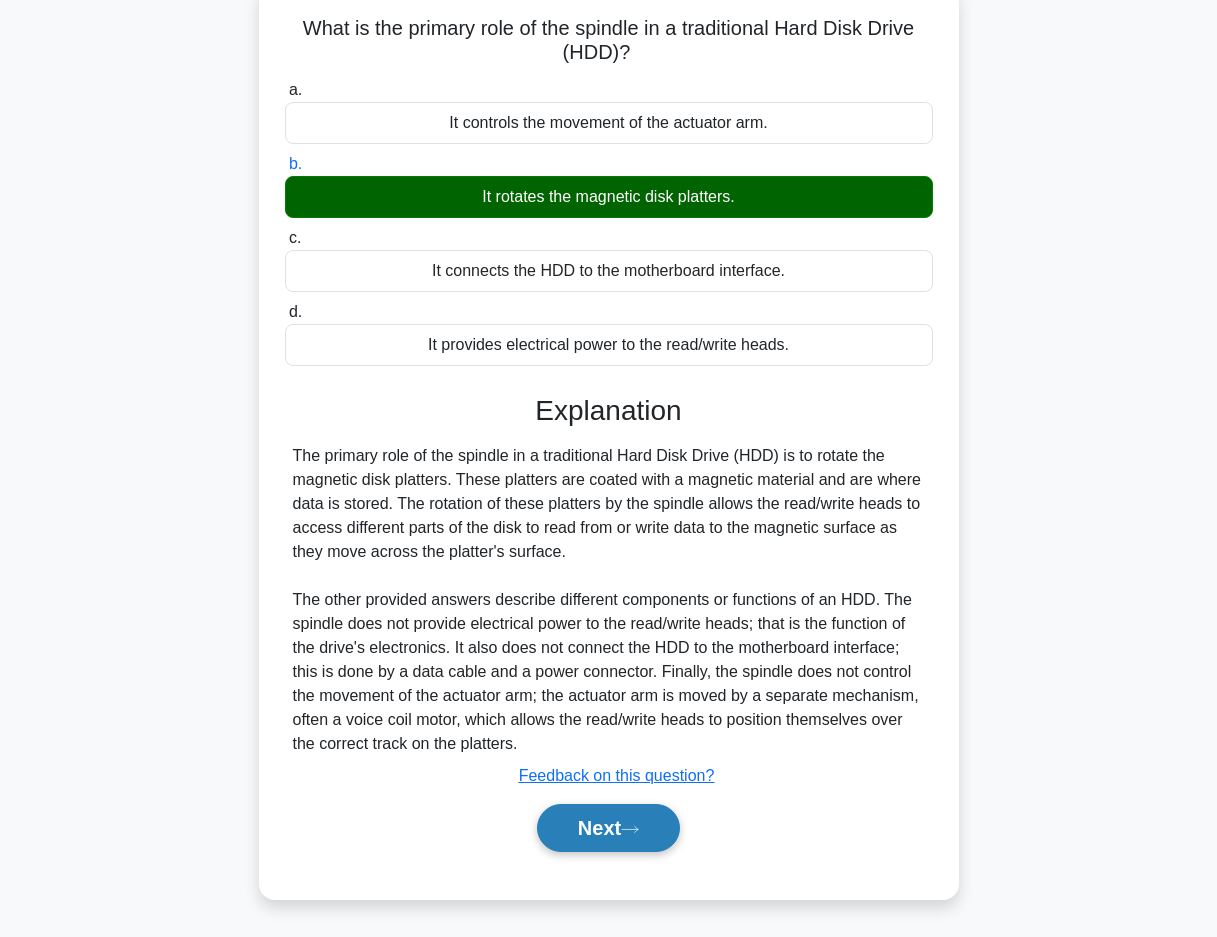 click on "Next" at bounding box center [608, 828] 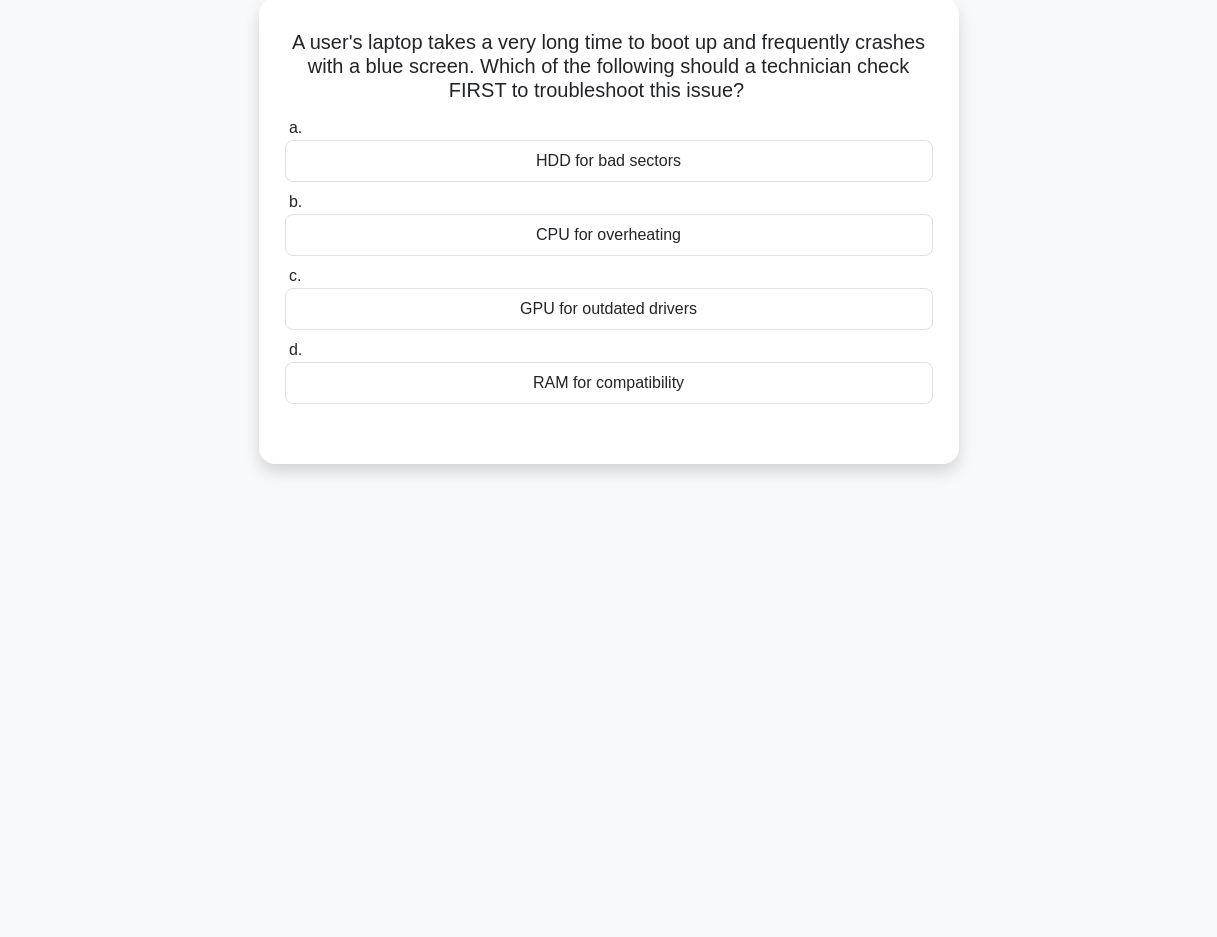 scroll, scrollTop: 0, scrollLeft: 0, axis: both 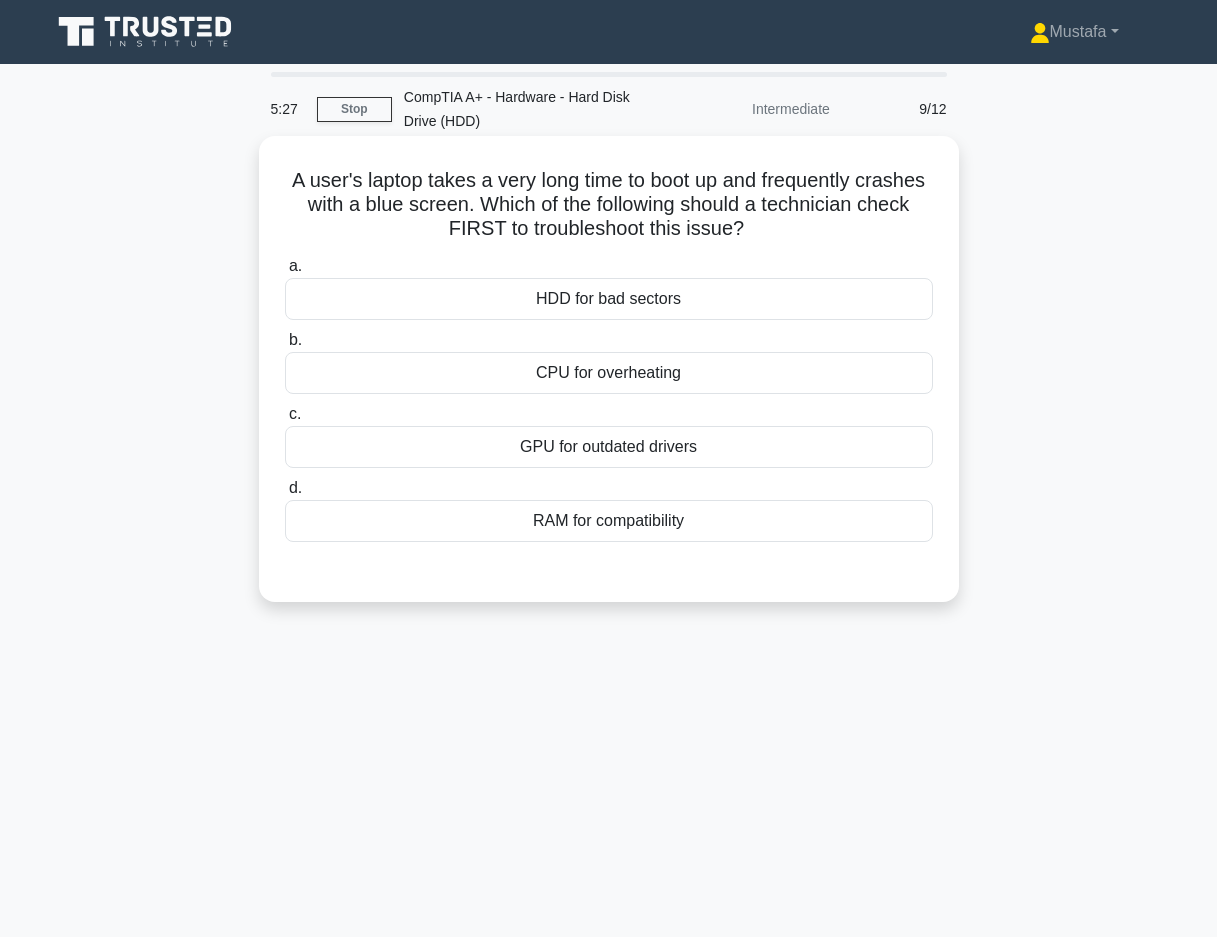 click on "HDD for bad sectors" at bounding box center (609, 299) 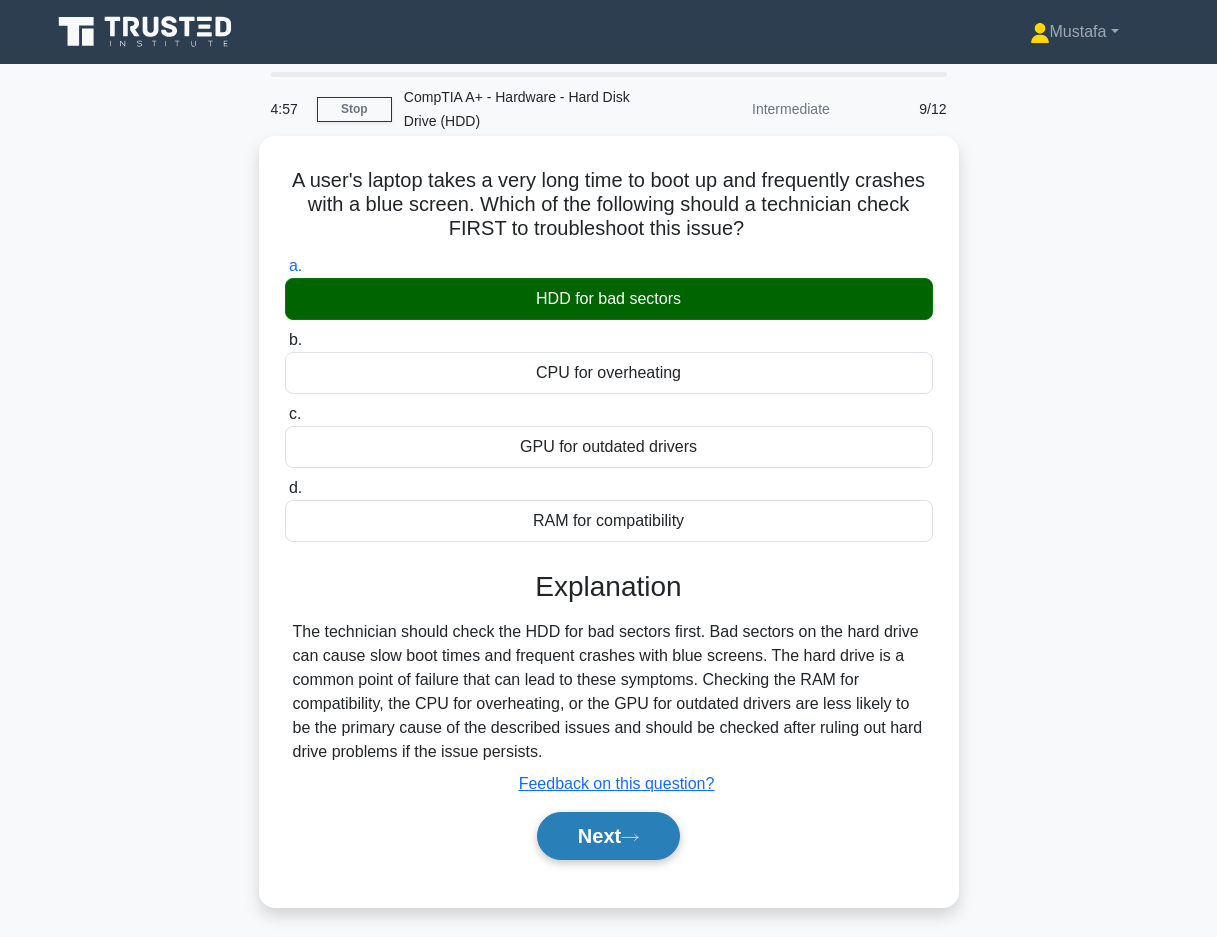 click on "Next" at bounding box center [608, 836] 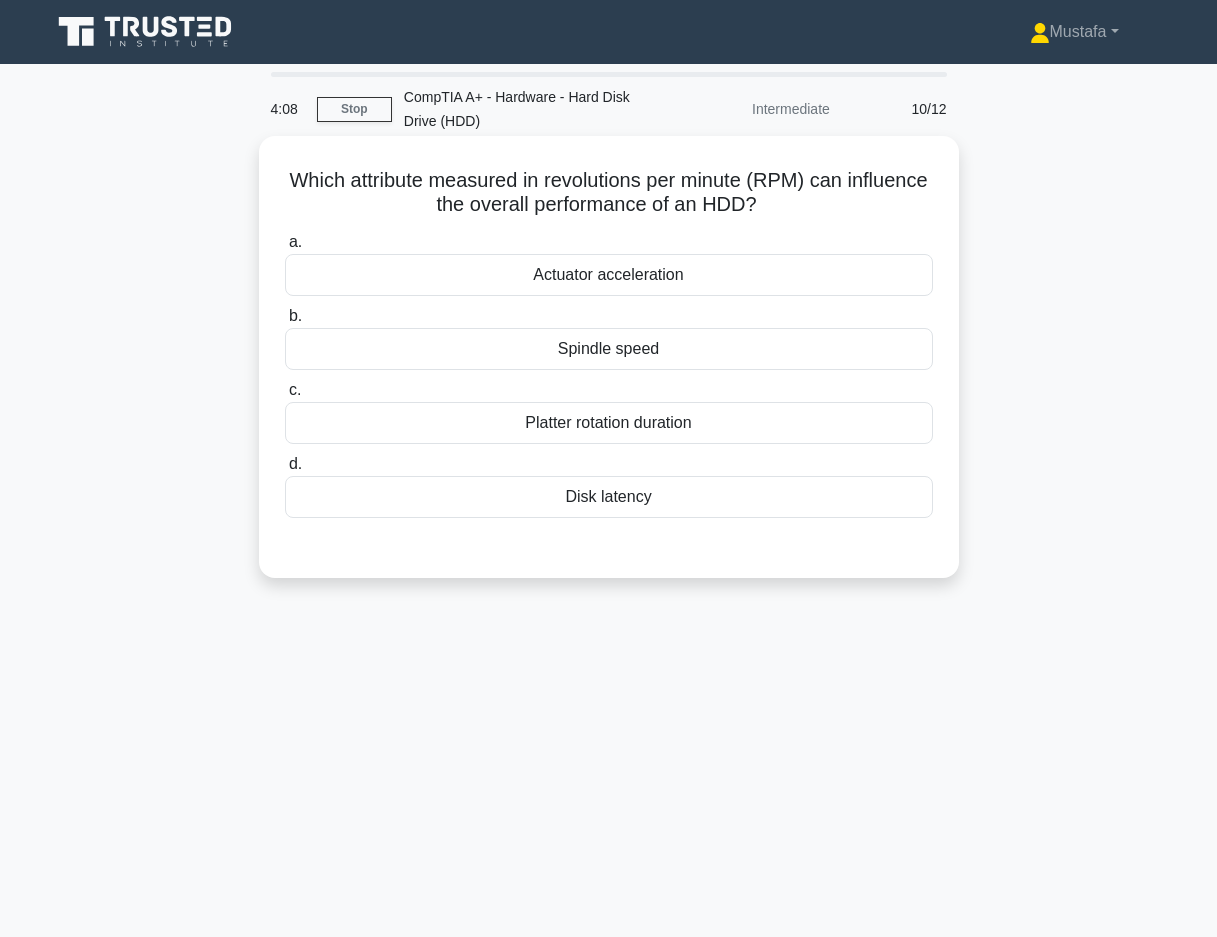 click on "Platter rotation duration" at bounding box center [609, 423] 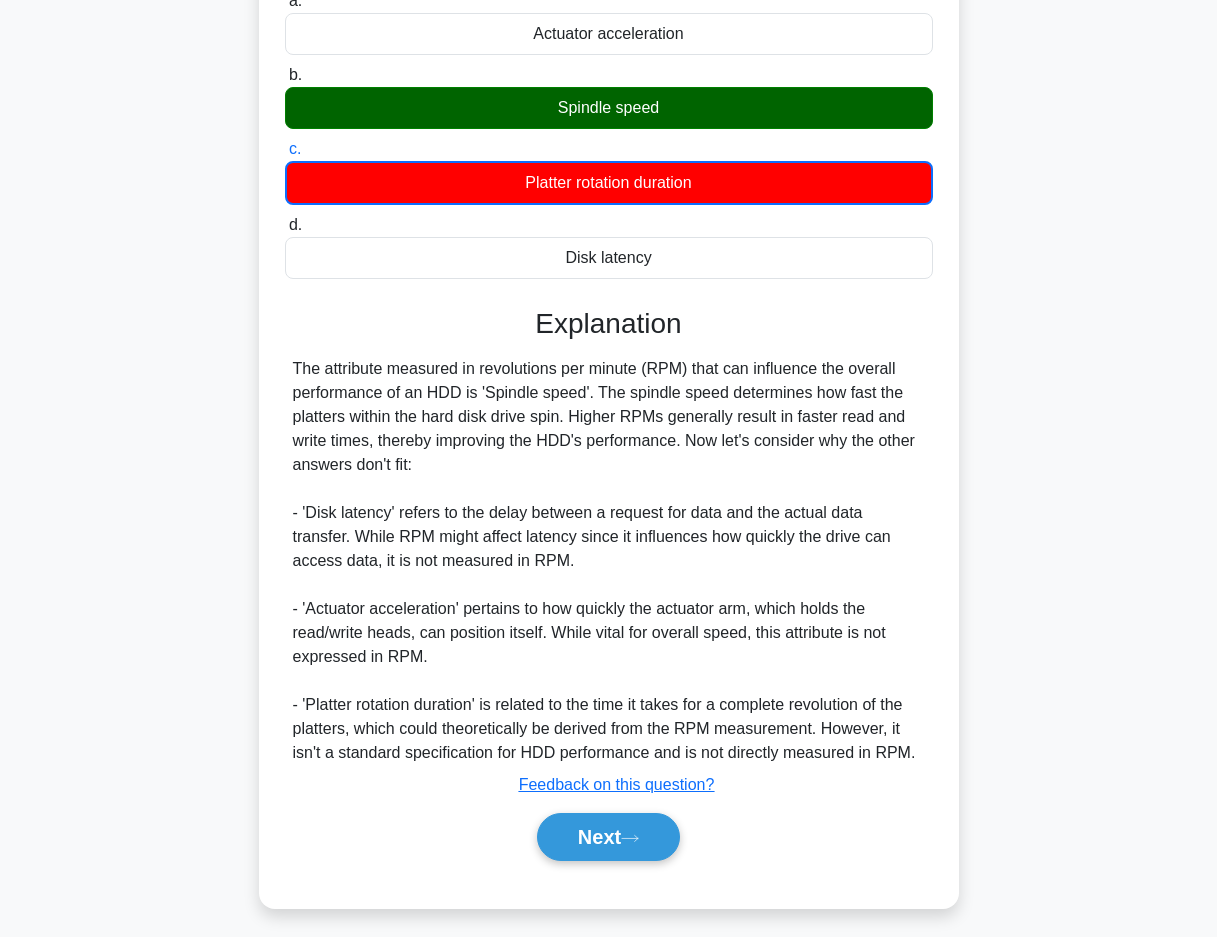 scroll, scrollTop: 251, scrollLeft: 0, axis: vertical 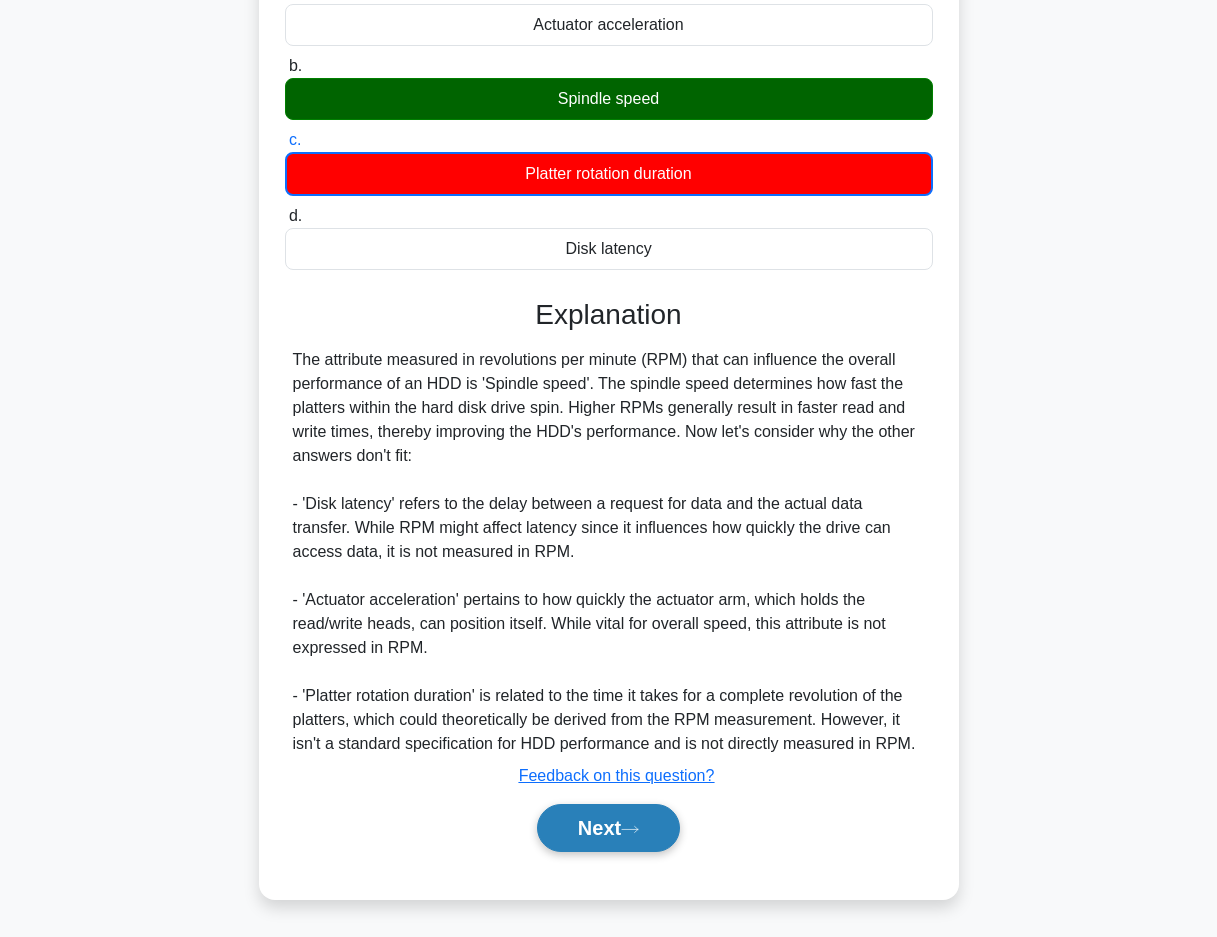 click on "Next" at bounding box center [608, 828] 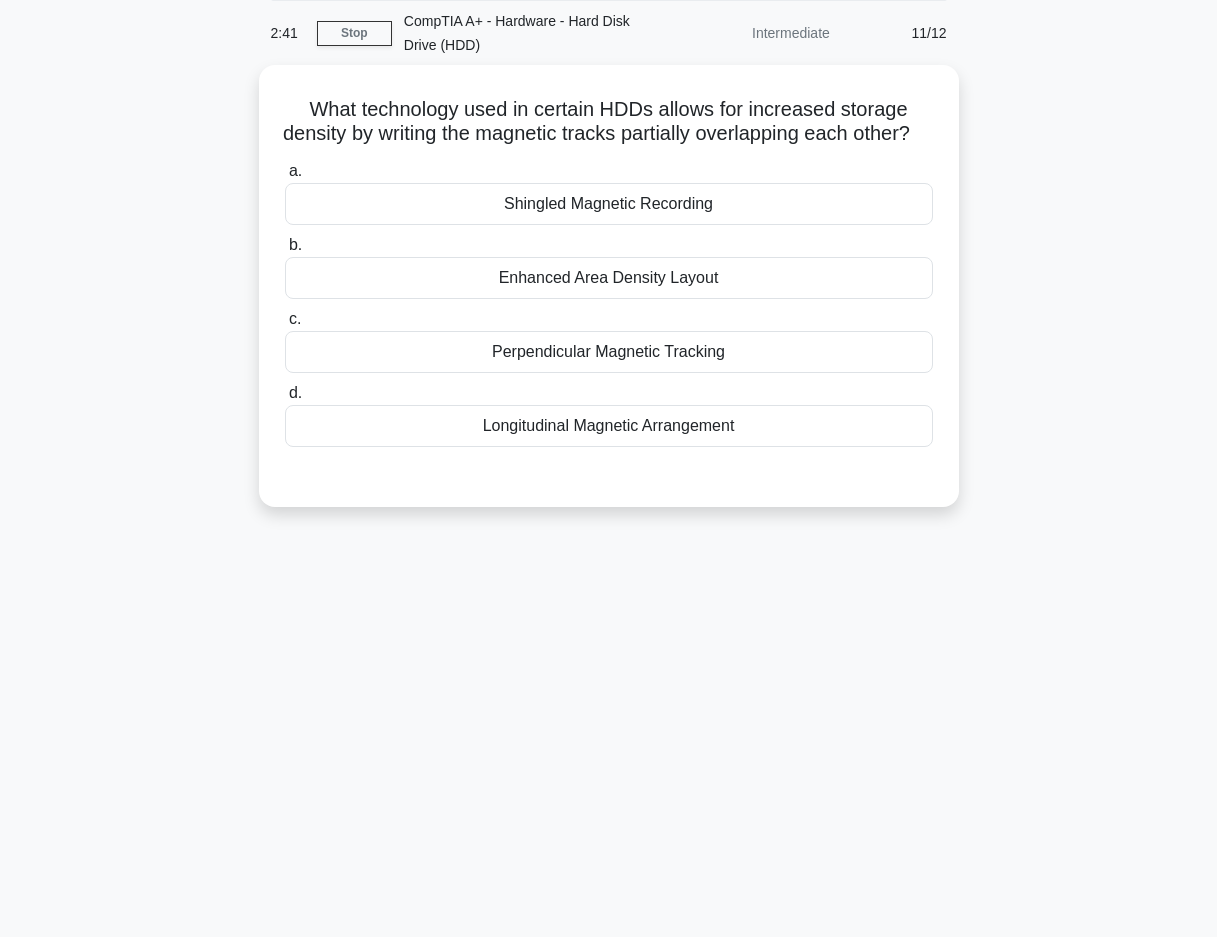 scroll, scrollTop: 0, scrollLeft: 0, axis: both 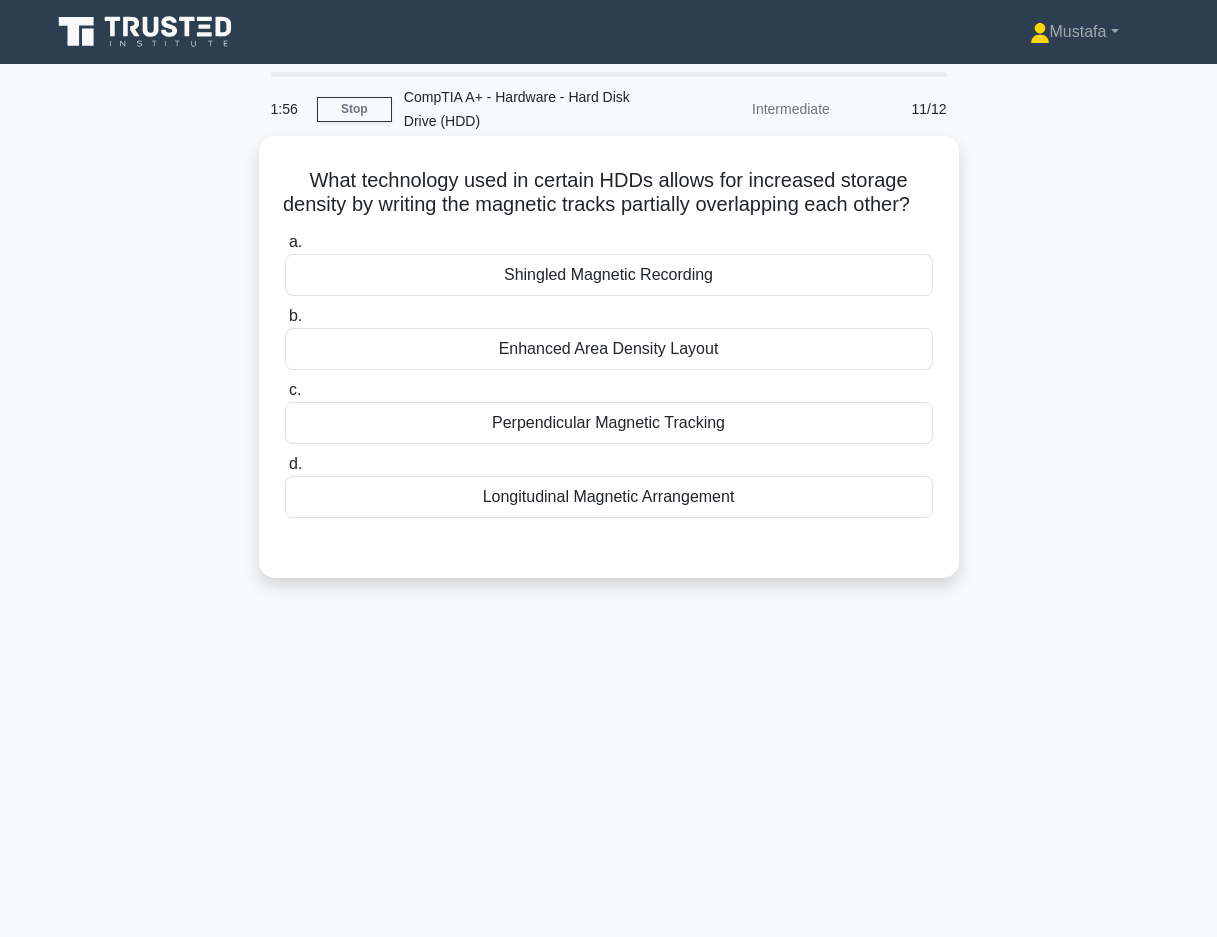click on "Enhanced Area Density Layout" at bounding box center [609, 349] 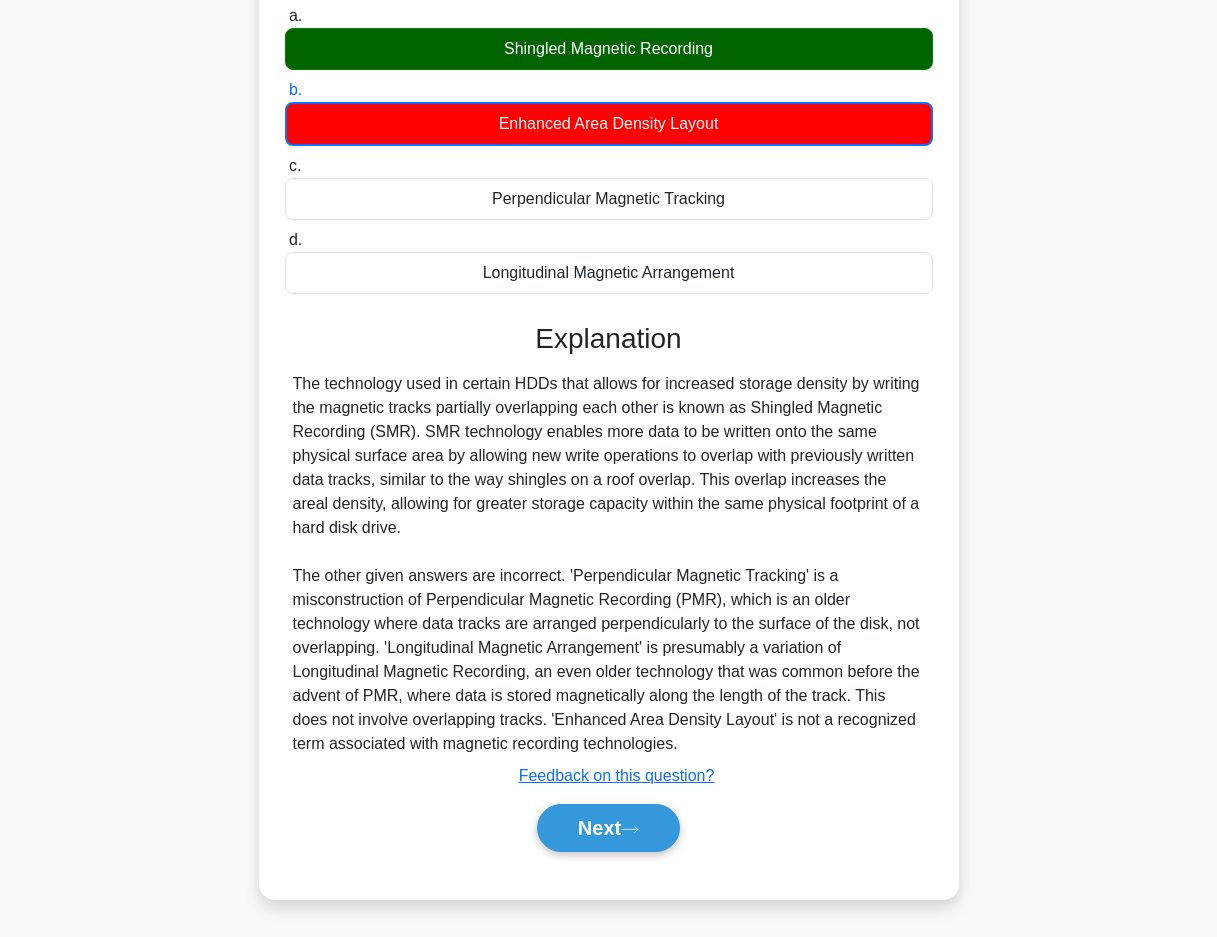 scroll, scrollTop: 251, scrollLeft: 0, axis: vertical 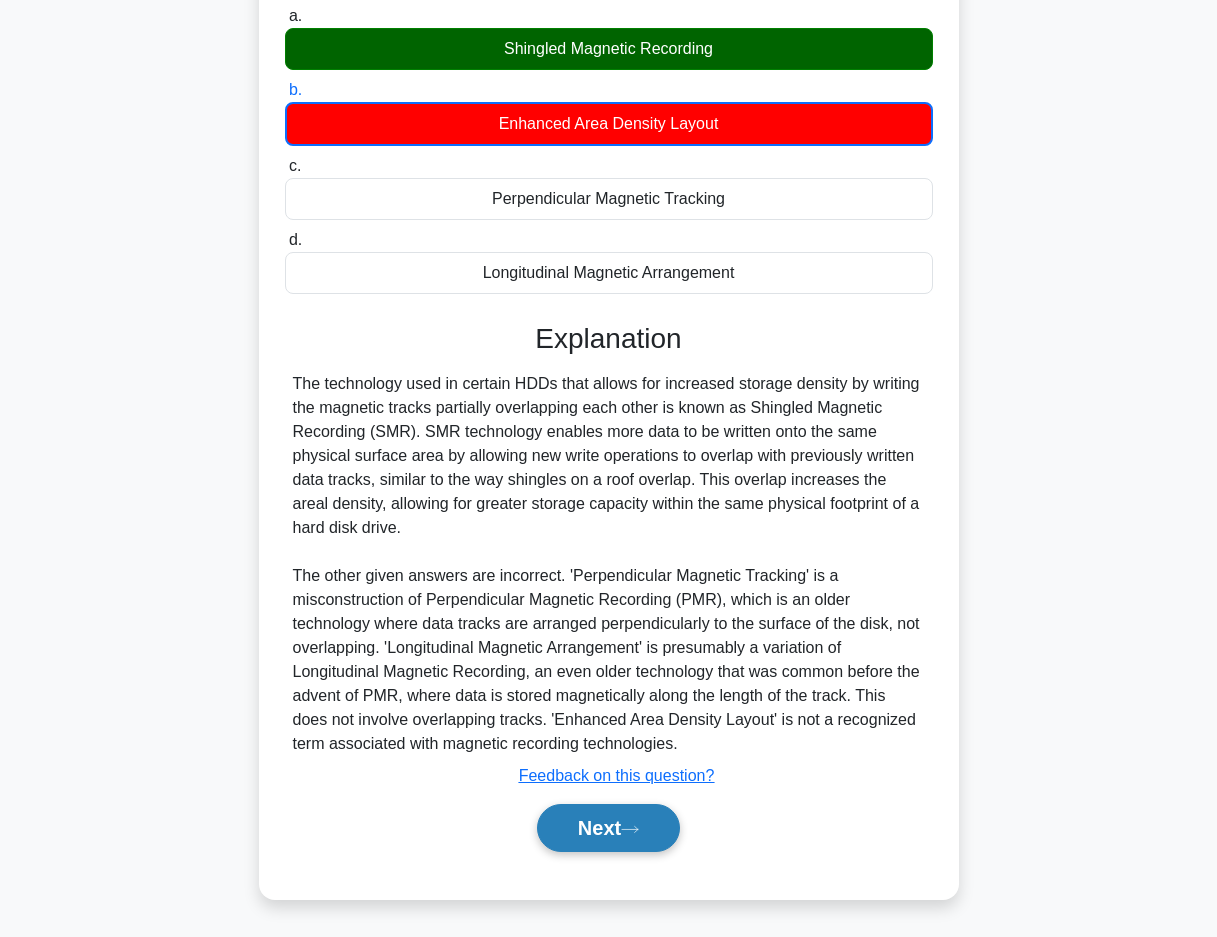 click on "Next" at bounding box center (608, 828) 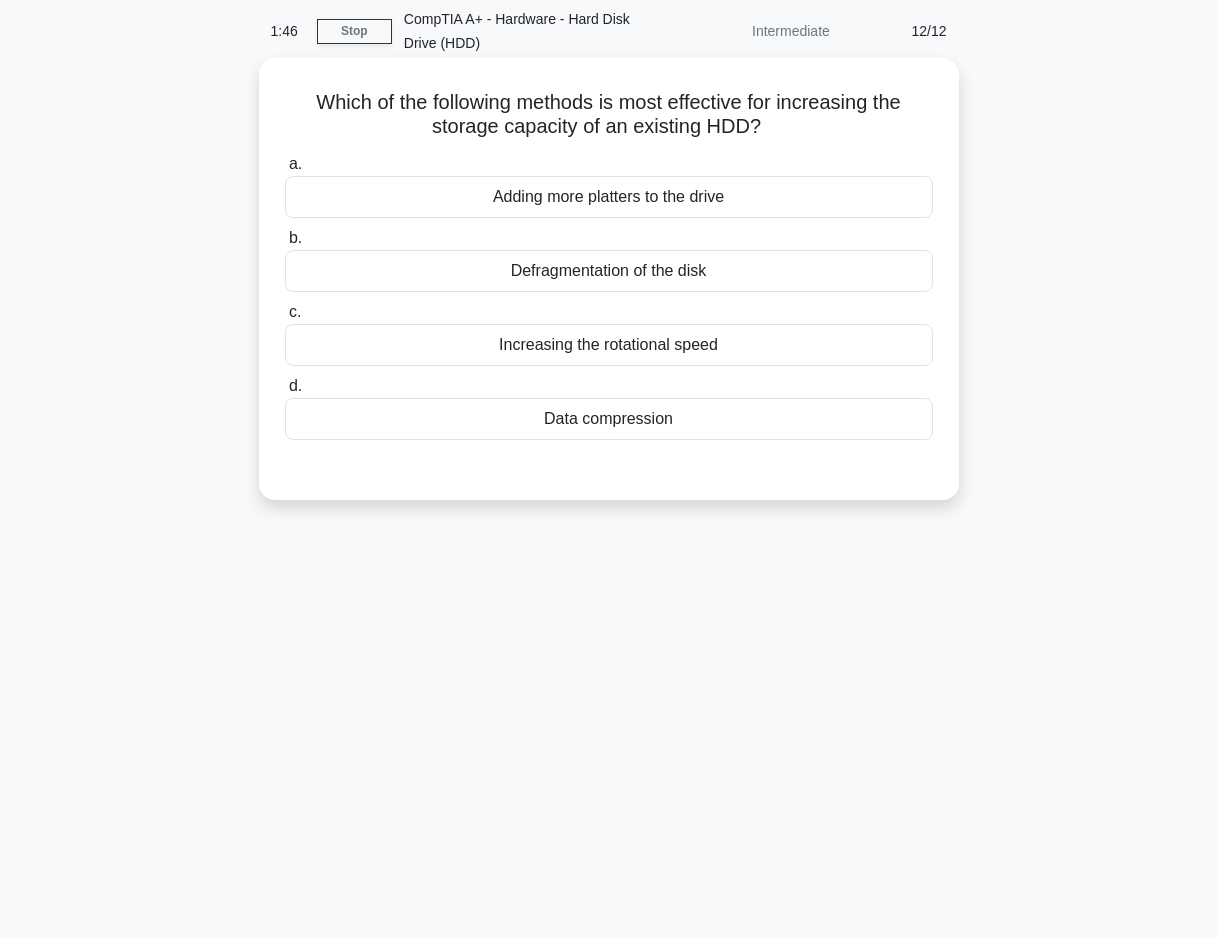 scroll, scrollTop: 0, scrollLeft: 0, axis: both 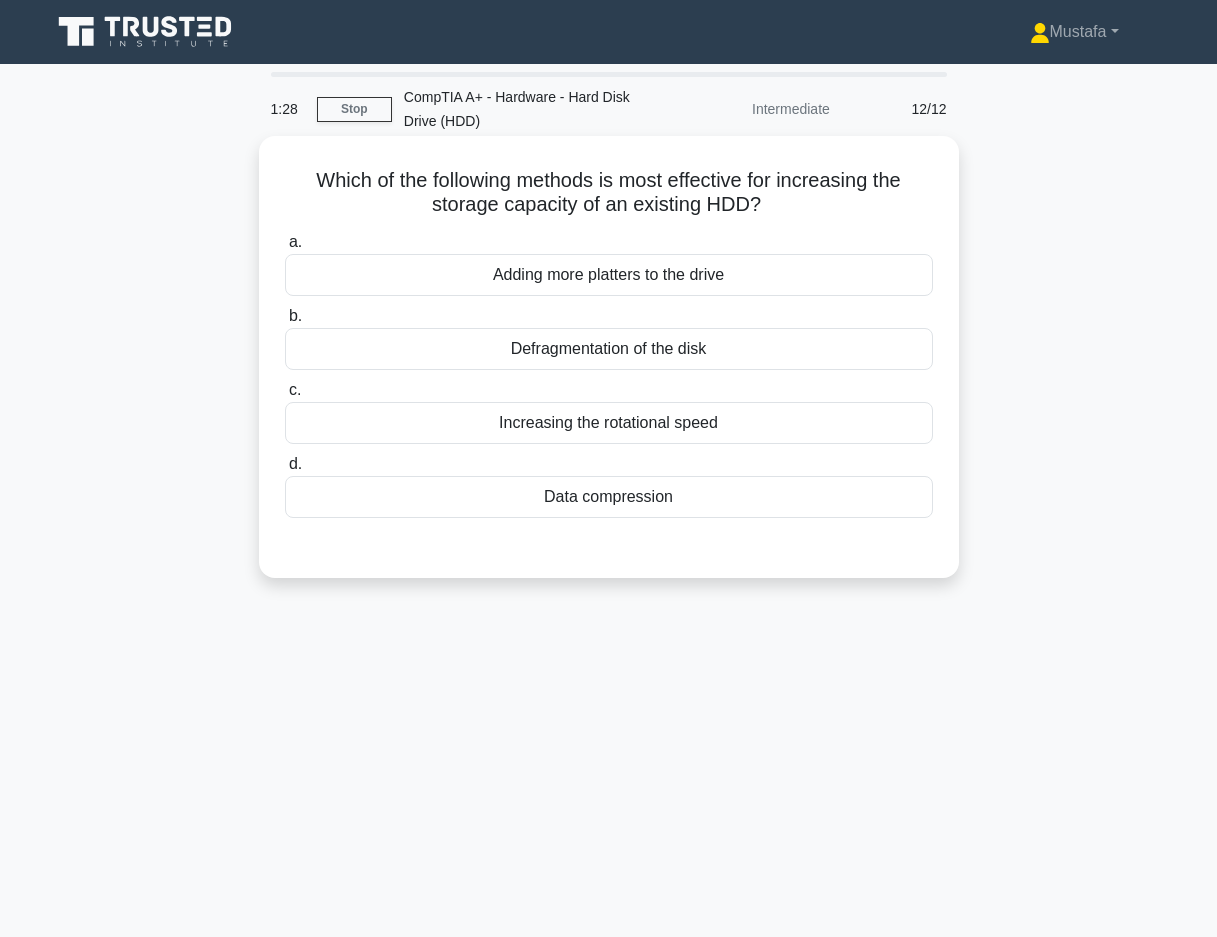 click on "Adding more platters to the drive" at bounding box center (609, 275) 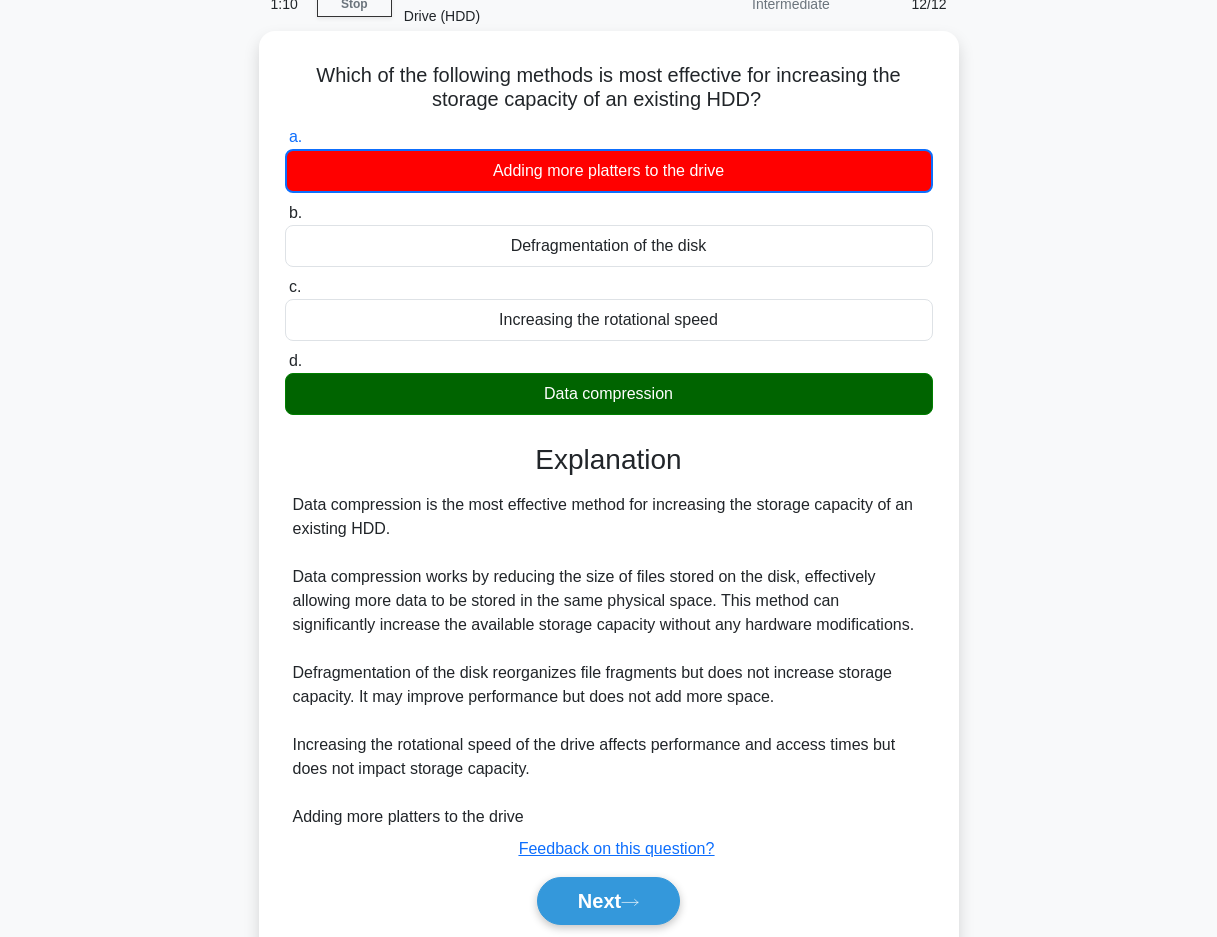 scroll, scrollTop: 227, scrollLeft: 0, axis: vertical 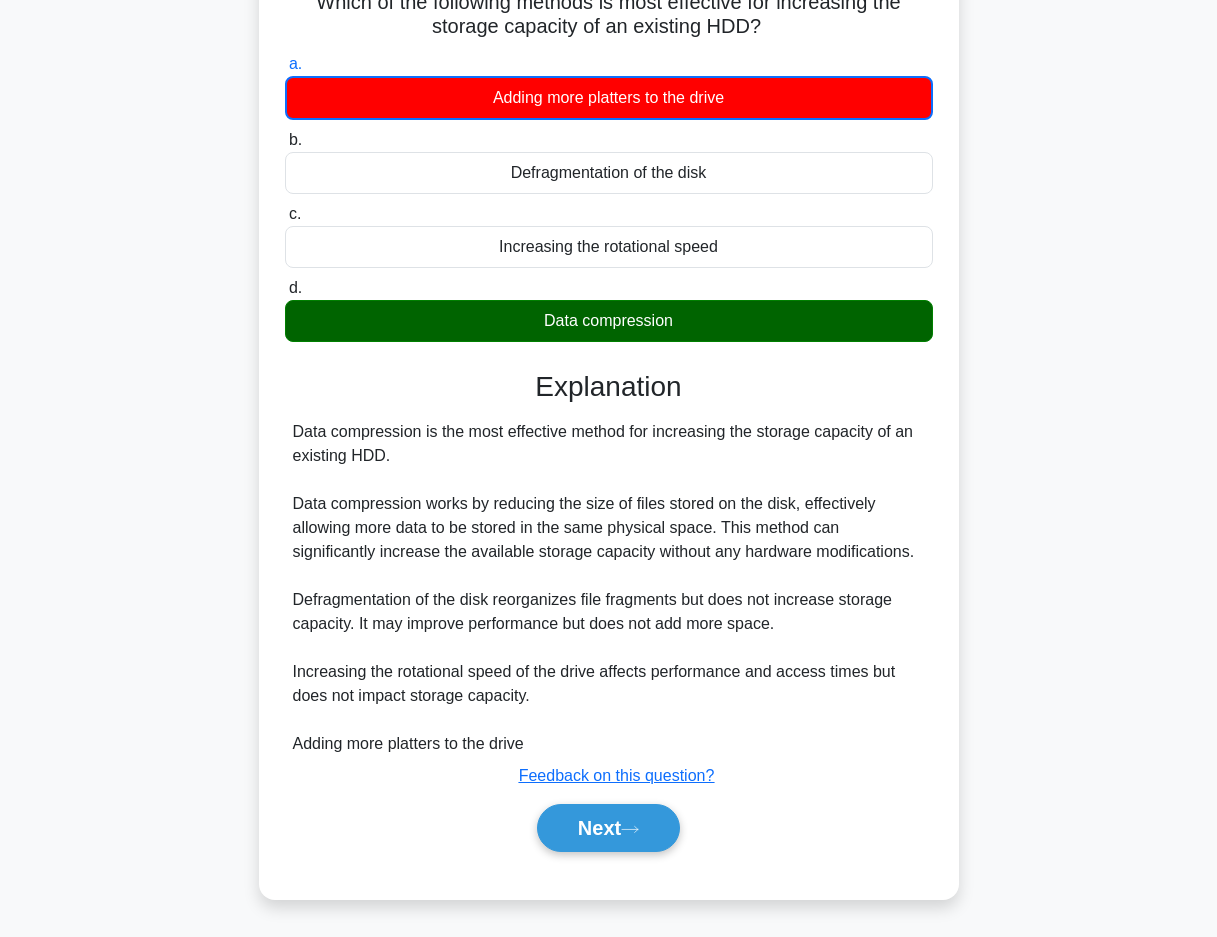 click on "Data compression is the most effective method for increasing the storage capacity of an existing HDD. Data compression works by reducing the size of files stored on the disk, effectively allowing more data to be stored in the same physical space. This method can significantly increase the available storage capacity without any hardware modifications. Defragmentation of the disk reorganizes file fragments but does not increase storage capacity. It may improve performance but does not add more space. Increasing the rotational speed of the drive affects performance and access times but does not impact storage capacity. Adding more platters to the drive is not possible for an existing HDD as it would require opening and modifying the sealed drive enclosure, which is not practical and would likely damage the drive." at bounding box center [609, 588] 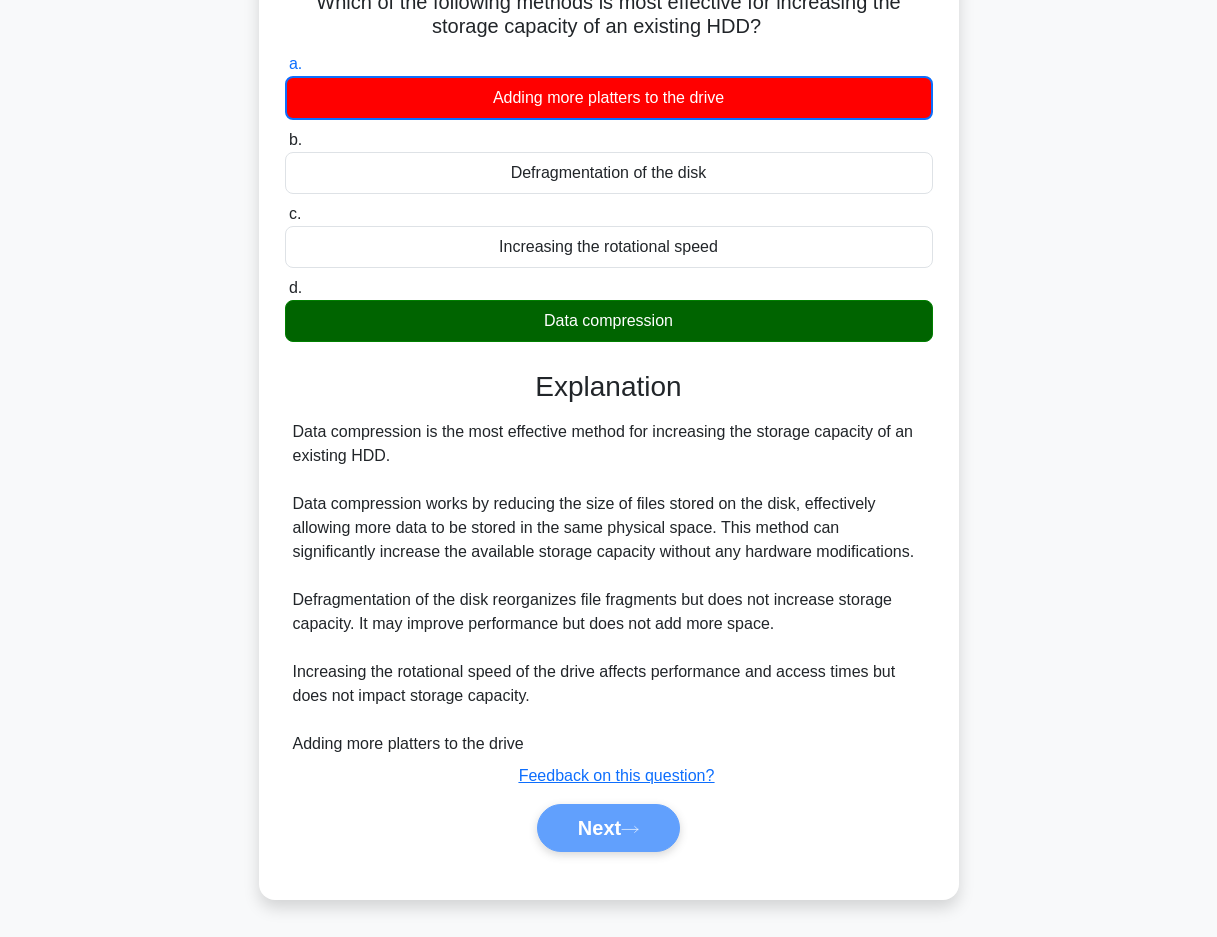 scroll, scrollTop: 143, scrollLeft: 0, axis: vertical 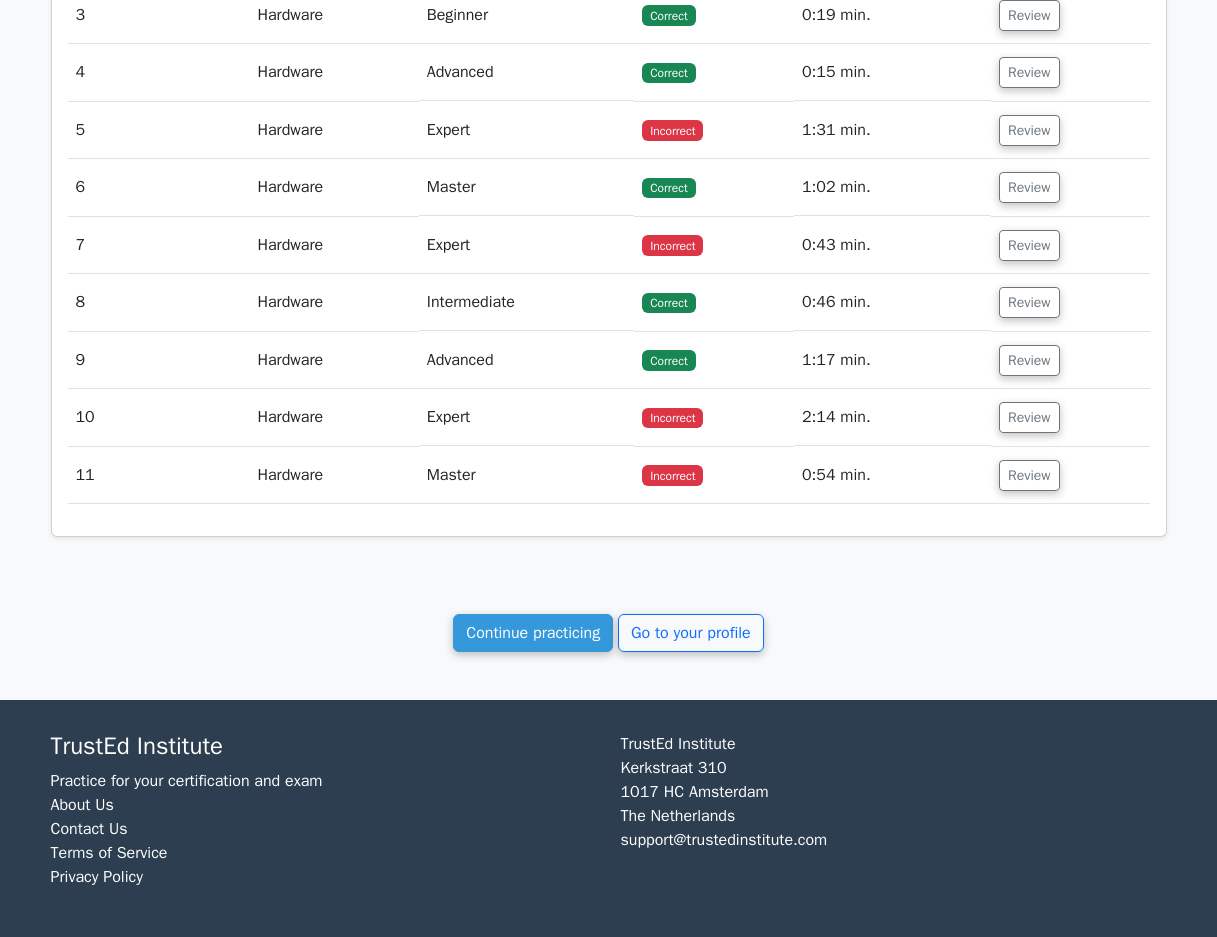 click on "Incorrect" at bounding box center [714, 475] 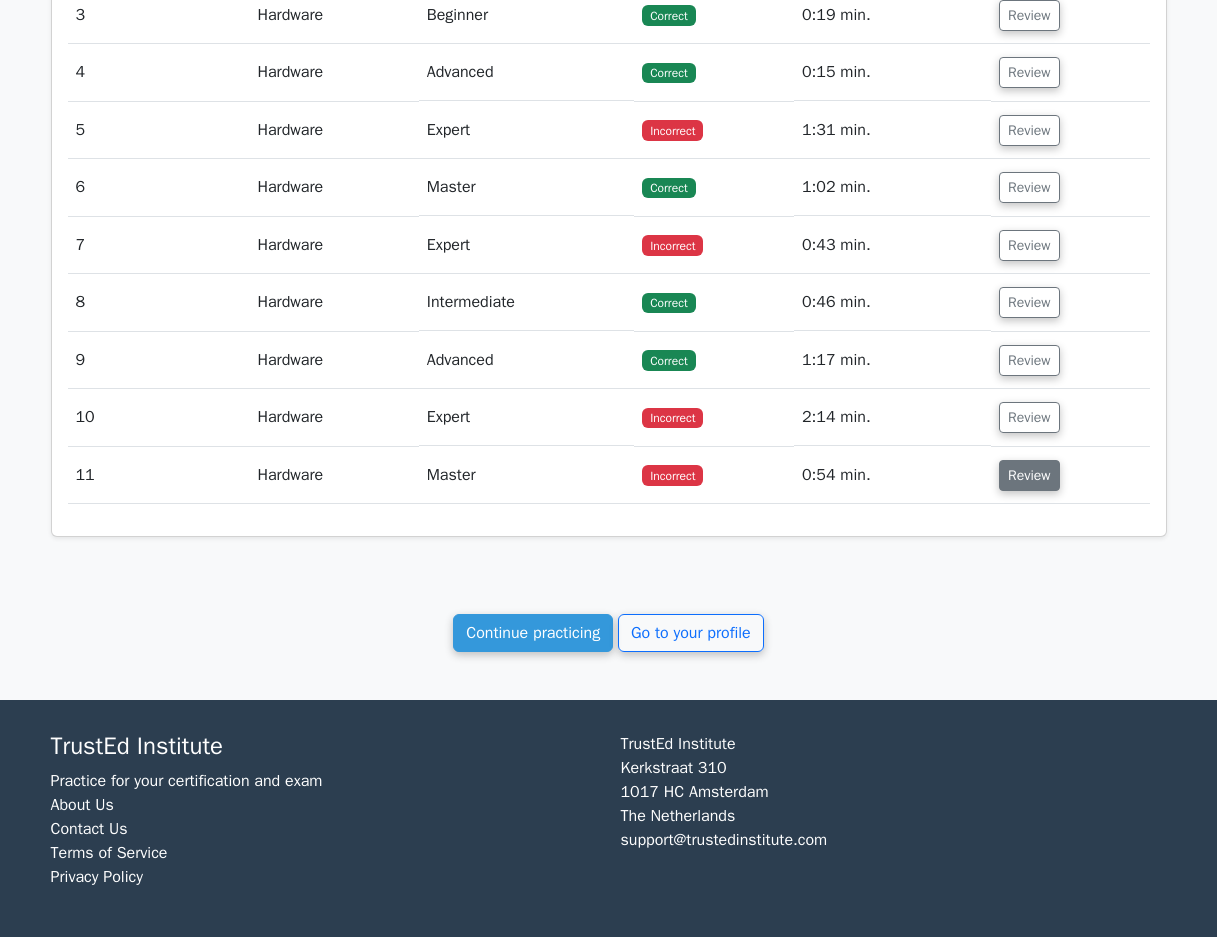 click on "Review" at bounding box center [1029, 475] 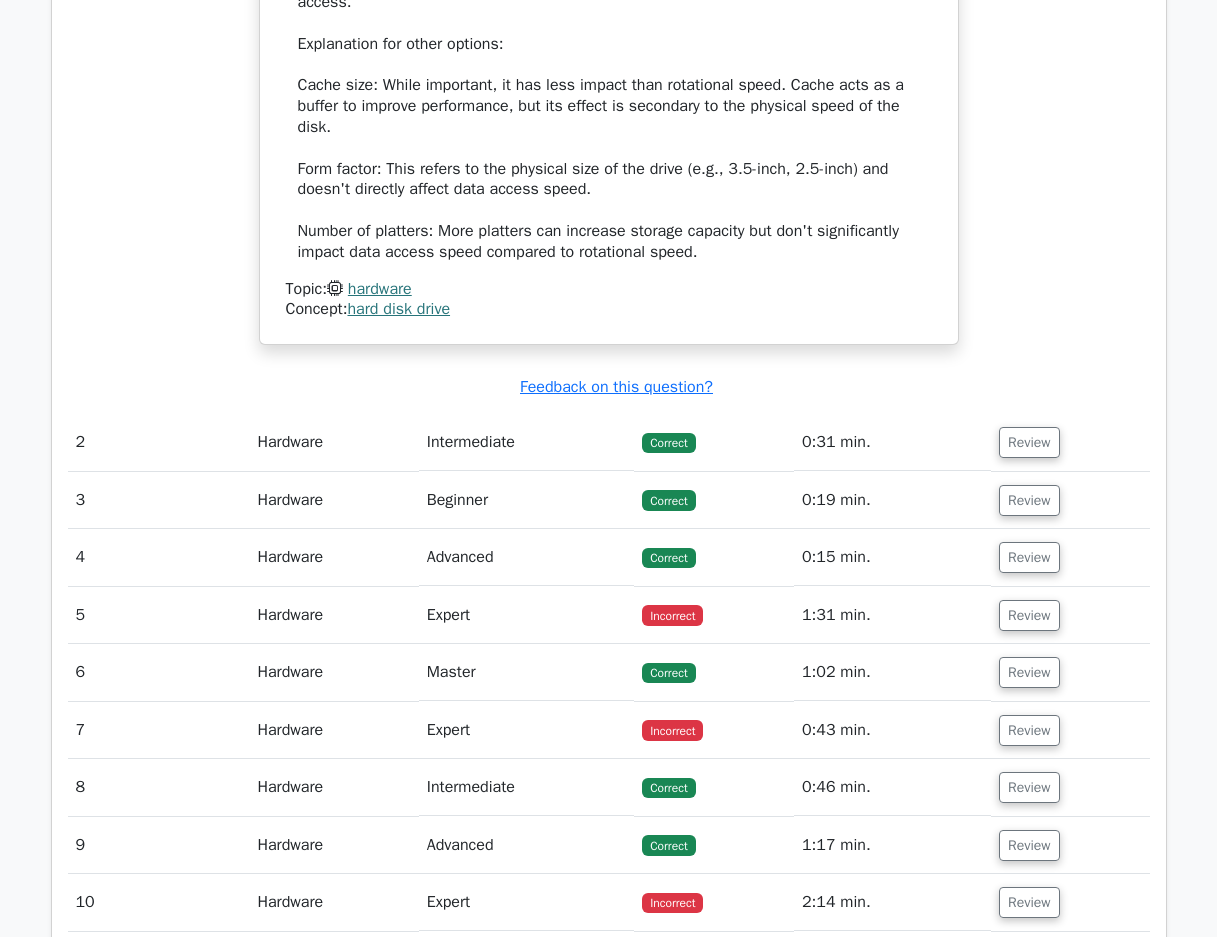 scroll, scrollTop: 1966, scrollLeft: 0, axis: vertical 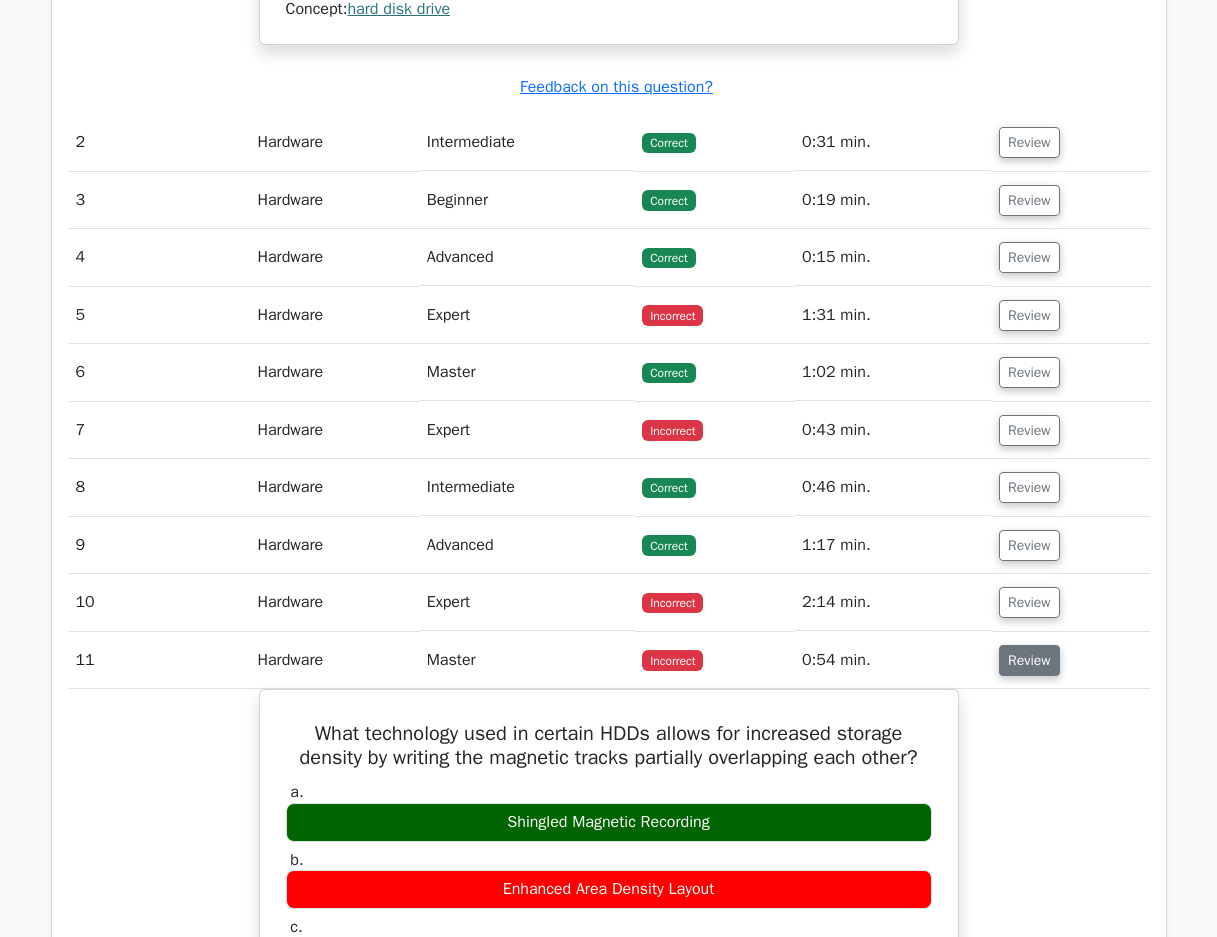 click on "Review" at bounding box center (1029, 660) 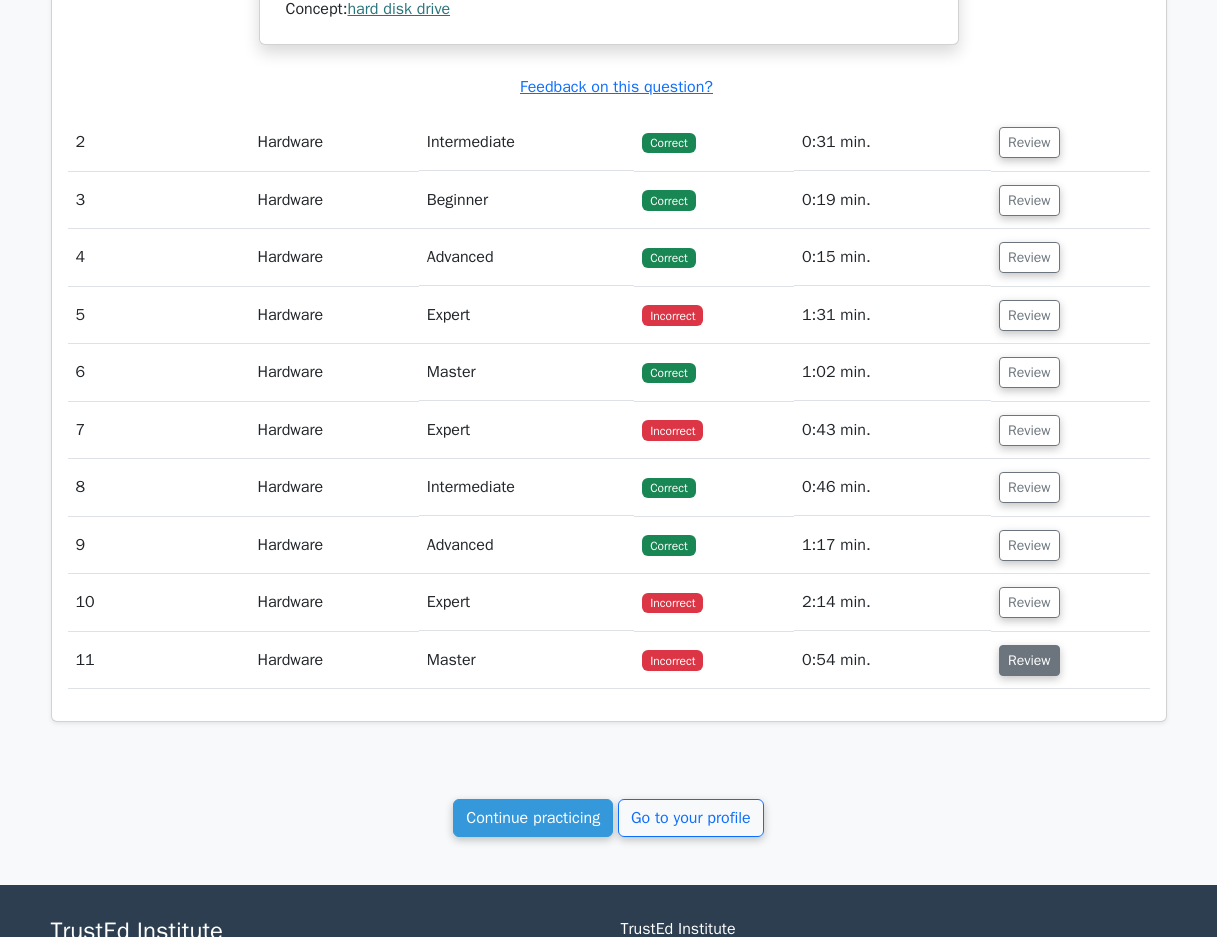 click on "Review" at bounding box center (1029, 660) 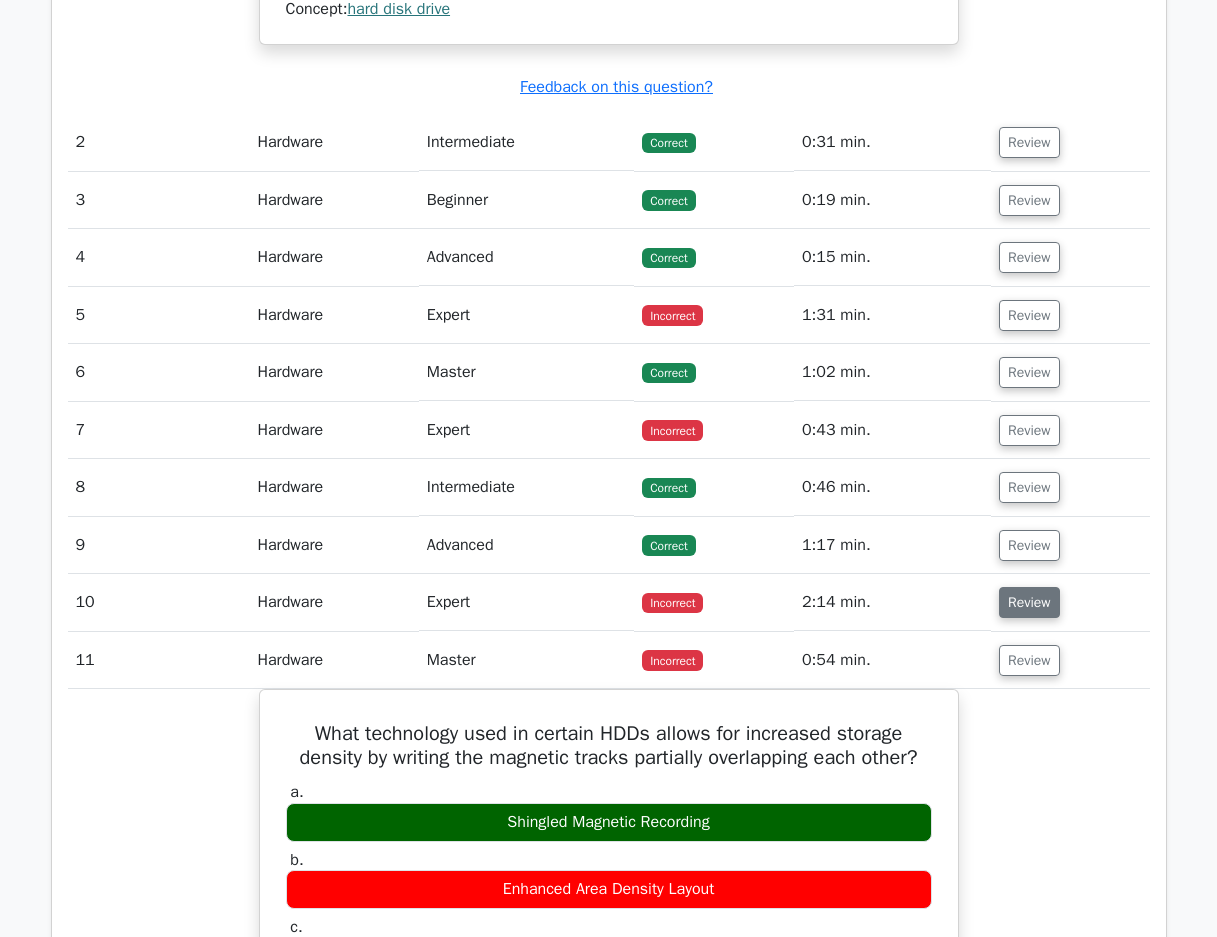 click on "Review" at bounding box center (1029, 602) 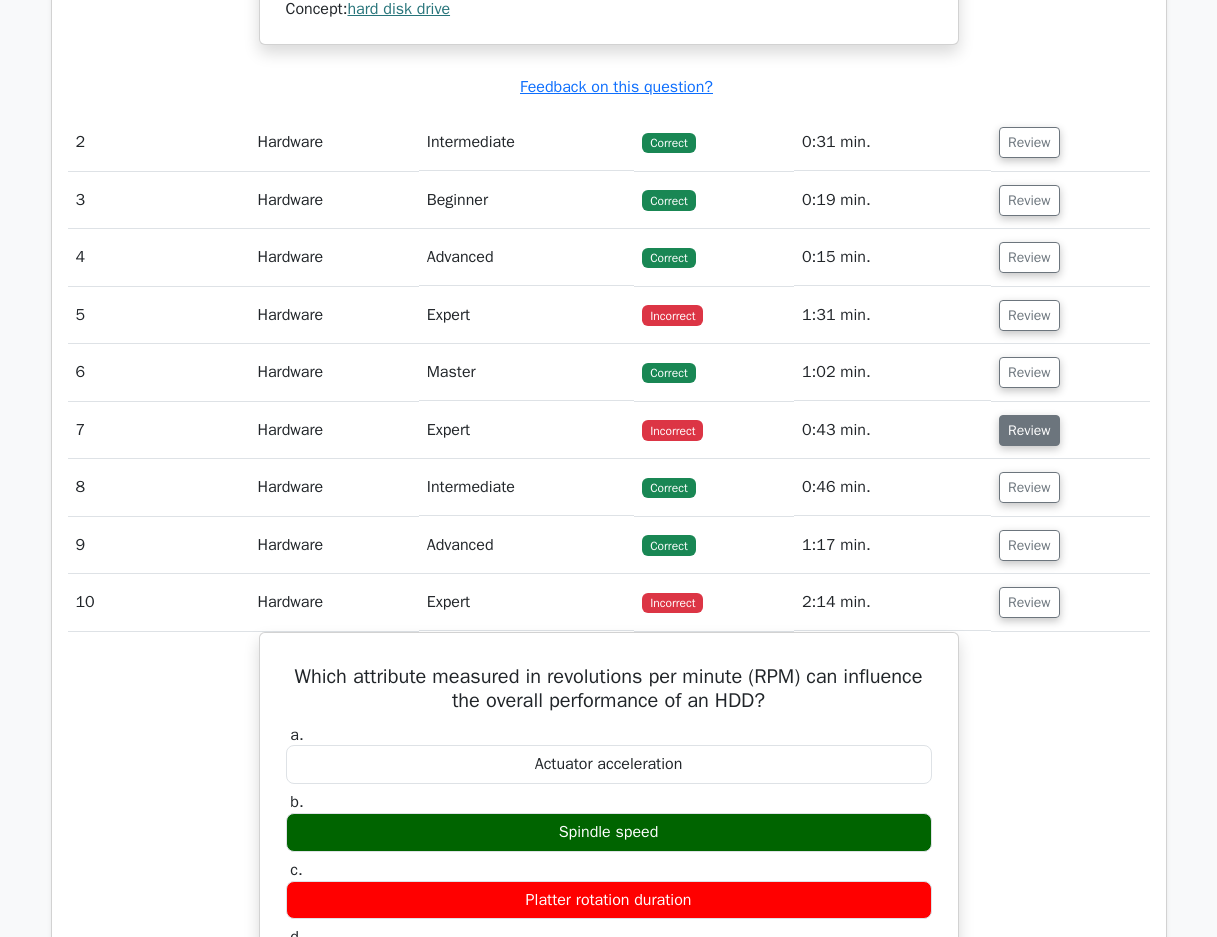 click on "Review" at bounding box center (1029, 430) 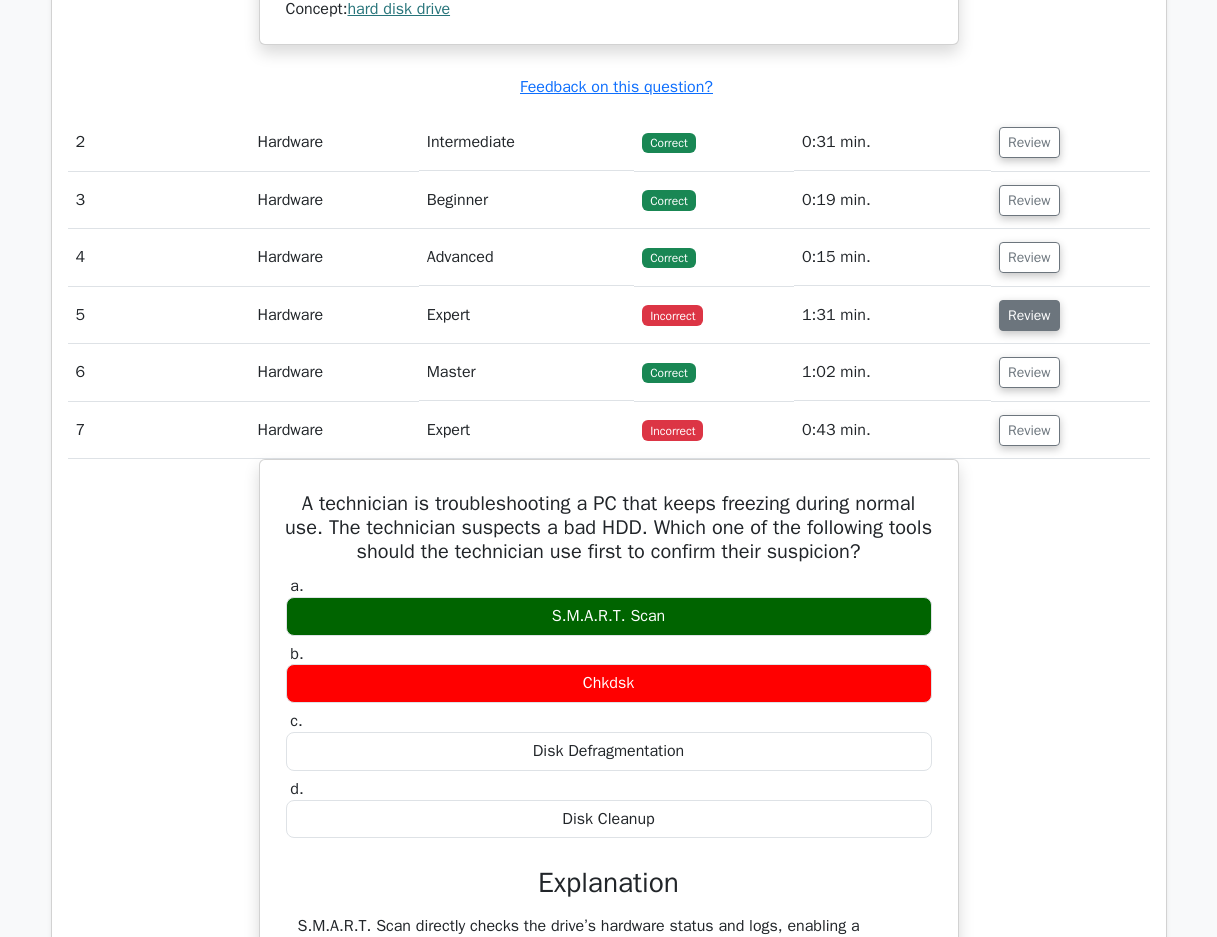 click on "Review" at bounding box center [1029, 315] 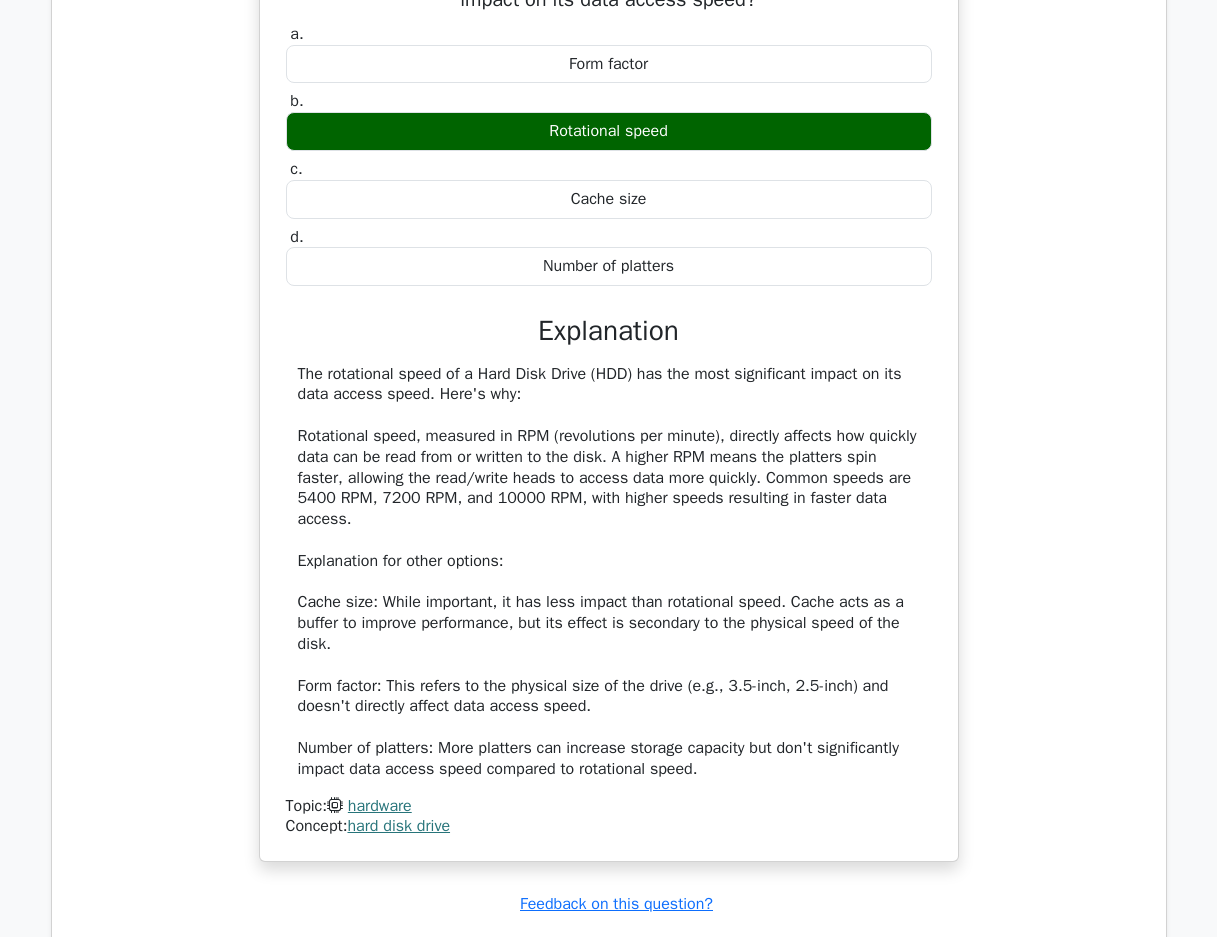scroll, scrollTop: 866, scrollLeft: 0, axis: vertical 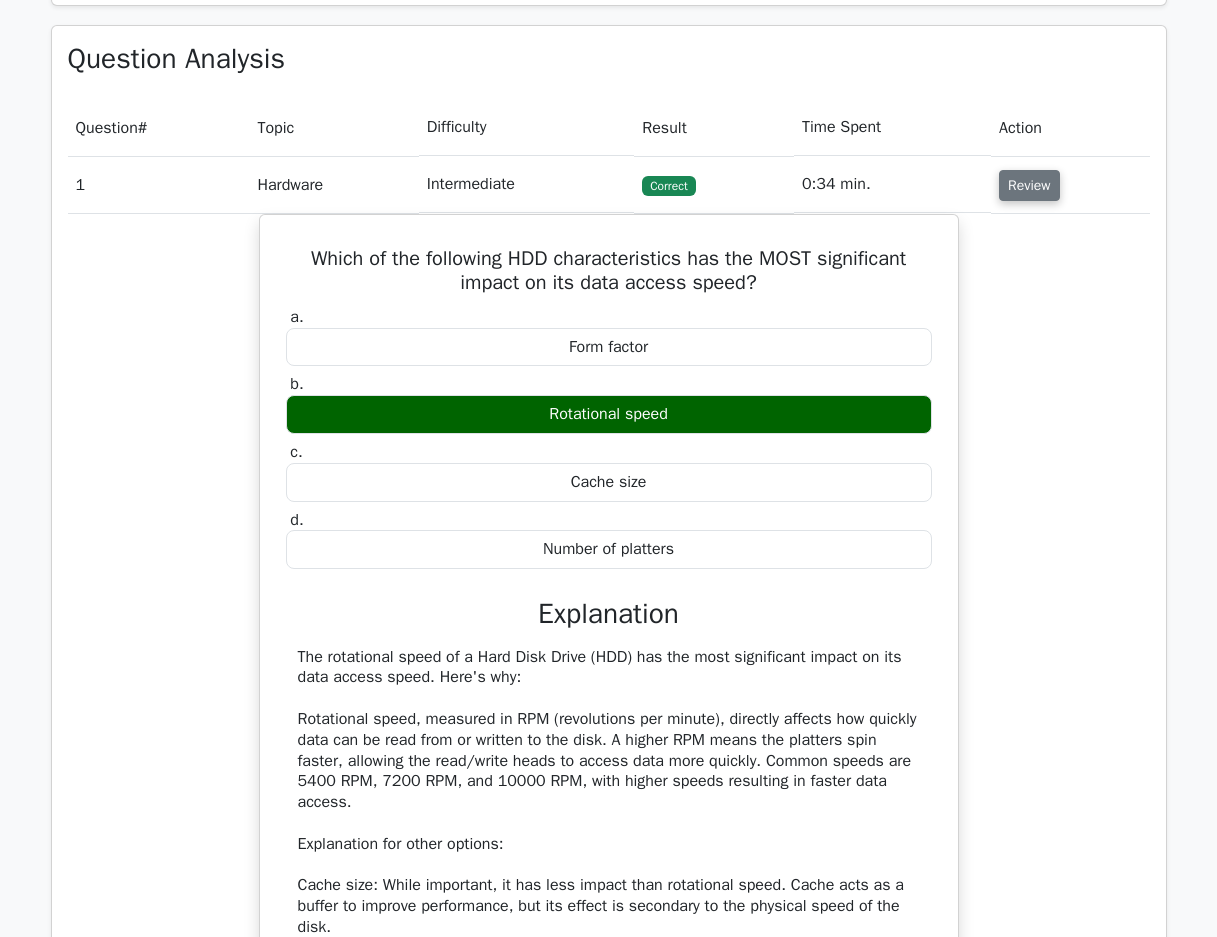 click on "Review" at bounding box center (1029, 185) 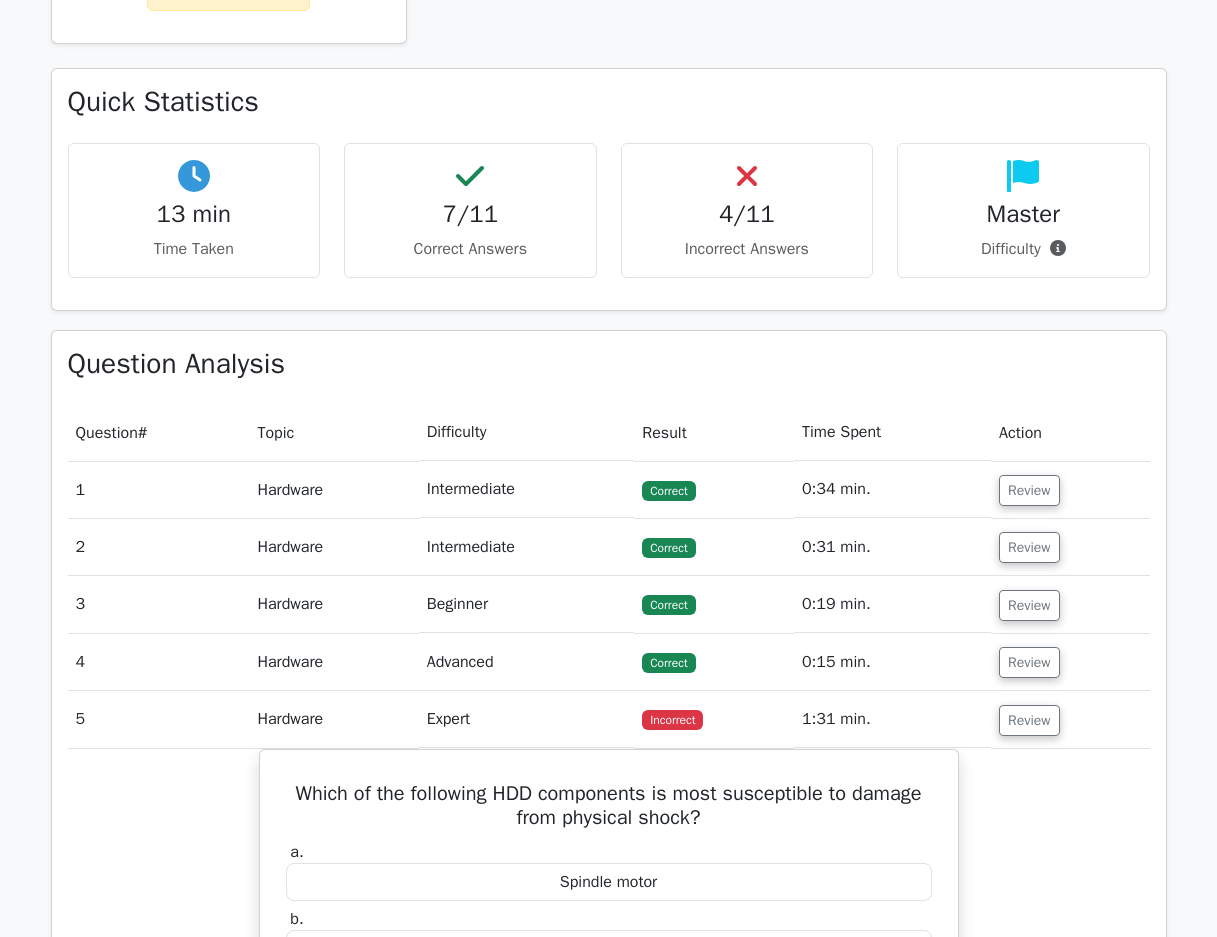 scroll, scrollTop: 0, scrollLeft: 0, axis: both 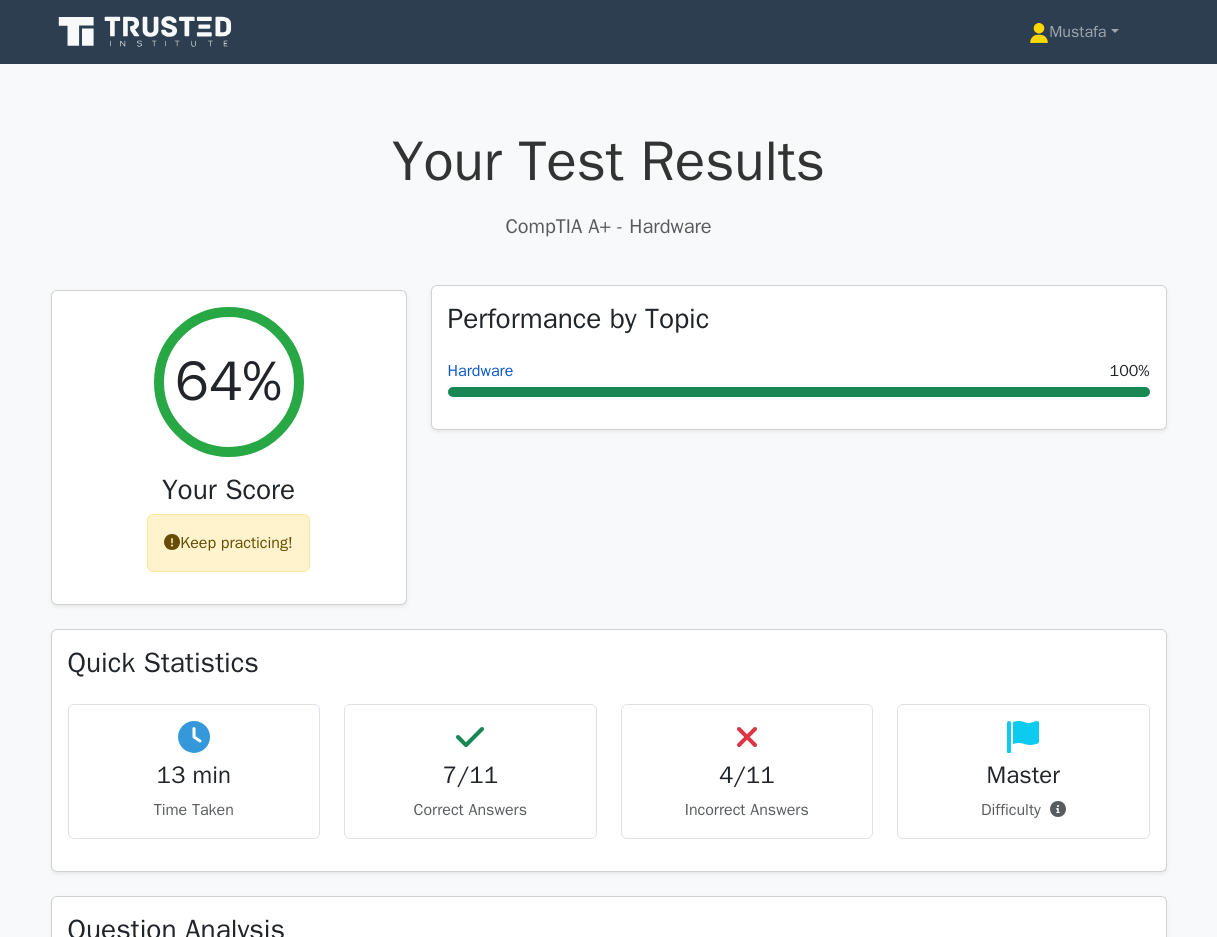 click on "Hardware" at bounding box center (481, 371) 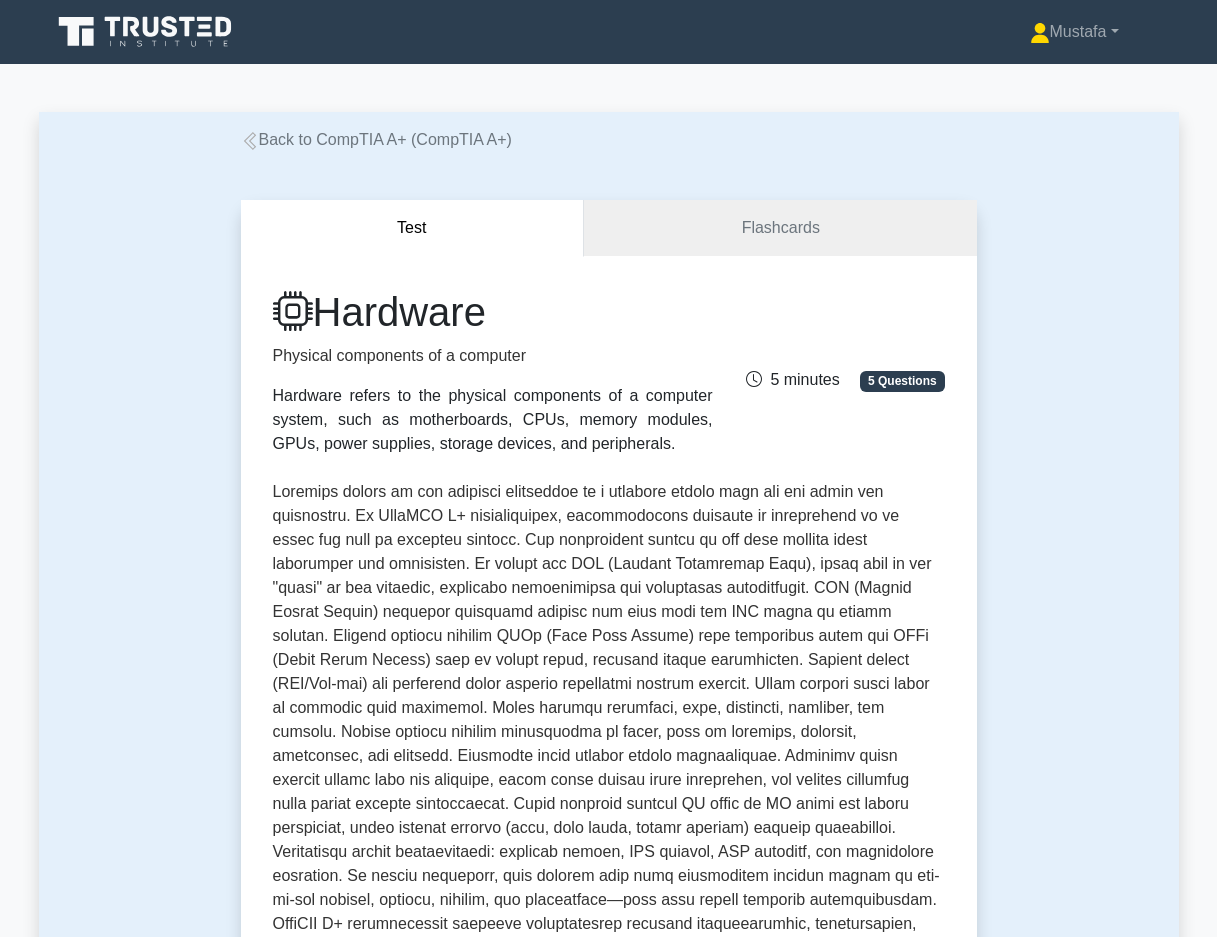 scroll, scrollTop: 0, scrollLeft: 0, axis: both 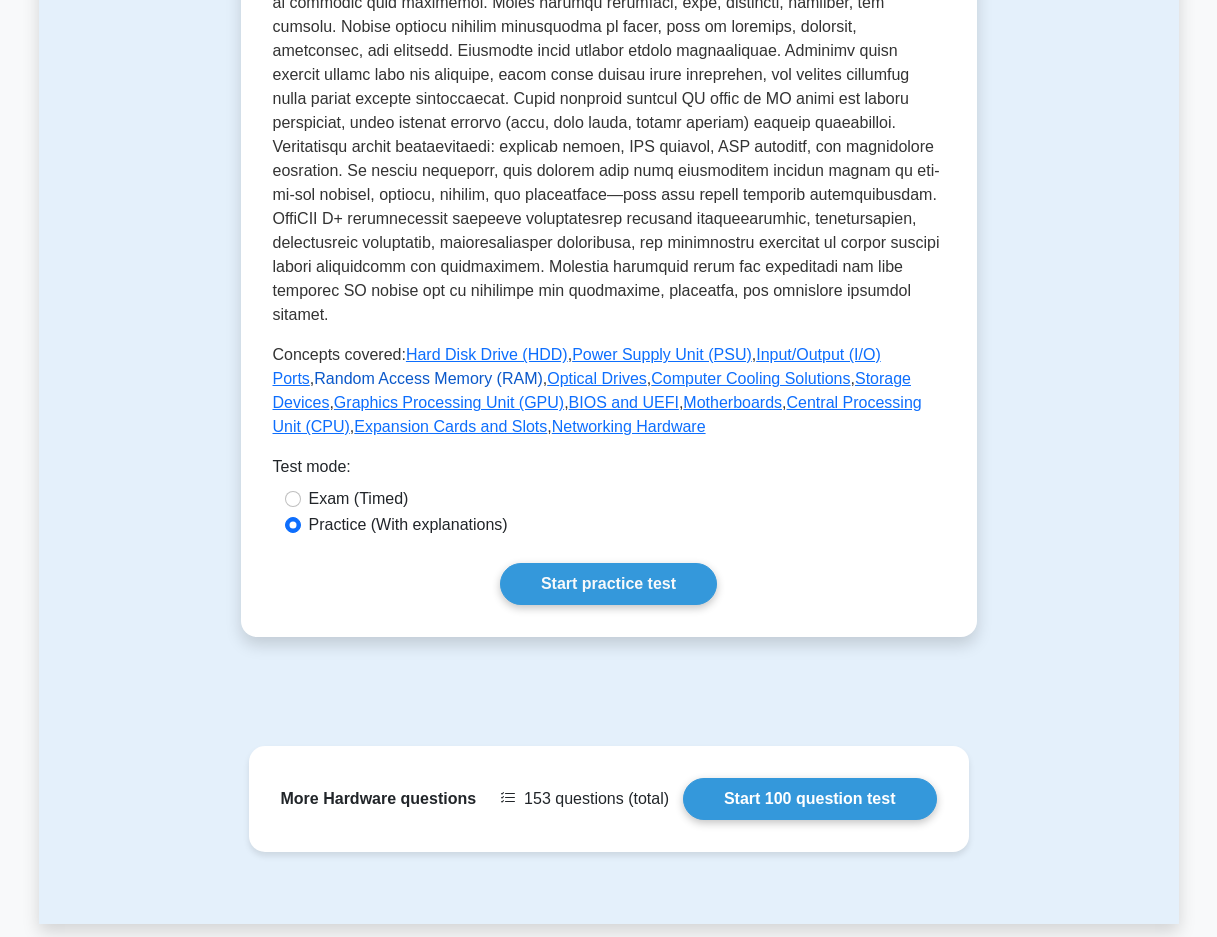 click on "Random Access Memory (RAM)" at bounding box center (428, 378) 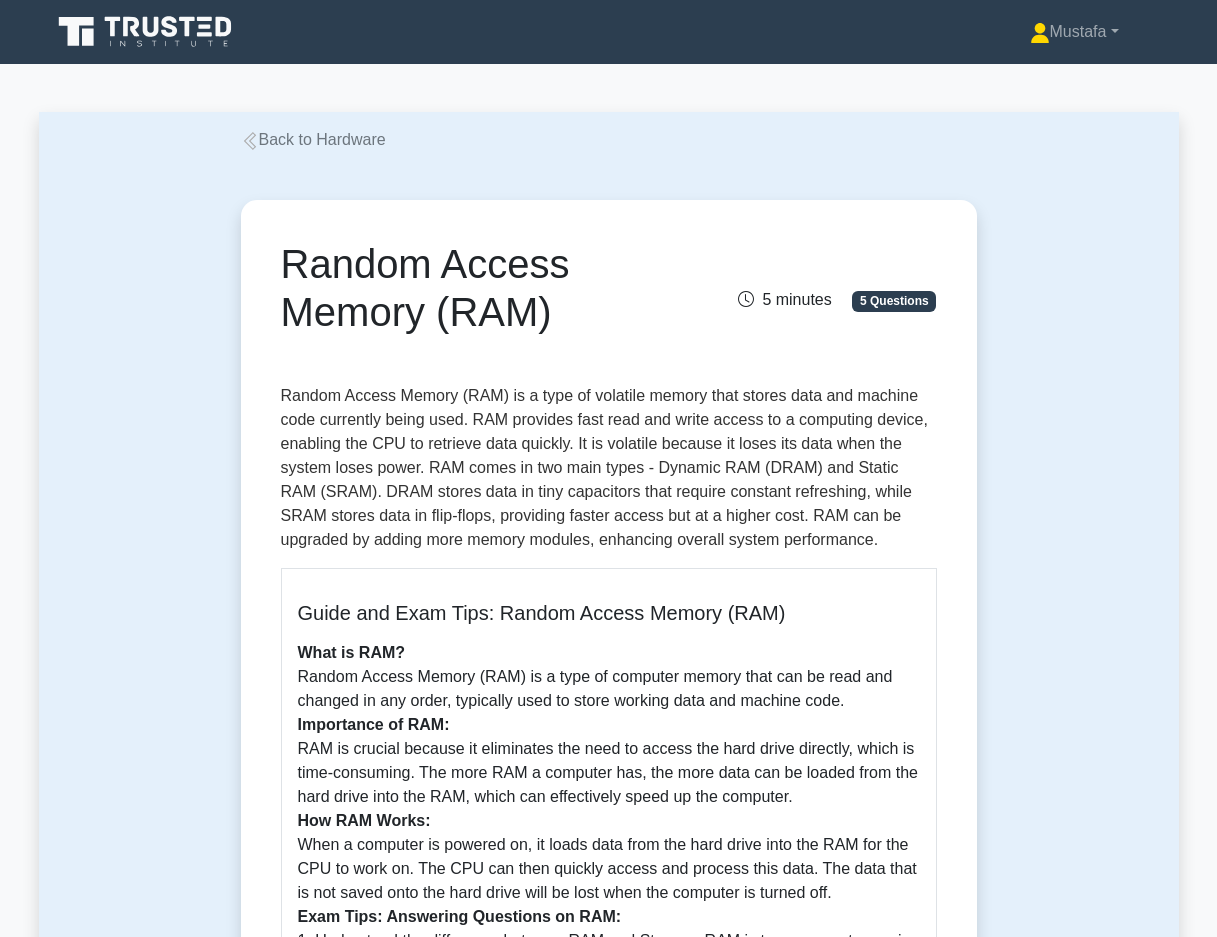 scroll, scrollTop: 0, scrollLeft: 0, axis: both 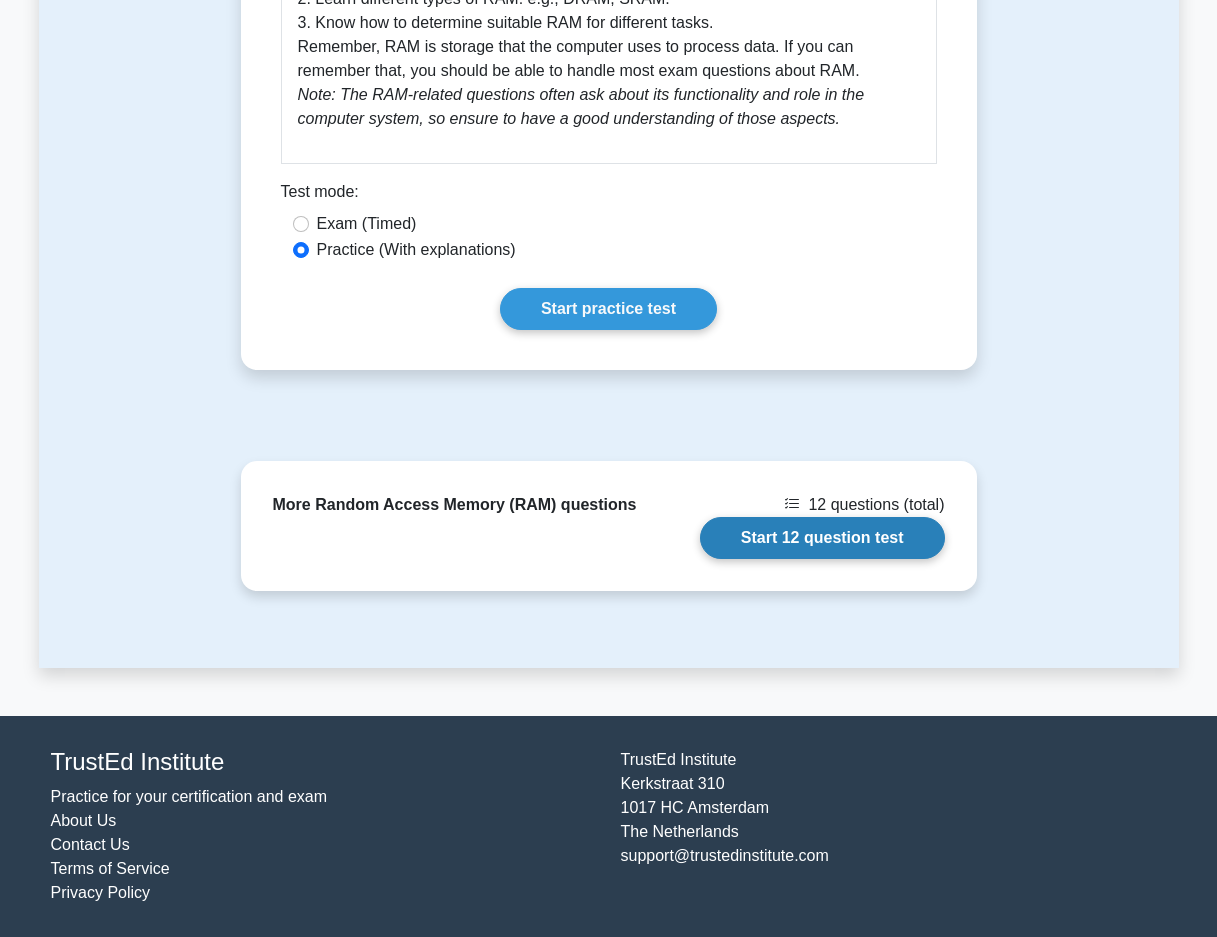 click on "Start 12 question test" at bounding box center (822, 538) 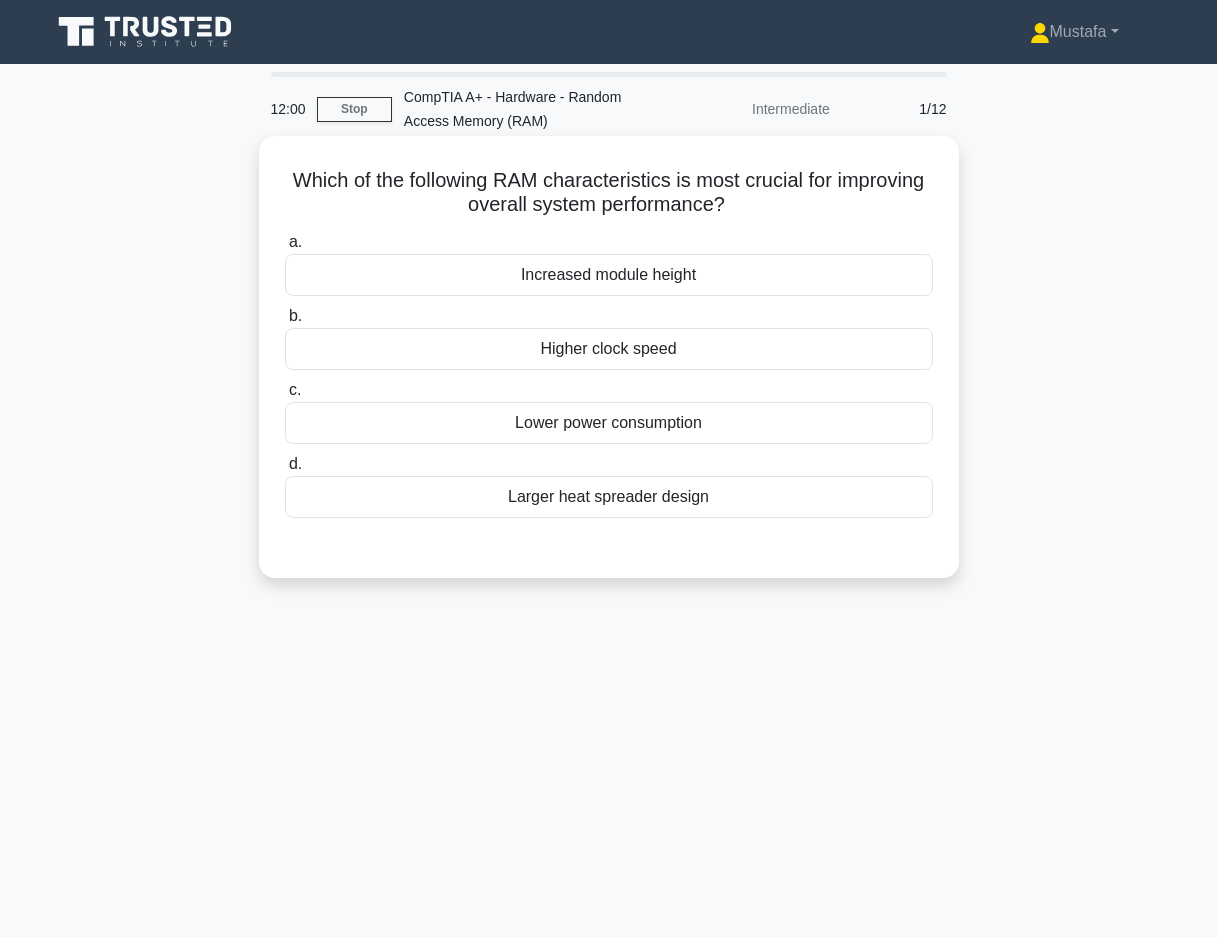 scroll, scrollTop: 0, scrollLeft: 0, axis: both 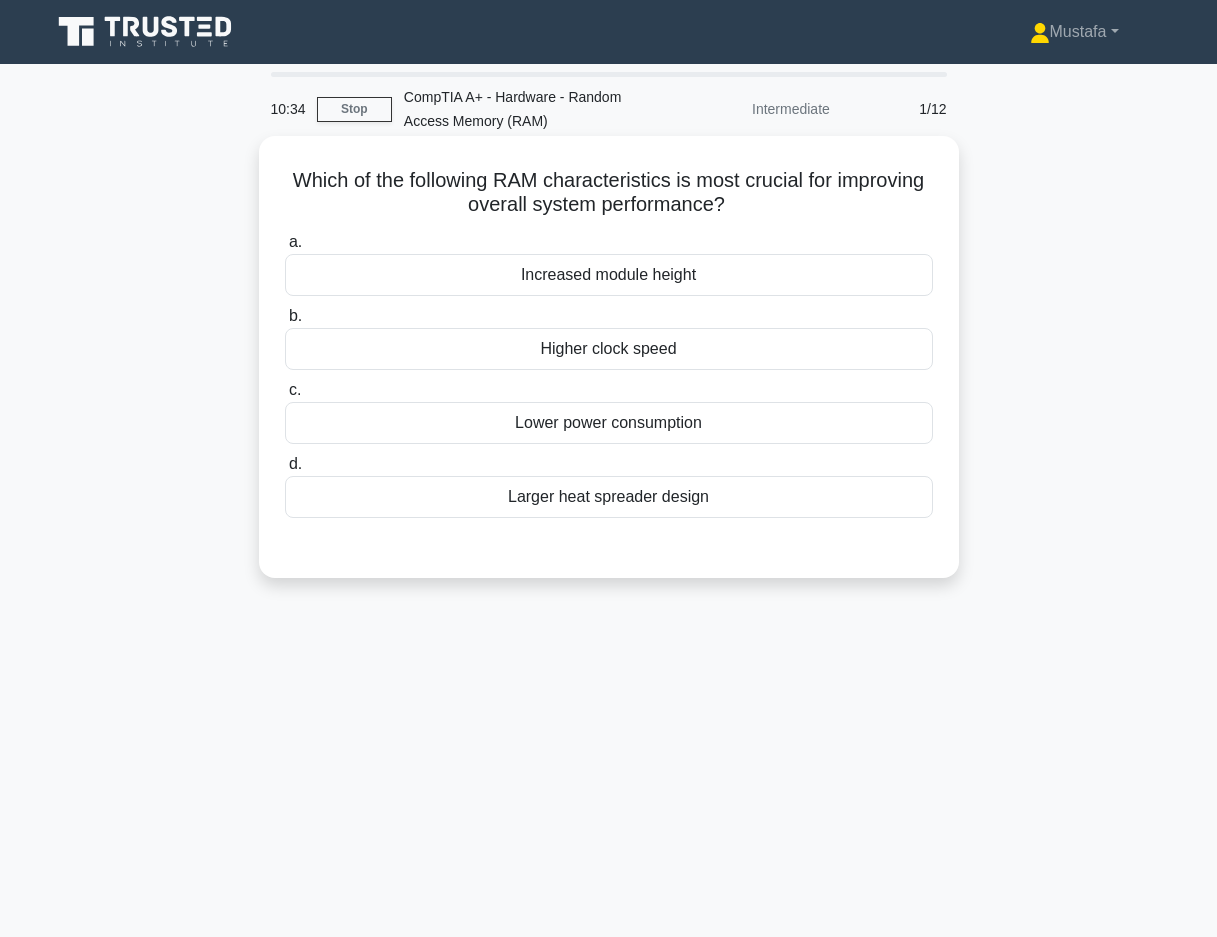 click on "Higher clock speed" at bounding box center [609, 349] 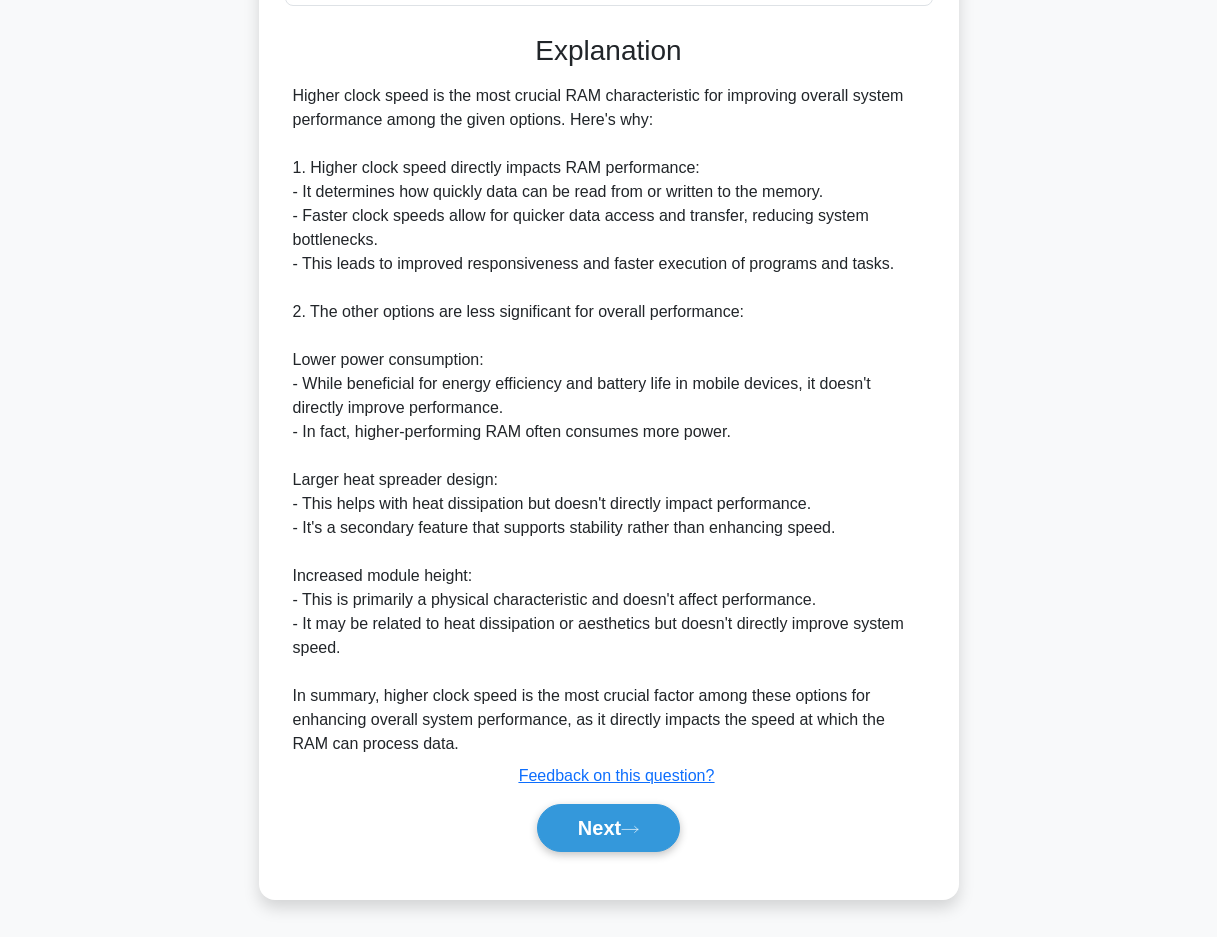 scroll, scrollTop: 513, scrollLeft: 0, axis: vertical 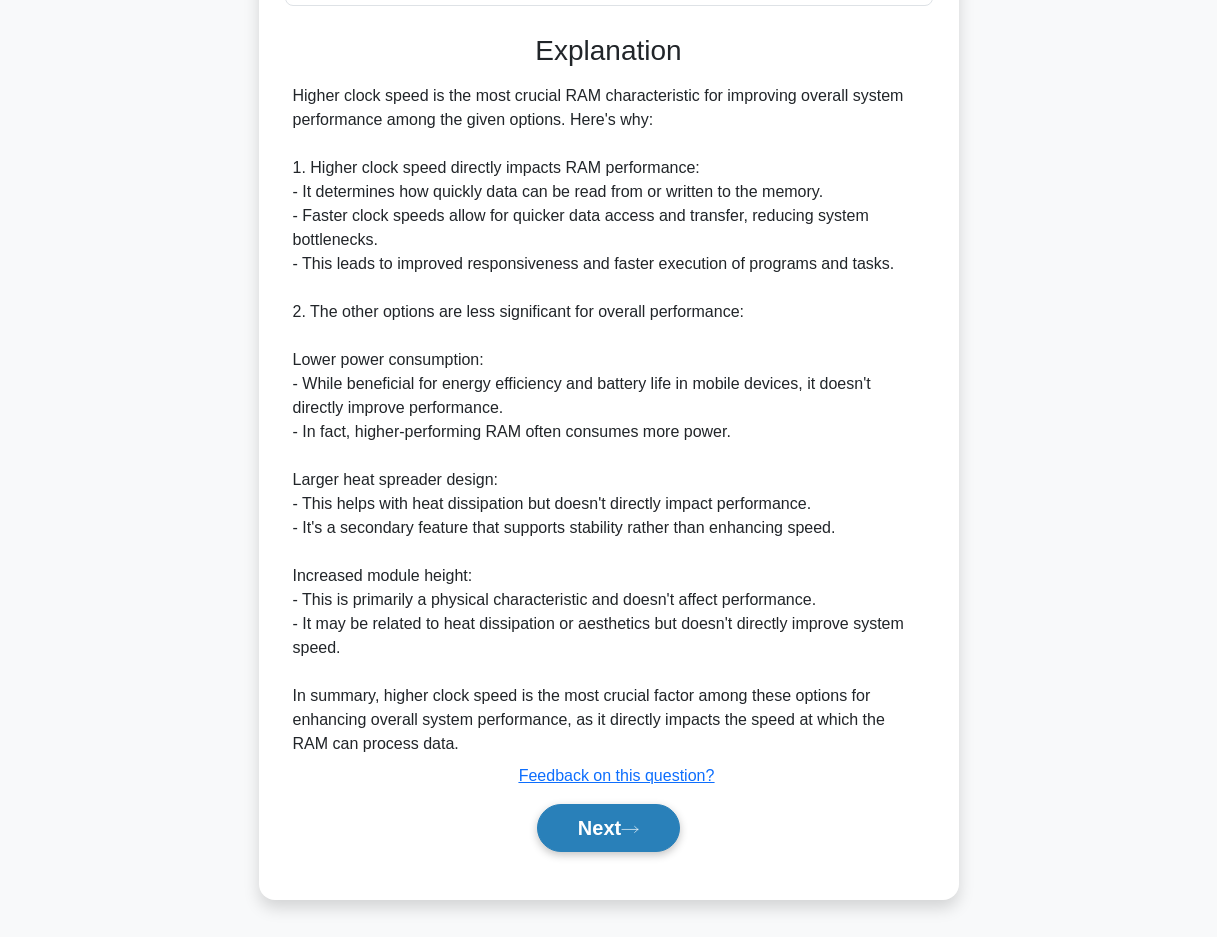 click on "Next" at bounding box center (608, 828) 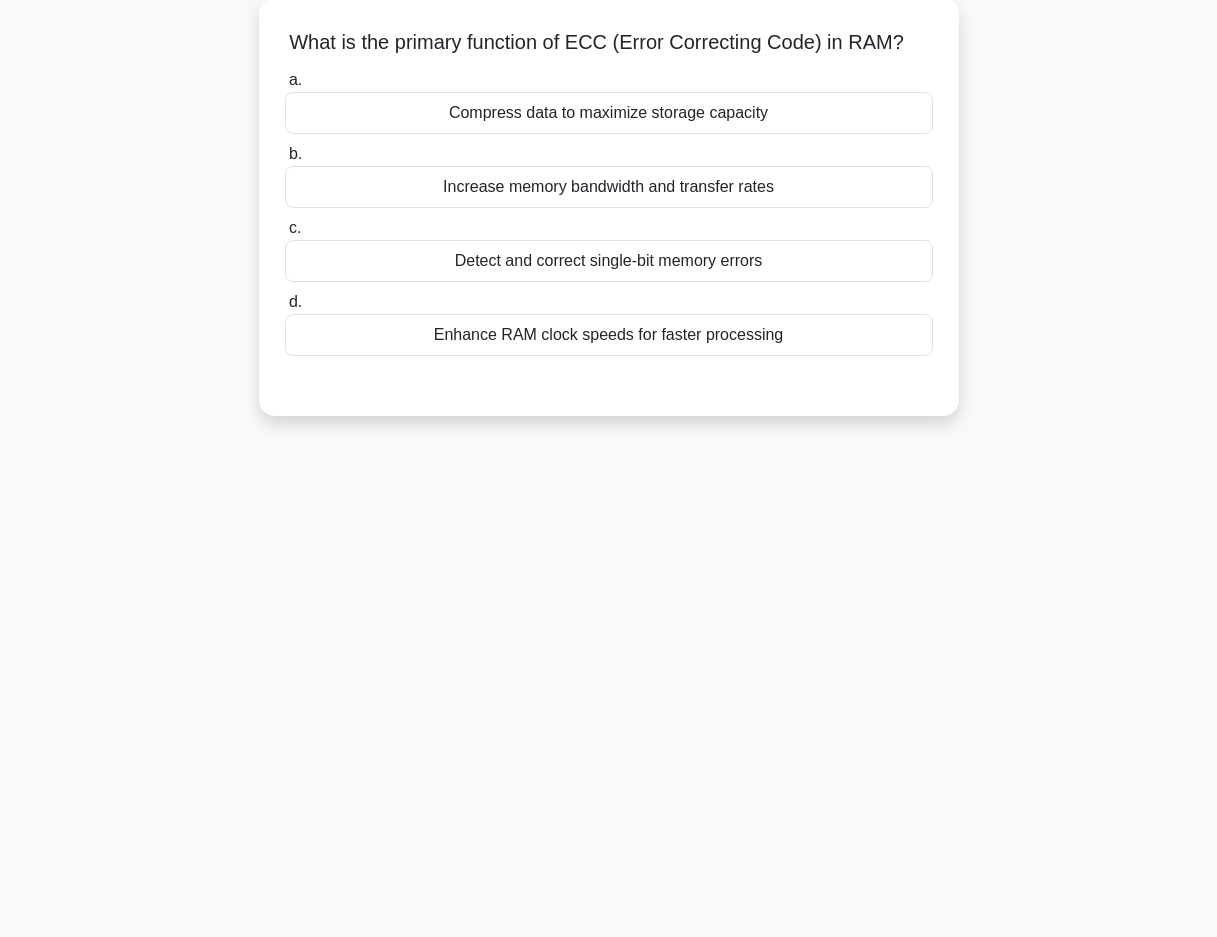 scroll, scrollTop: 43, scrollLeft: 0, axis: vertical 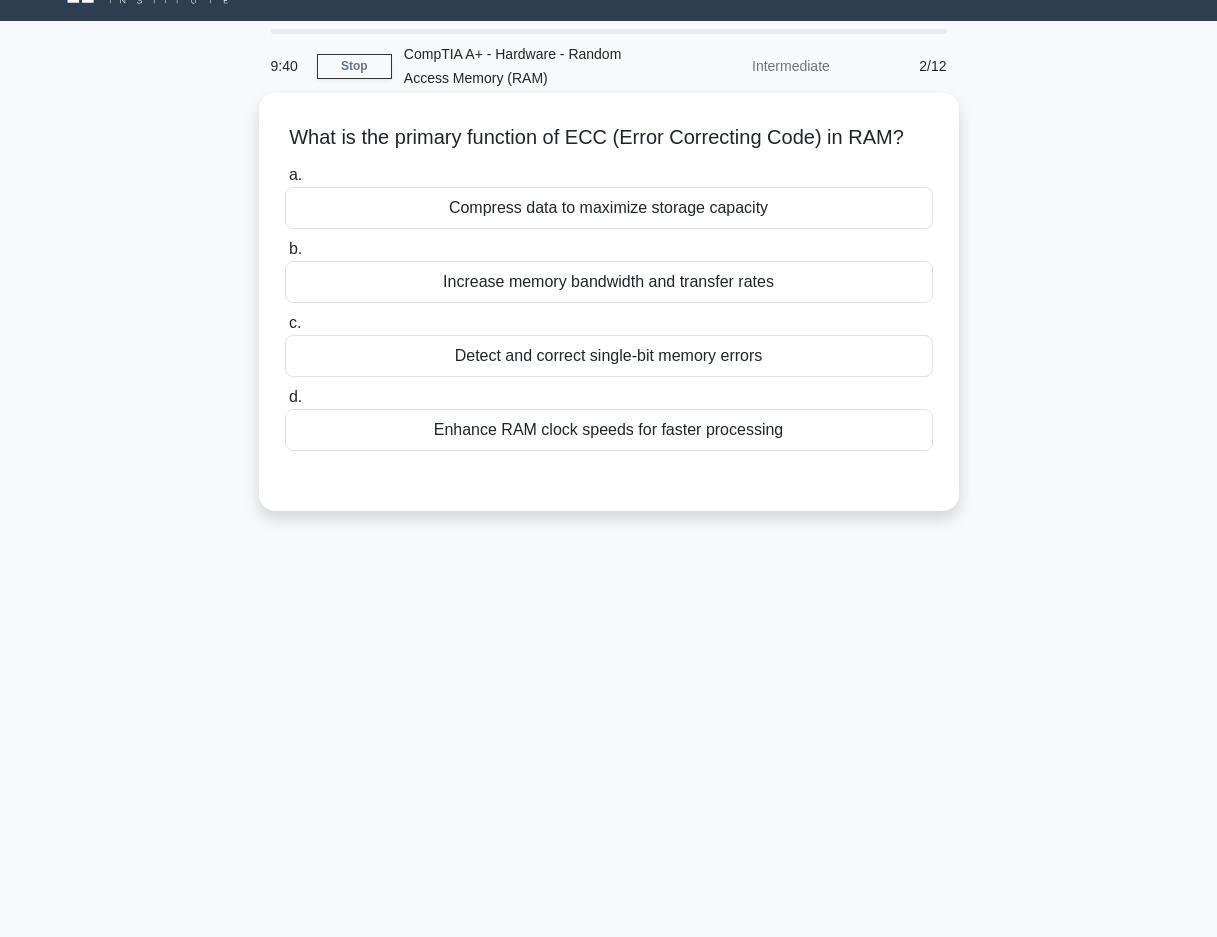 click on "Detect and correct single-bit memory errors" at bounding box center (609, 356) 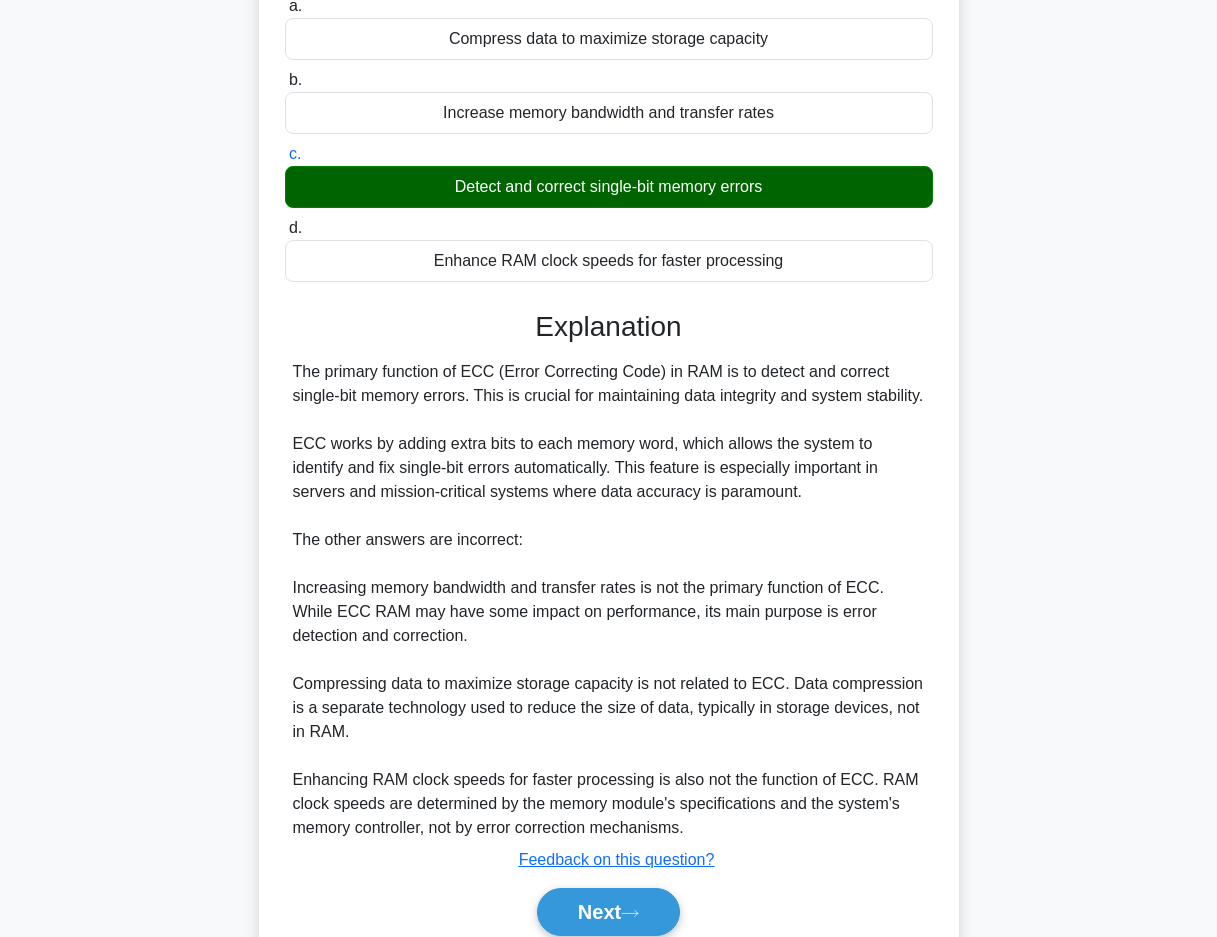 scroll, scrollTop: 321, scrollLeft: 0, axis: vertical 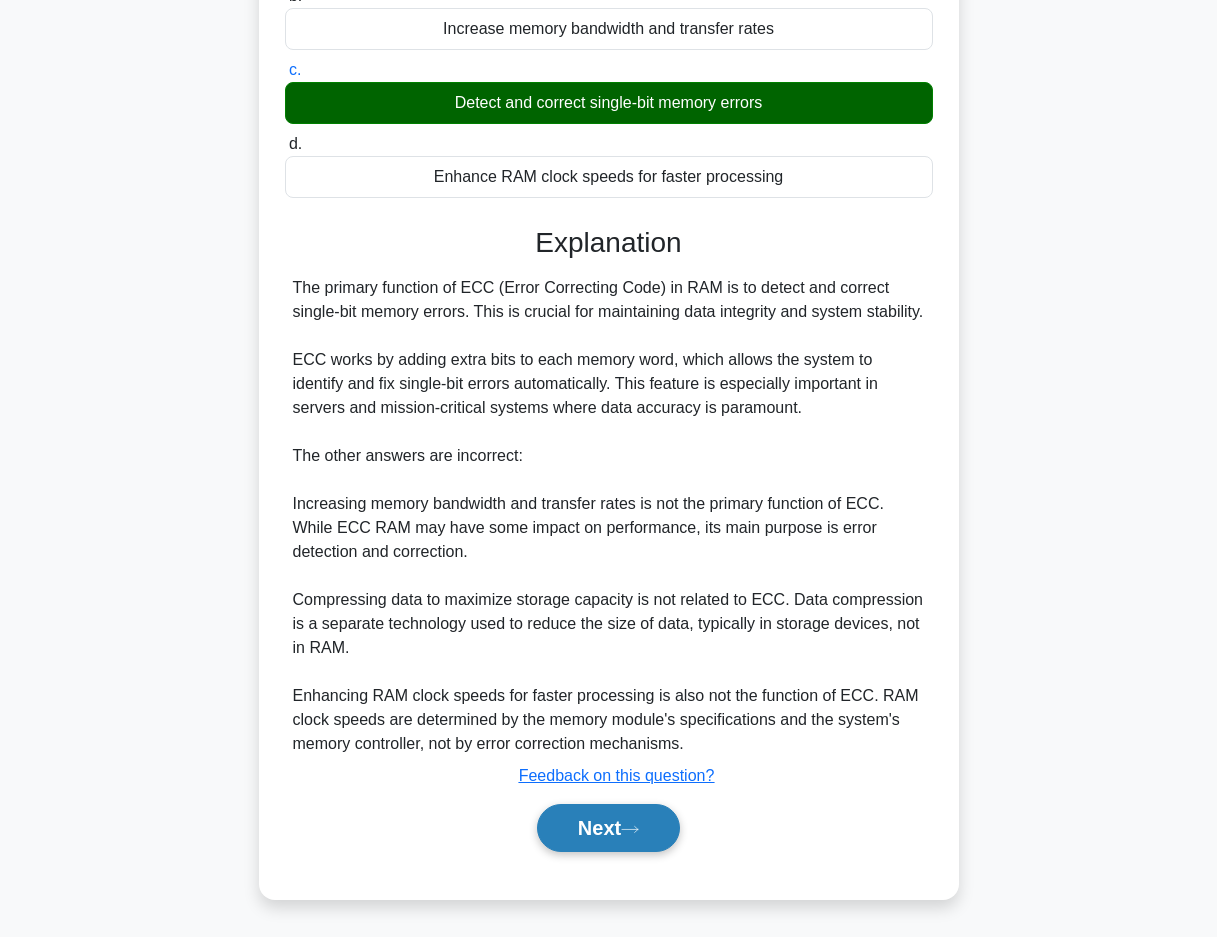 click on "Next" at bounding box center (608, 828) 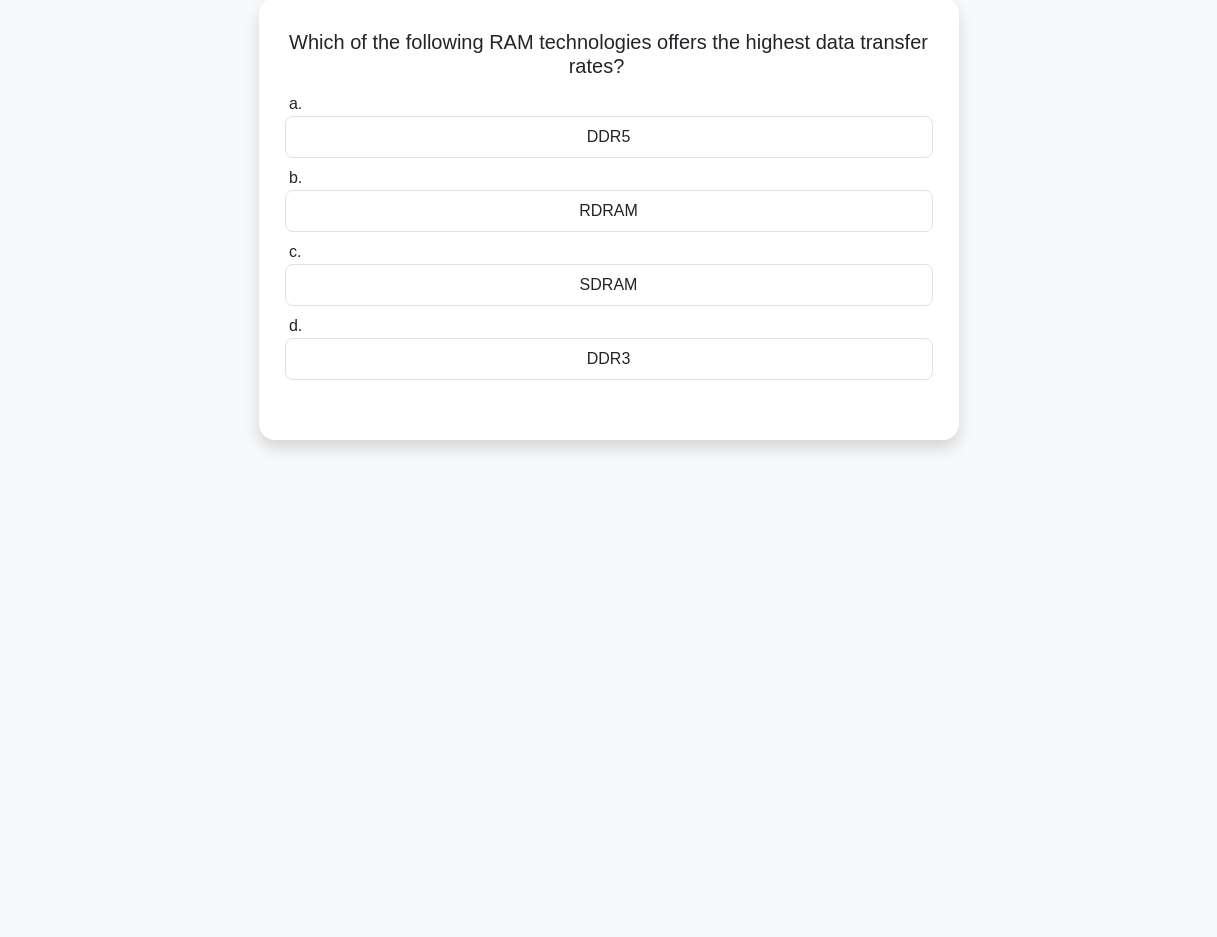 scroll, scrollTop: 0, scrollLeft: 0, axis: both 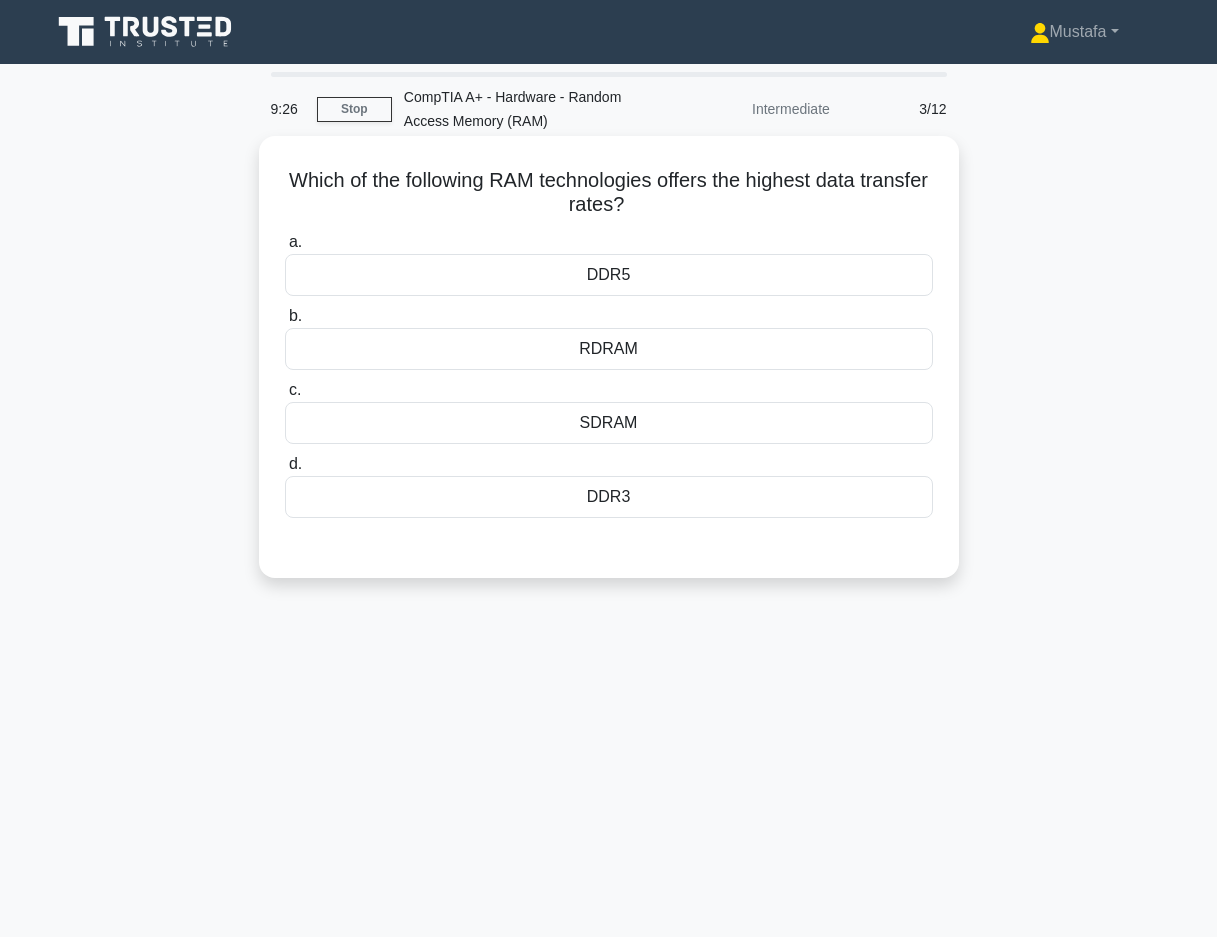 click on "DDR5" at bounding box center [609, 275] 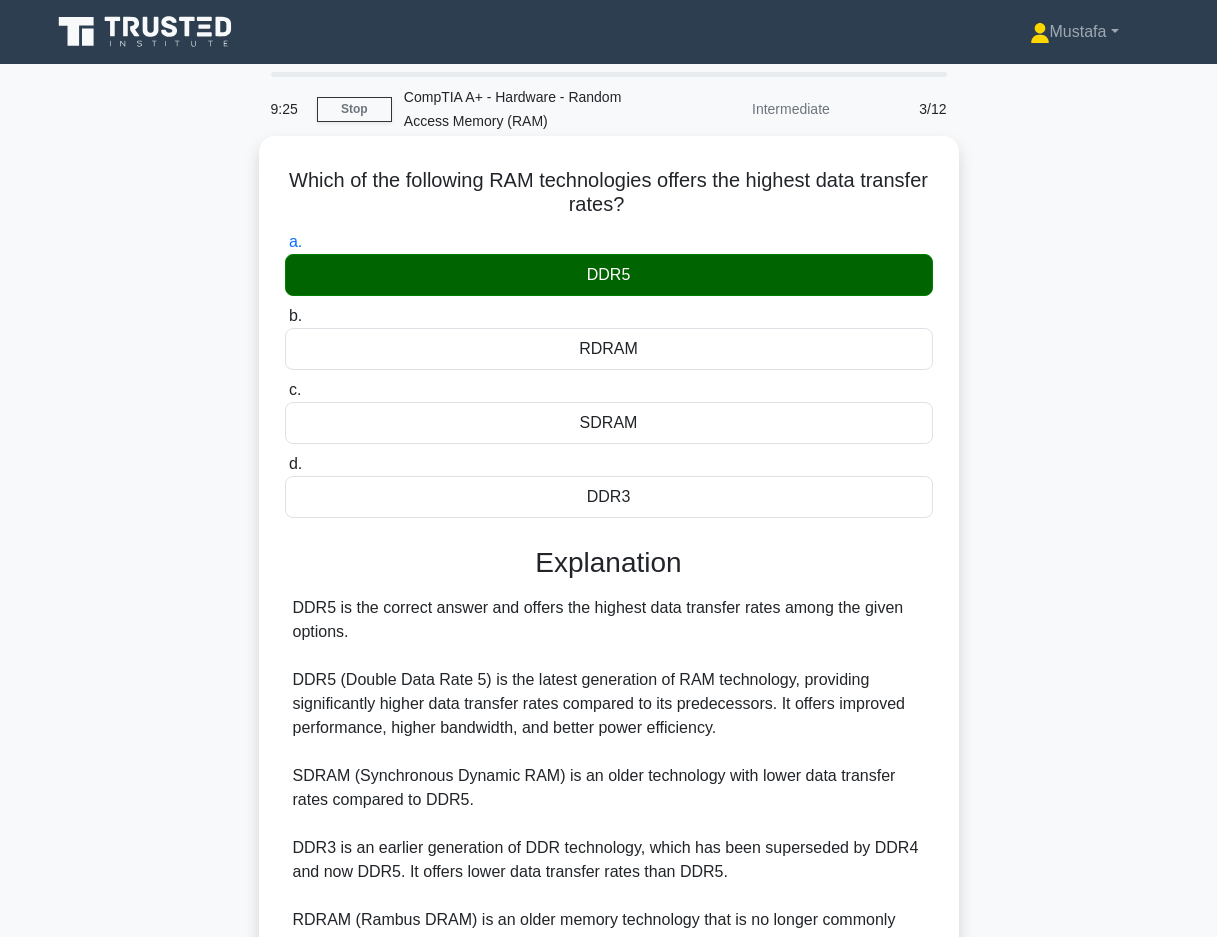 scroll, scrollTop: 225, scrollLeft: 0, axis: vertical 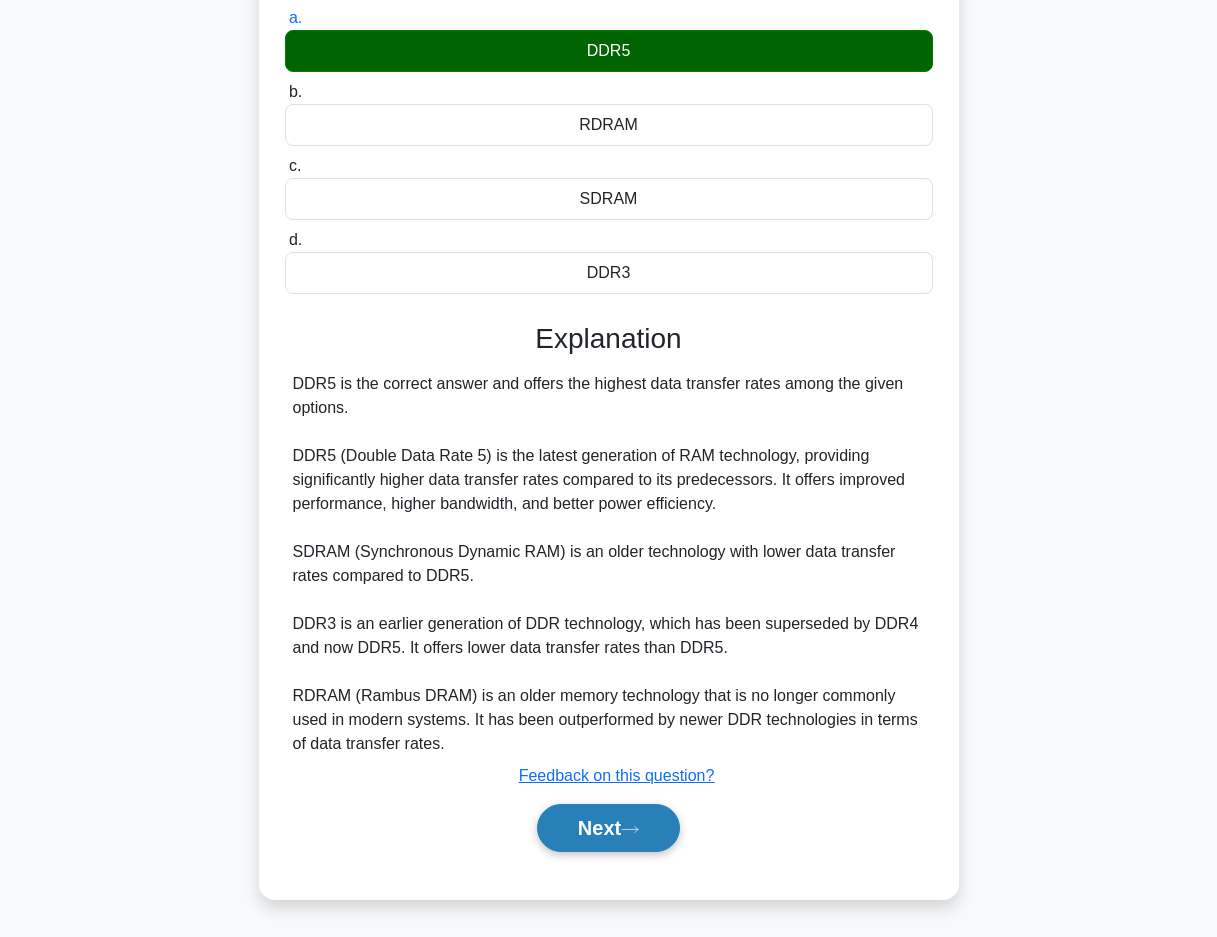 click on "Next" at bounding box center [608, 828] 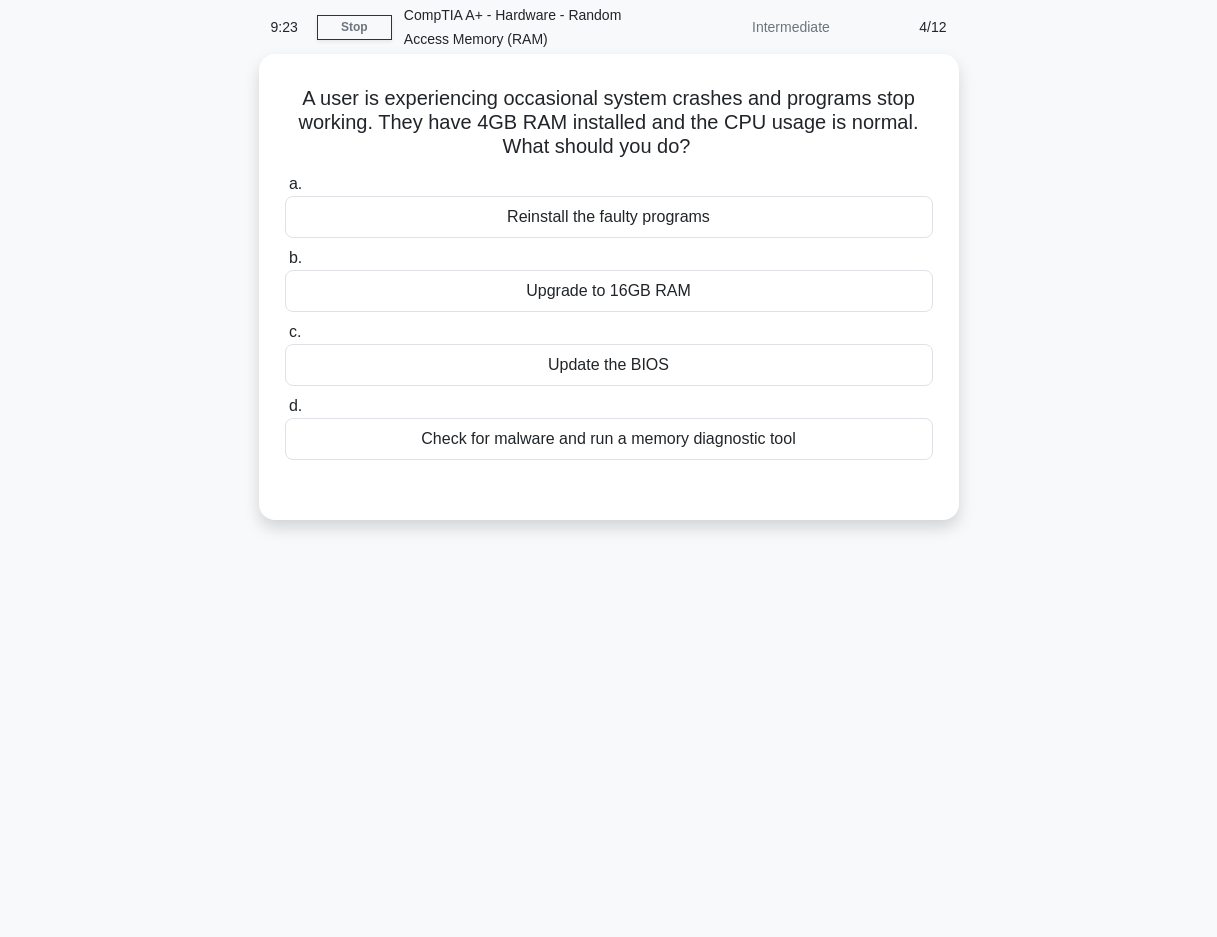 scroll, scrollTop: 0, scrollLeft: 0, axis: both 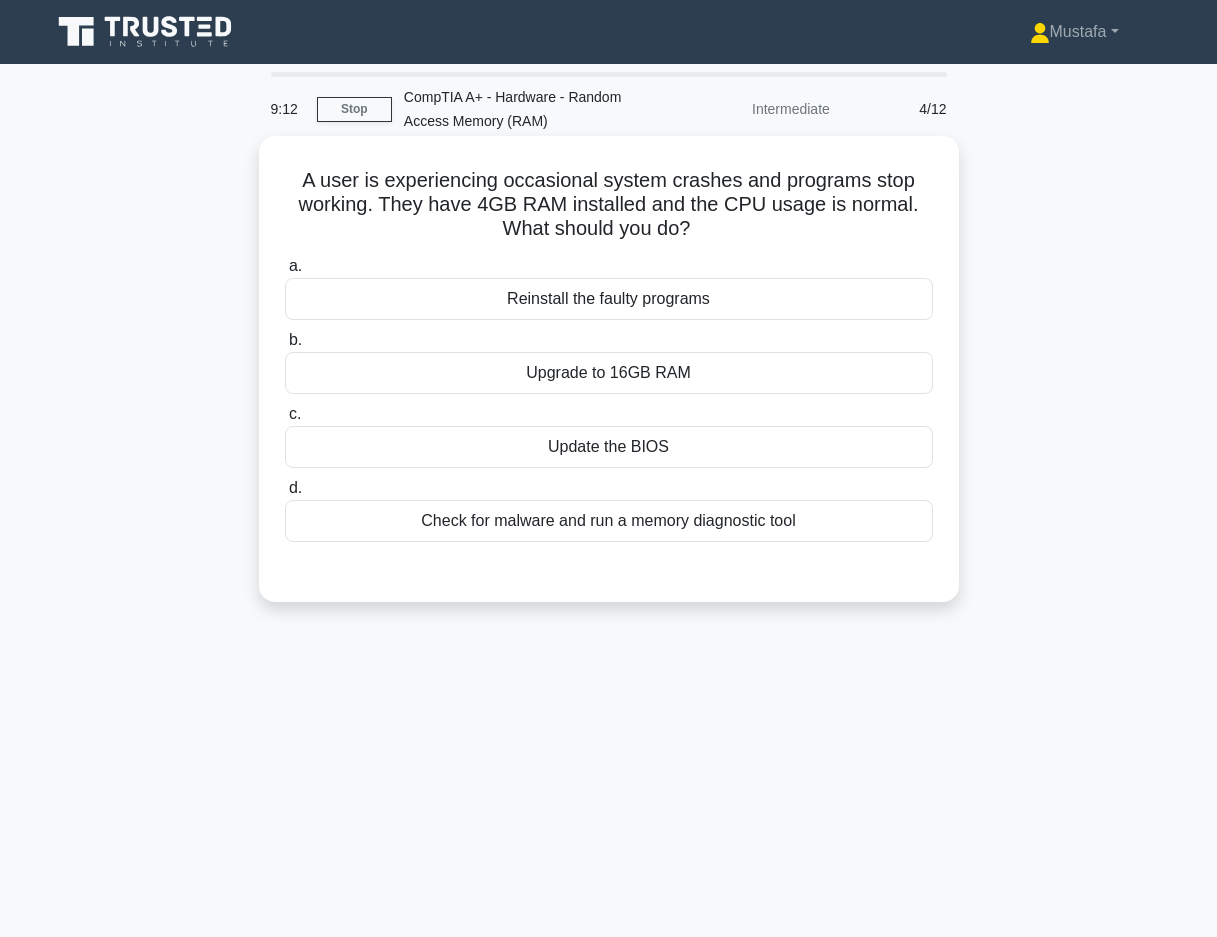 click on "Upgrade to 16GB RAM" at bounding box center [609, 373] 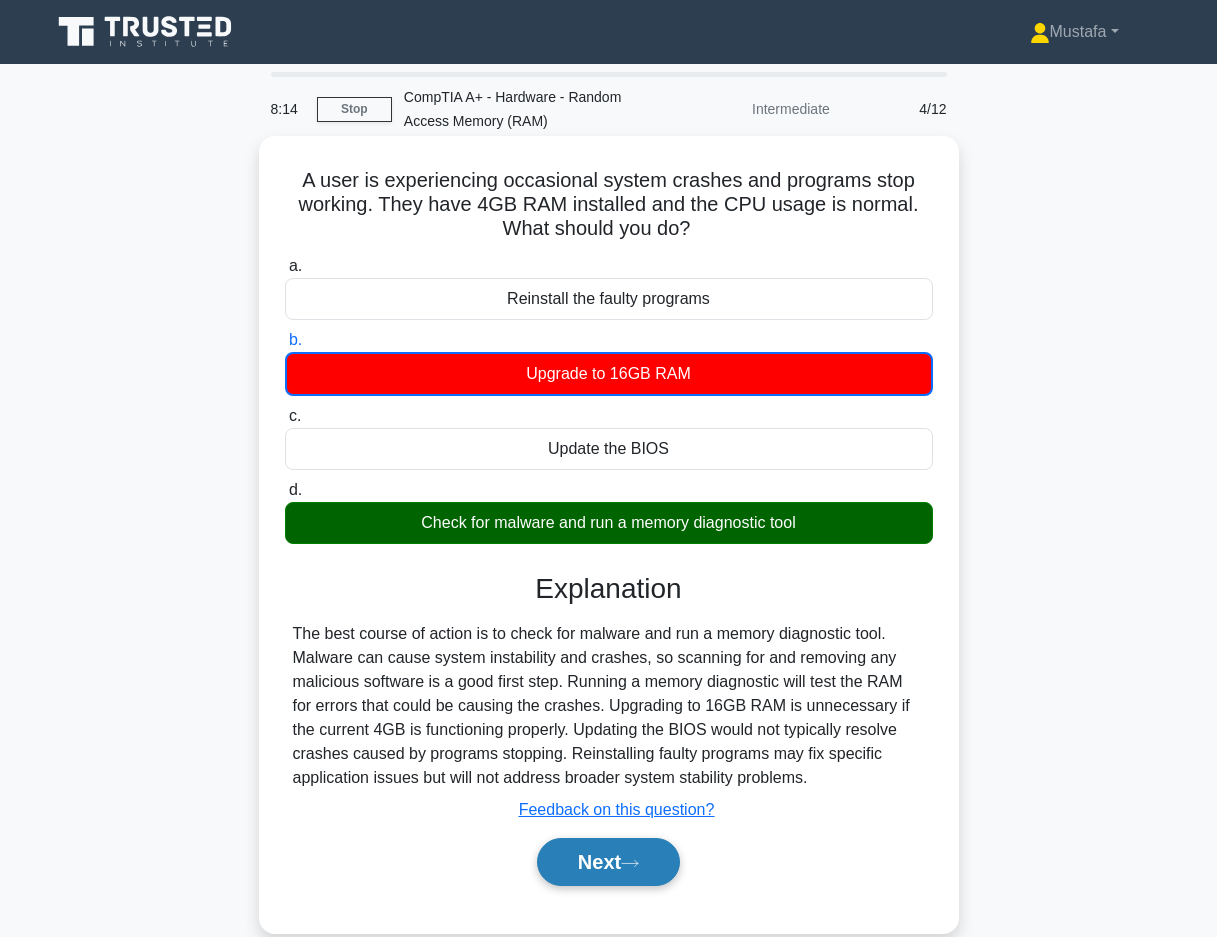 click 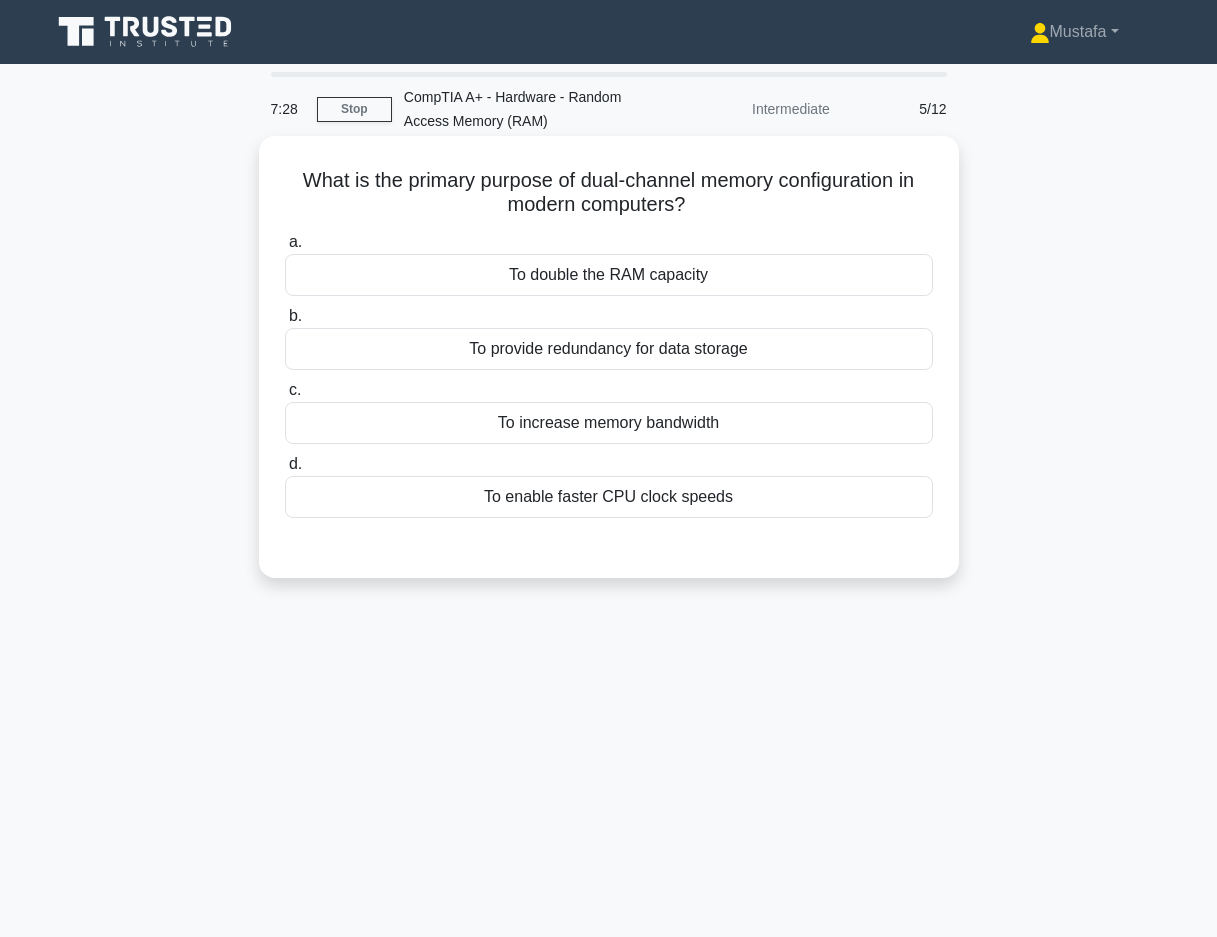 click on "To double the RAM capacity" at bounding box center (609, 275) 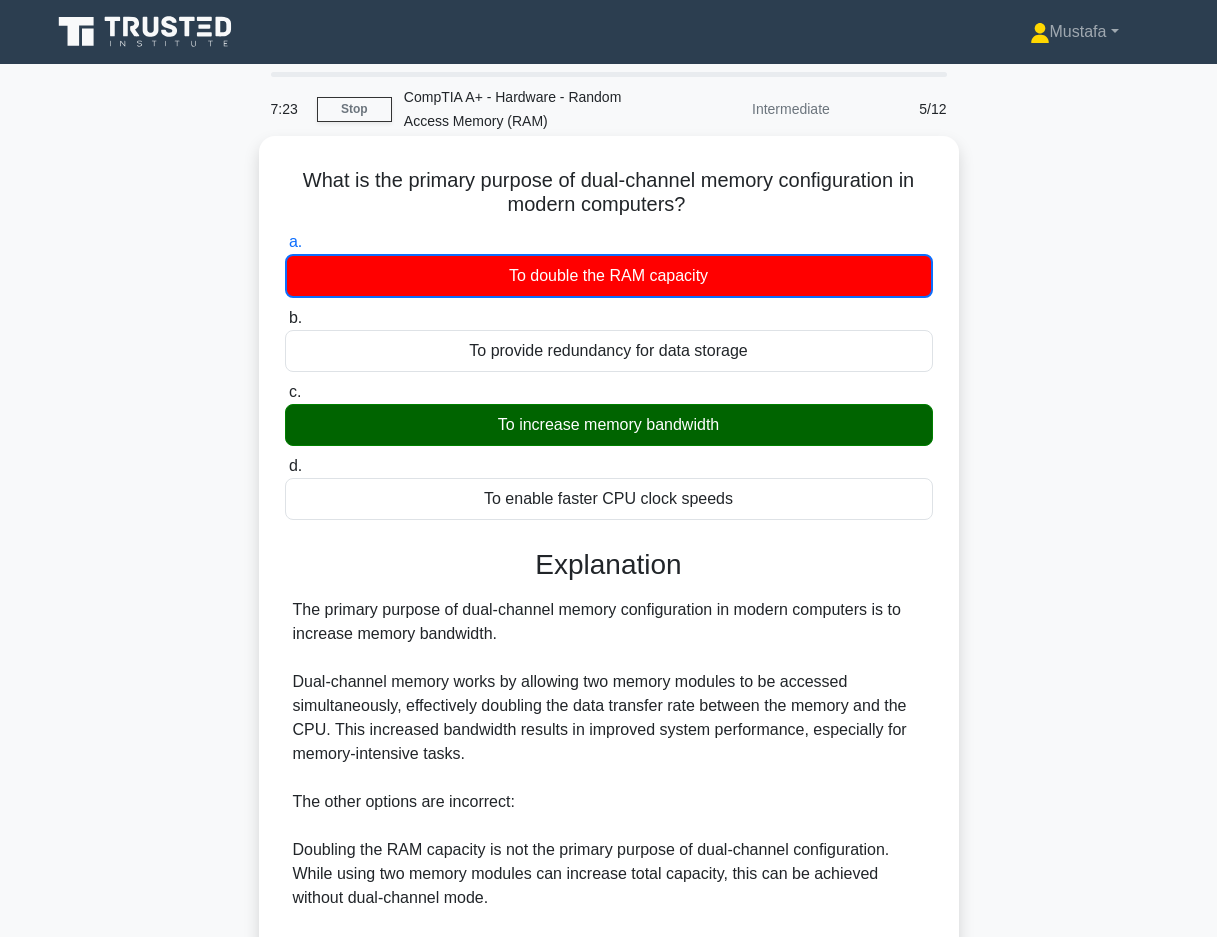 scroll, scrollTop: 323, scrollLeft: 0, axis: vertical 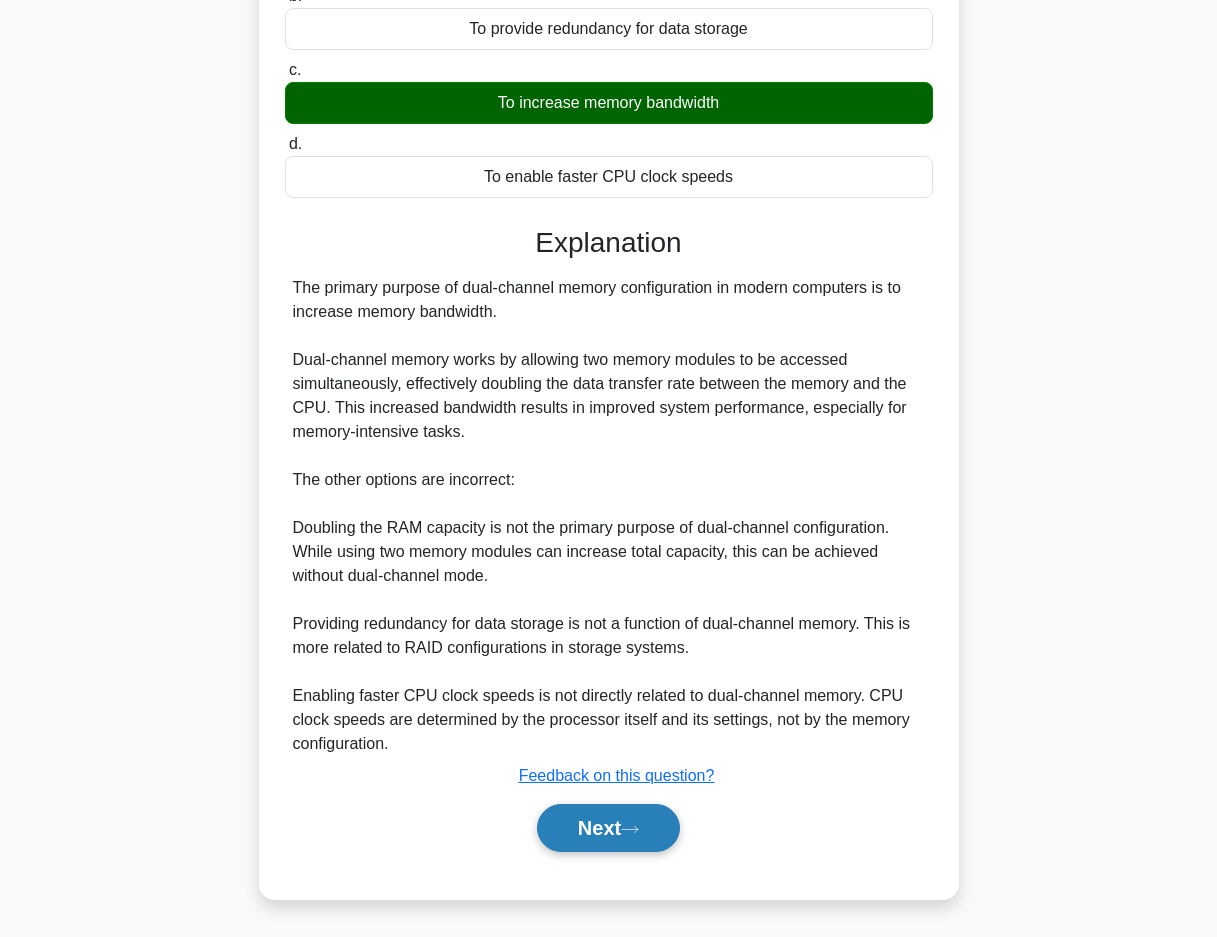 click on "Next" at bounding box center [608, 828] 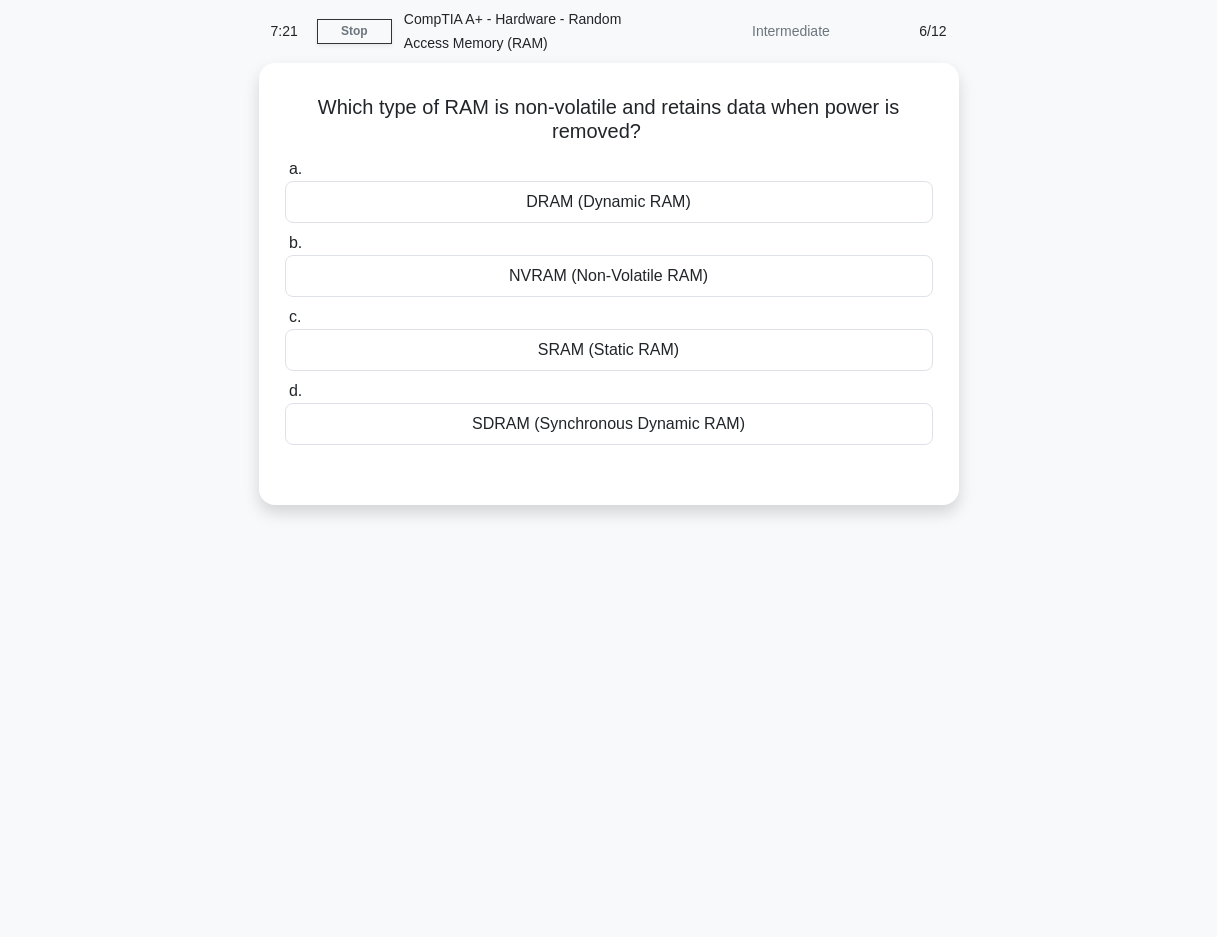 scroll, scrollTop: 0, scrollLeft: 0, axis: both 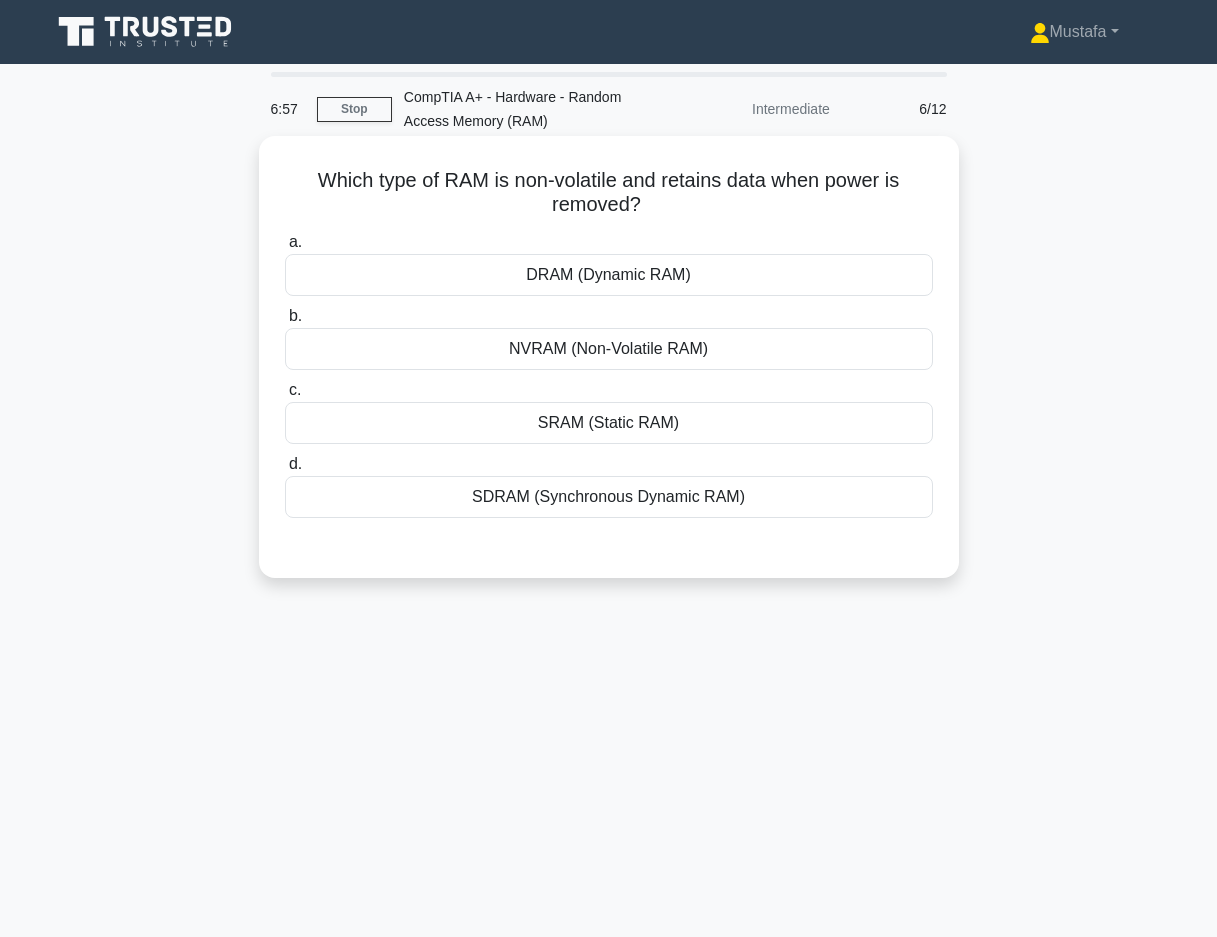 click on "NVRAM (Non-Volatile RAM)" at bounding box center (609, 349) 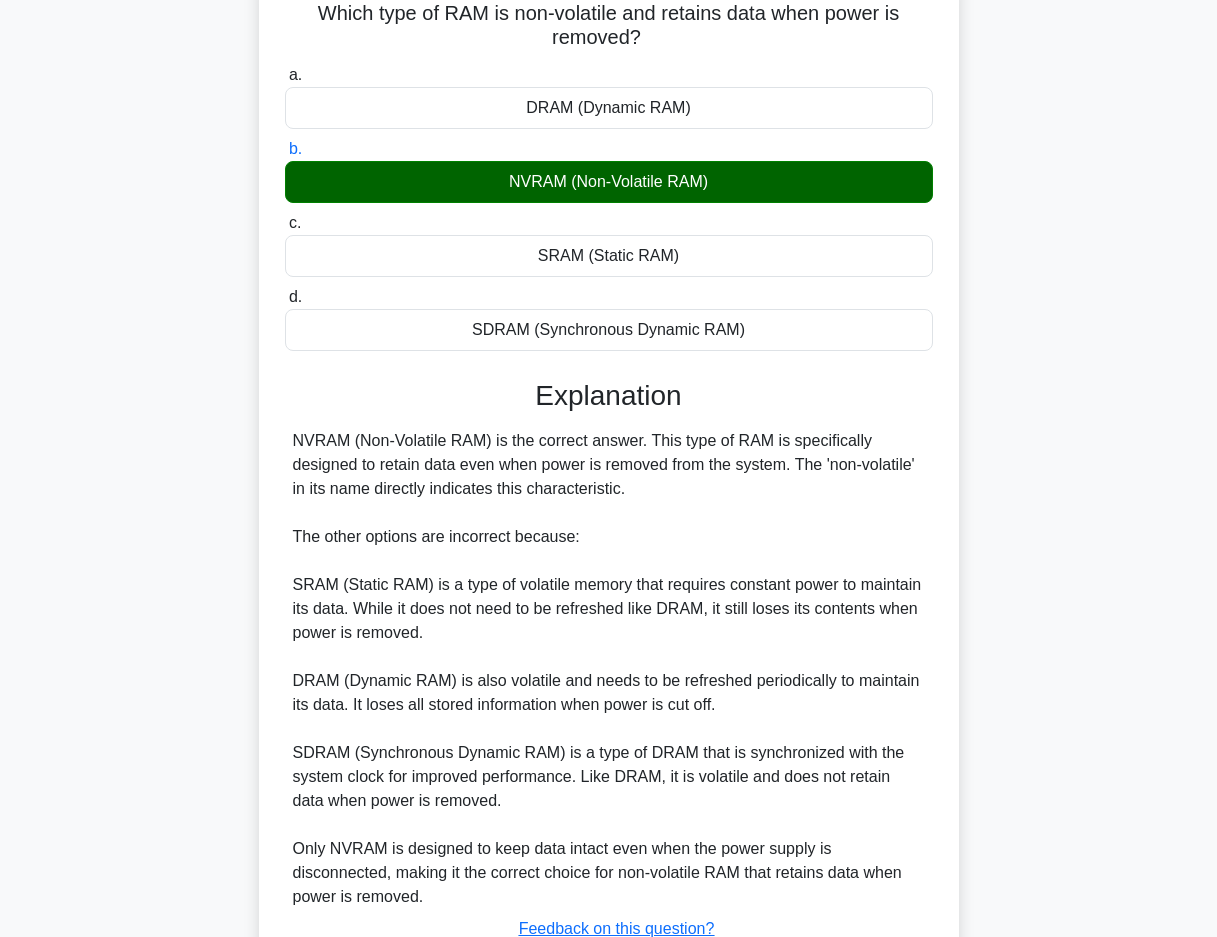 scroll, scrollTop: 321, scrollLeft: 0, axis: vertical 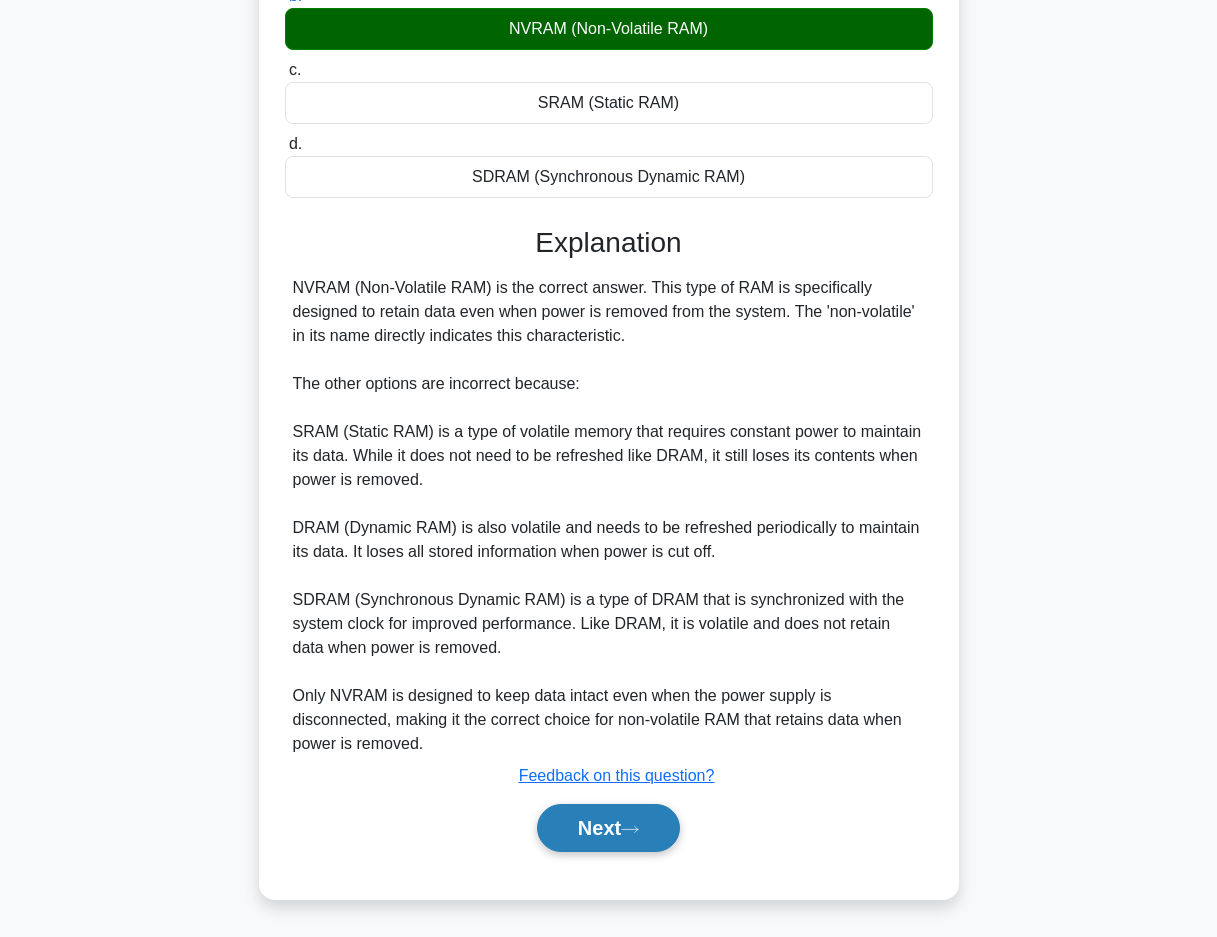 click on "Next" at bounding box center [608, 828] 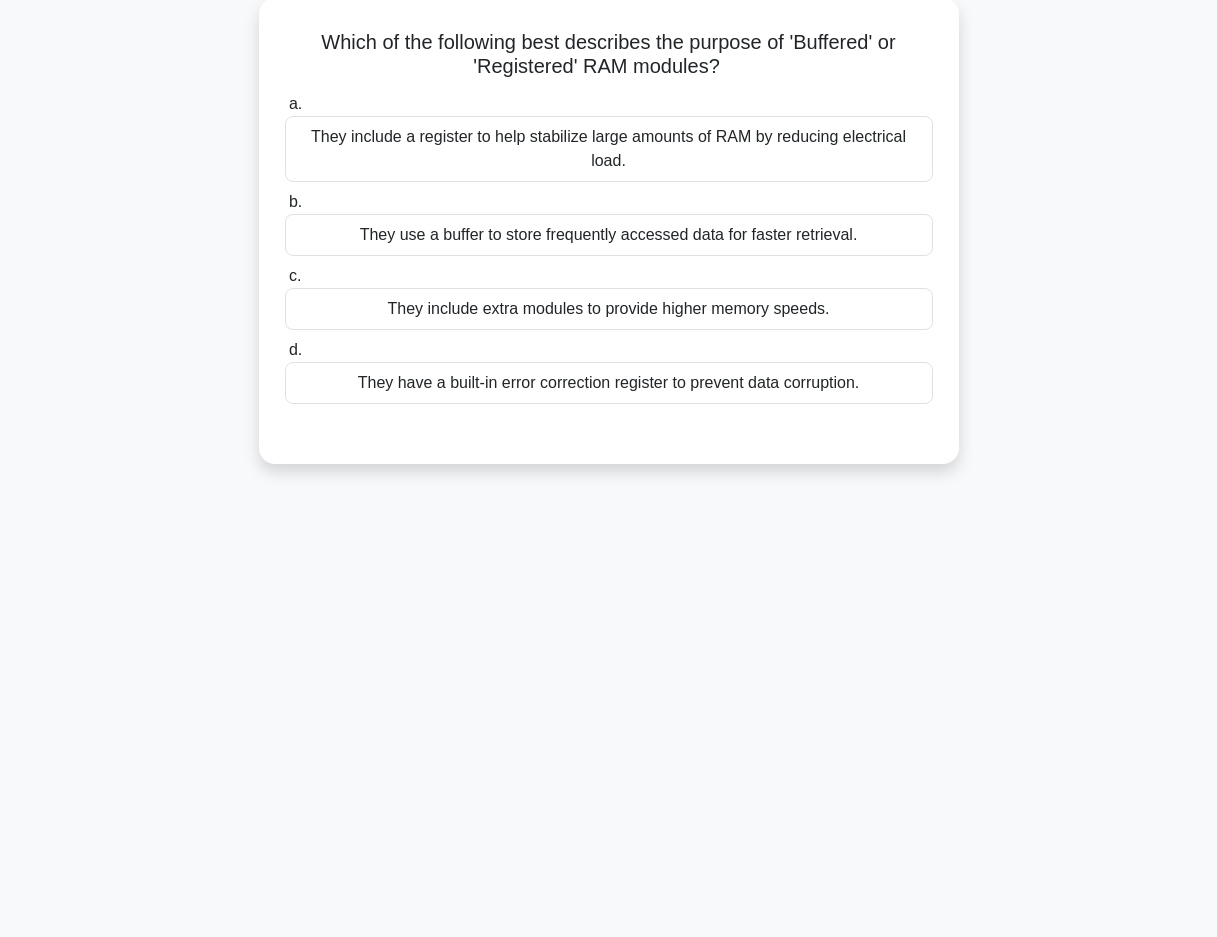 scroll, scrollTop: 0, scrollLeft: 0, axis: both 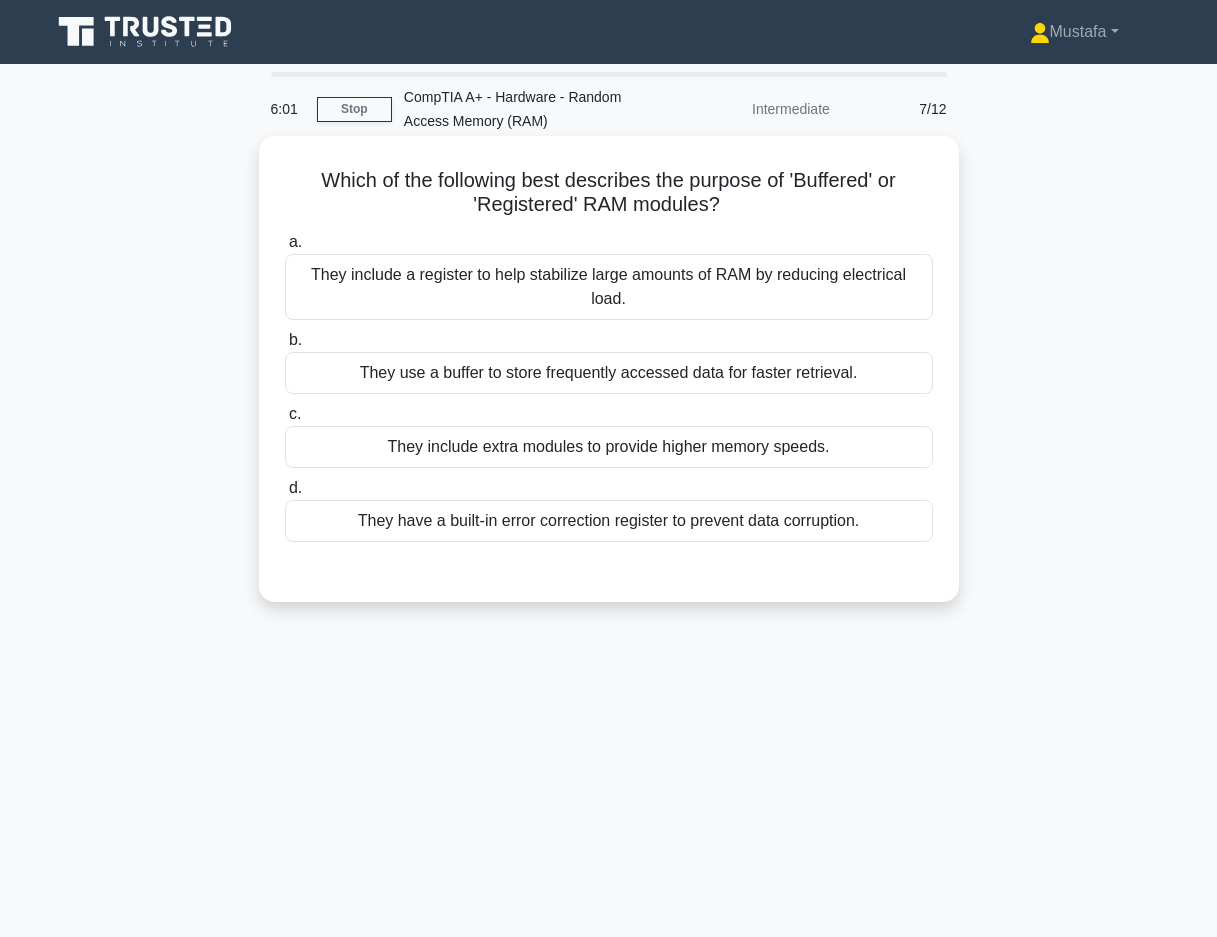 click on "They include a register to help stabilize large amounts of RAM by reducing electrical load." at bounding box center [609, 287] 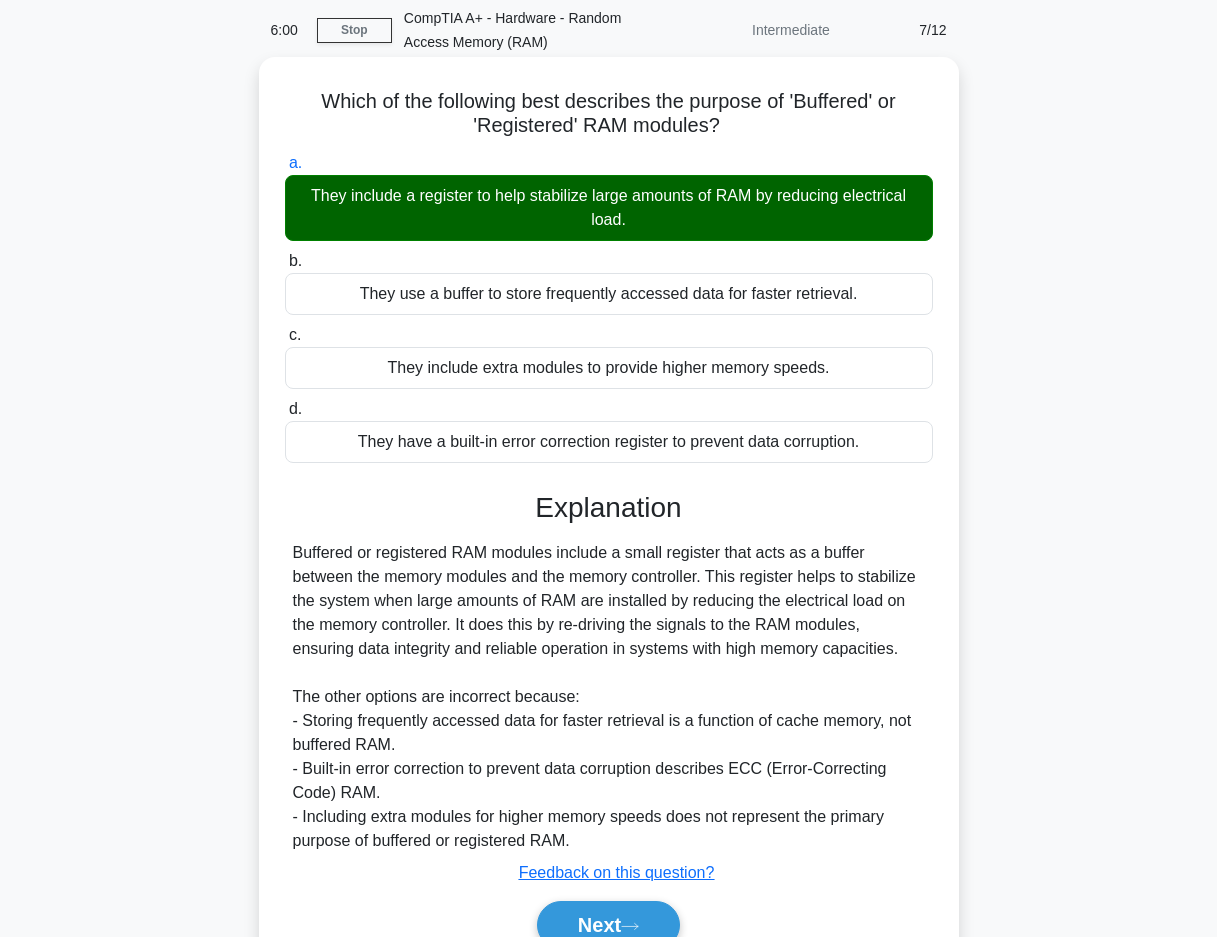 scroll, scrollTop: 177, scrollLeft: 0, axis: vertical 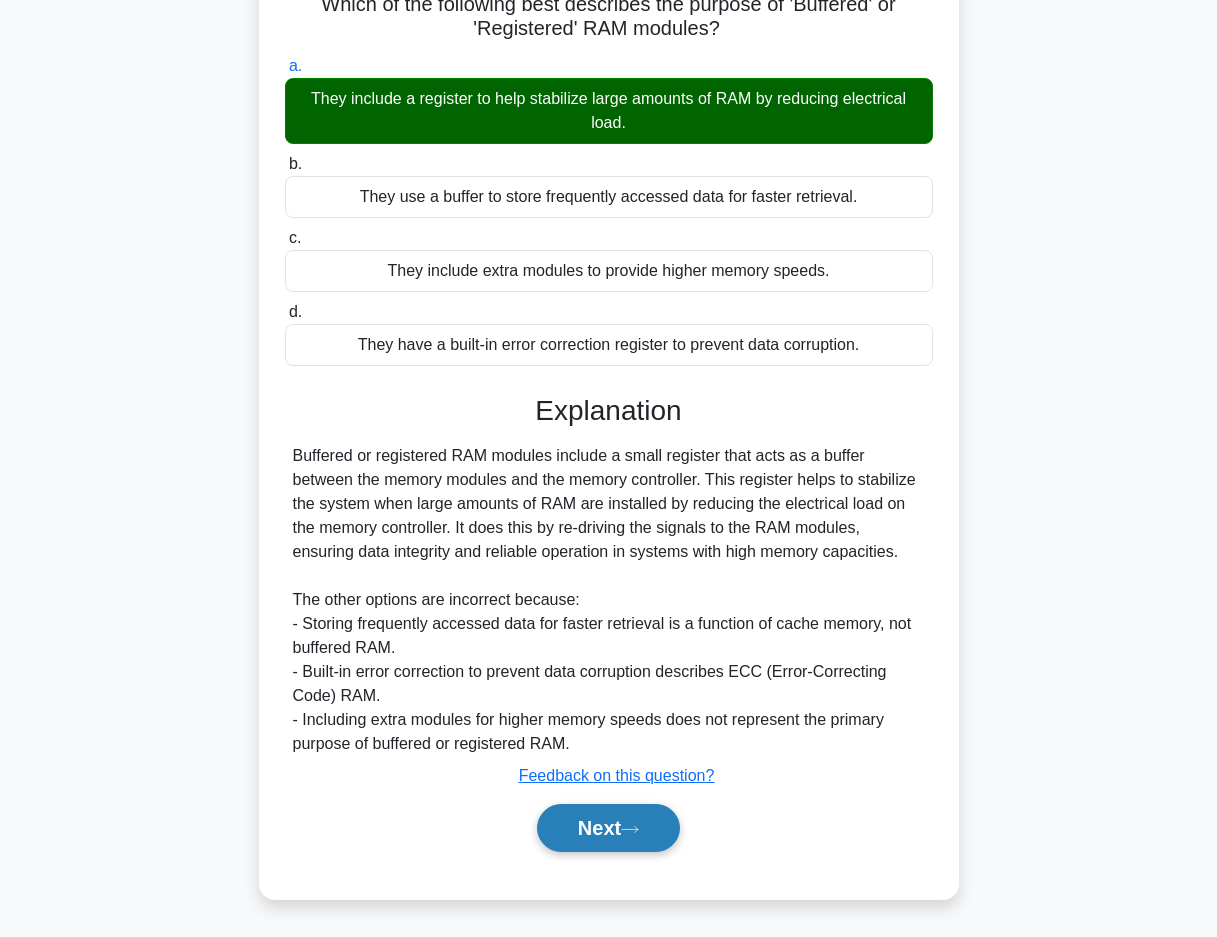 click on "Next" at bounding box center (608, 828) 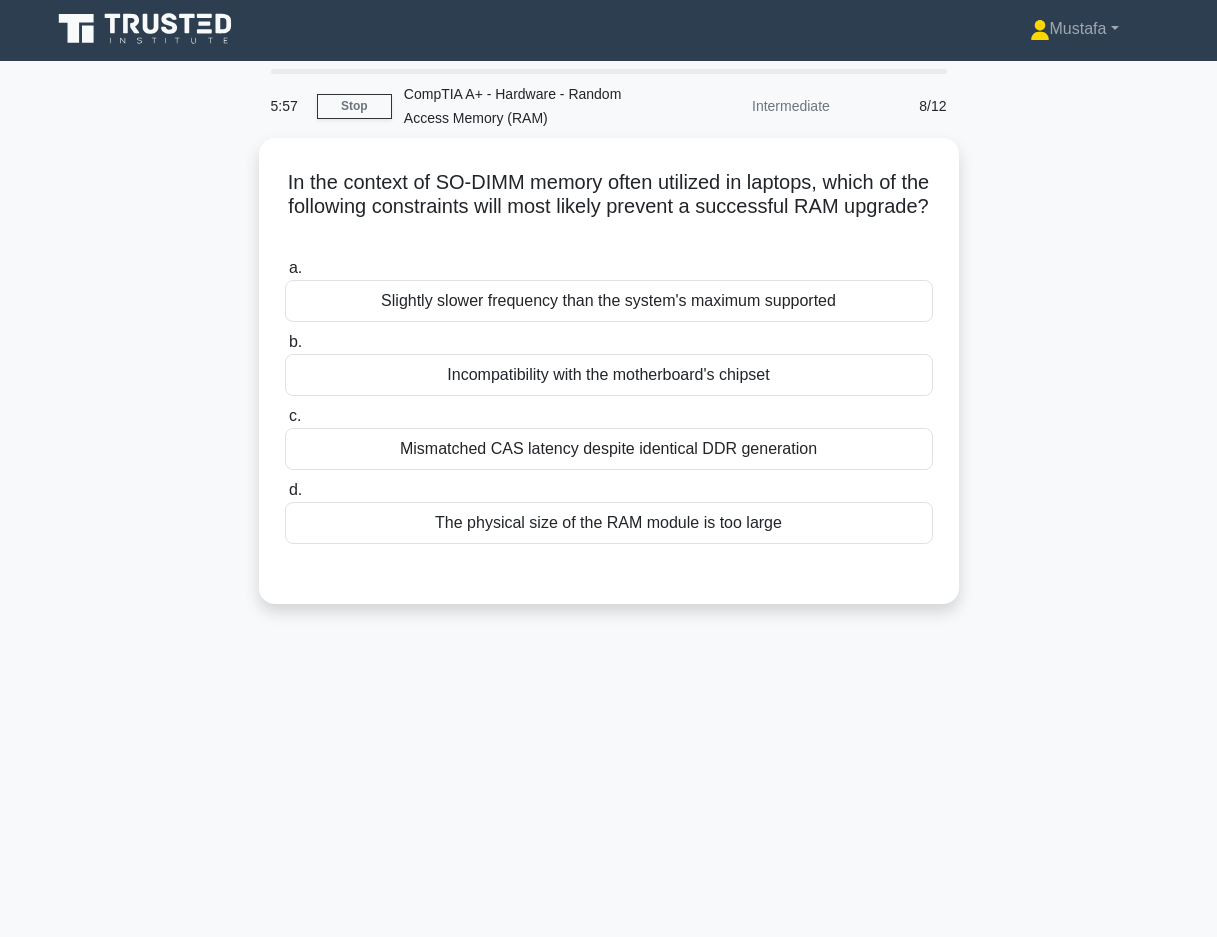 scroll, scrollTop: 0, scrollLeft: 0, axis: both 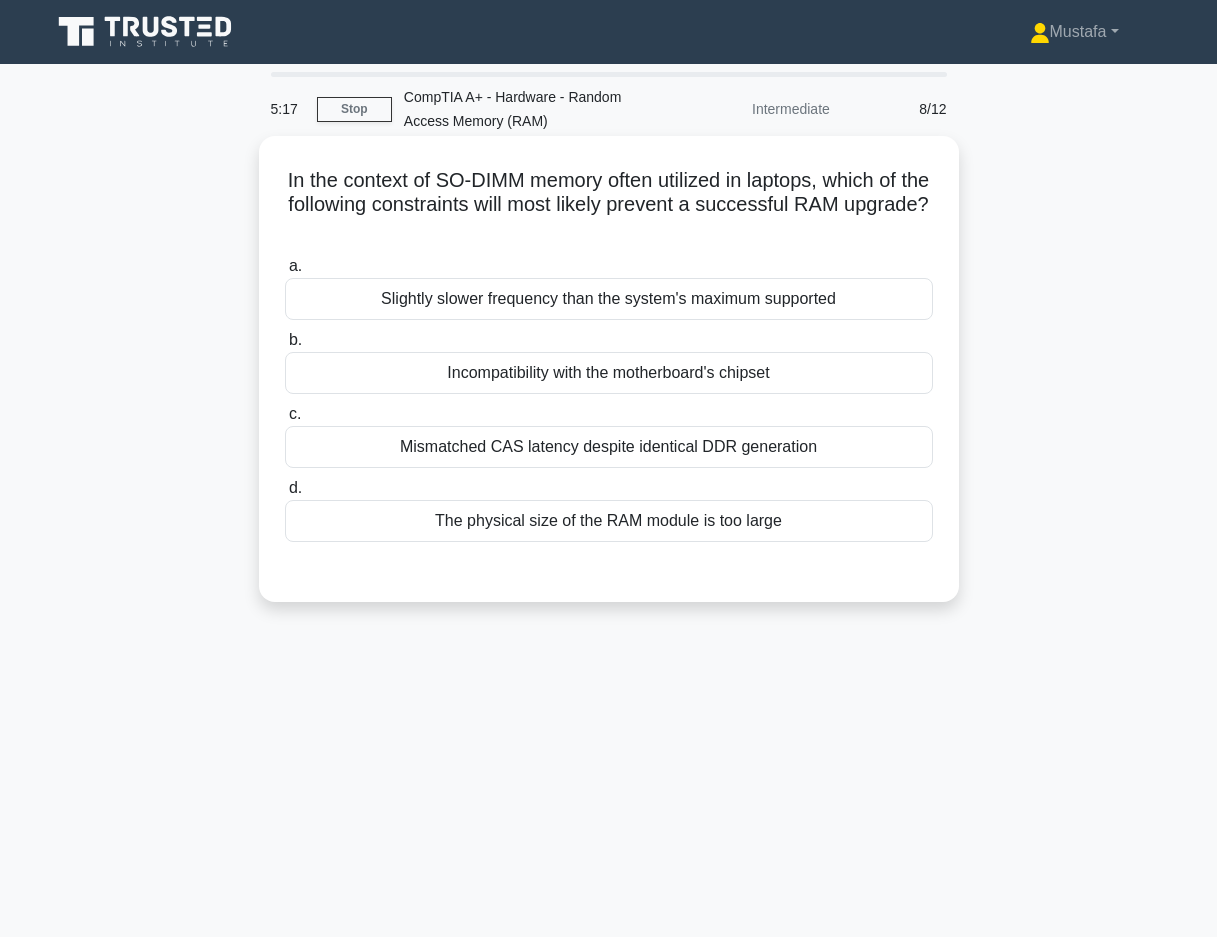 click on "Slightly slower frequency than the system's maximum supported" at bounding box center [609, 299] 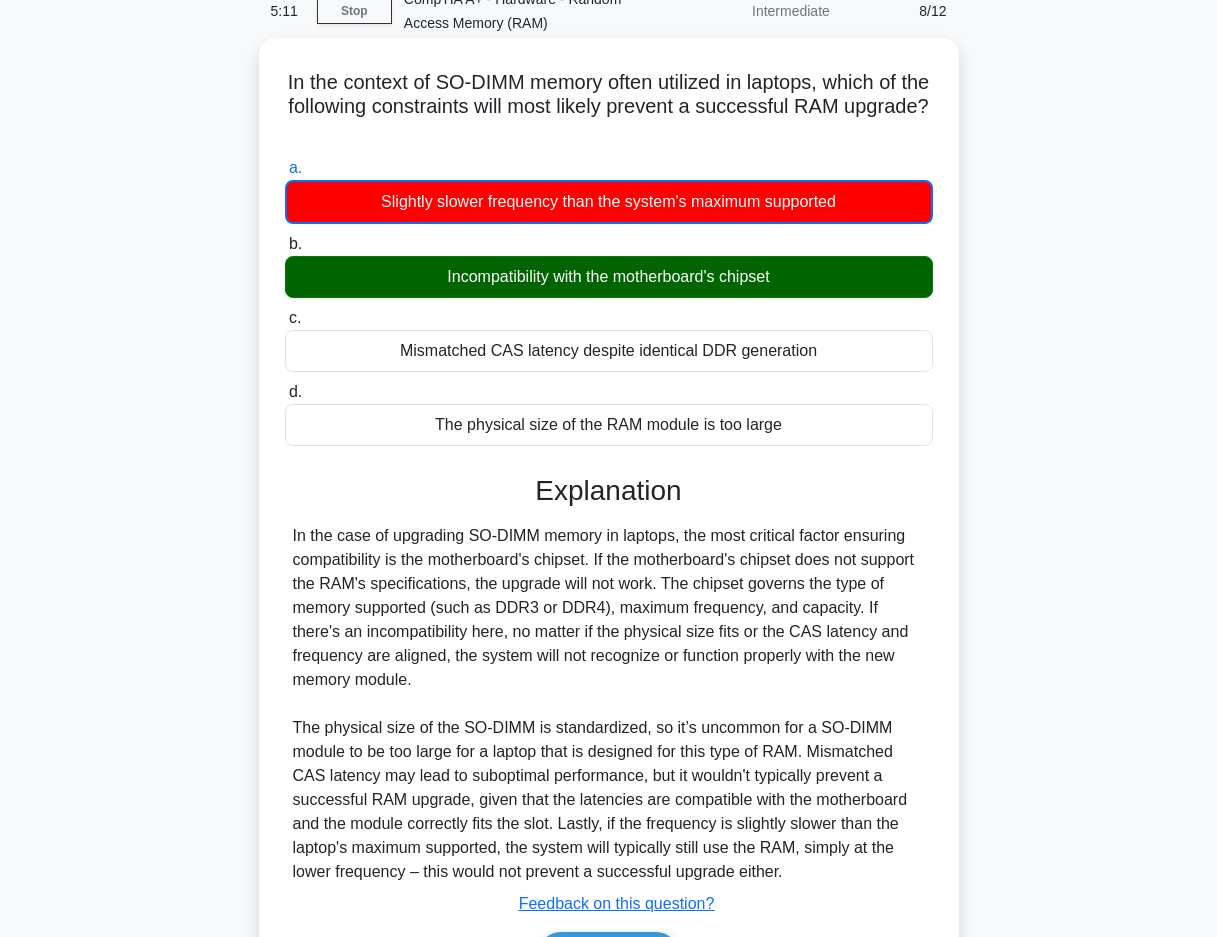 scroll, scrollTop: 227, scrollLeft: 0, axis: vertical 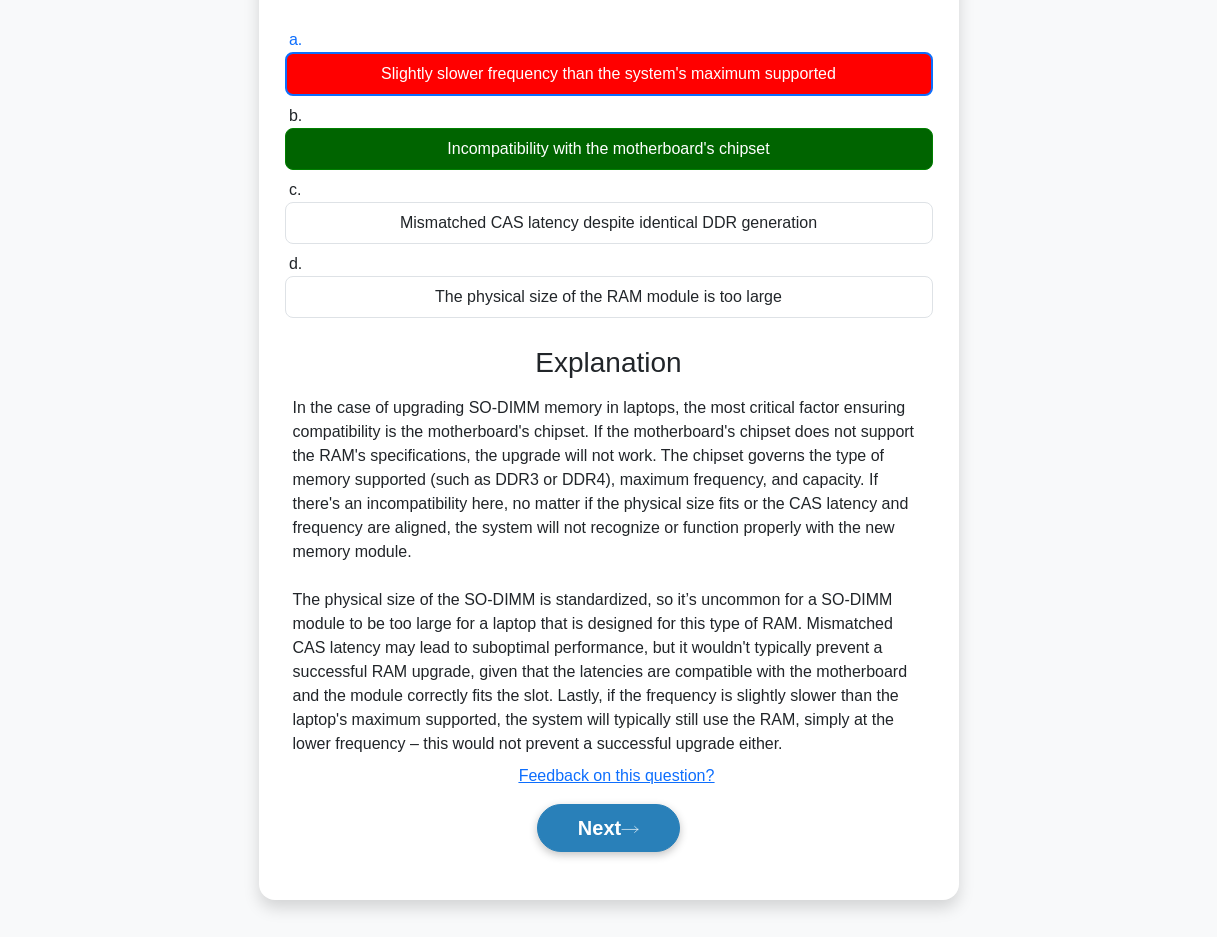 click on "Next" at bounding box center (608, 828) 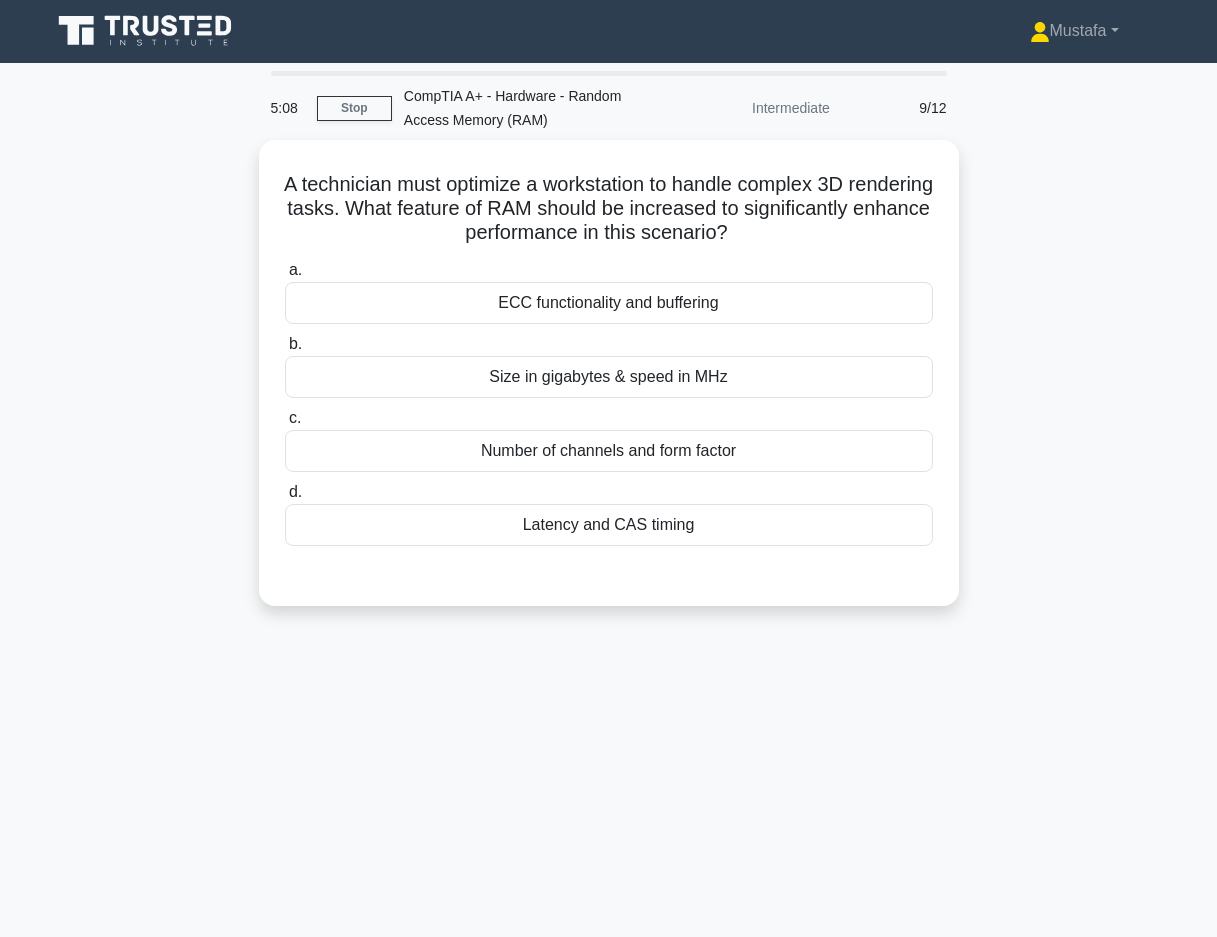 scroll, scrollTop: 0, scrollLeft: 0, axis: both 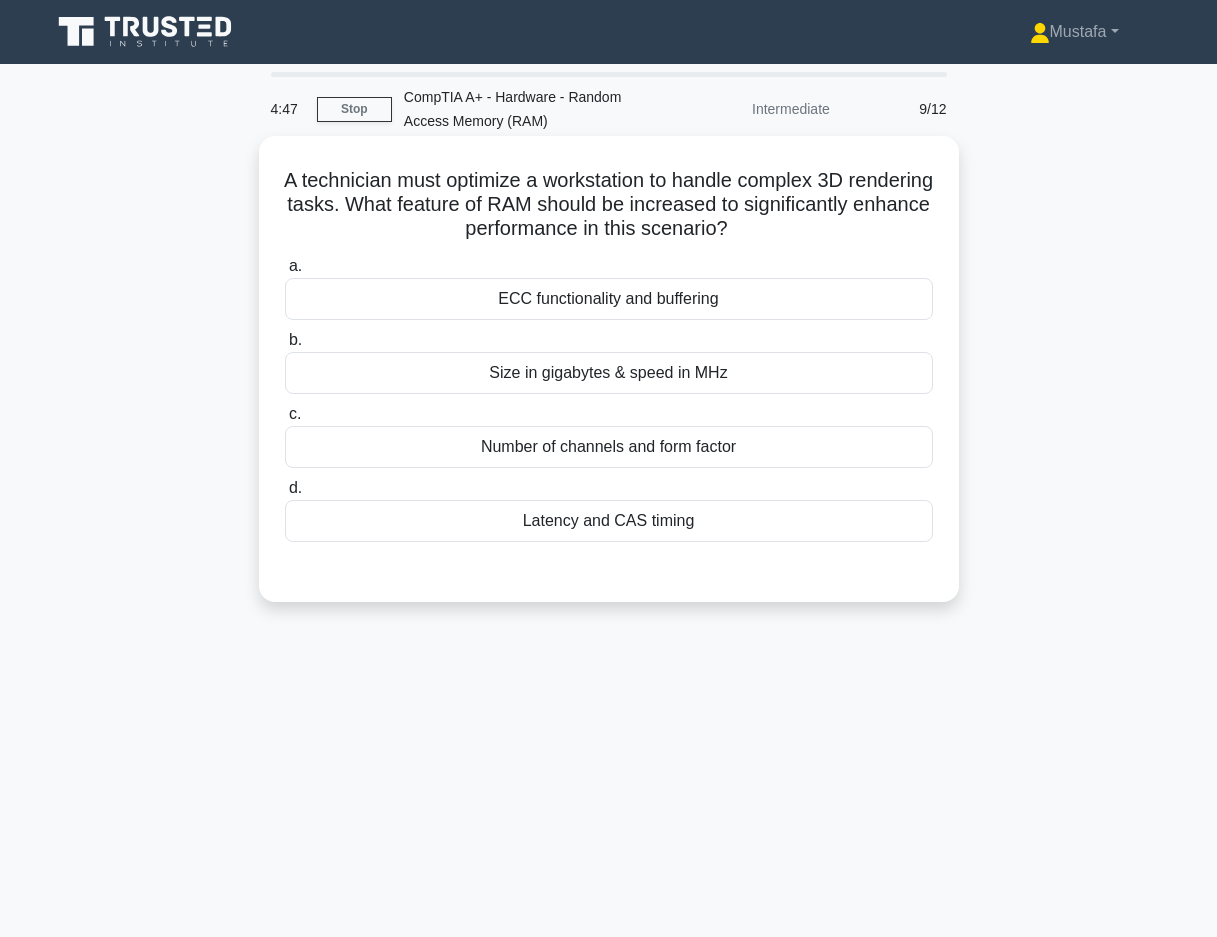 click on "Size in gigabytes & speed in MHz" at bounding box center [609, 373] 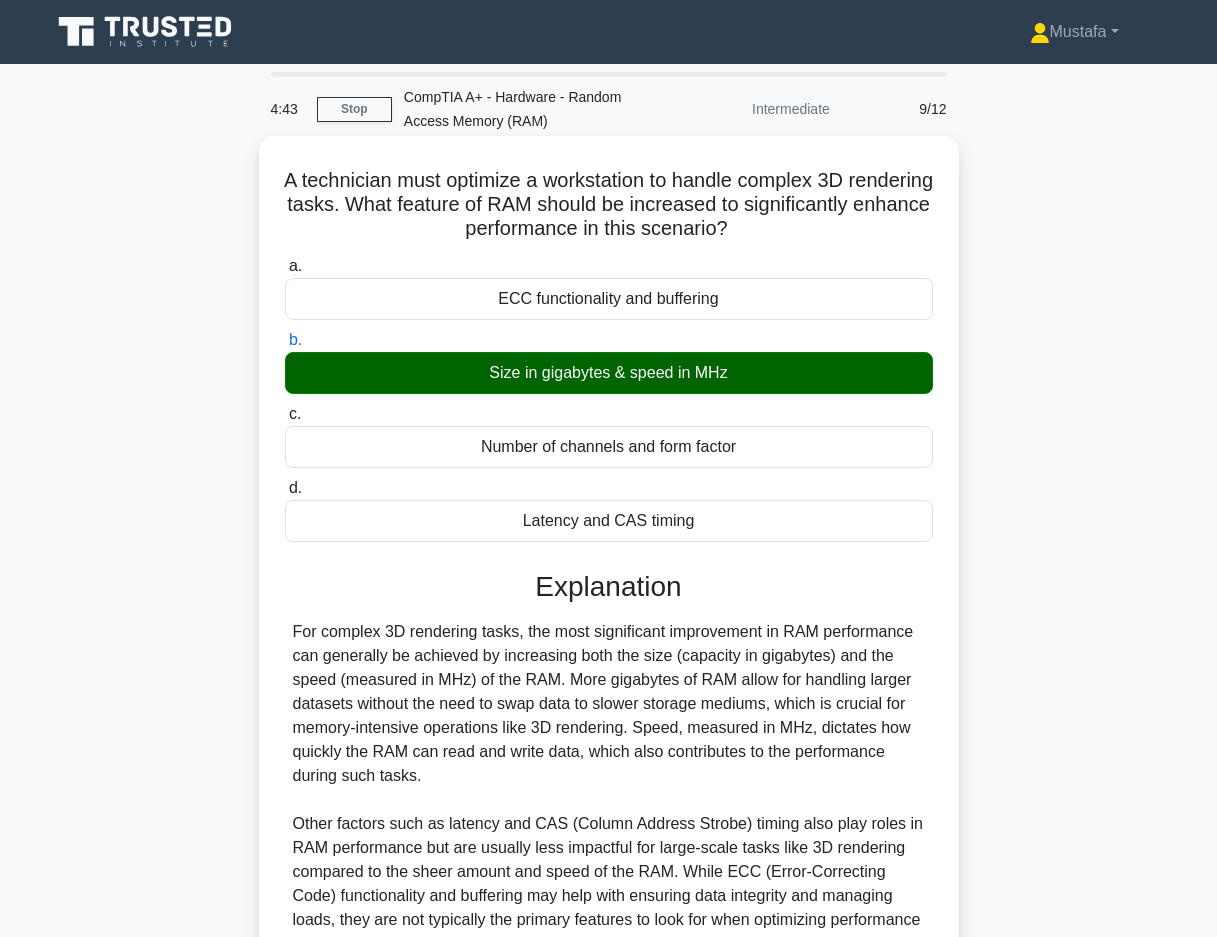 scroll, scrollTop: 273, scrollLeft: 0, axis: vertical 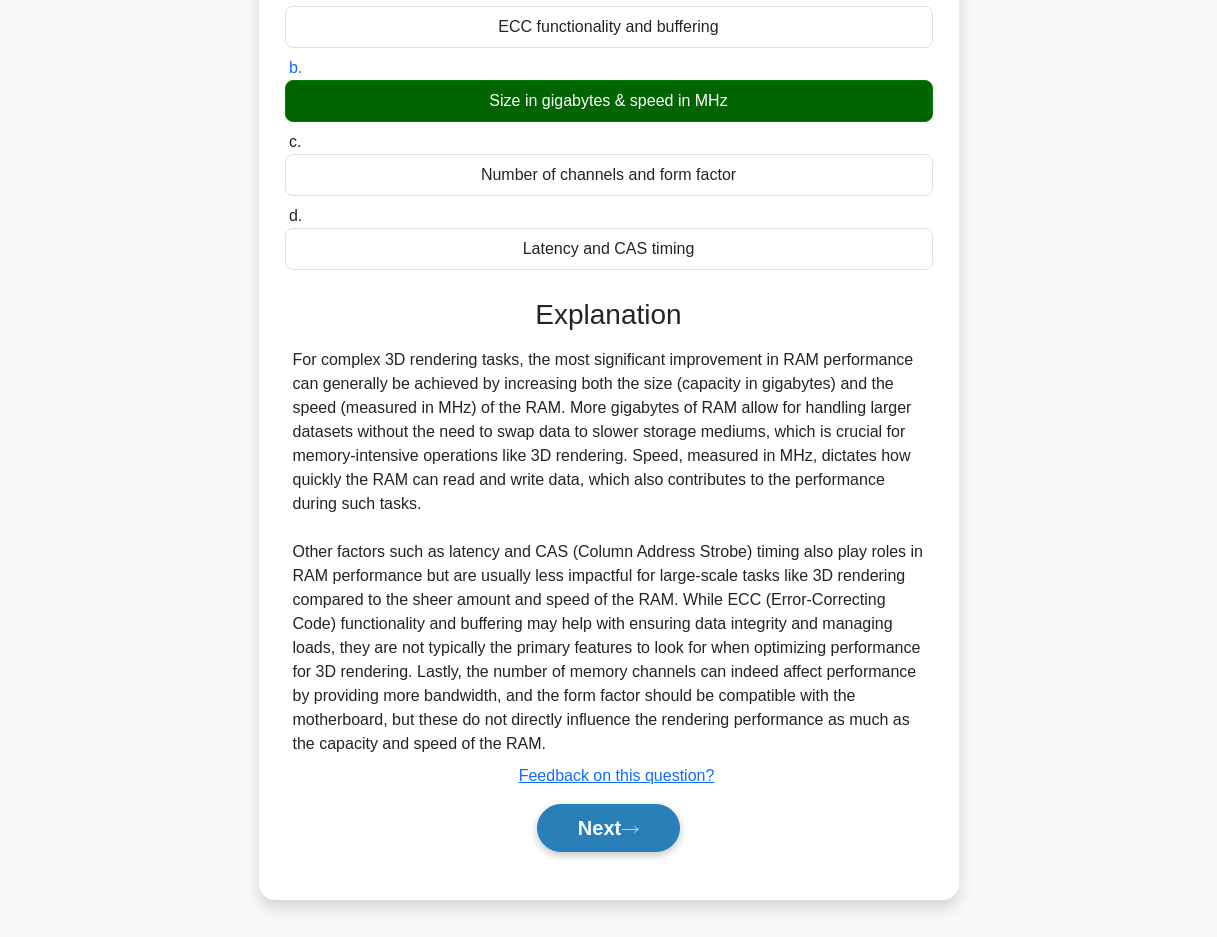 click on "Next" at bounding box center (608, 828) 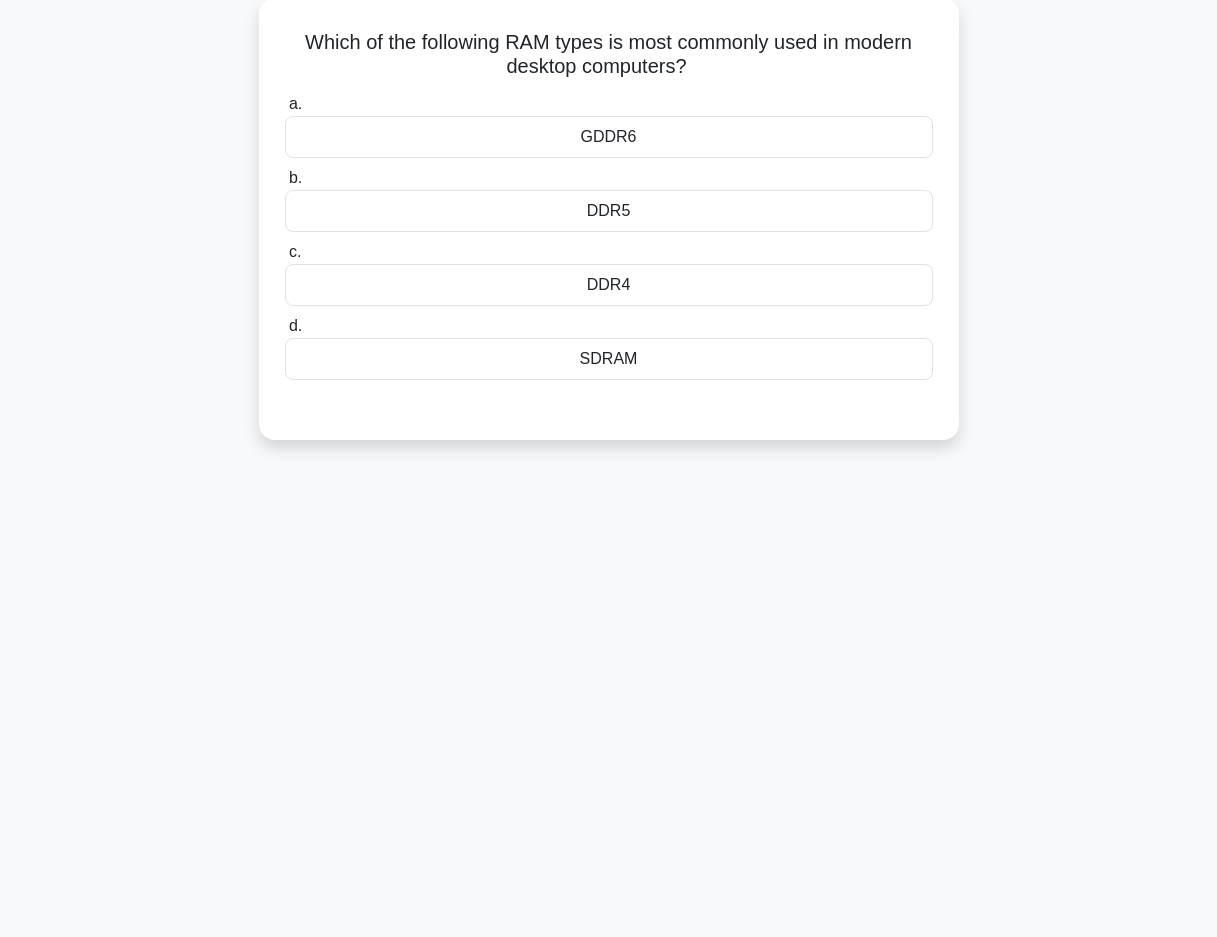scroll, scrollTop: 0, scrollLeft: 0, axis: both 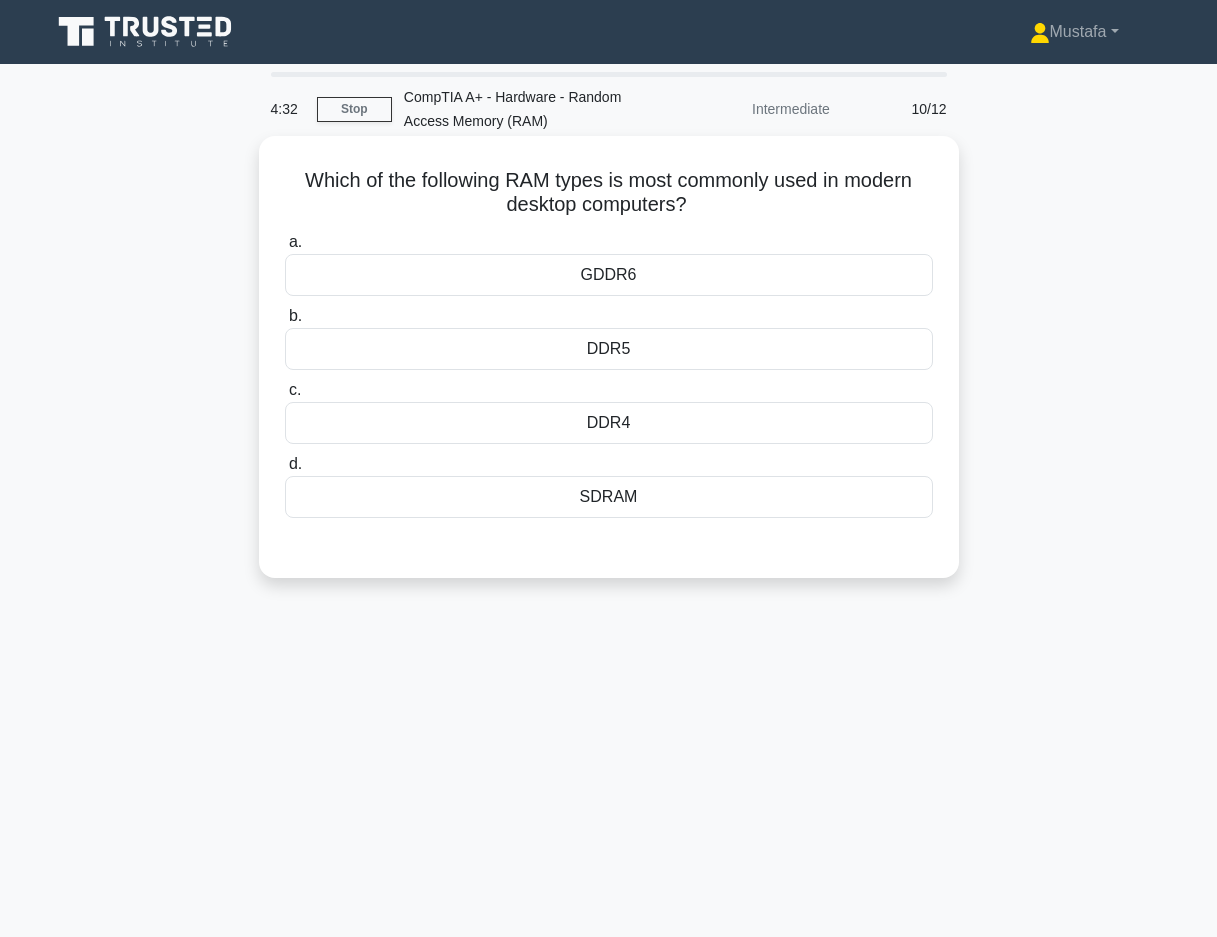 click on "DDR4" at bounding box center [609, 423] 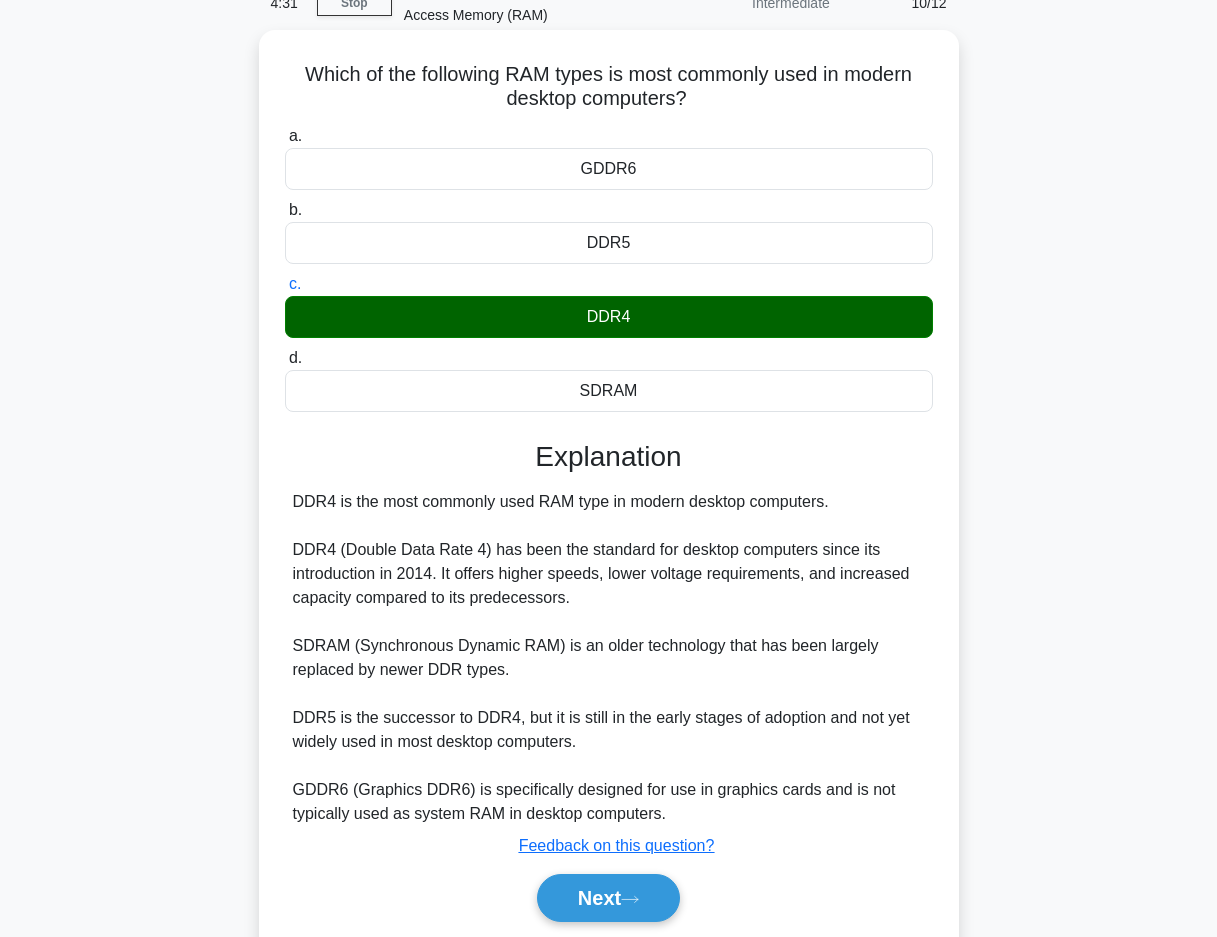 scroll, scrollTop: 177, scrollLeft: 0, axis: vertical 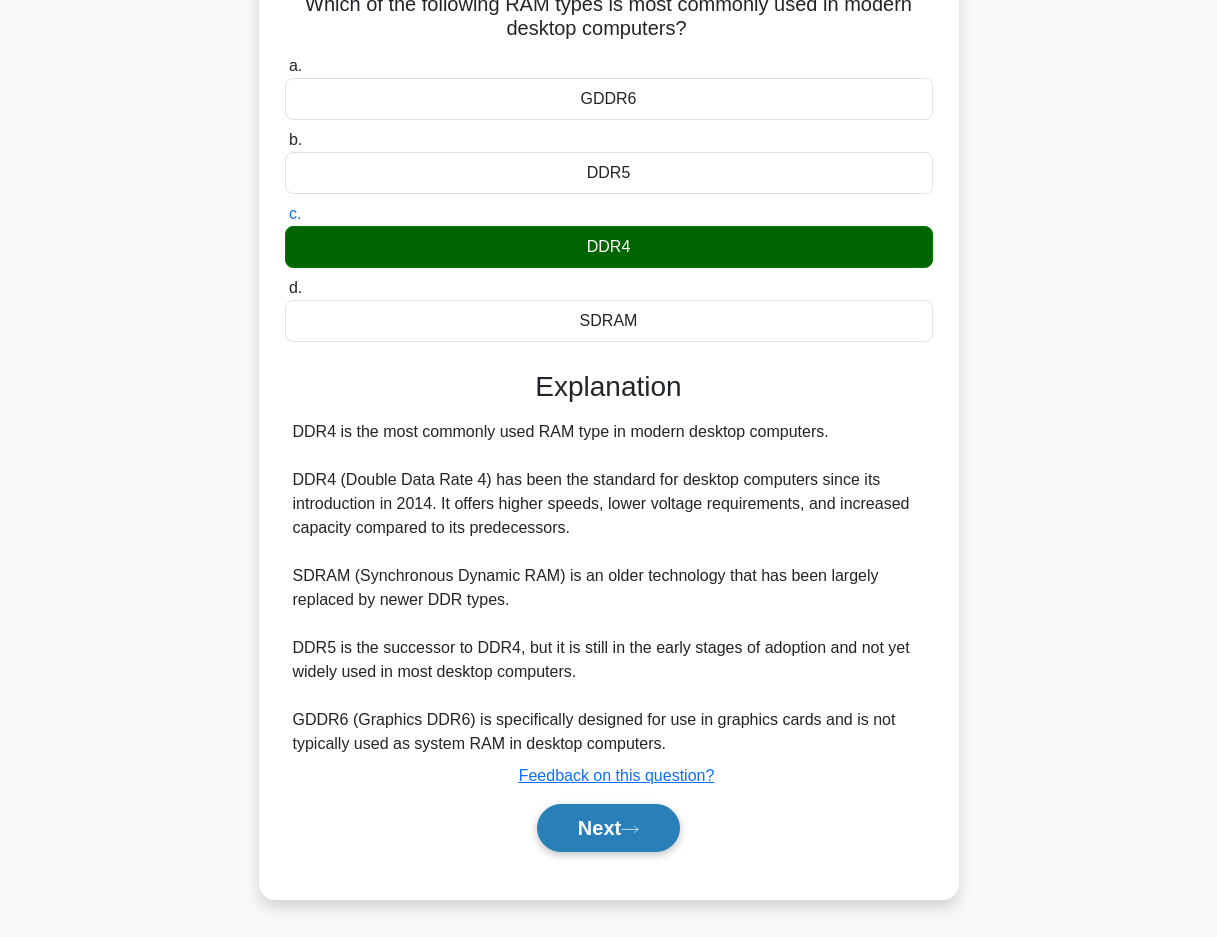 click on "Next" at bounding box center (608, 828) 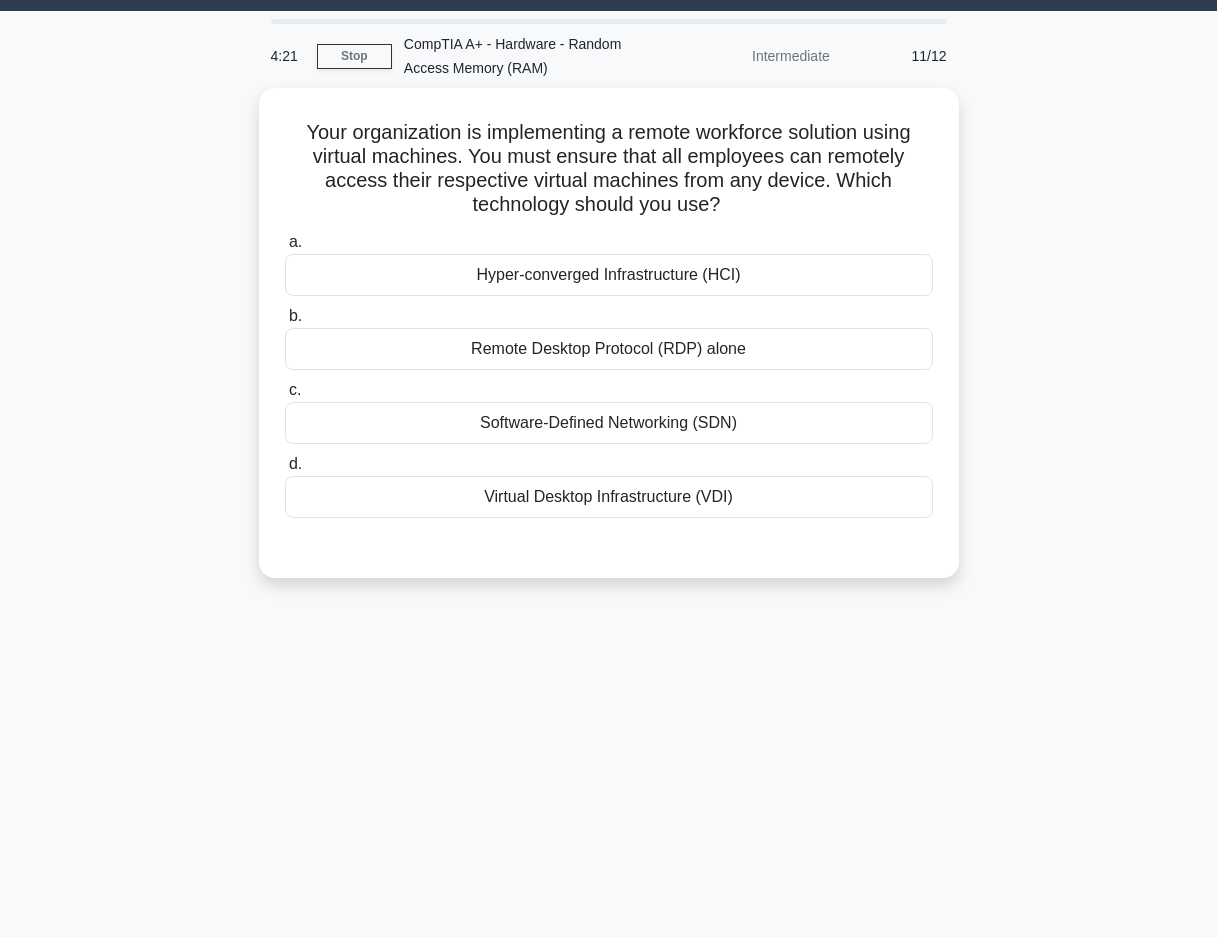 scroll, scrollTop: 0, scrollLeft: 0, axis: both 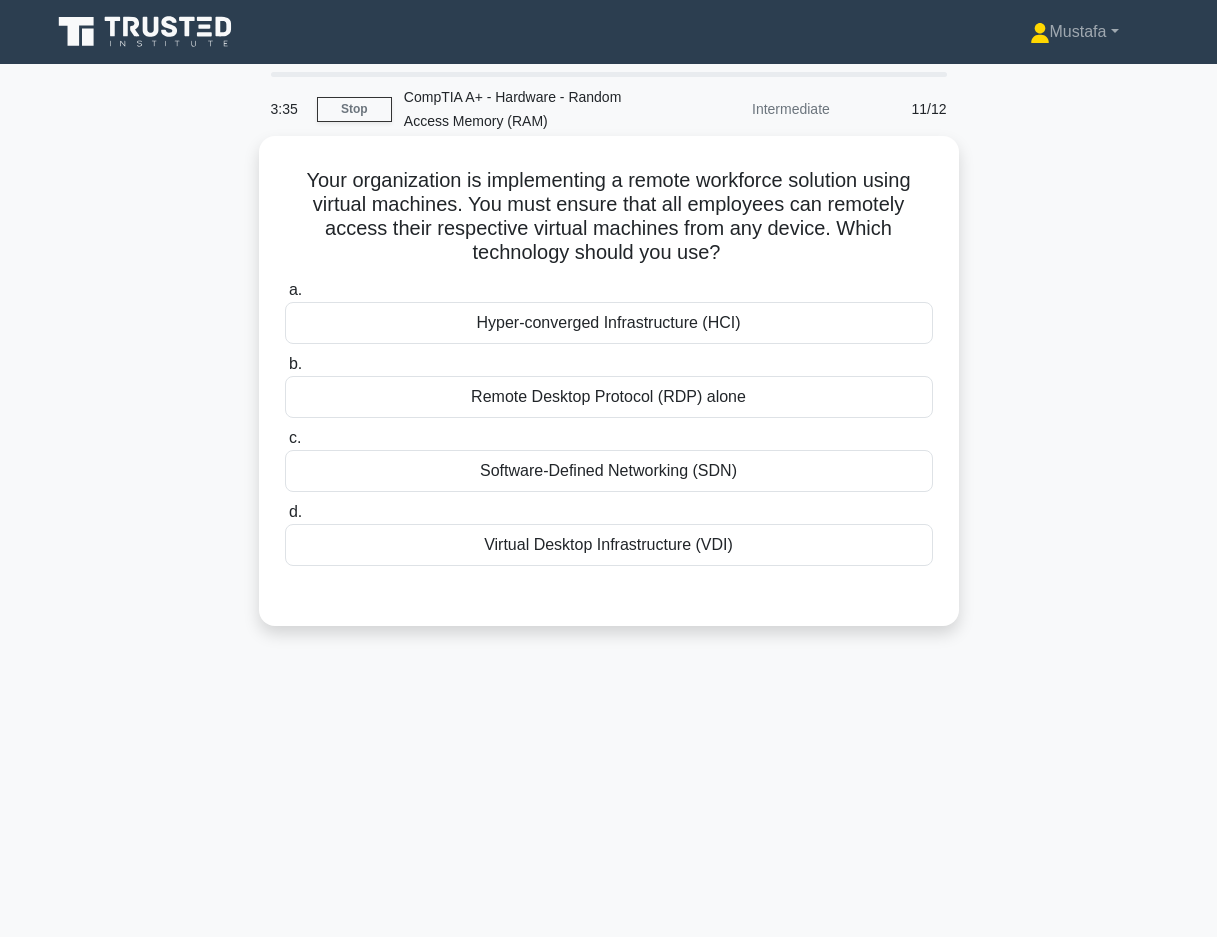 click on "Virtual Desktop Infrastructure (VDI)" at bounding box center (609, 545) 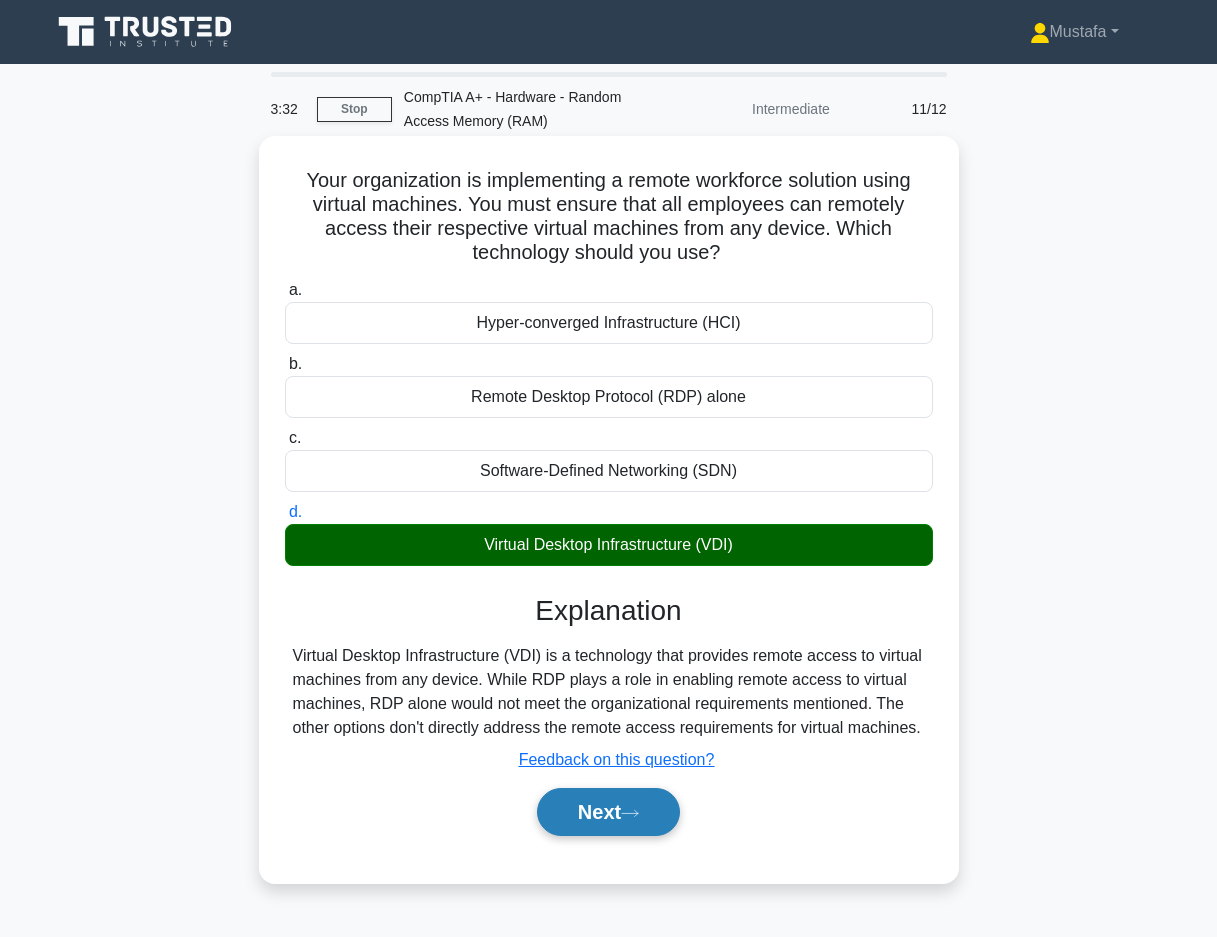click on "Next" at bounding box center [608, 812] 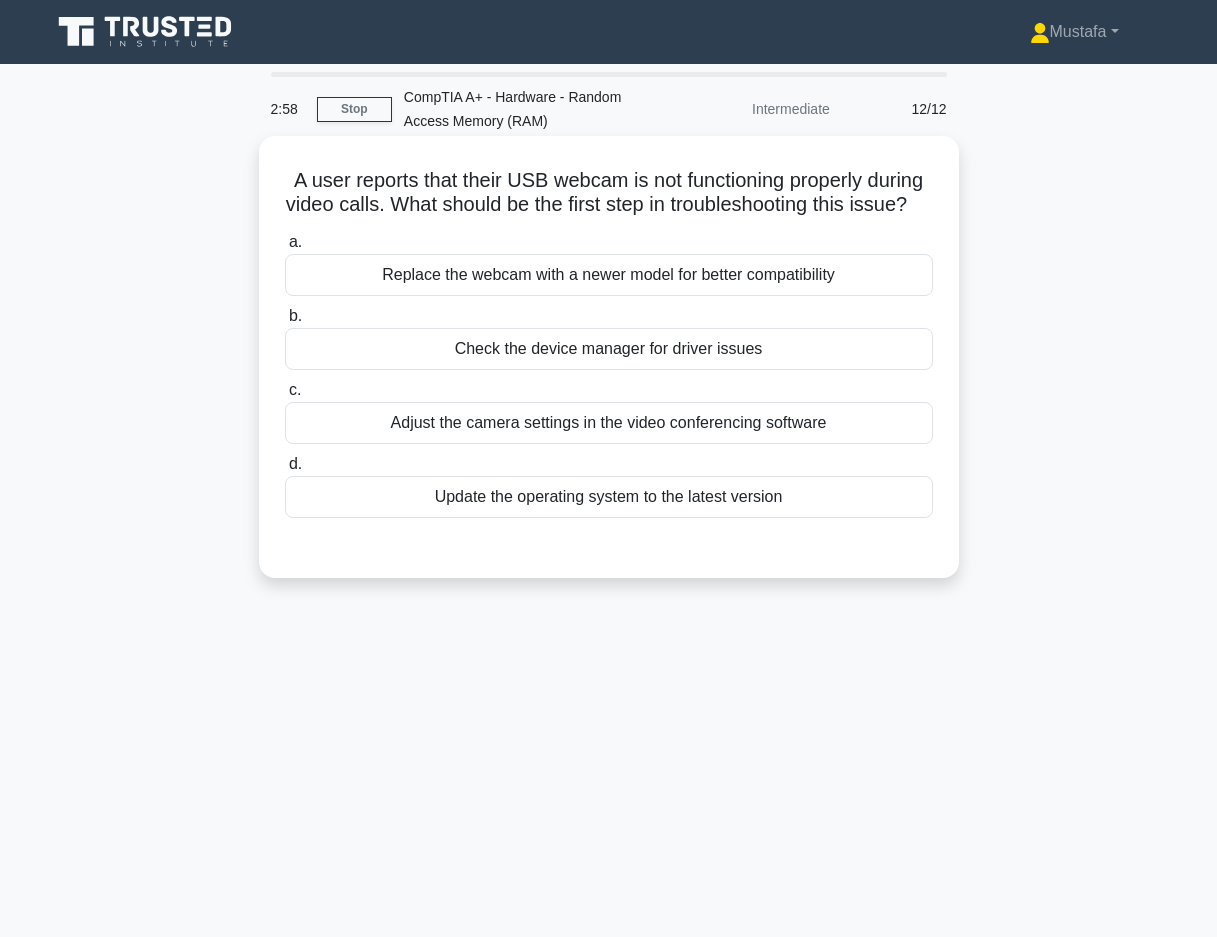 click on "Check the device manager for driver issues" at bounding box center (609, 349) 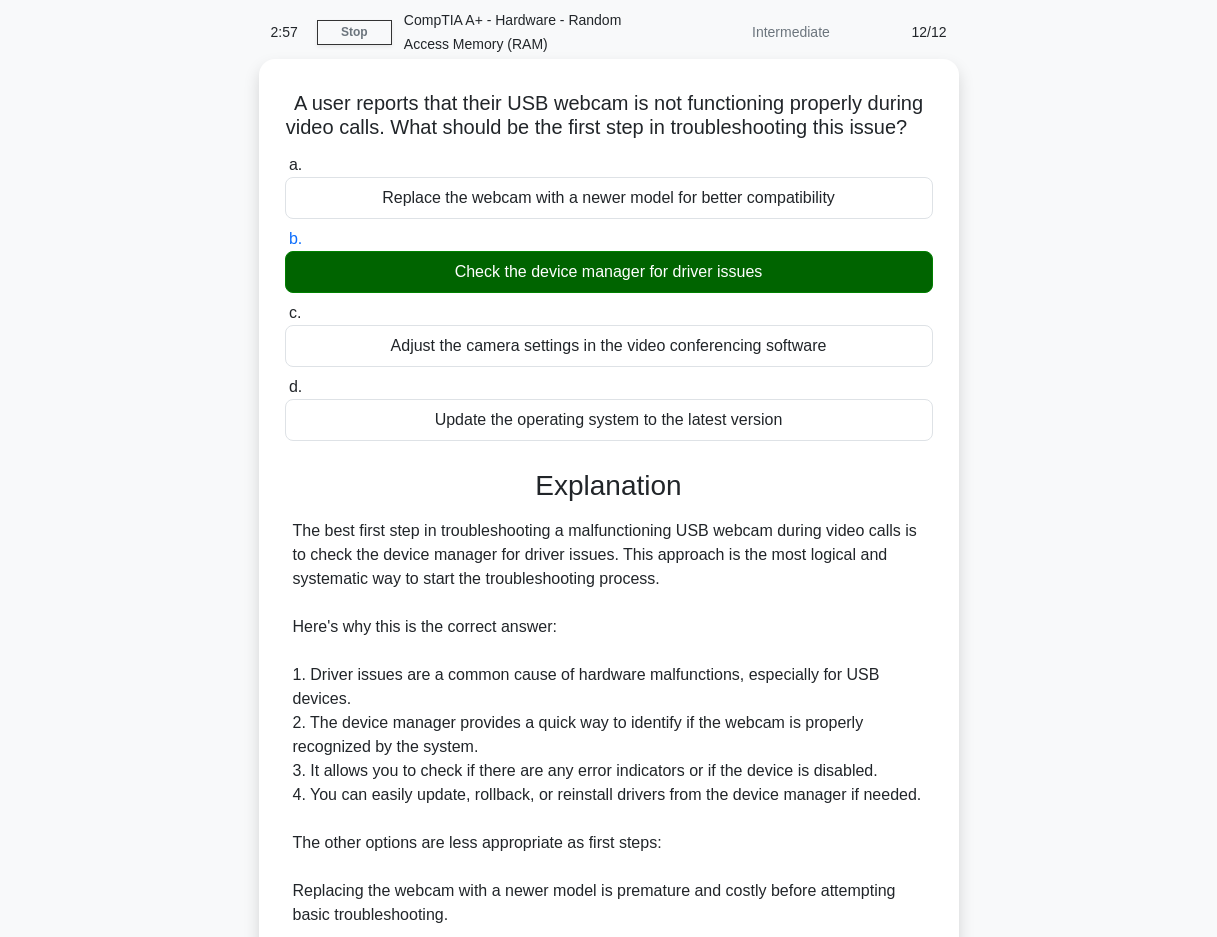 scroll, scrollTop: 400, scrollLeft: 0, axis: vertical 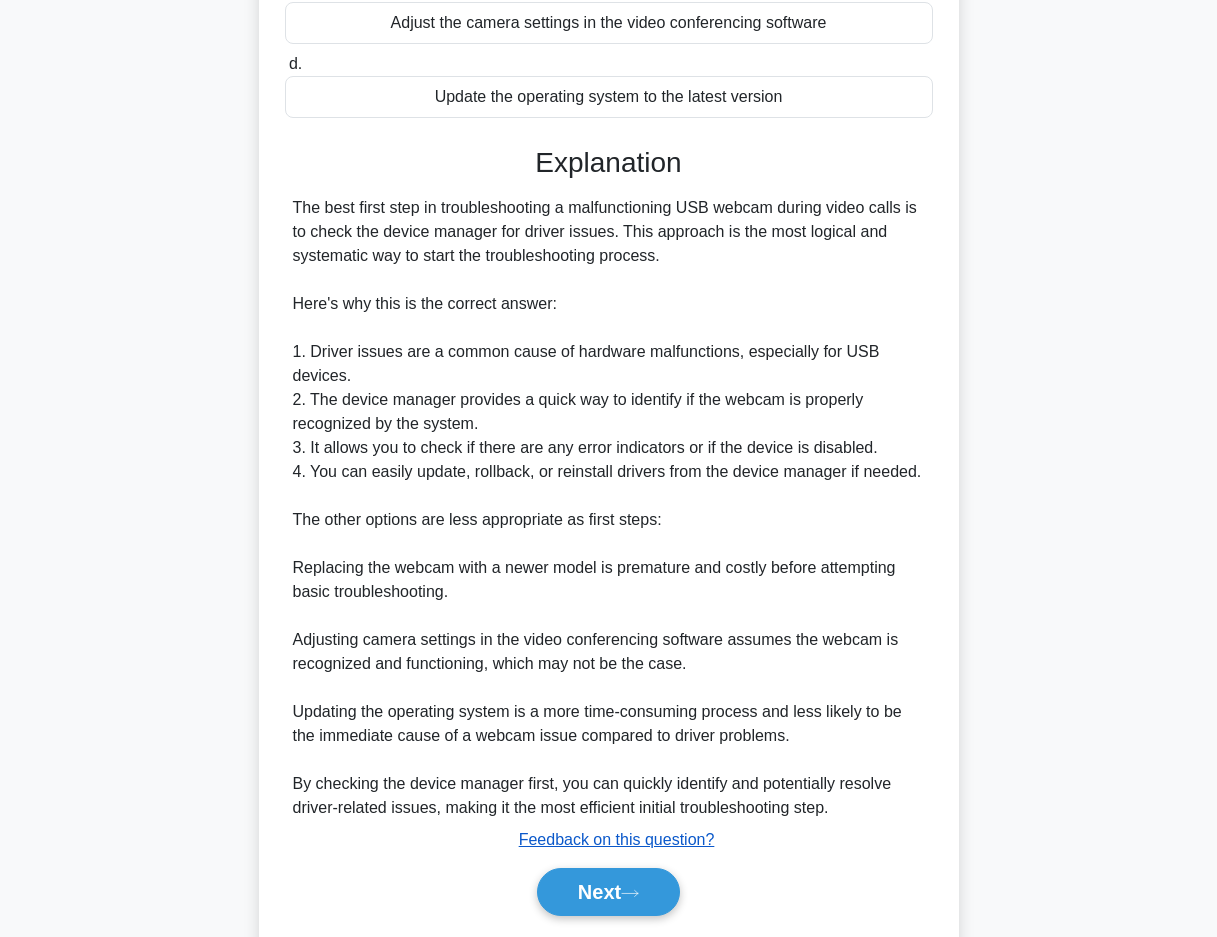 click on "Feedback on this question?" at bounding box center [617, 839] 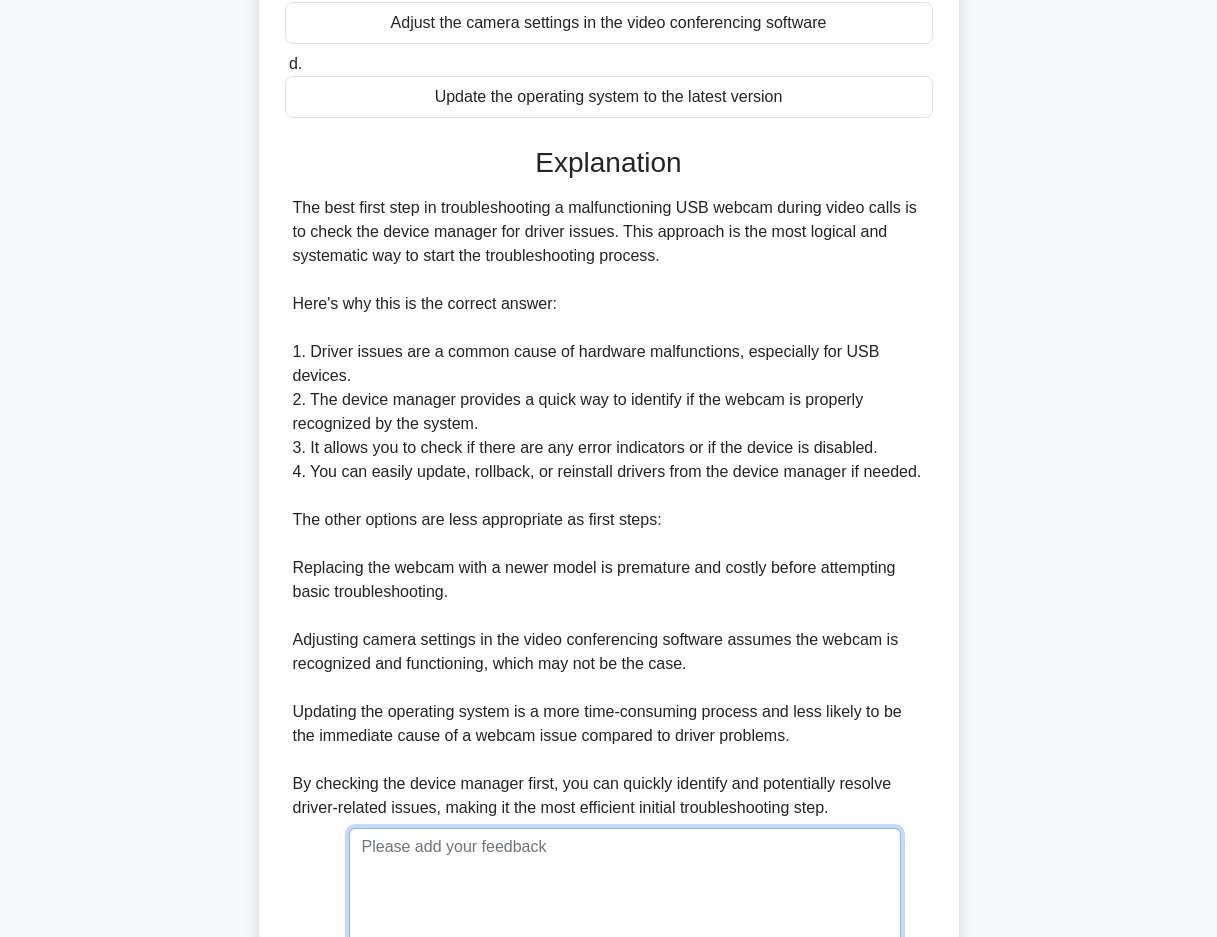 click at bounding box center (625, 895) 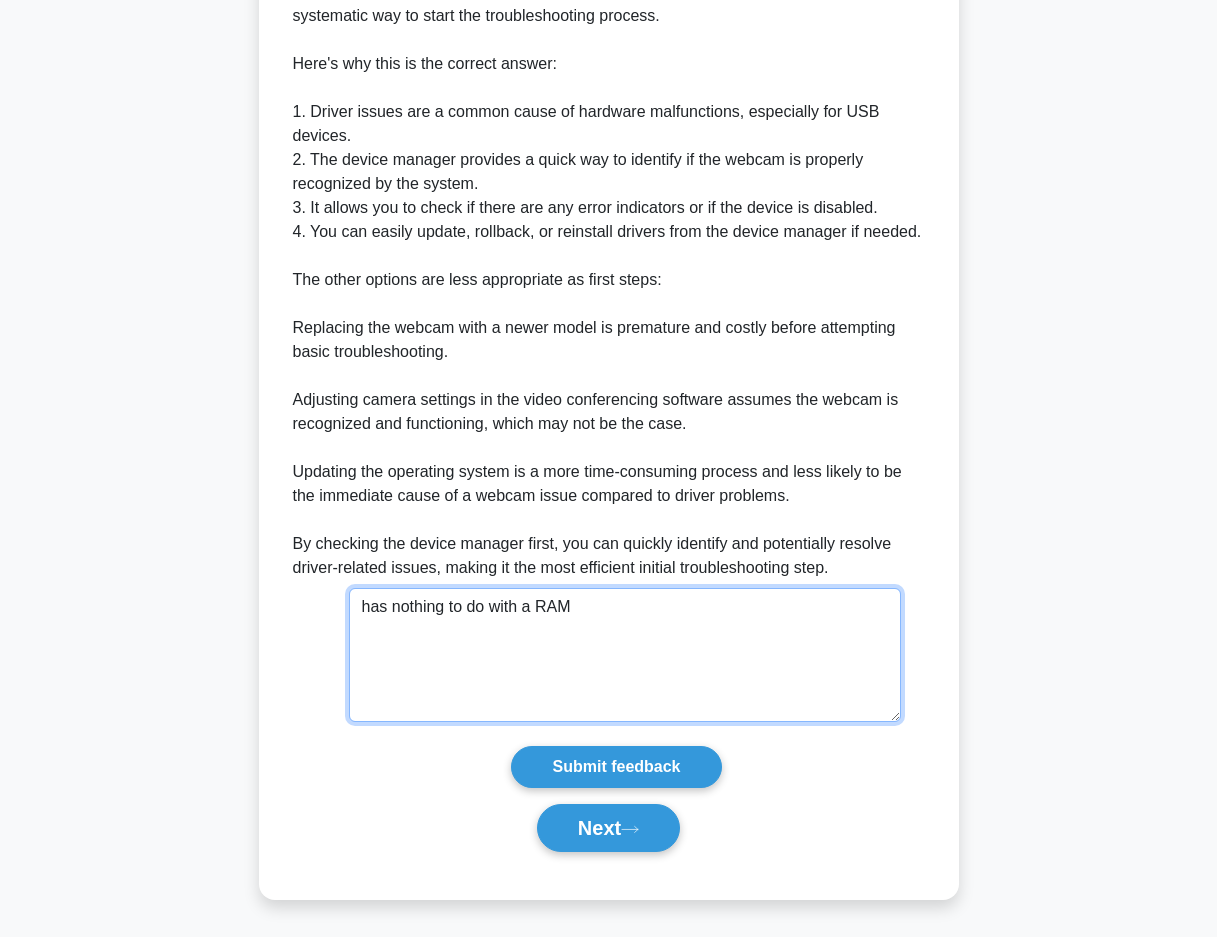scroll, scrollTop: 641, scrollLeft: 0, axis: vertical 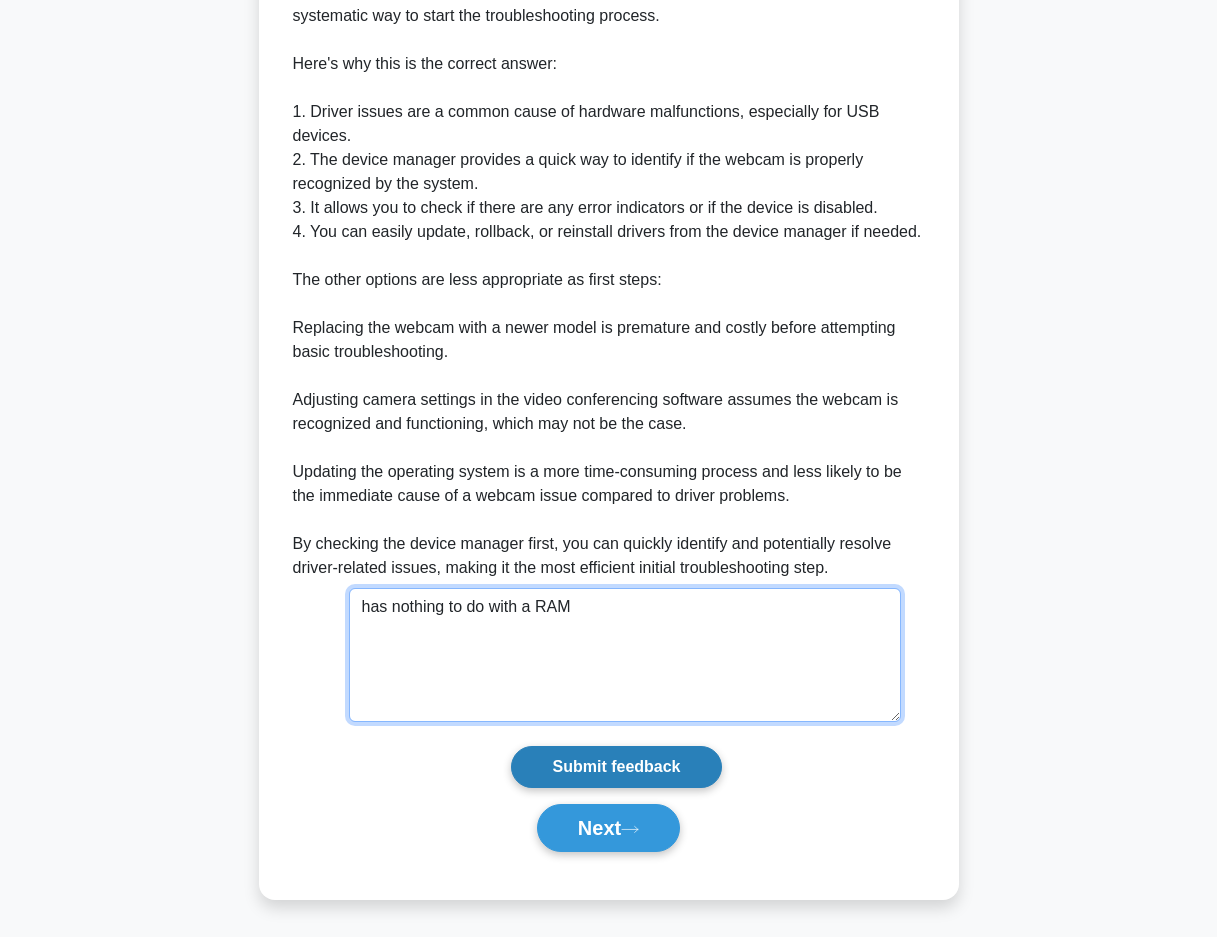 type on "has nothing to do with a RAM" 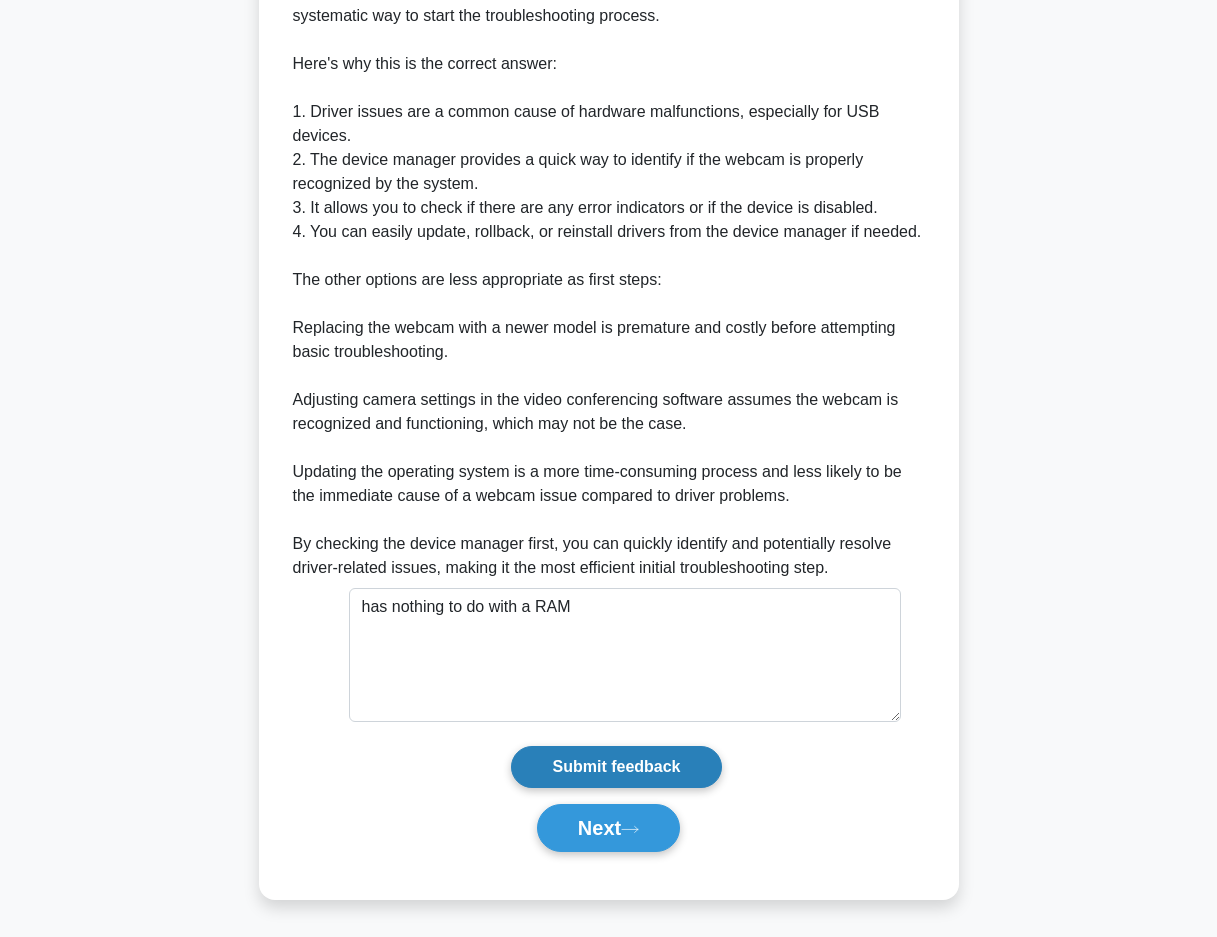 click on "Submit feedback" at bounding box center [616, 767] 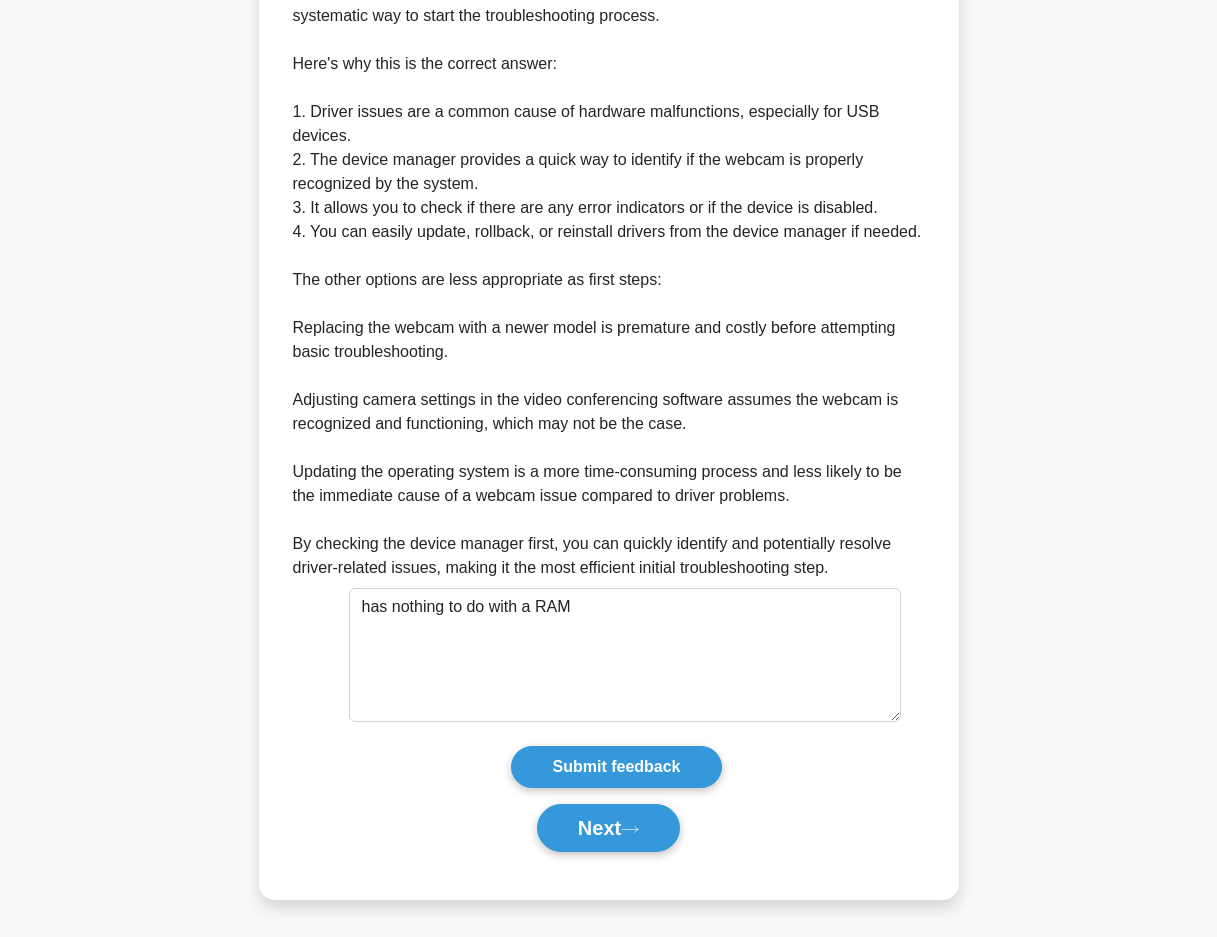 scroll, scrollTop: 465, scrollLeft: 0, axis: vertical 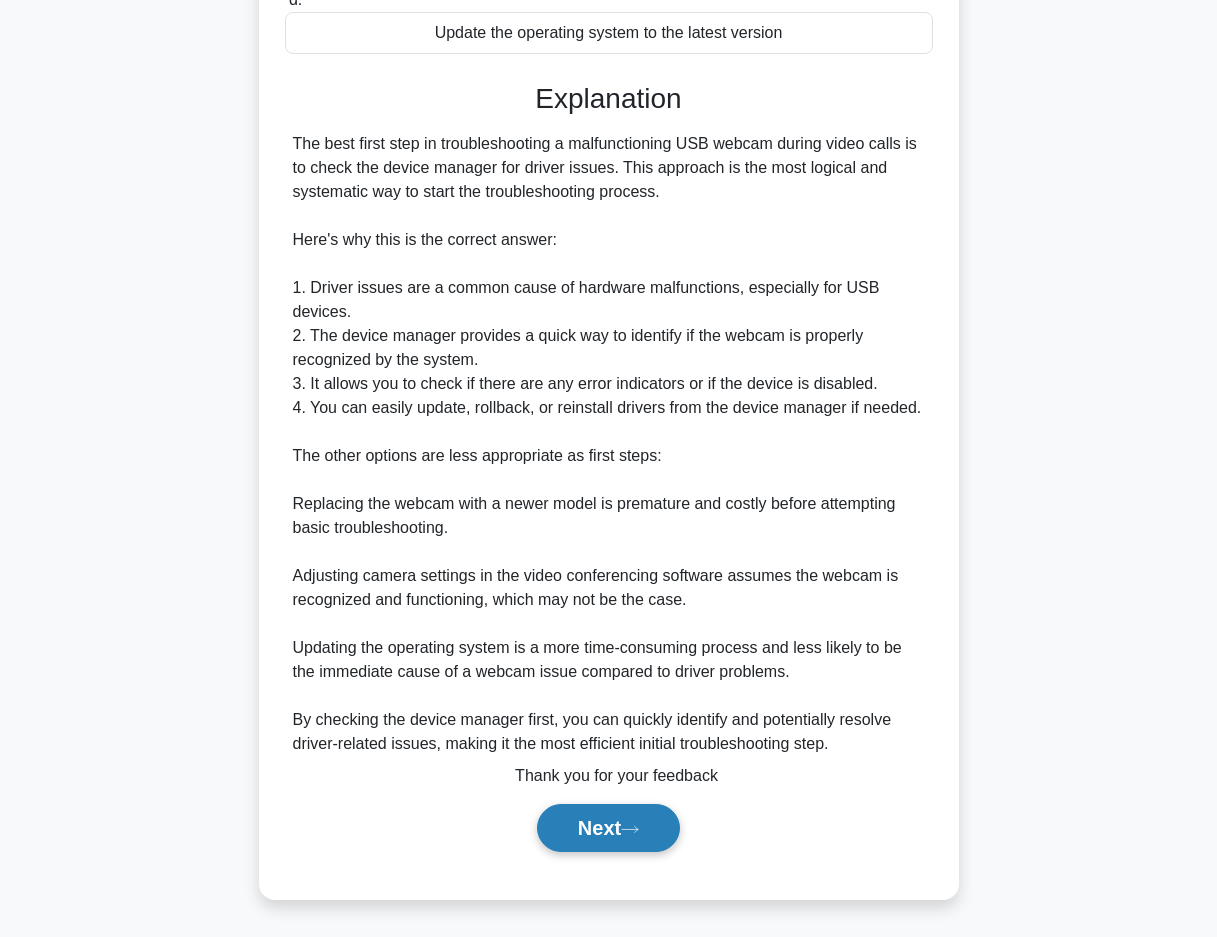 click on "Next" at bounding box center [608, 828] 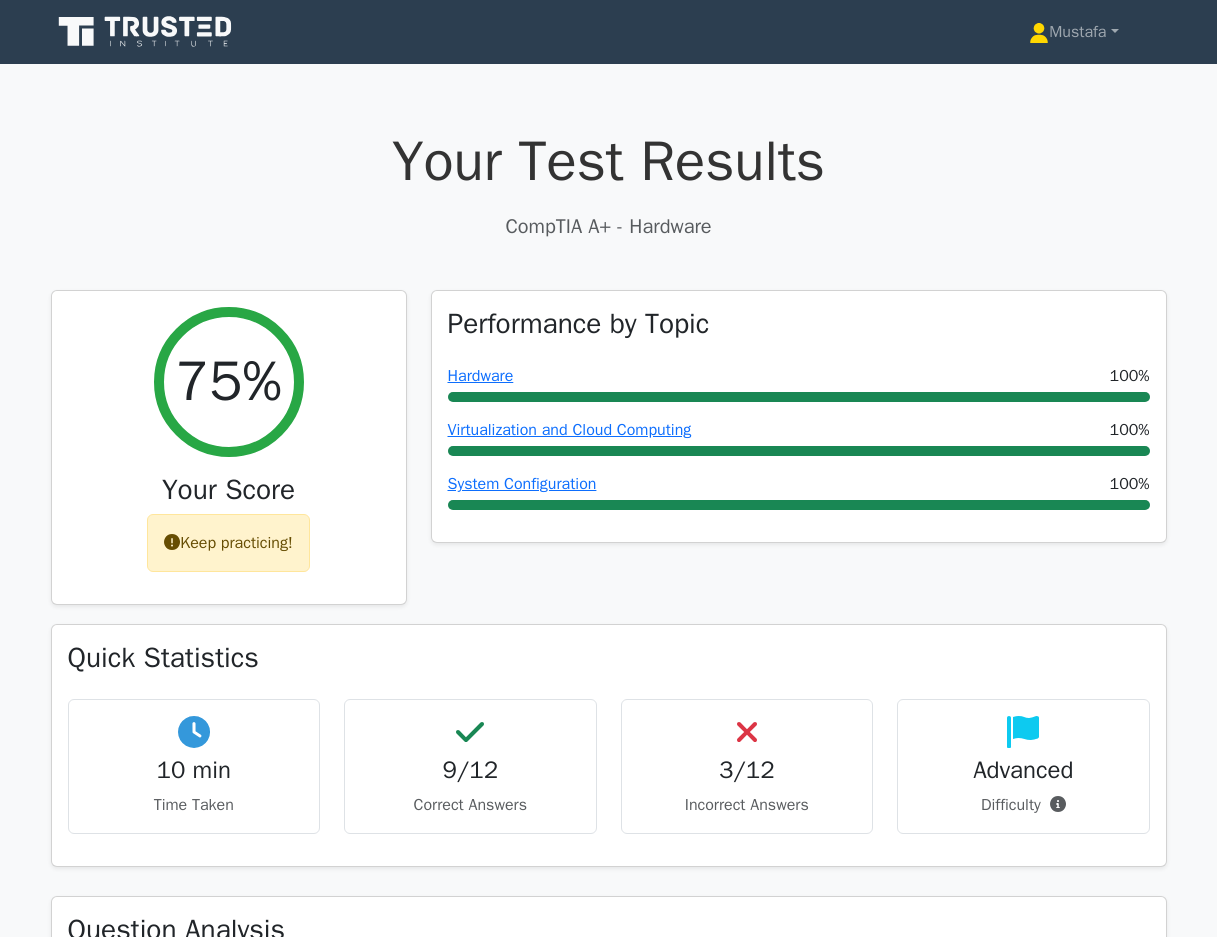 scroll, scrollTop: 0, scrollLeft: 0, axis: both 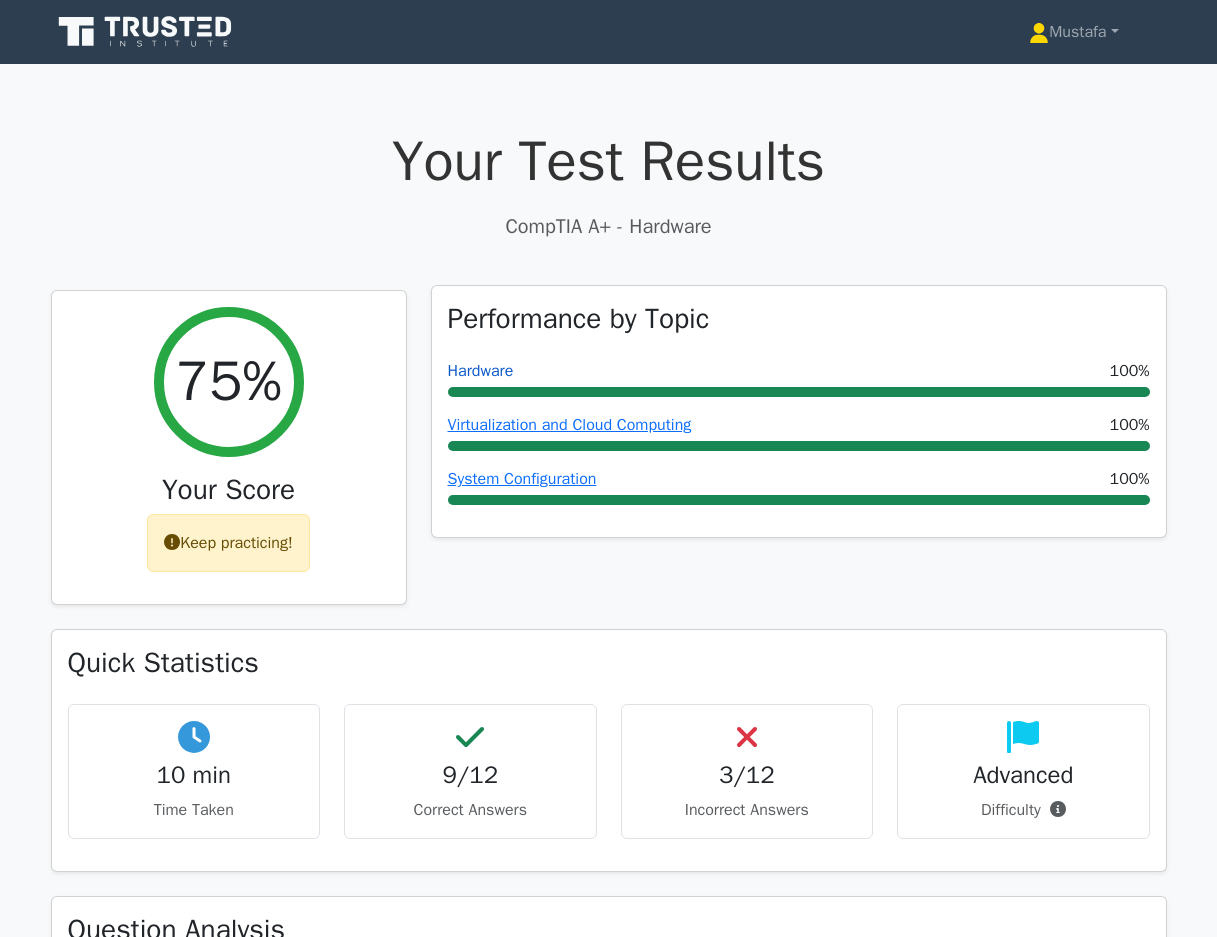 click on "Hardware" at bounding box center [481, 371] 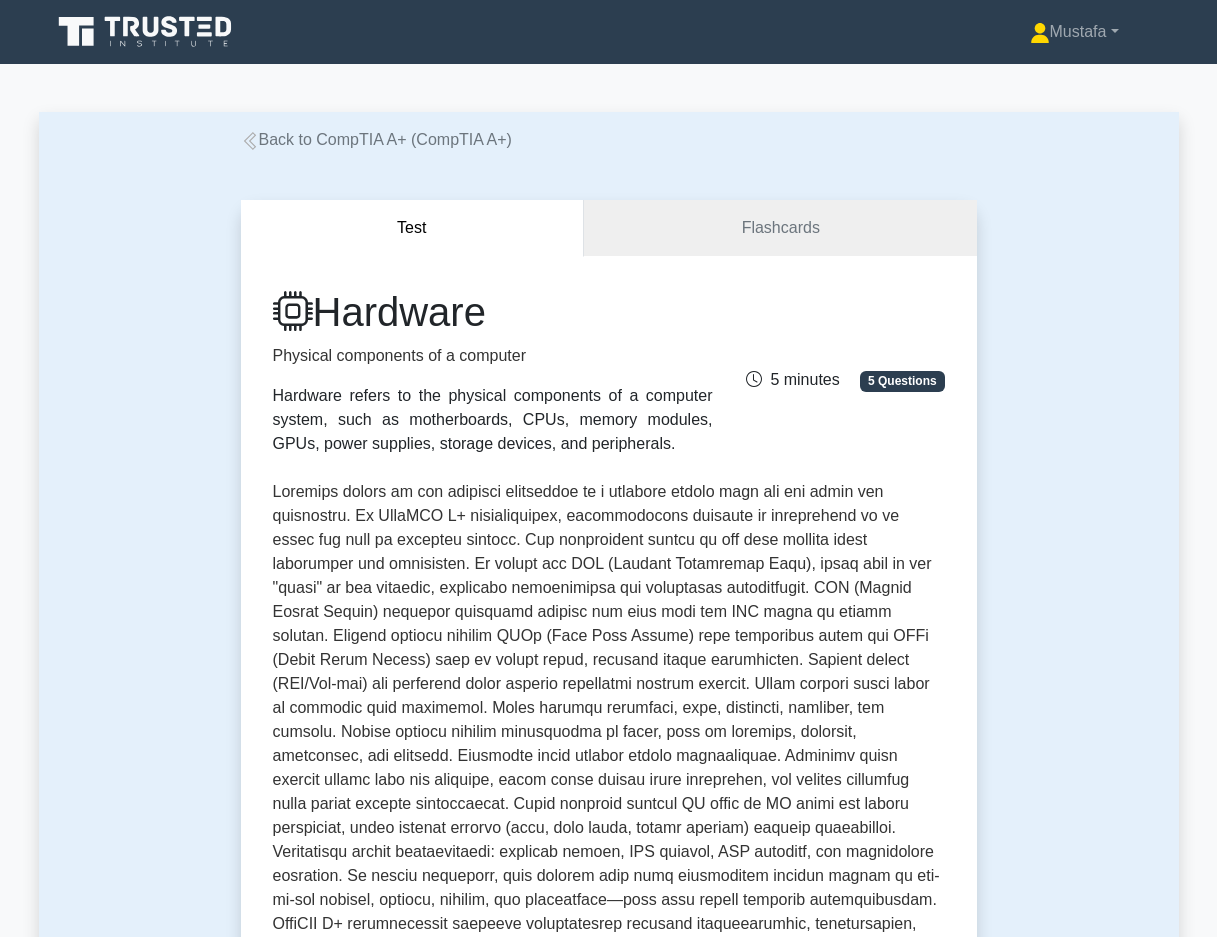 scroll, scrollTop: 0, scrollLeft: 0, axis: both 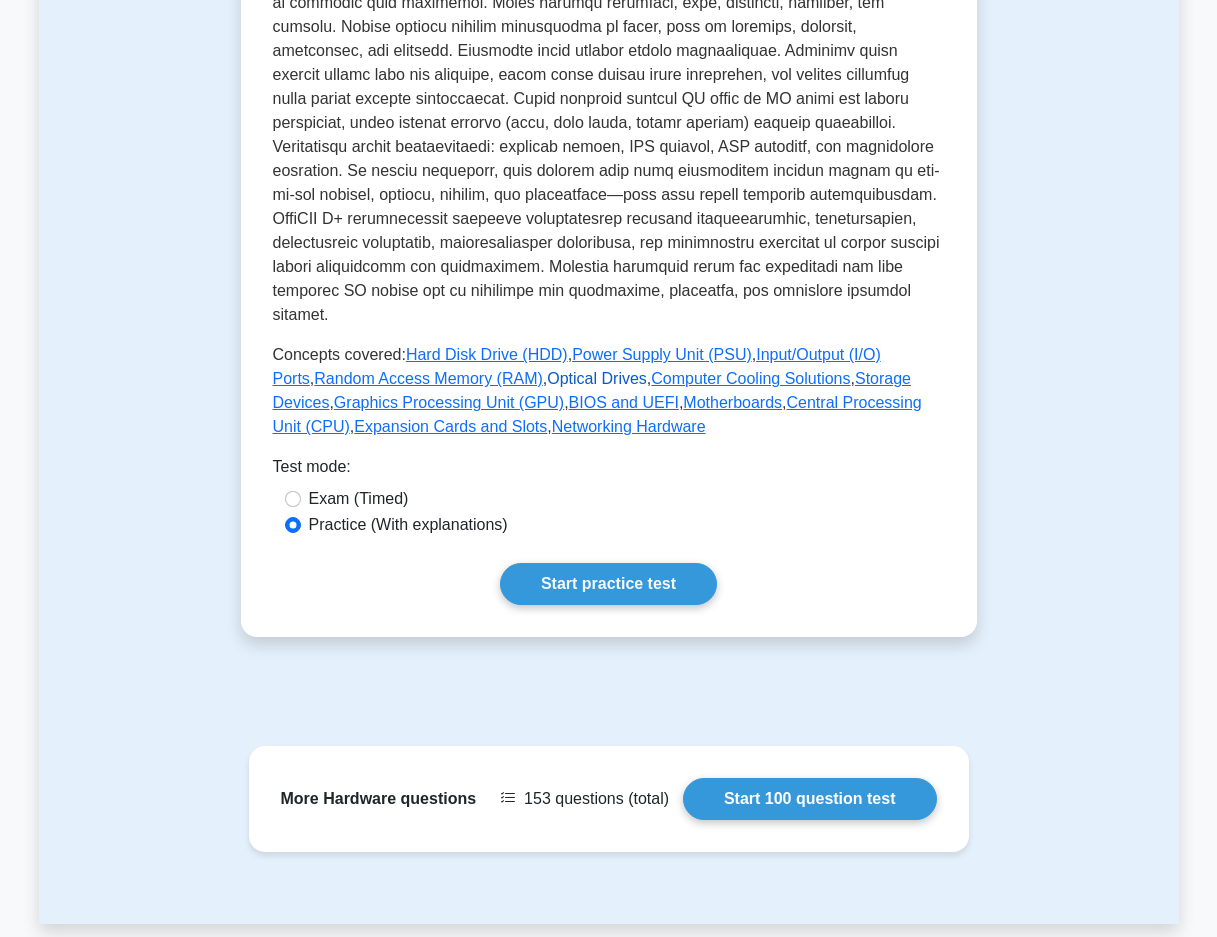 click on "Optical Drives" at bounding box center [597, 378] 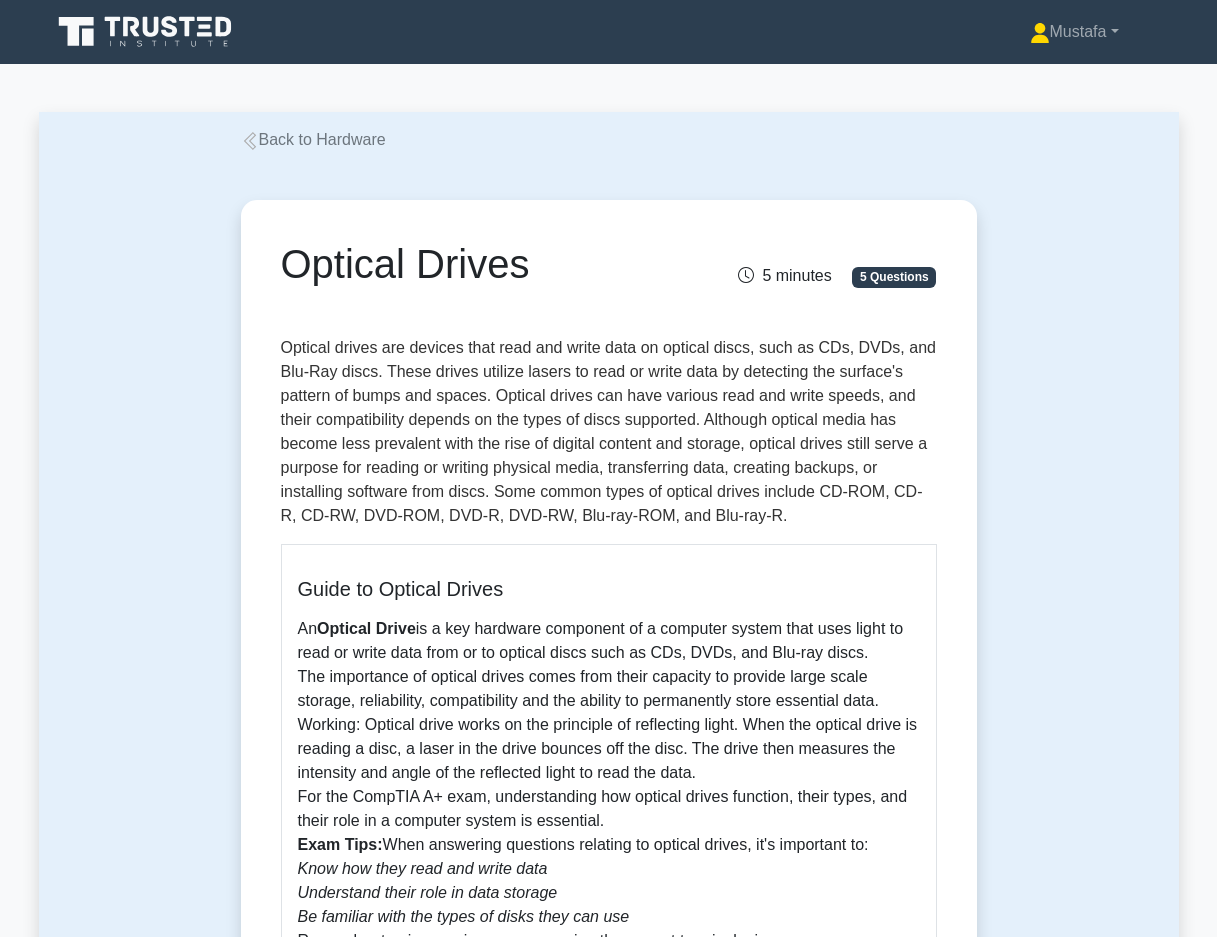 scroll, scrollTop: 0, scrollLeft: 0, axis: both 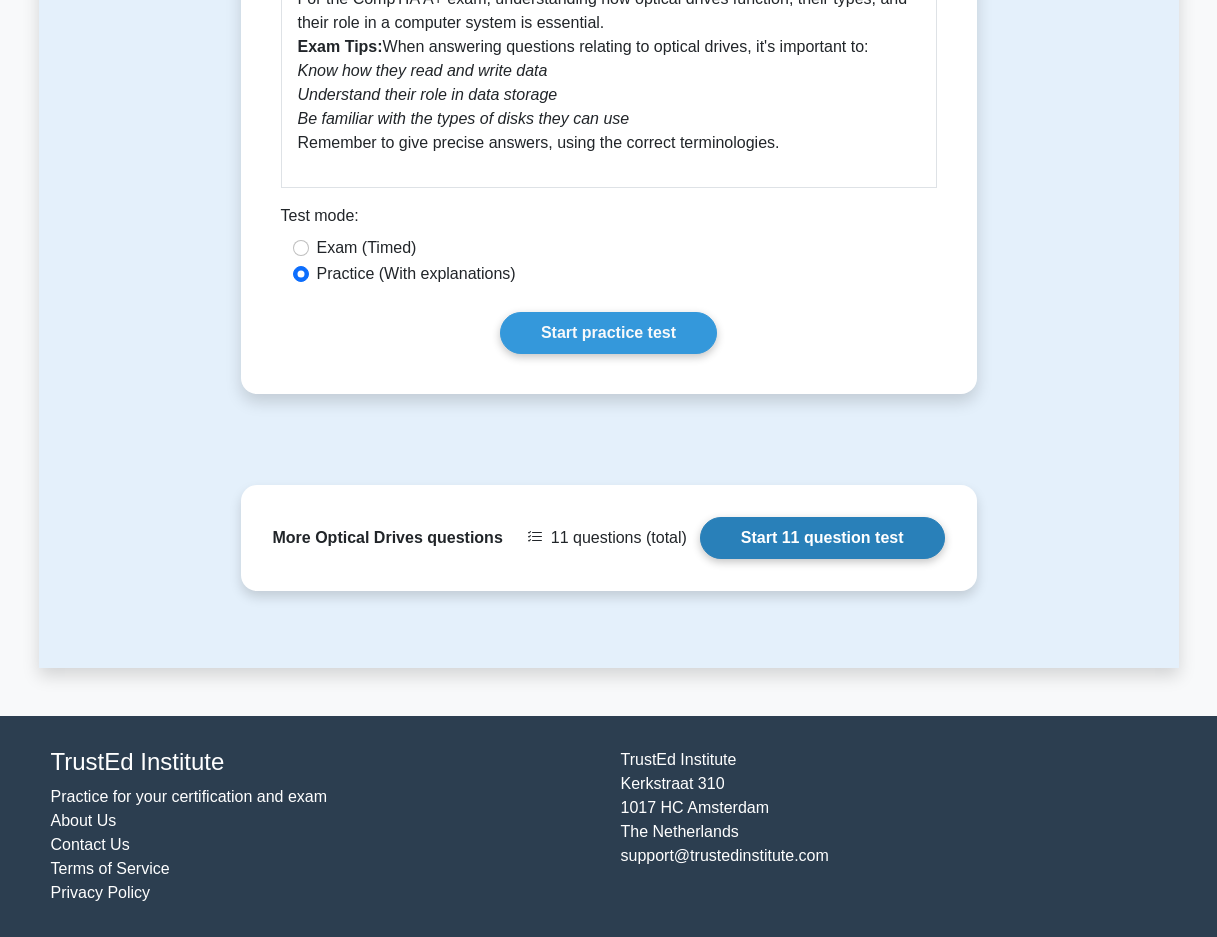 click on "Start 11 question test" at bounding box center [822, 538] 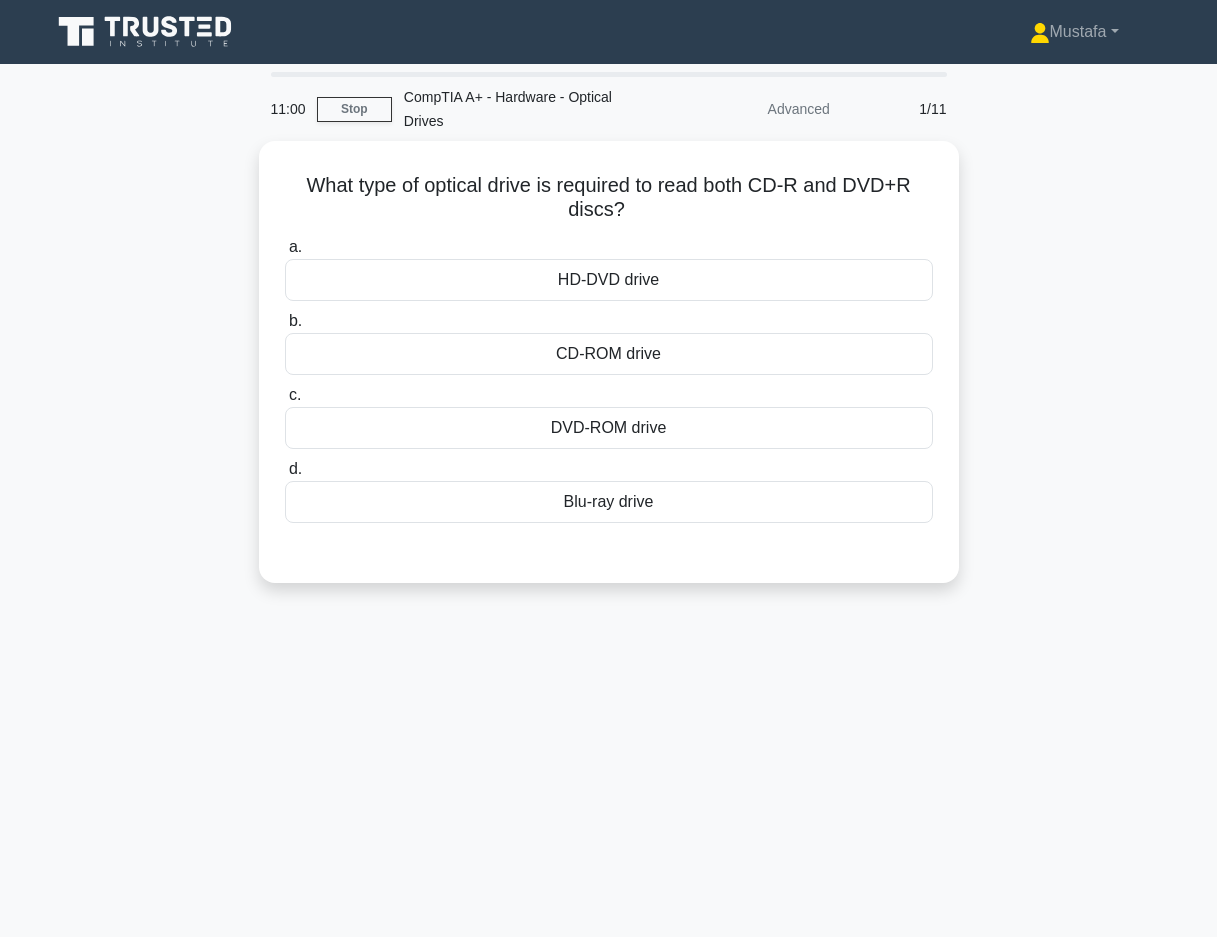 scroll, scrollTop: 0, scrollLeft: 0, axis: both 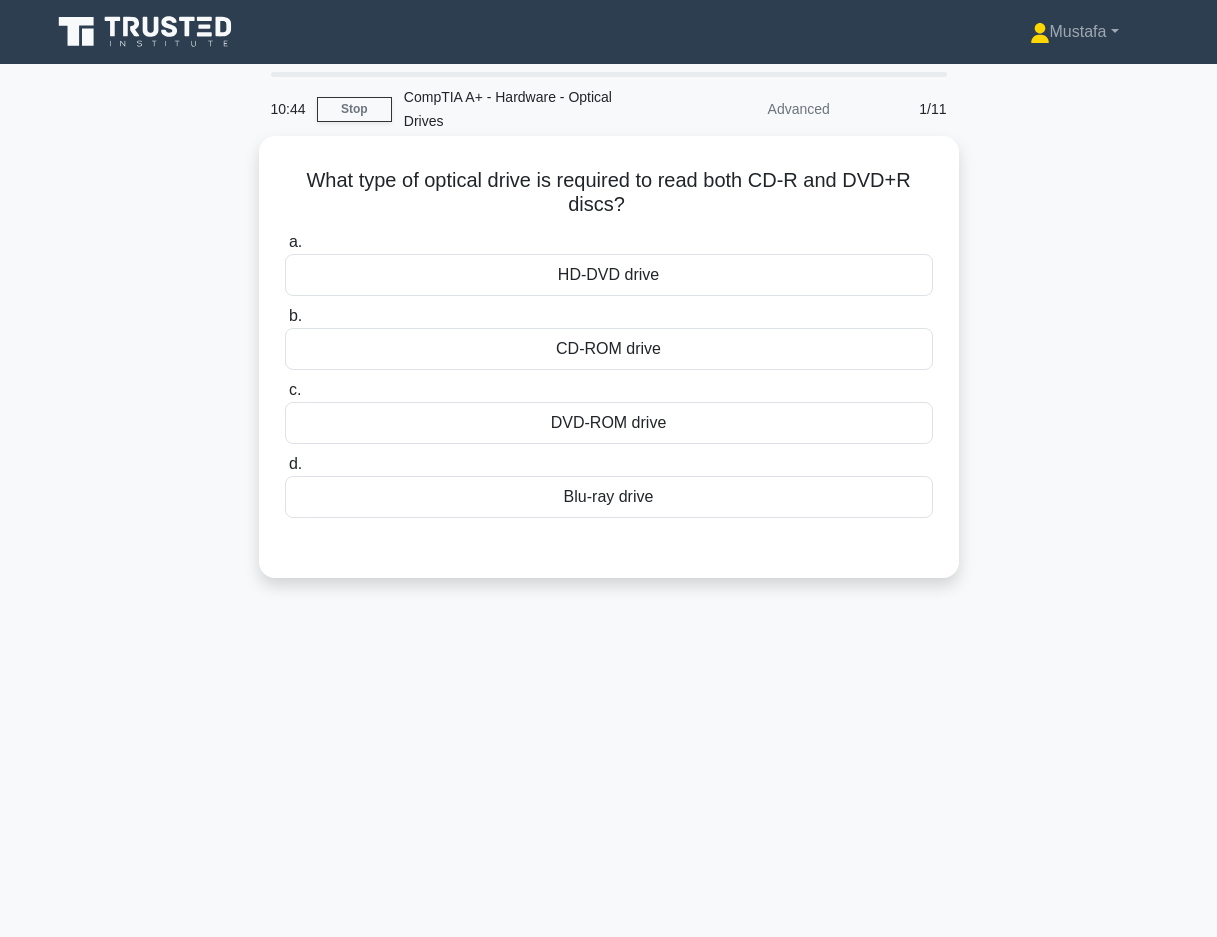 click on "Blu-ray drive" at bounding box center (609, 497) 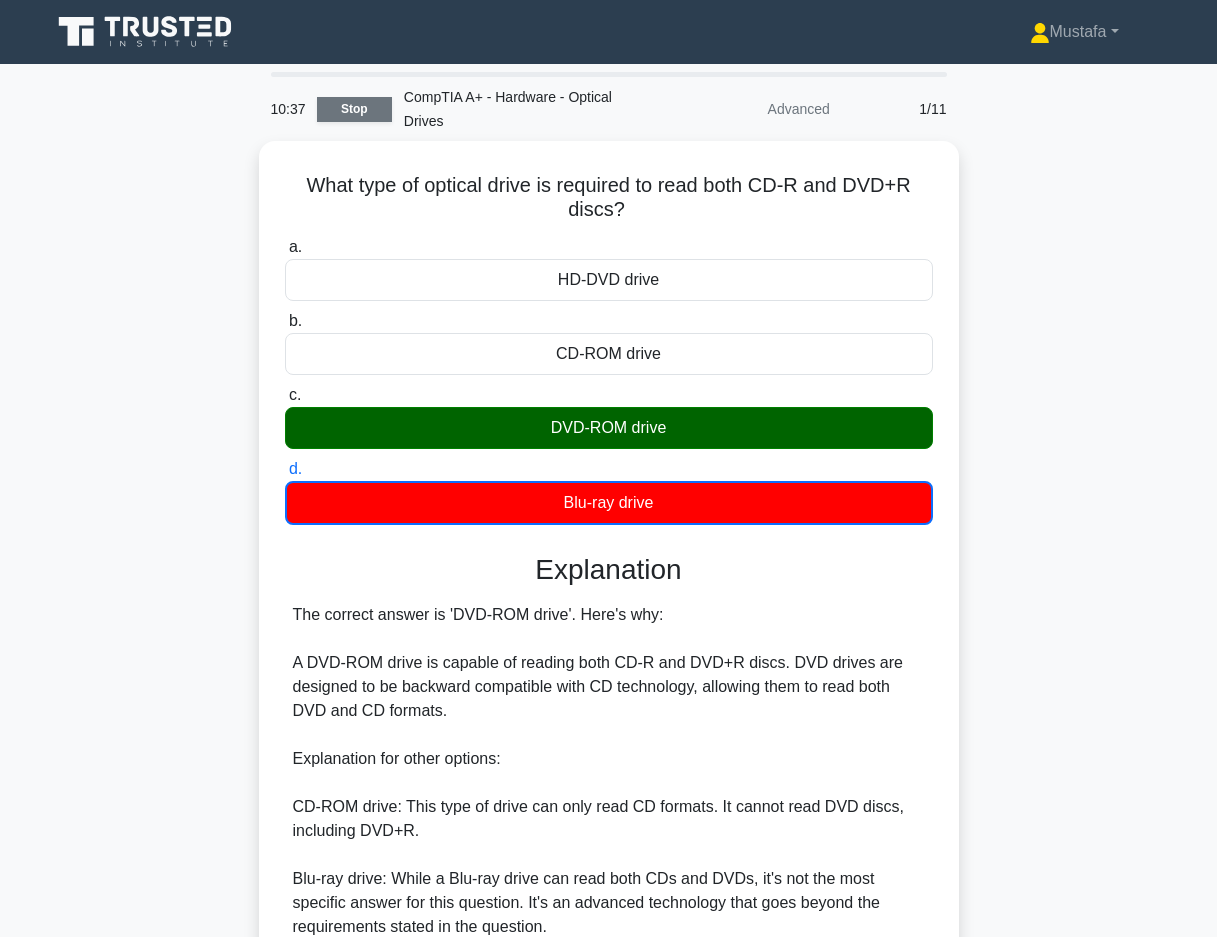 click on "Stop" at bounding box center [354, 109] 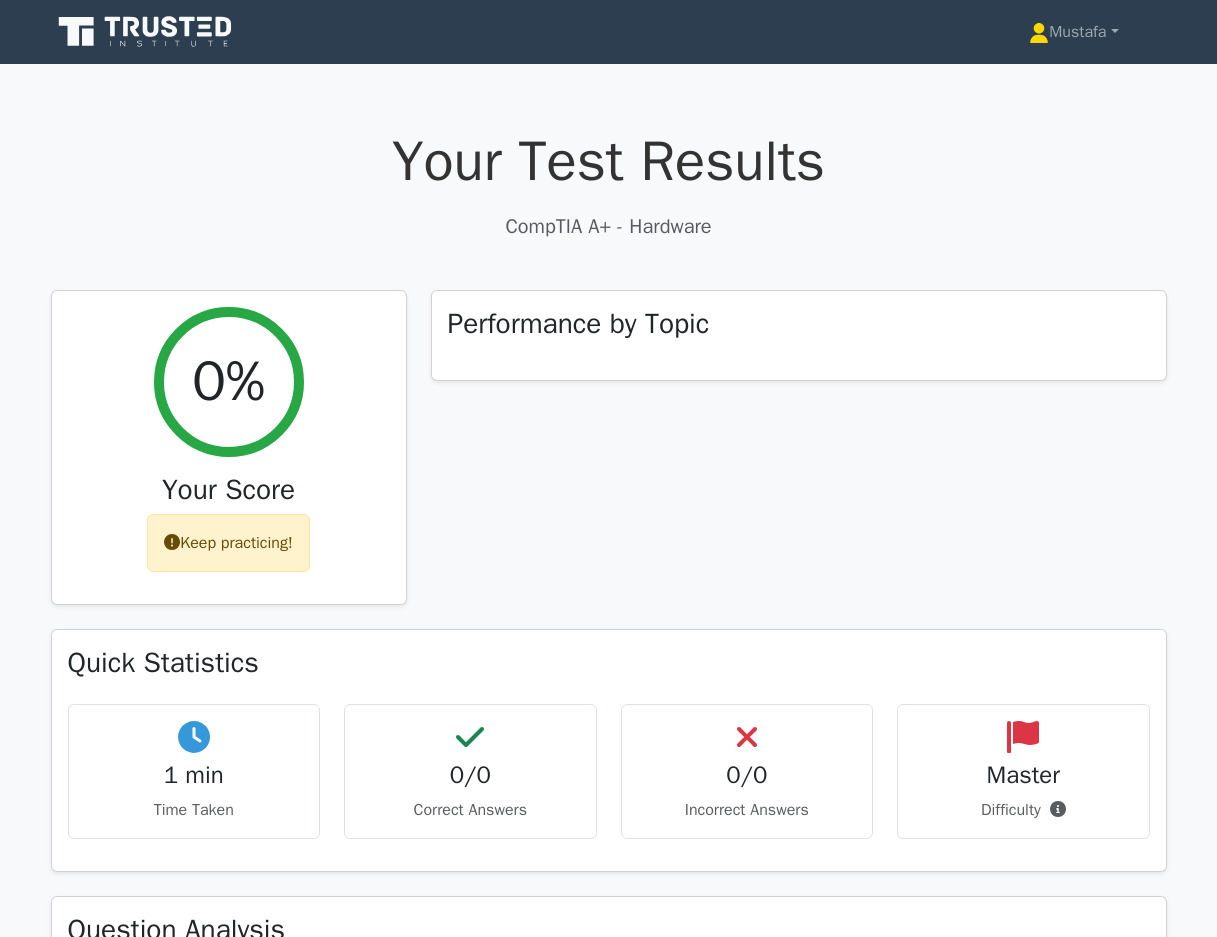 scroll, scrollTop: 0, scrollLeft: 0, axis: both 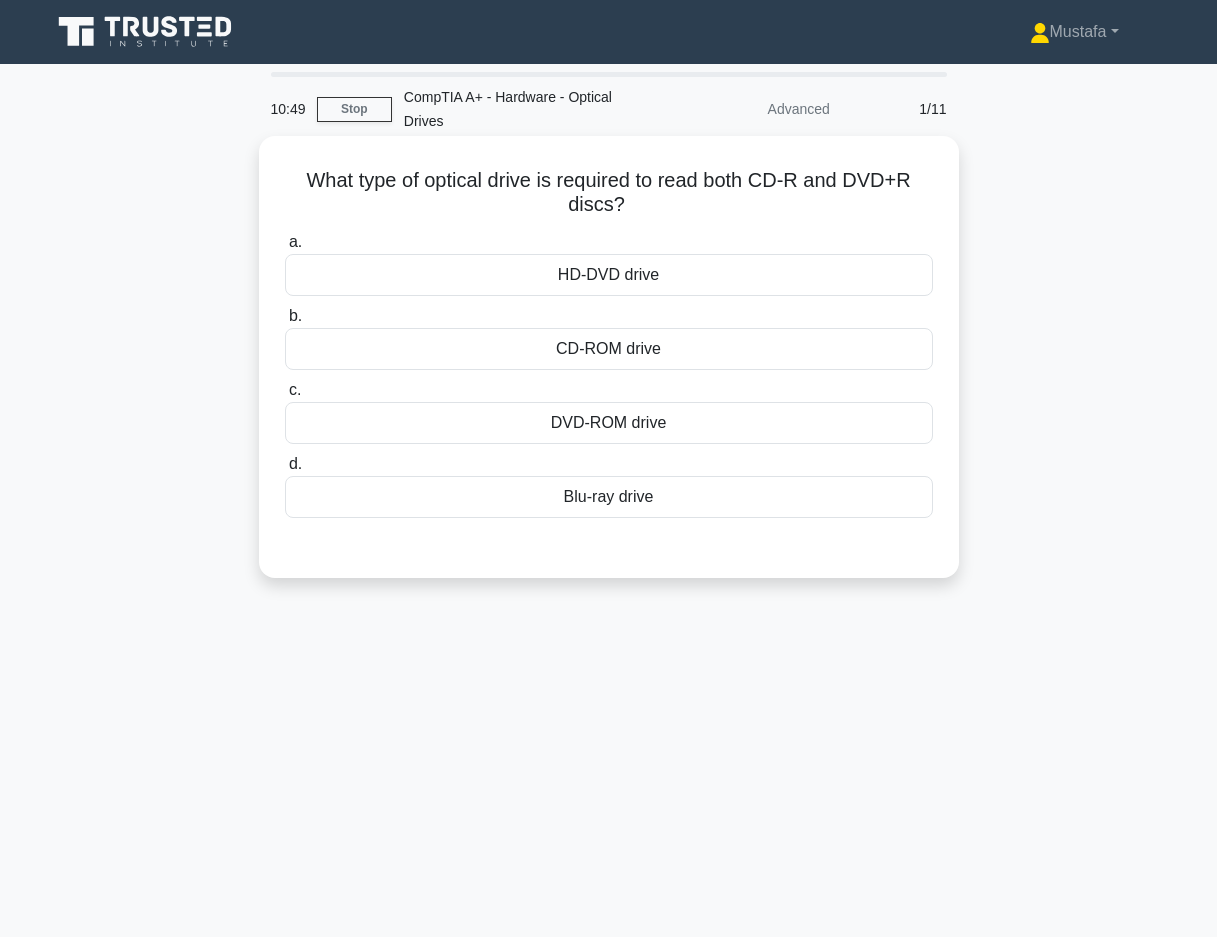 click on "DVD-ROM drive" at bounding box center [609, 423] 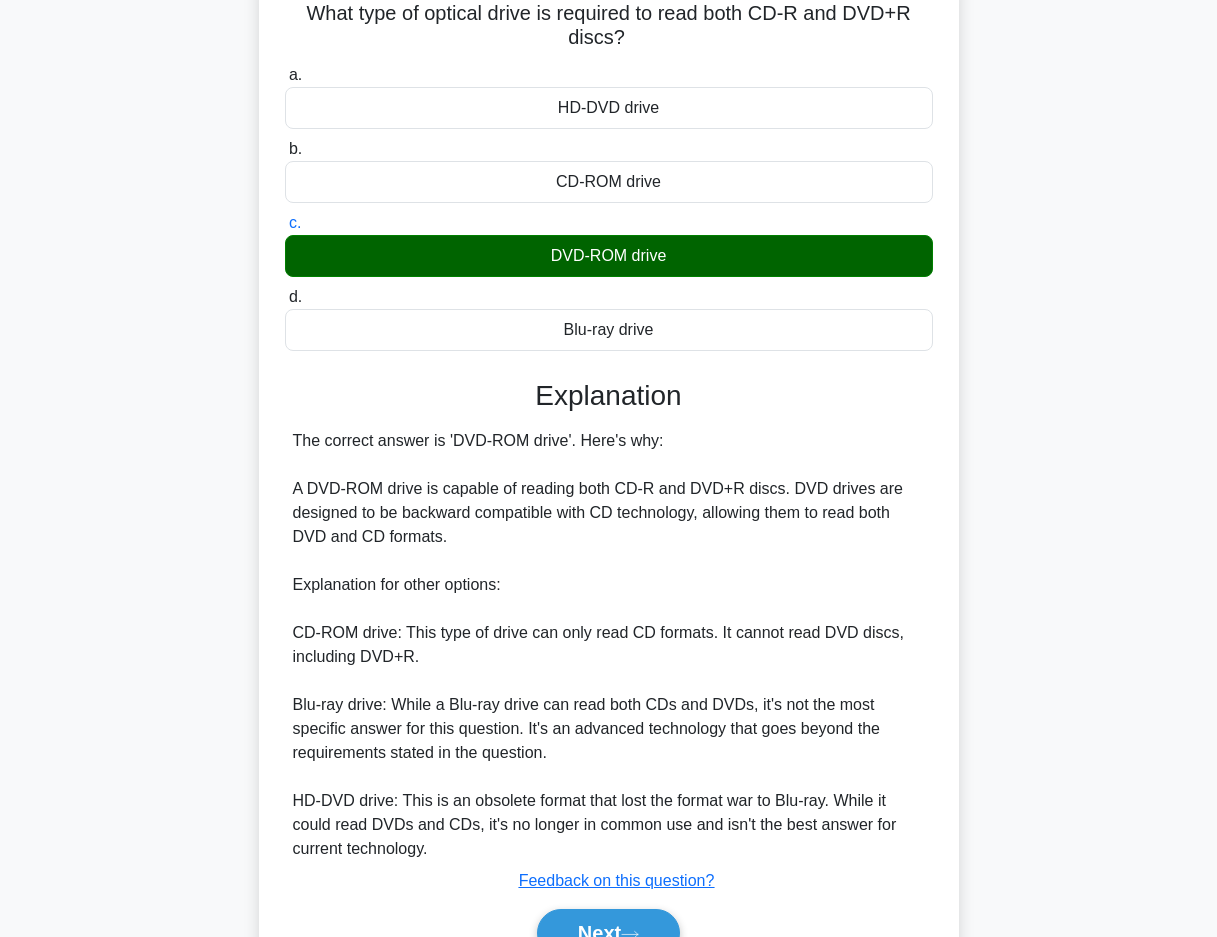 scroll, scrollTop: 273, scrollLeft: 0, axis: vertical 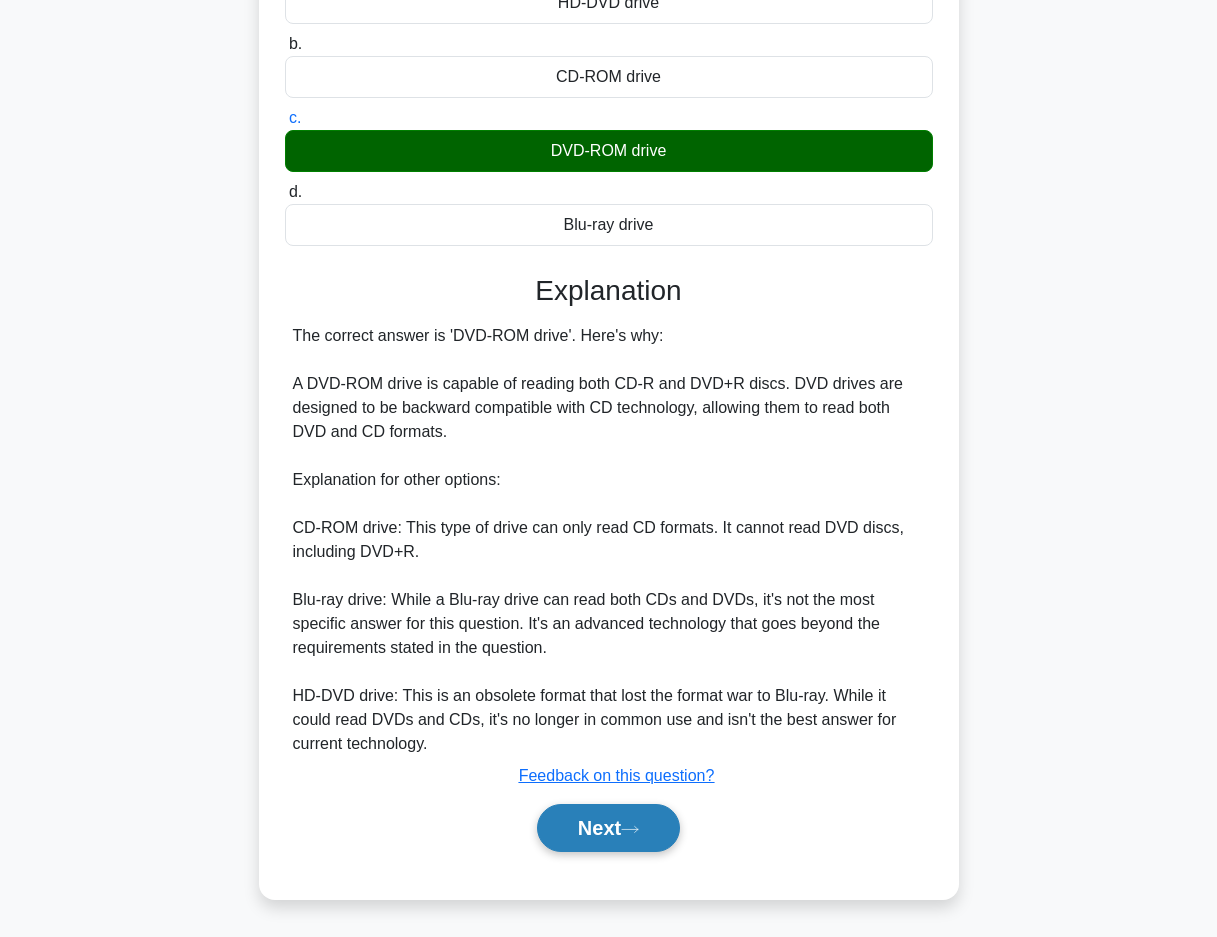 click on "Next" at bounding box center [608, 828] 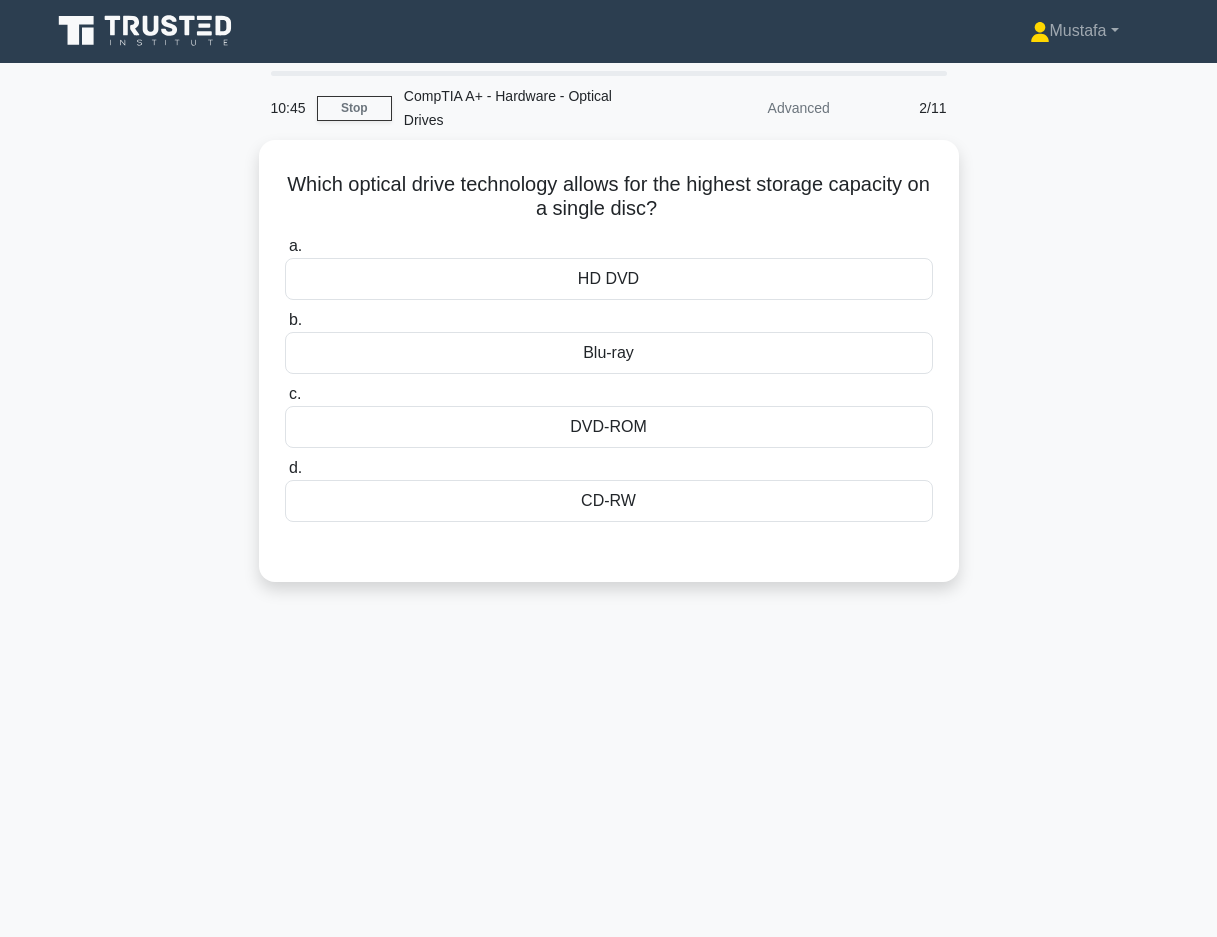 scroll, scrollTop: 0, scrollLeft: 0, axis: both 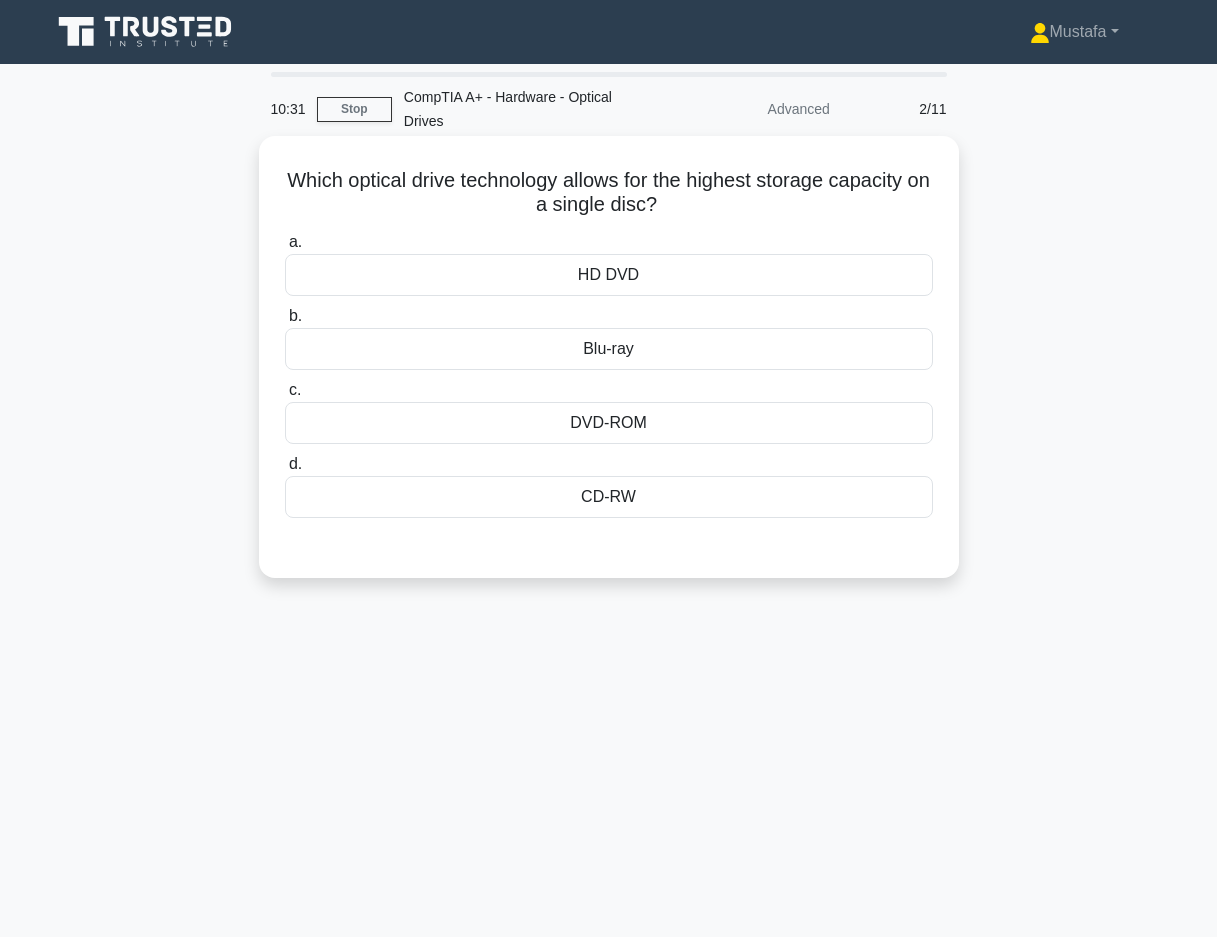 click on "Blu-ray" at bounding box center (609, 349) 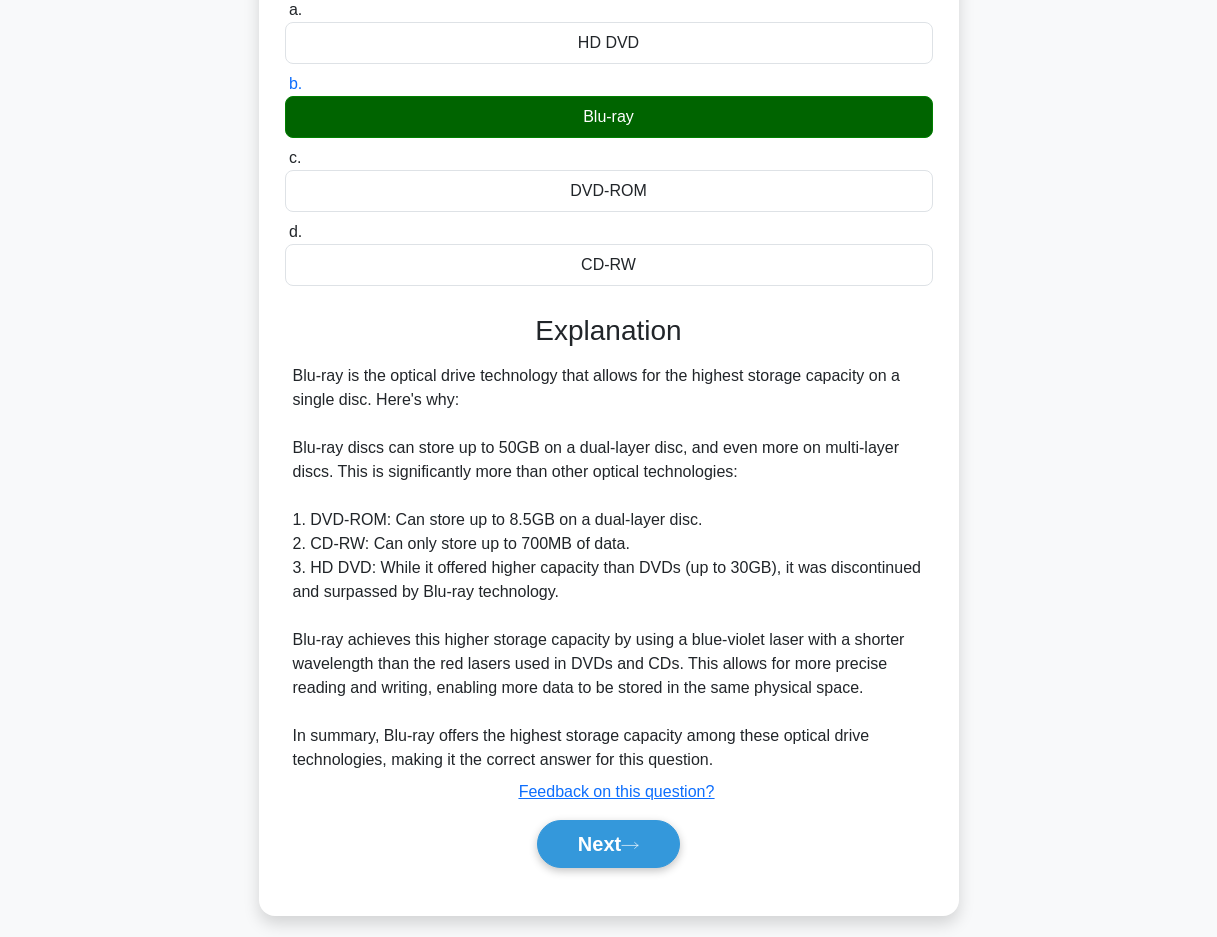 scroll, scrollTop: 249, scrollLeft: 0, axis: vertical 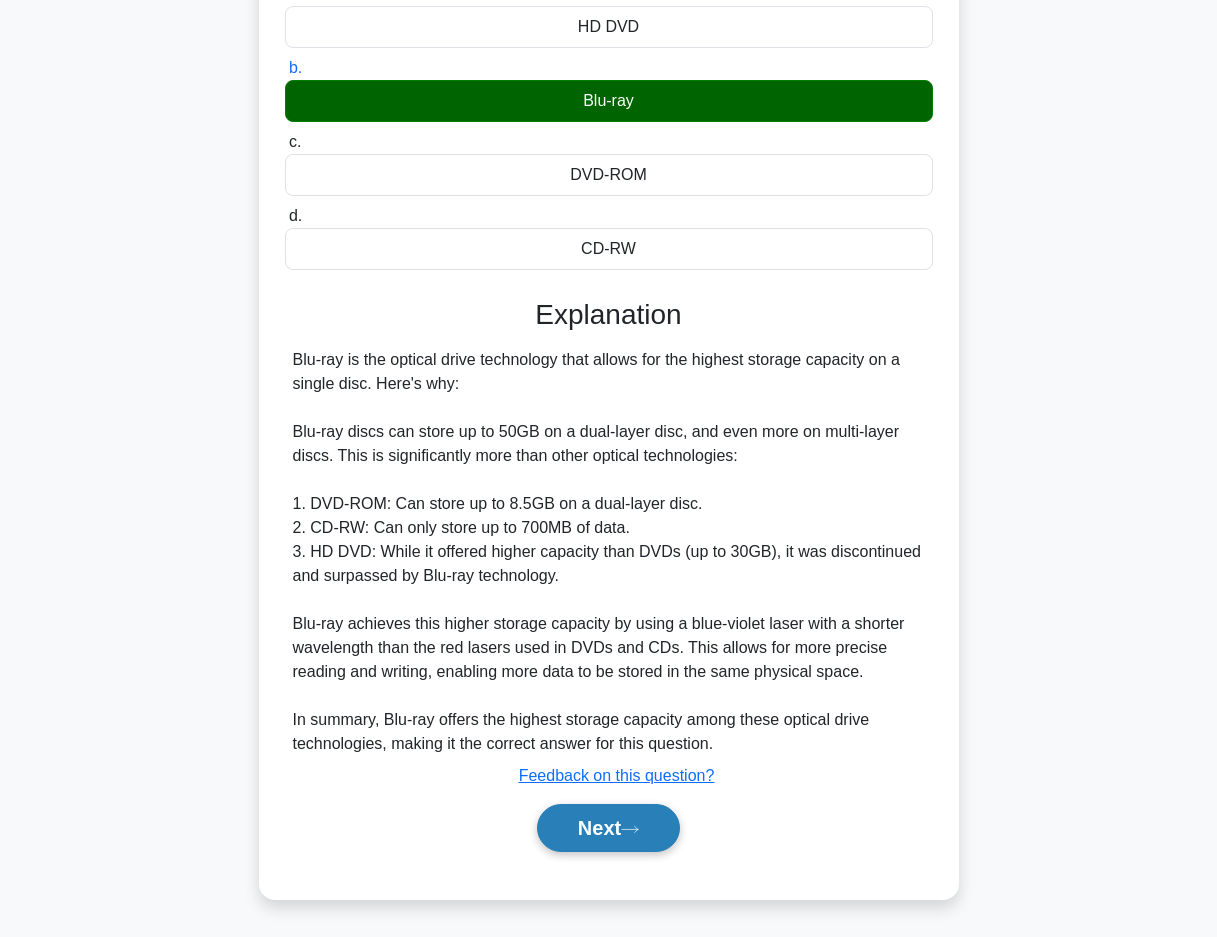 click on "Next" at bounding box center (608, 828) 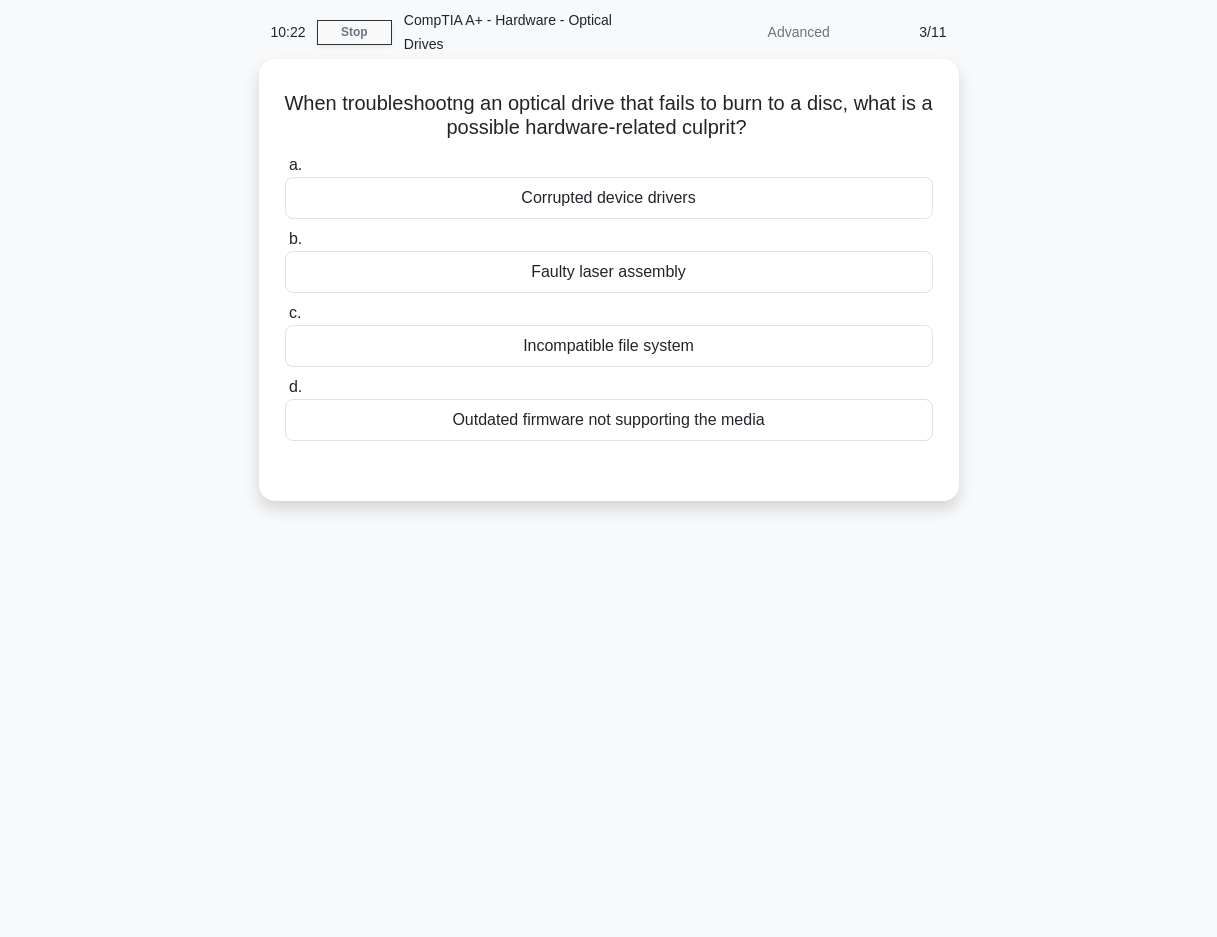 scroll, scrollTop: 0, scrollLeft: 0, axis: both 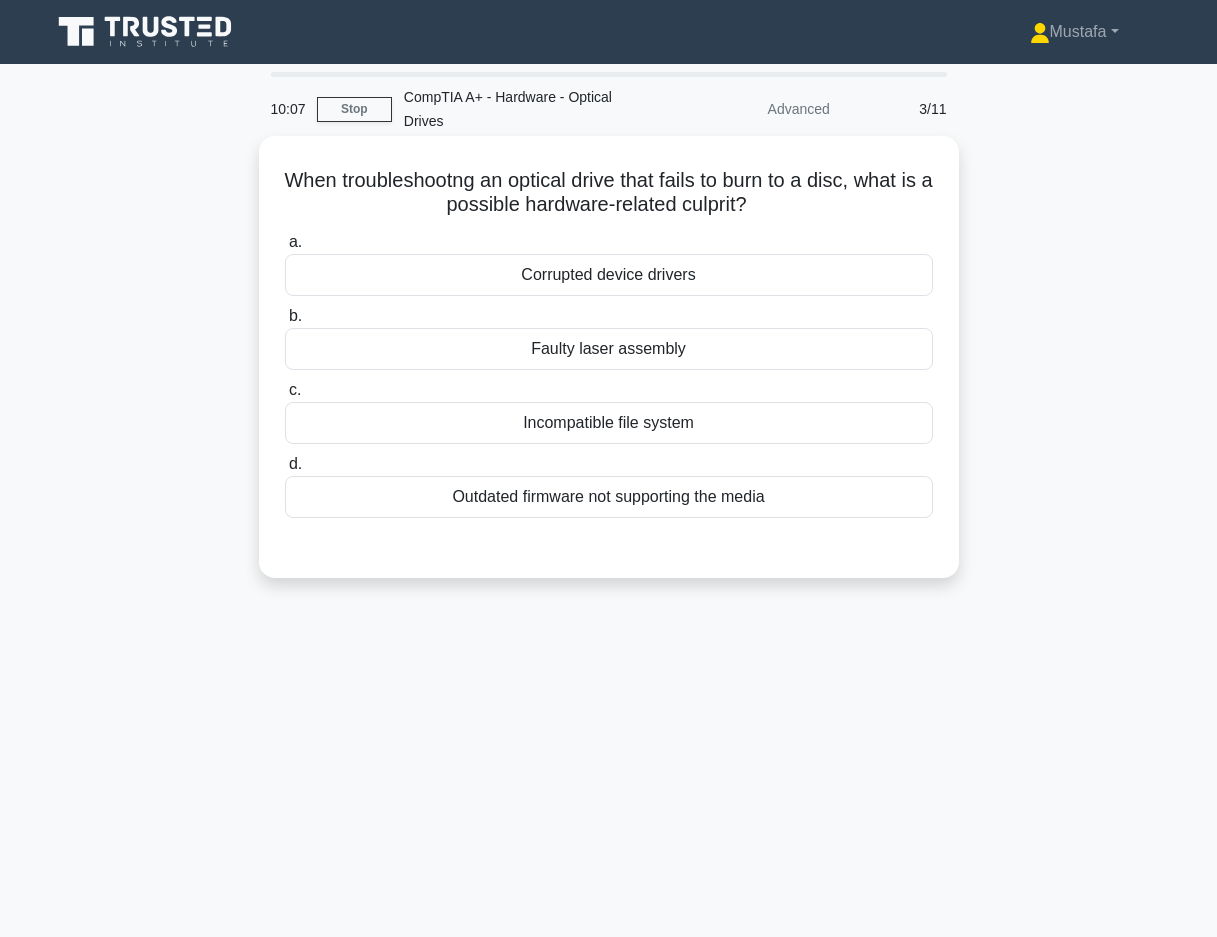 click on "Faulty laser assembly" at bounding box center (609, 349) 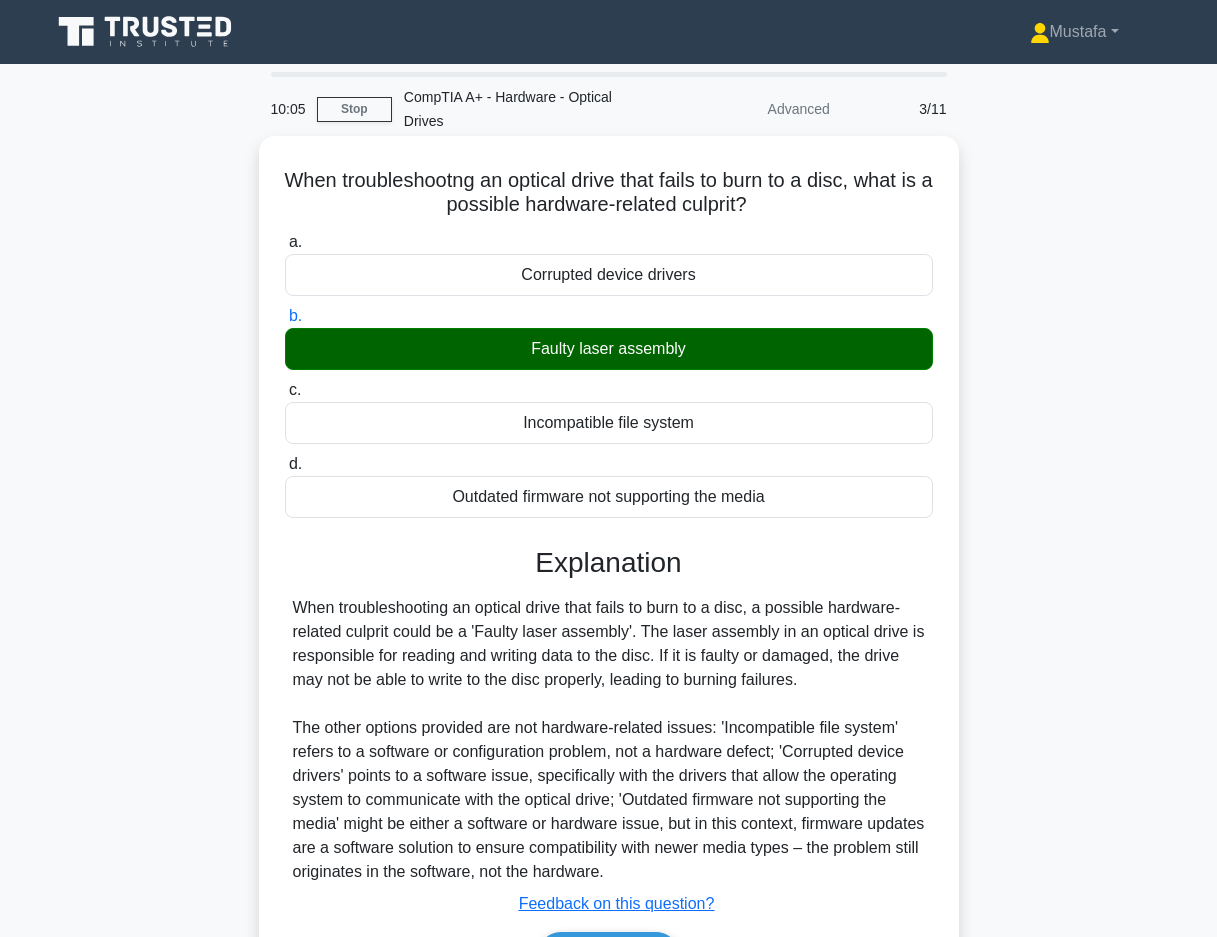scroll, scrollTop: 143, scrollLeft: 0, axis: vertical 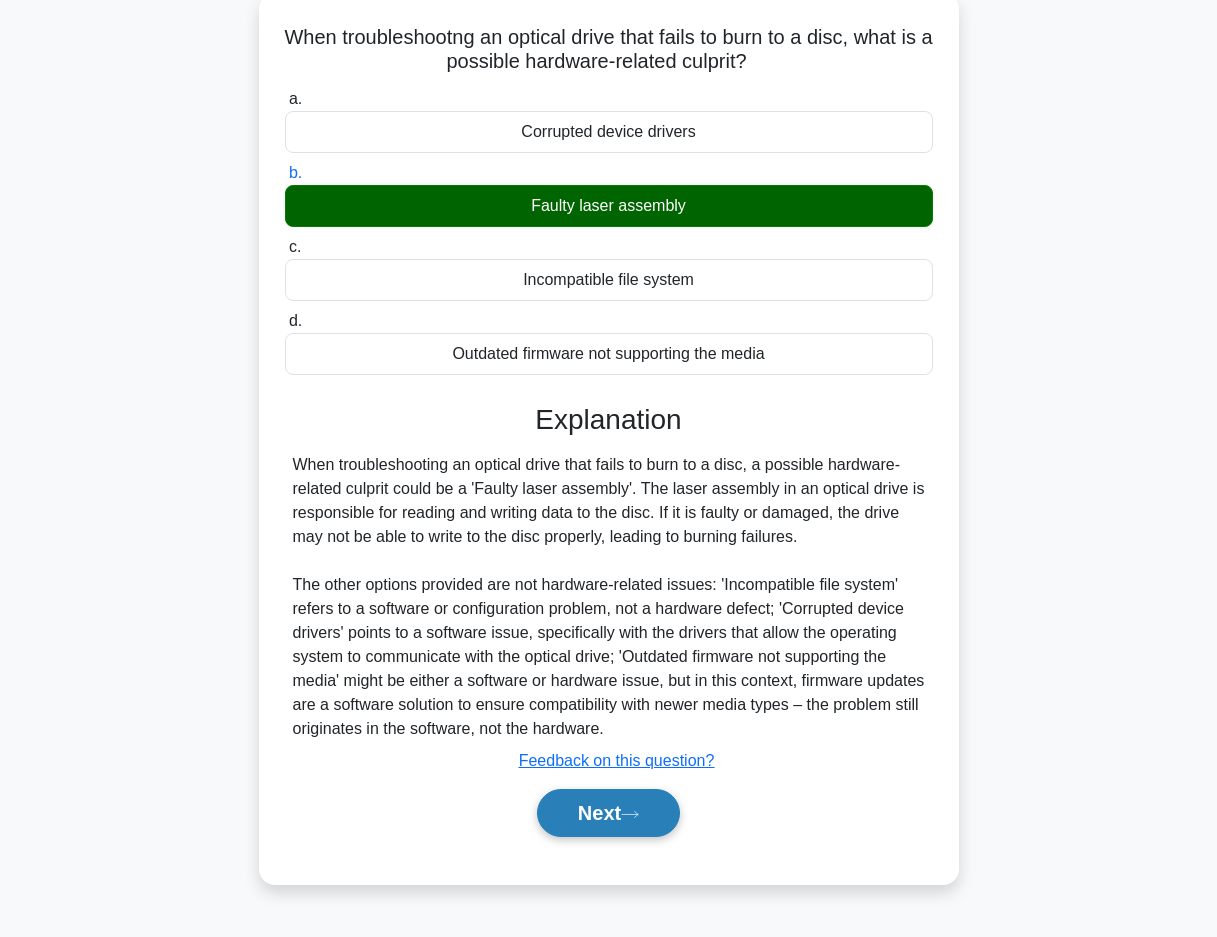 click on "Next" at bounding box center [608, 813] 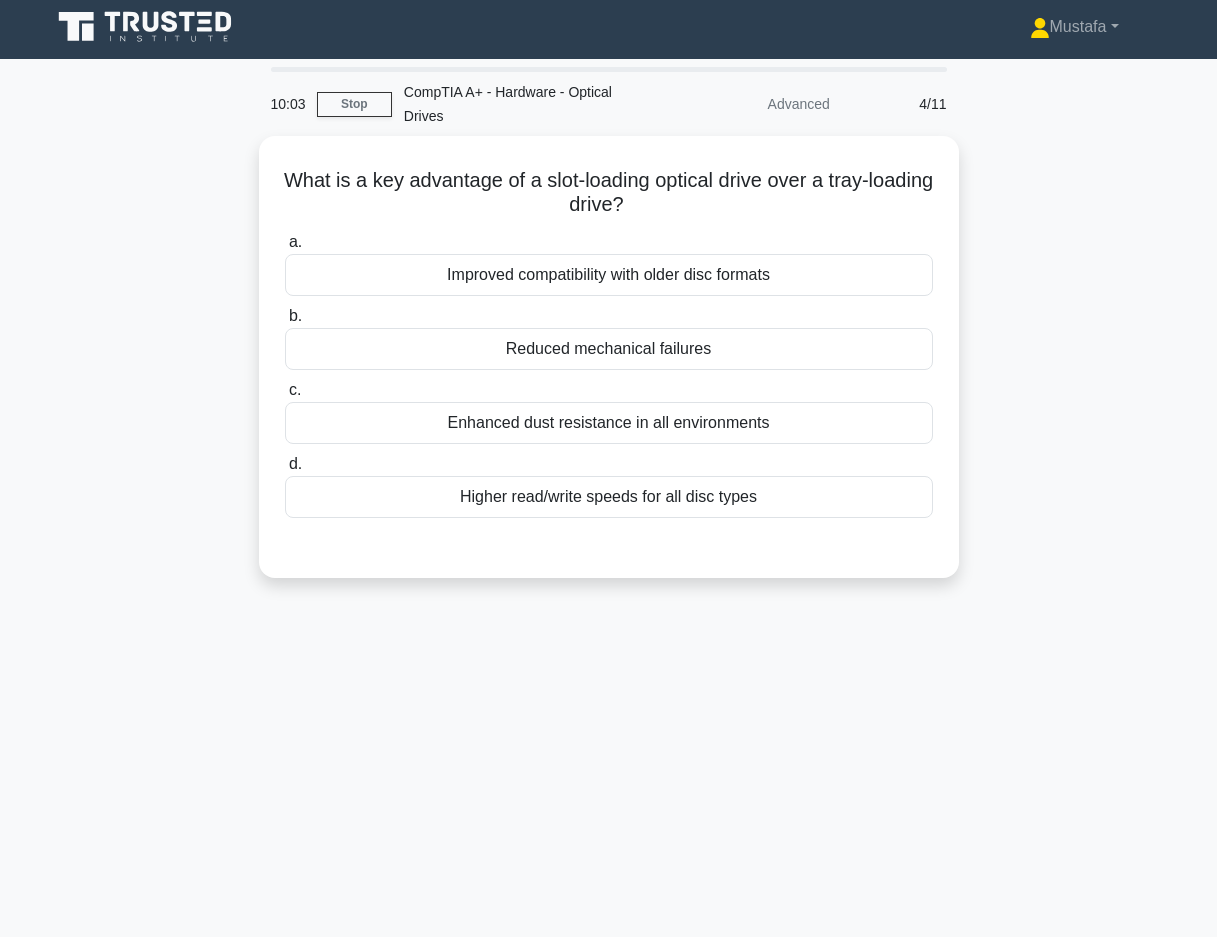 scroll, scrollTop: 0, scrollLeft: 0, axis: both 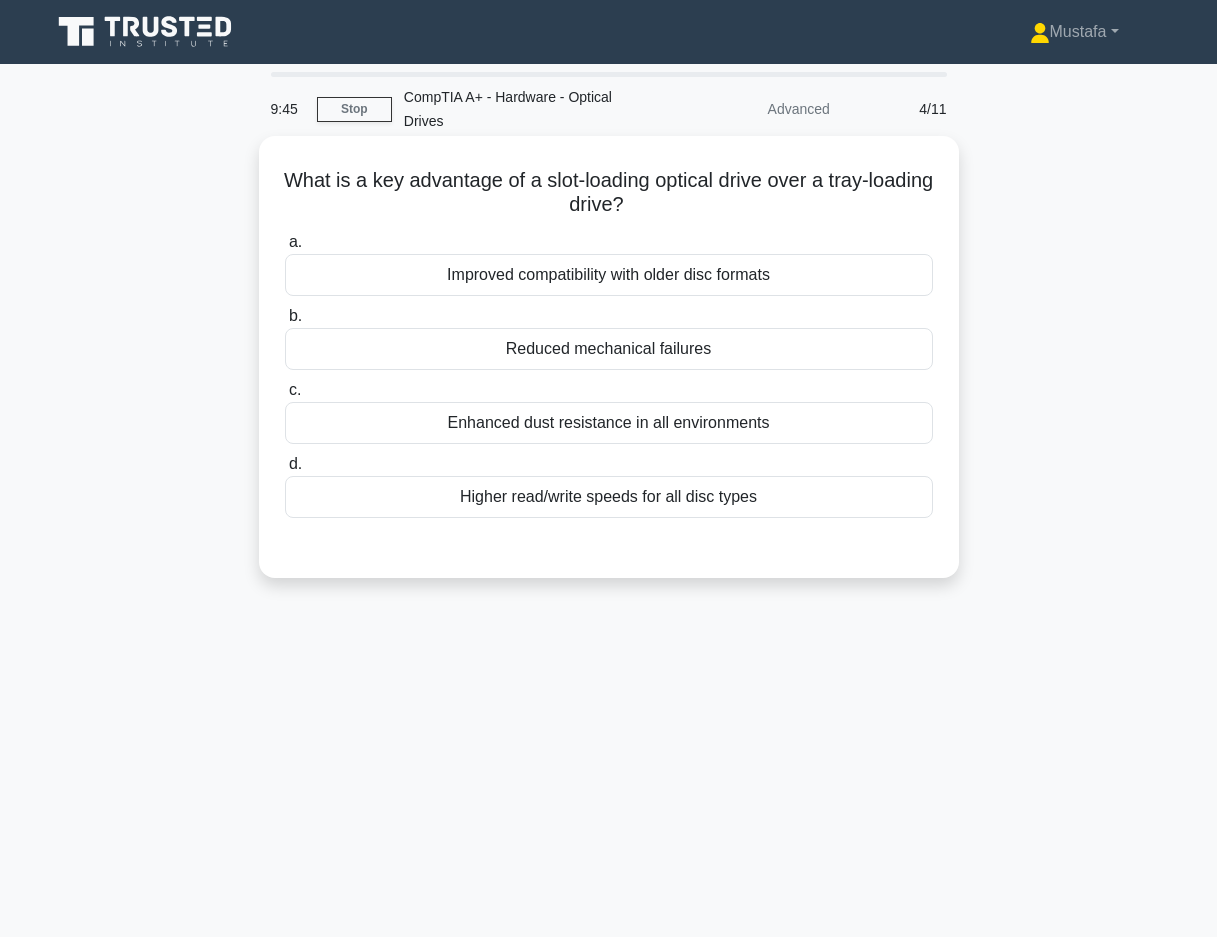 click on "Higher read/write speeds for all disc types" at bounding box center [609, 497] 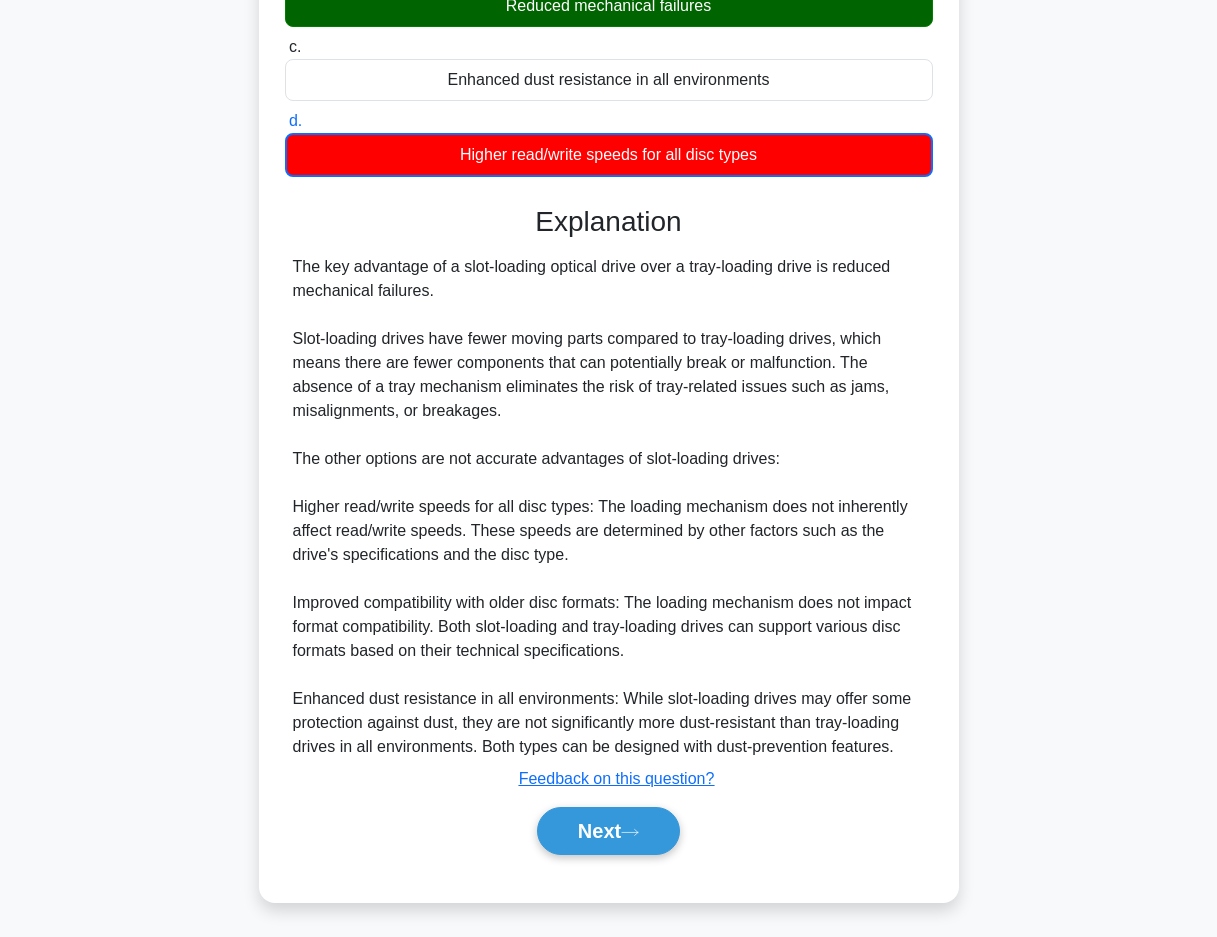 scroll, scrollTop: 347, scrollLeft: 0, axis: vertical 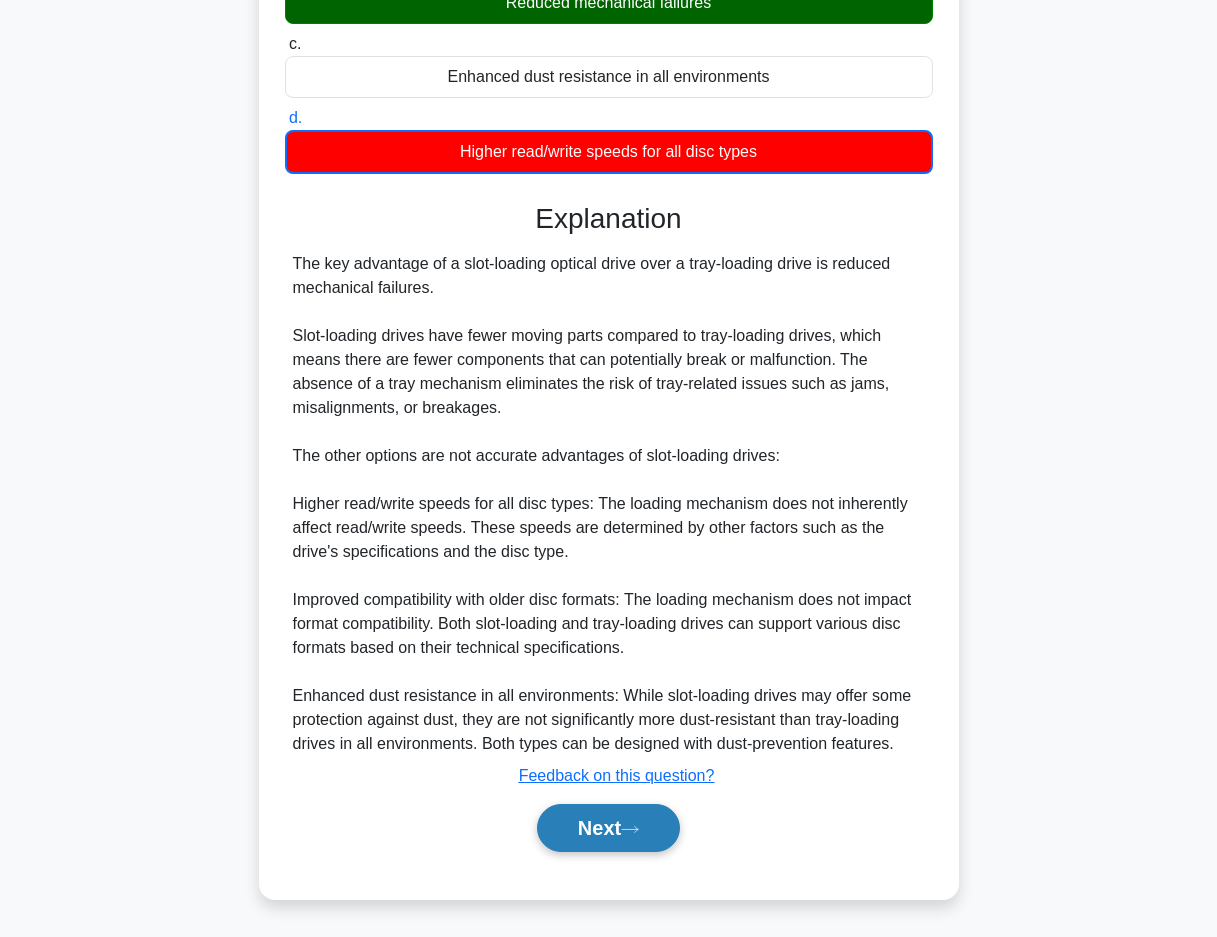 click on "Next" at bounding box center (608, 828) 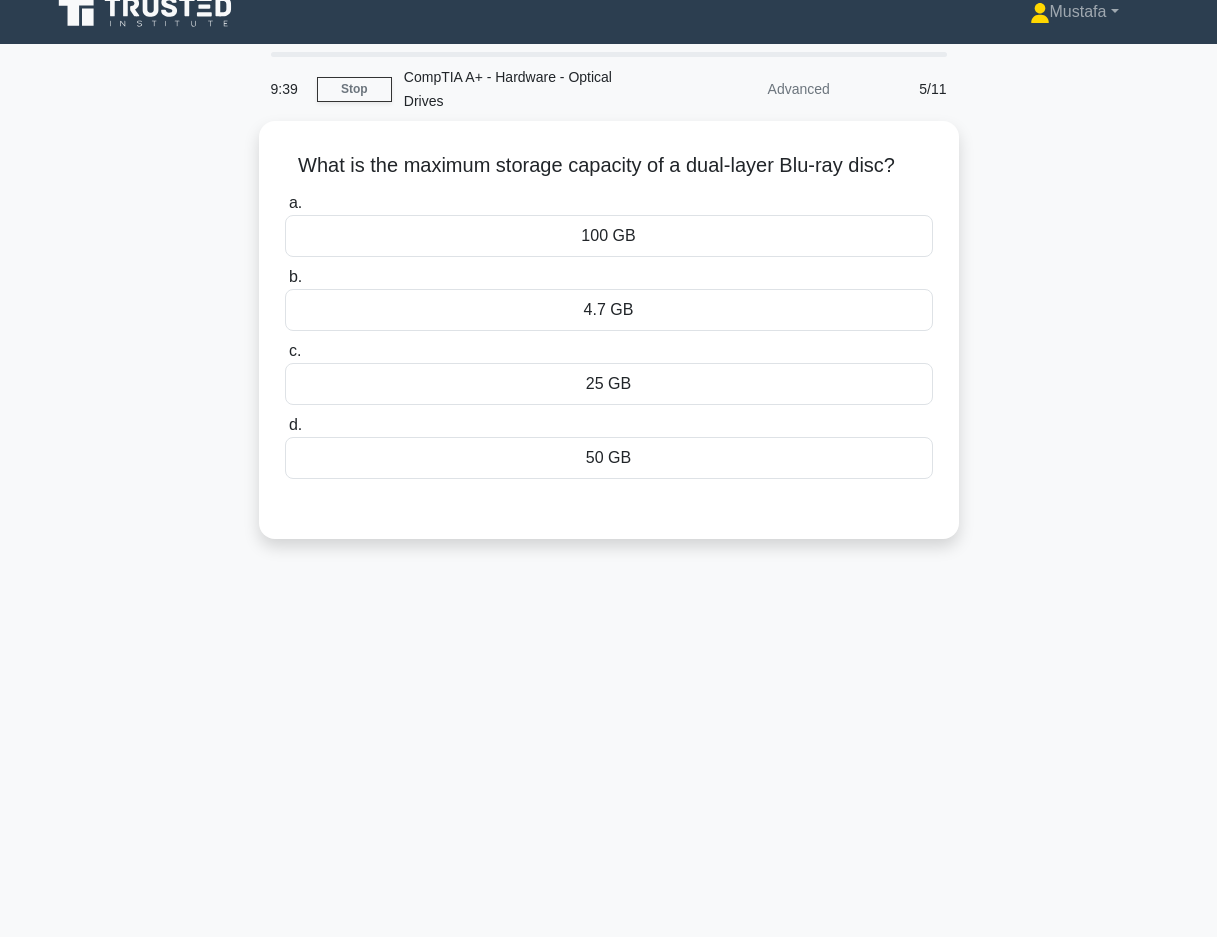 scroll, scrollTop: 0, scrollLeft: 0, axis: both 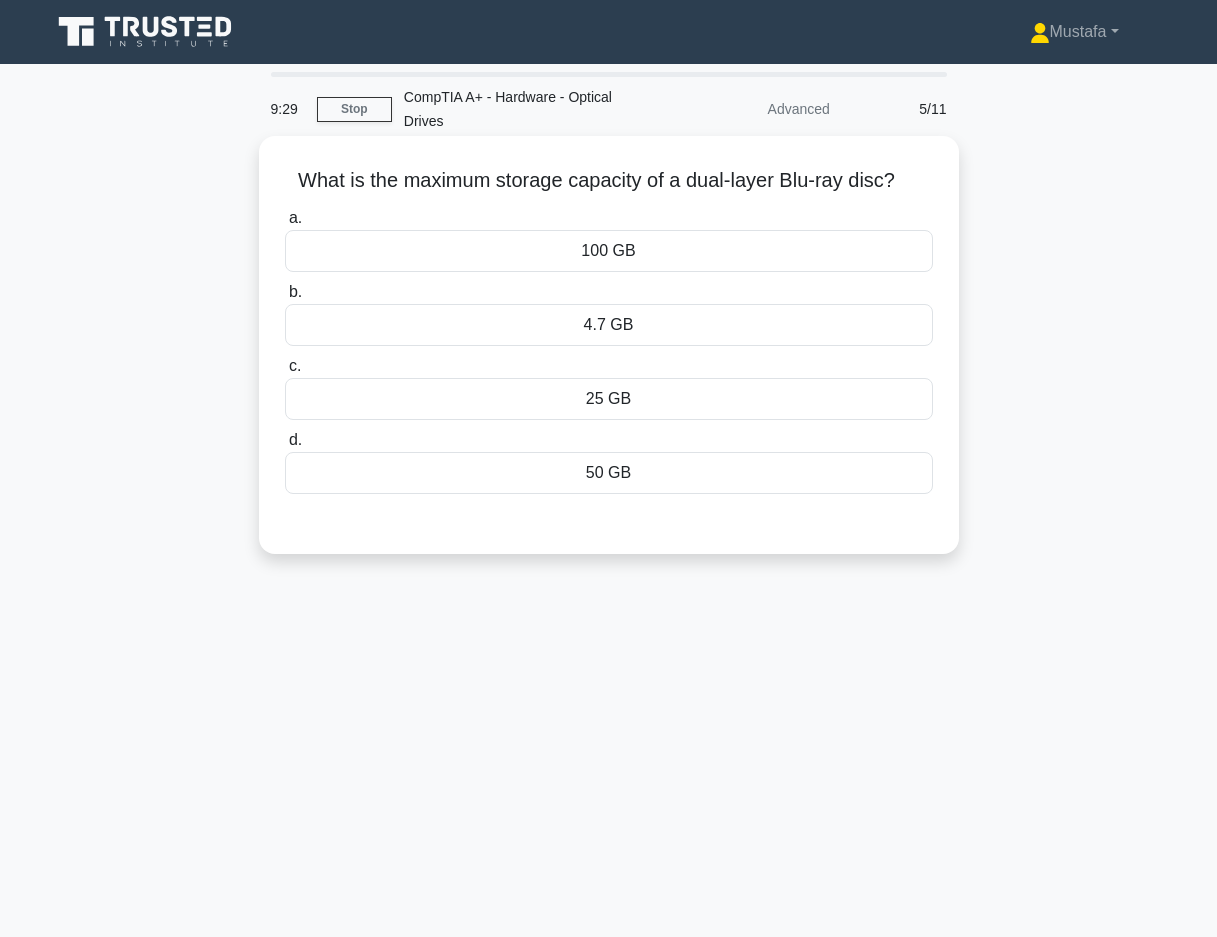 click on "50 GB" at bounding box center [609, 473] 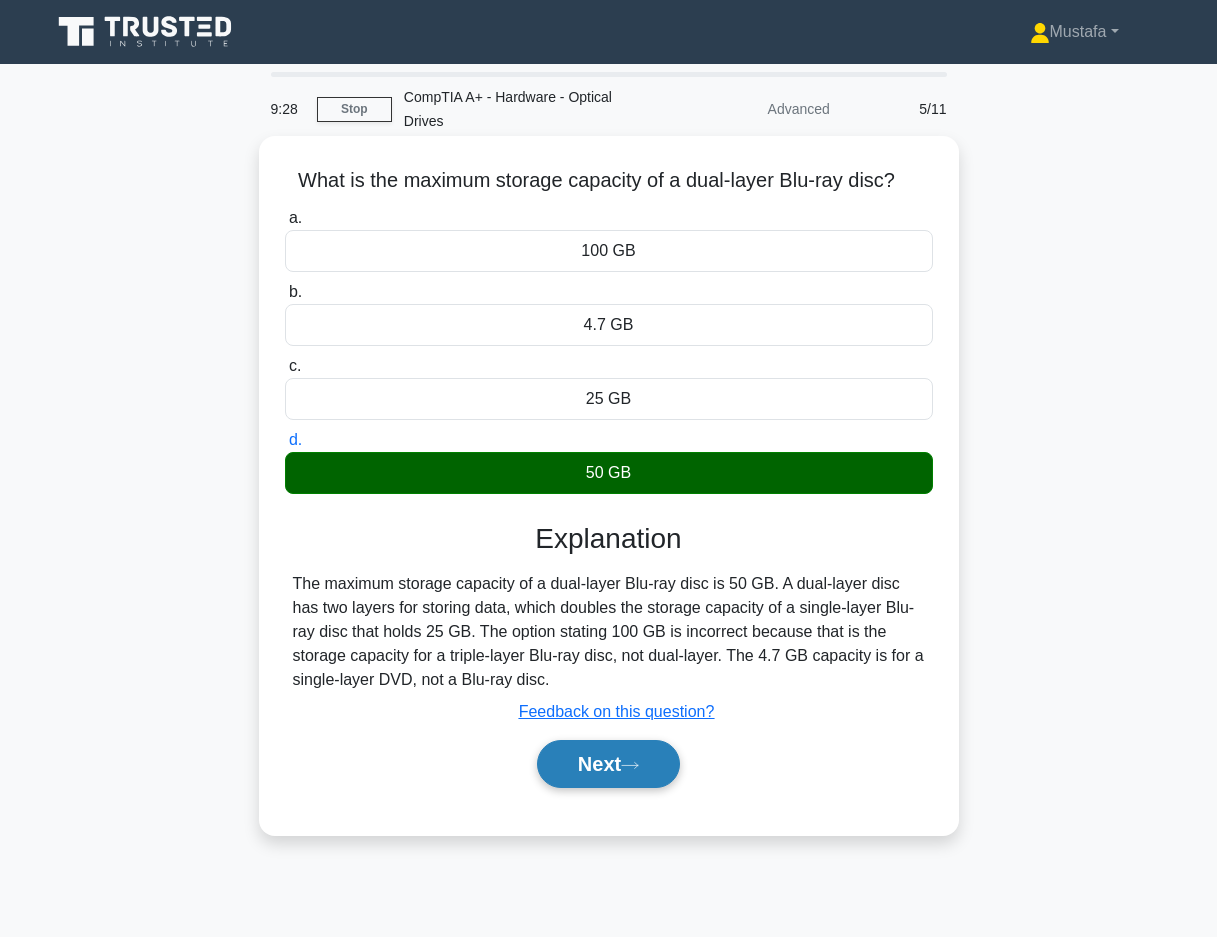 click on "Next" at bounding box center [608, 764] 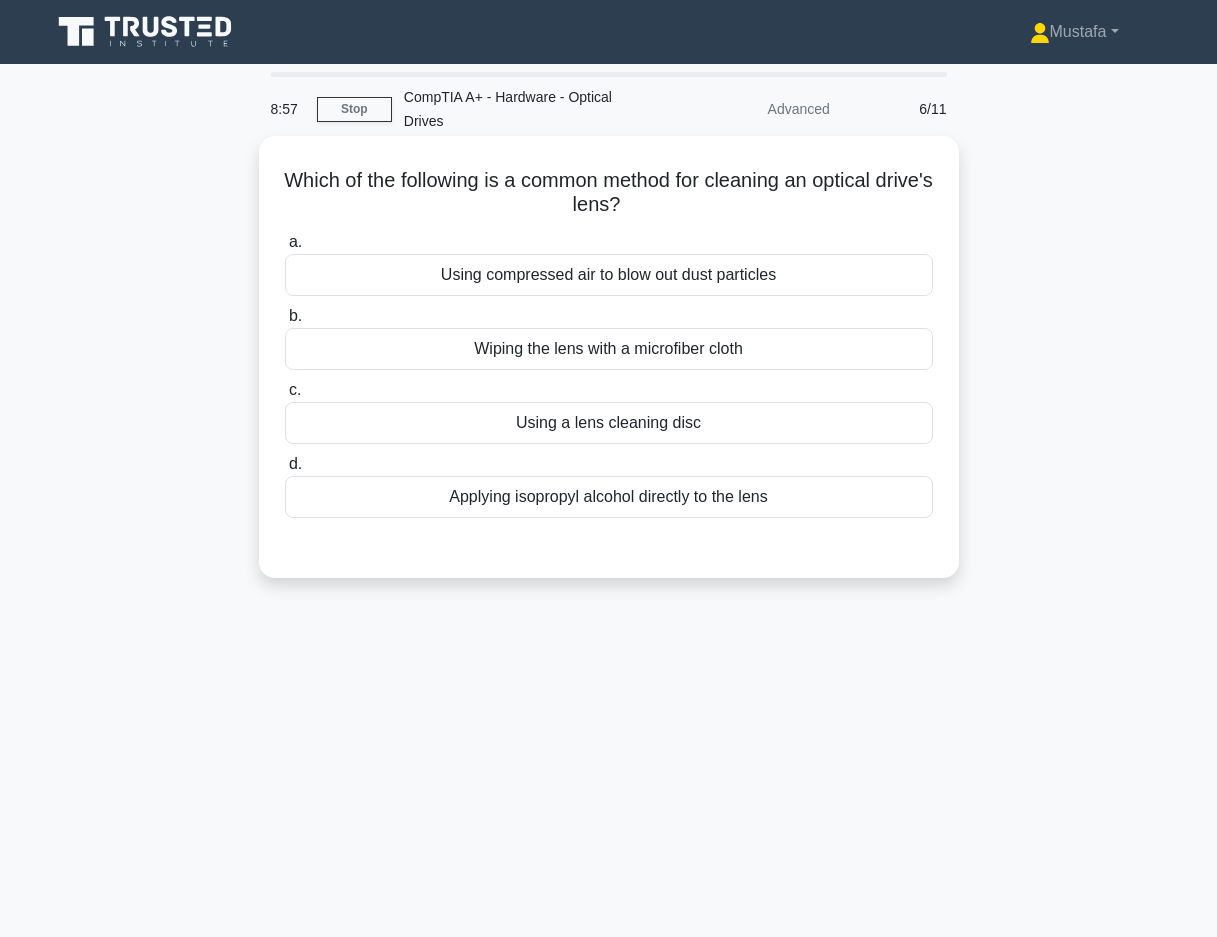 click on "Using compressed air to blow out dust particles" at bounding box center (609, 275) 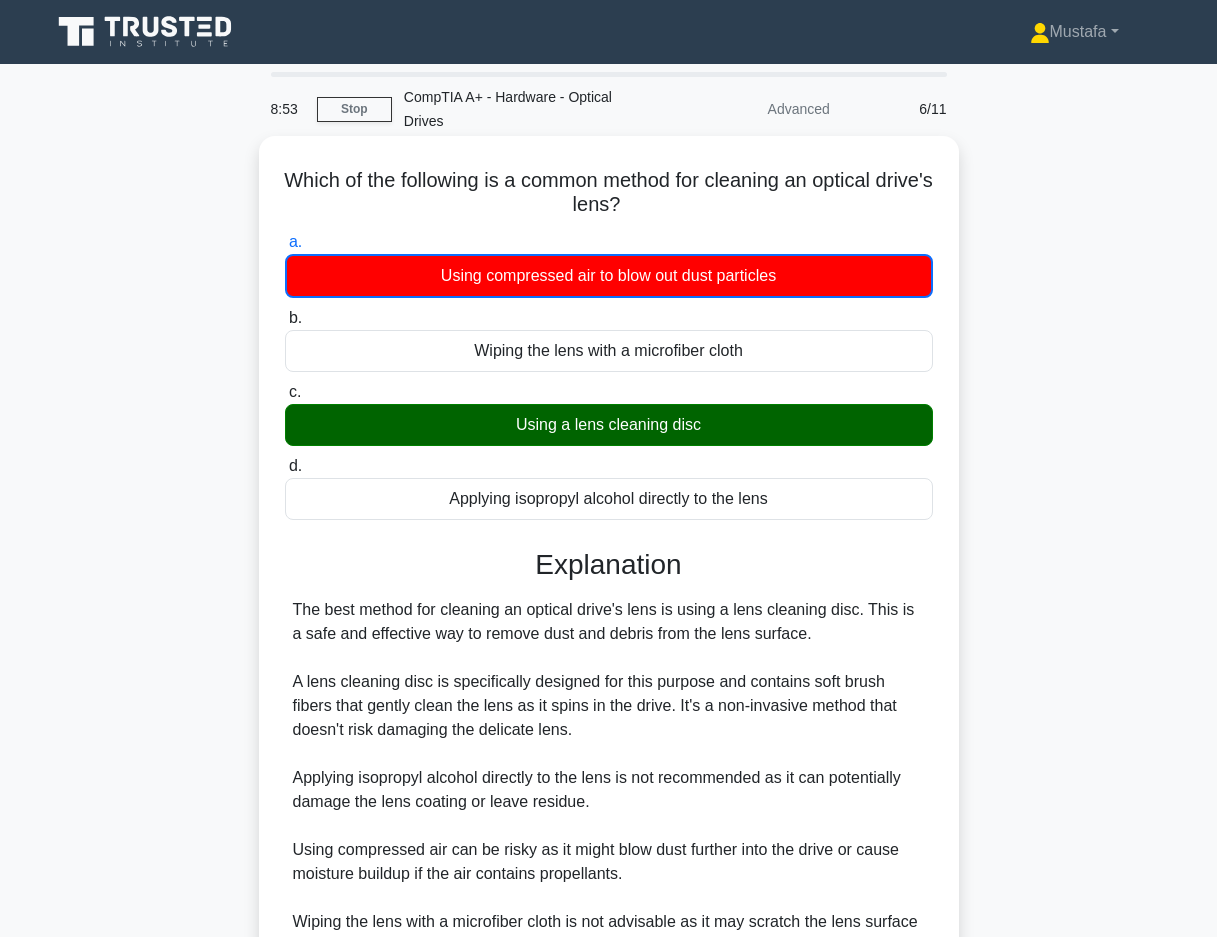 click on "Using a lens cleaning disc" at bounding box center [609, 425] 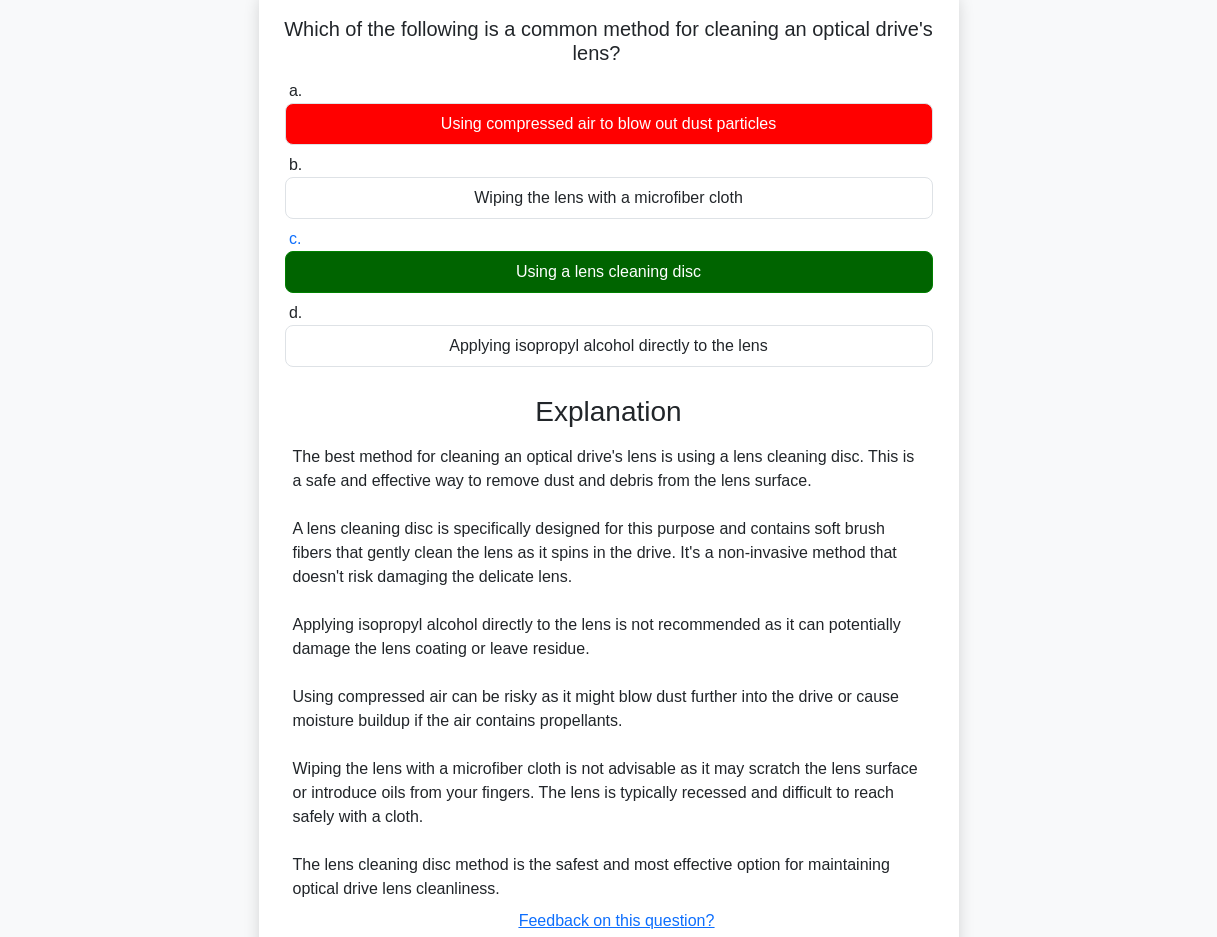 scroll, scrollTop: 297, scrollLeft: 0, axis: vertical 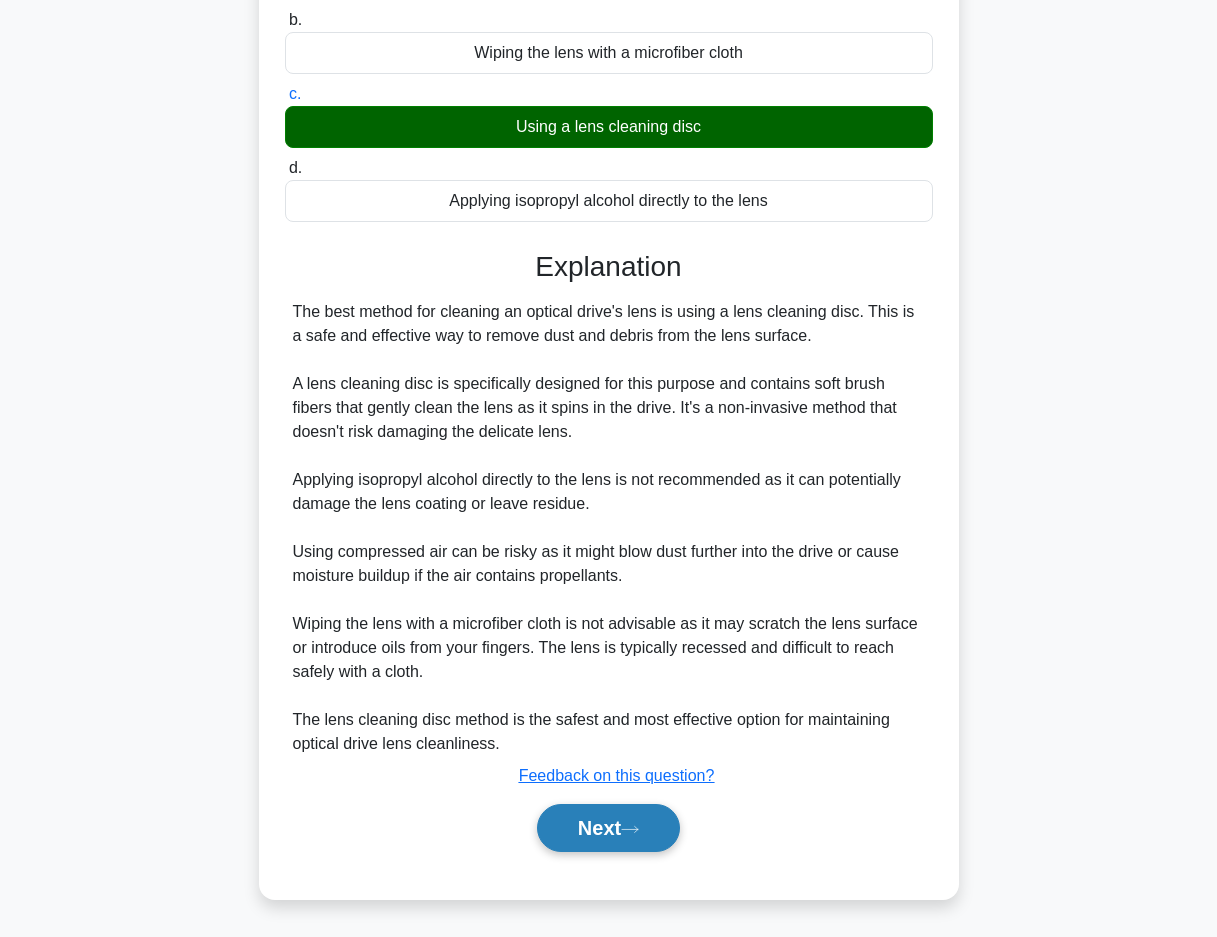click on "Next" at bounding box center (608, 828) 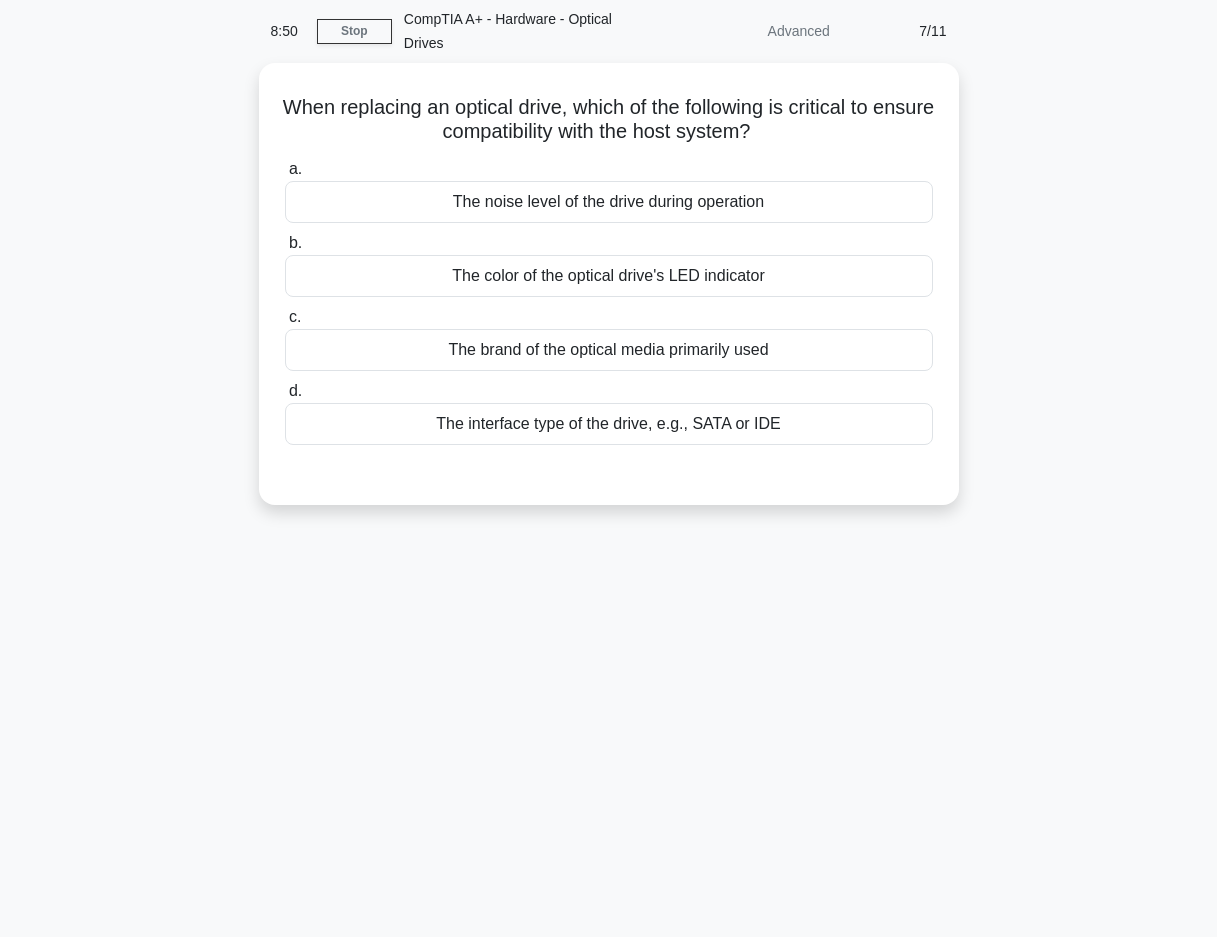 scroll, scrollTop: 43, scrollLeft: 0, axis: vertical 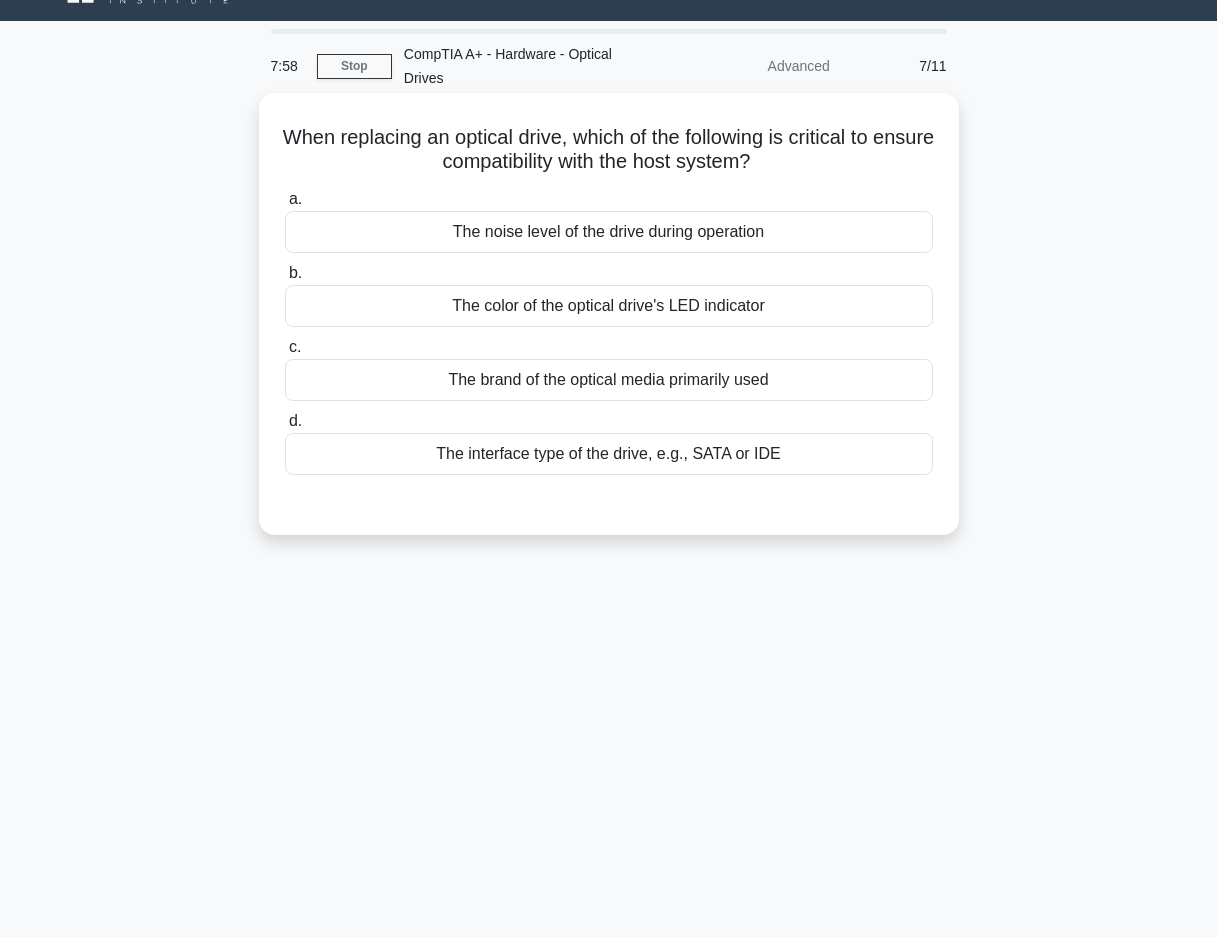 click on "The interface type of the drive, e.g., SATA or IDE" at bounding box center [609, 454] 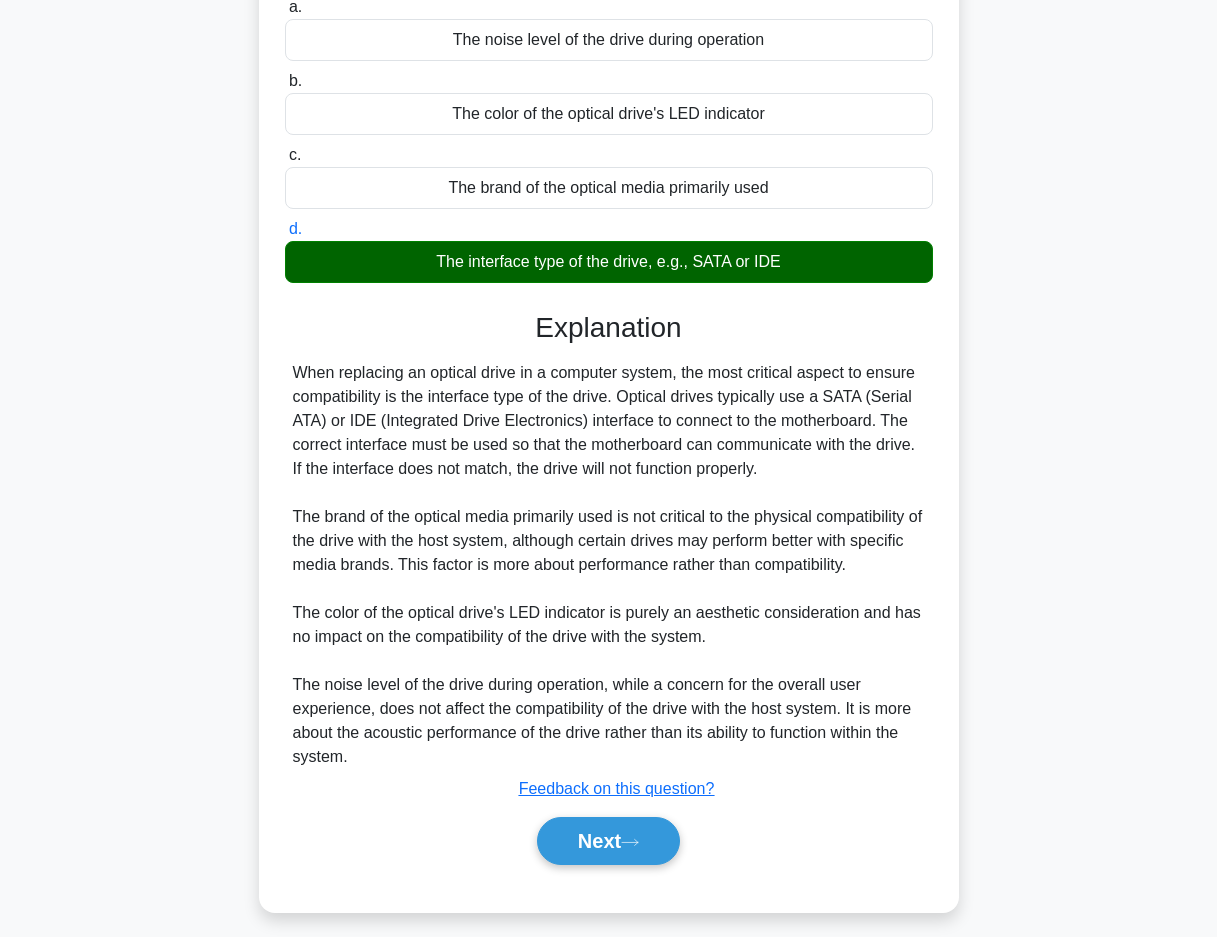 scroll, scrollTop: 249, scrollLeft: 0, axis: vertical 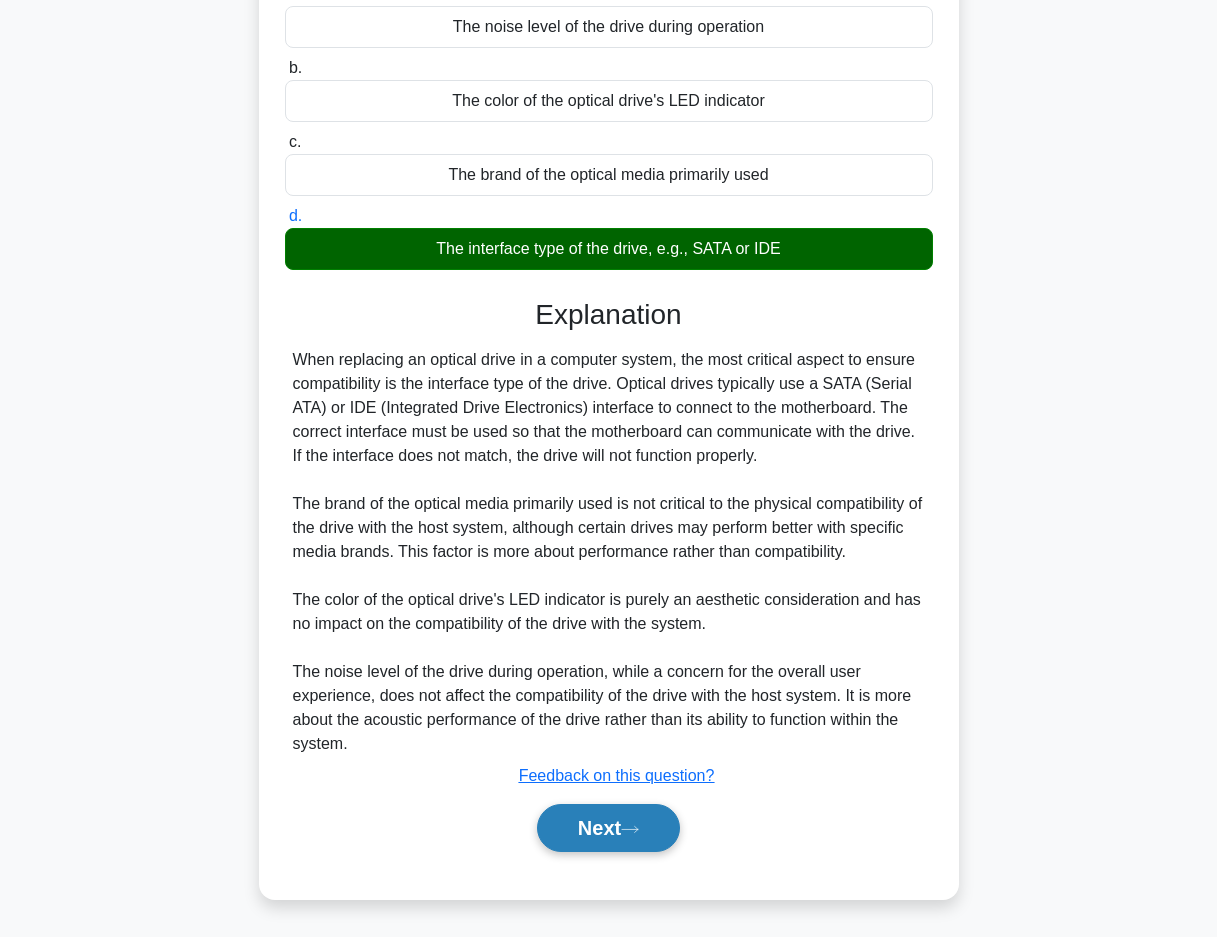 click 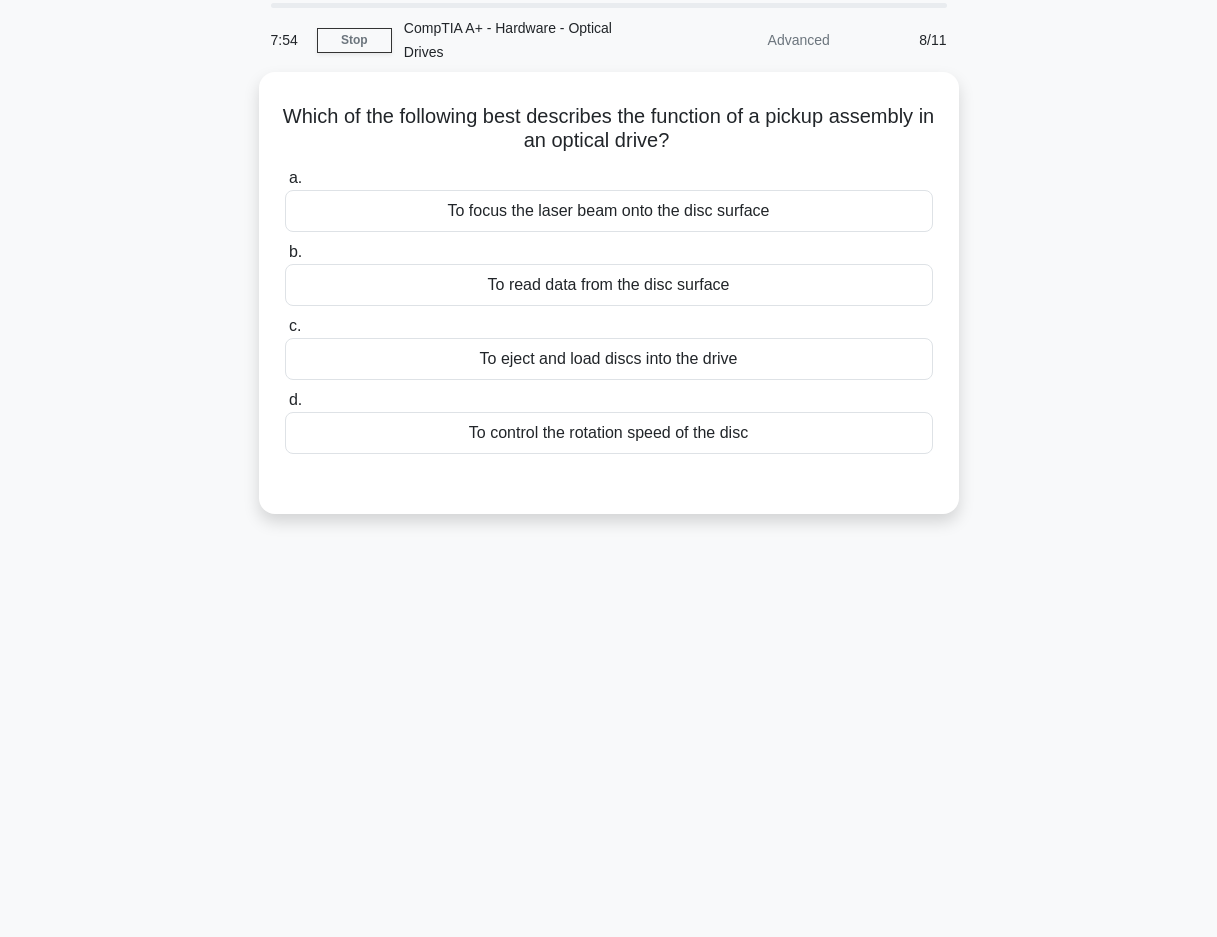 scroll, scrollTop: 0, scrollLeft: 0, axis: both 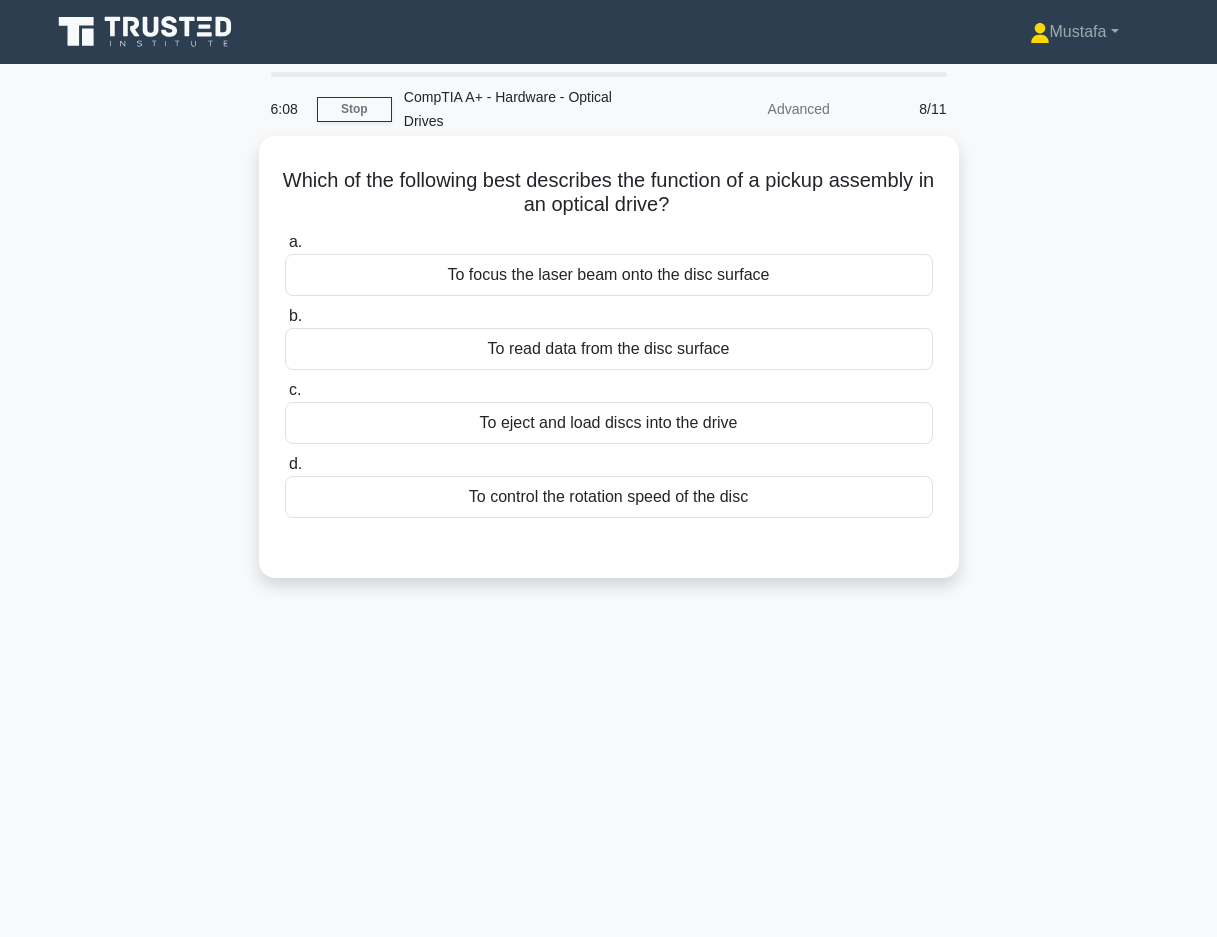 click on "To focus the laser beam onto the disc surface" at bounding box center [609, 275] 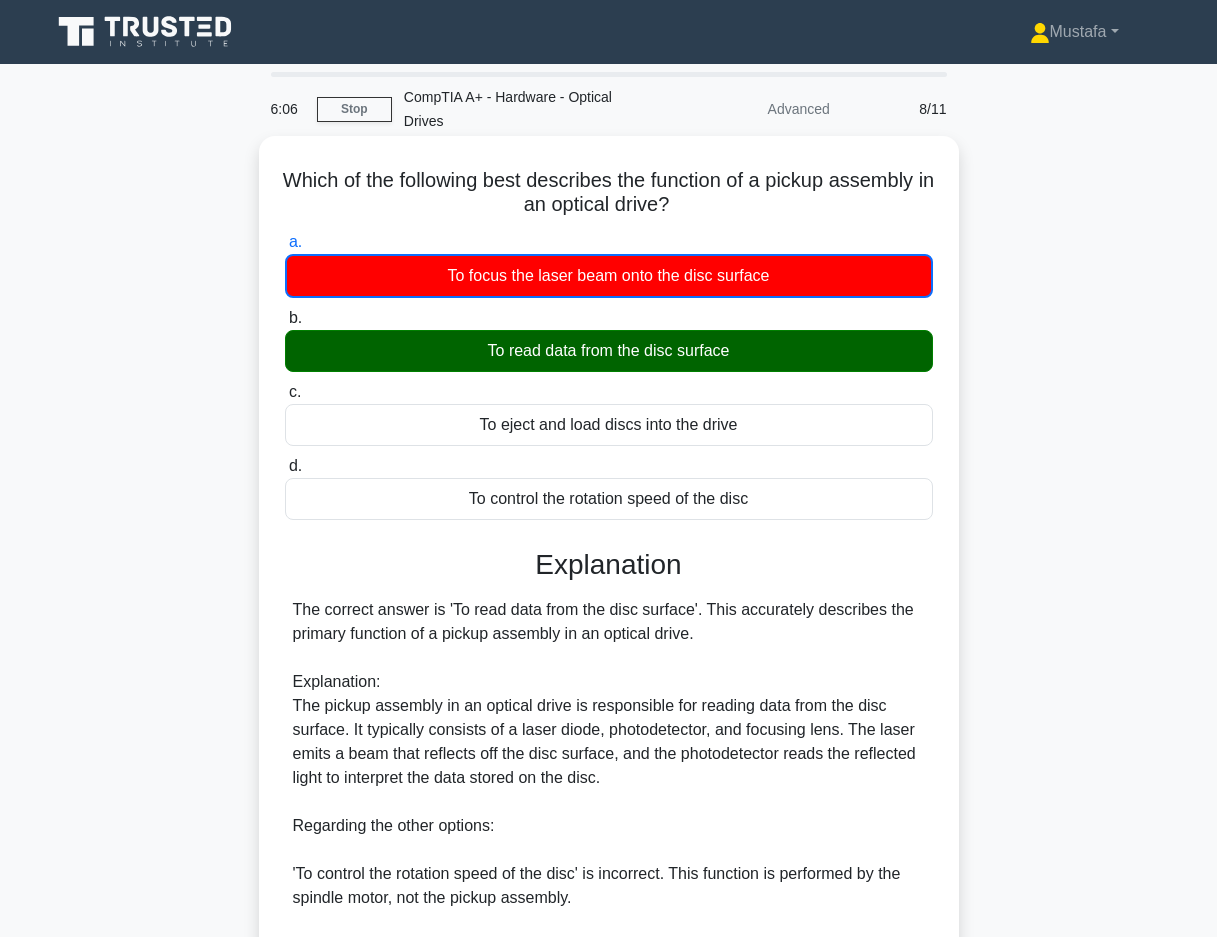 scroll, scrollTop: 323, scrollLeft: 0, axis: vertical 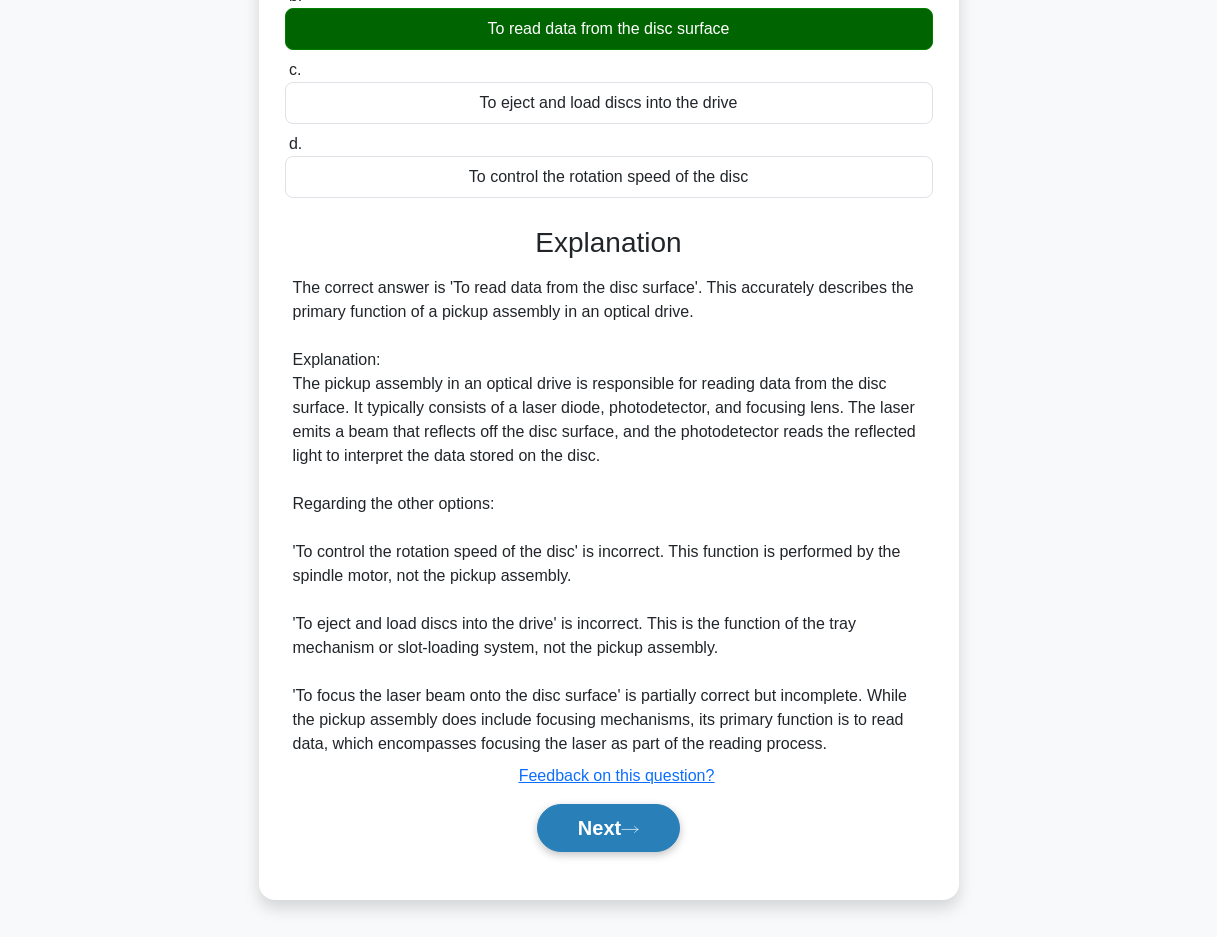 click on "Next" at bounding box center (608, 828) 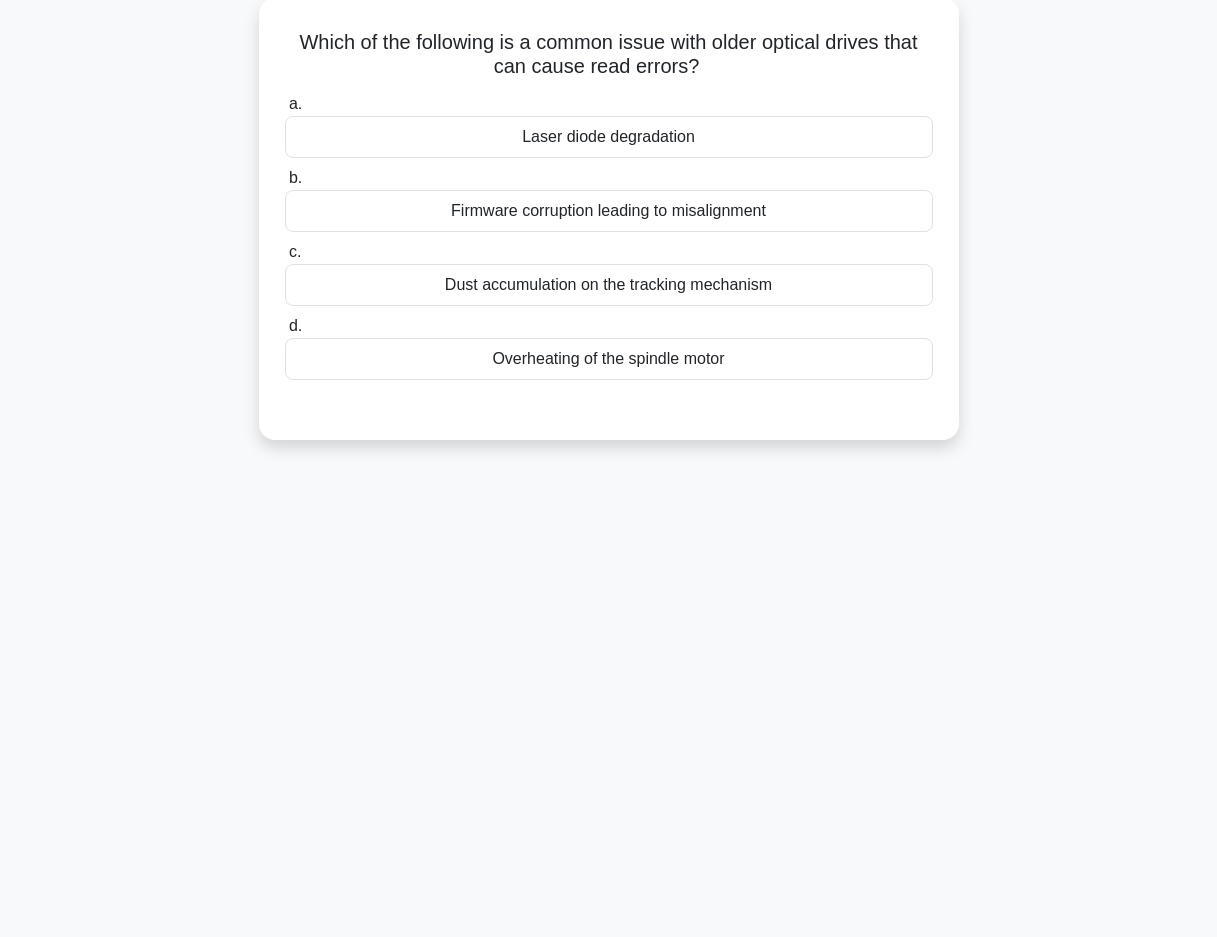 scroll, scrollTop: 0, scrollLeft: 0, axis: both 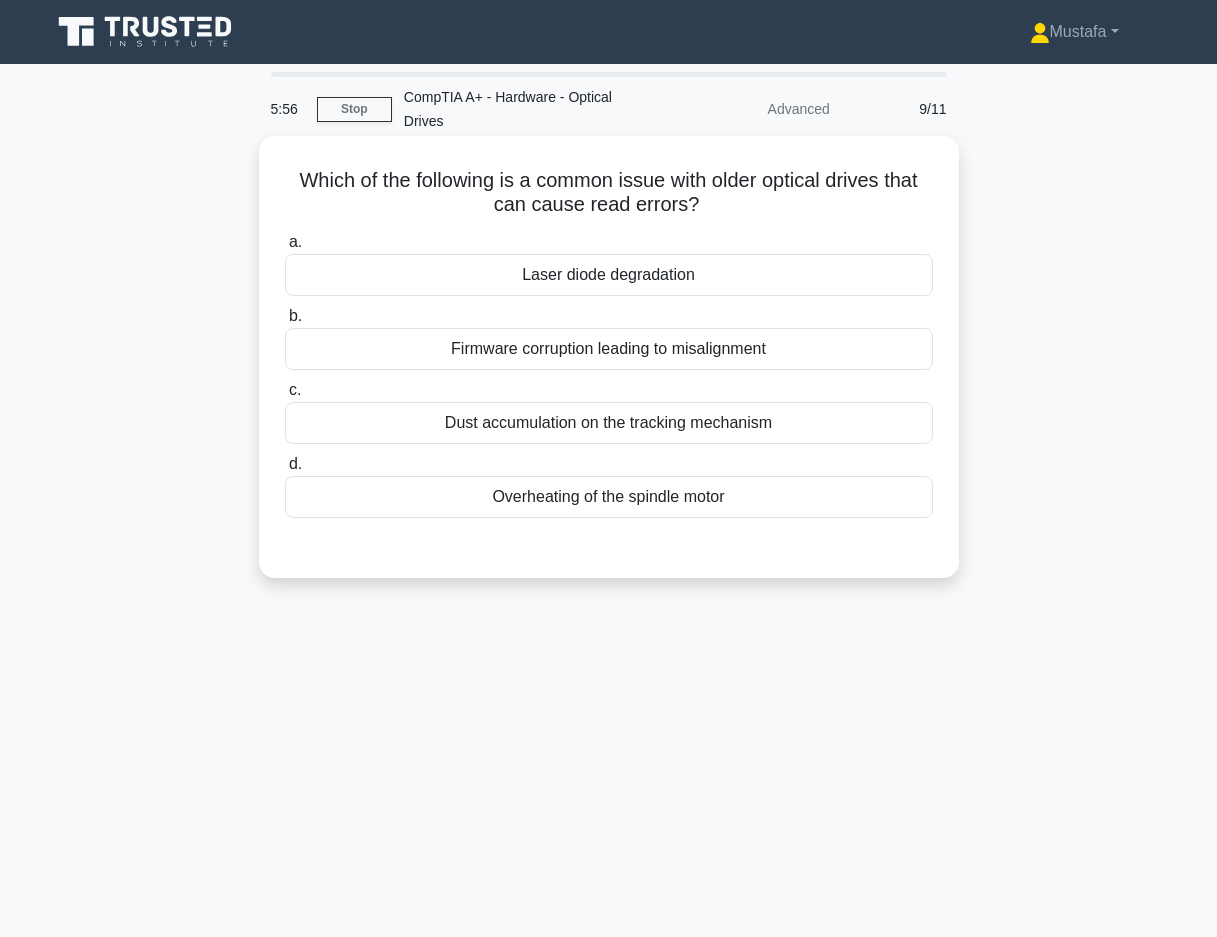 click on "Laser diode degradation" at bounding box center (609, 275) 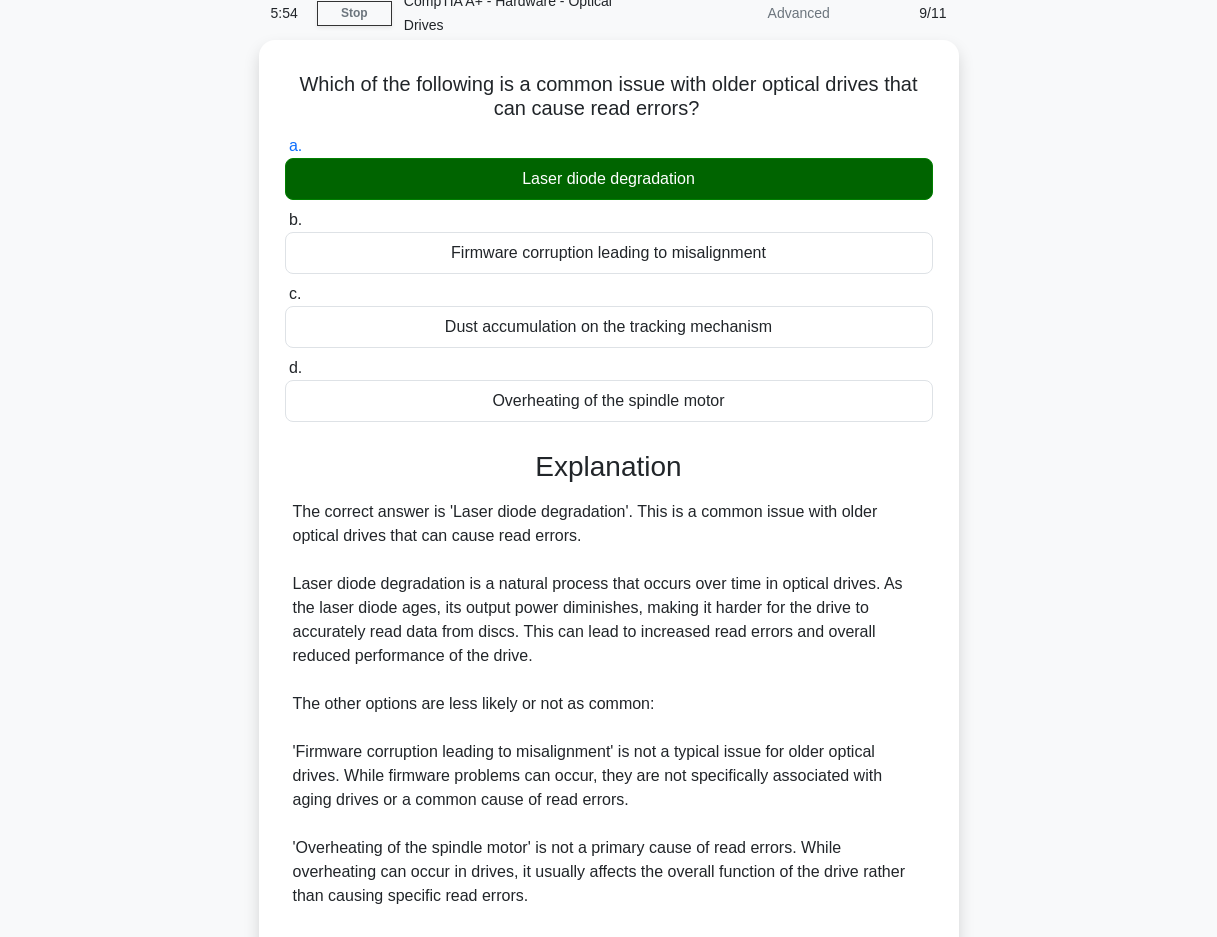 scroll, scrollTop: 345, scrollLeft: 0, axis: vertical 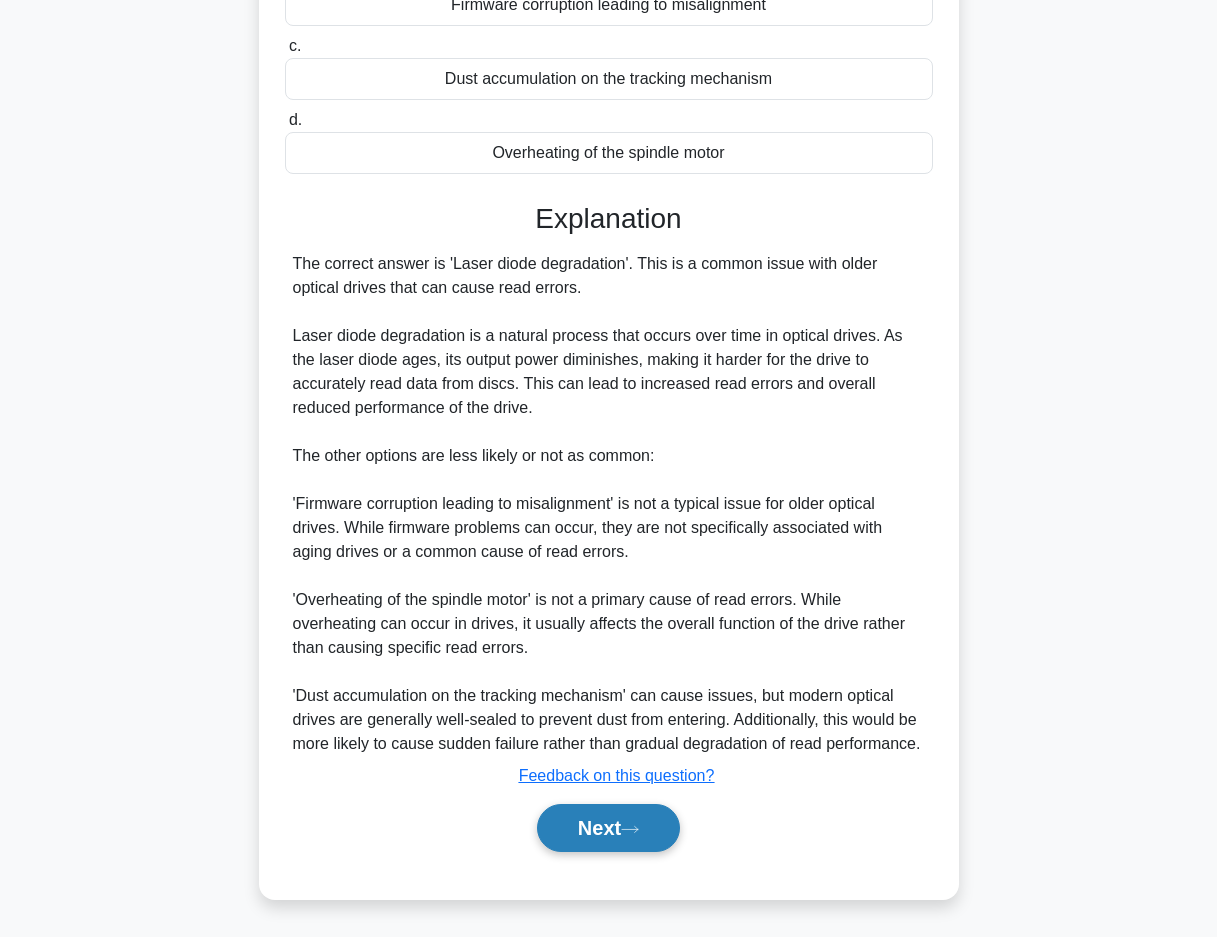 click on "Next" at bounding box center [608, 828] 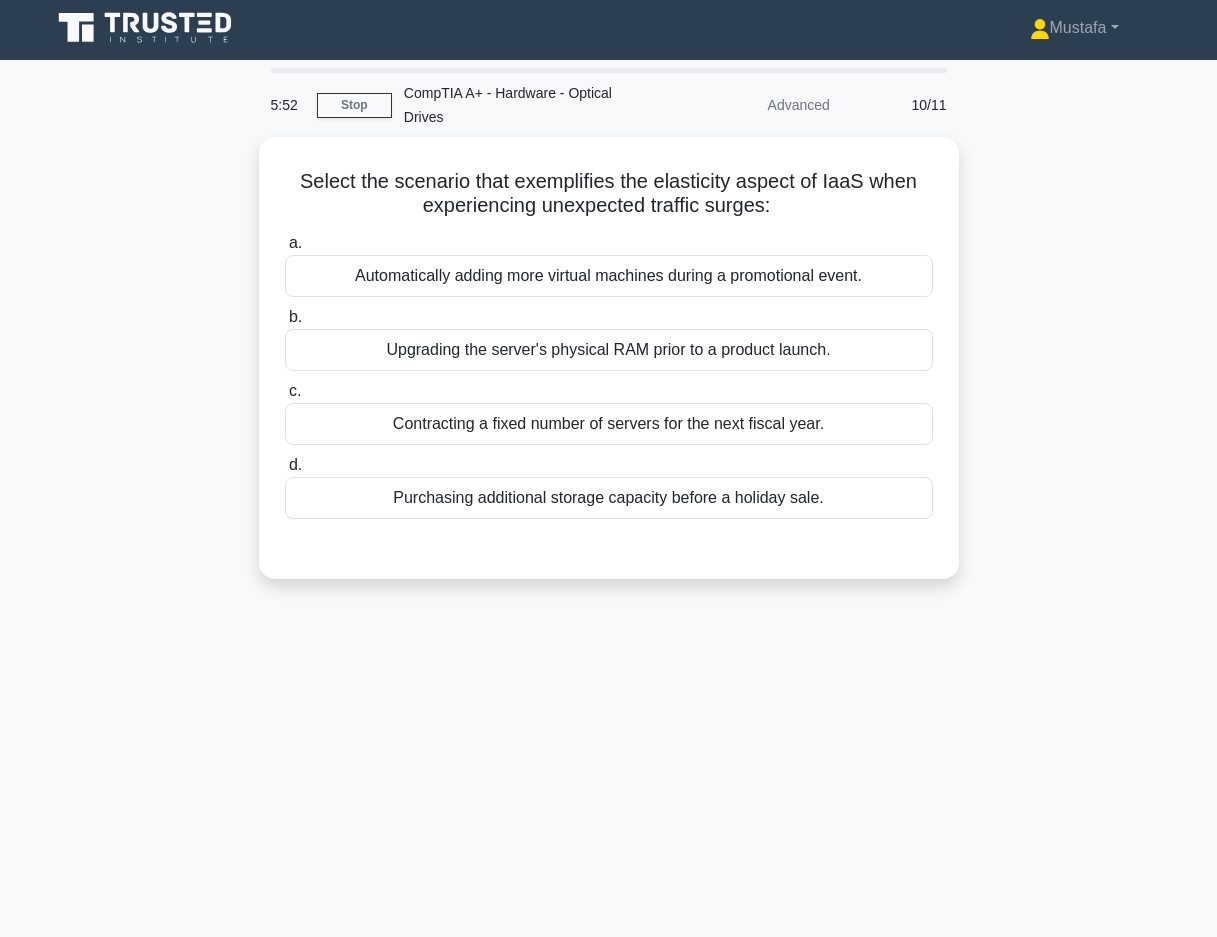 scroll, scrollTop: 0, scrollLeft: 0, axis: both 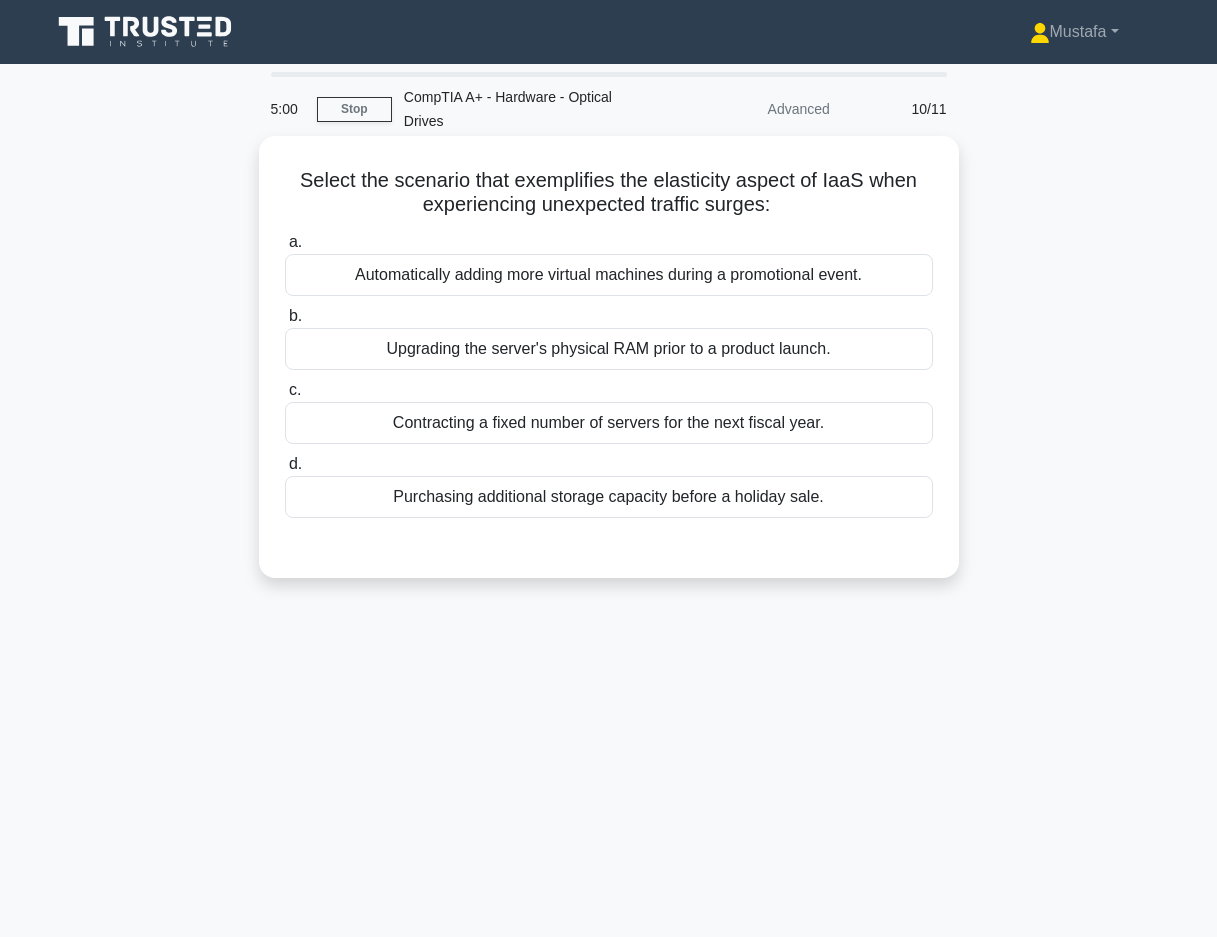 click on "Automatically adding more virtual machines during a promotional event." at bounding box center (609, 275) 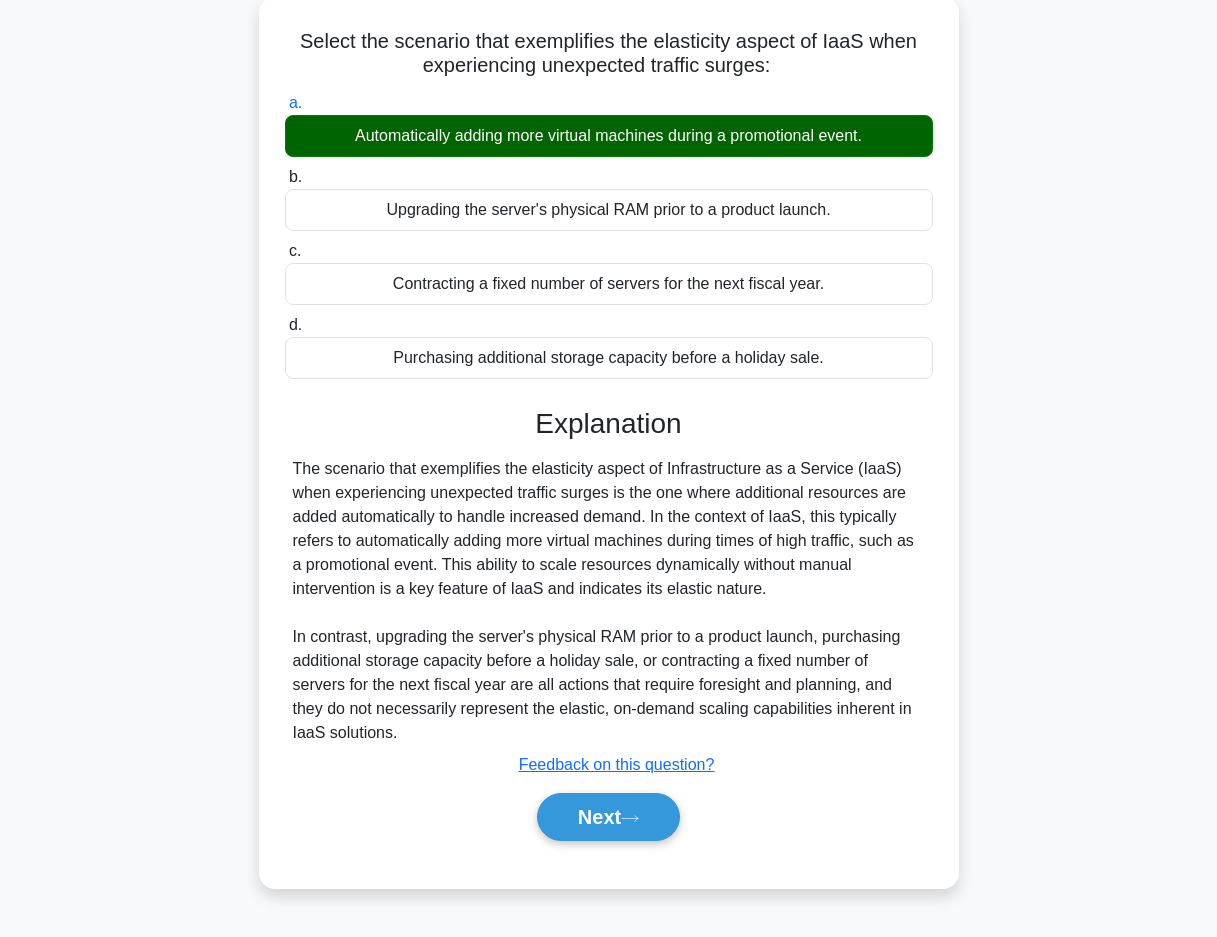 scroll, scrollTop: 143, scrollLeft: 0, axis: vertical 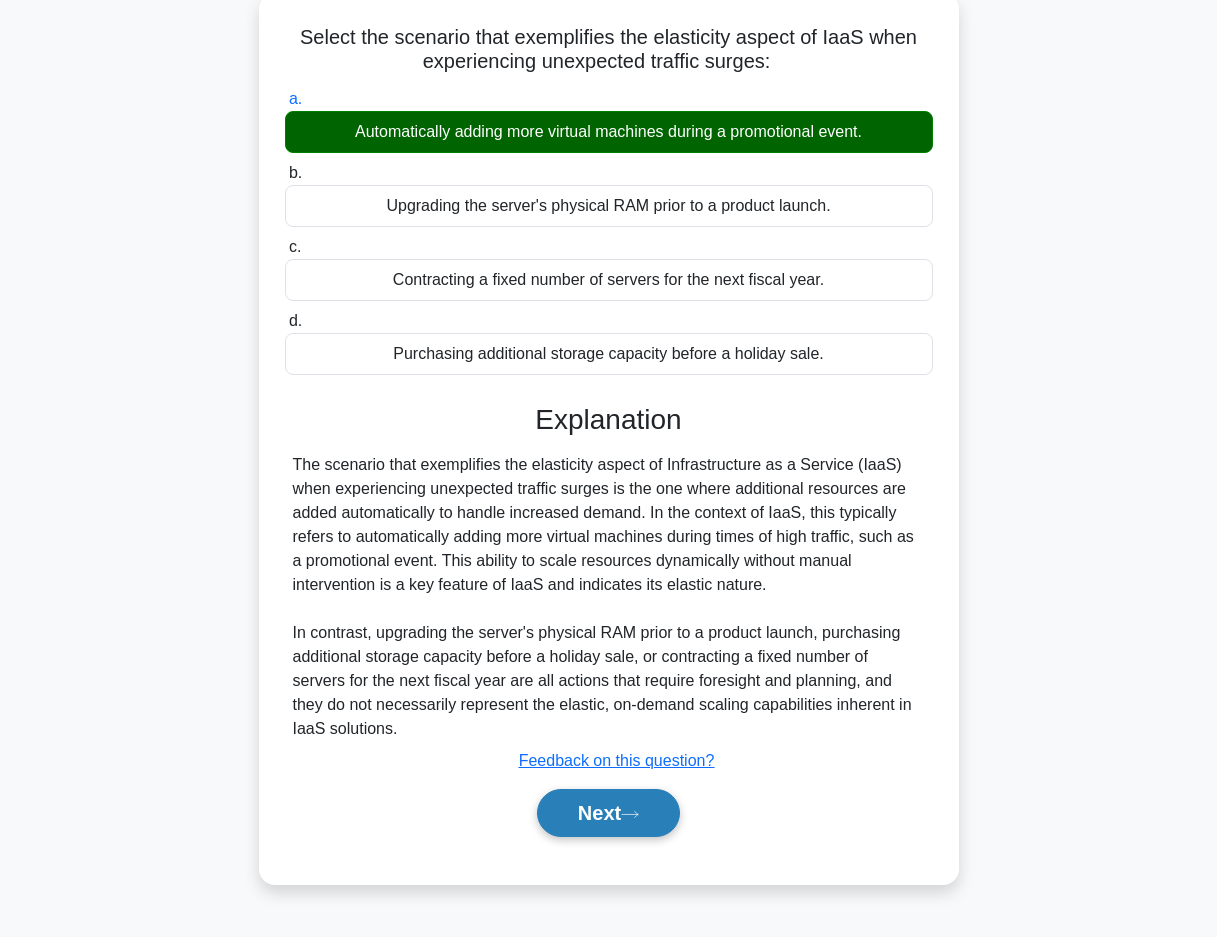 click on "Next" at bounding box center (608, 813) 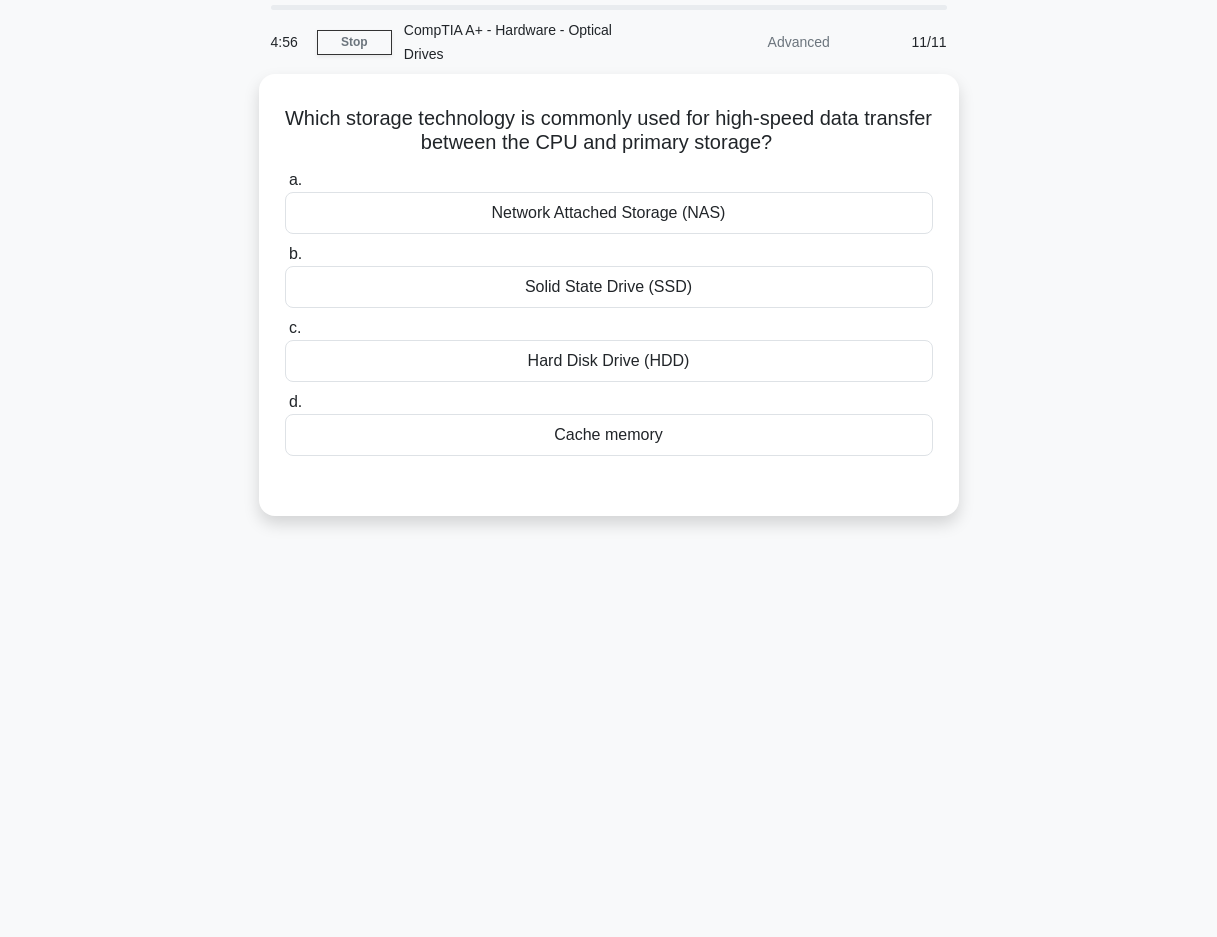 scroll, scrollTop: 0, scrollLeft: 0, axis: both 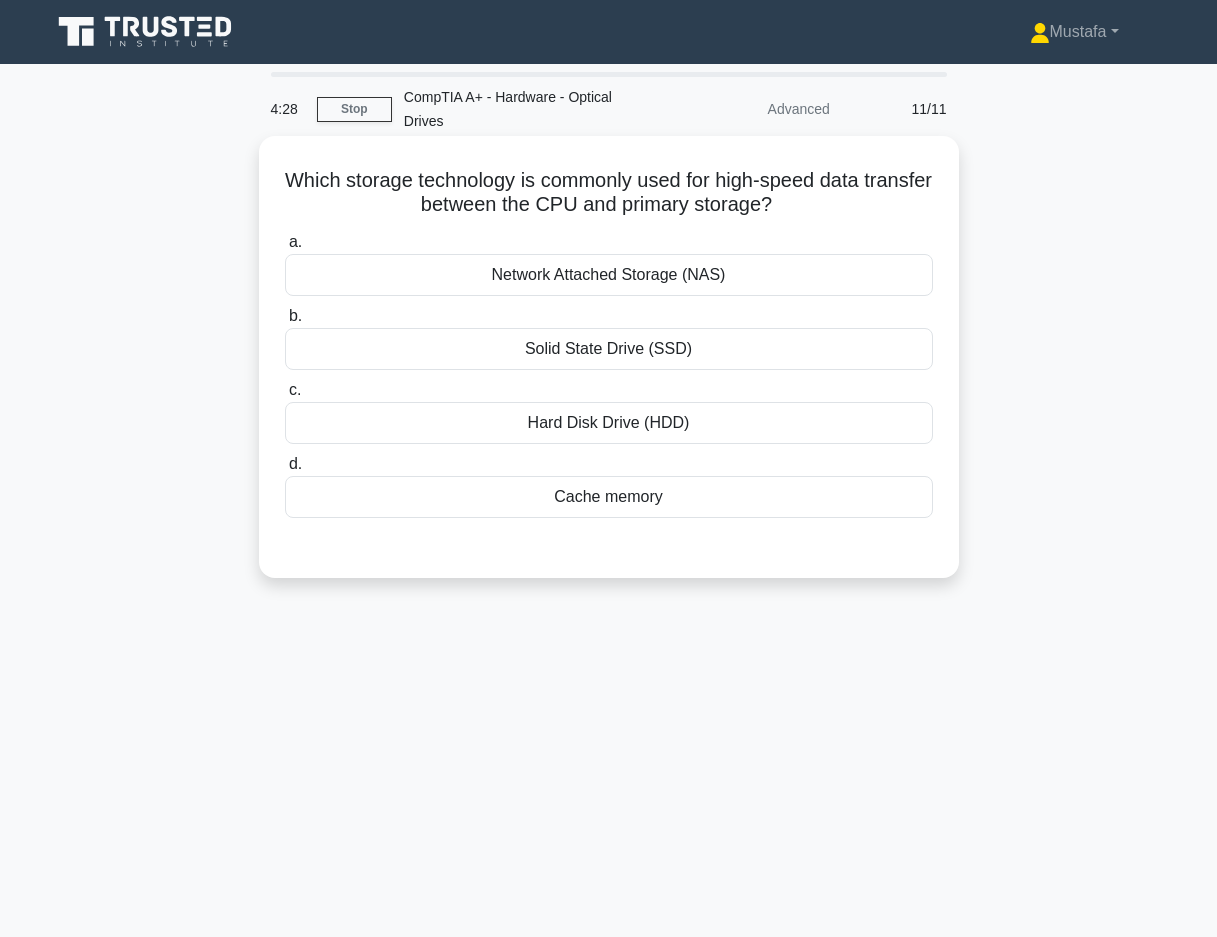 click on "Network Attached Storage (NAS)" at bounding box center [609, 275] 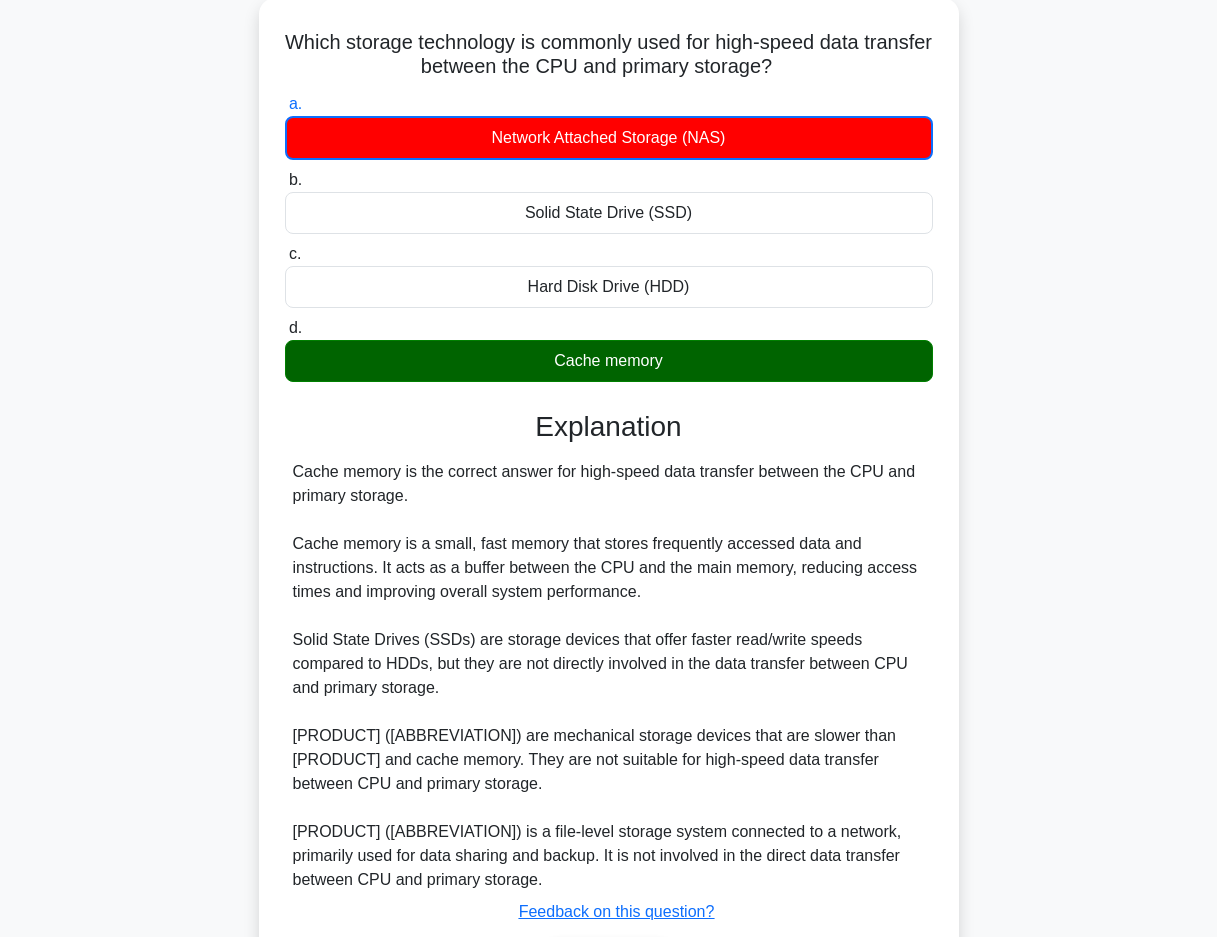 scroll, scrollTop: 275, scrollLeft: 0, axis: vertical 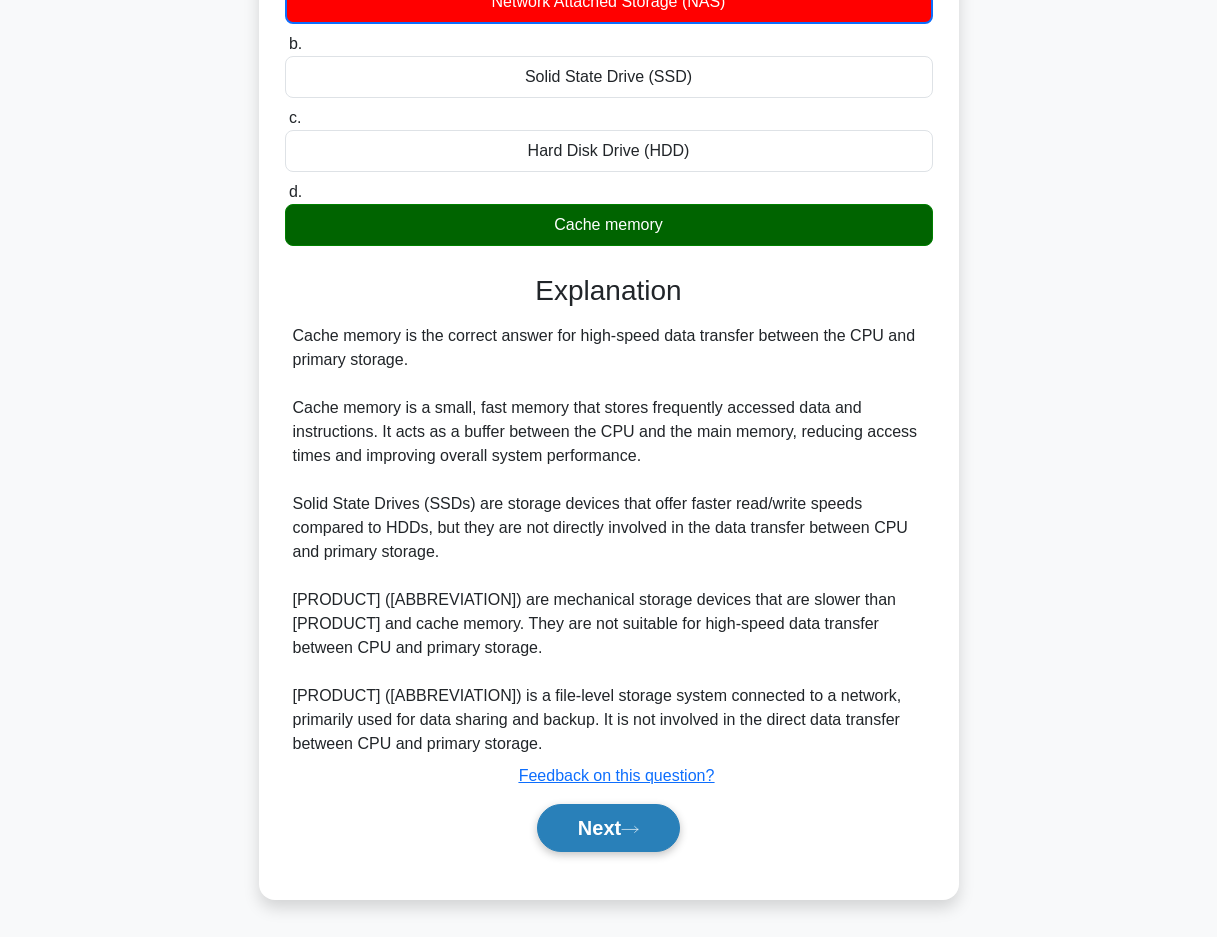 click 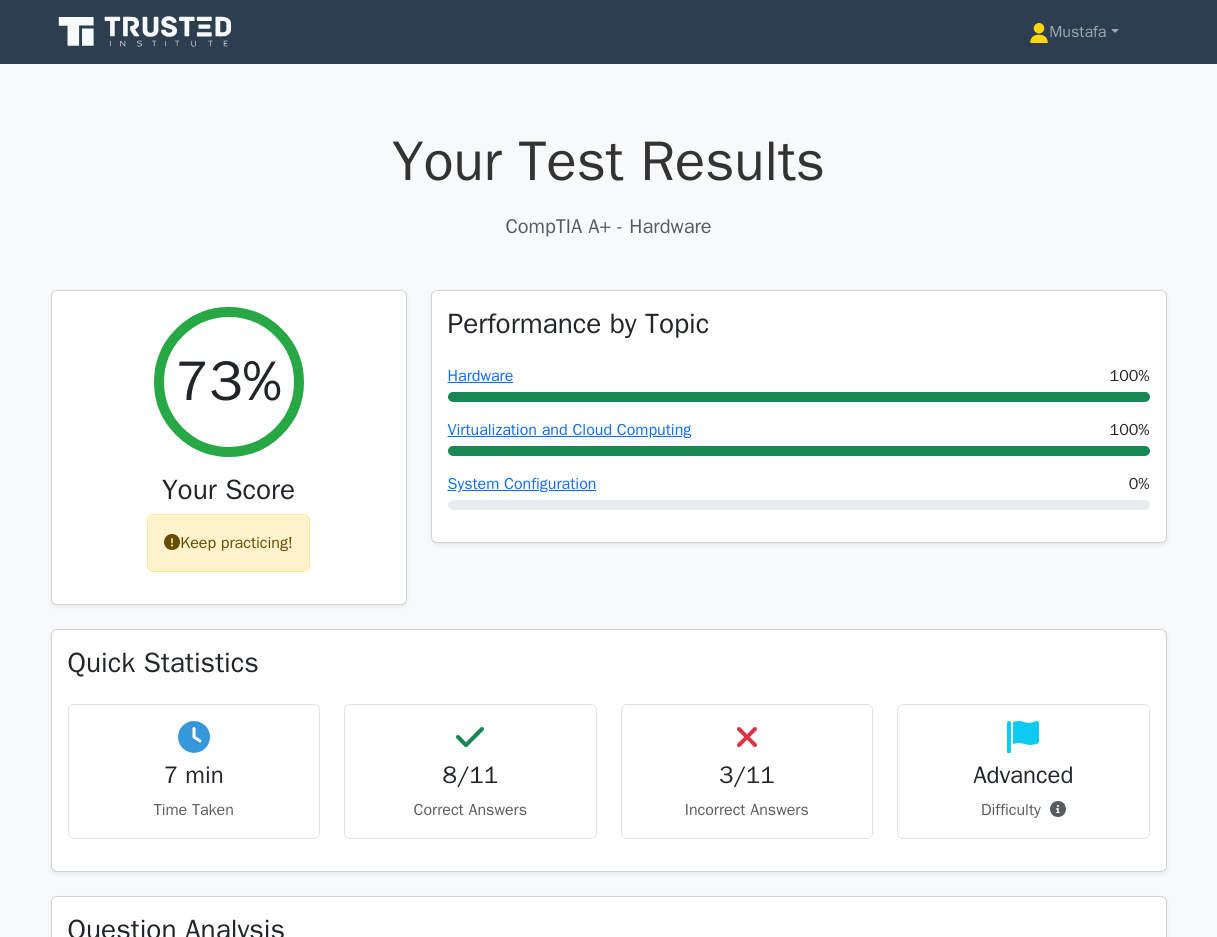 scroll, scrollTop: 0, scrollLeft: 0, axis: both 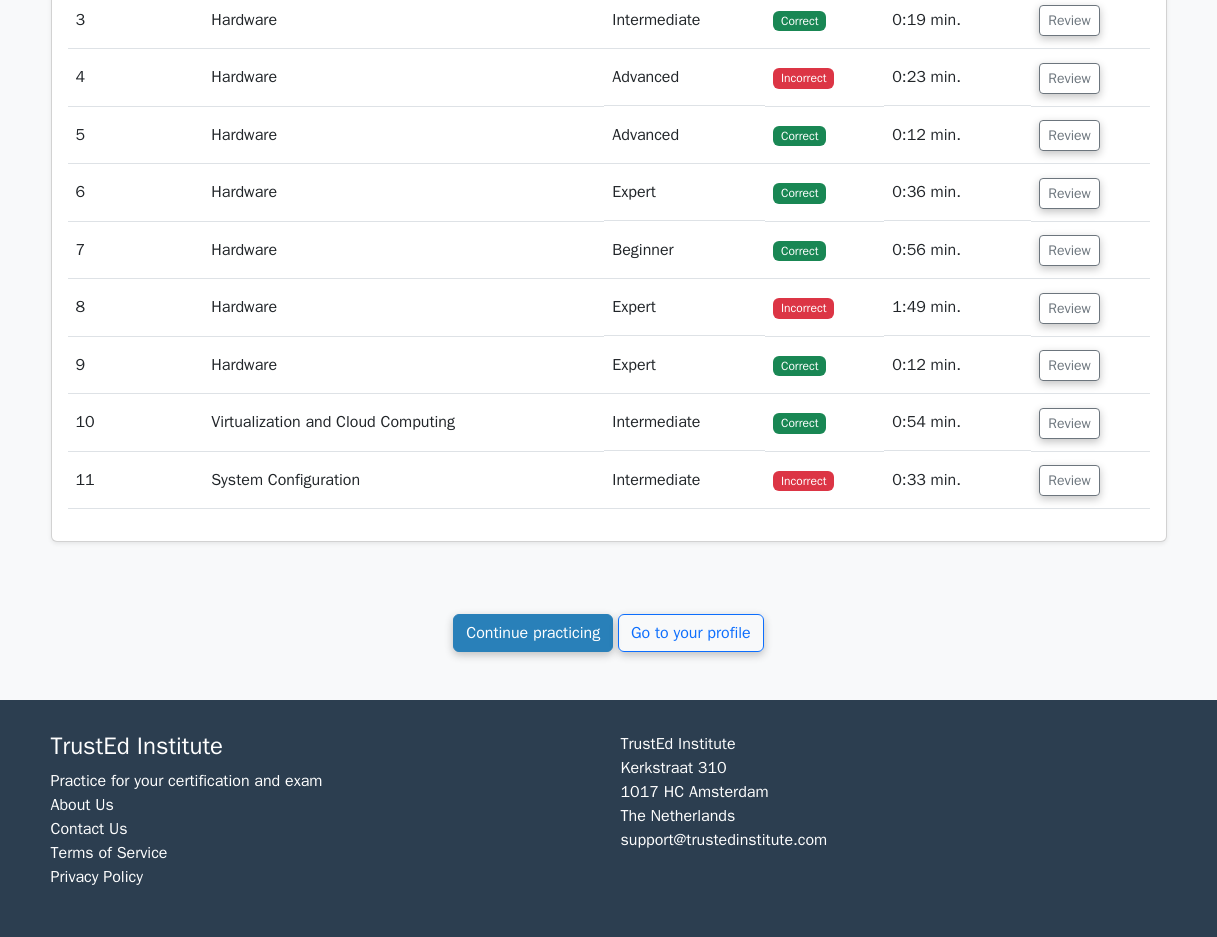 click on "Continue practicing" at bounding box center [533, 633] 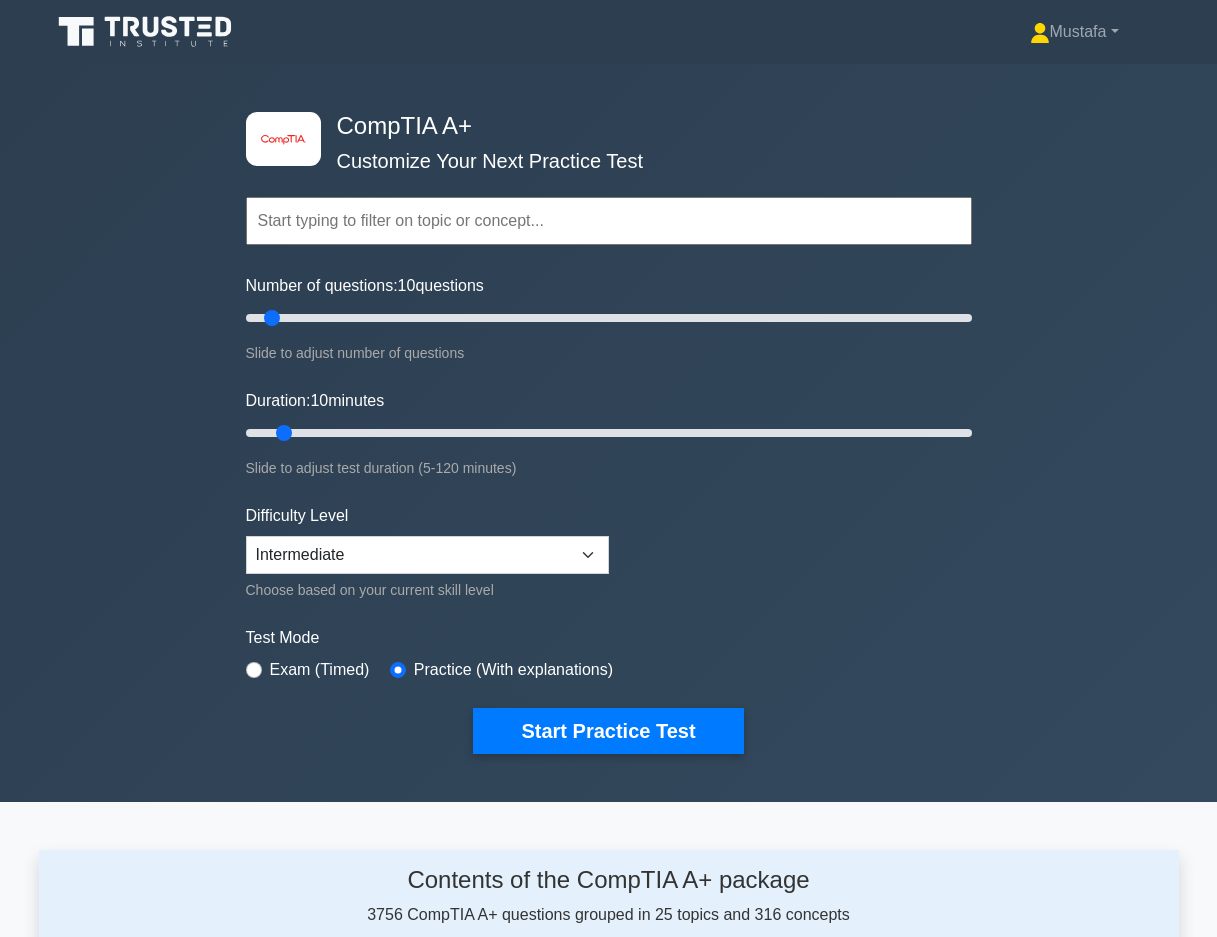 scroll, scrollTop: 0, scrollLeft: 0, axis: both 